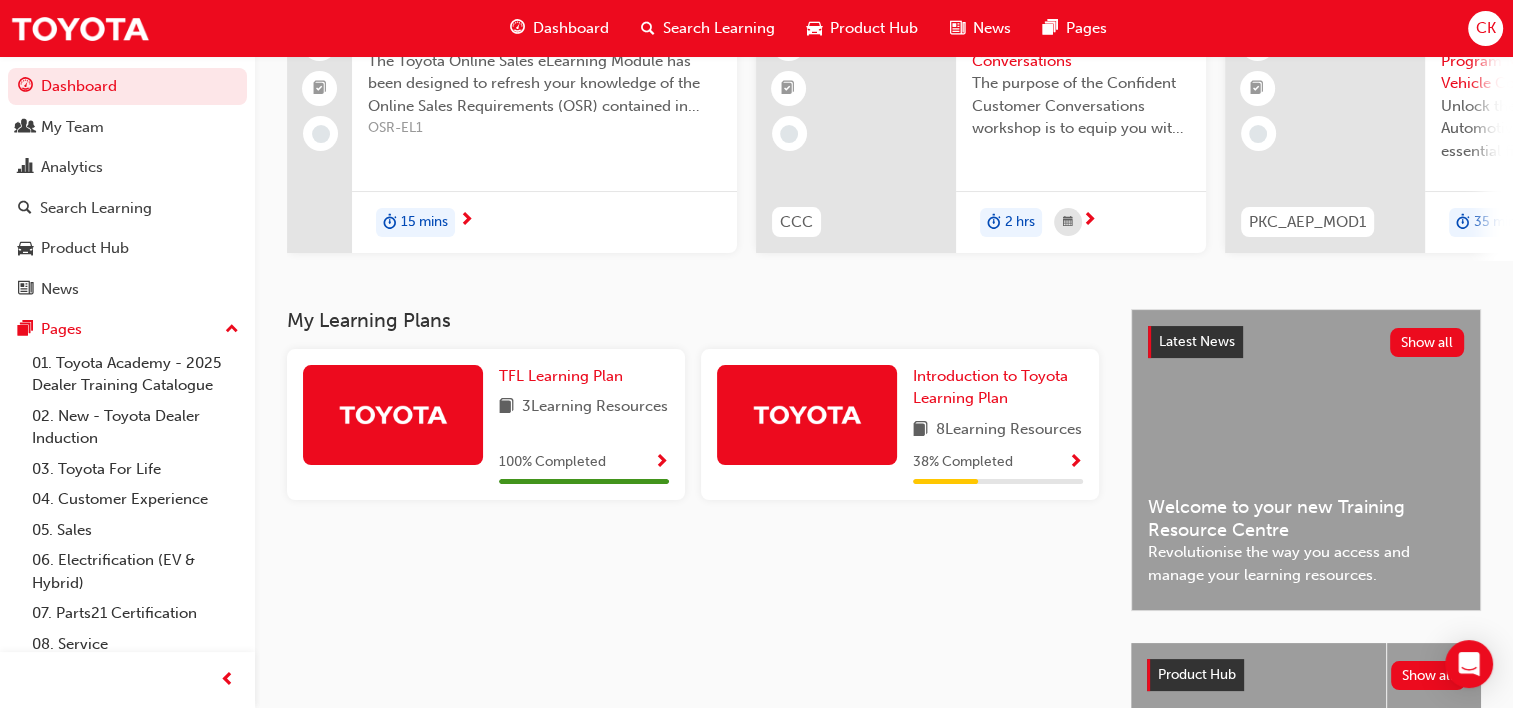 scroll, scrollTop: 0, scrollLeft: 0, axis: both 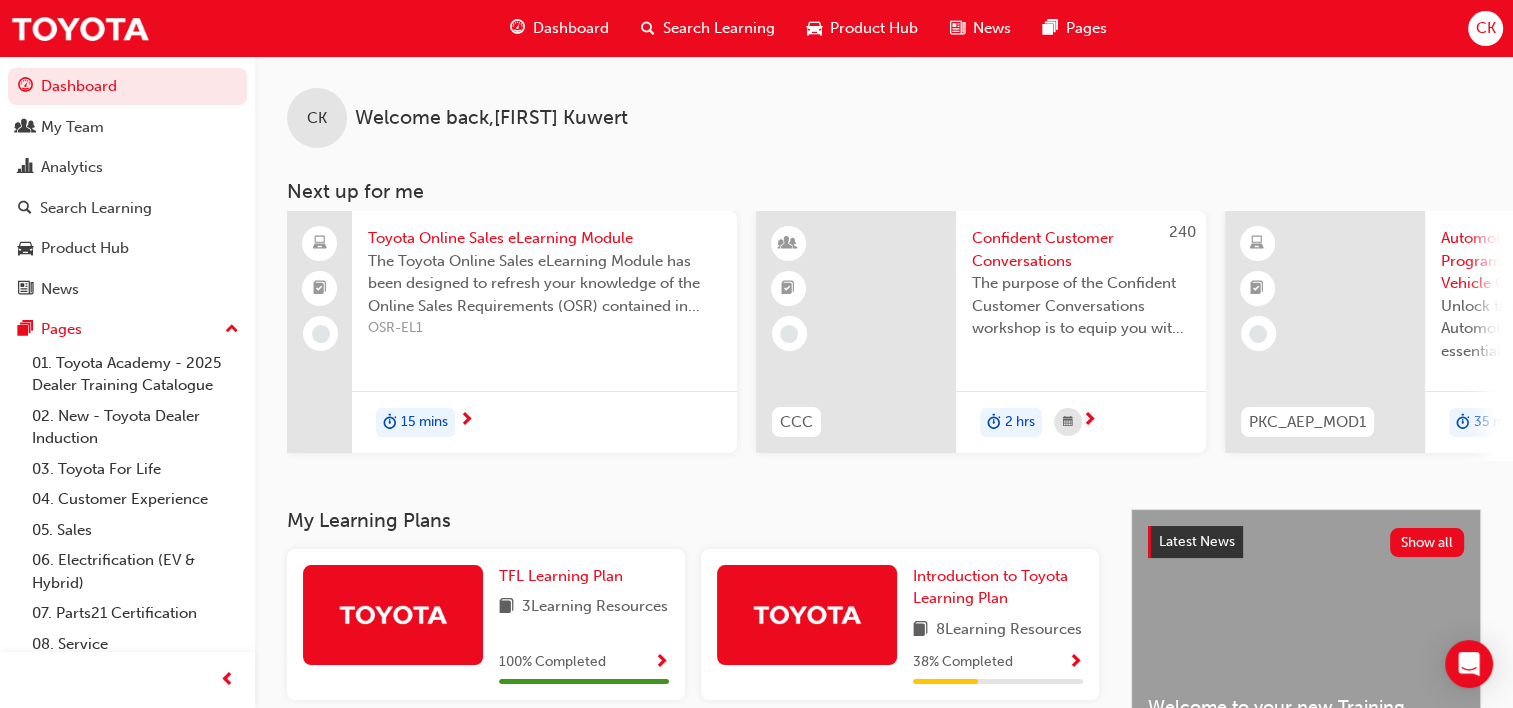 click on "Search Learning" at bounding box center (719, 28) 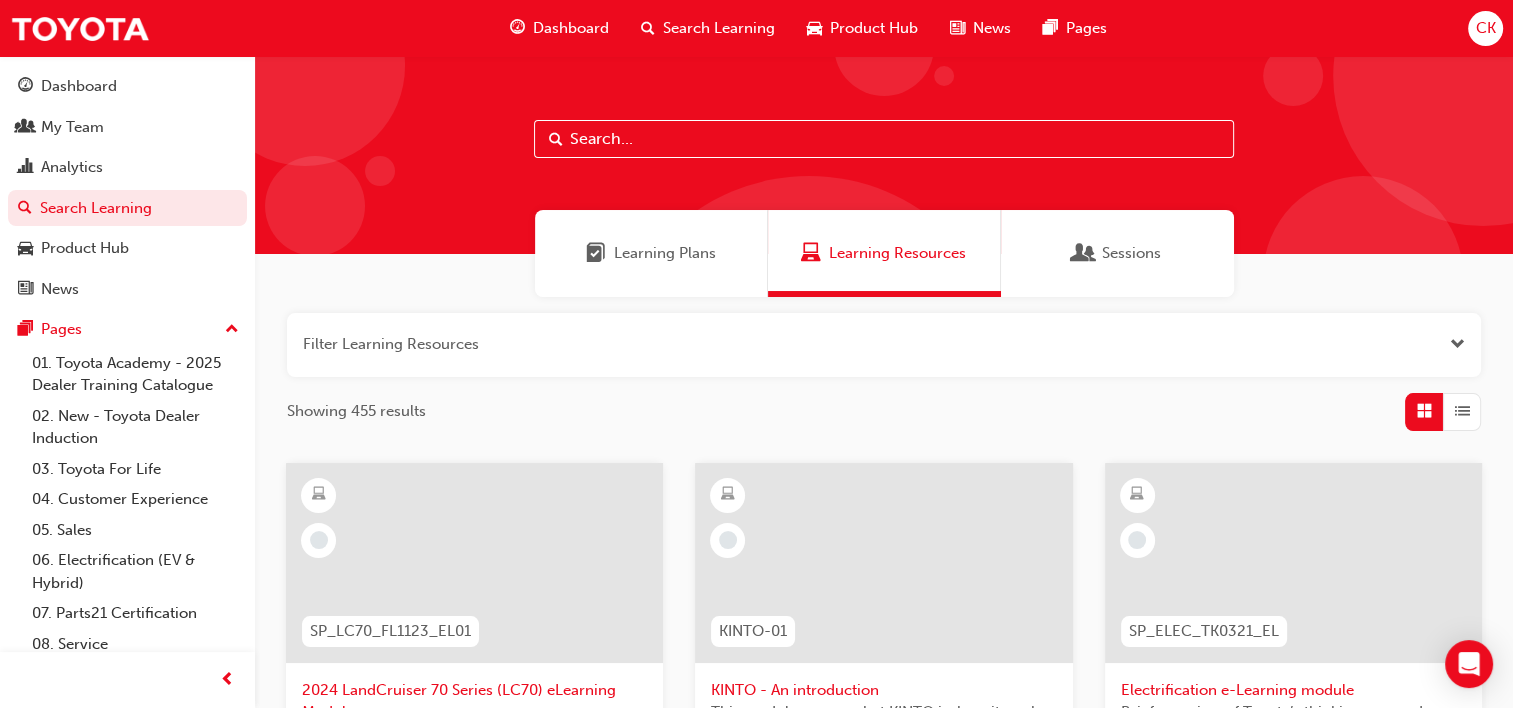 click at bounding box center (884, 139) 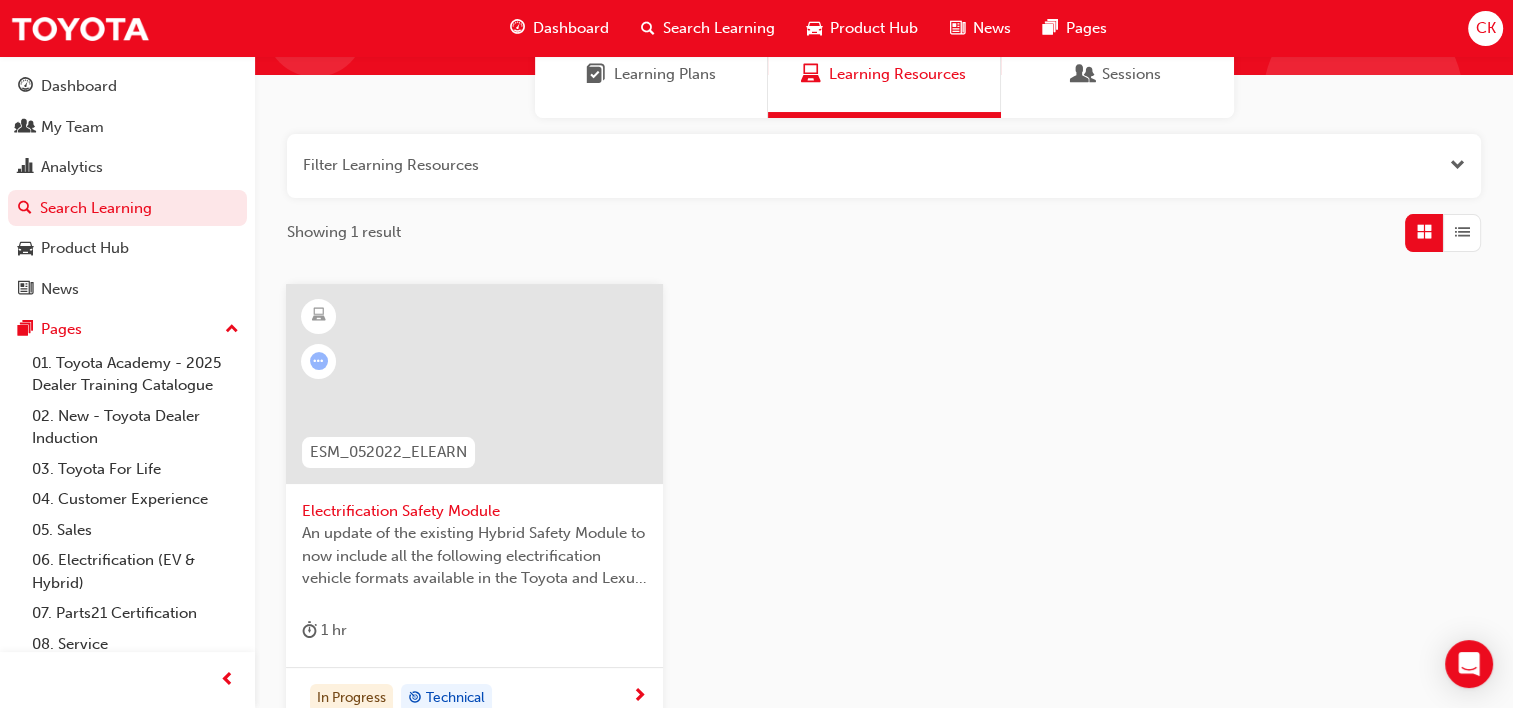 scroll, scrollTop: 300, scrollLeft: 0, axis: vertical 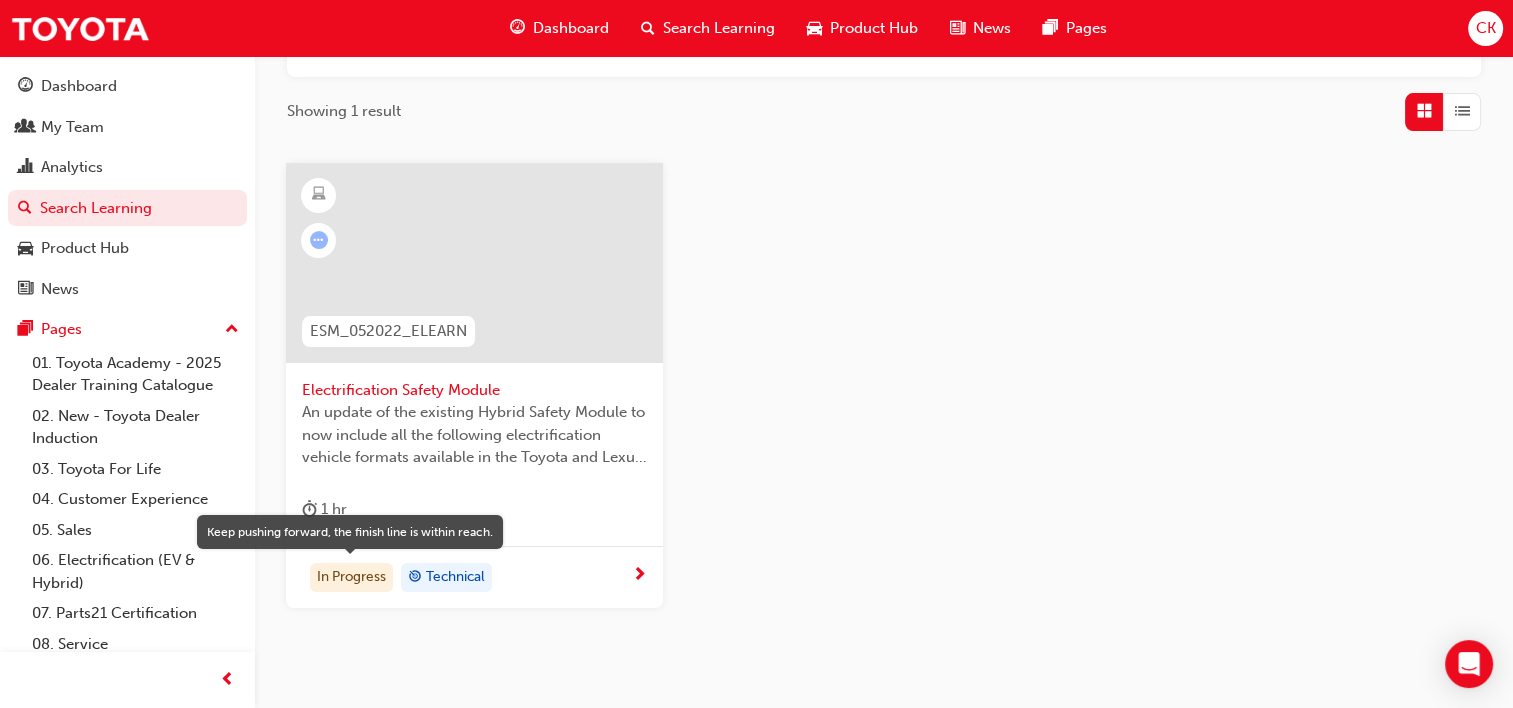 type on "electrification safety" 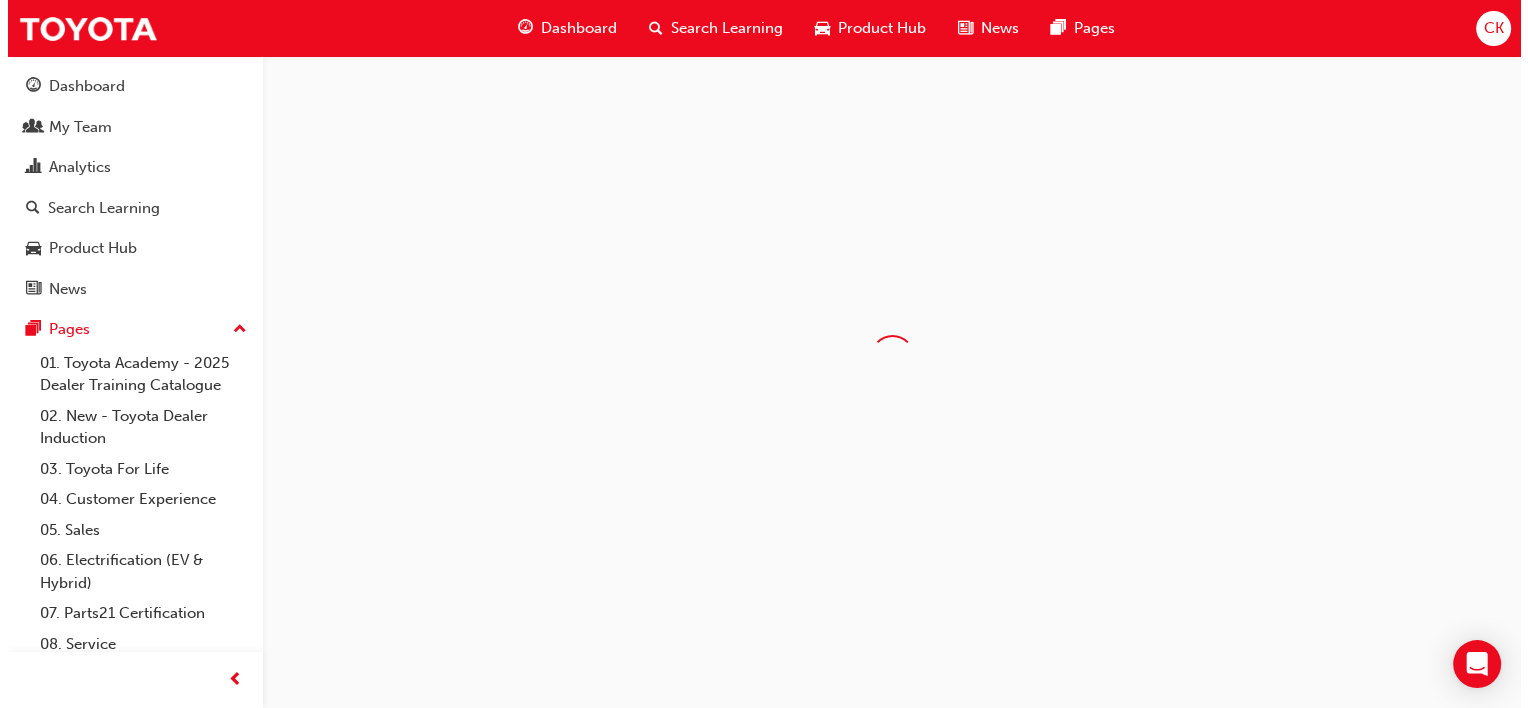 scroll, scrollTop: 0, scrollLeft: 0, axis: both 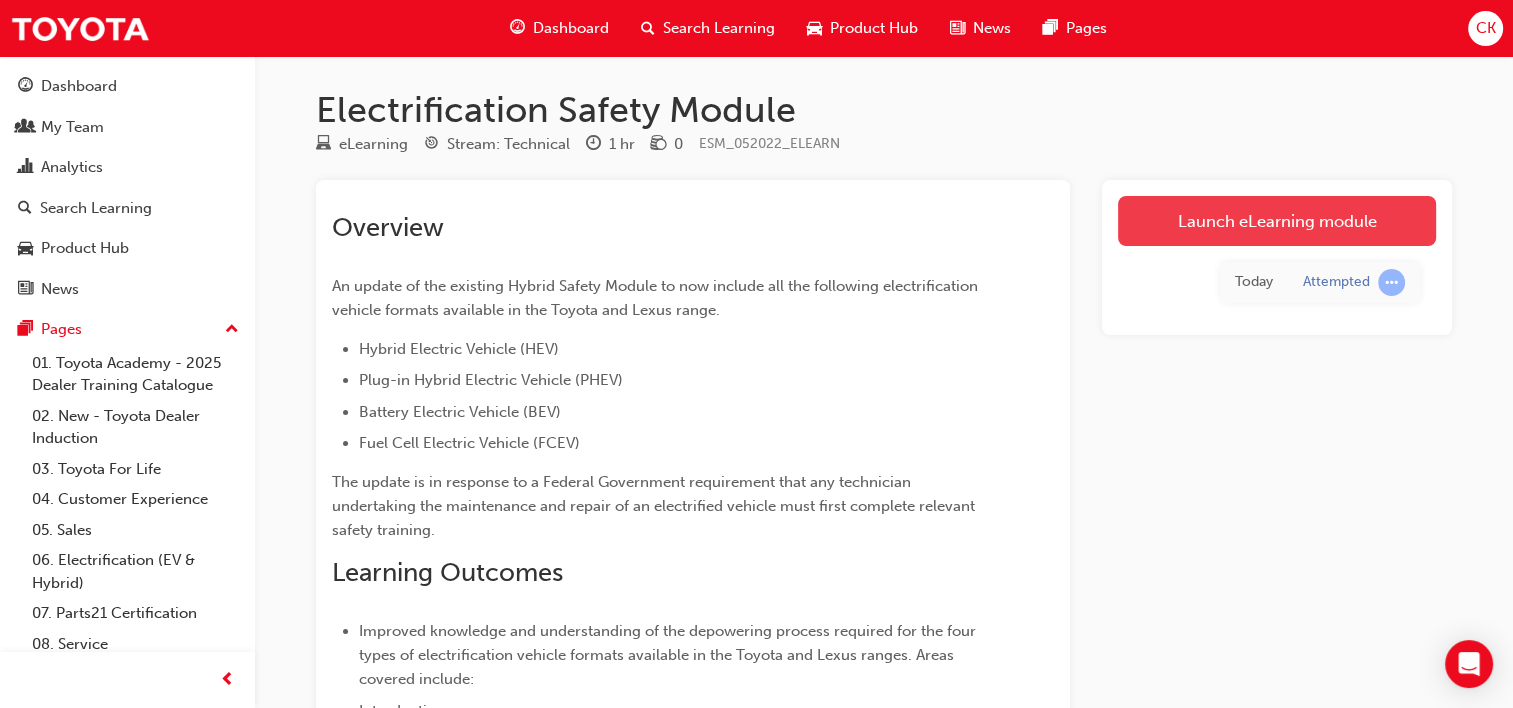 click on "Launch eLearning module" at bounding box center (1277, 221) 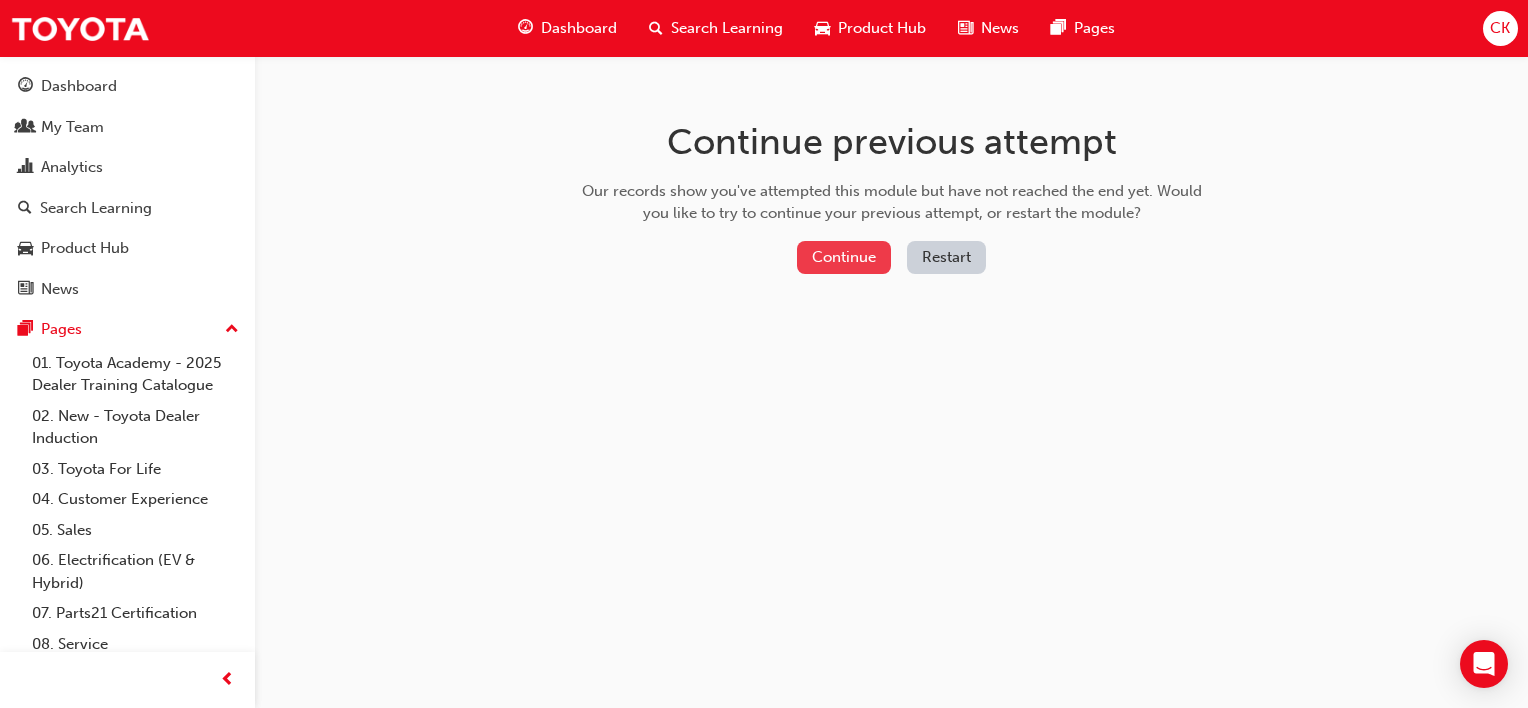 click on "Continue" at bounding box center [844, 257] 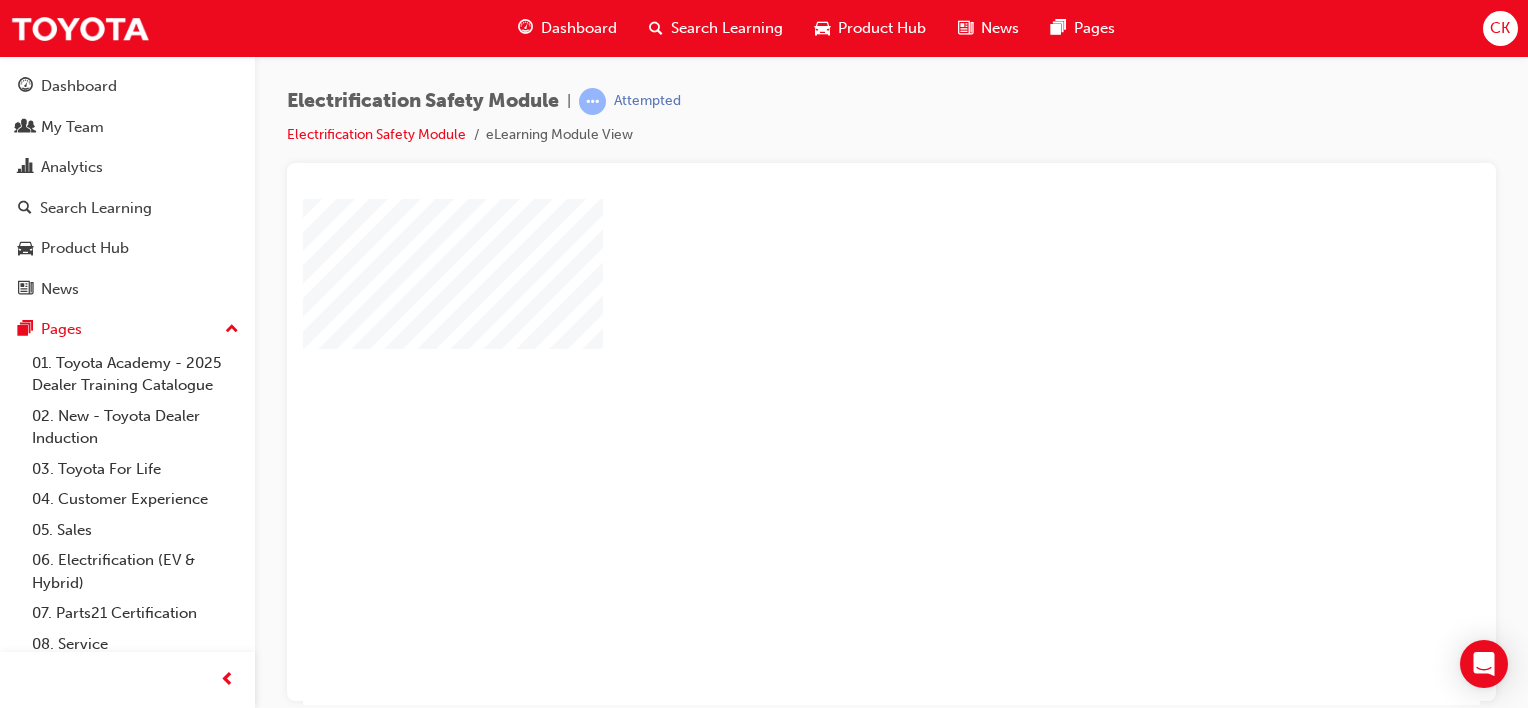 scroll, scrollTop: 0, scrollLeft: 0, axis: both 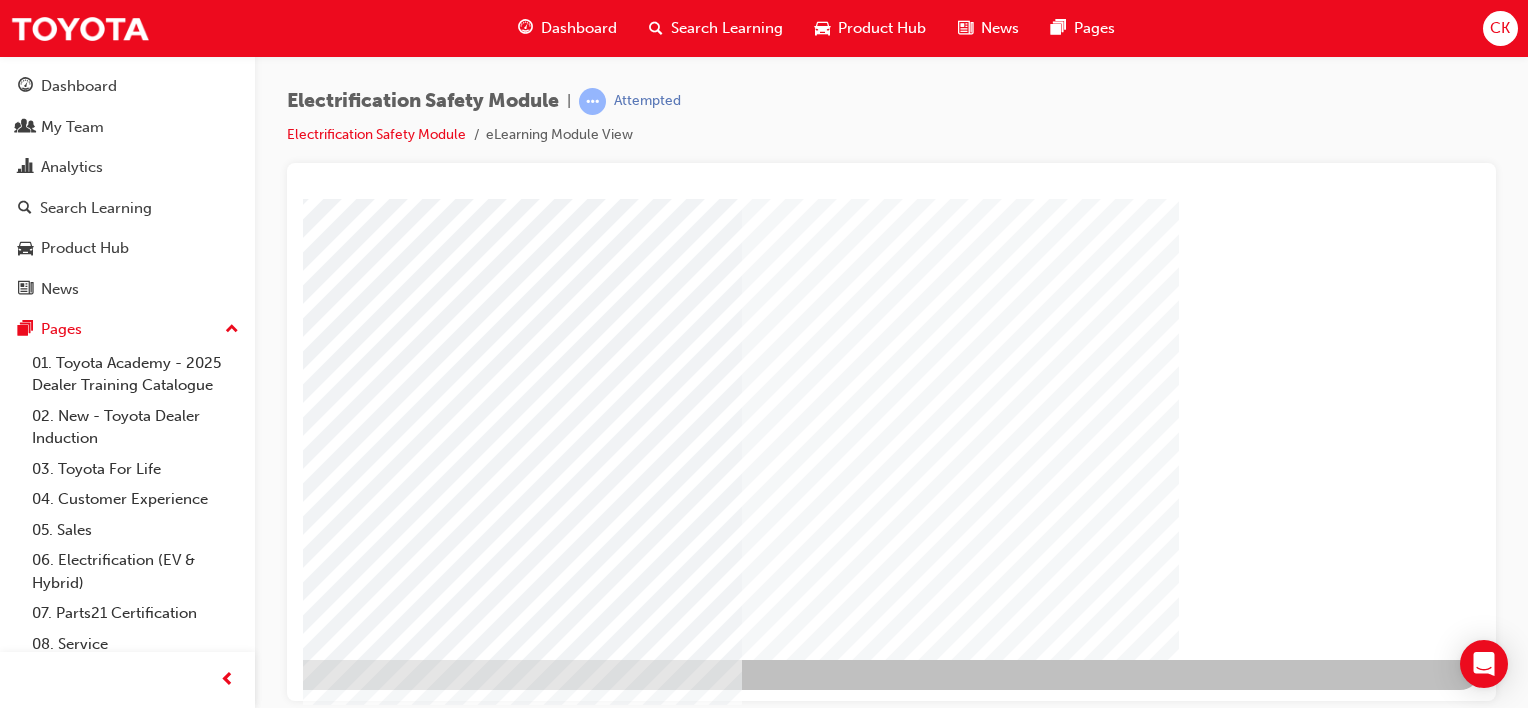 click at bounding box center [183, 2940] 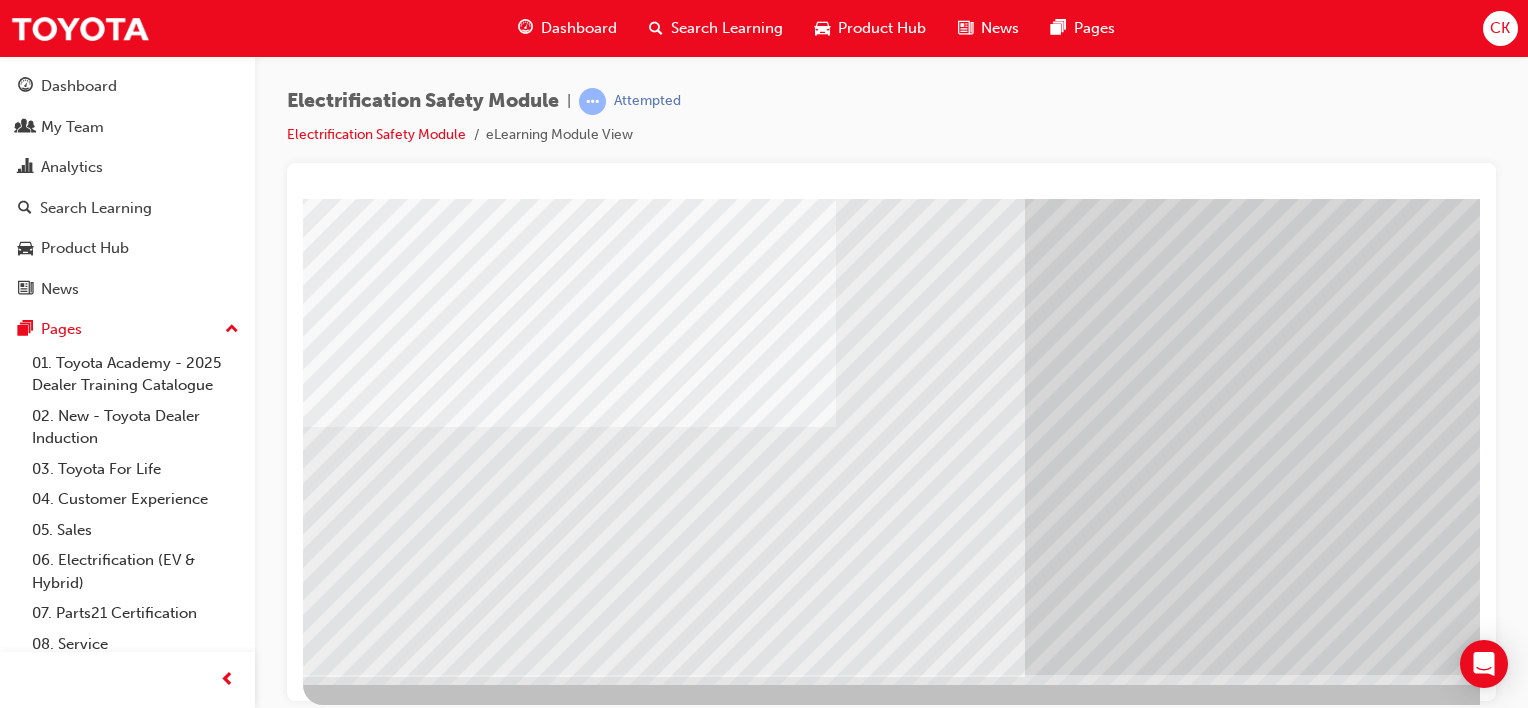 scroll, scrollTop: 259, scrollLeft: 0, axis: vertical 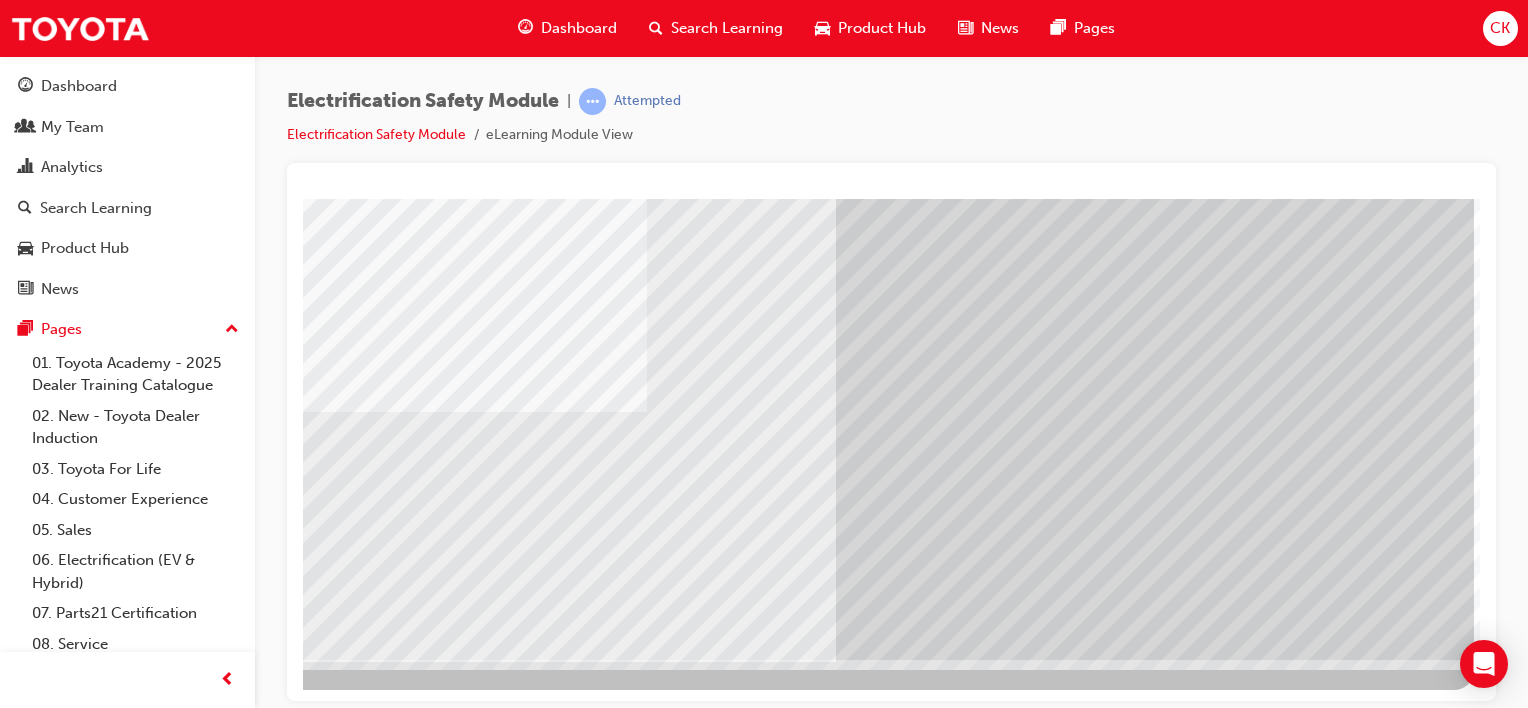 drag, startPoint x: 1205, startPoint y: 694, endPoint x: 1775, endPoint y: 847, distance: 590.17706 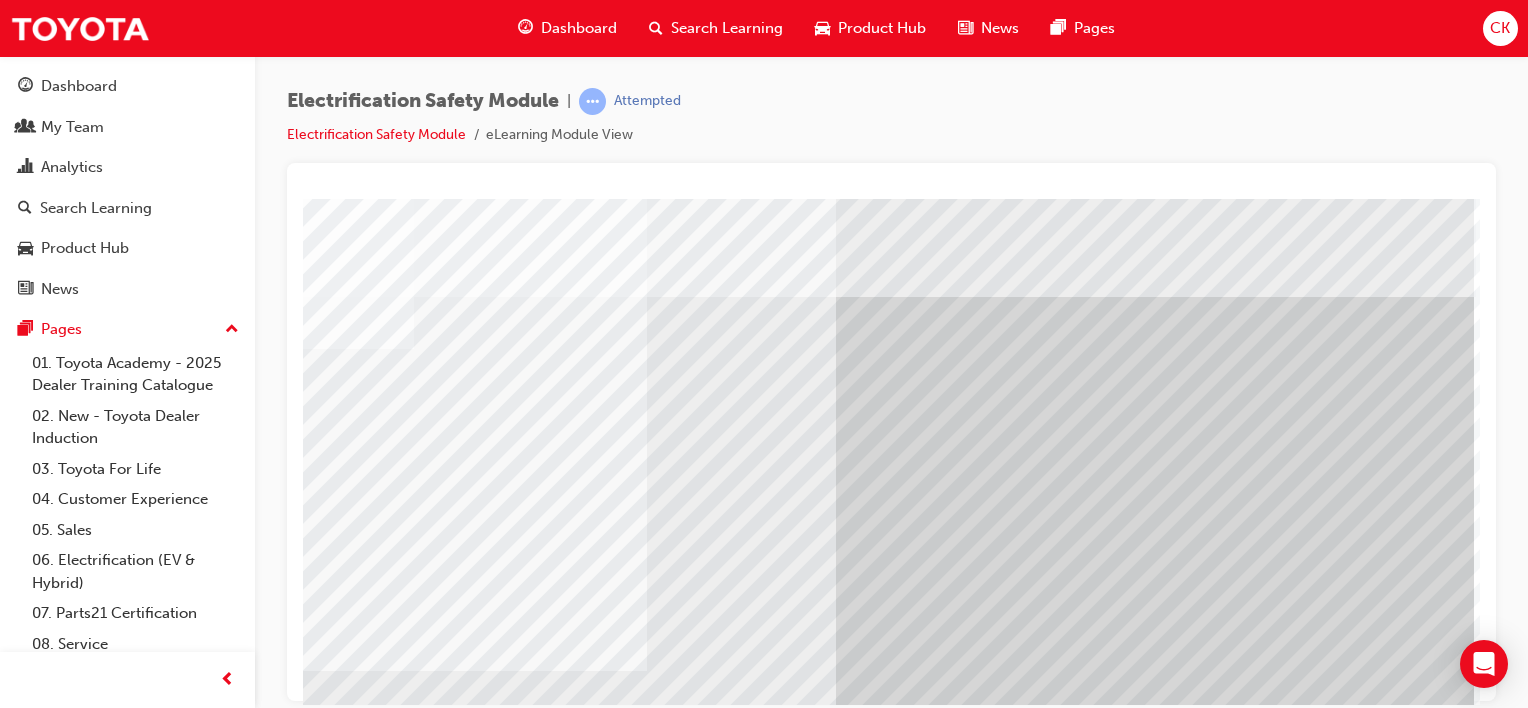 scroll, scrollTop: 259, scrollLeft: 198, axis: both 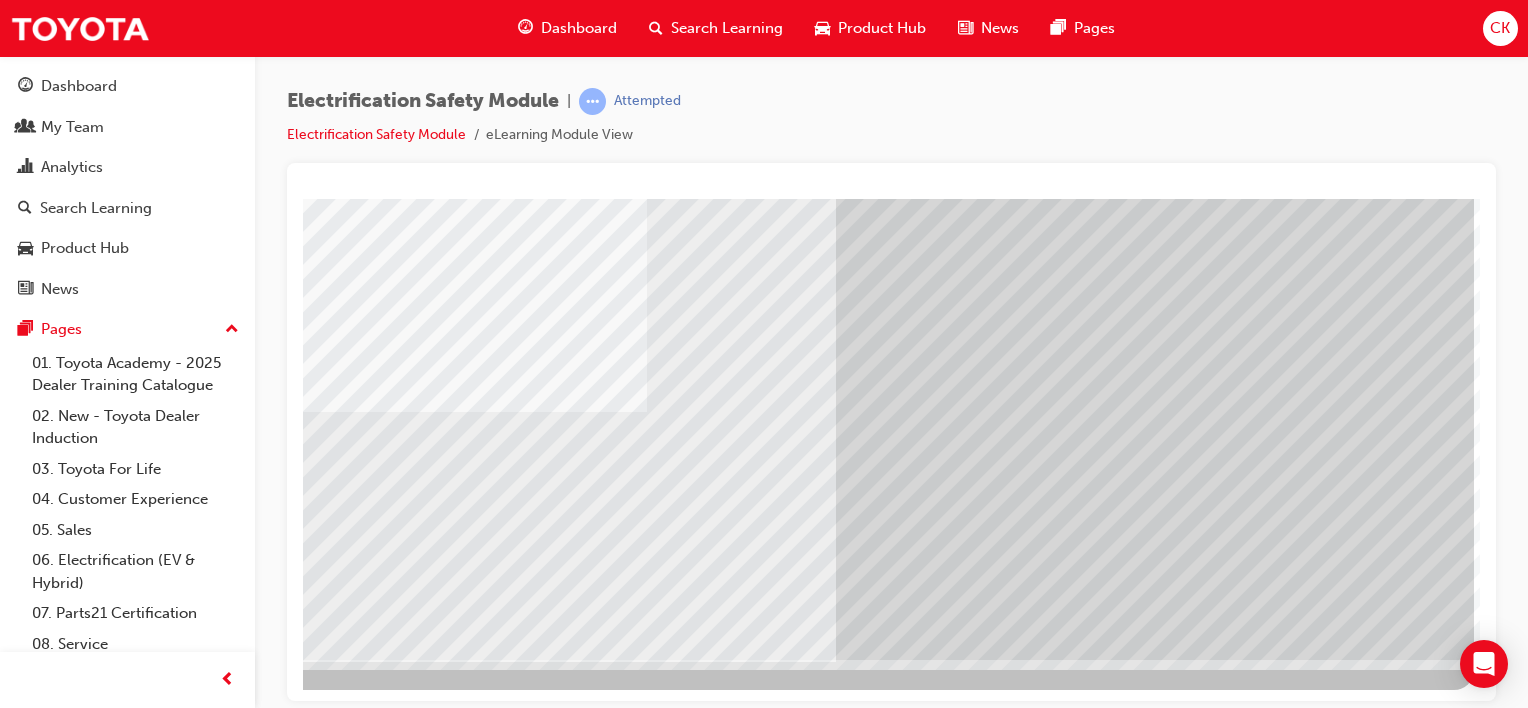 click at bounding box center [177, 3447] 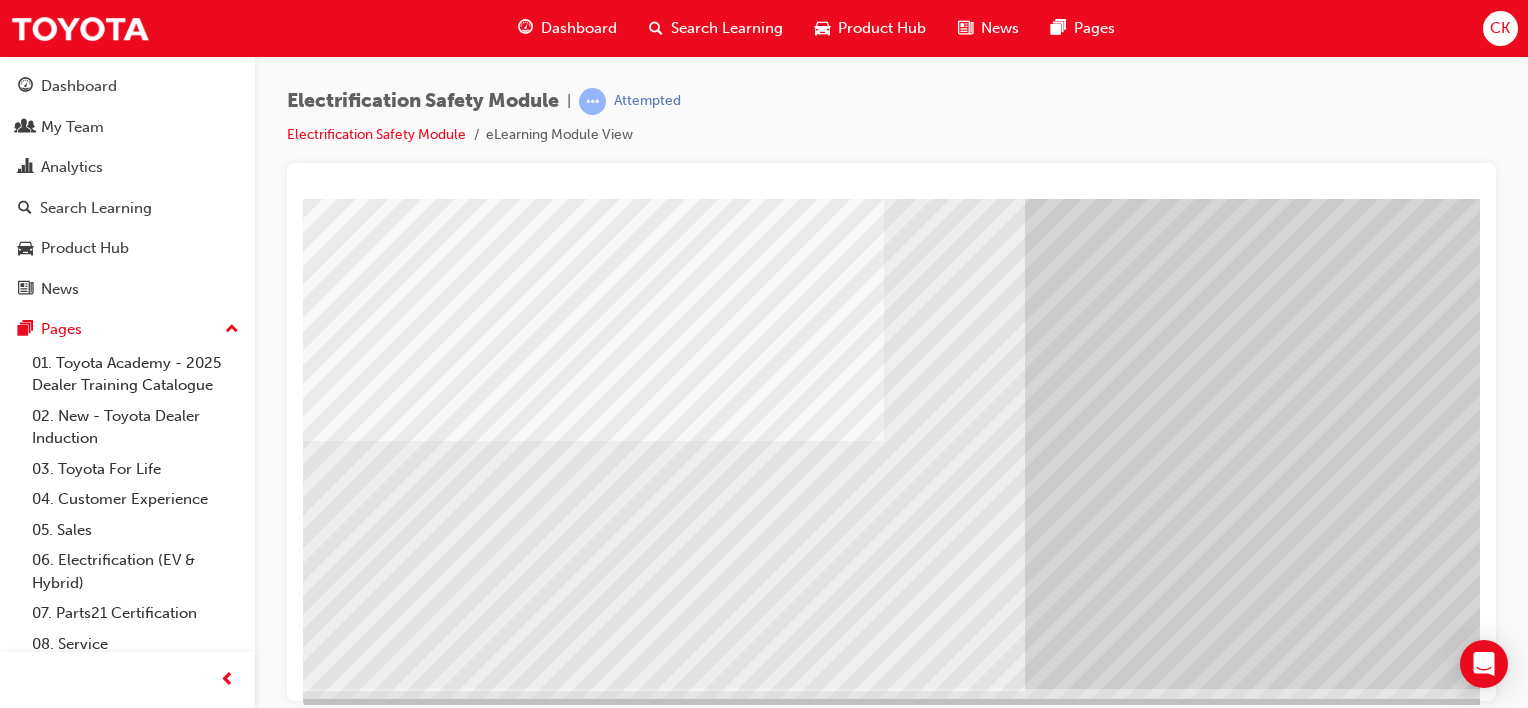 scroll, scrollTop: 259, scrollLeft: 0, axis: vertical 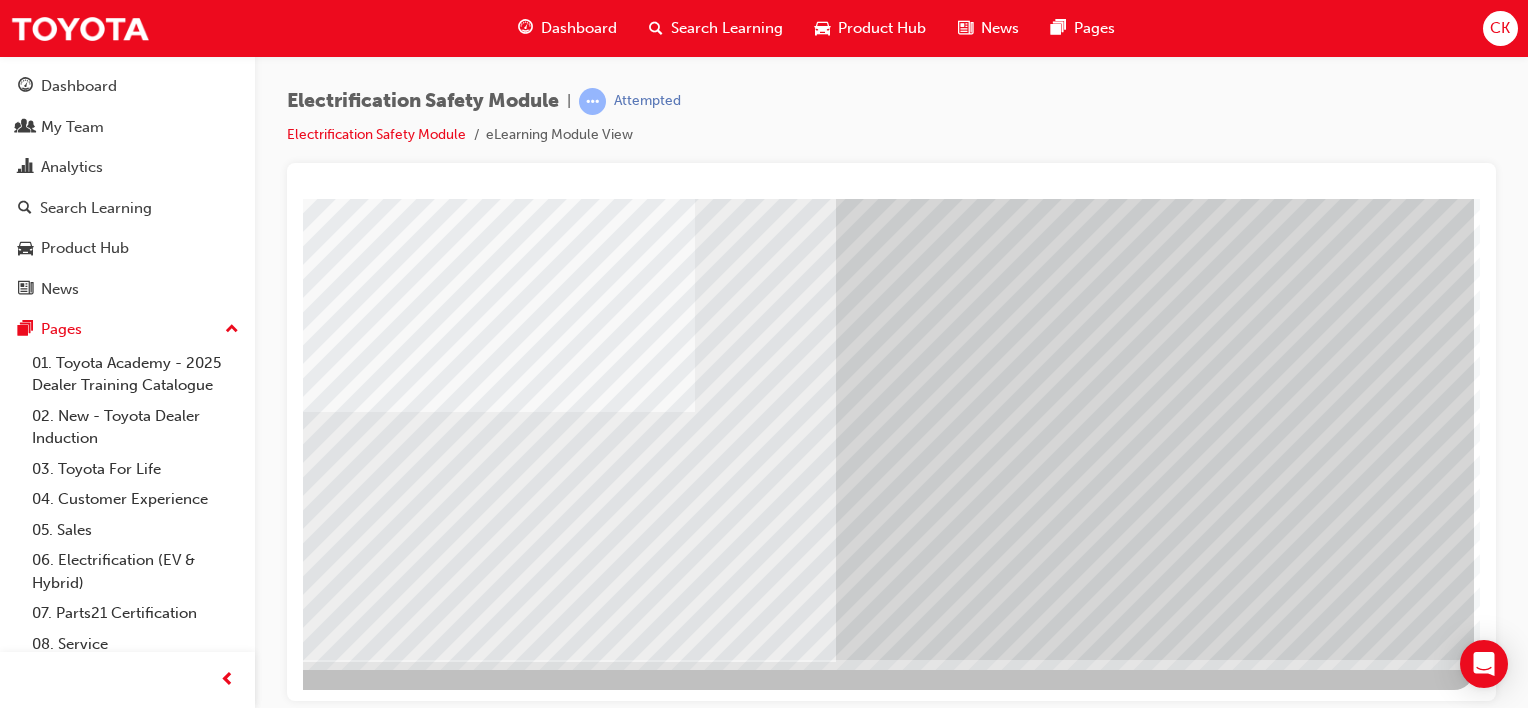 drag, startPoint x: 1265, startPoint y: 695, endPoint x: 1766, endPoint y: 882, distance: 534.76166 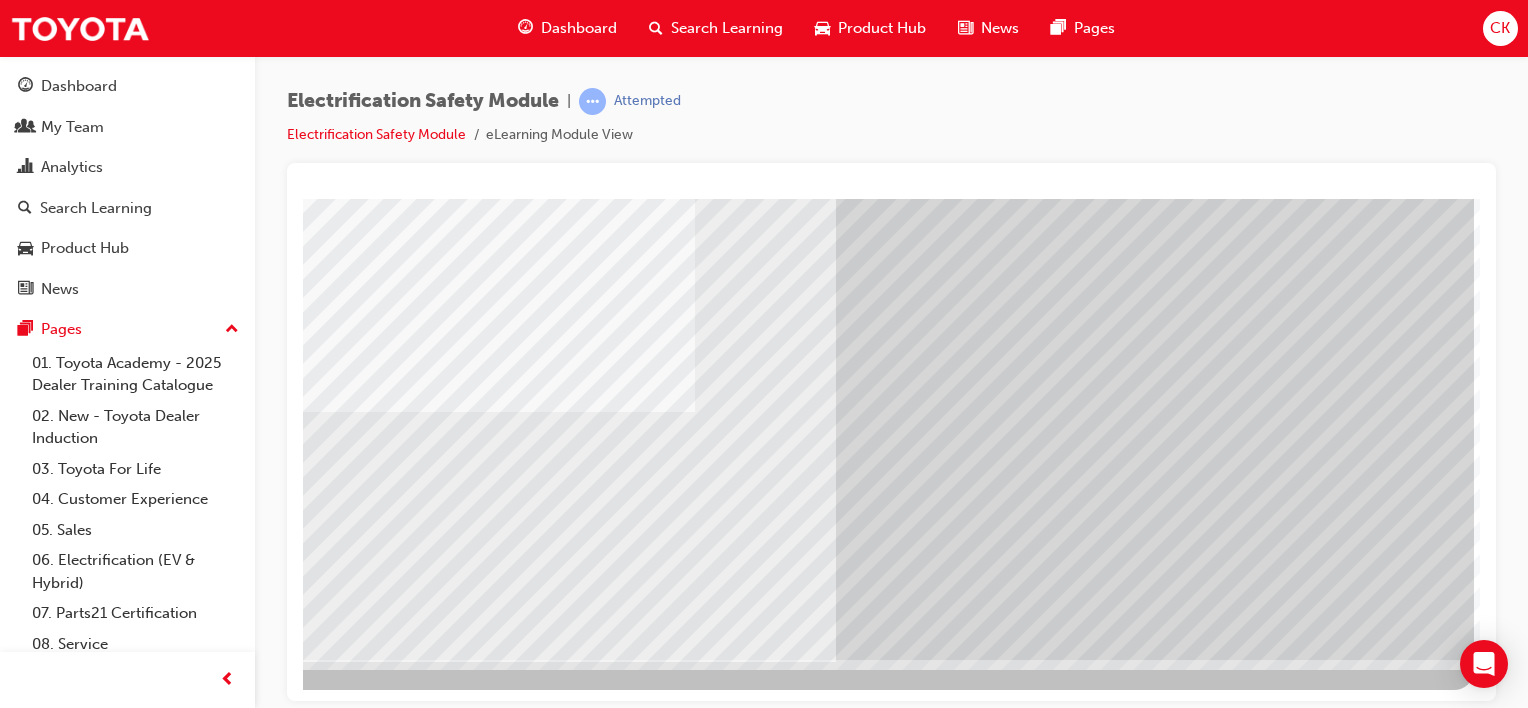 click at bounding box center [177, 3447] 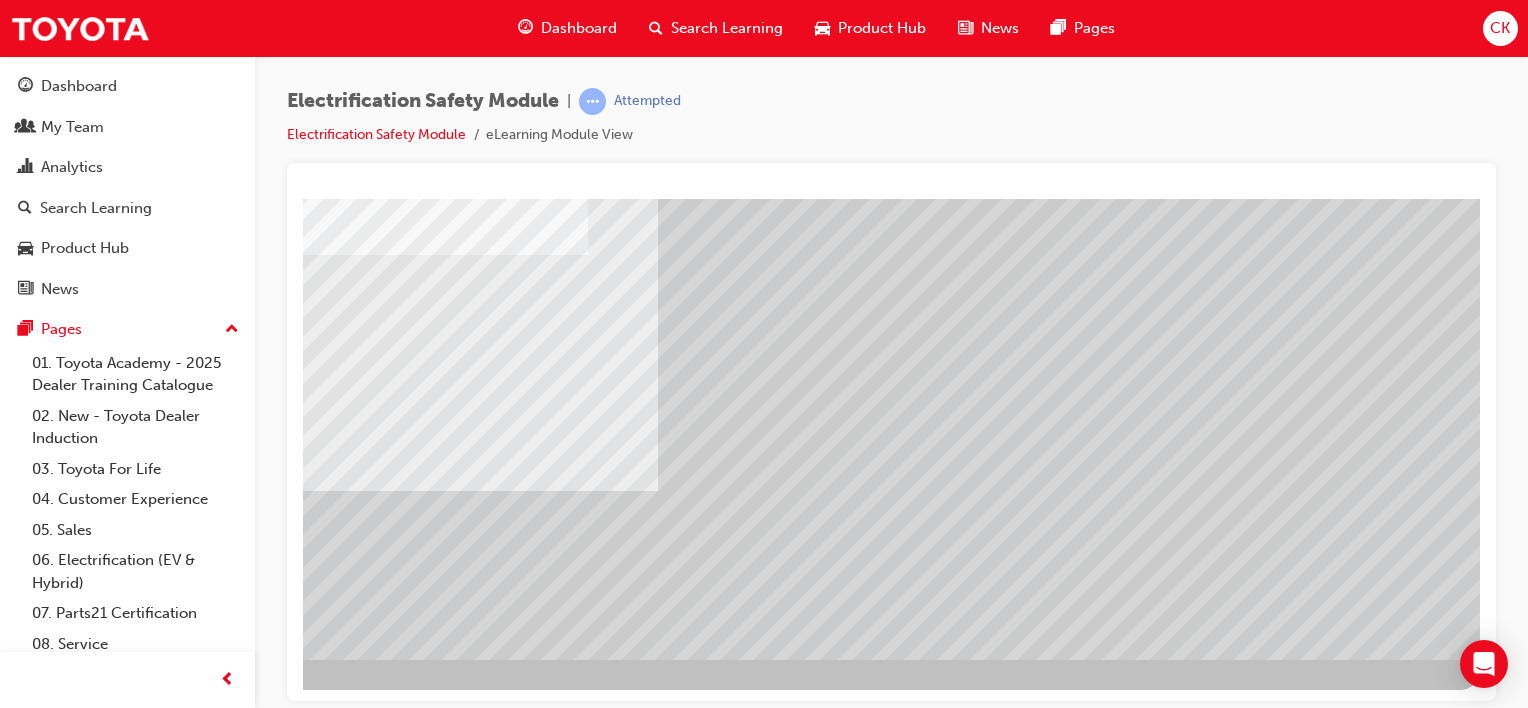 scroll, scrollTop: 0, scrollLeft: 0, axis: both 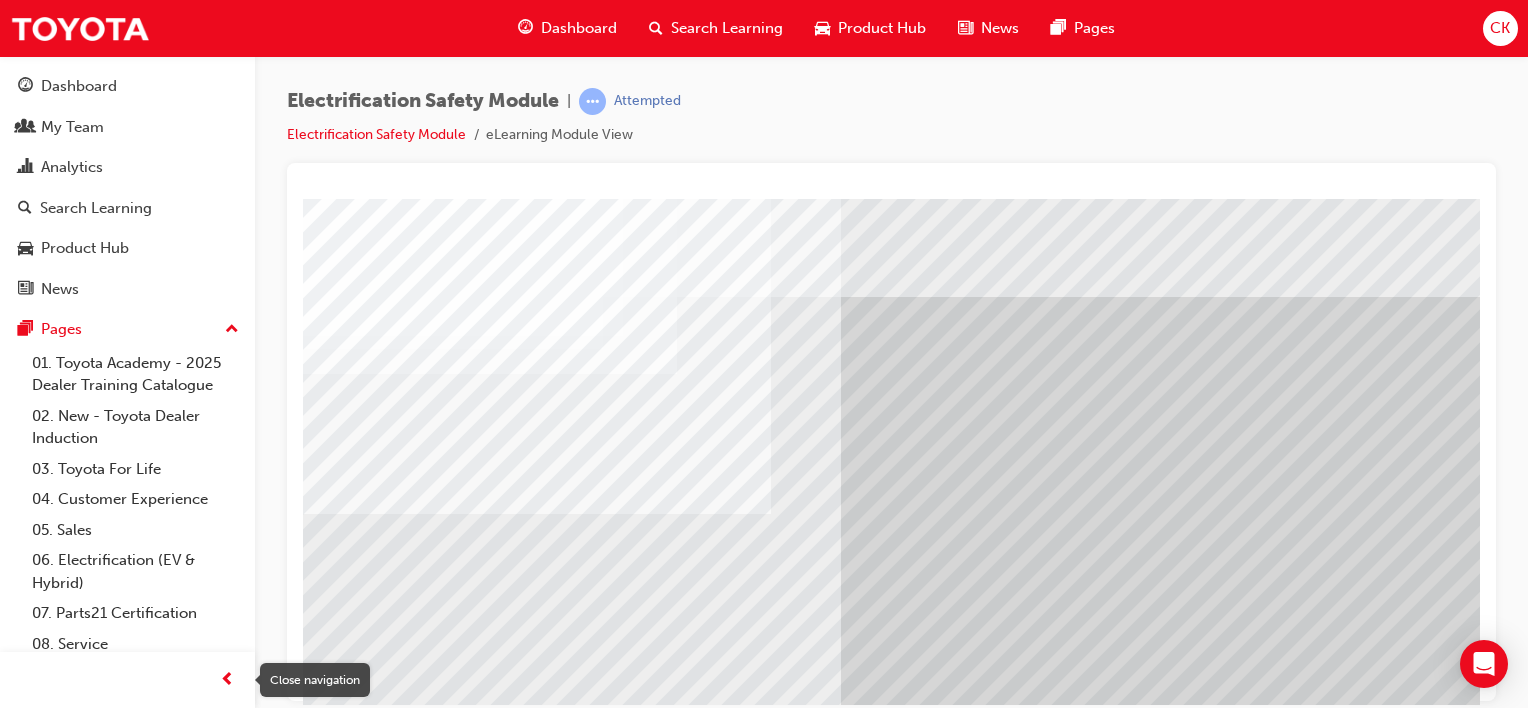 click at bounding box center (227, 680) 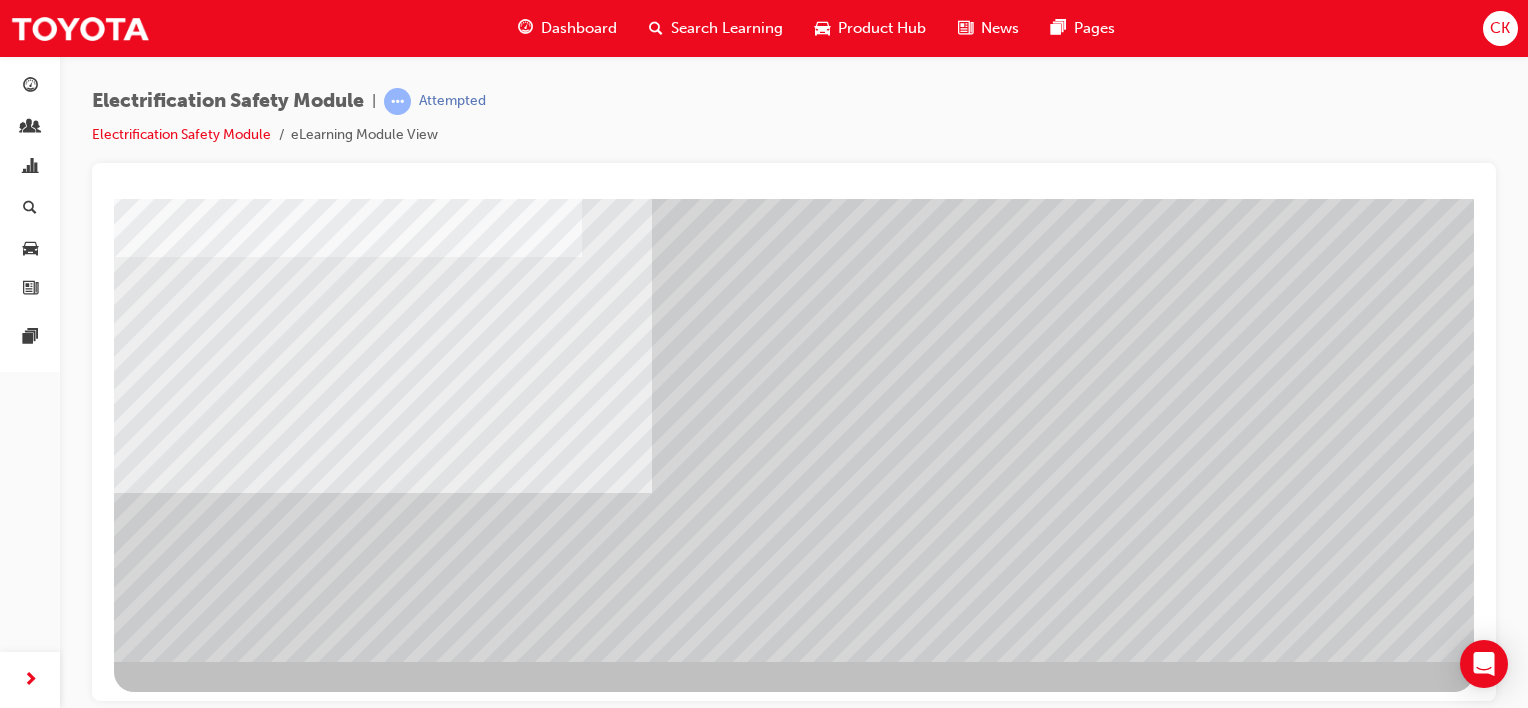 scroll, scrollTop: 259, scrollLeft: 0, axis: vertical 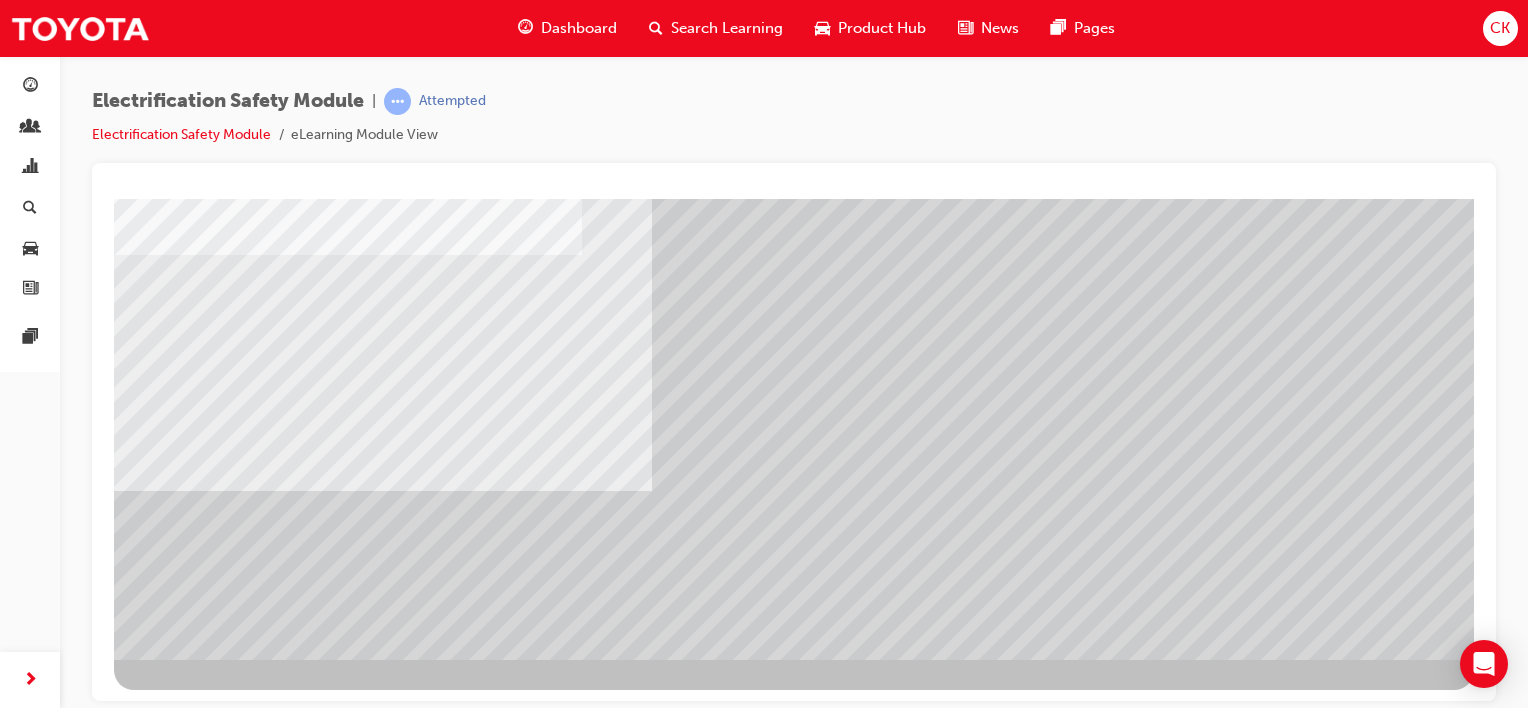 click at bounding box center [177, 3628] 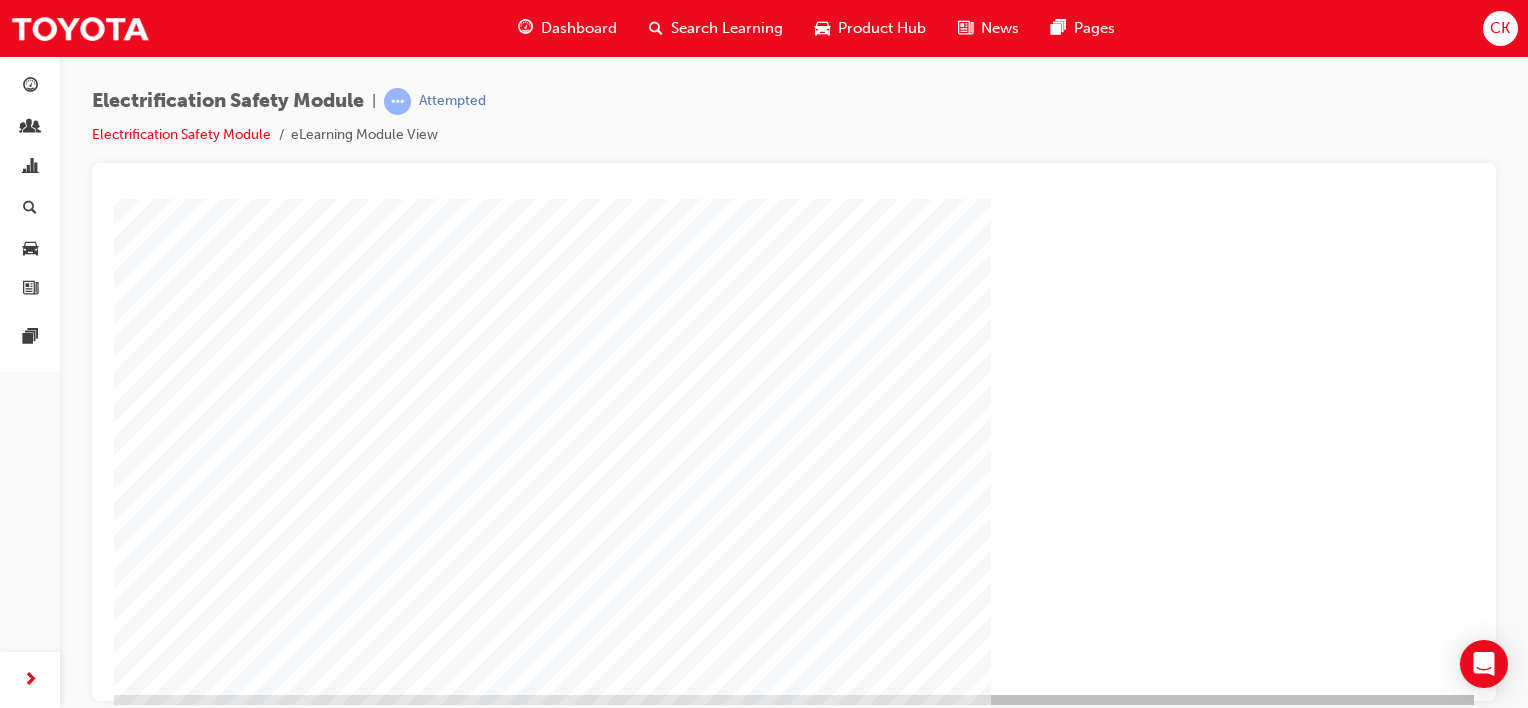 scroll, scrollTop: 259, scrollLeft: 0, axis: vertical 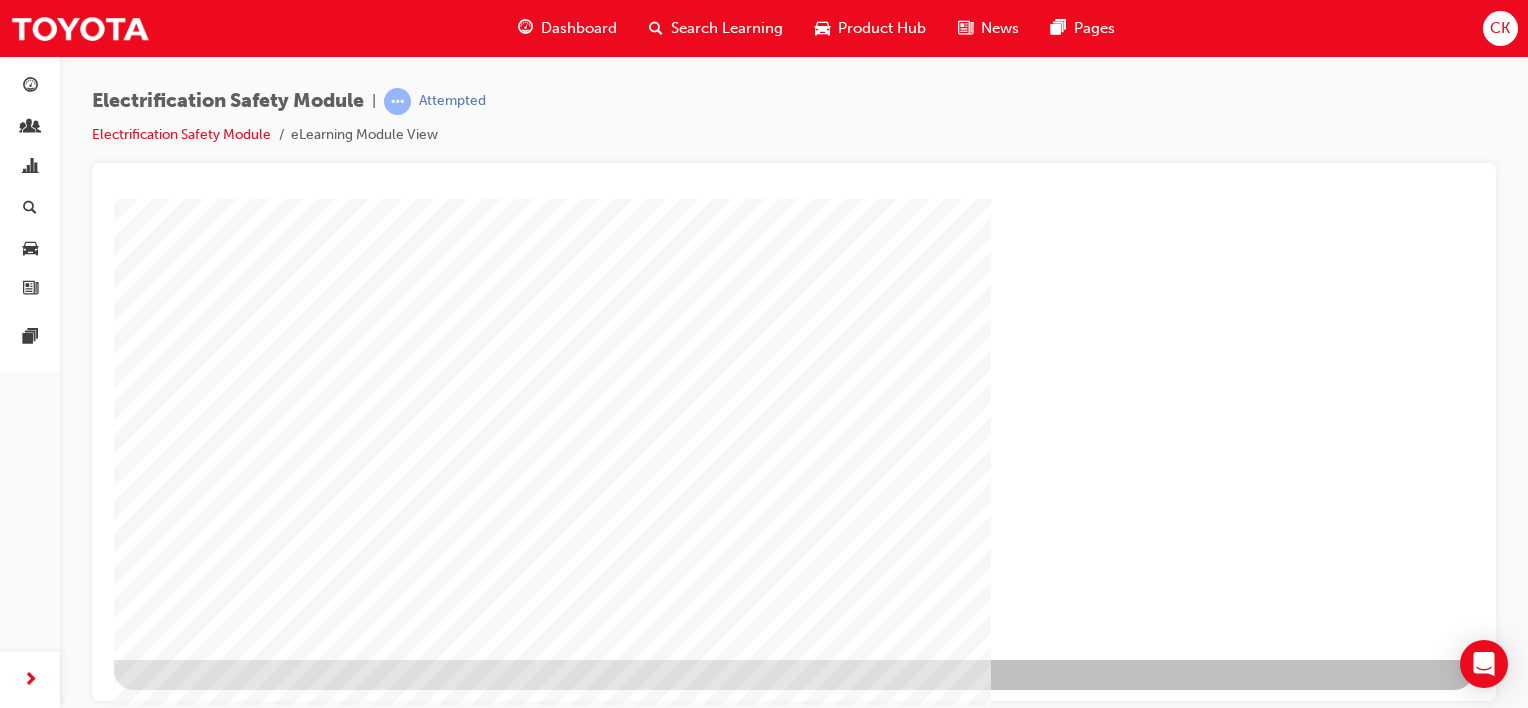 click at bounding box center [177, 1291] 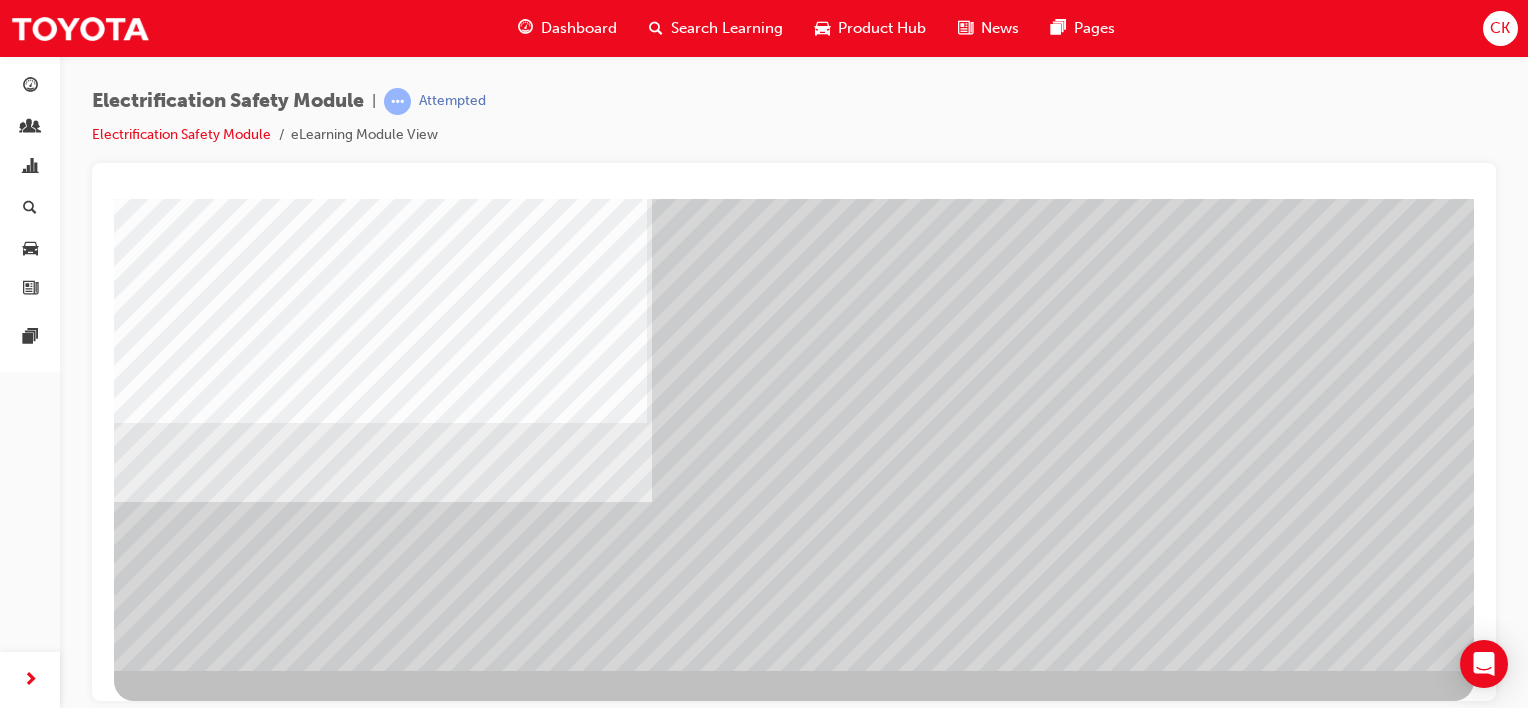 scroll, scrollTop: 259, scrollLeft: 0, axis: vertical 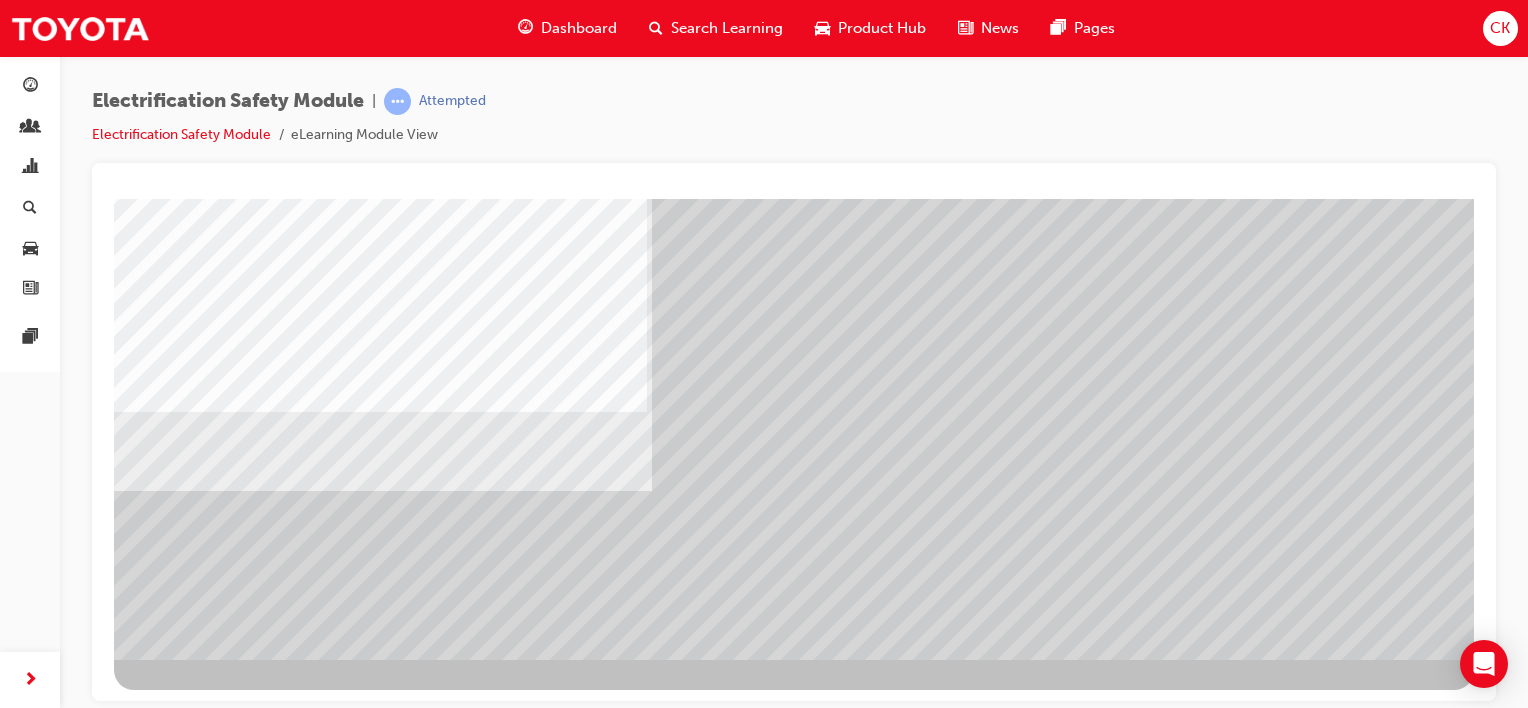 click at bounding box center [177, 2802] 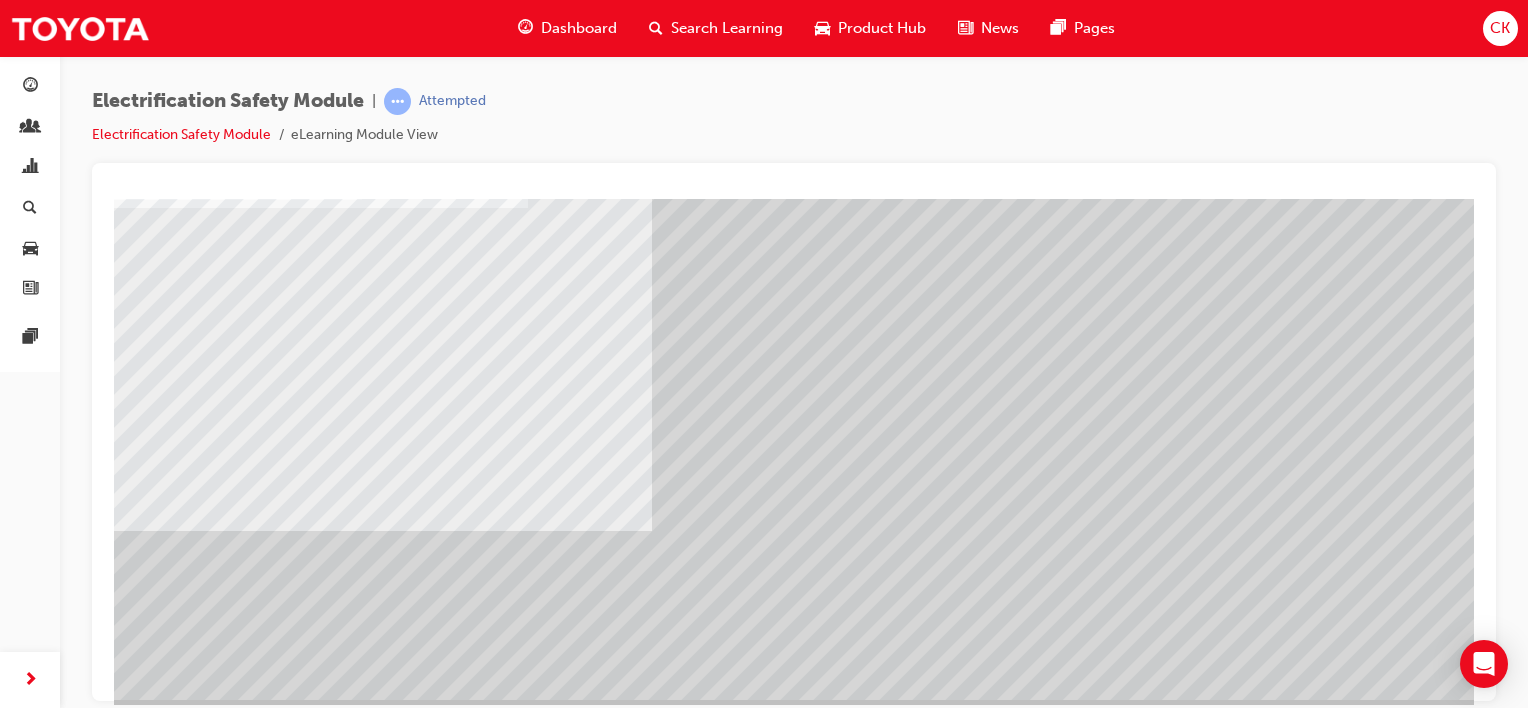scroll, scrollTop: 259, scrollLeft: 0, axis: vertical 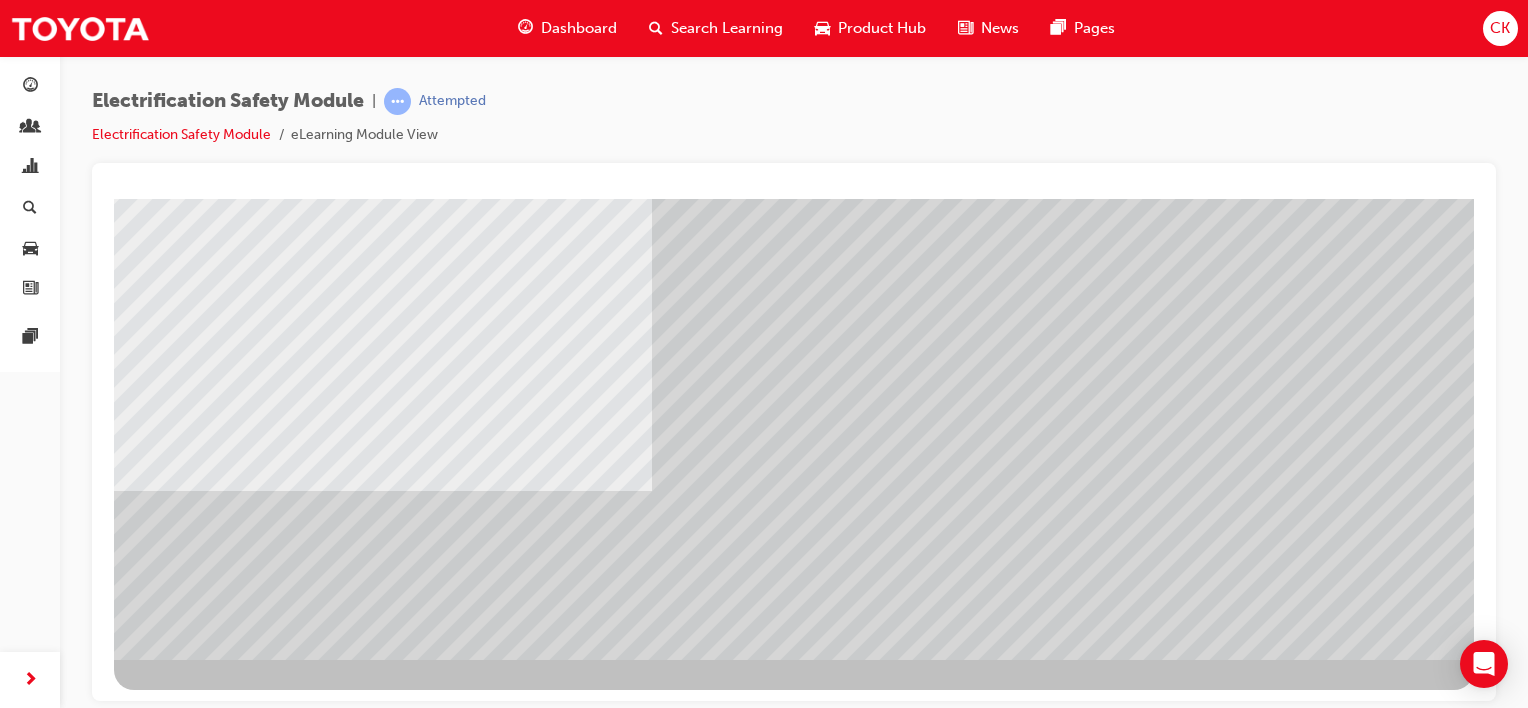 click at bounding box center [177, 2802] 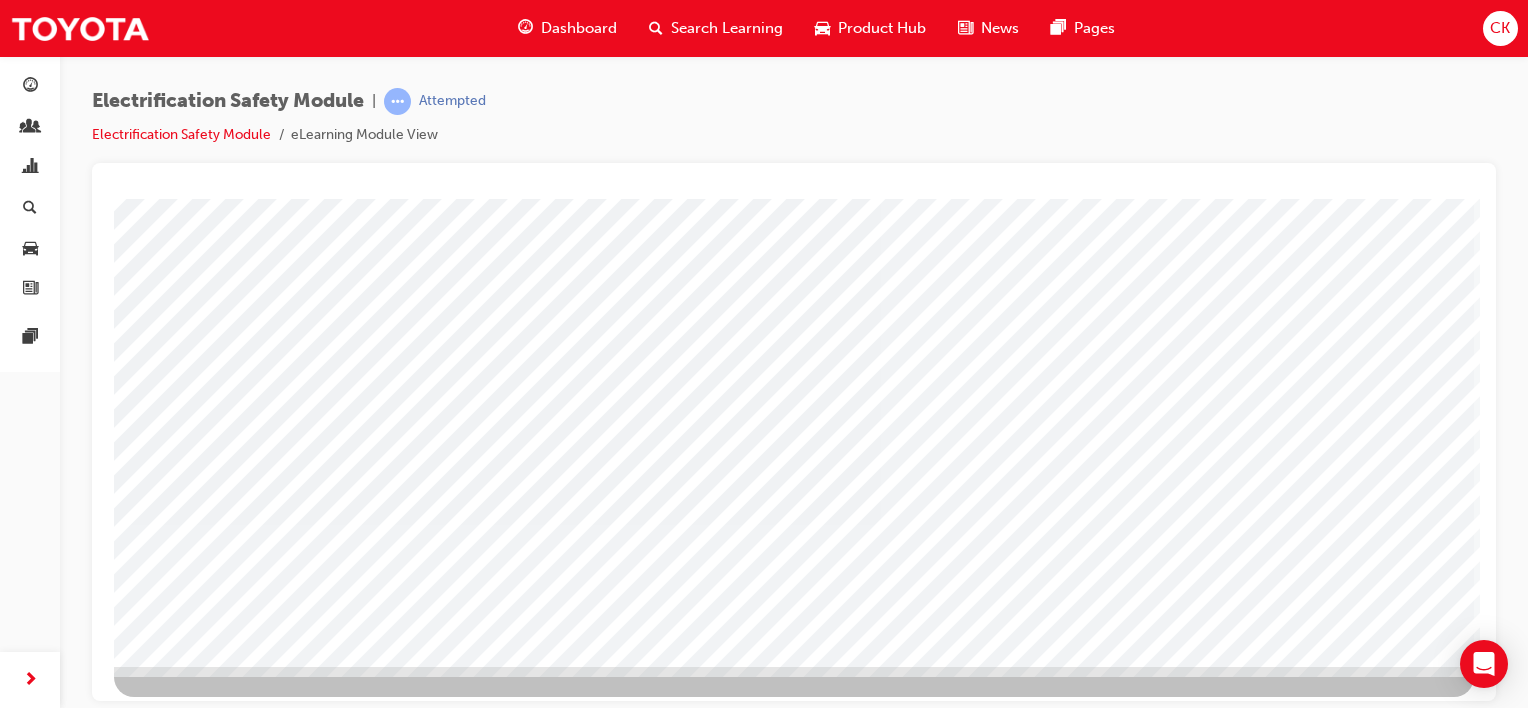 scroll, scrollTop: 259, scrollLeft: 0, axis: vertical 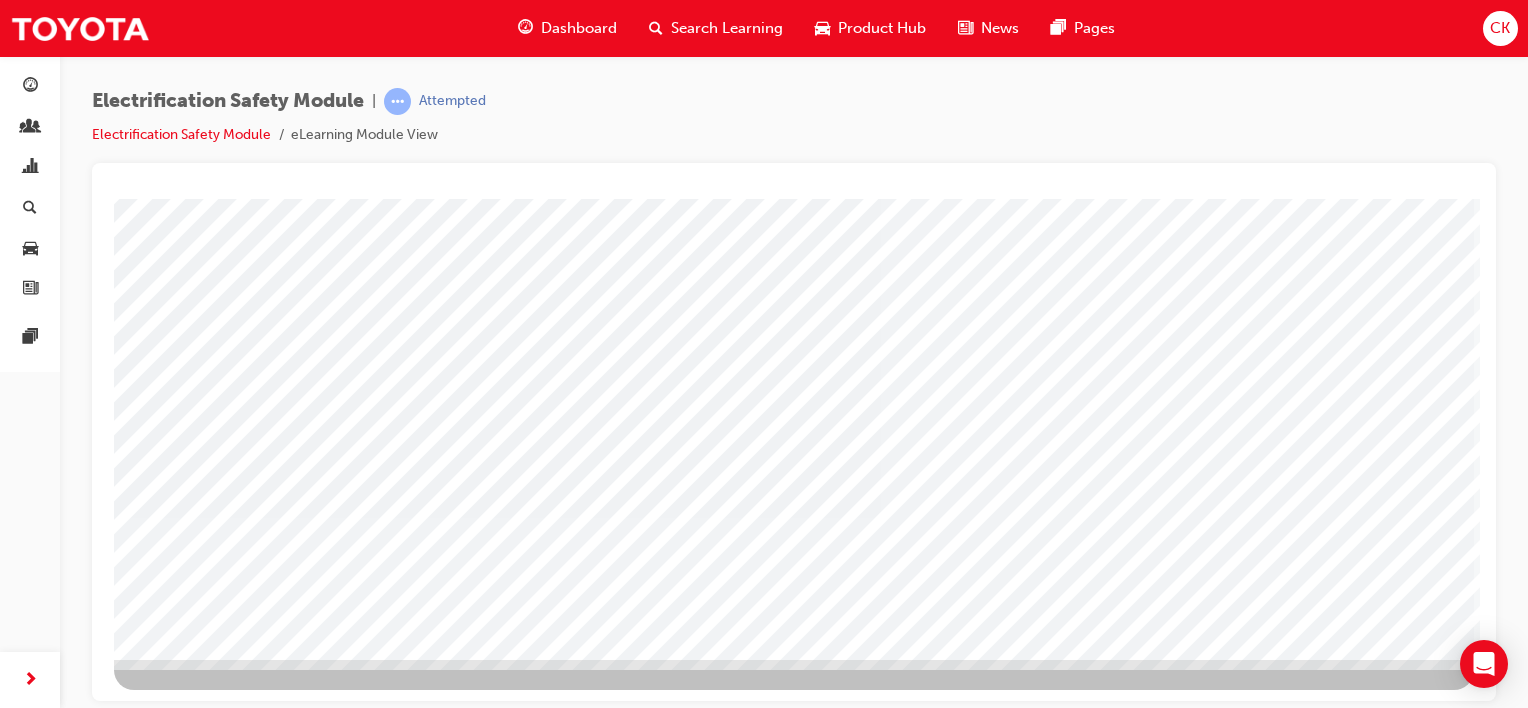 click at bounding box center [177, 3126] 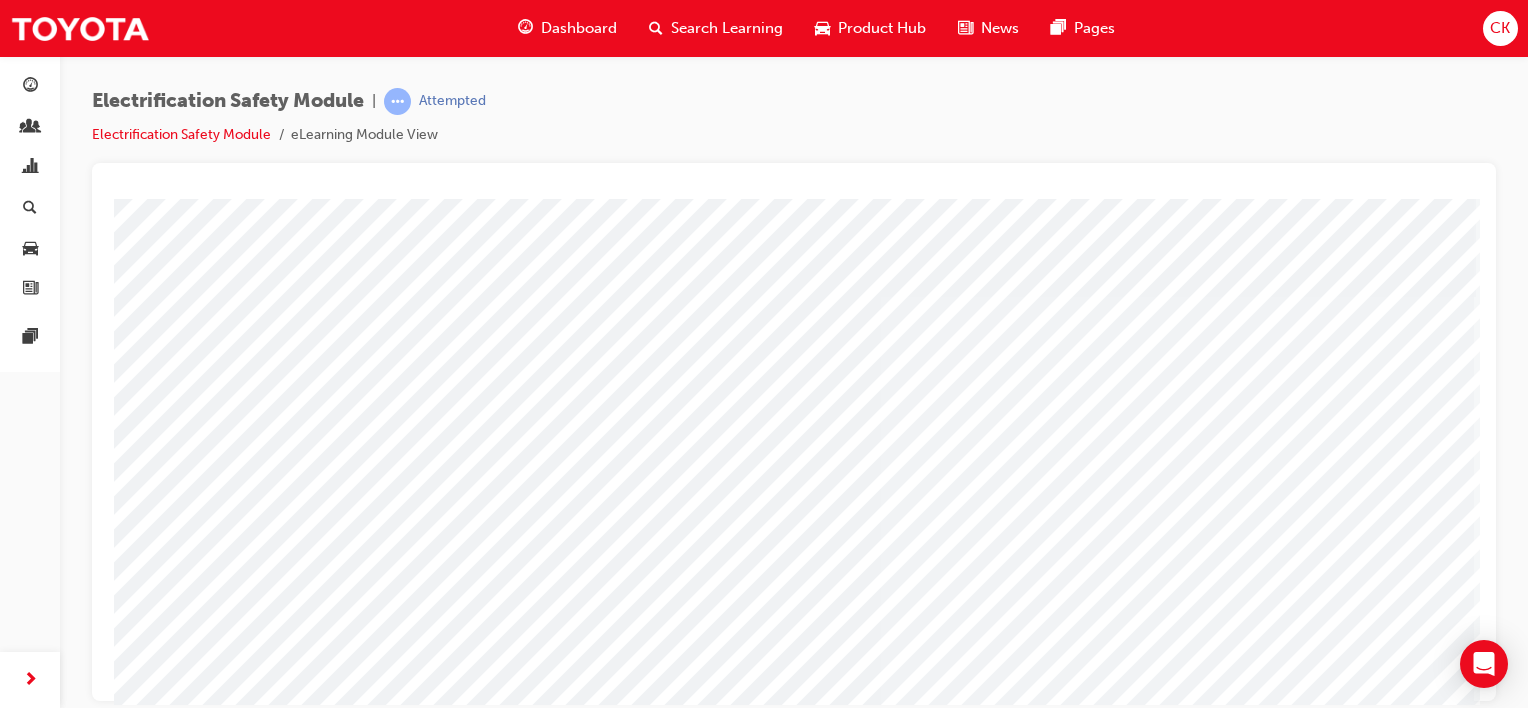 scroll, scrollTop: 259, scrollLeft: 0, axis: vertical 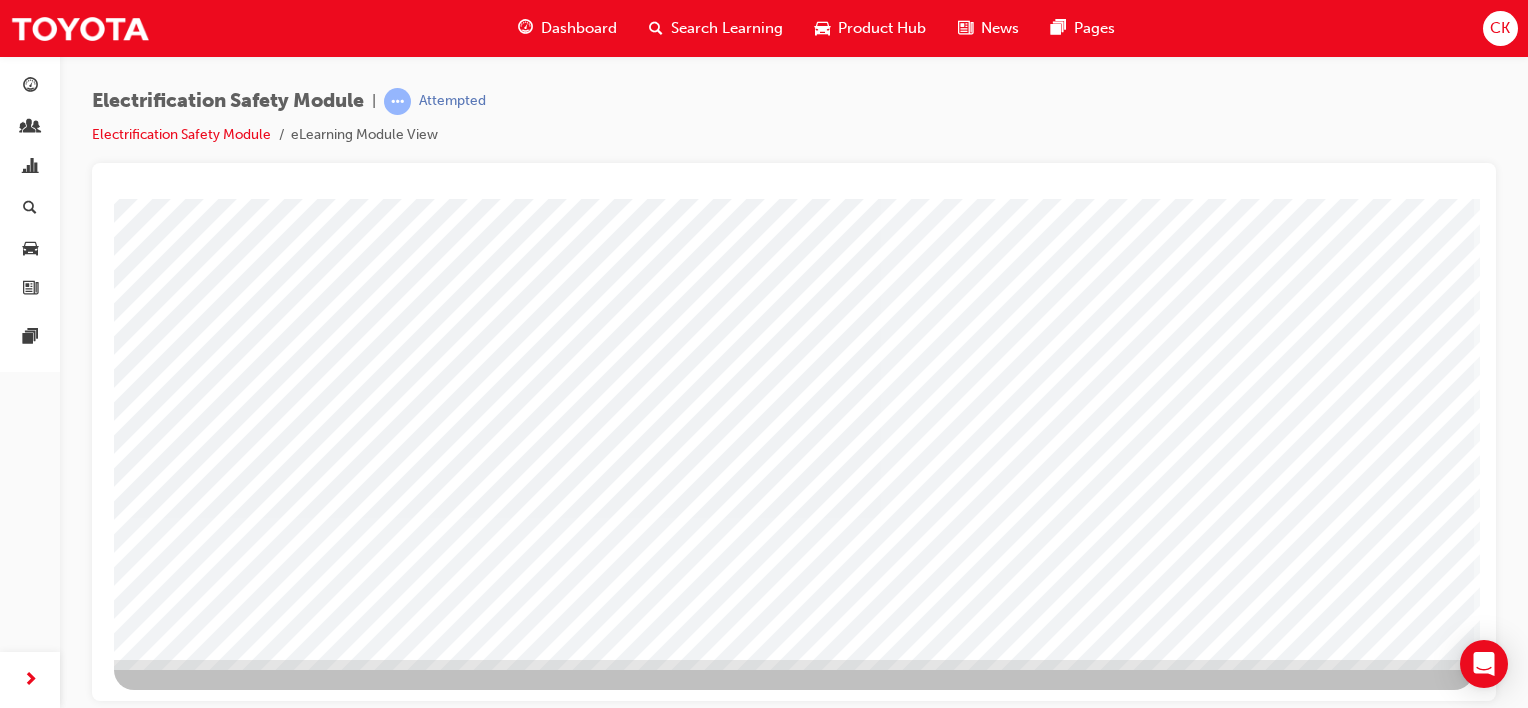 click at bounding box center (177, 2968) 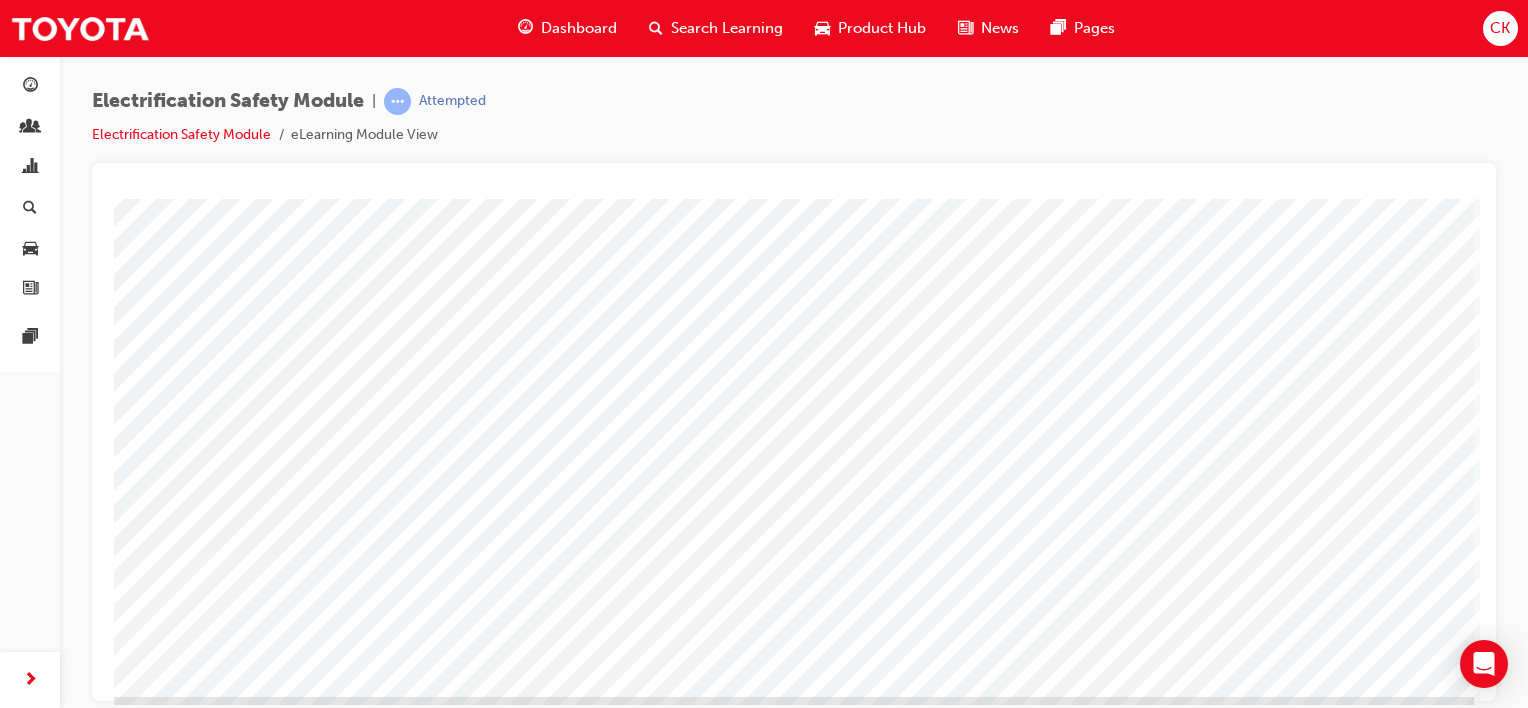 scroll, scrollTop: 259, scrollLeft: 0, axis: vertical 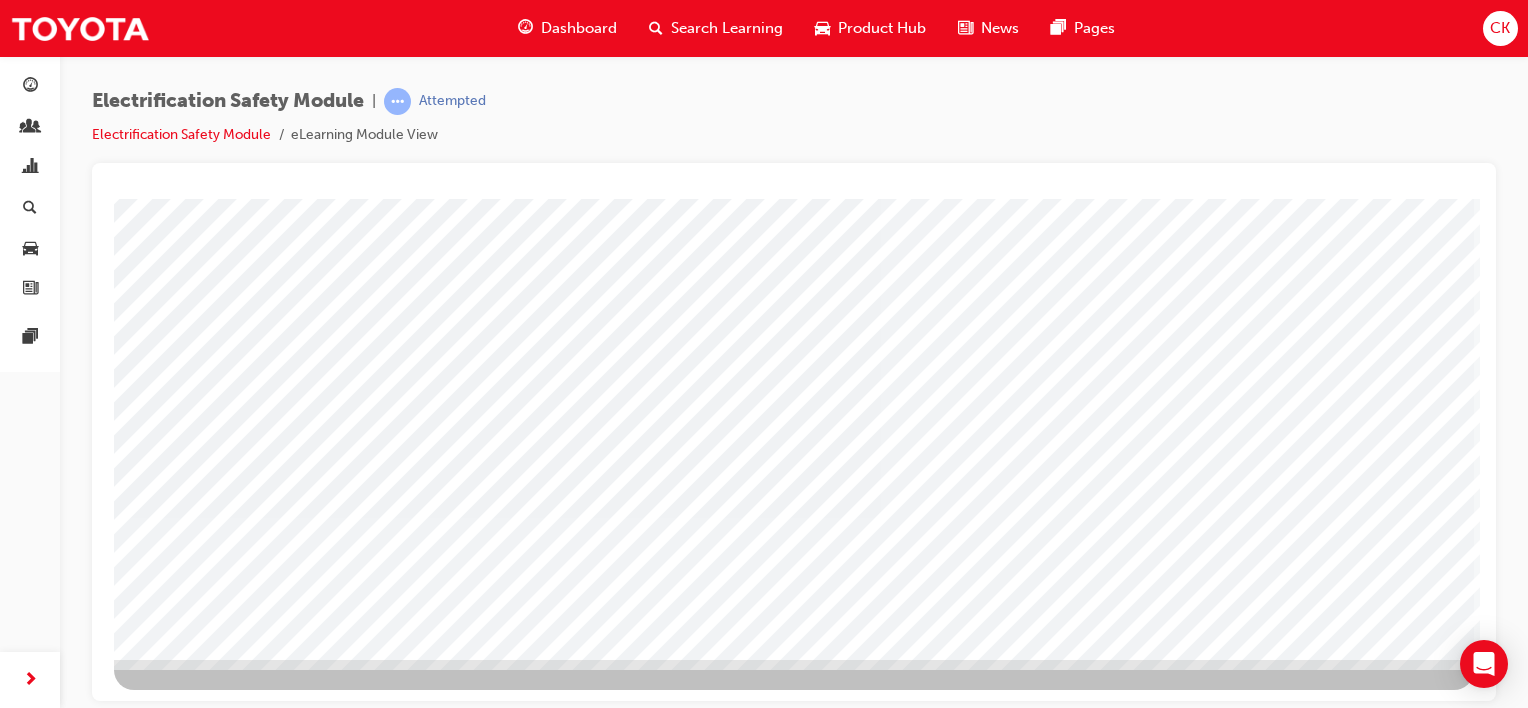 click at bounding box center [177, 3065] 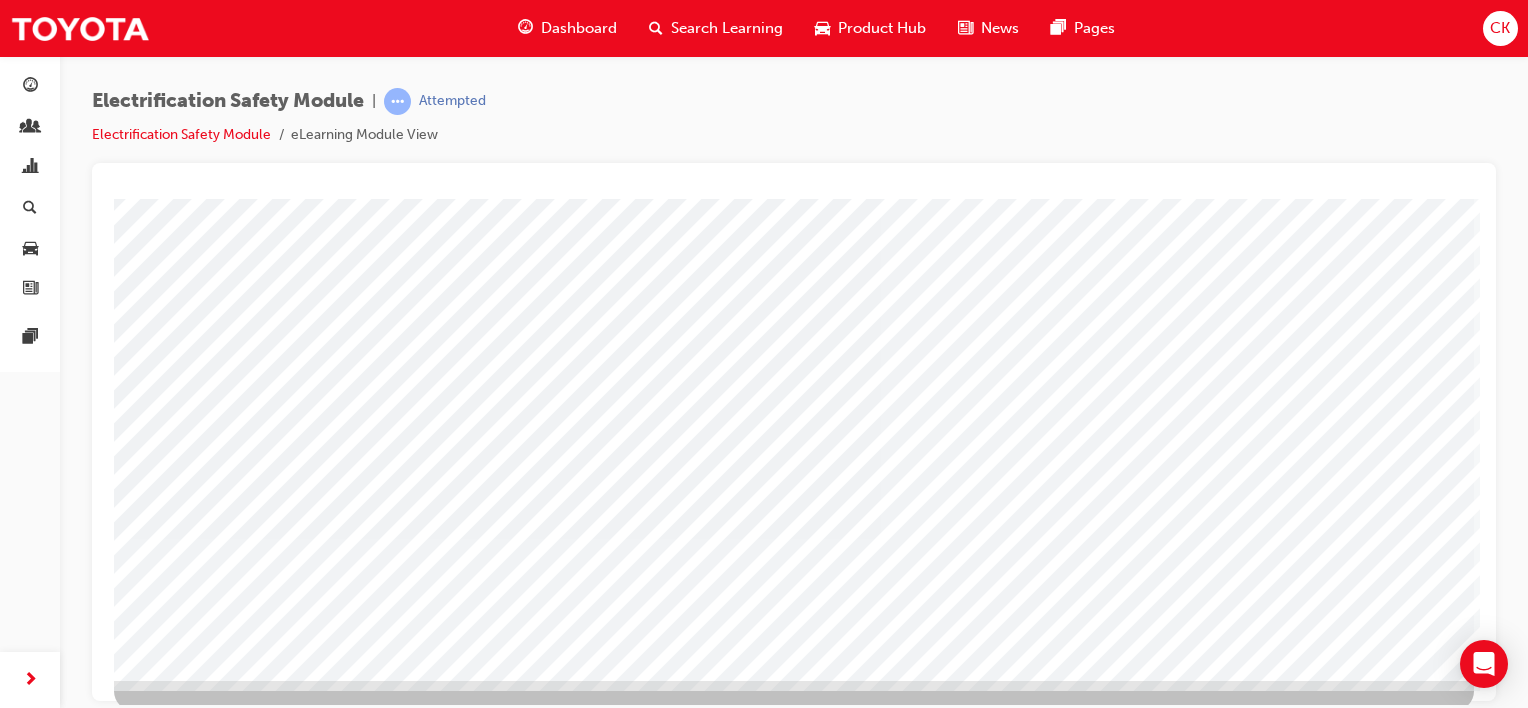 scroll, scrollTop: 259, scrollLeft: 0, axis: vertical 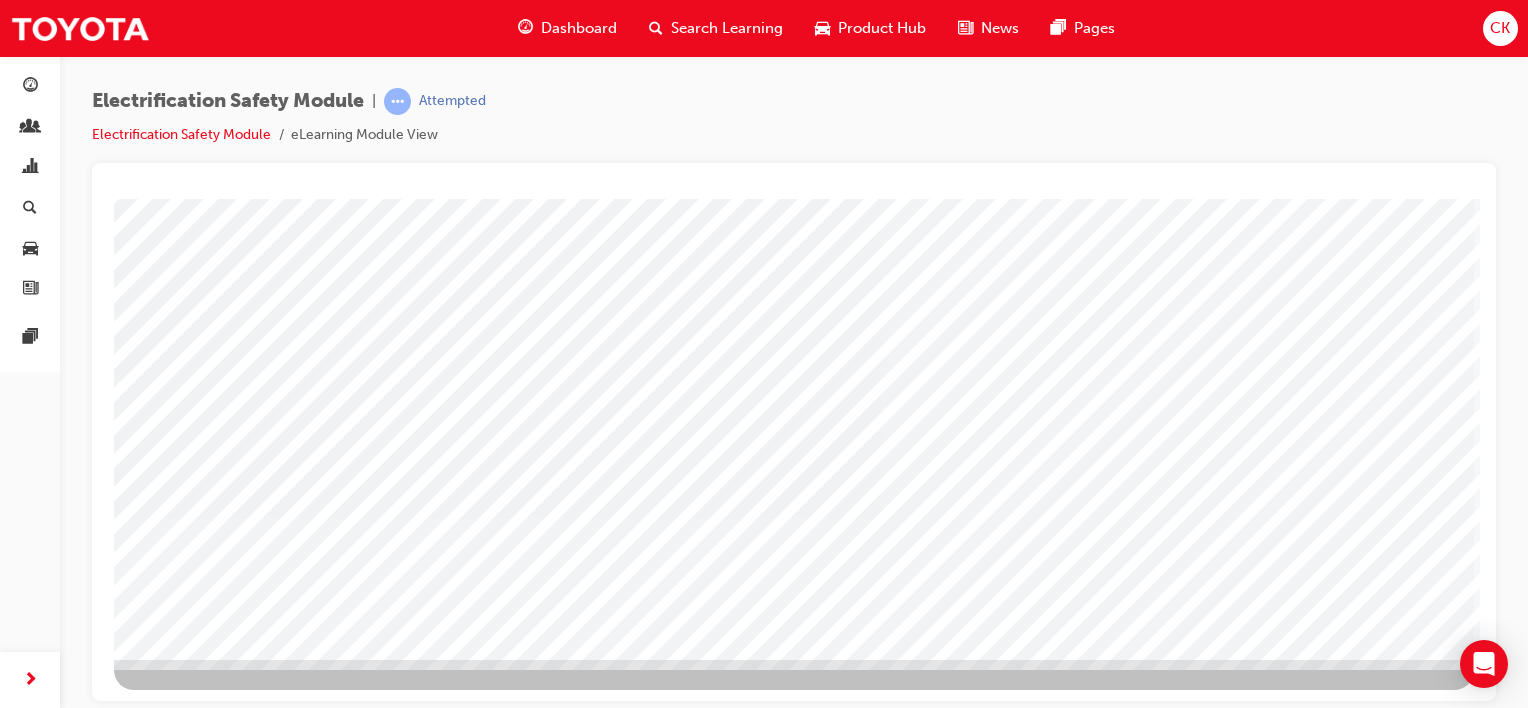 click at bounding box center (177, 2725) 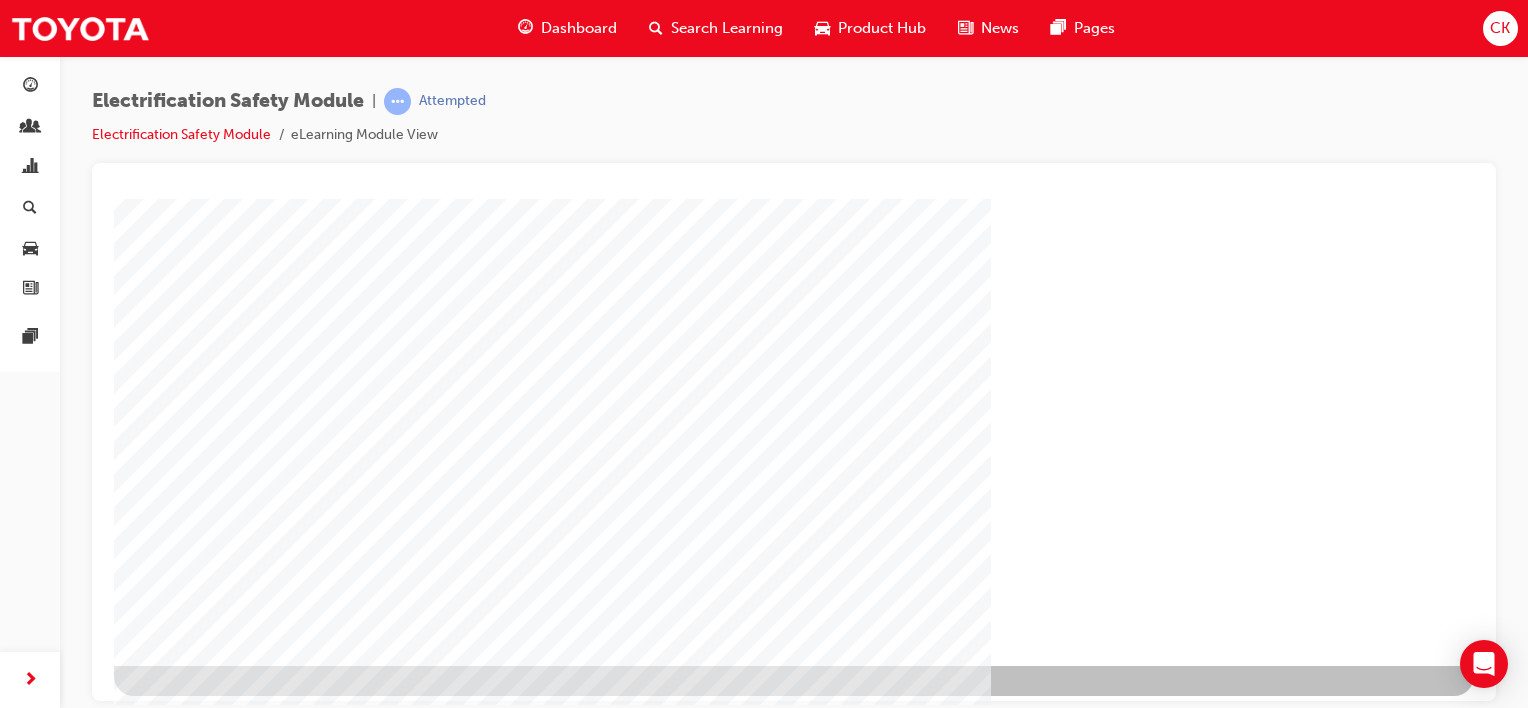 scroll, scrollTop: 259, scrollLeft: 0, axis: vertical 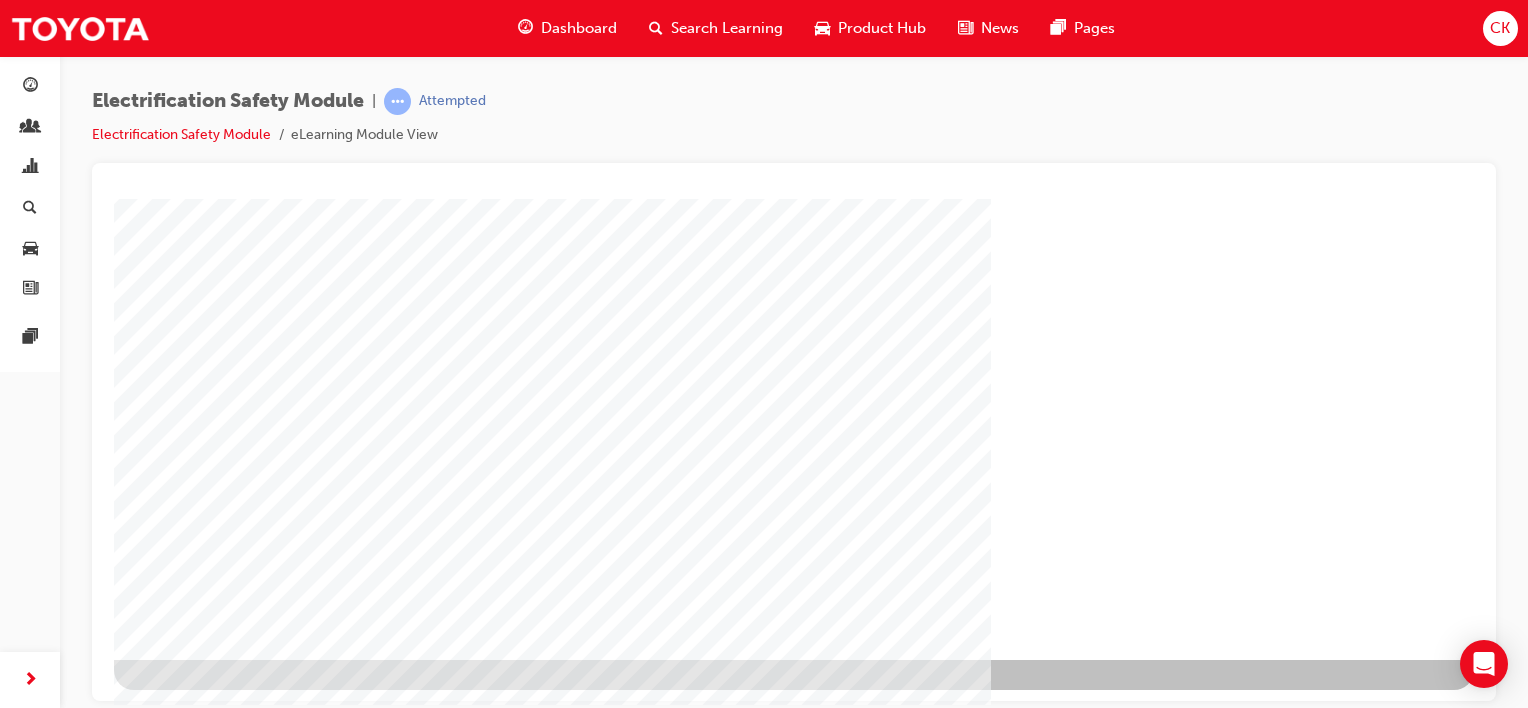 click at bounding box center (177, 1291) 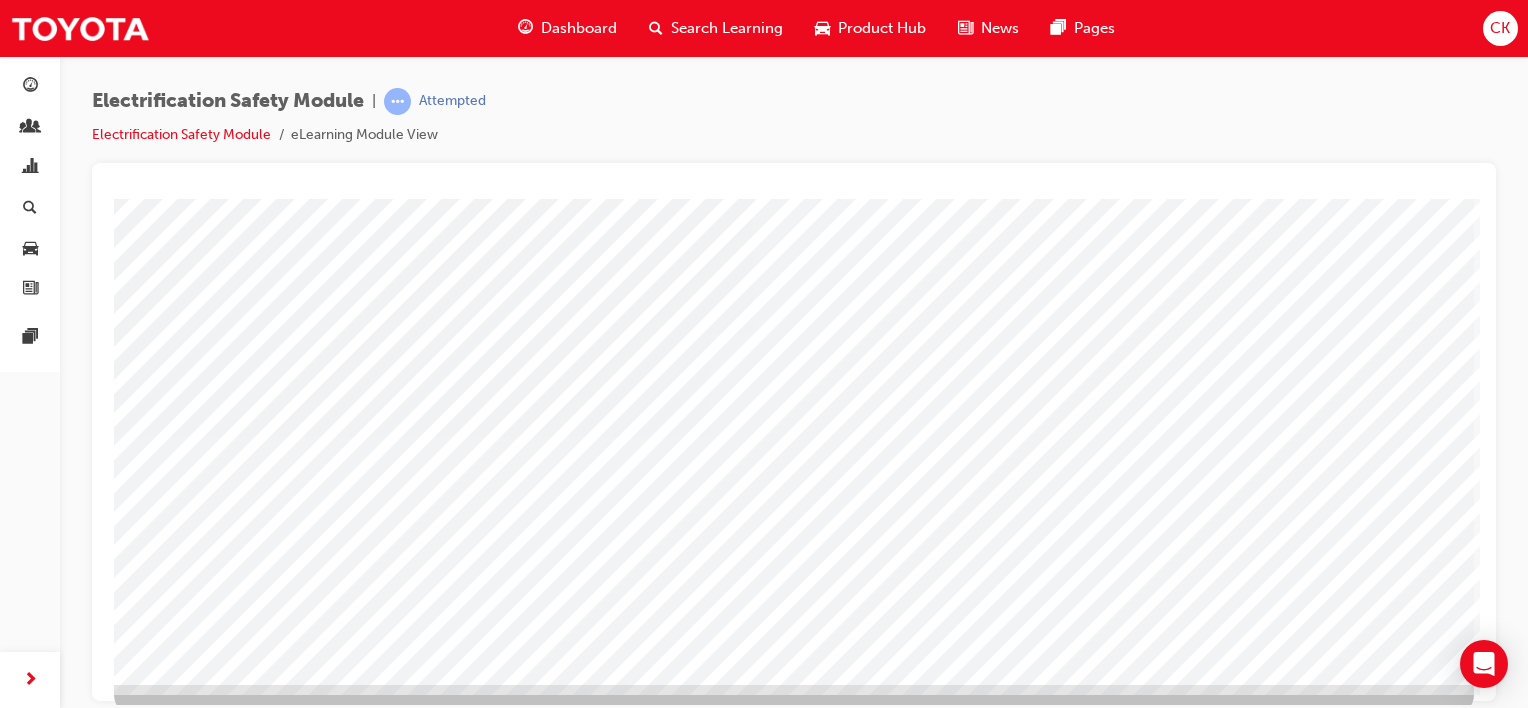 scroll, scrollTop: 259, scrollLeft: 0, axis: vertical 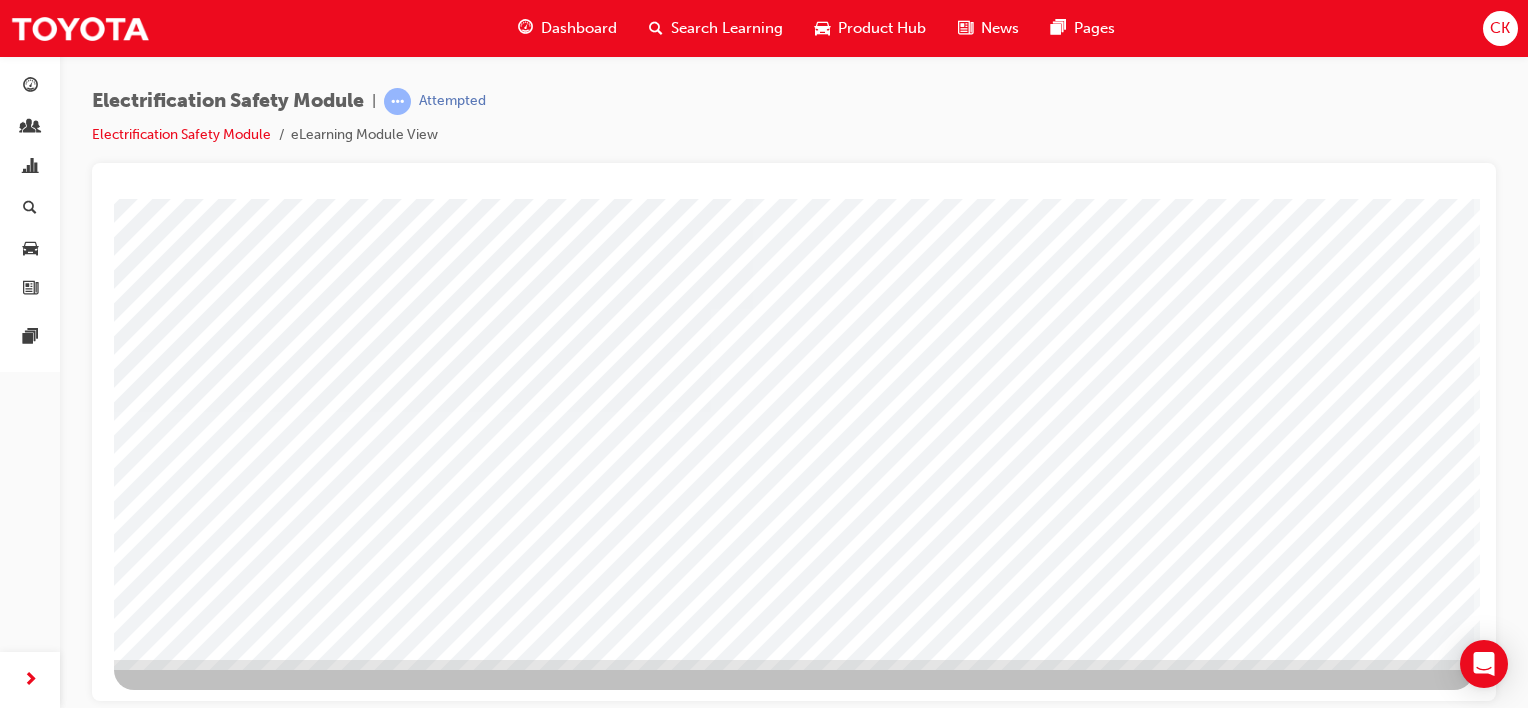 click at bounding box center (143, 3862) 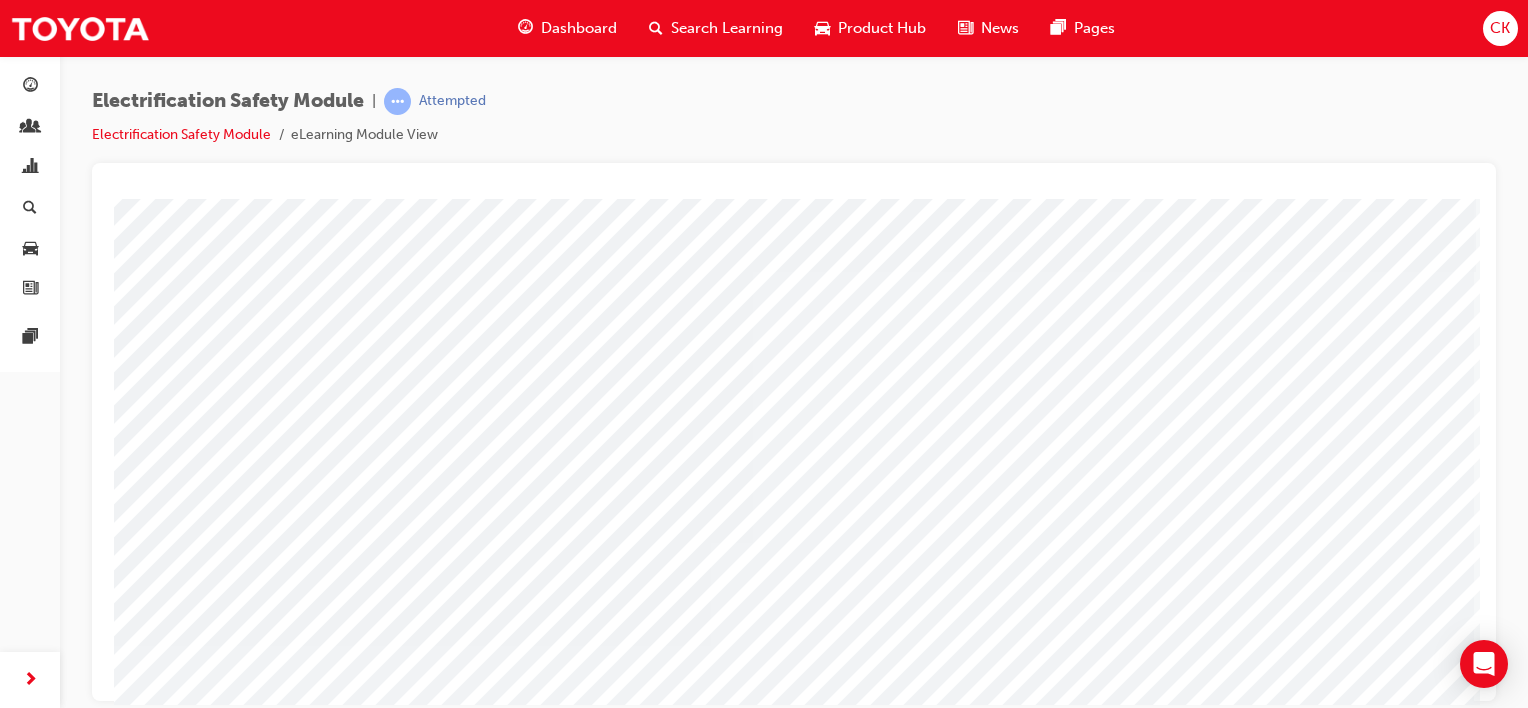 scroll, scrollTop: 0, scrollLeft: 0, axis: both 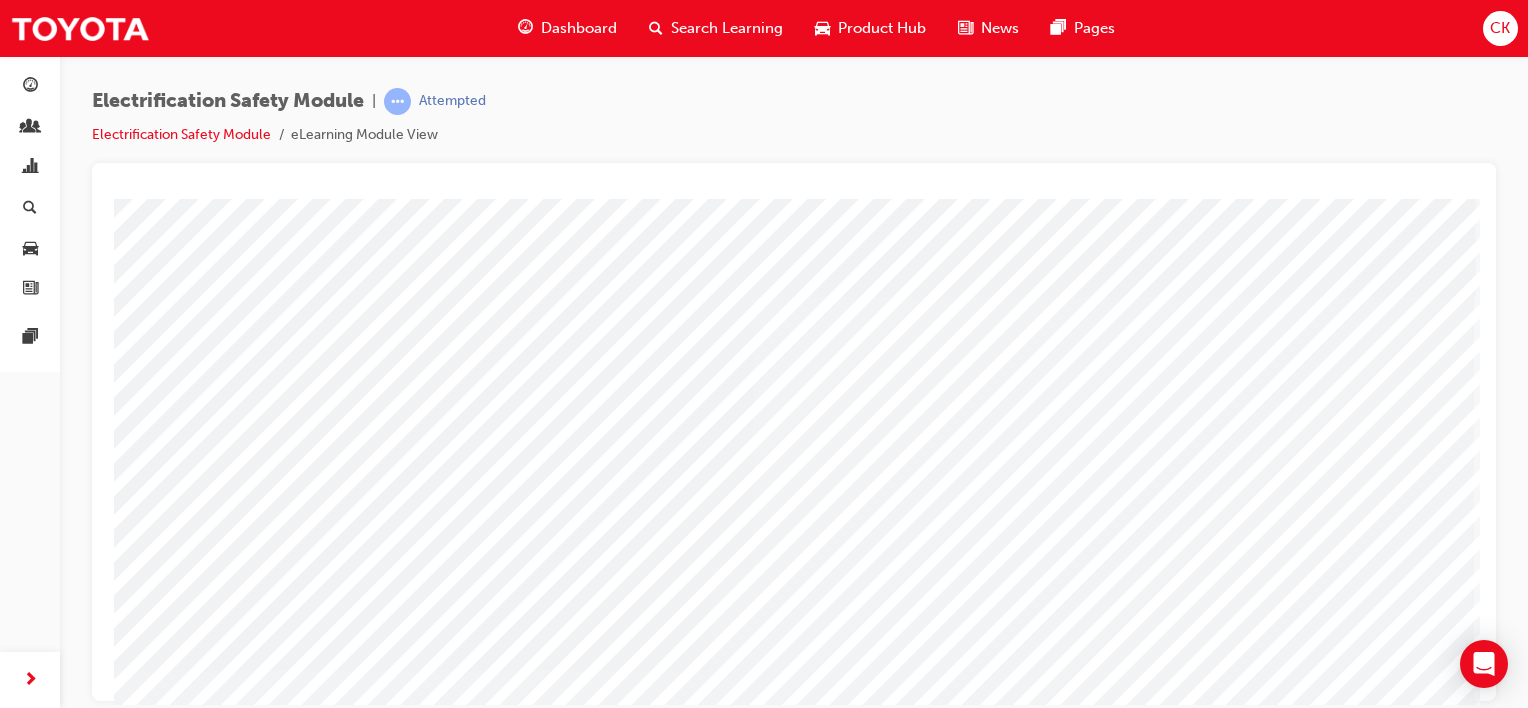 click at bounding box center [143, 4180] 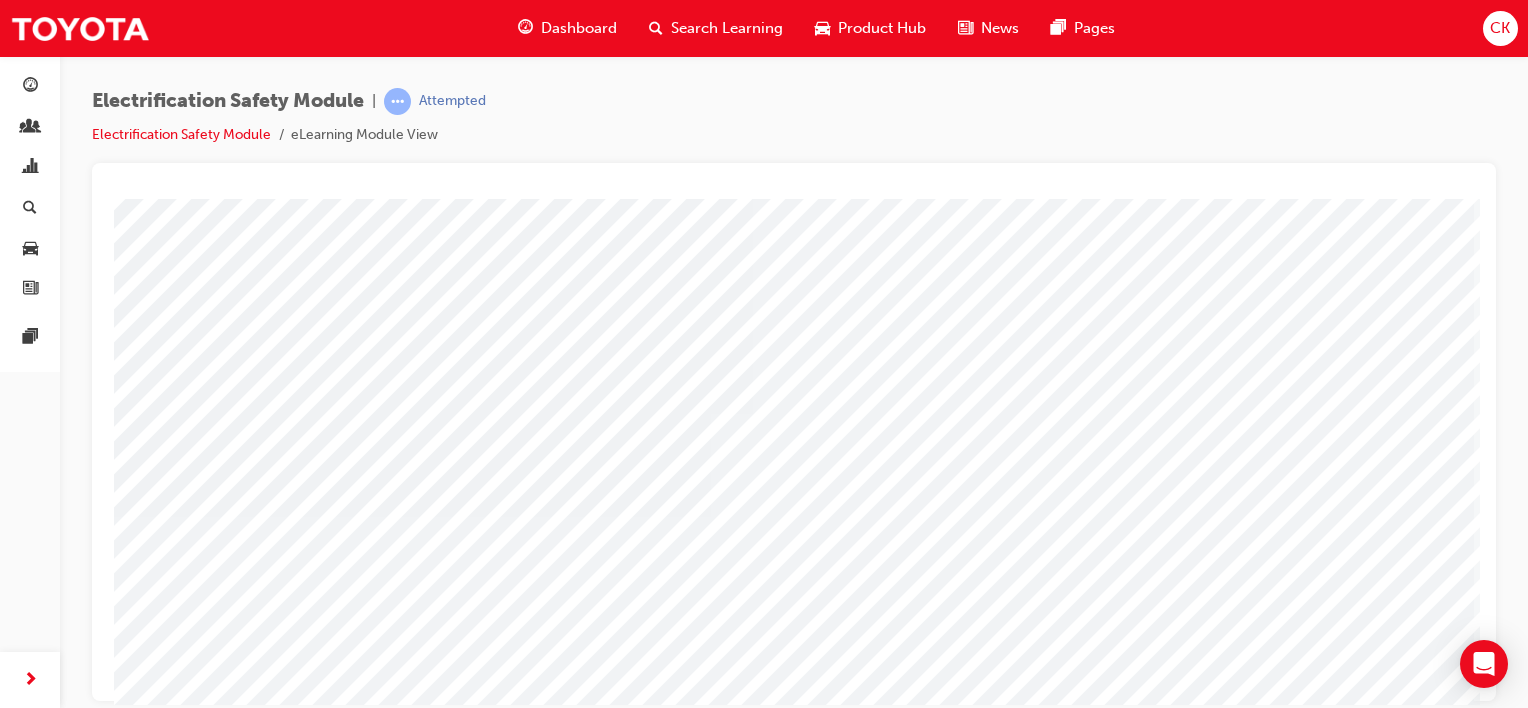 scroll, scrollTop: 200, scrollLeft: 0, axis: vertical 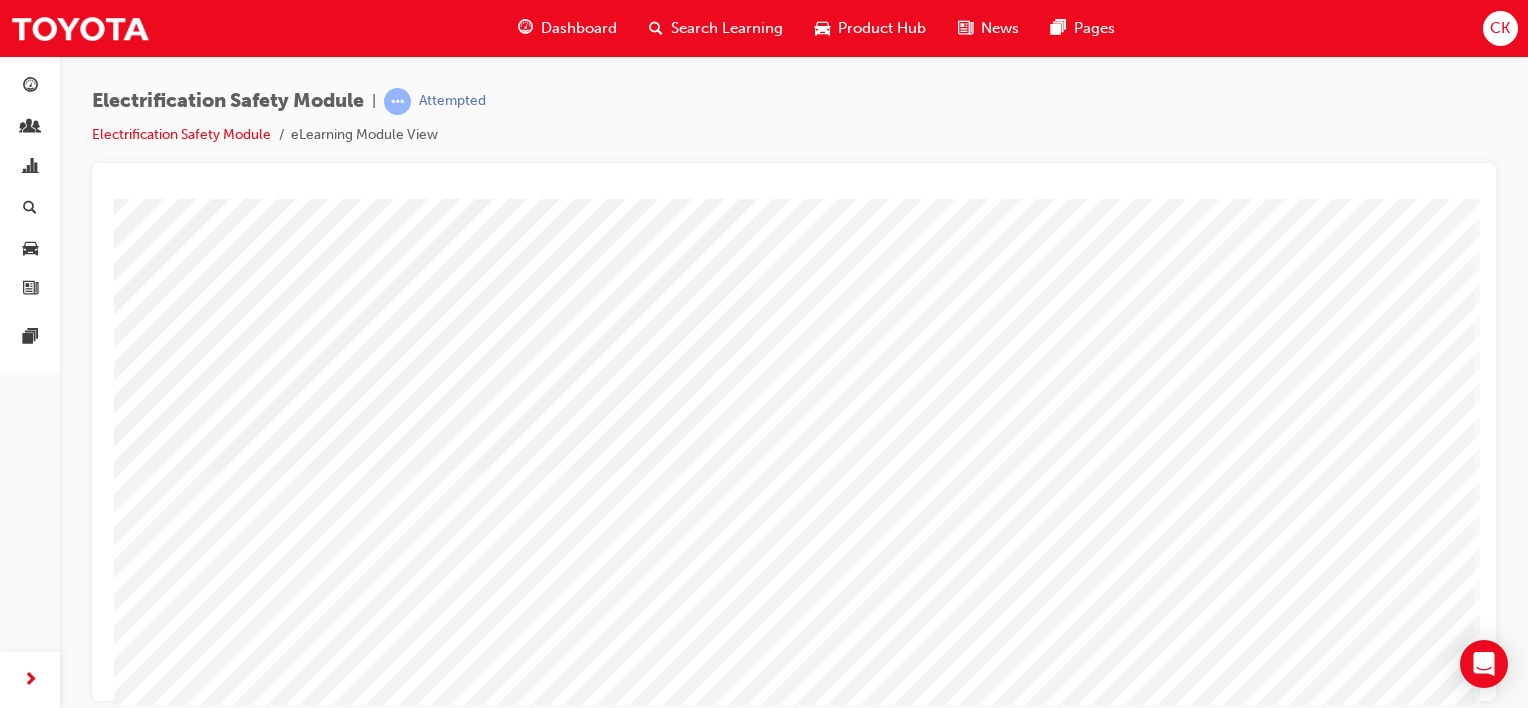click at bounding box center [143, 3862] 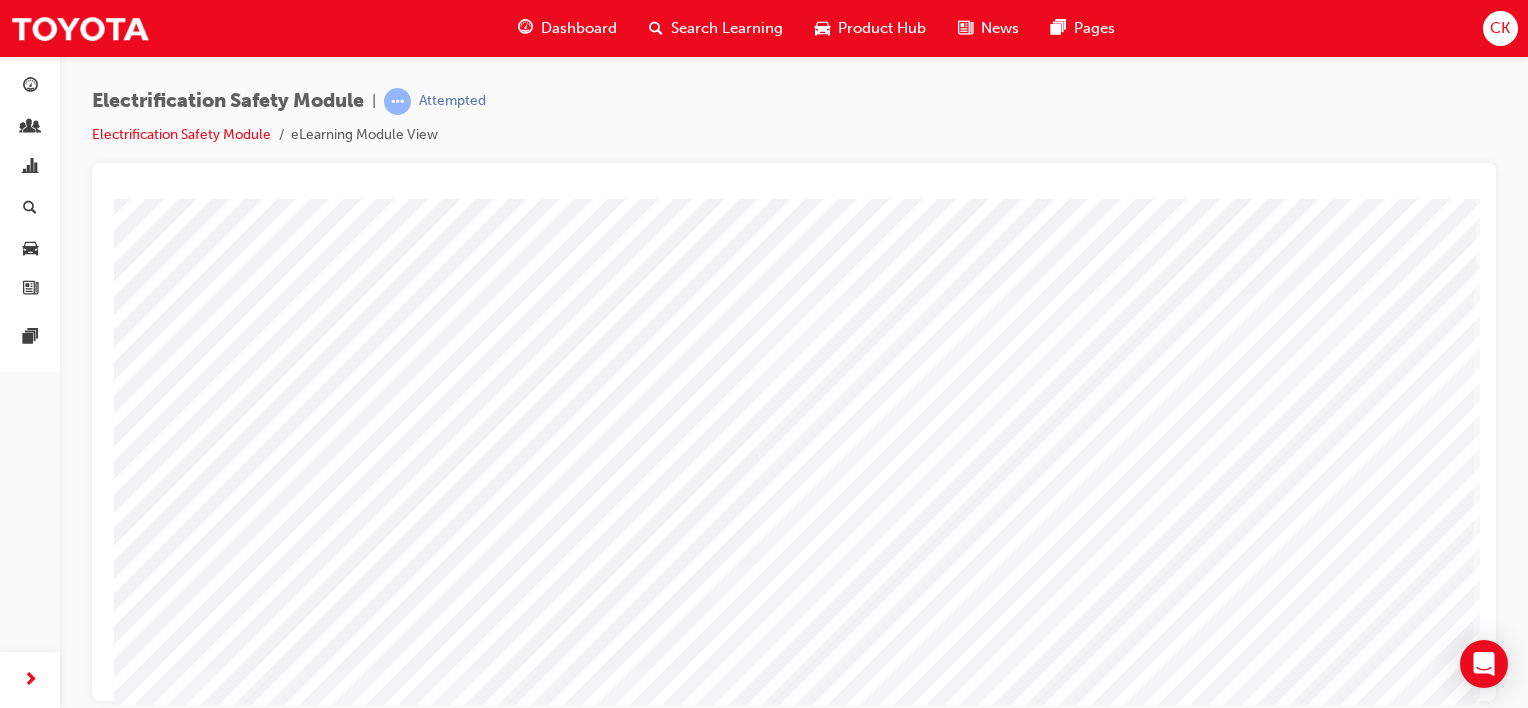scroll, scrollTop: 0, scrollLeft: 0, axis: both 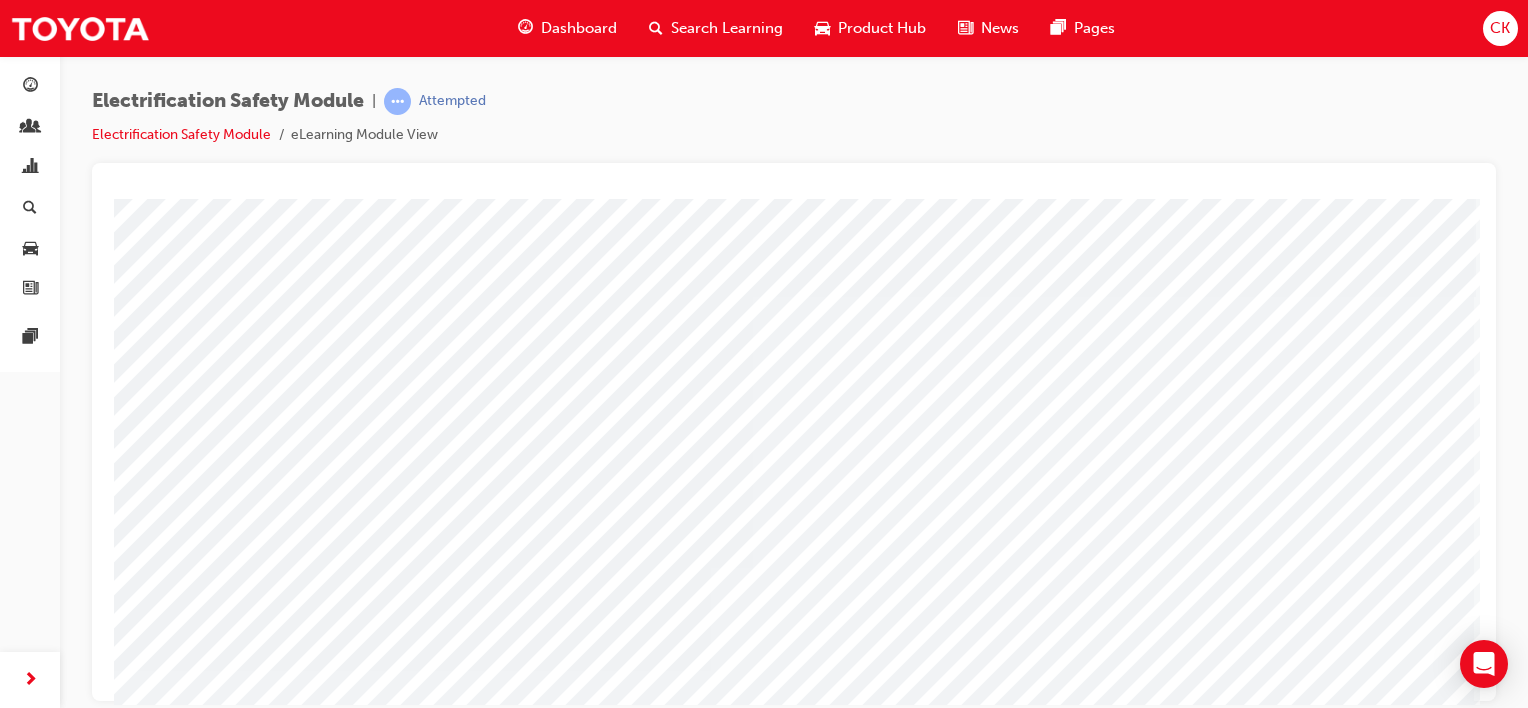 click at bounding box center (143, 4121) 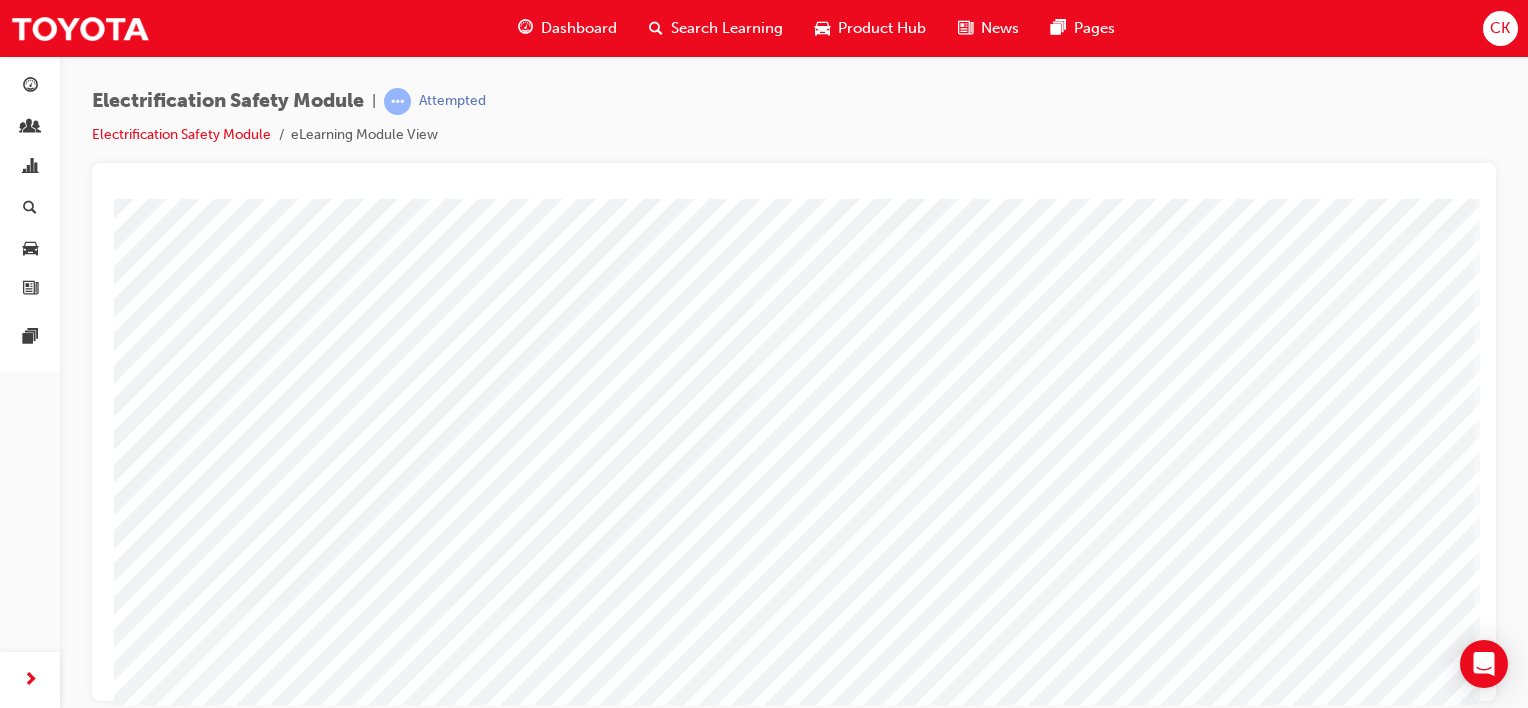 scroll, scrollTop: 100, scrollLeft: 0, axis: vertical 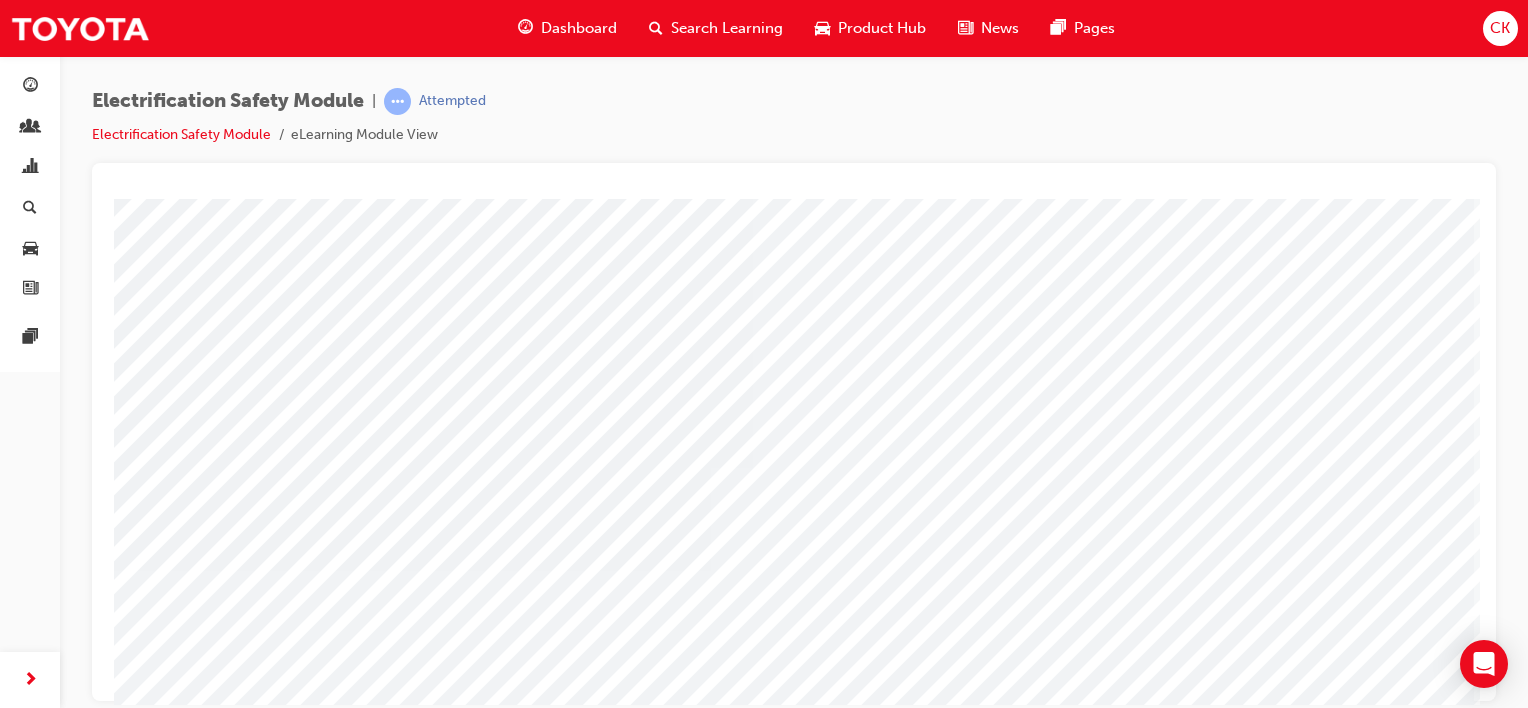 click at bounding box center [143, 4021] 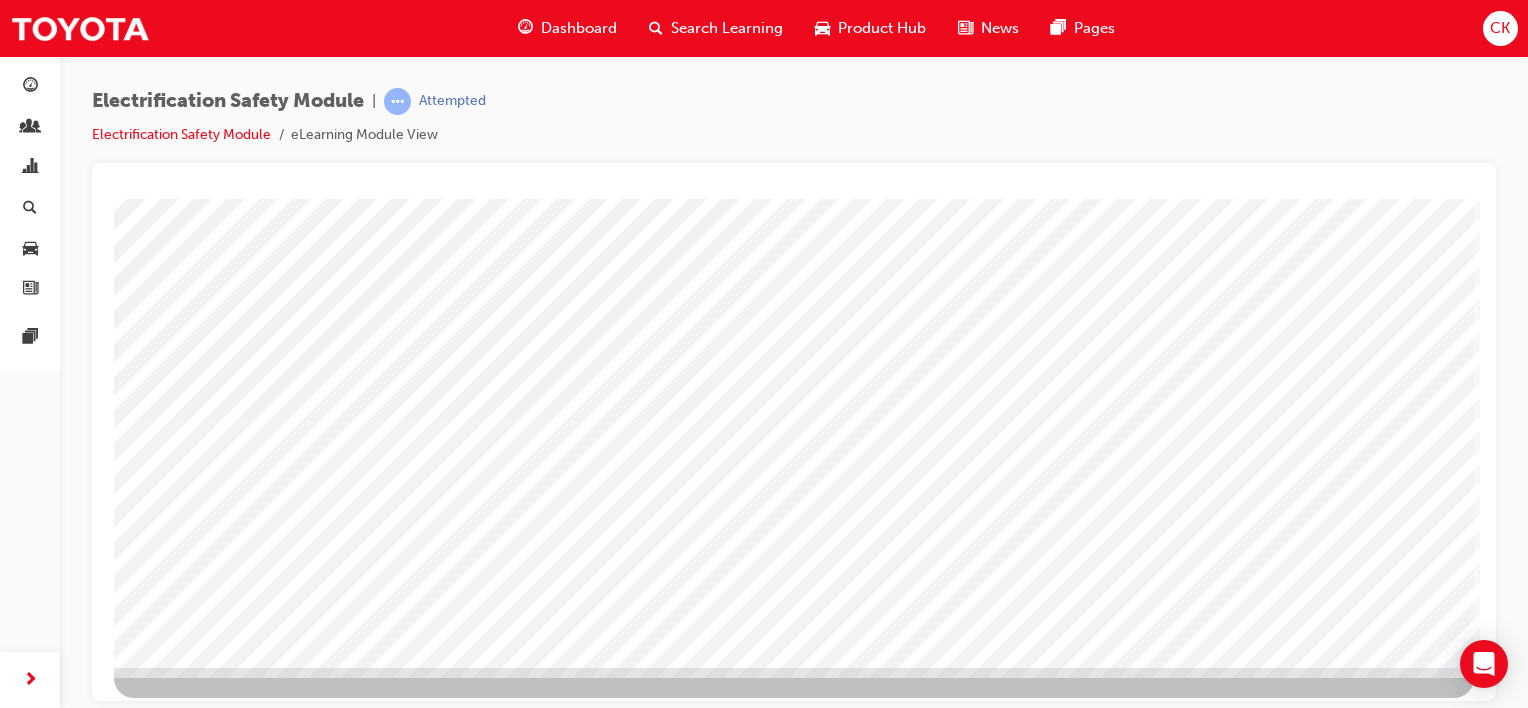 scroll, scrollTop: 259, scrollLeft: 0, axis: vertical 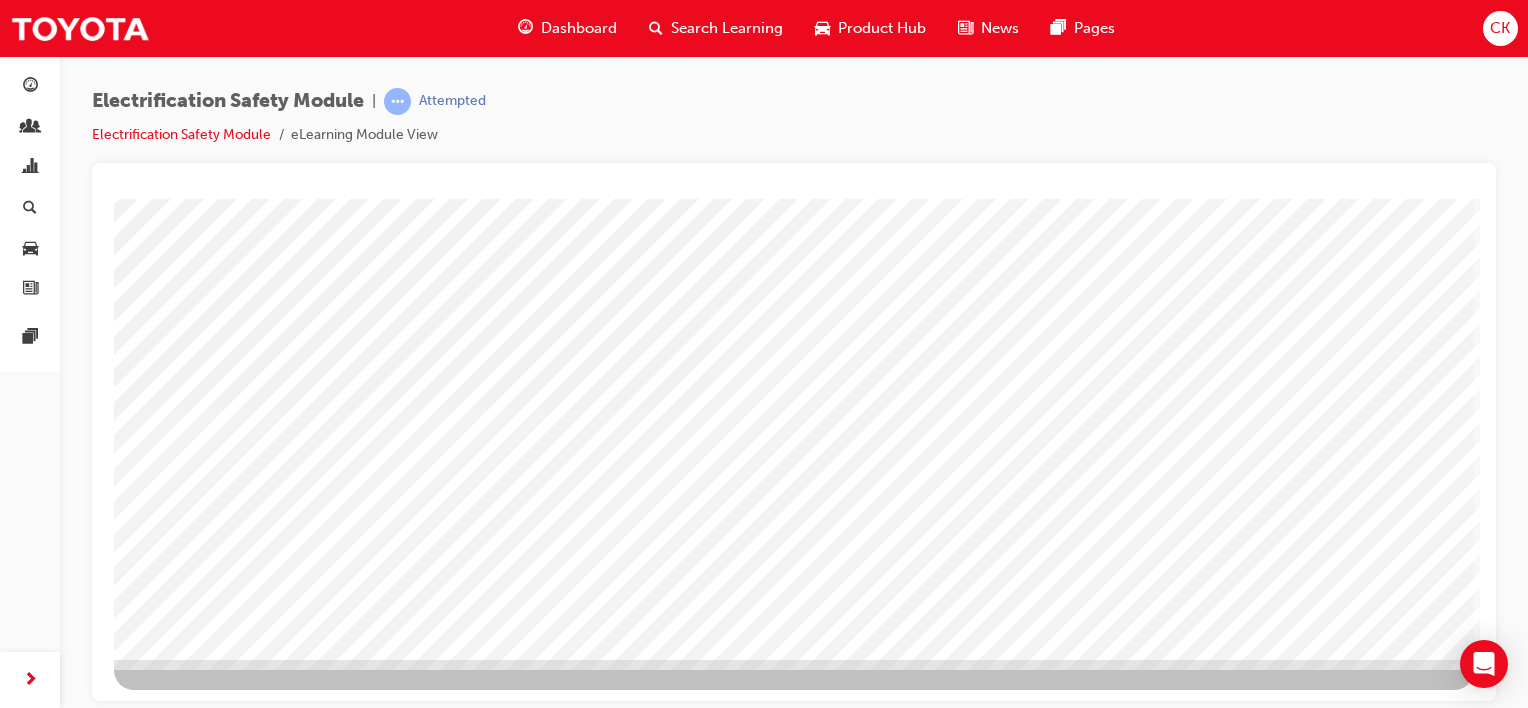 click at bounding box center [177, 2725] 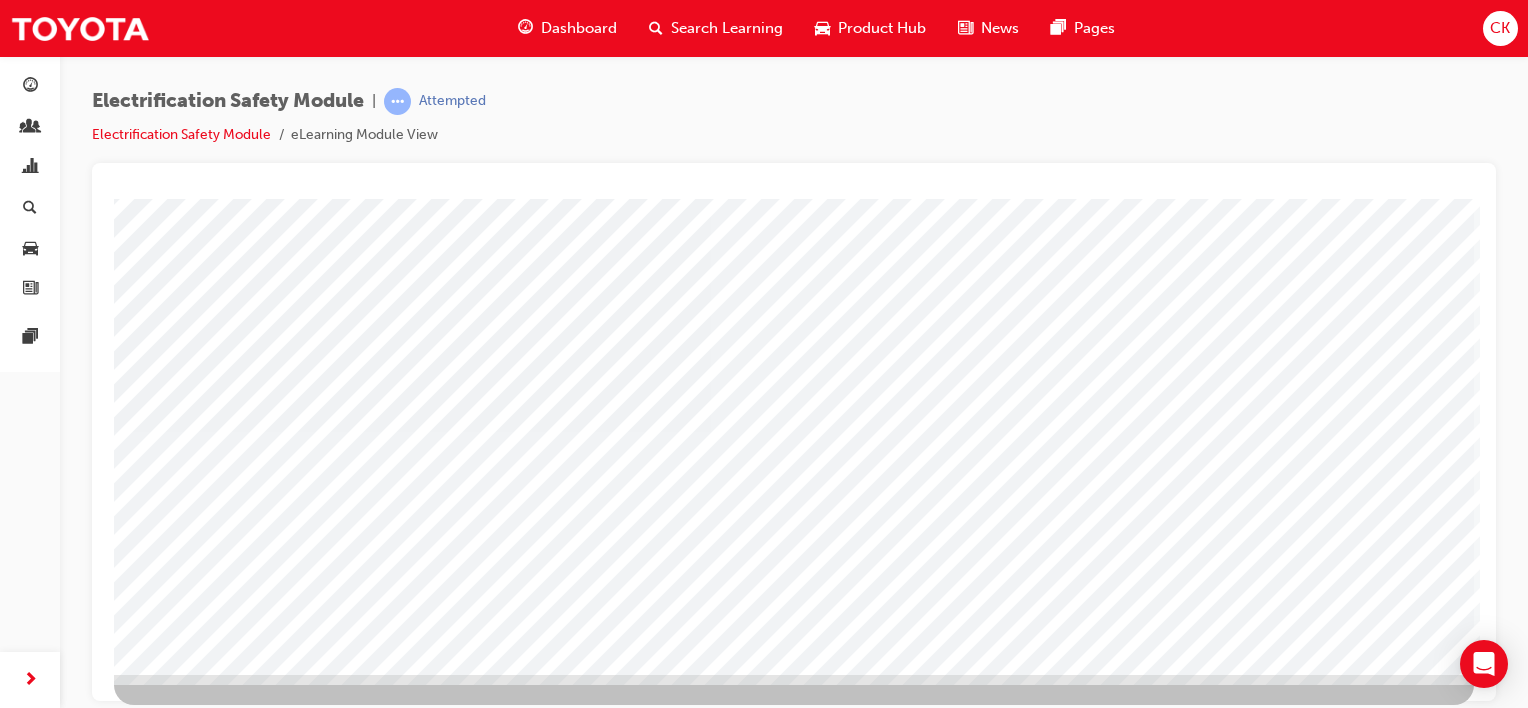 scroll, scrollTop: 259, scrollLeft: 0, axis: vertical 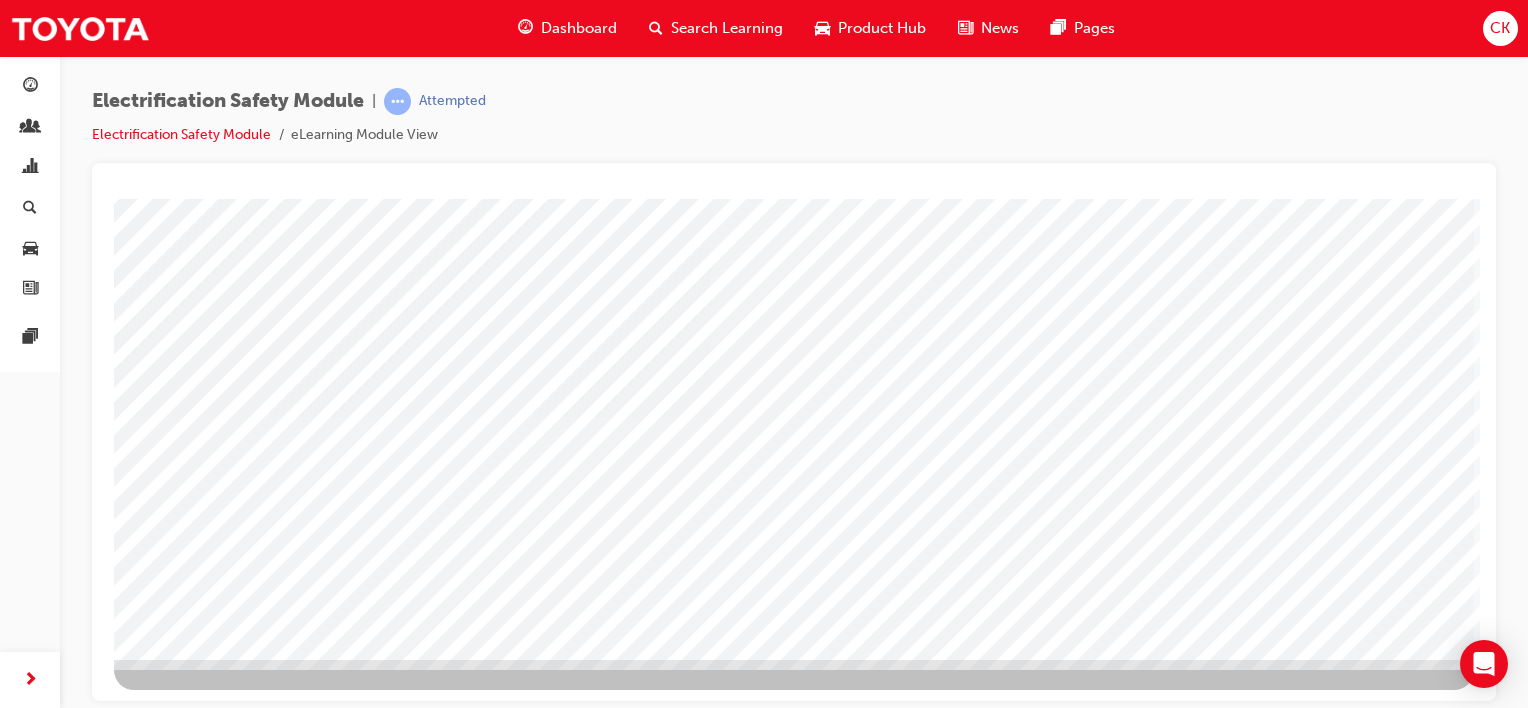 click at bounding box center [143, 3739] 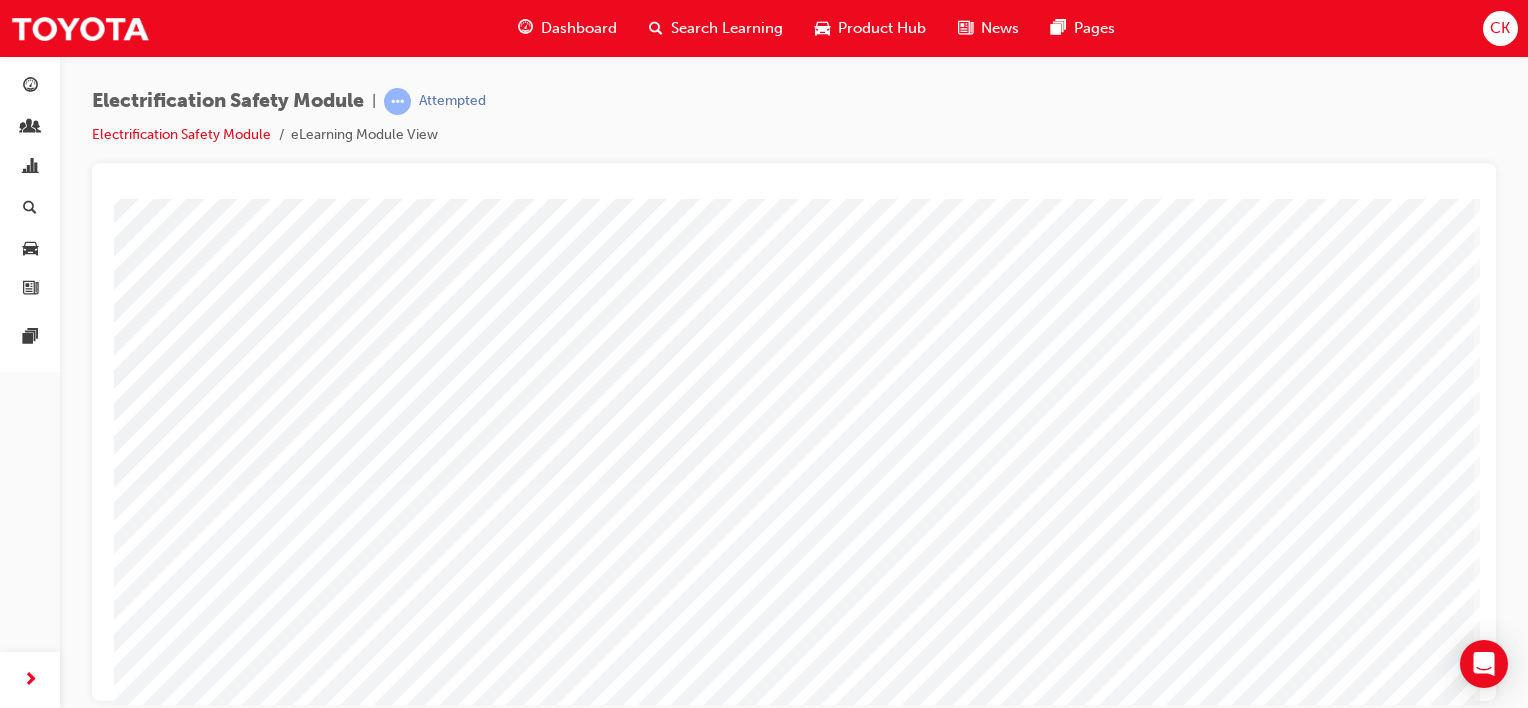 scroll, scrollTop: 159, scrollLeft: 0, axis: vertical 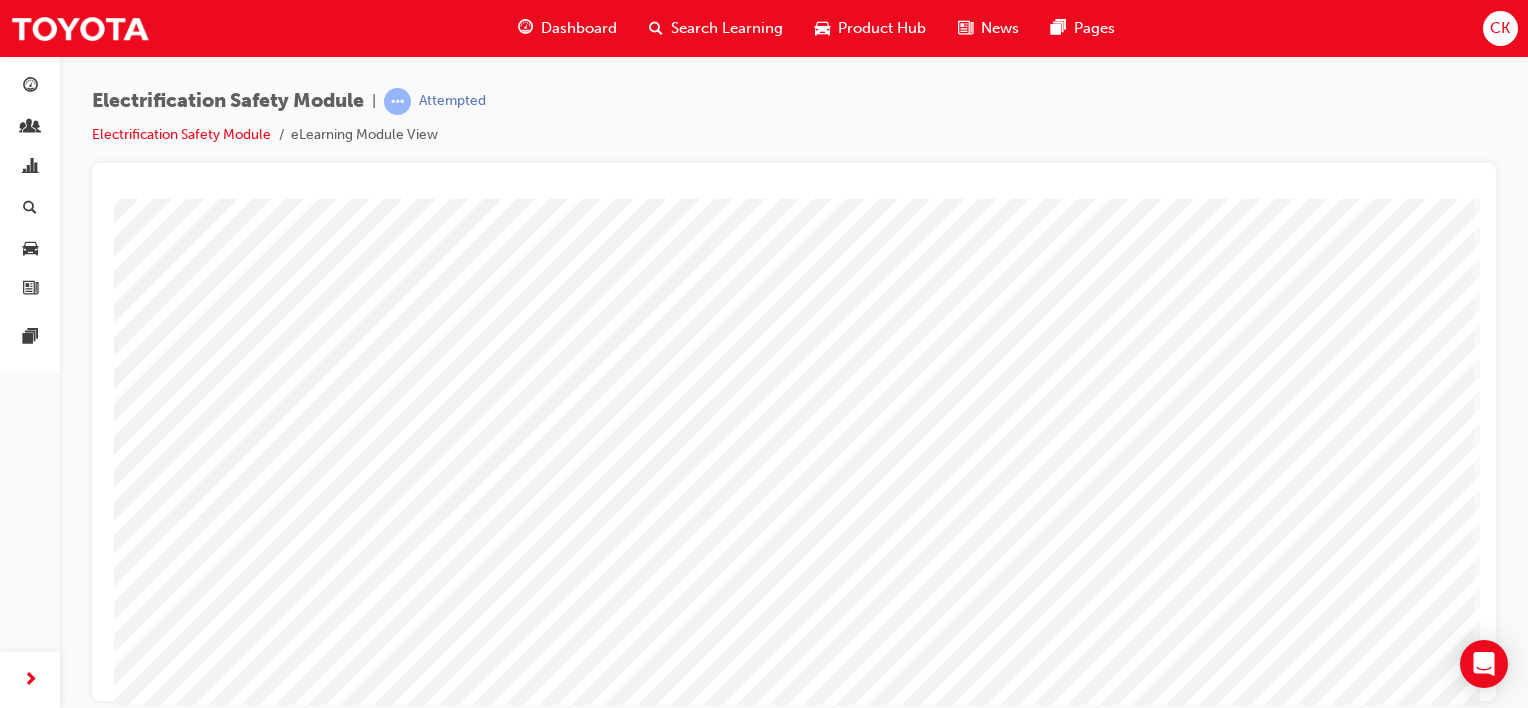 click at bounding box center [143, 3898] 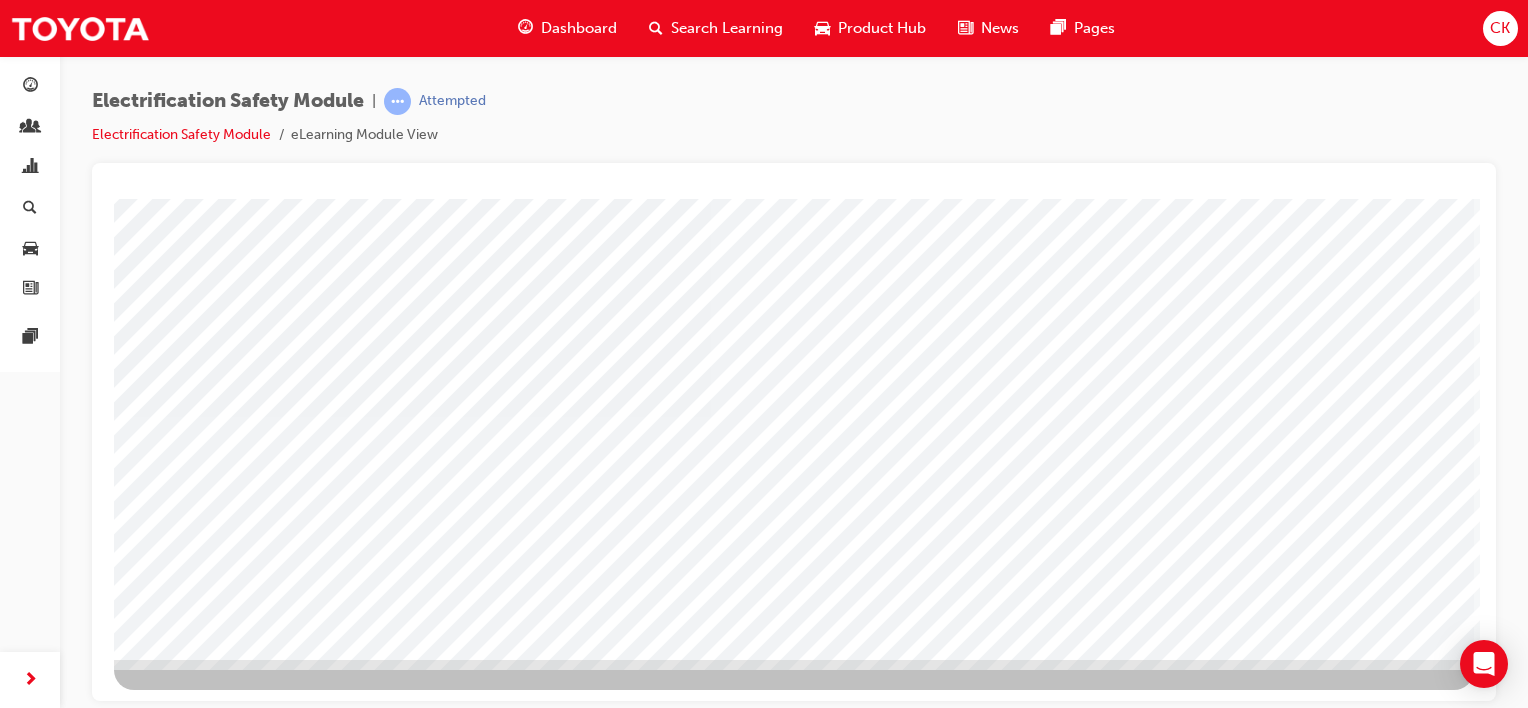 scroll, scrollTop: 159, scrollLeft: 0, axis: vertical 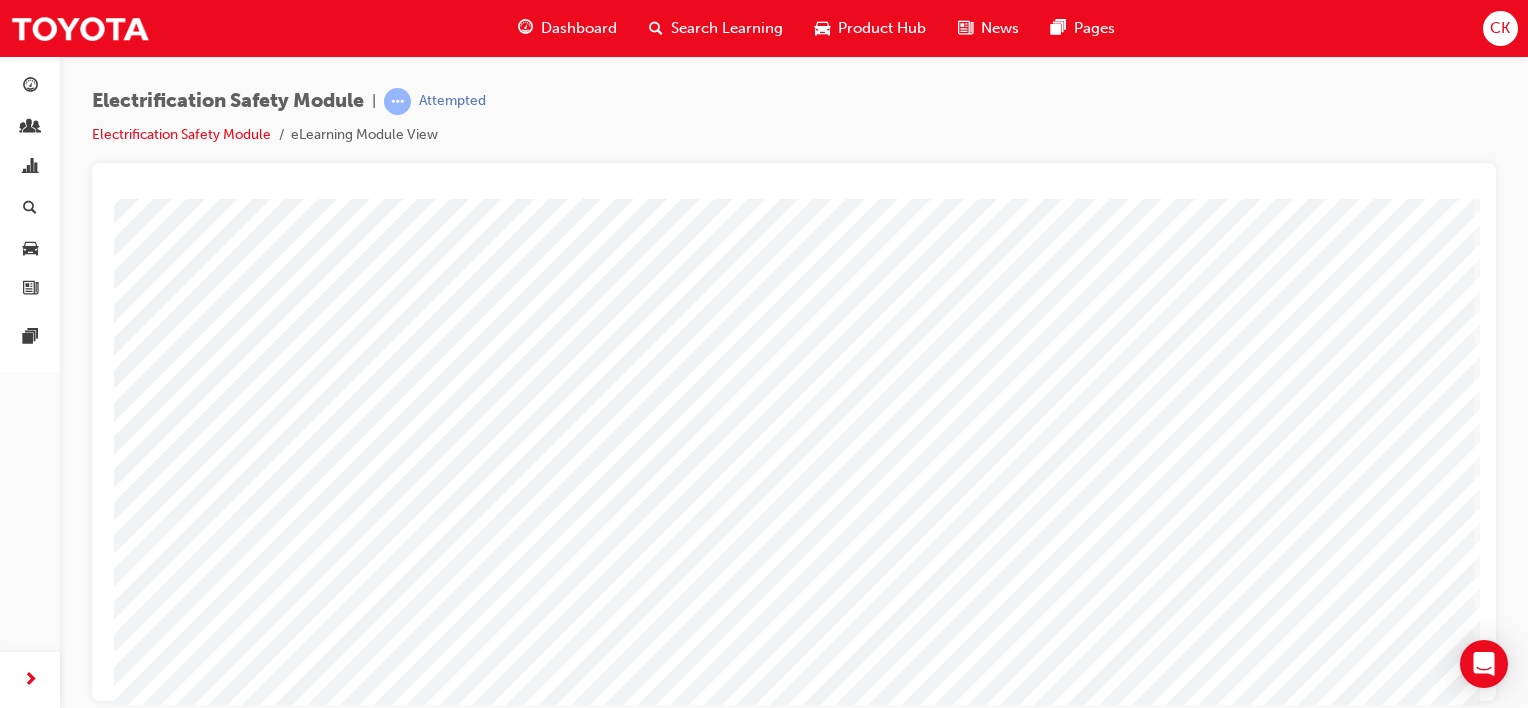 click at bounding box center (143, 3957) 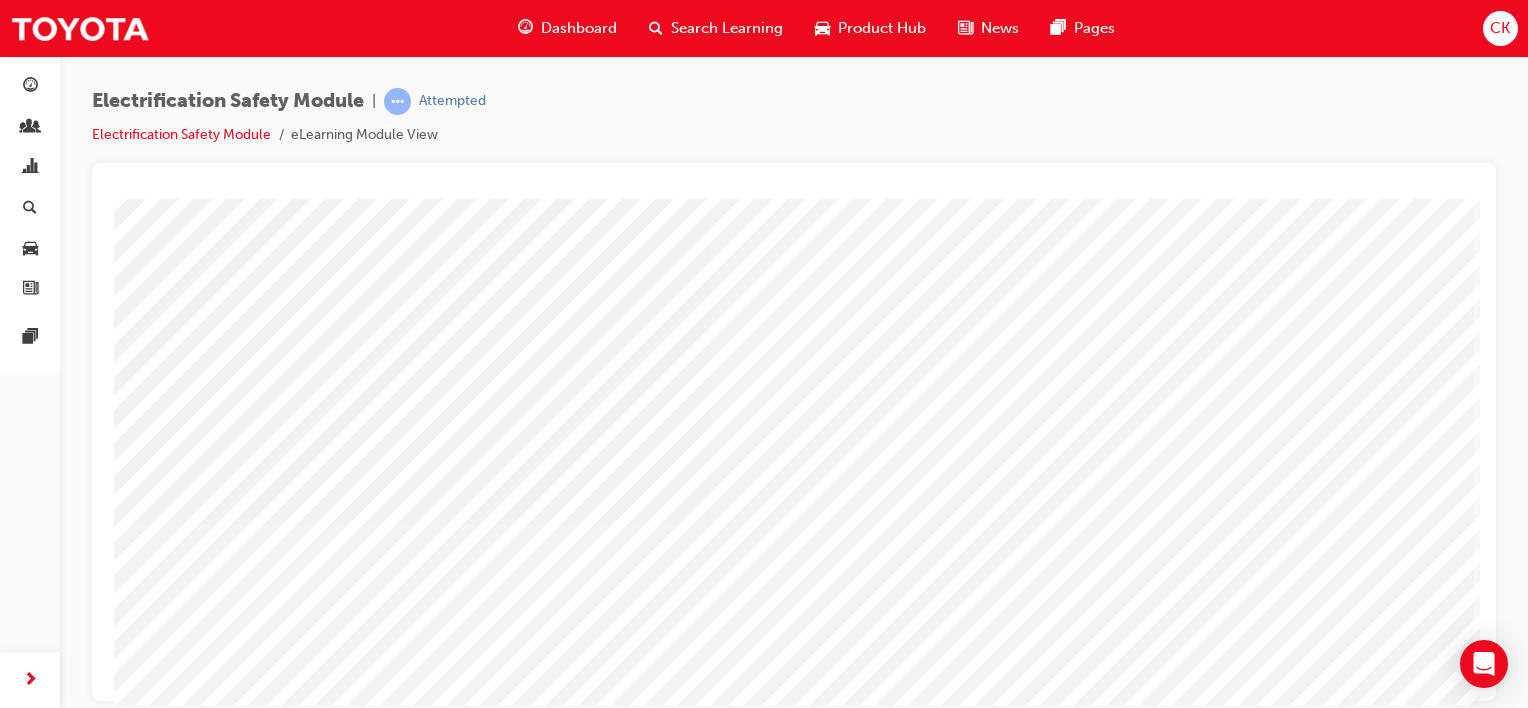 scroll, scrollTop: 200, scrollLeft: 0, axis: vertical 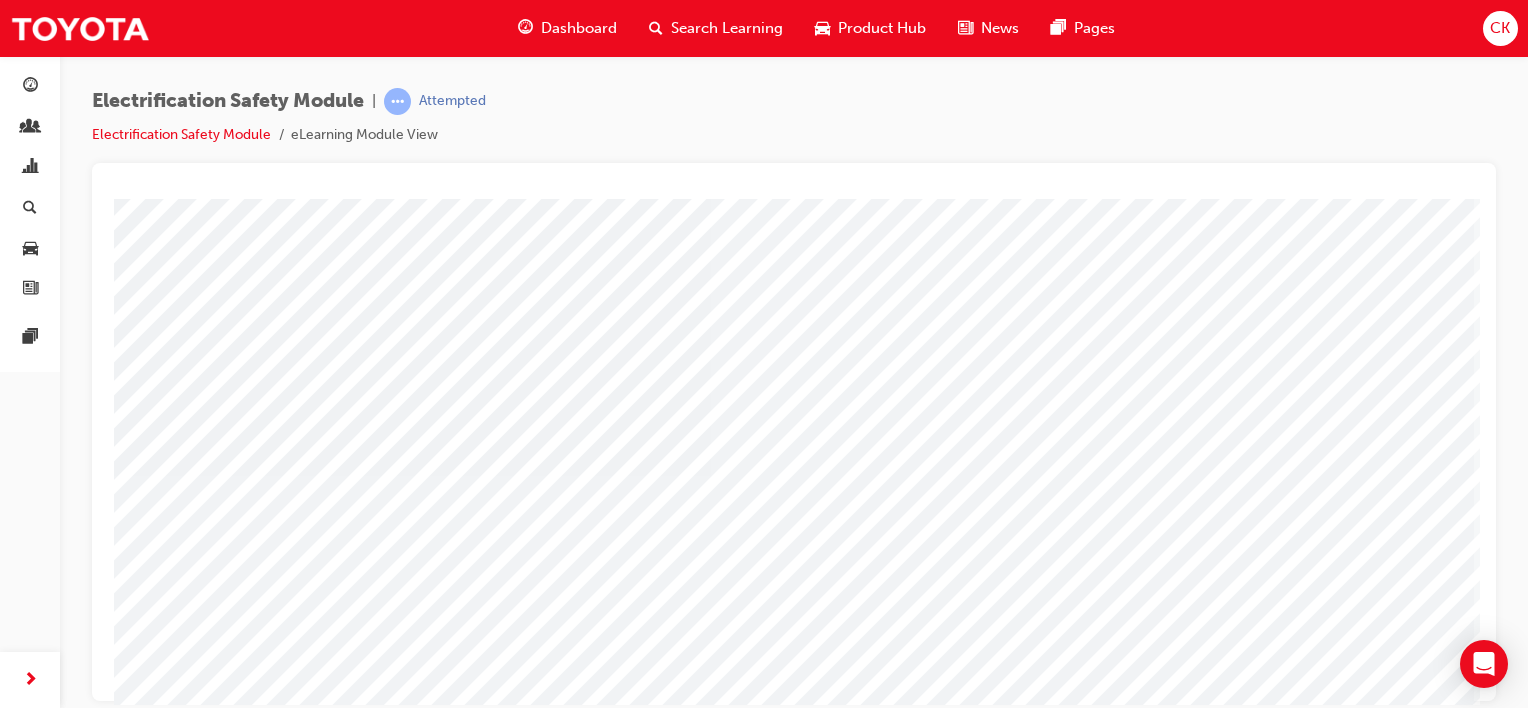 click at bounding box center (143, 4464) 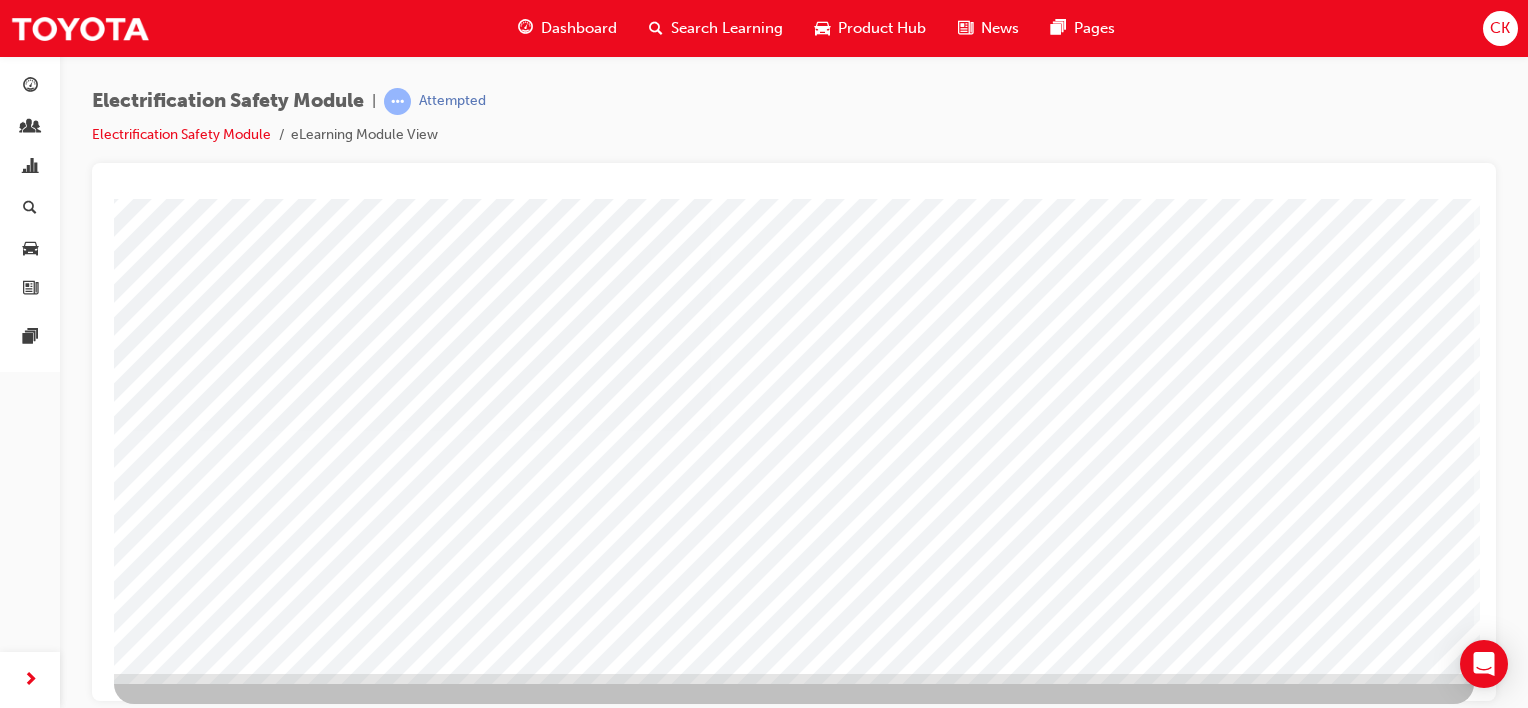 scroll, scrollTop: 259, scrollLeft: 0, axis: vertical 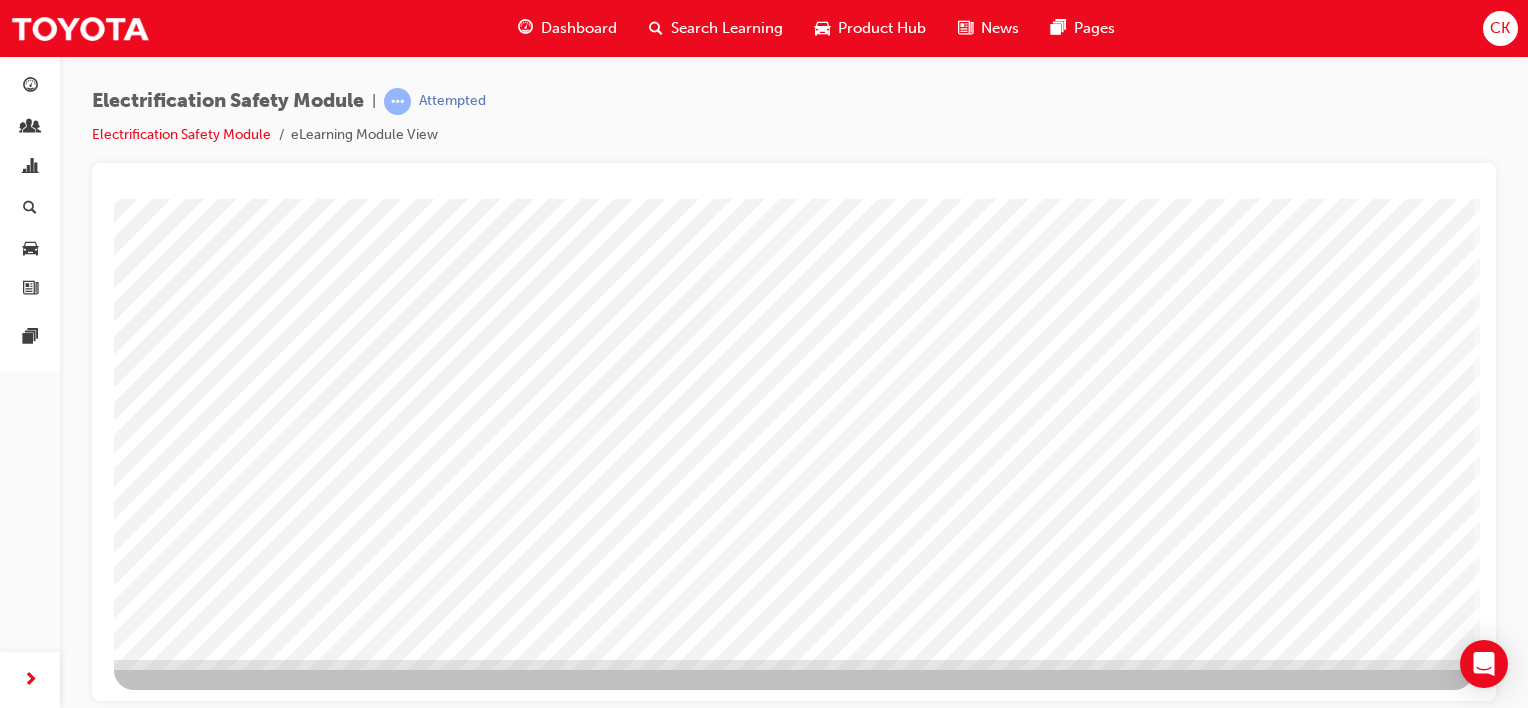 click at bounding box center [177, 2725] 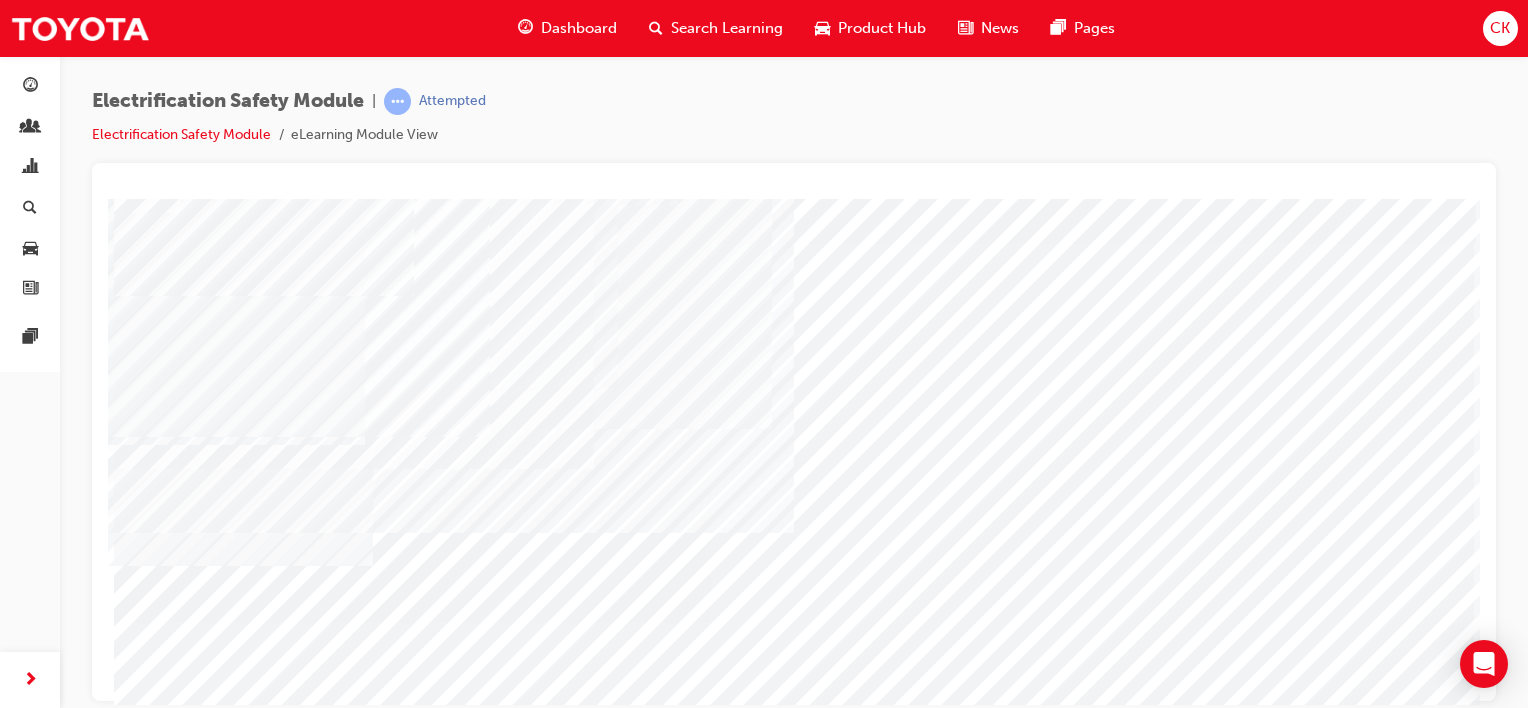 scroll, scrollTop: 100, scrollLeft: 0, axis: vertical 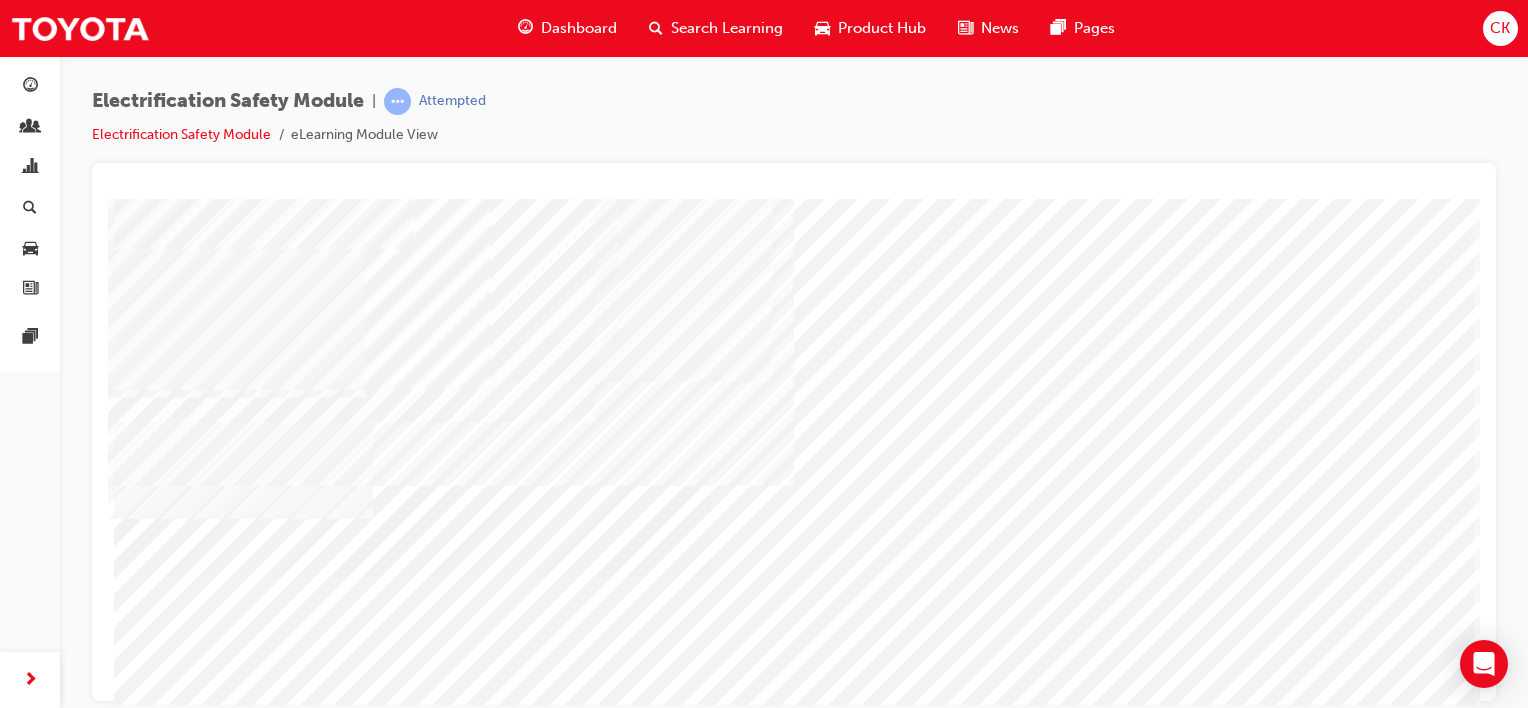 click at bounding box center [143, 4740] 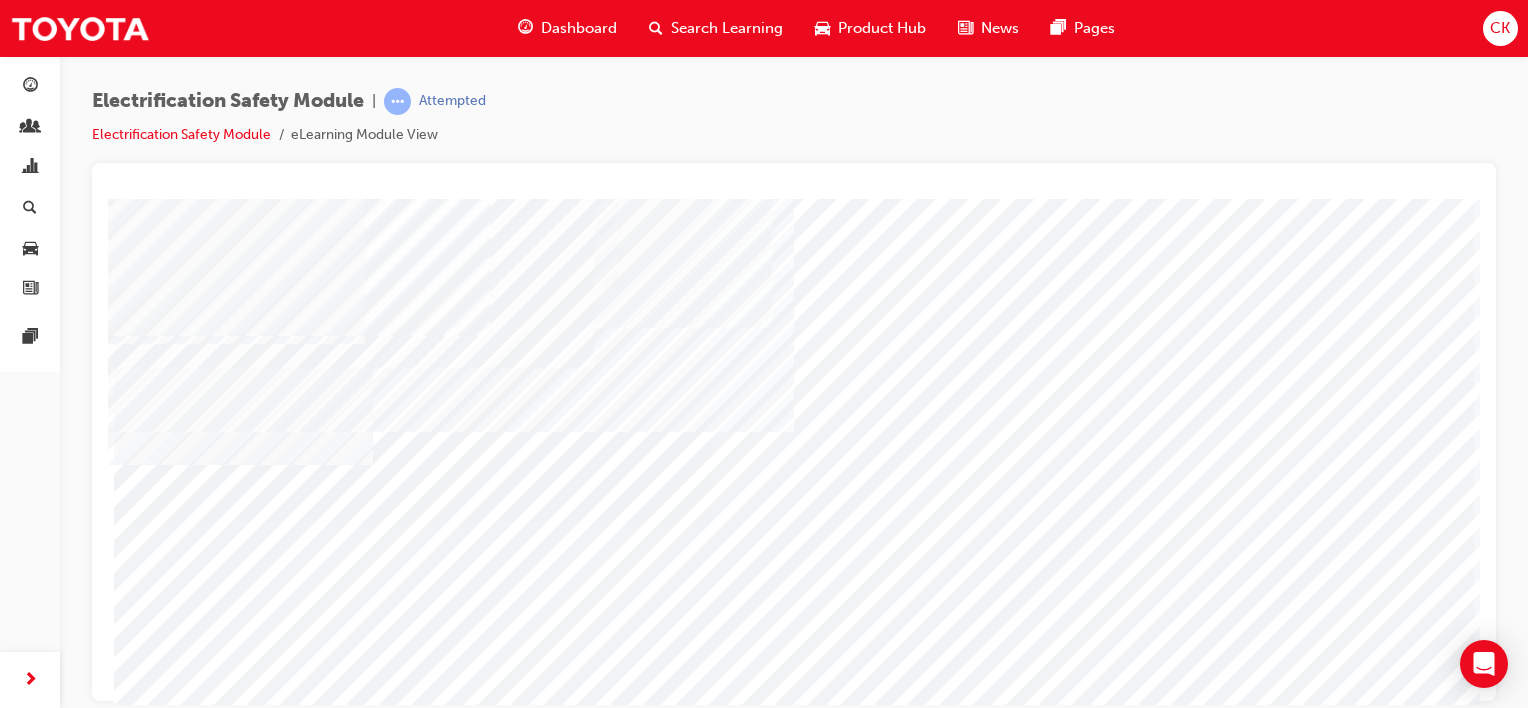 scroll, scrollTop: 200, scrollLeft: 0, axis: vertical 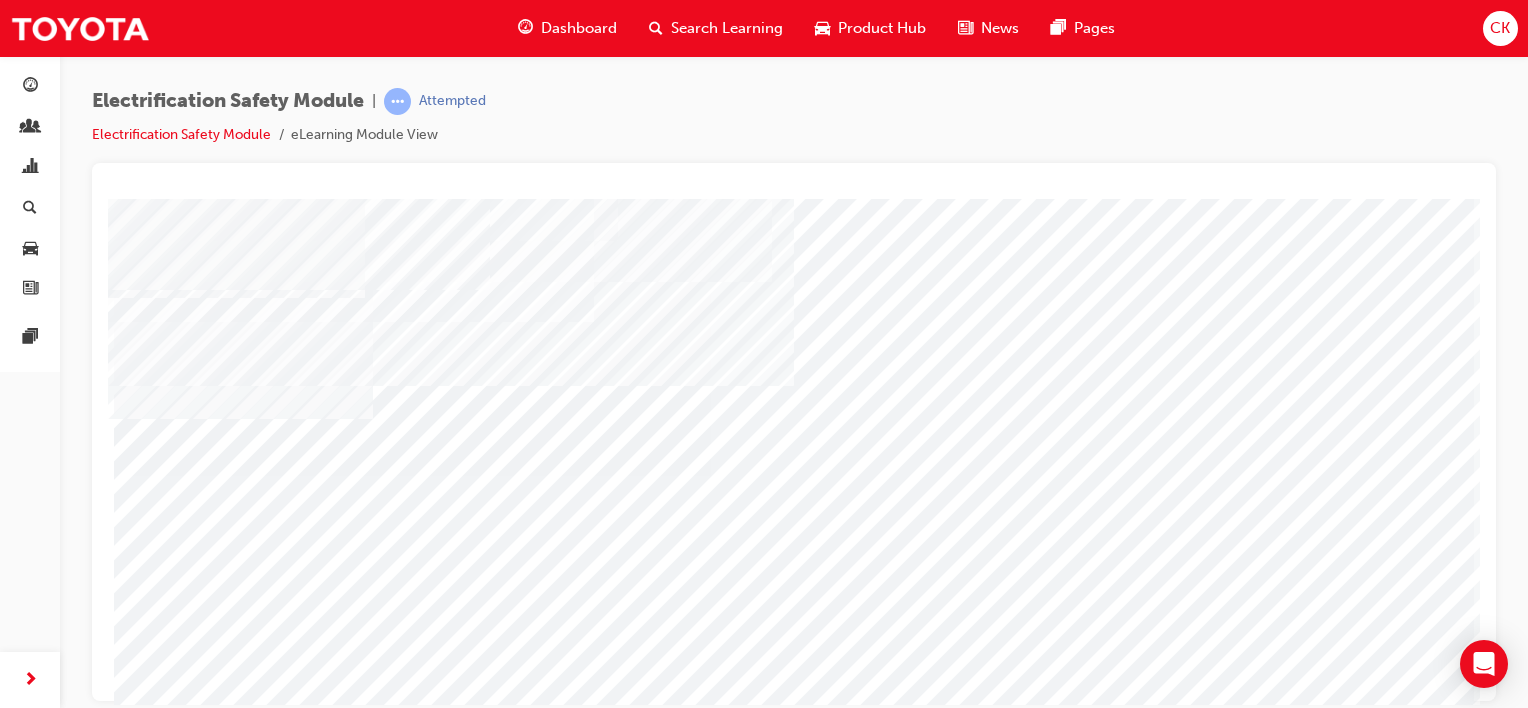 click at bounding box center (143, 5616) 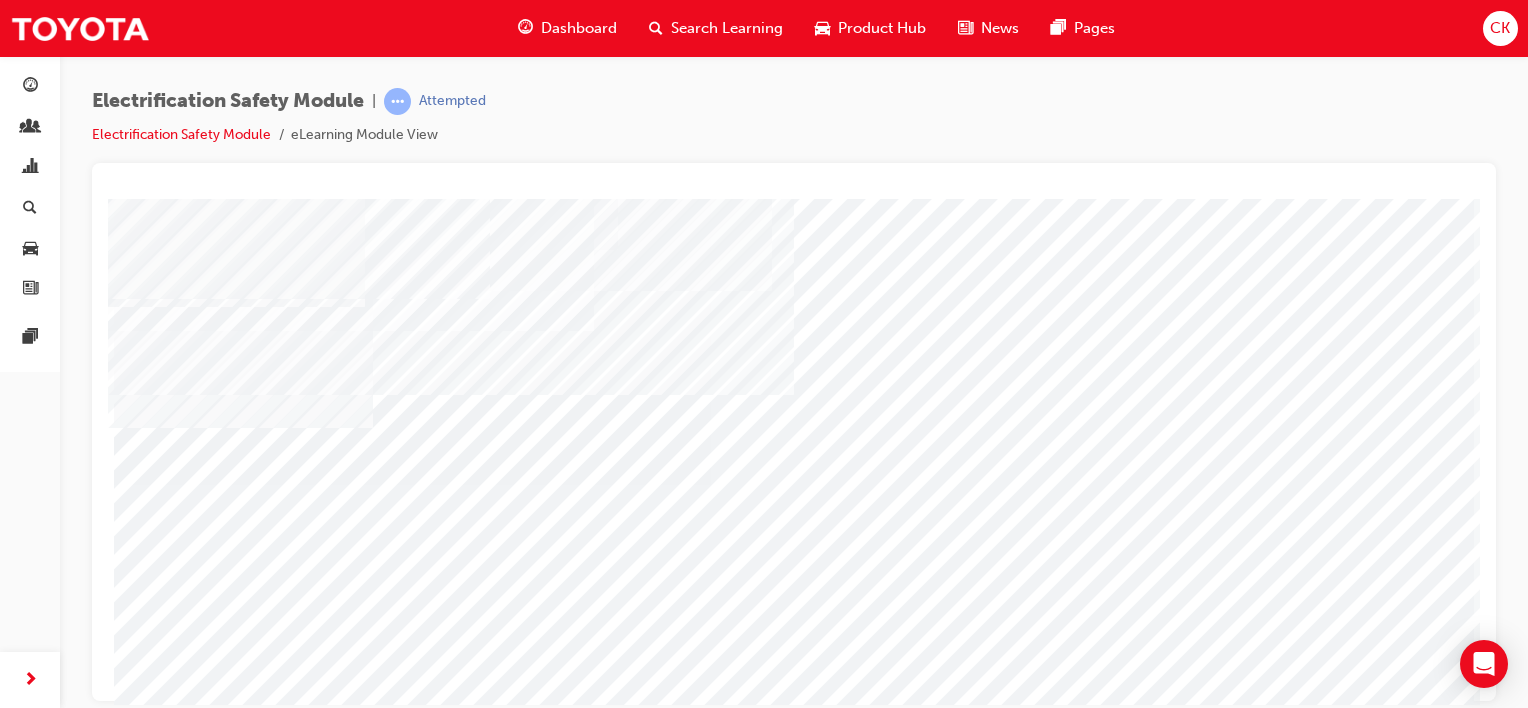 scroll, scrollTop: 200, scrollLeft: 0, axis: vertical 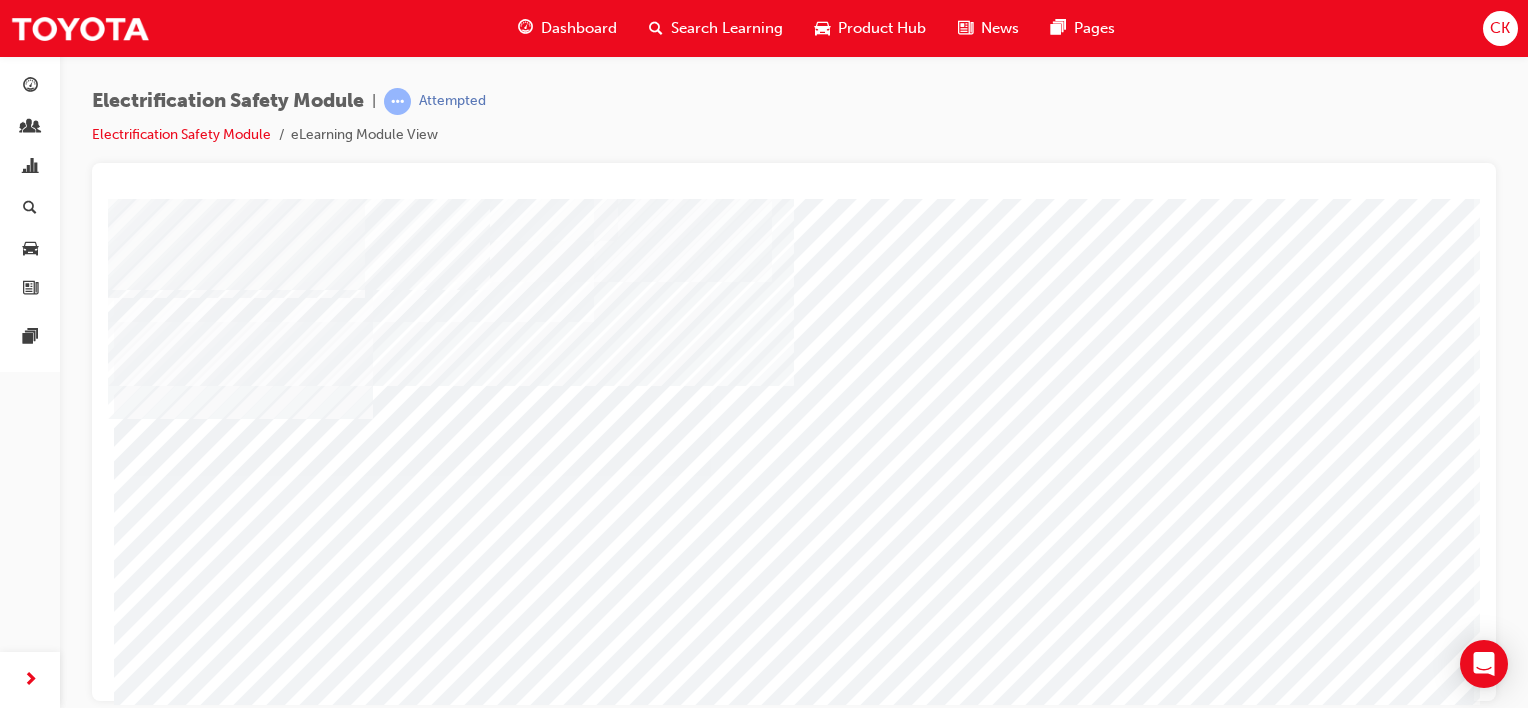 click at bounding box center (143, 5189) 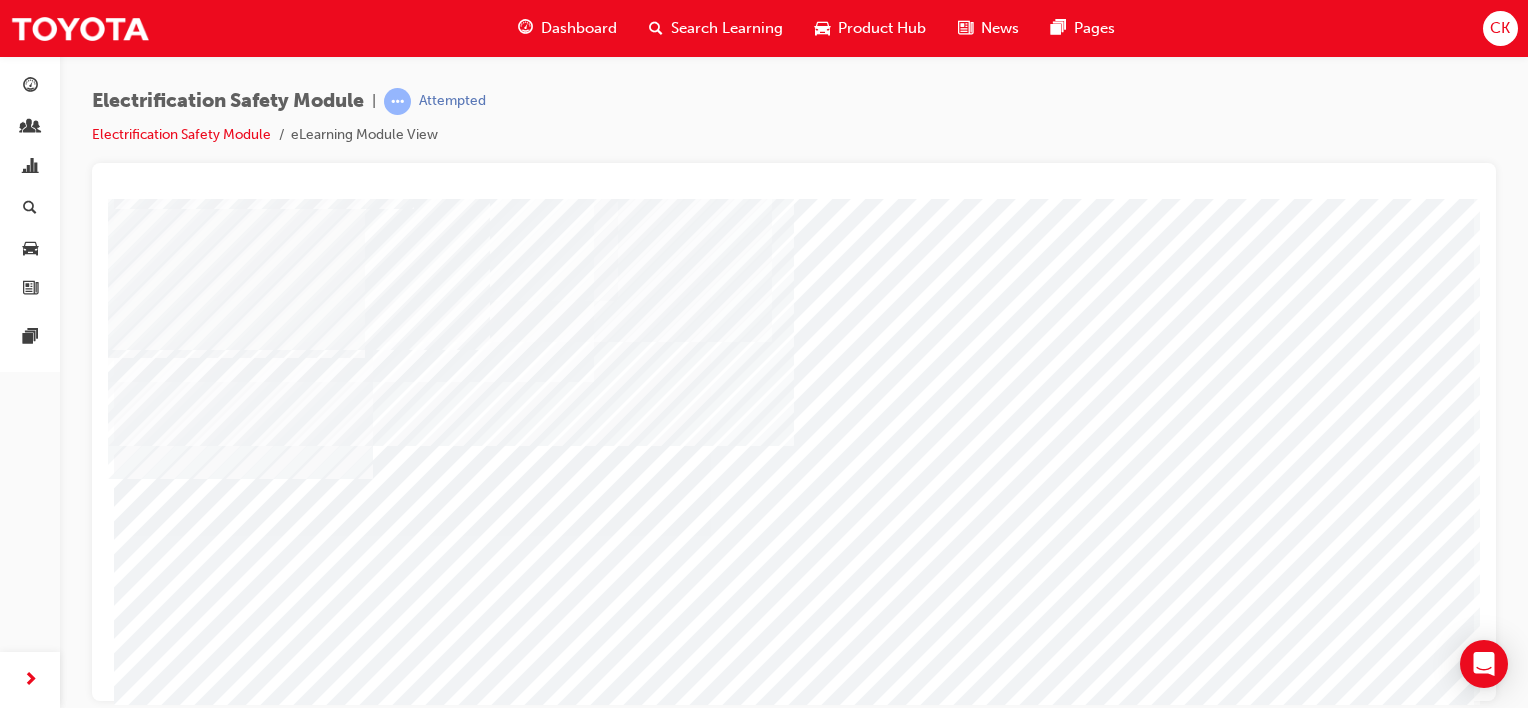 scroll, scrollTop: 59, scrollLeft: 0, axis: vertical 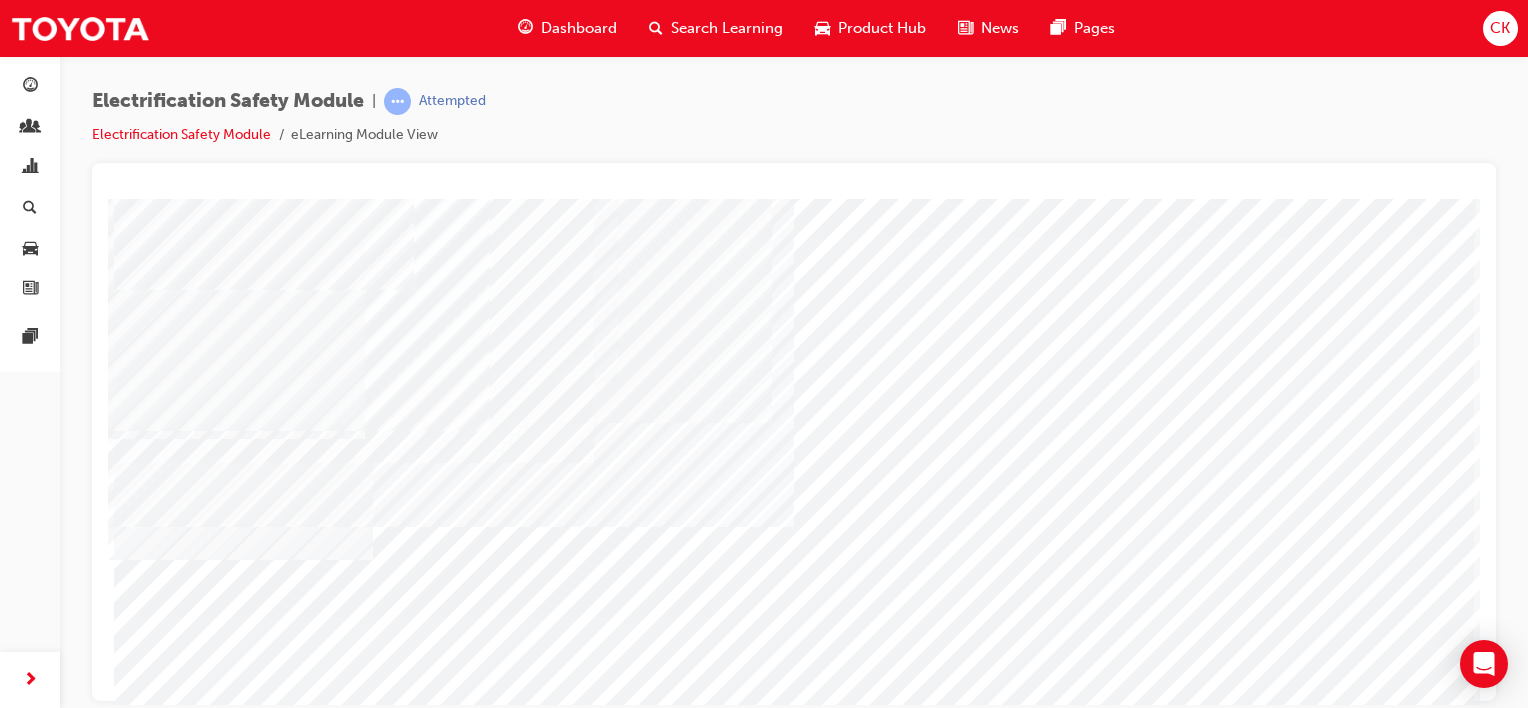 click at bounding box center [143, 5389] 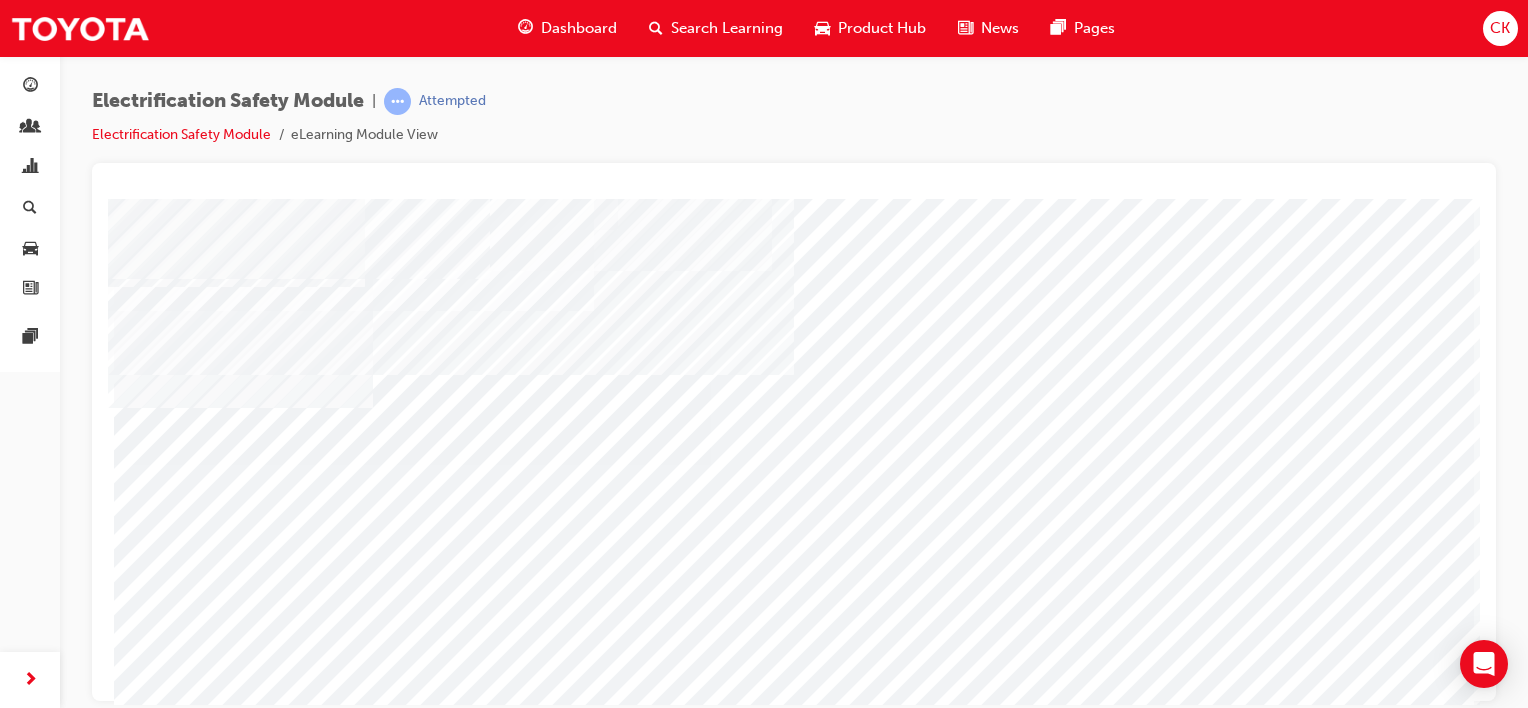 scroll, scrollTop: 259, scrollLeft: 0, axis: vertical 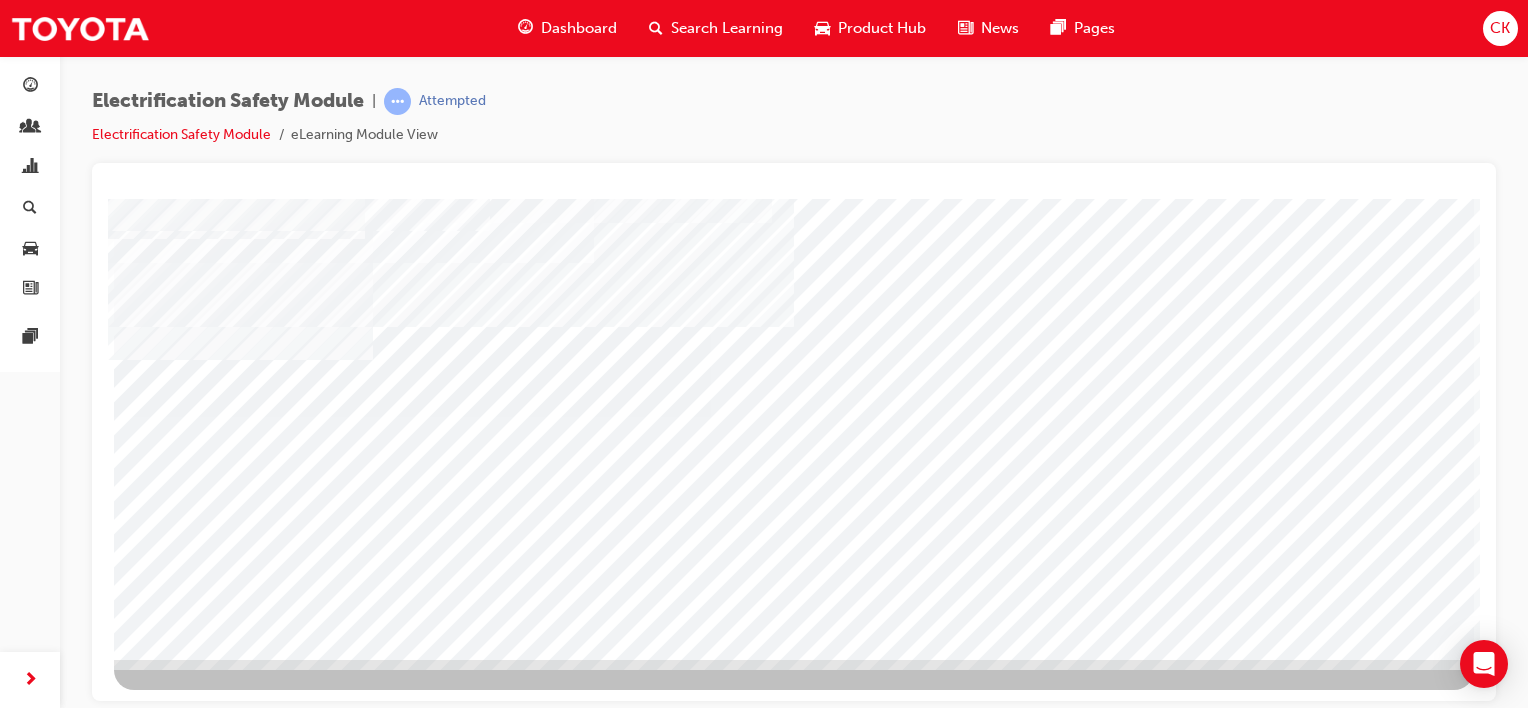 click at bounding box center [177, 2725] 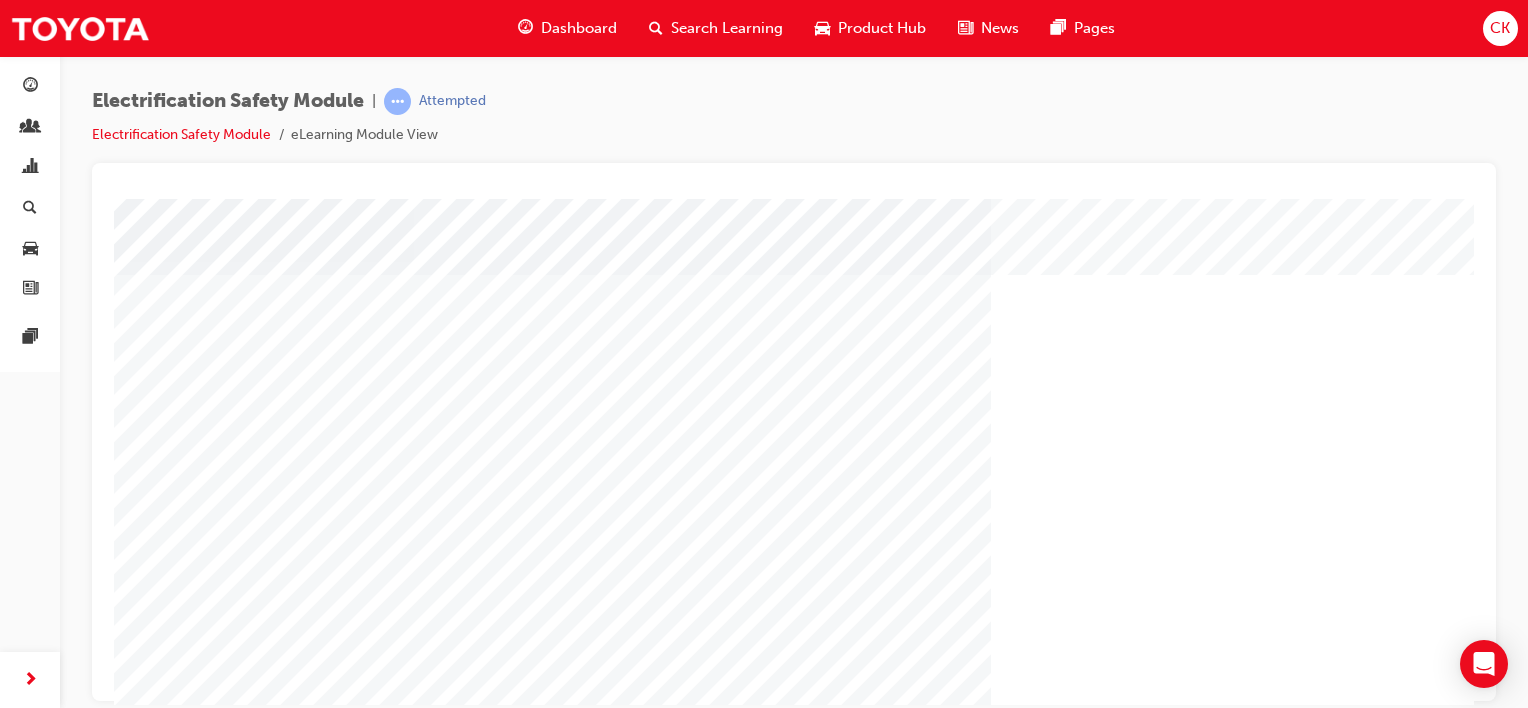 scroll, scrollTop: 259, scrollLeft: 0, axis: vertical 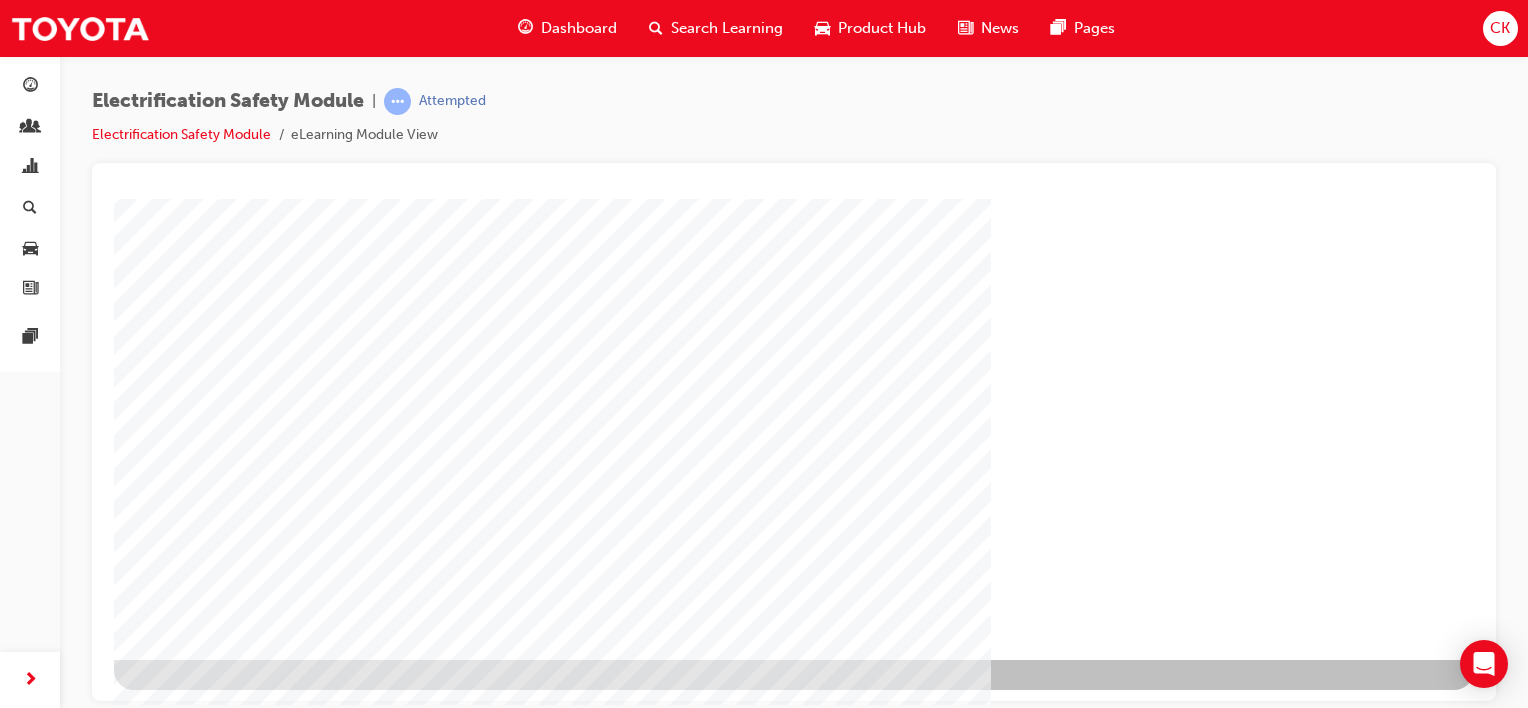 click at bounding box center (177, 1291) 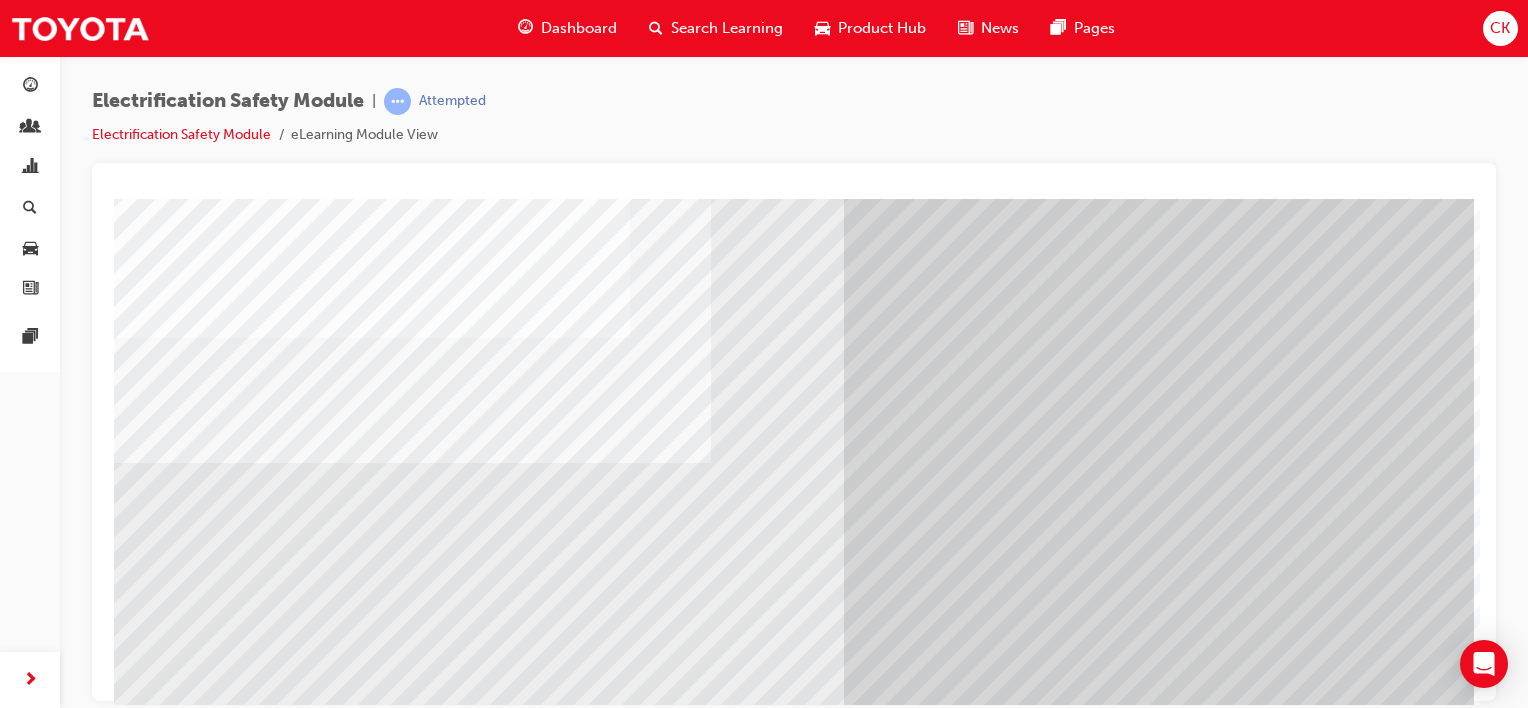 scroll, scrollTop: 259, scrollLeft: 0, axis: vertical 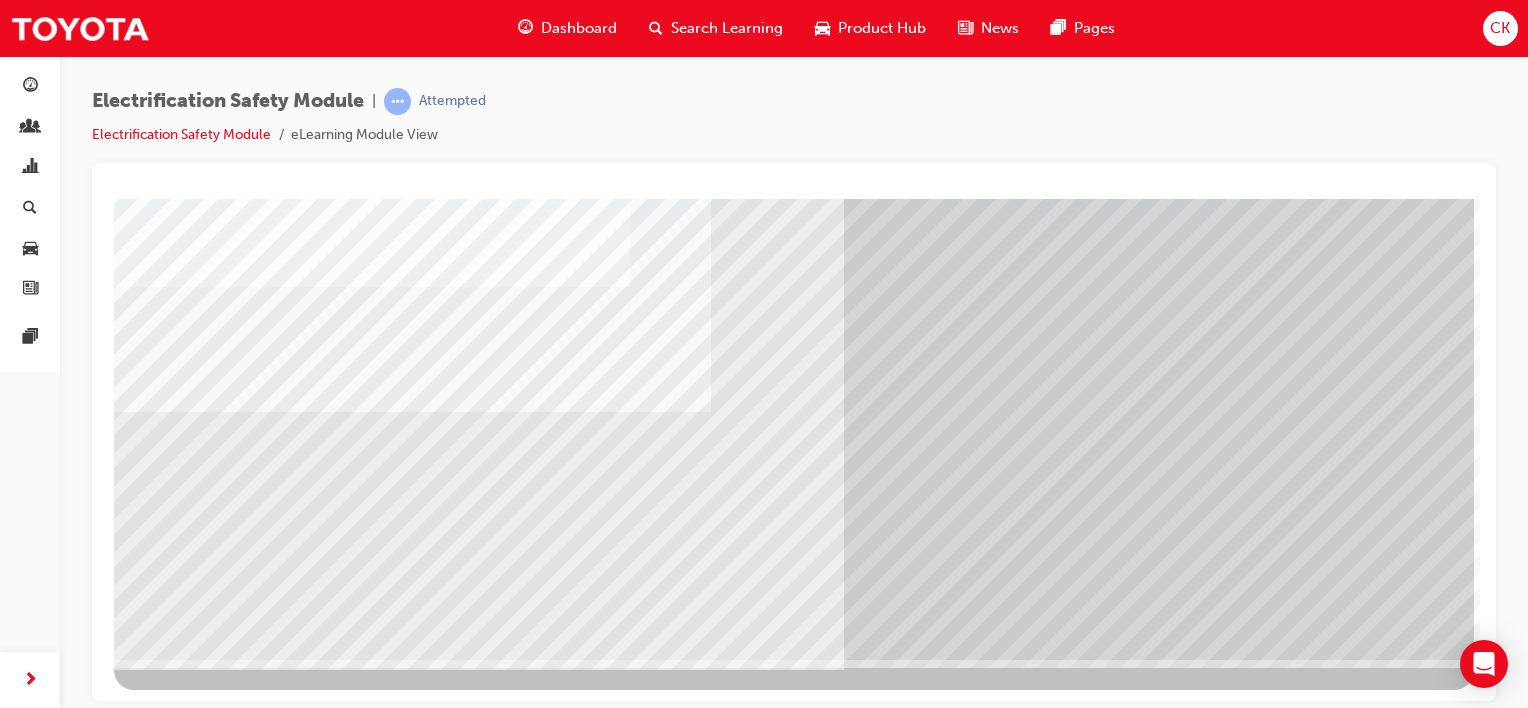 click at bounding box center (177, 2973) 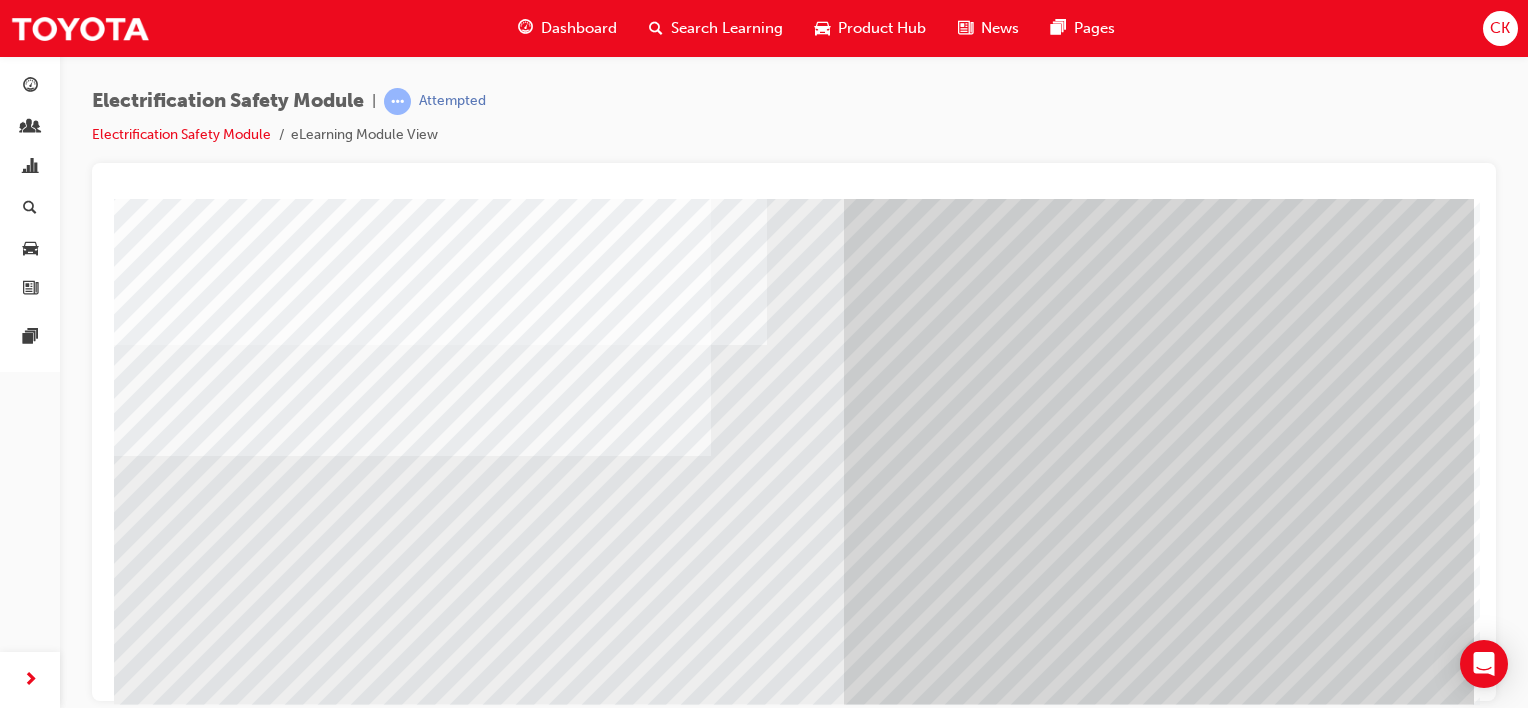 scroll, scrollTop: 259, scrollLeft: 0, axis: vertical 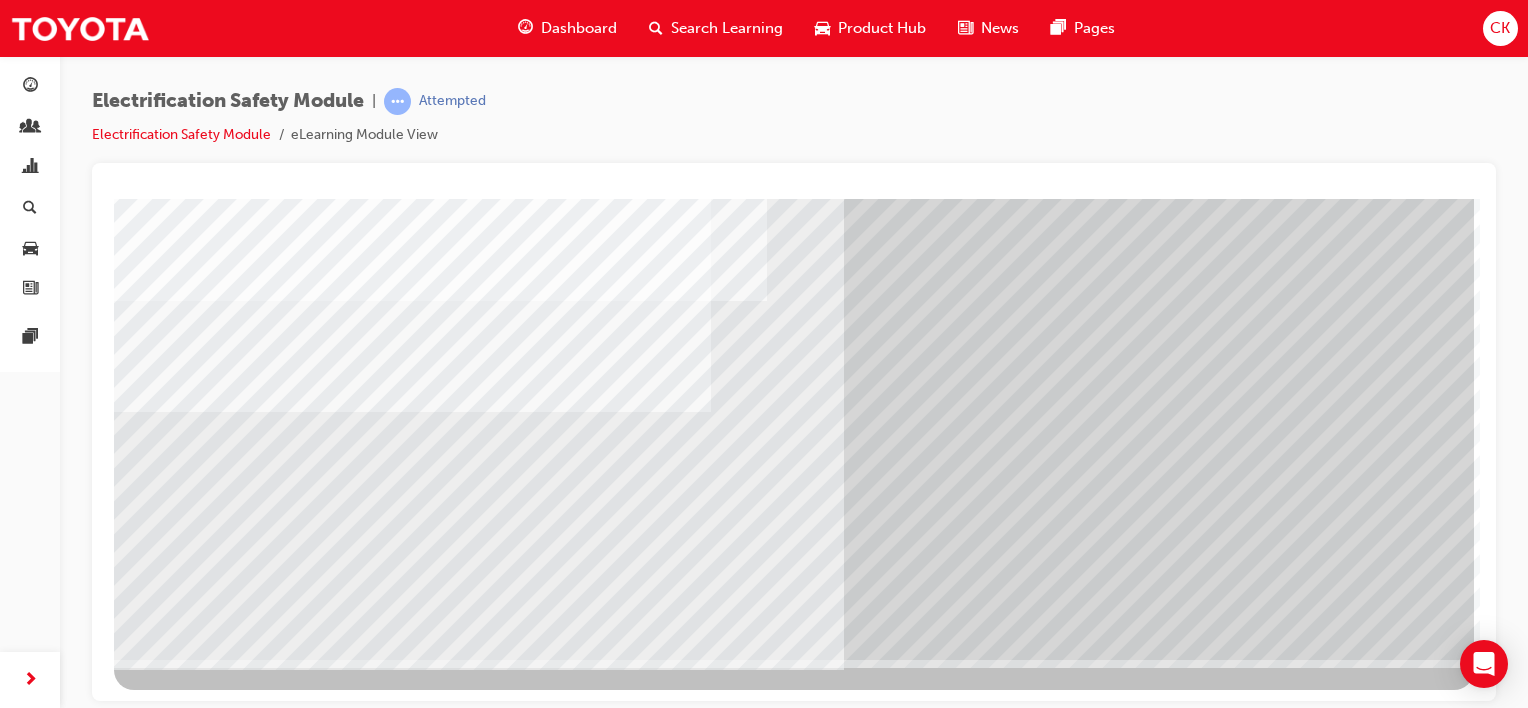 click at bounding box center [177, 2973] 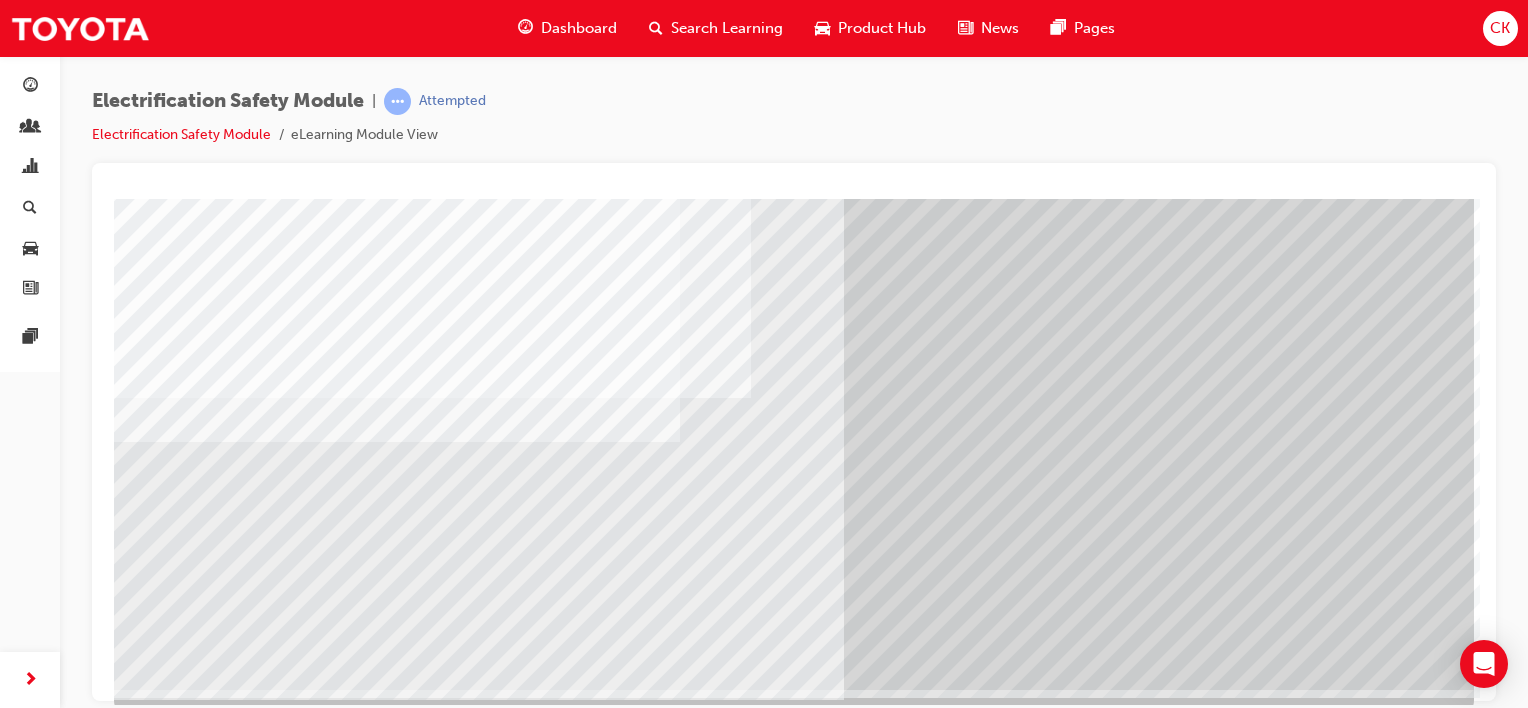 scroll, scrollTop: 259, scrollLeft: 0, axis: vertical 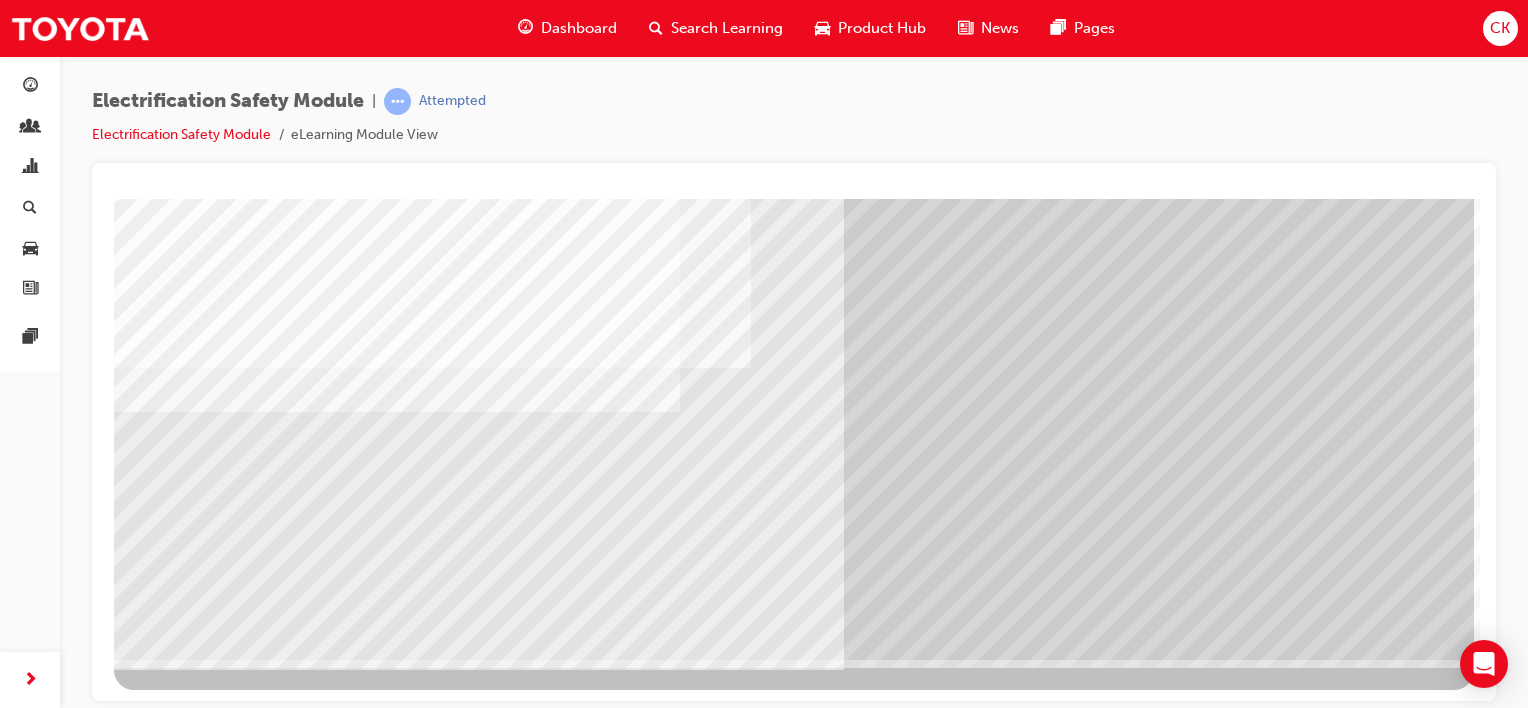 click at bounding box center (177, 2973) 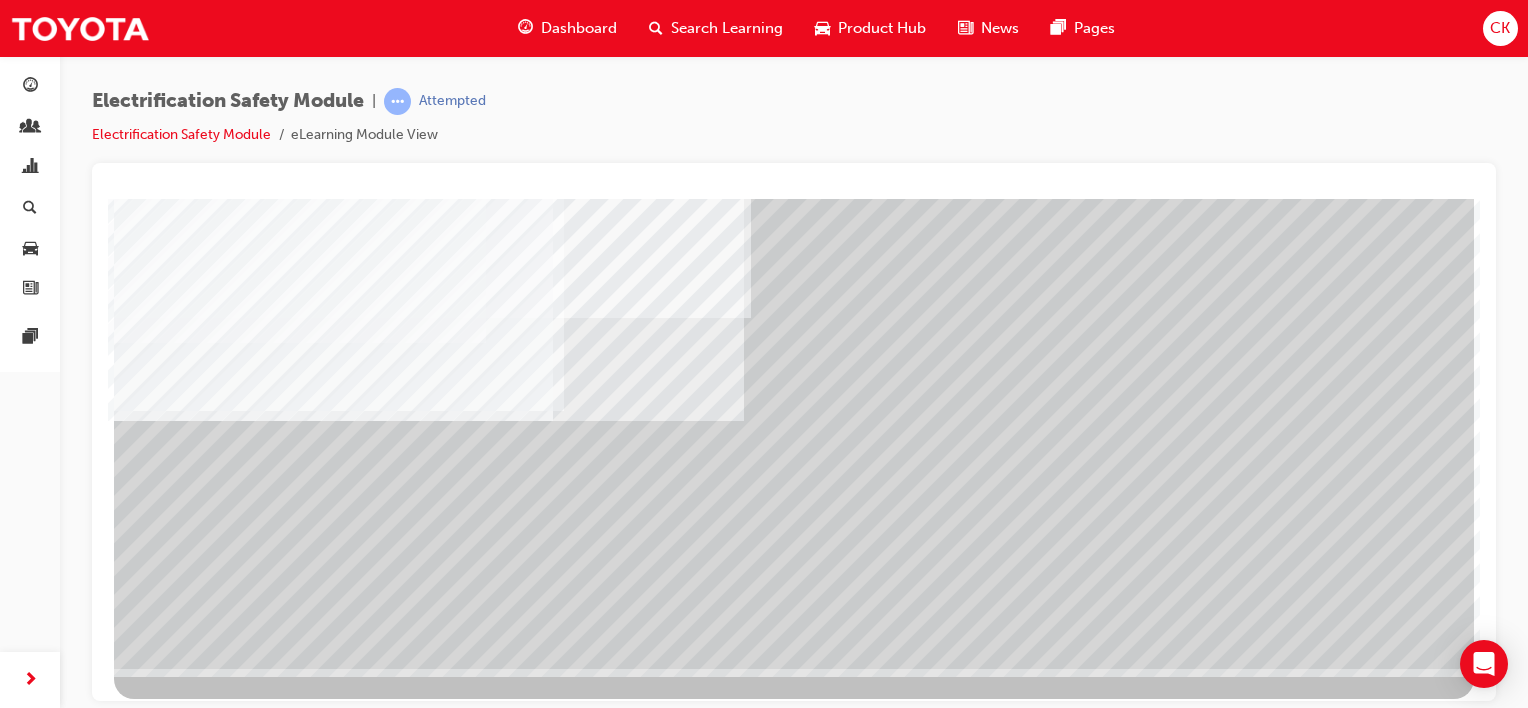 scroll, scrollTop: 259, scrollLeft: 0, axis: vertical 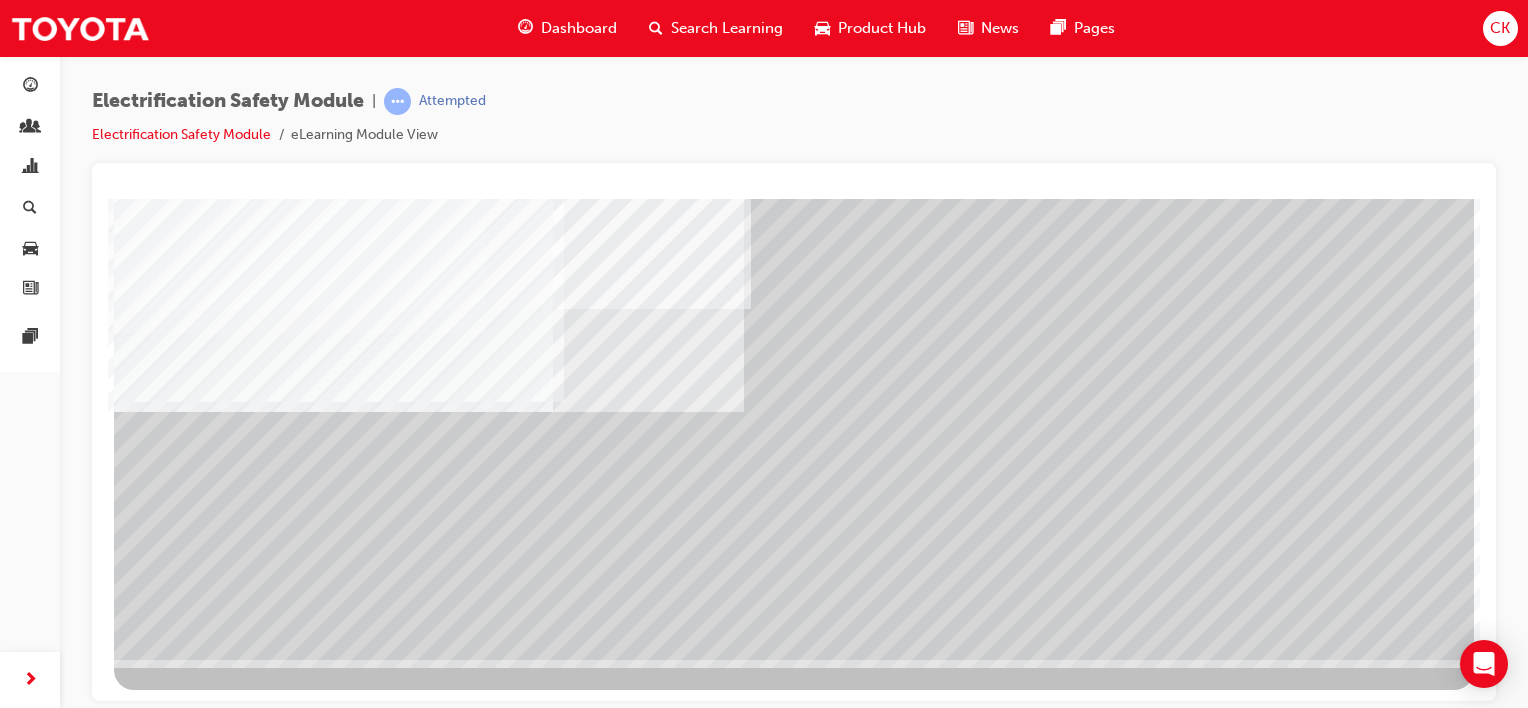 click at bounding box center (177, 2251) 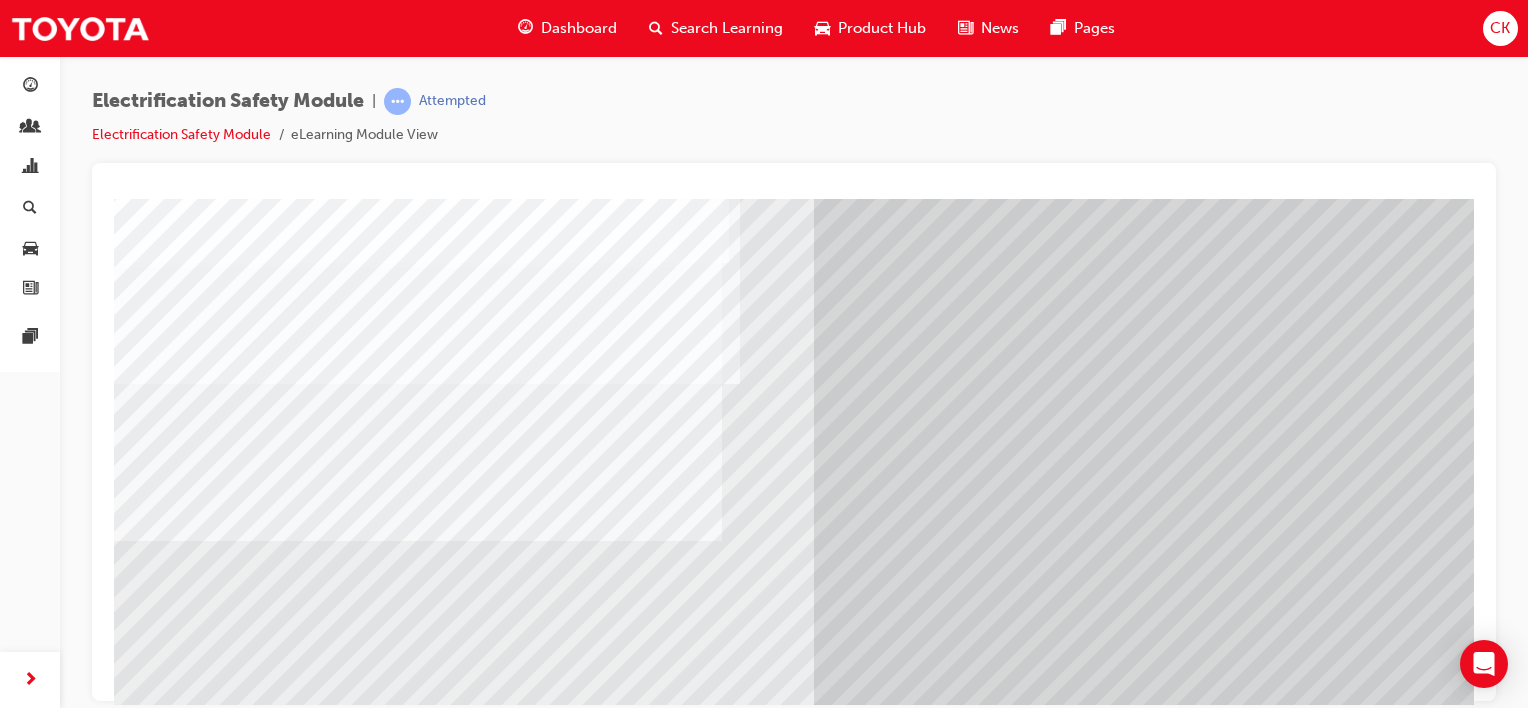 scroll, scrollTop: 200, scrollLeft: 0, axis: vertical 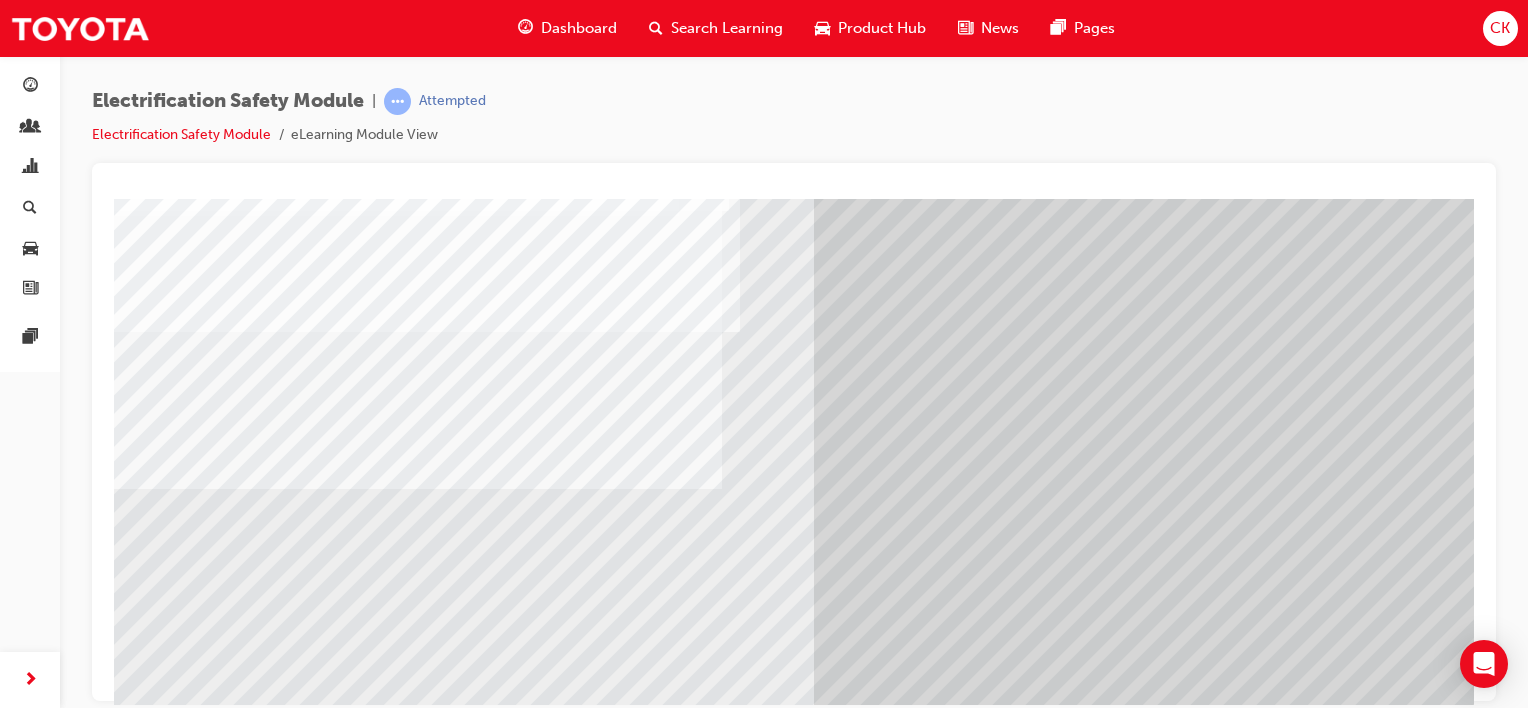 click at bounding box center (134, 5670) 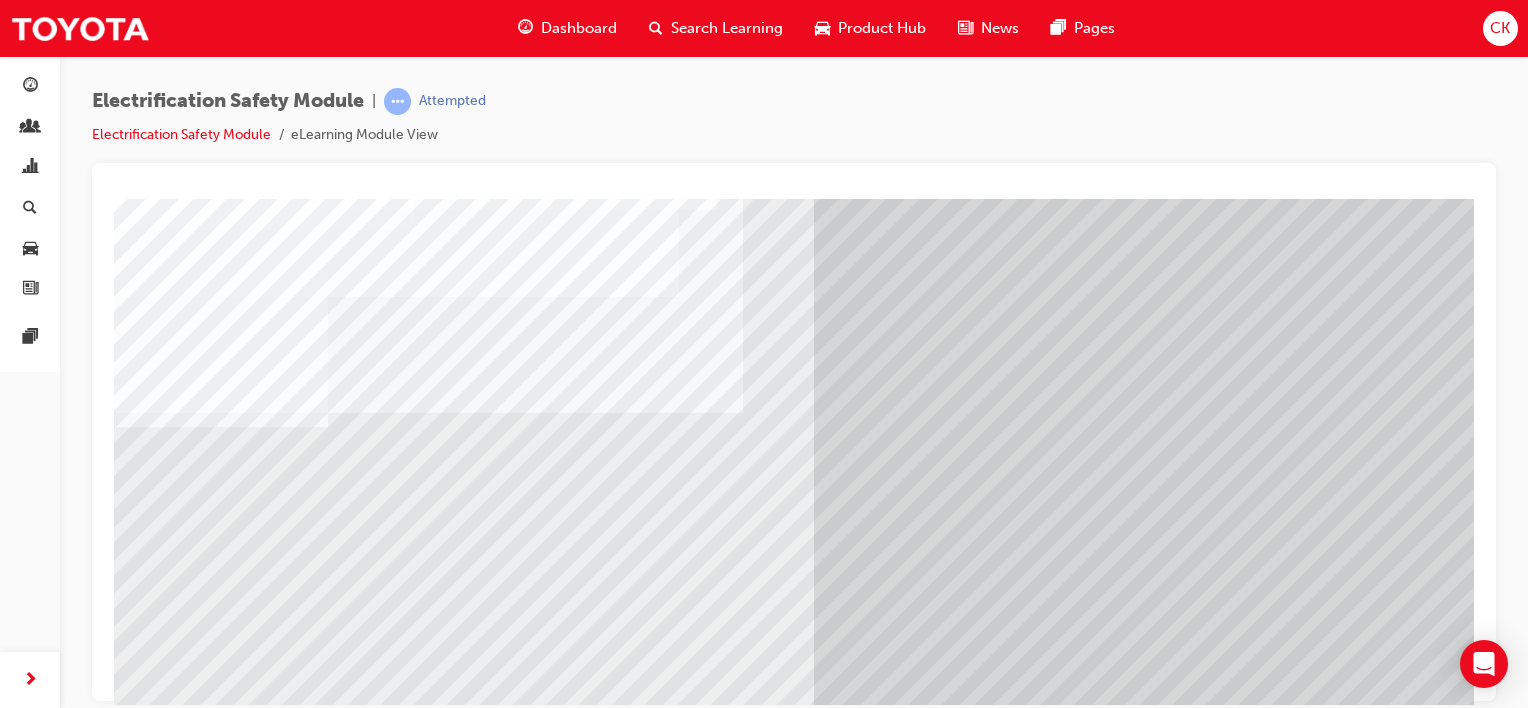 scroll, scrollTop: 259, scrollLeft: 0, axis: vertical 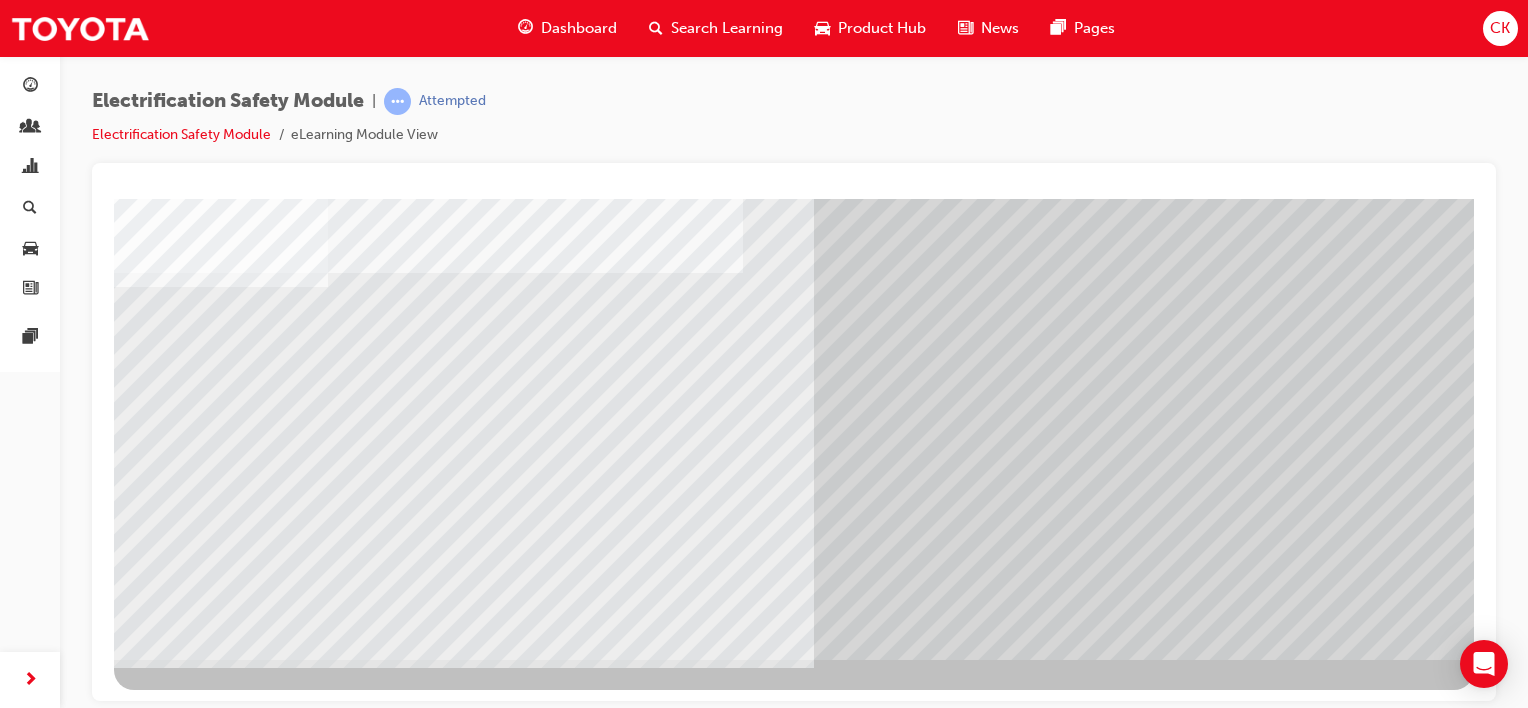 click at bounding box center (177, 4211) 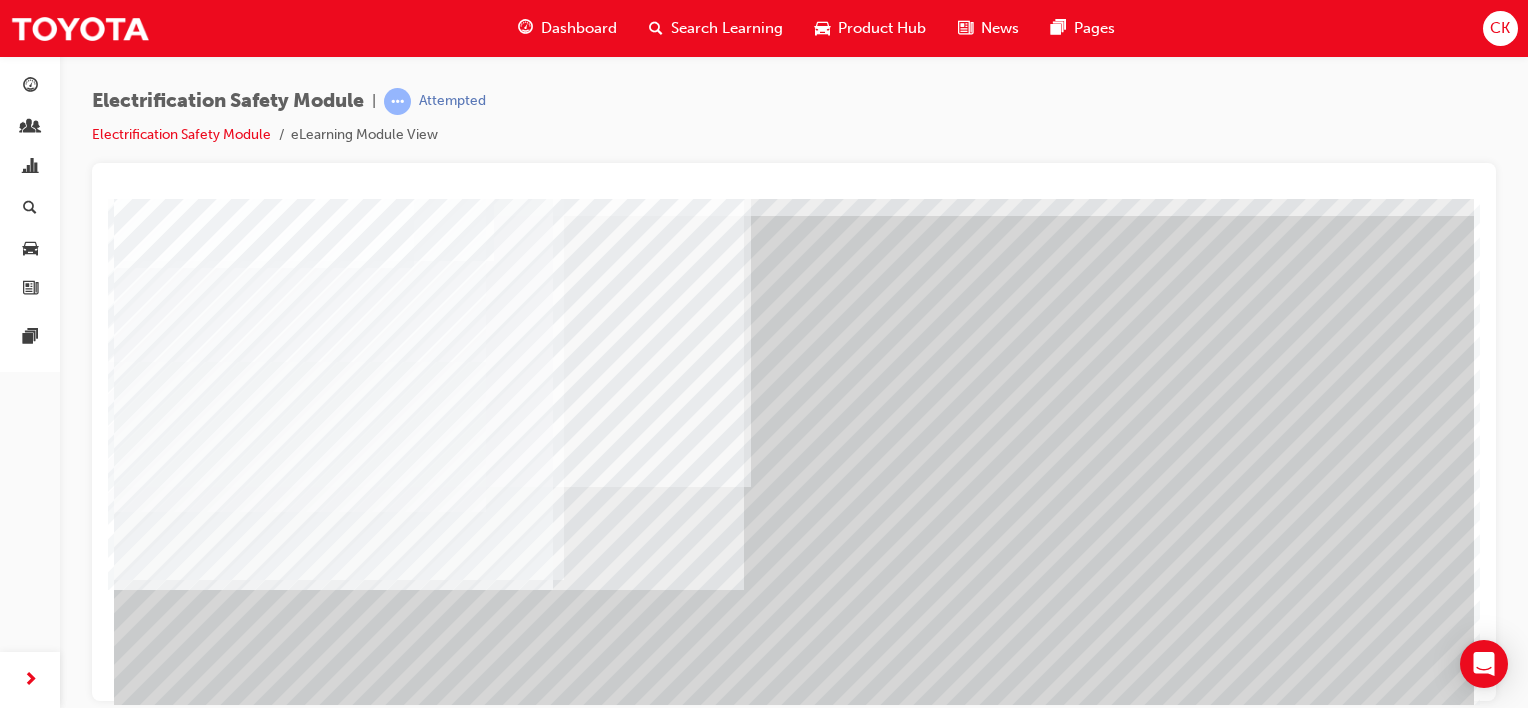 scroll, scrollTop: 259, scrollLeft: 0, axis: vertical 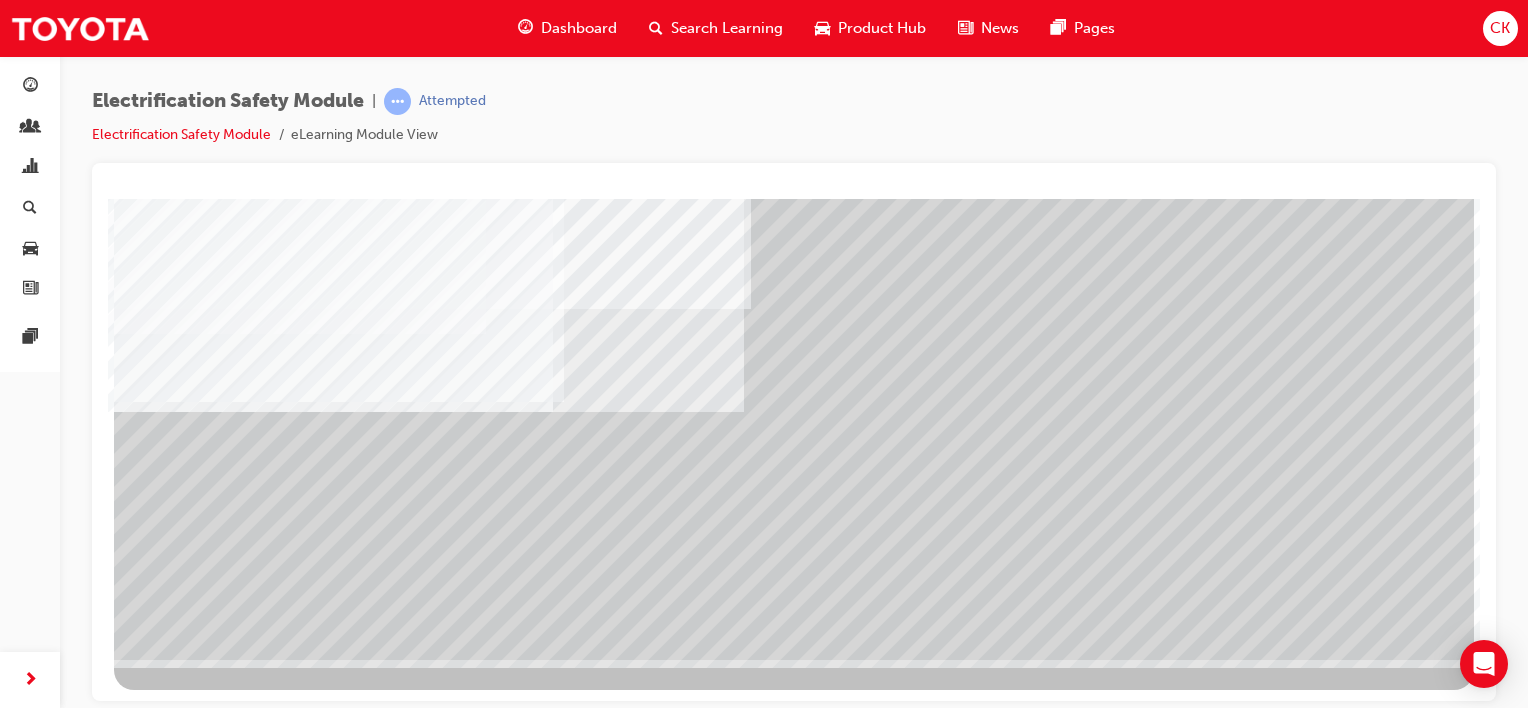 click at bounding box center [177, 2251] 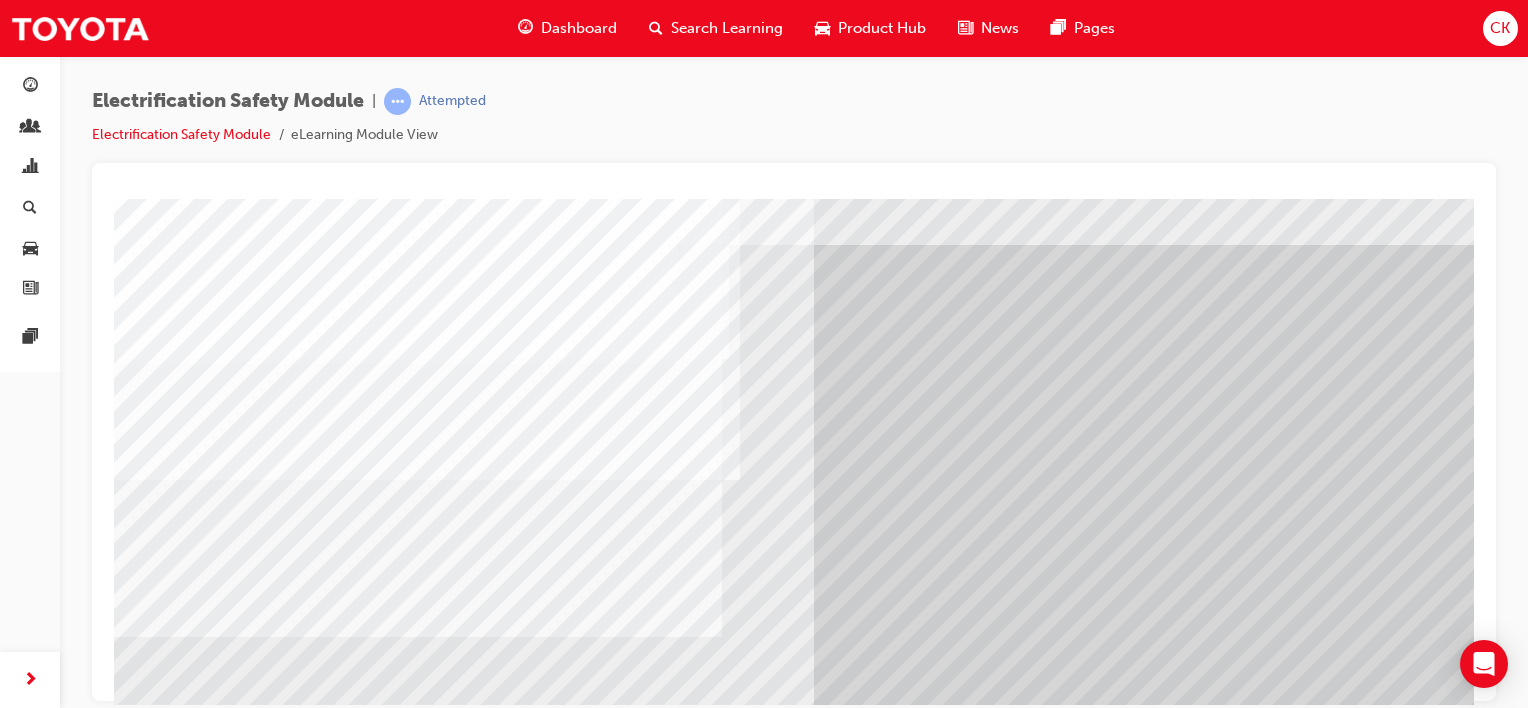 scroll, scrollTop: 100, scrollLeft: 0, axis: vertical 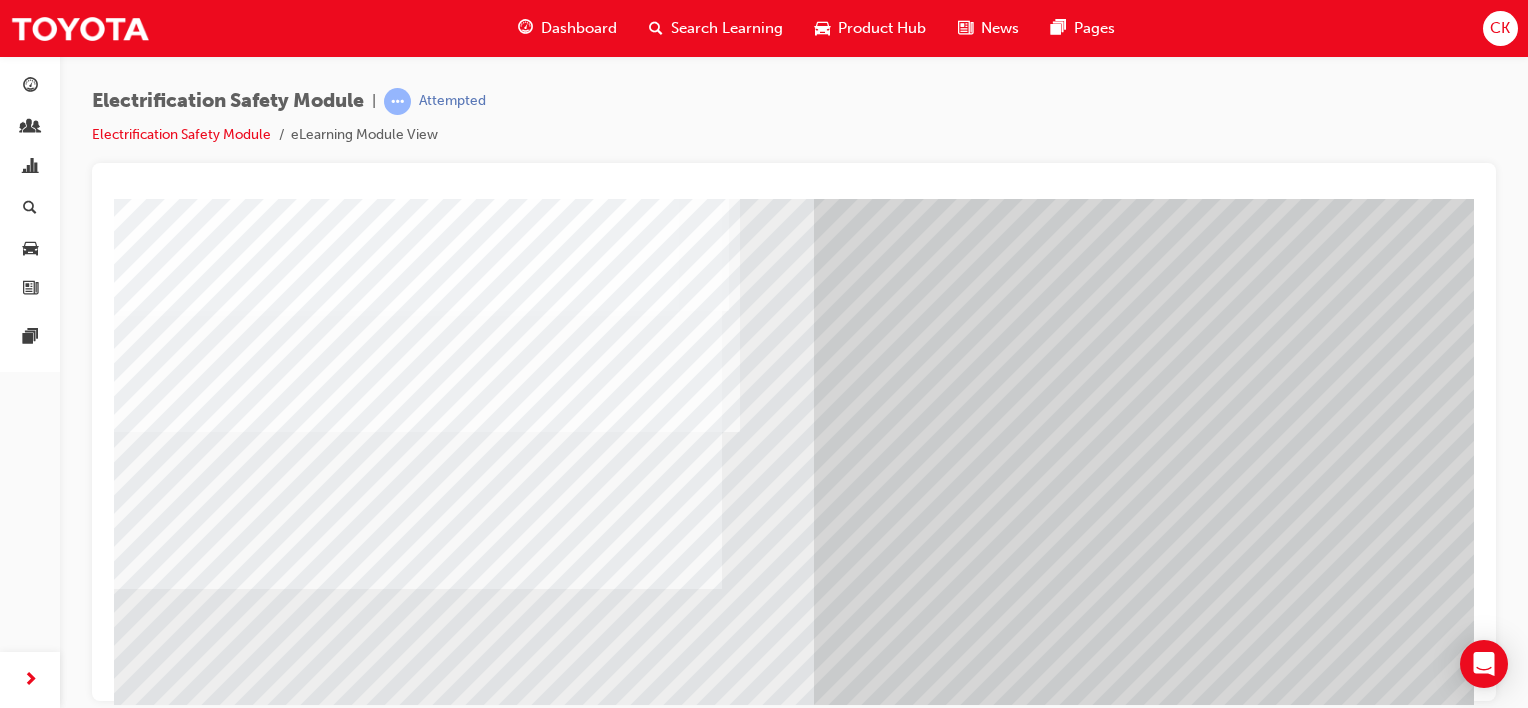 click at bounding box center [134, 5810] 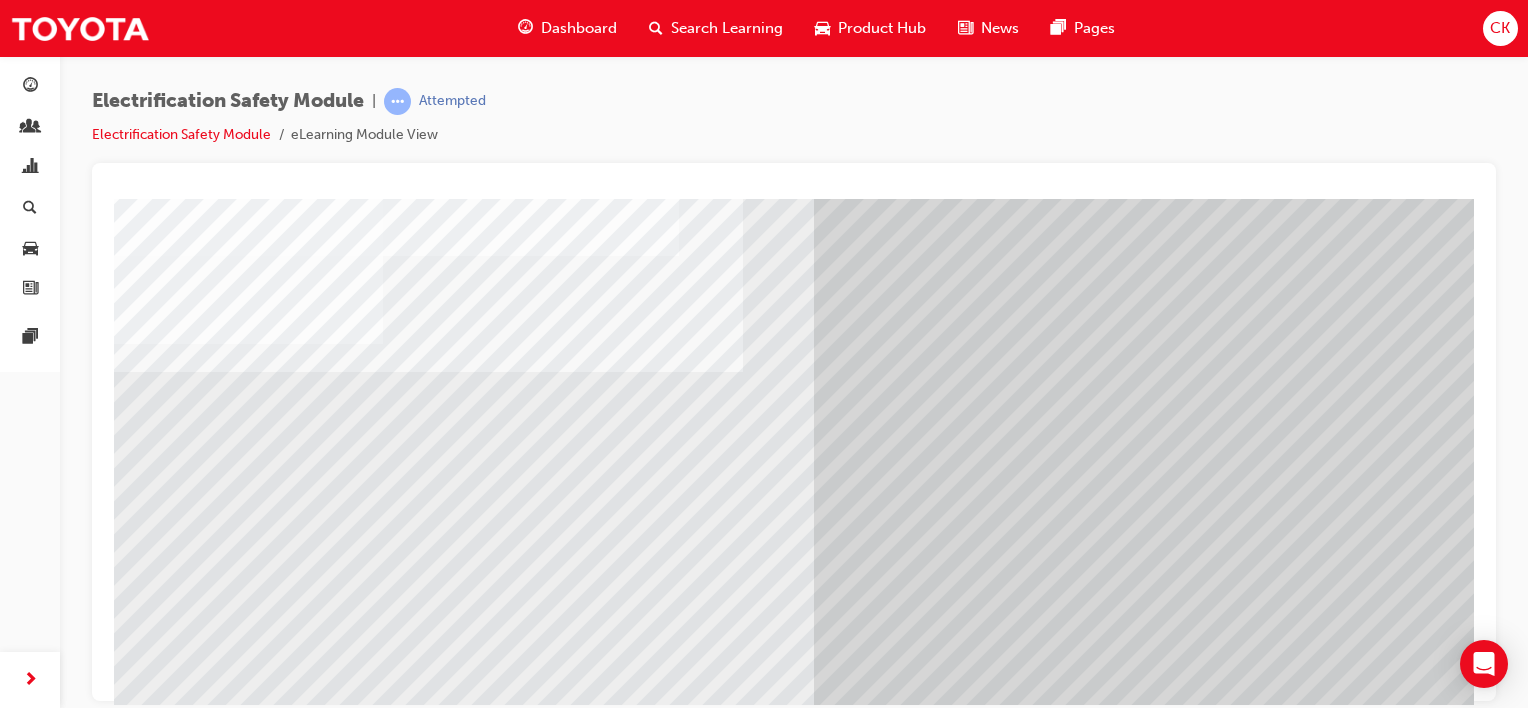scroll, scrollTop: 259, scrollLeft: 0, axis: vertical 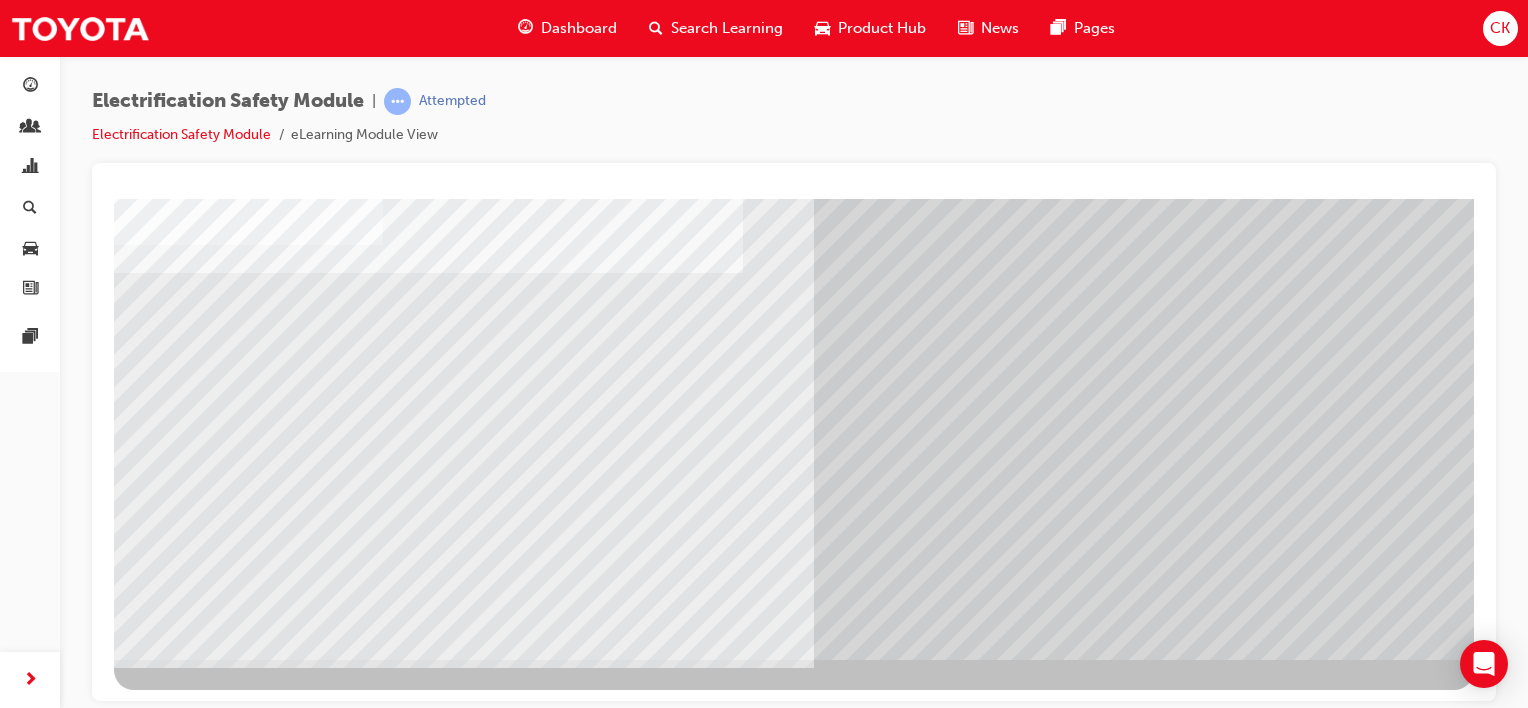 click at bounding box center [134, 5691] 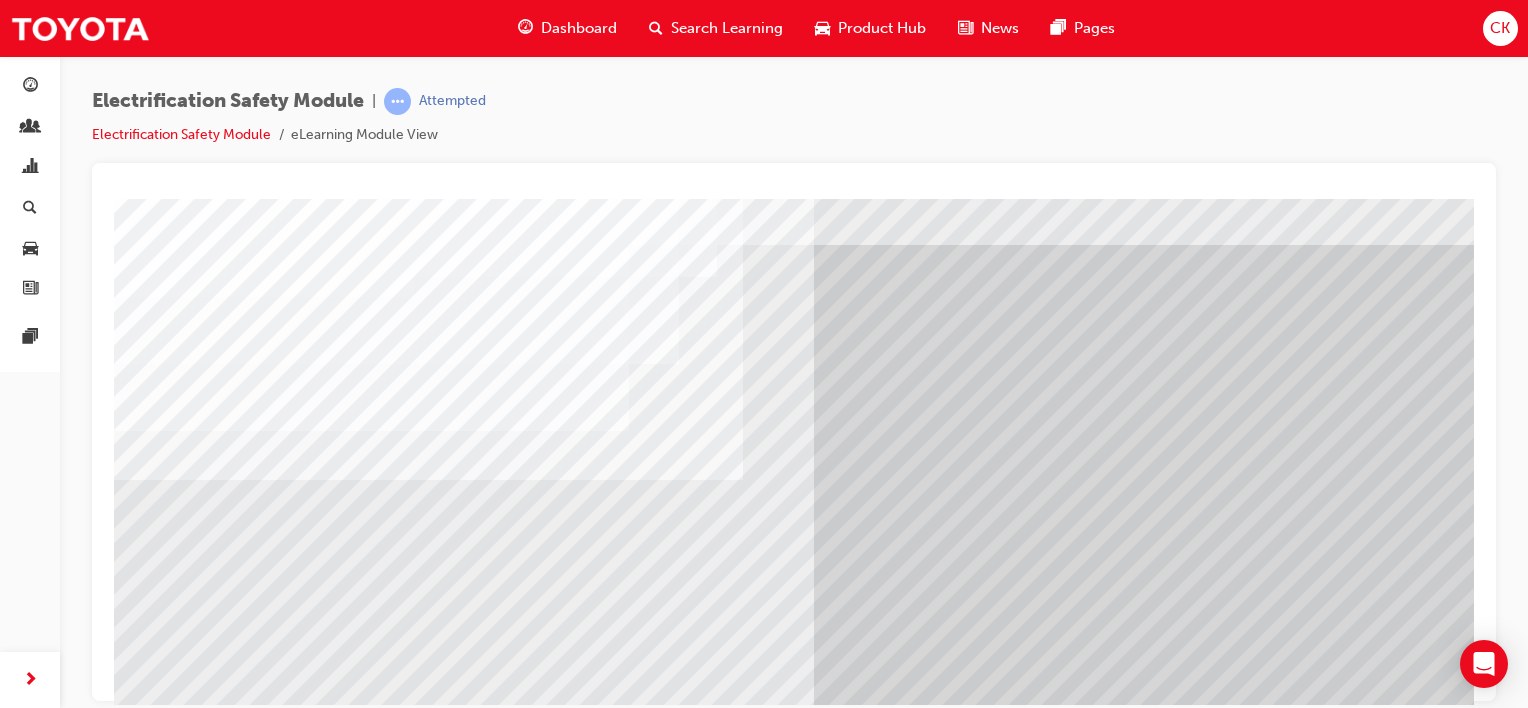 scroll, scrollTop: 200, scrollLeft: 0, axis: vertical 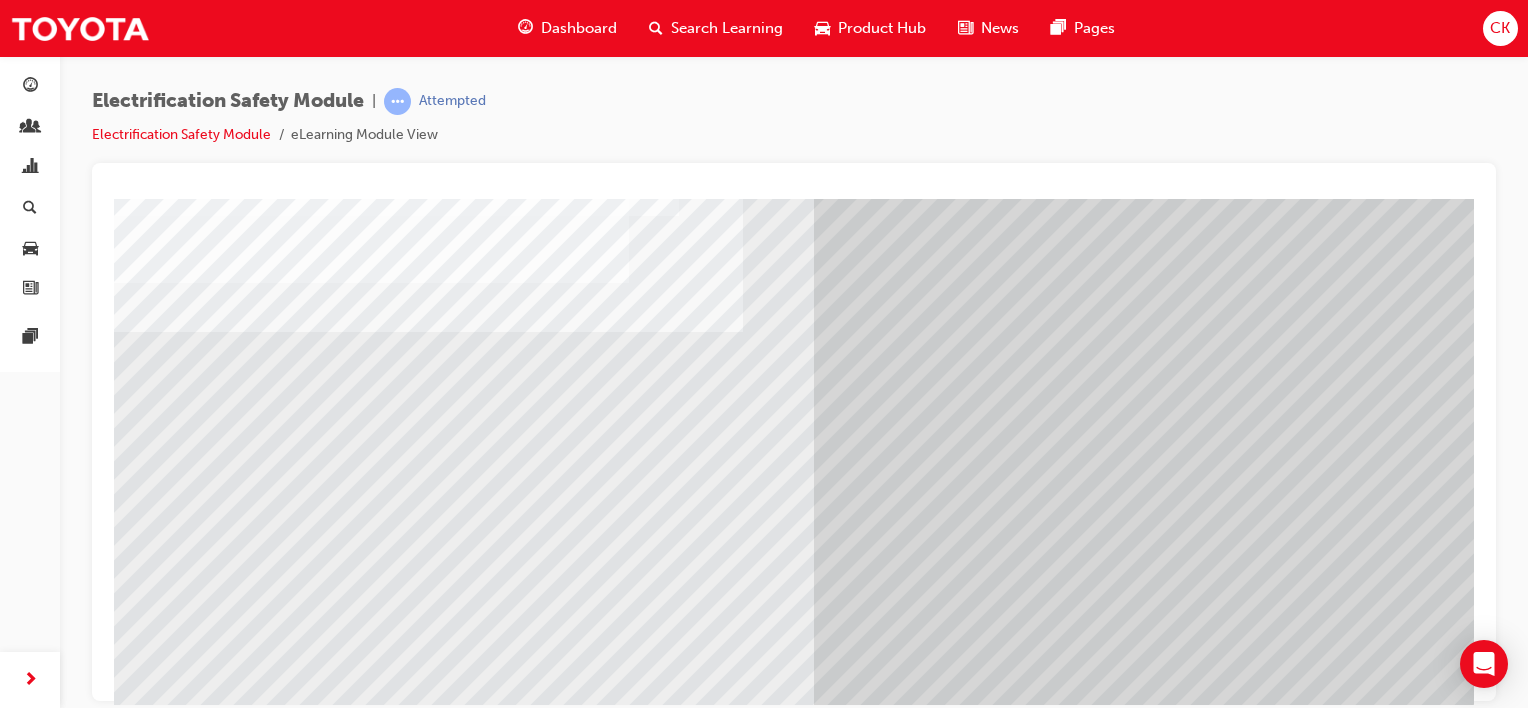 click at bounding box center [134, 5670] 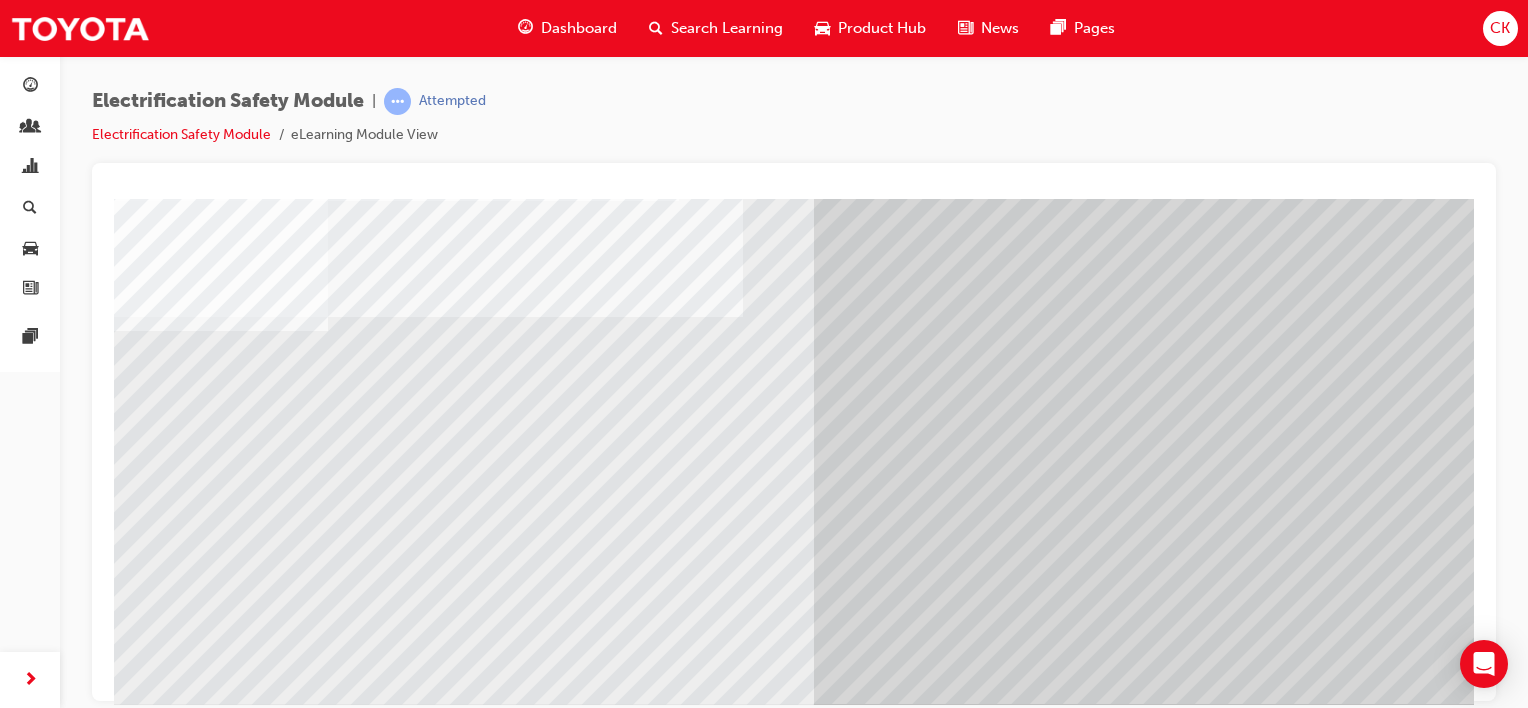 scroll, scrollTop: 259, scrollLeft: 0, axis: vertical 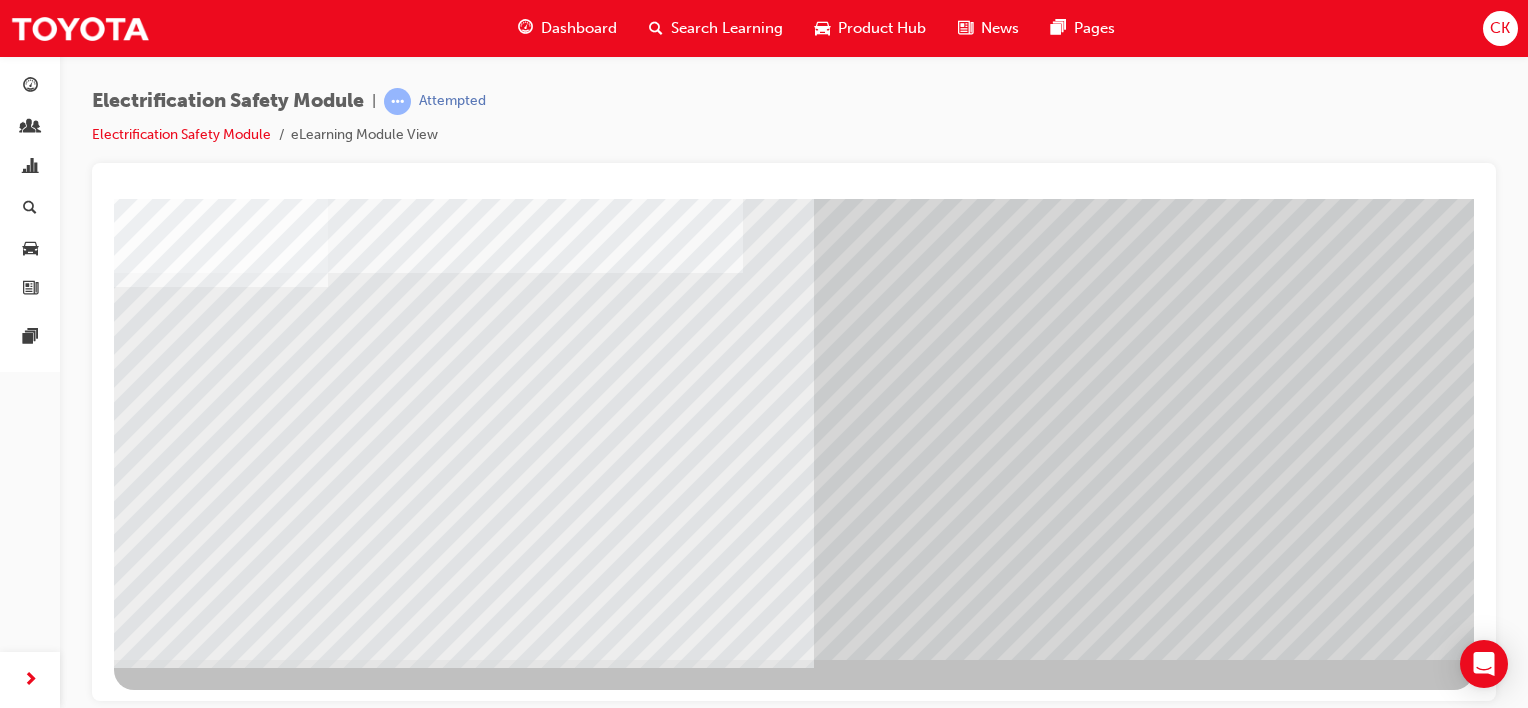 click at bounding box center (177, 5573) 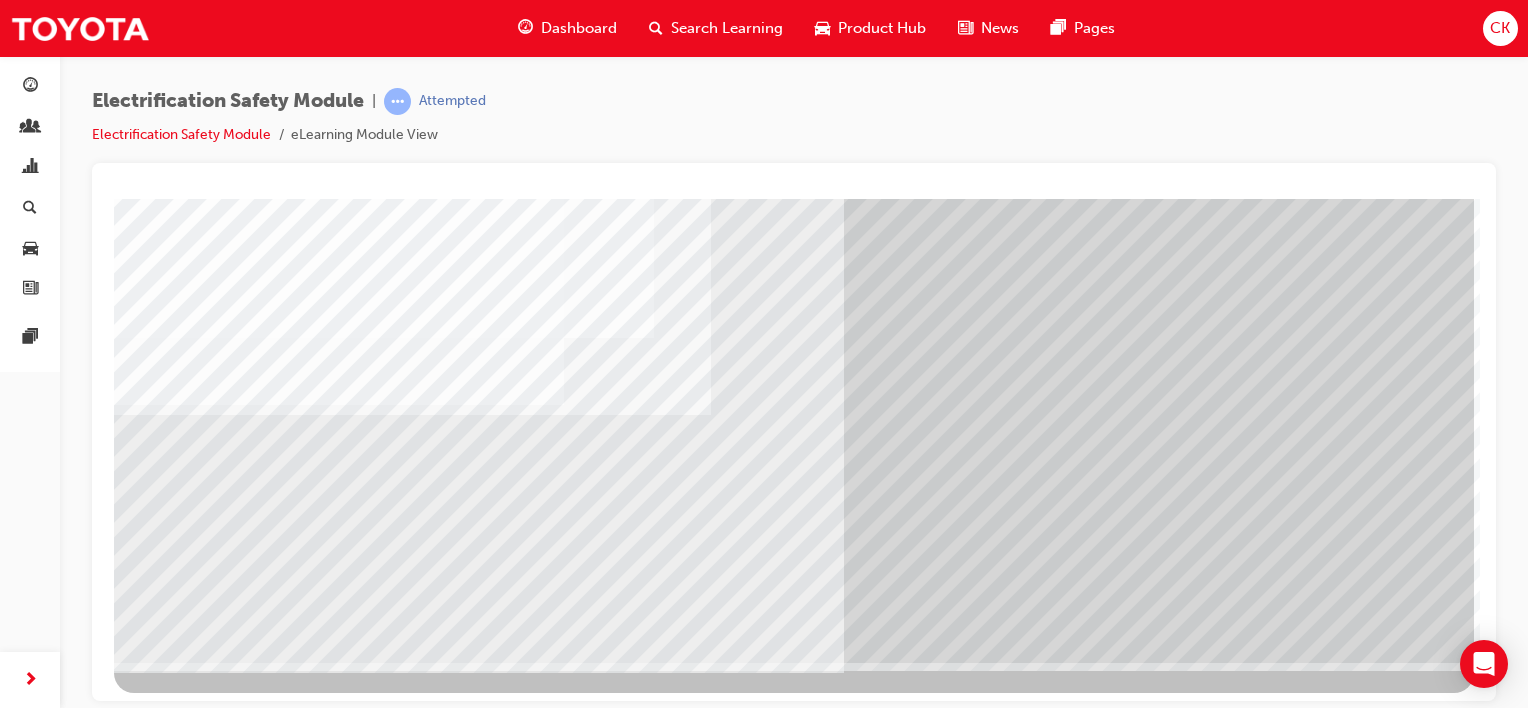scroll, scrollTop: 259, scrollLeft: 0, axis: vertical 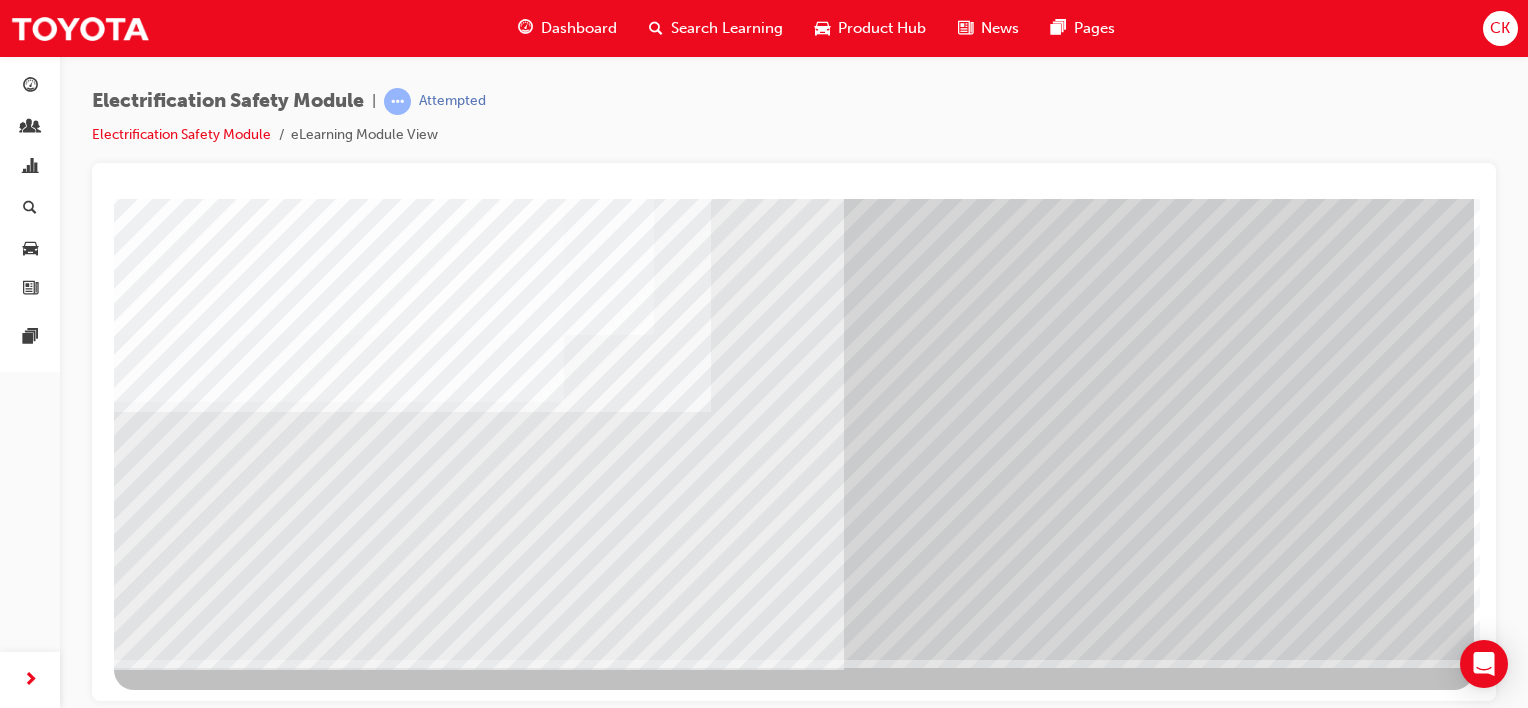 click at bounding box center [177, 2973] 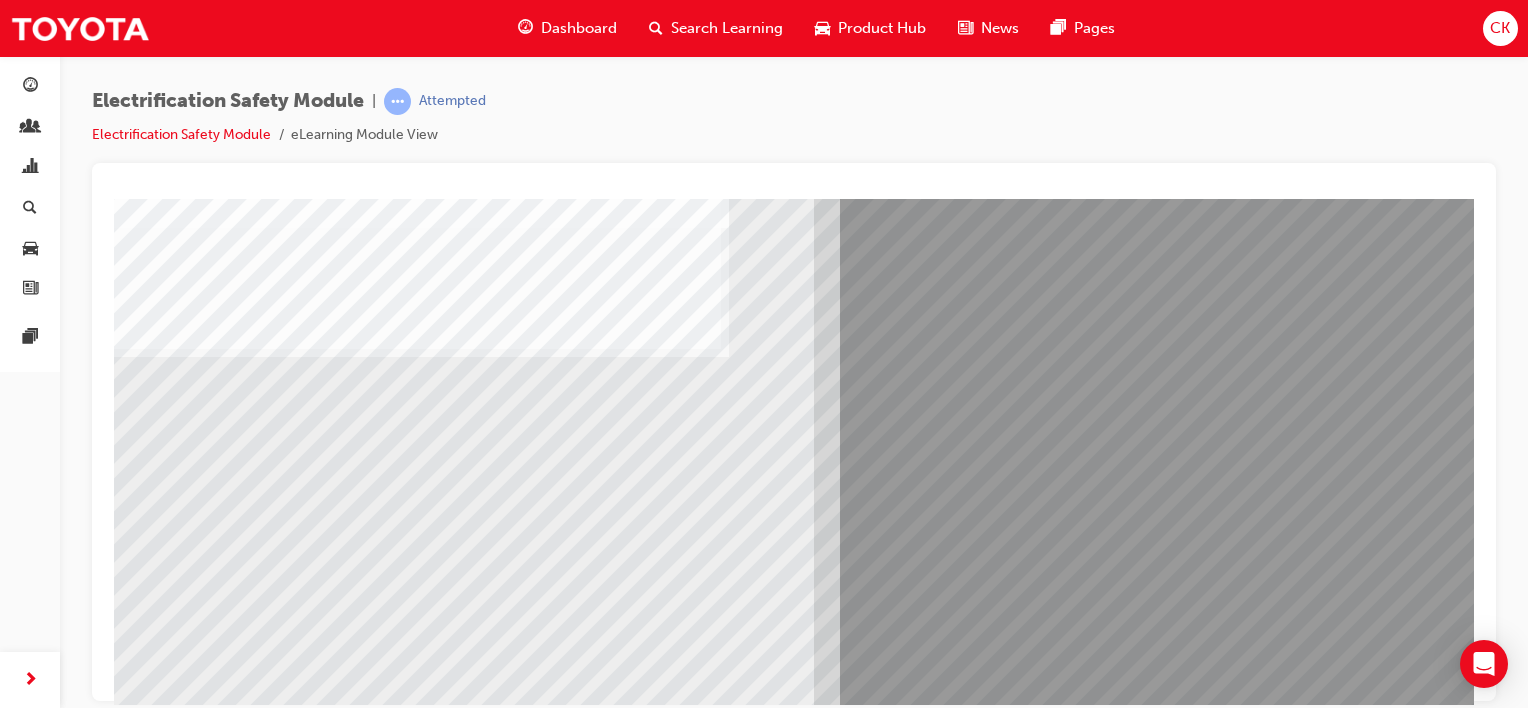 scroll, scrollTop: 200, scrollLeft: 0, axis: vertical 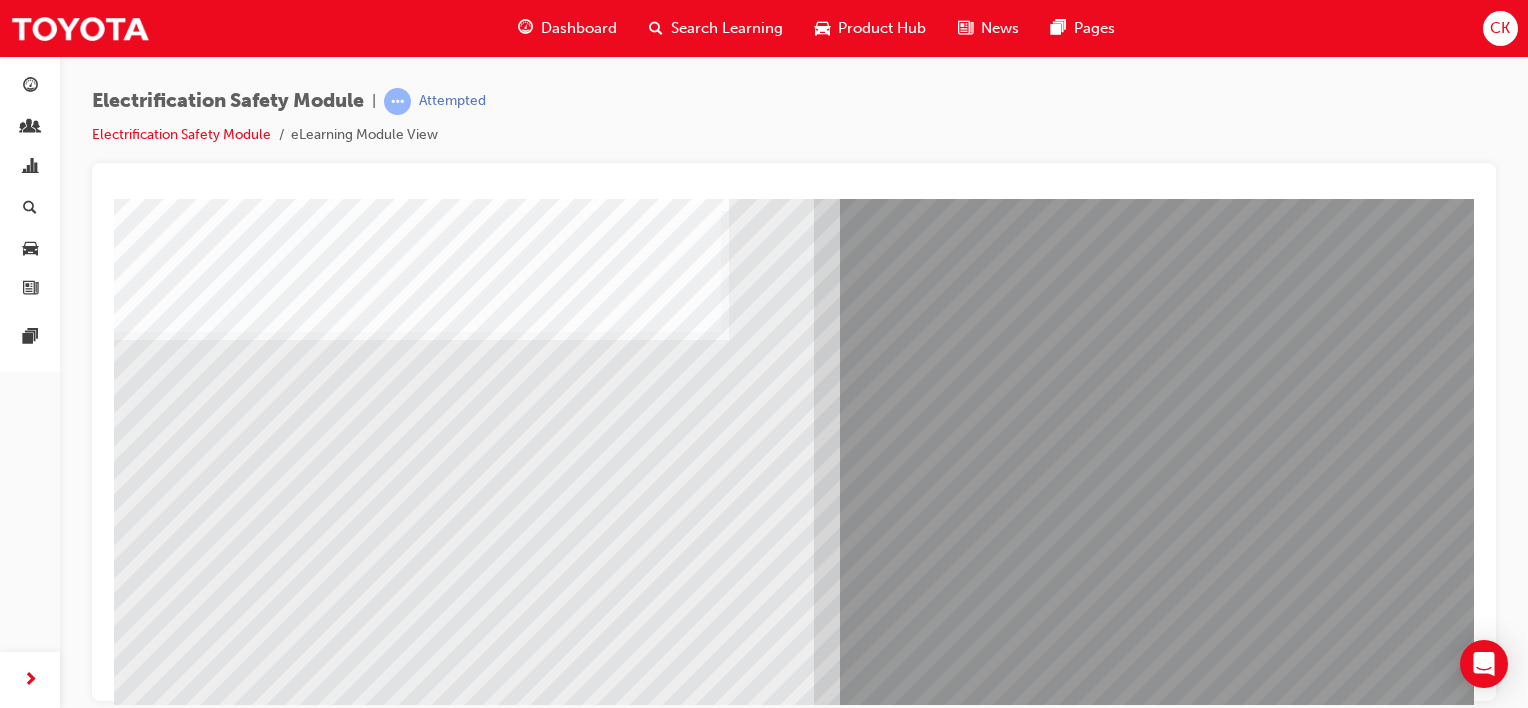 click at bounding box center (179, 9054) 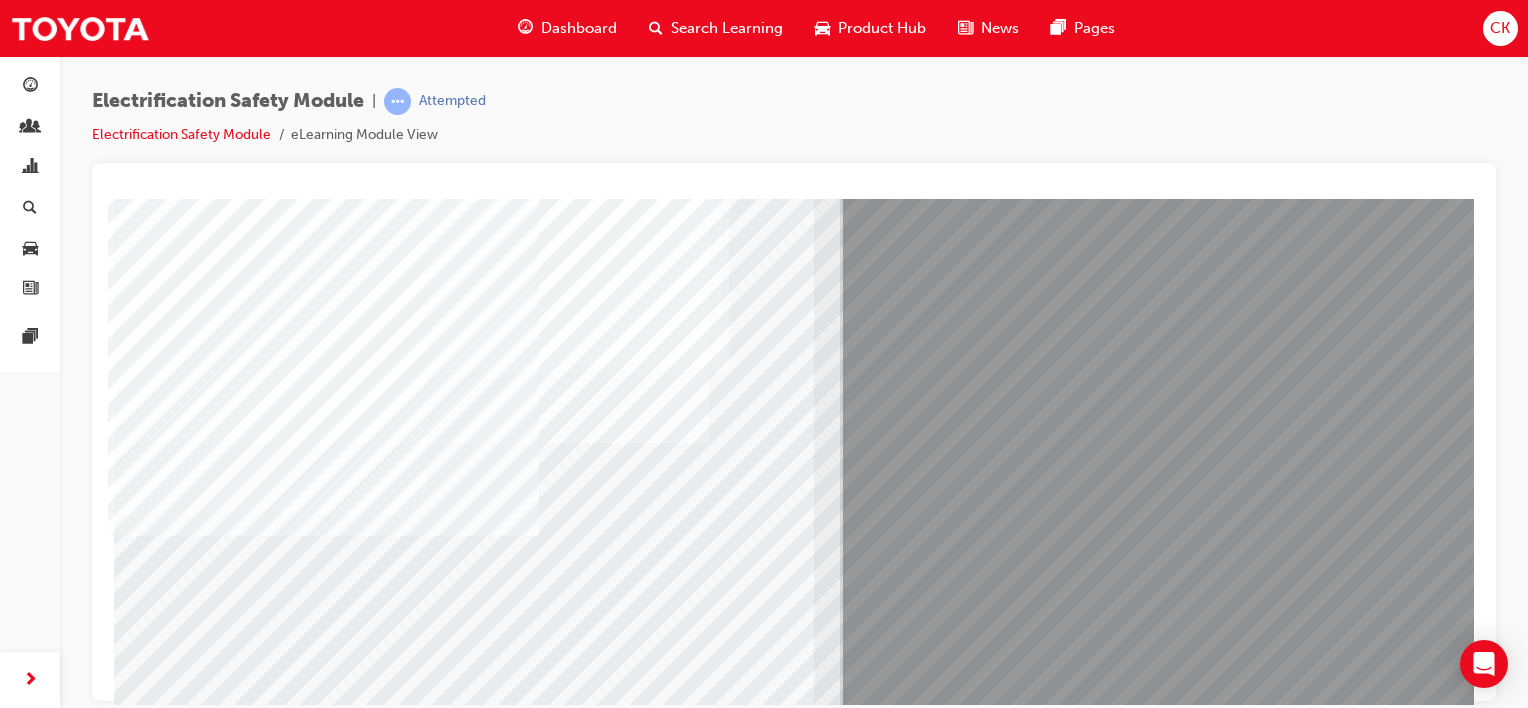 scroll, scrollTop: 200, scrollLeft: 0, axis: vertical 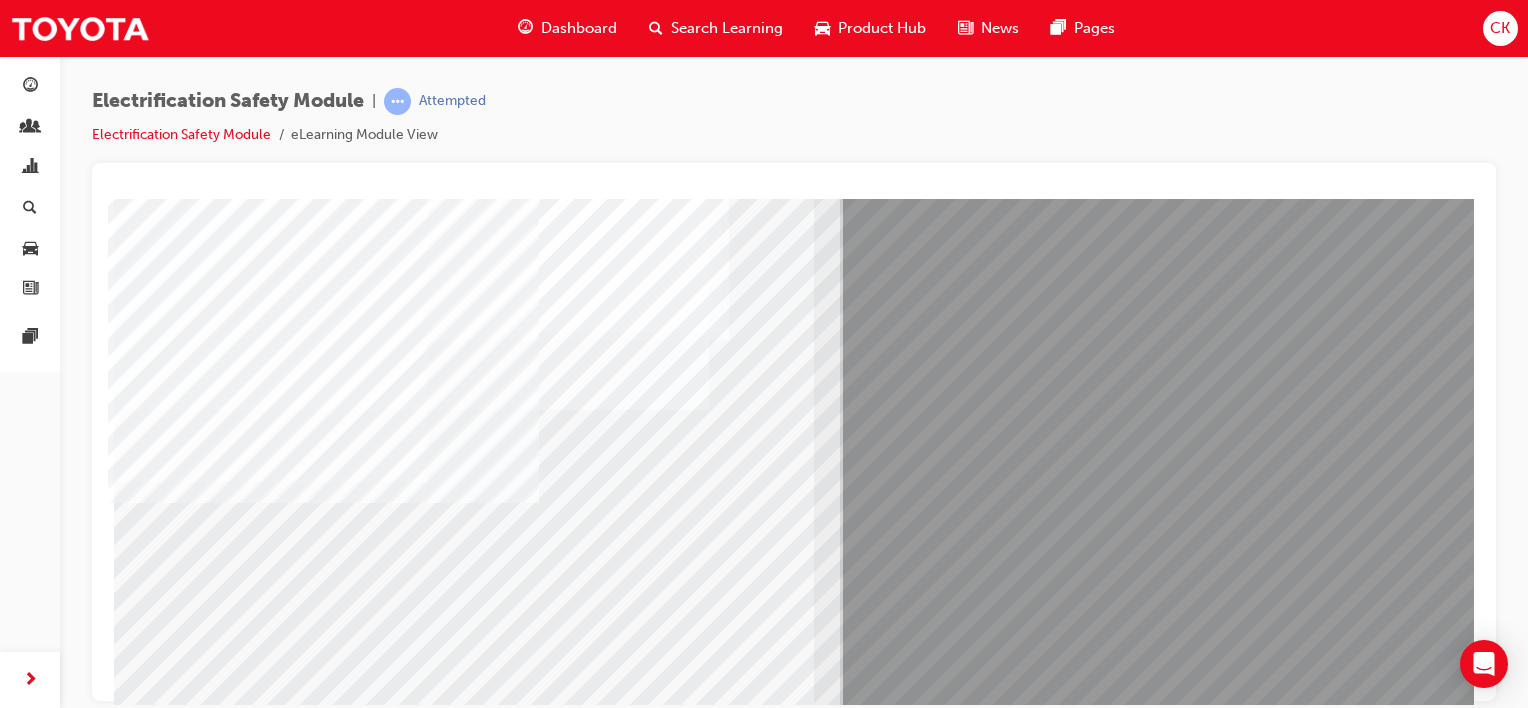click at bounding box center [179, 9222] 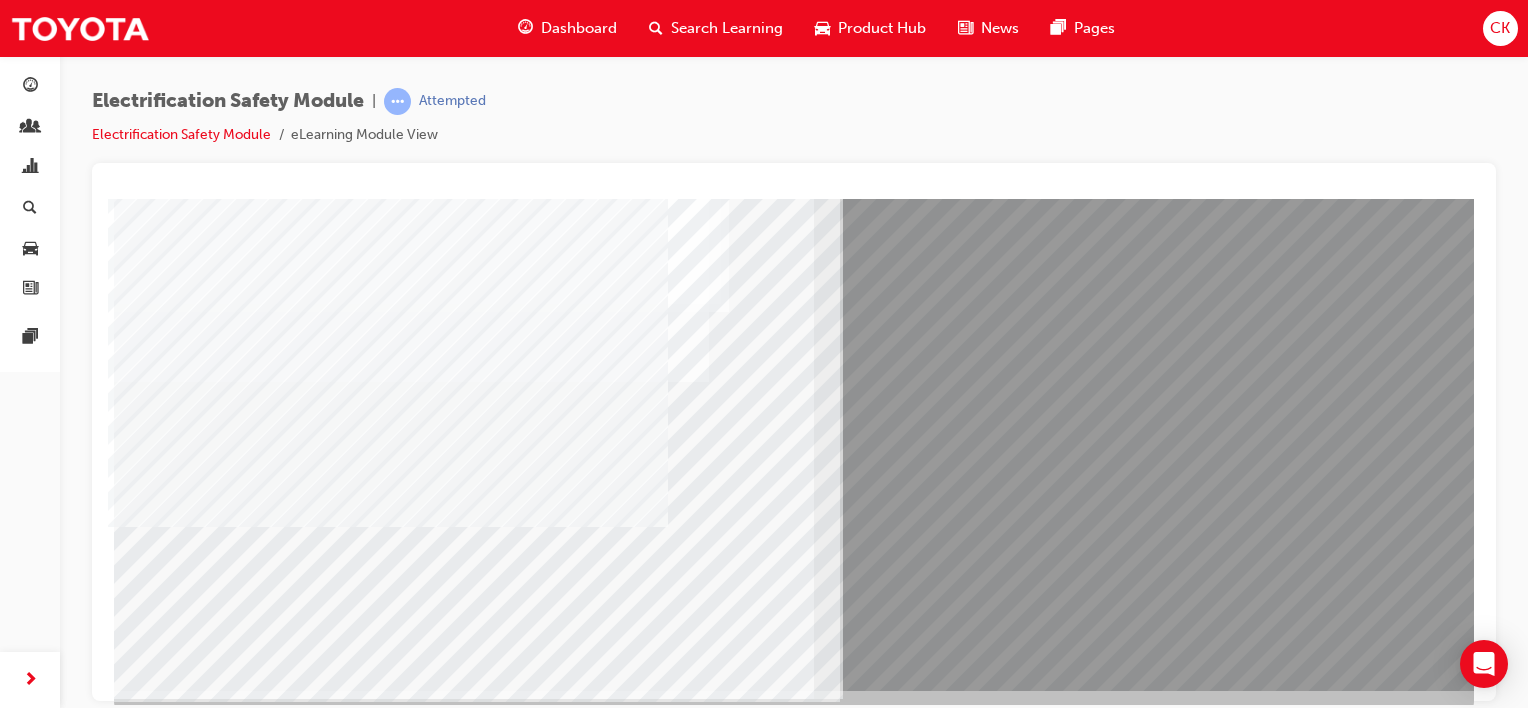 scroll, scrollTop: 259, scrollLeft: 0, axis: vertical 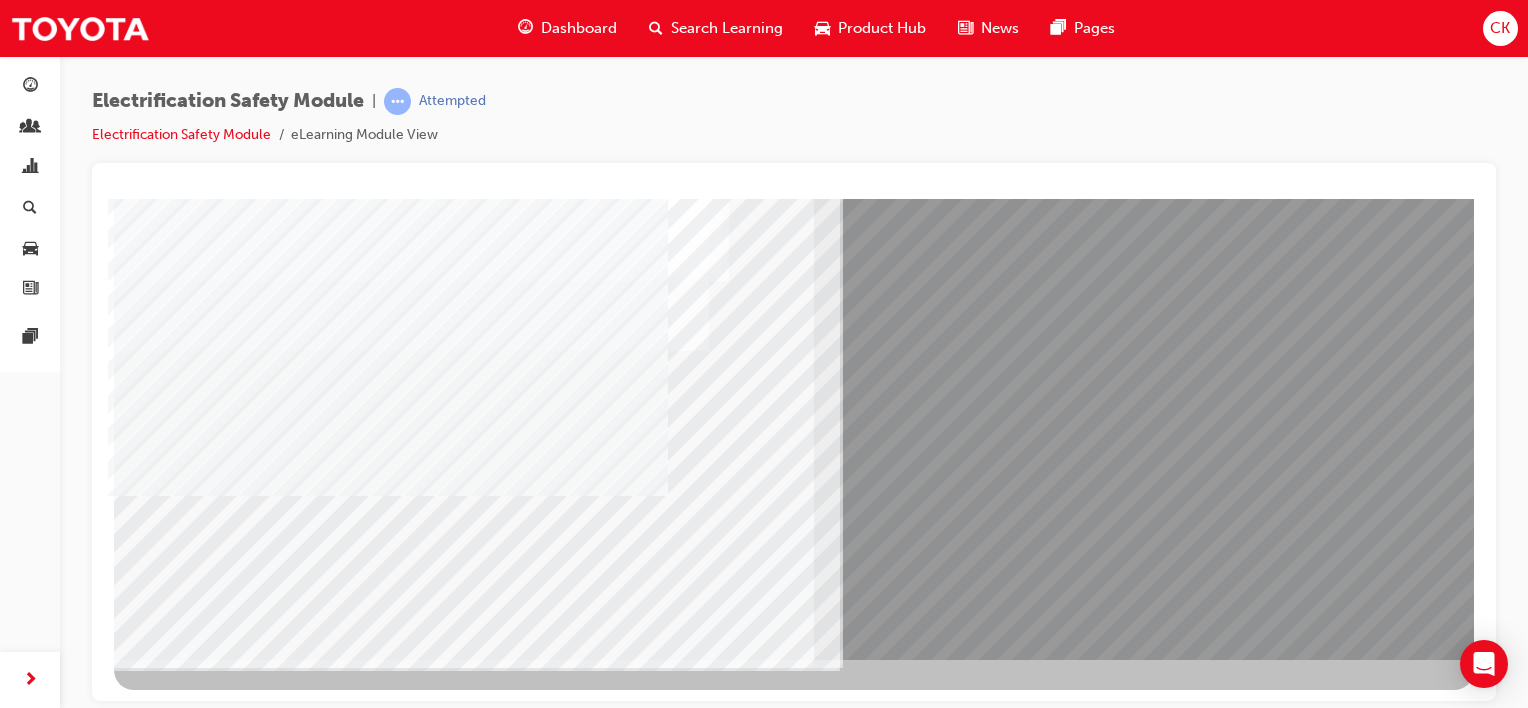 click at bounding box center (177, 8912) 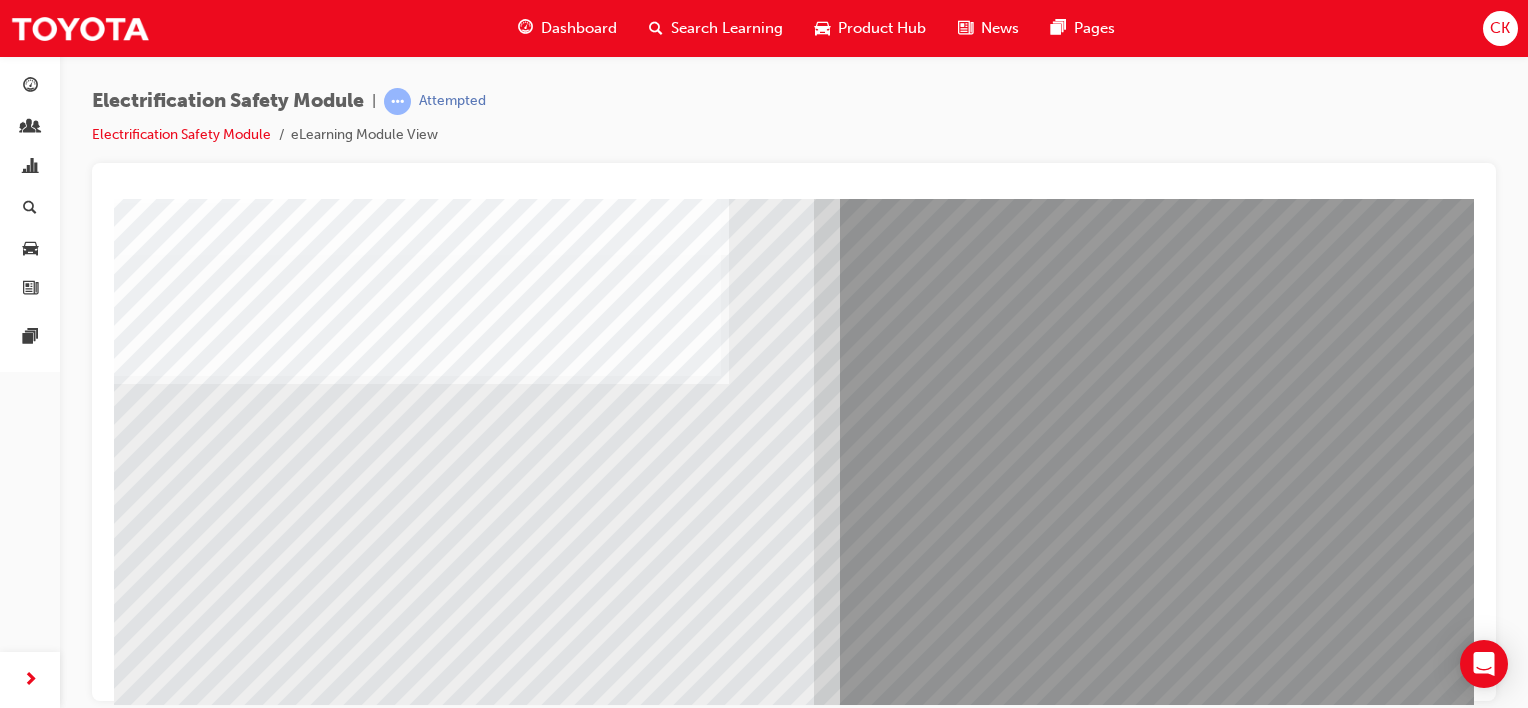 scroll, scrollTop: 200, scrollLeft: 0, axis: vertical 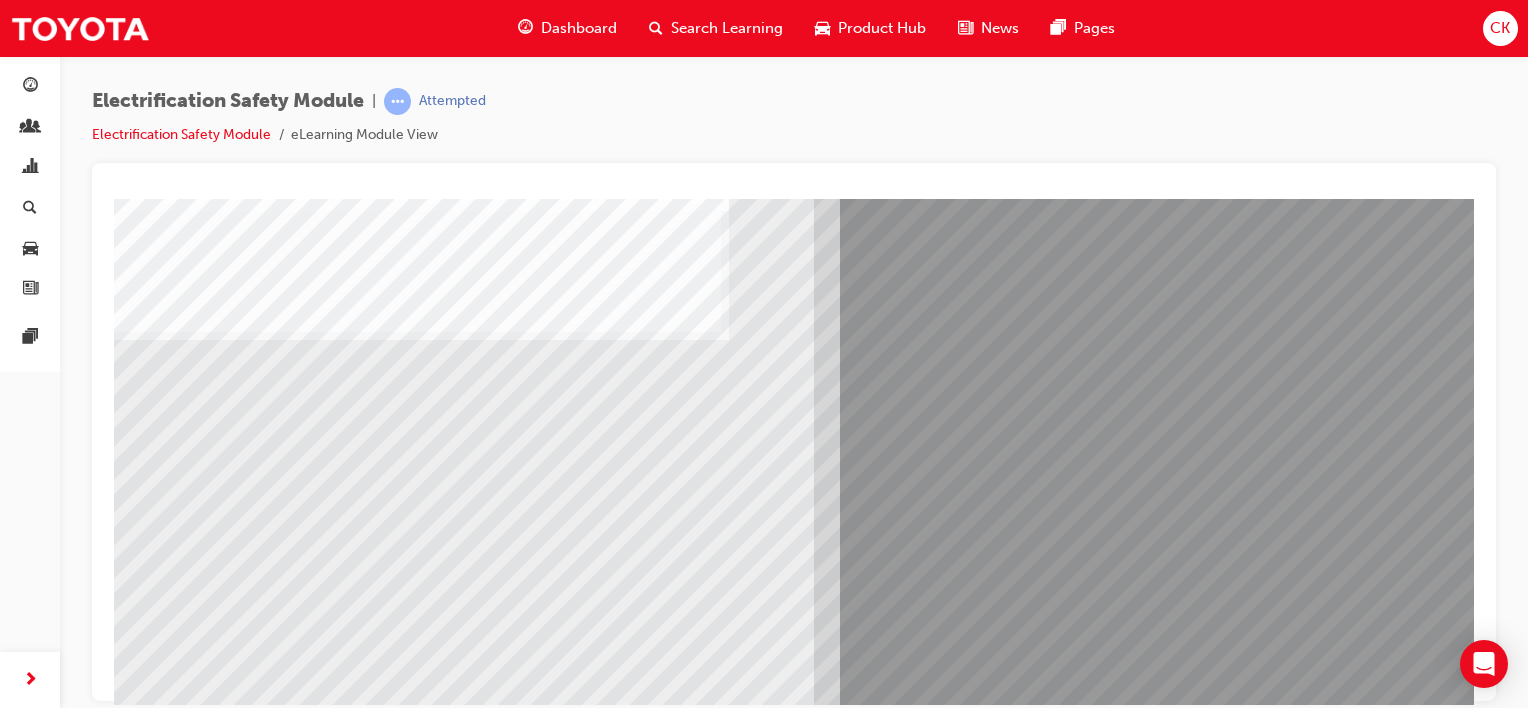 click at bounding box center [179, 10516] 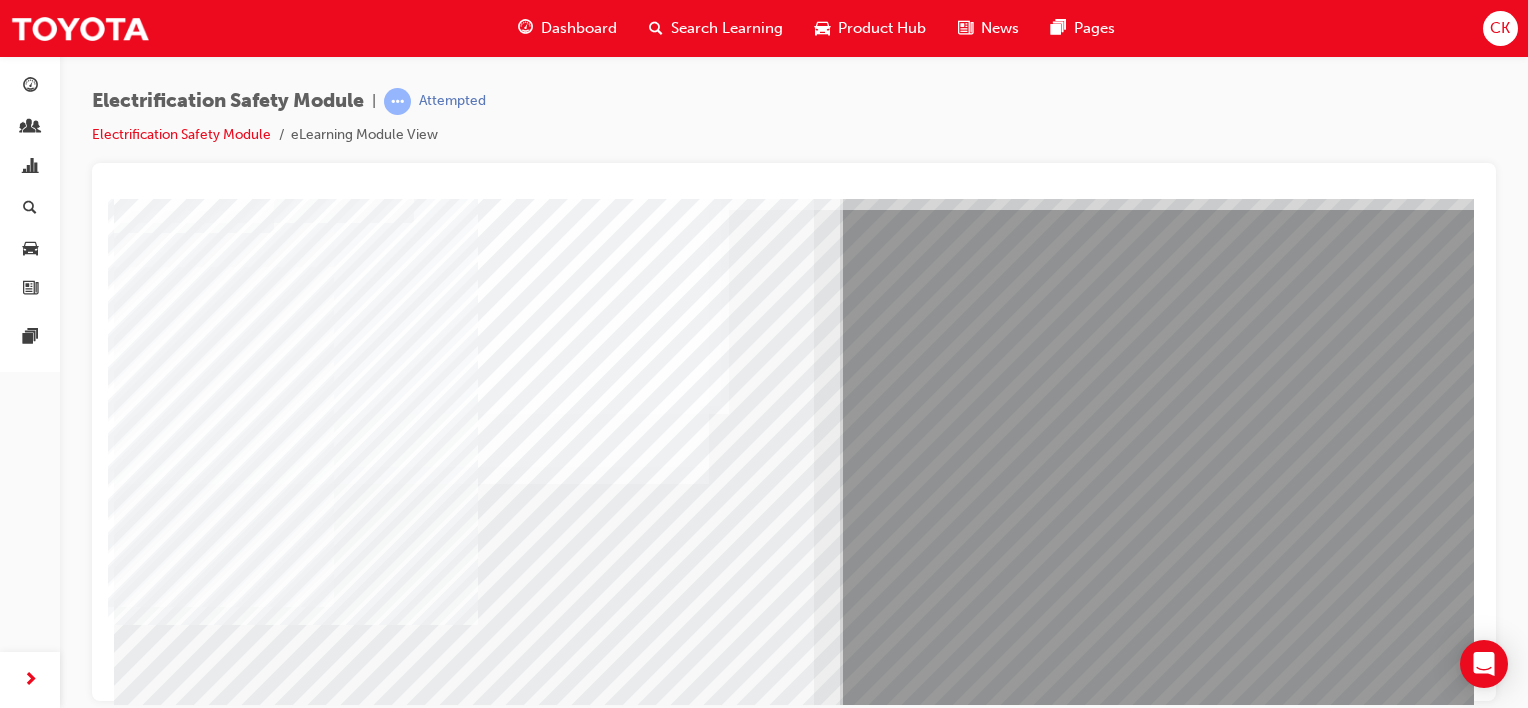 scroll, scrollTop: 159, scrollLeft: 0, axis: vertical 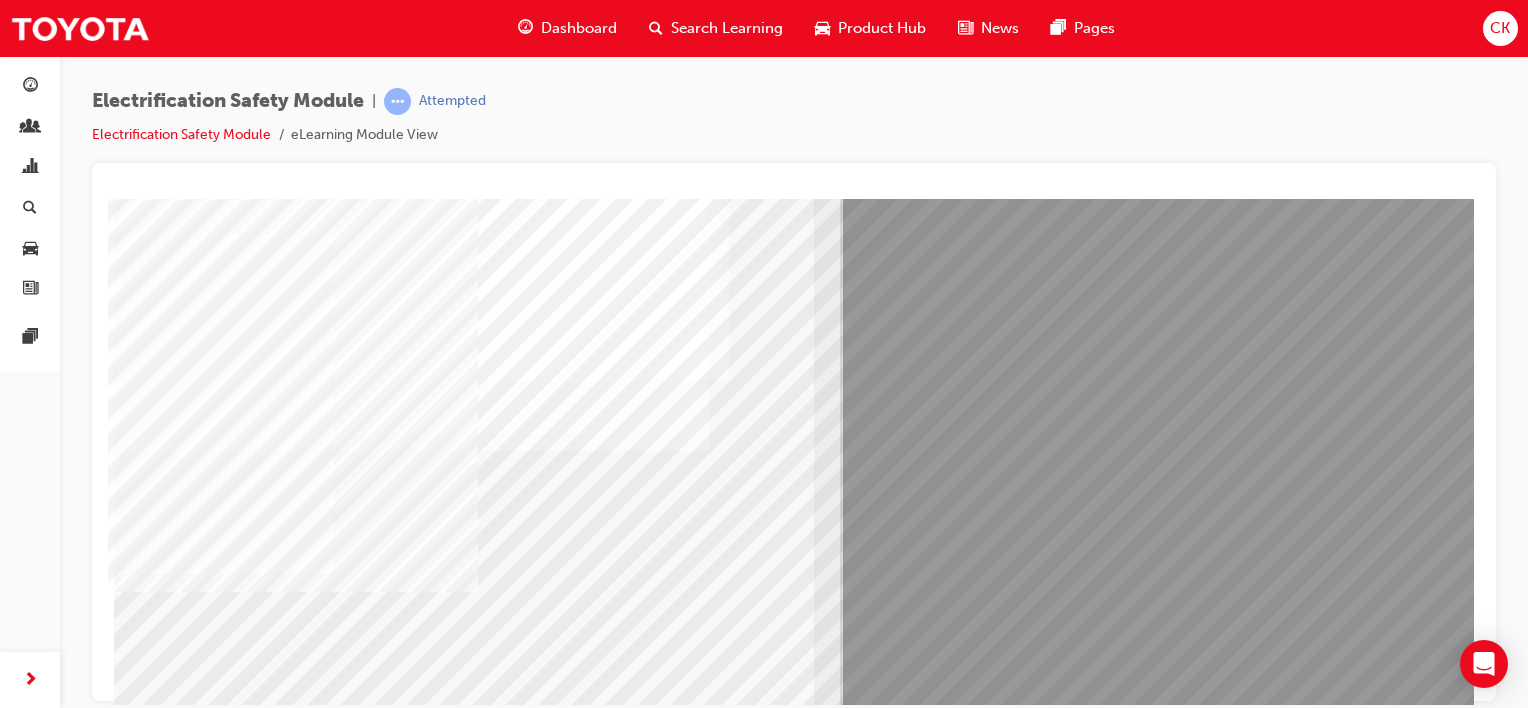 click at bounding box center (179, 10911) 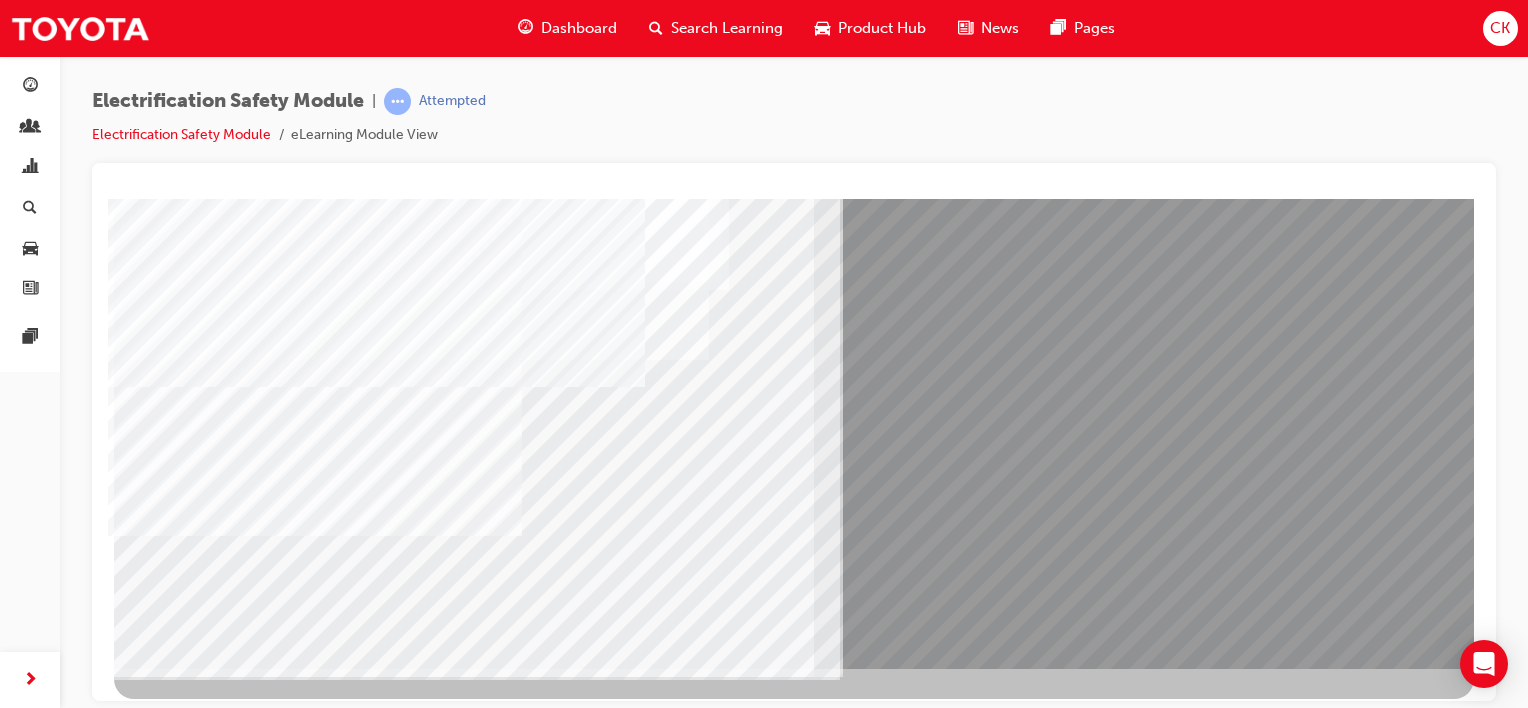 scroll, scrollTop: 259, scrollLeft: 0, axis: vertical 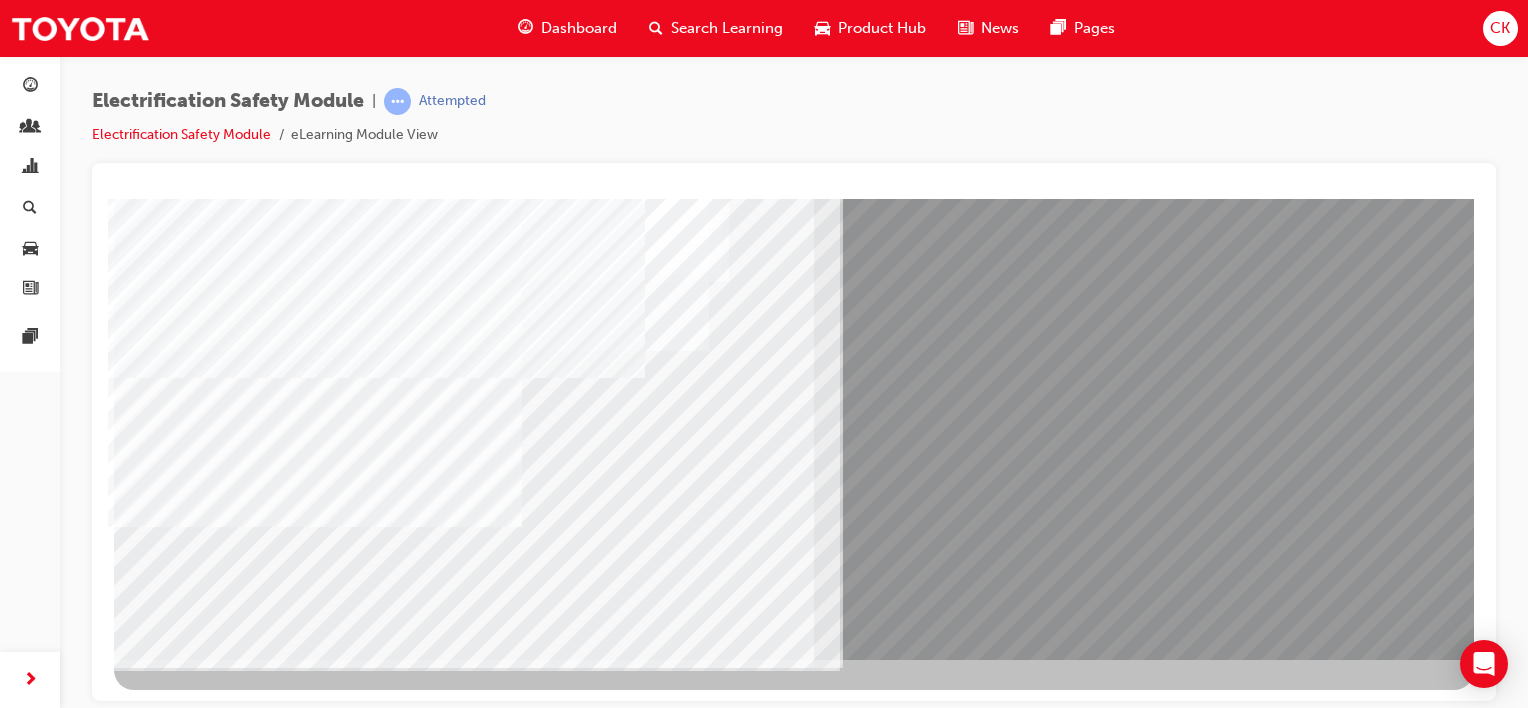 click at bounding box center (179, 10587) 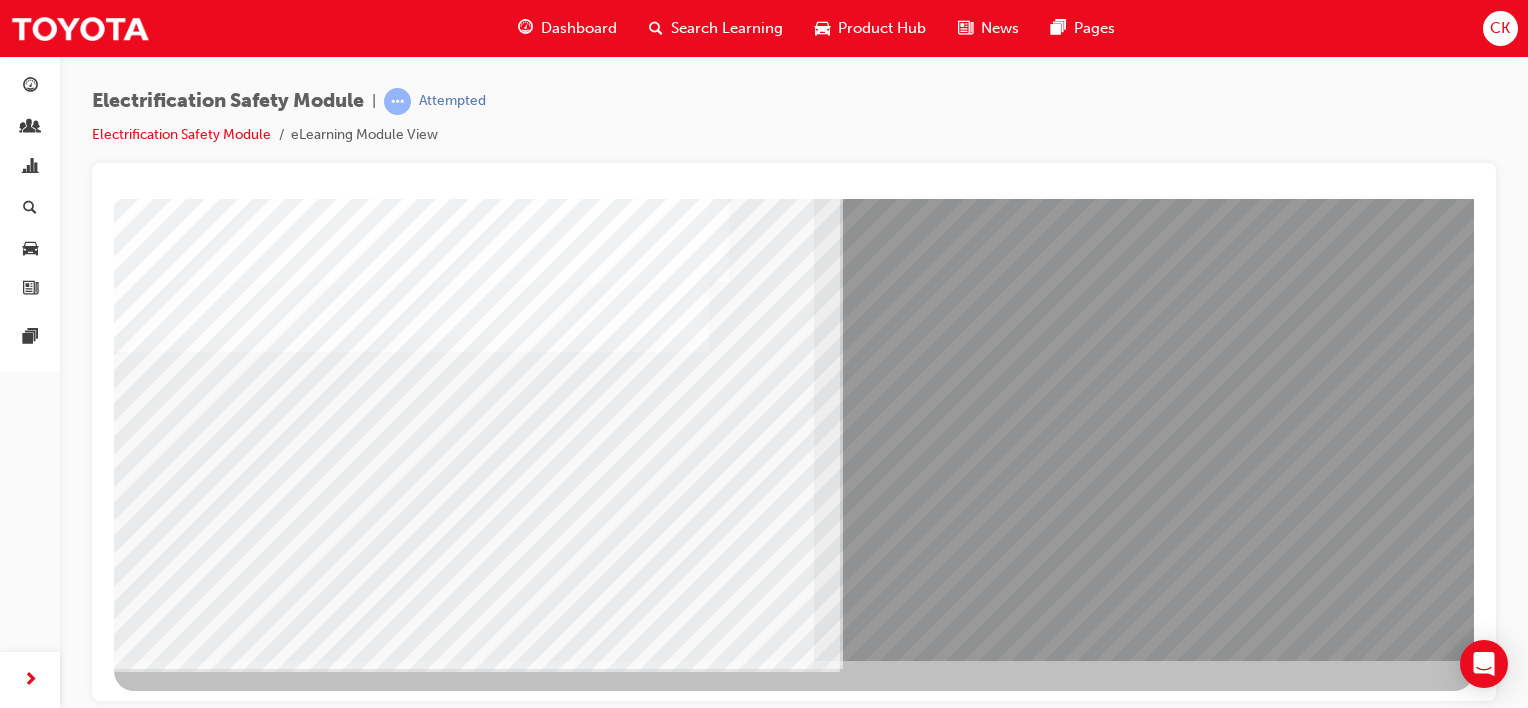 scroll, scrollTop: 259, scrollLeft: 0, axis: vertical 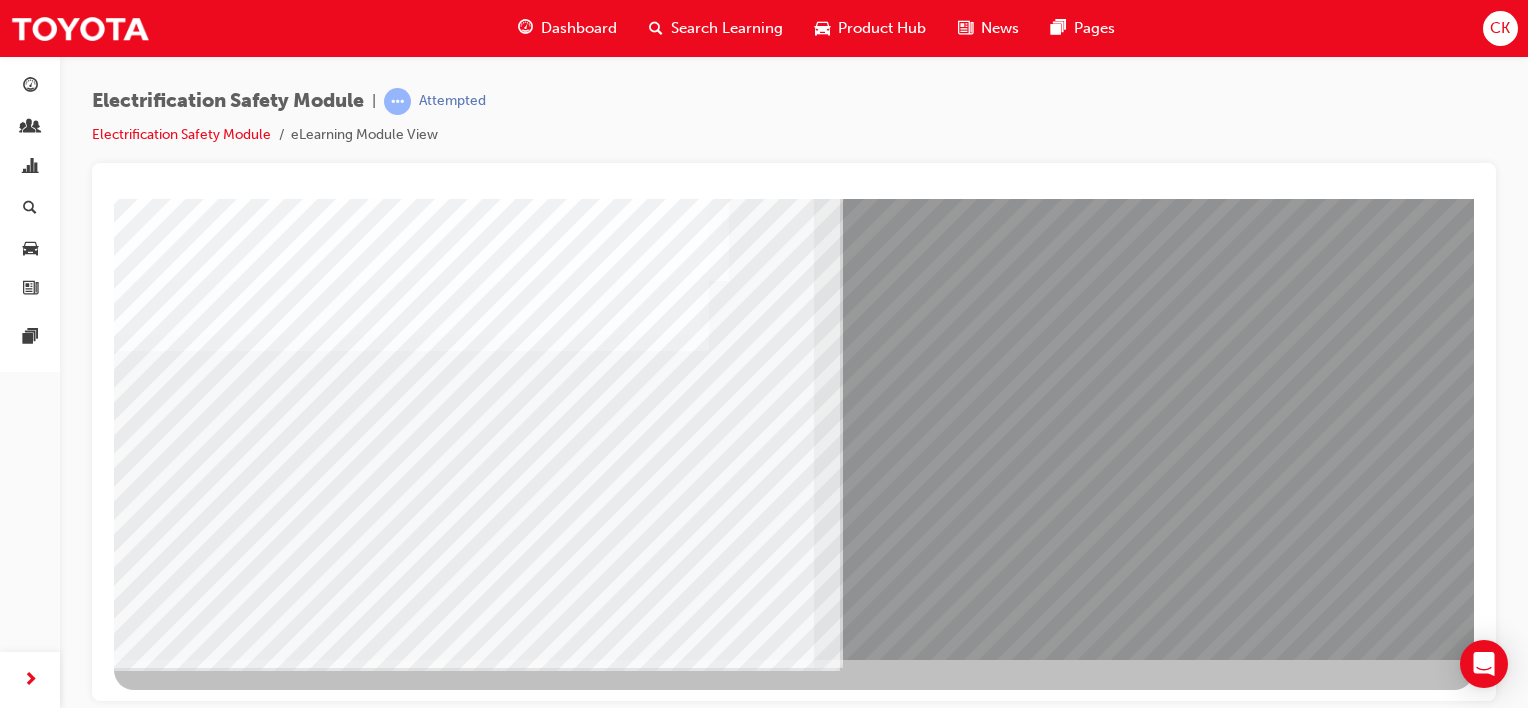 click at bounding box center [194, 10956] 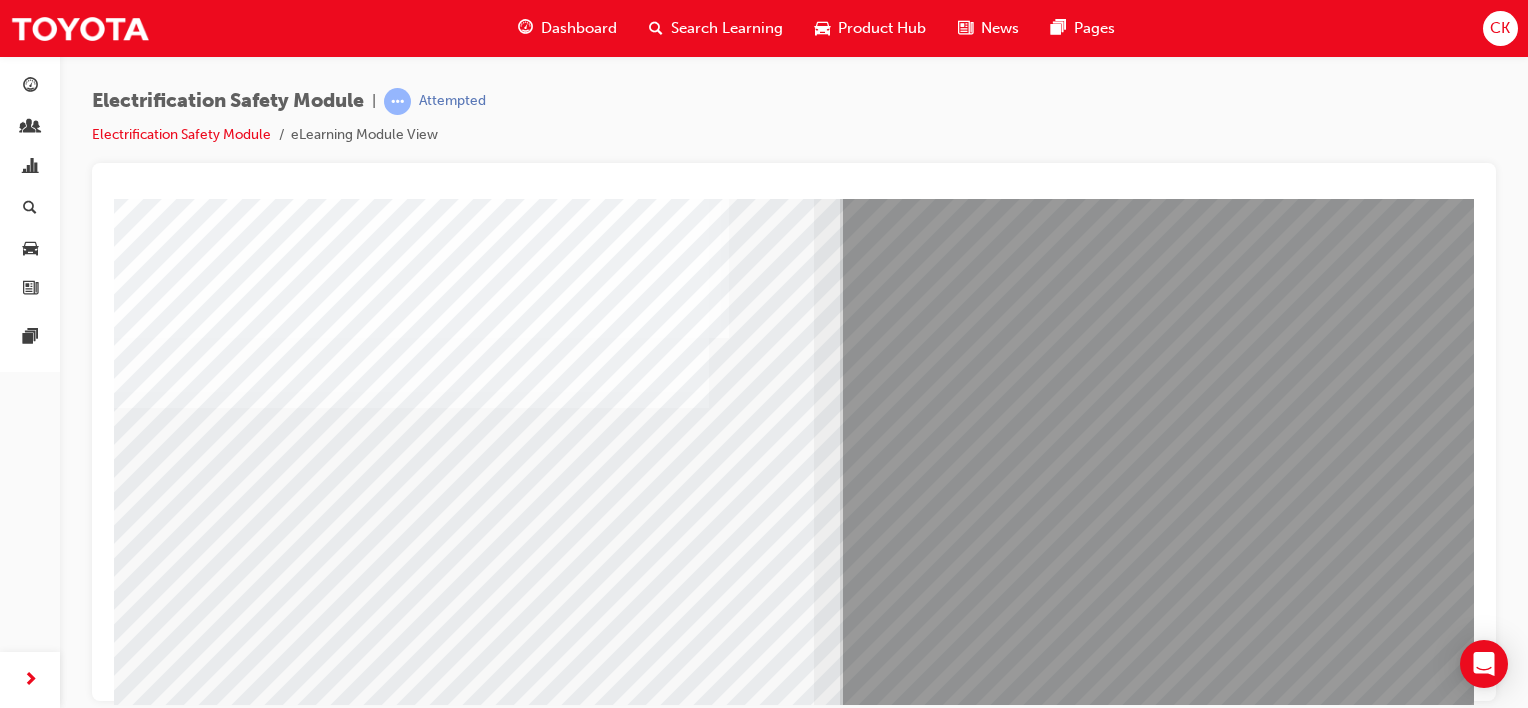 scroll, scrollTop: 259, scrollLeft: 0, axis: vertical 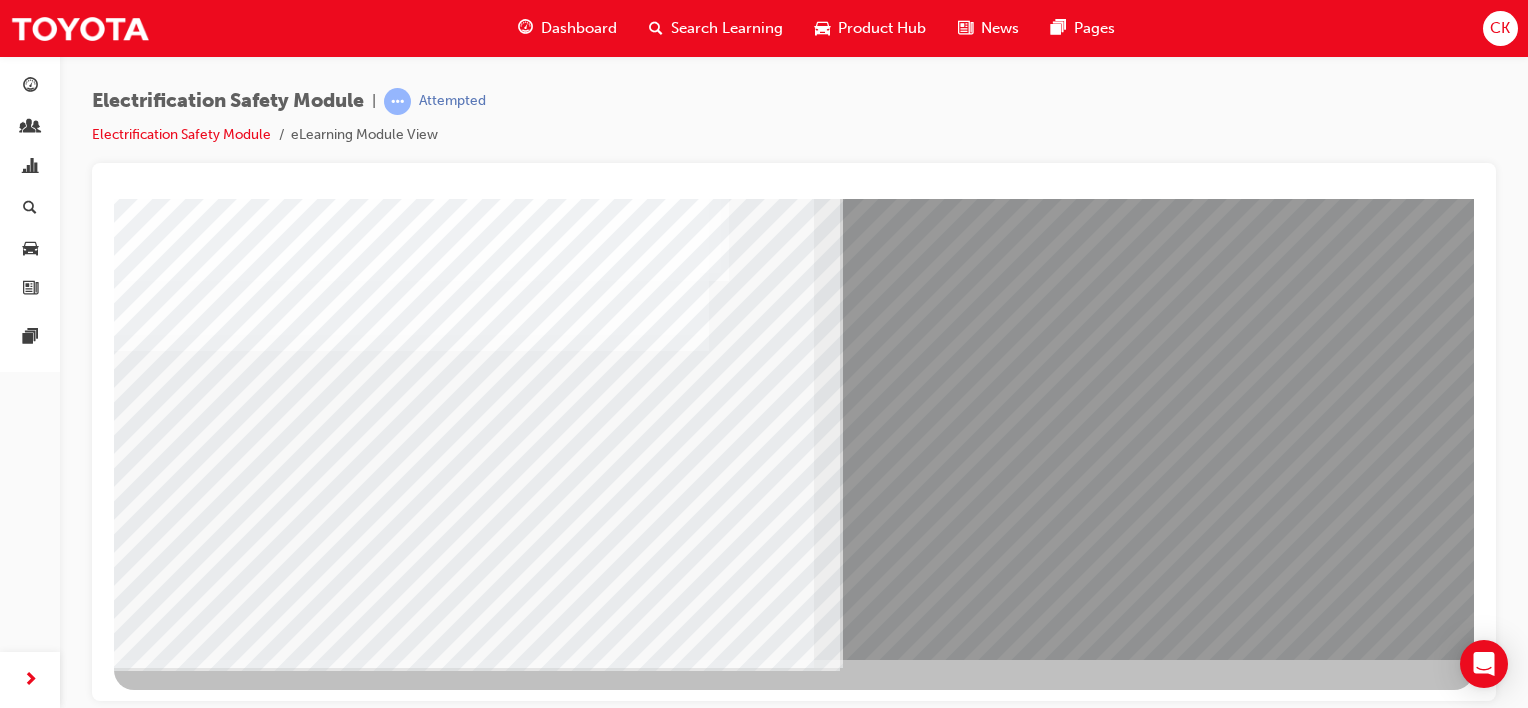 click at bounding box center (177, 10374) 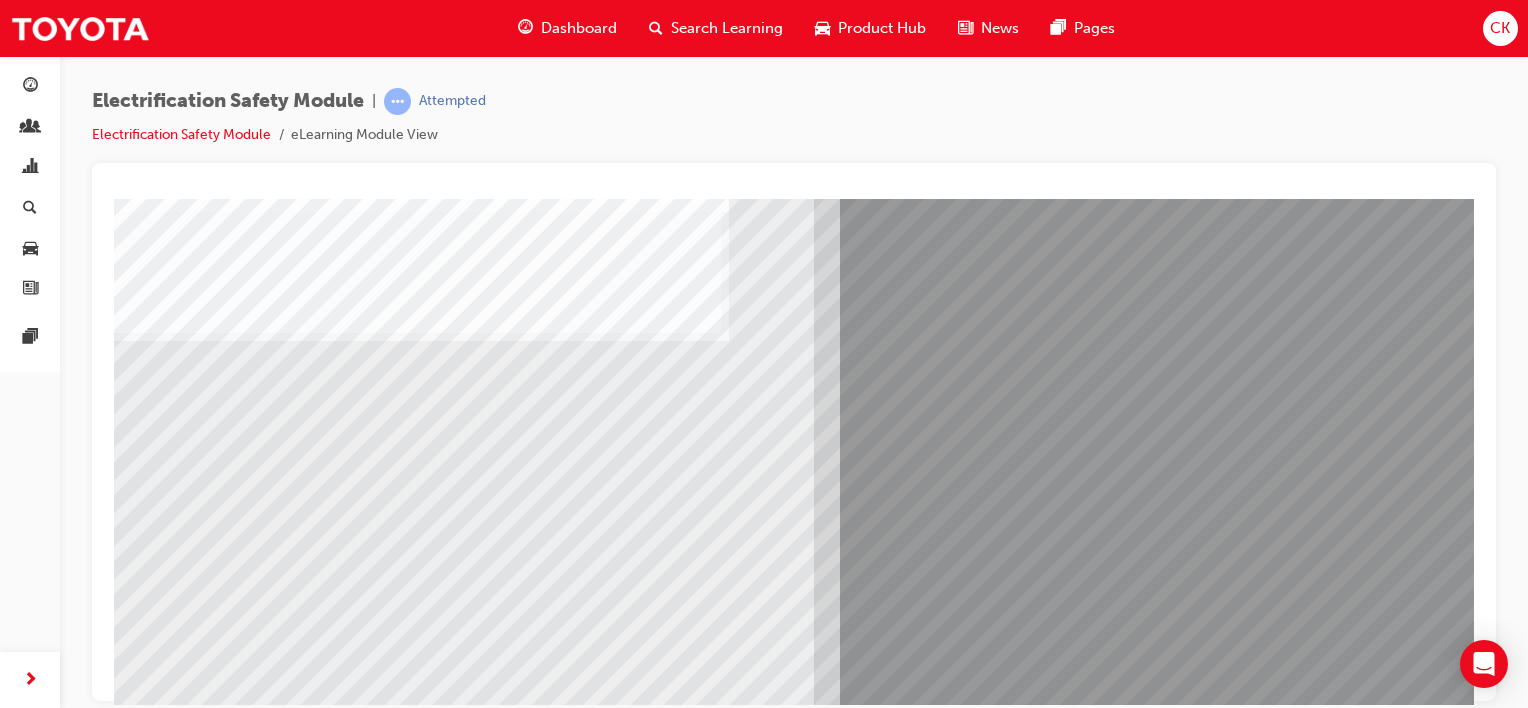 scroll, scrollTop: 200, scrollLeft: 0, axis: vertical 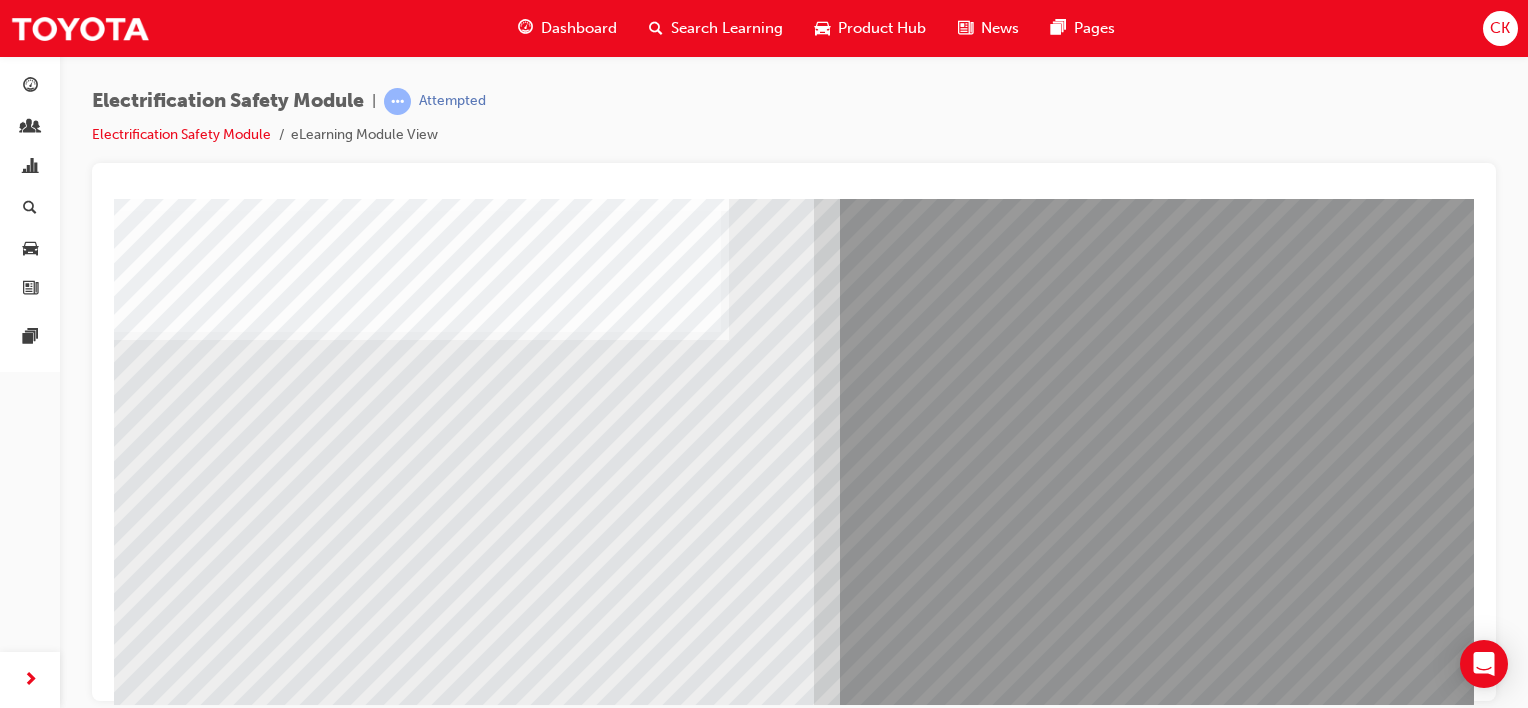 click at bounding box center [179, 8361] 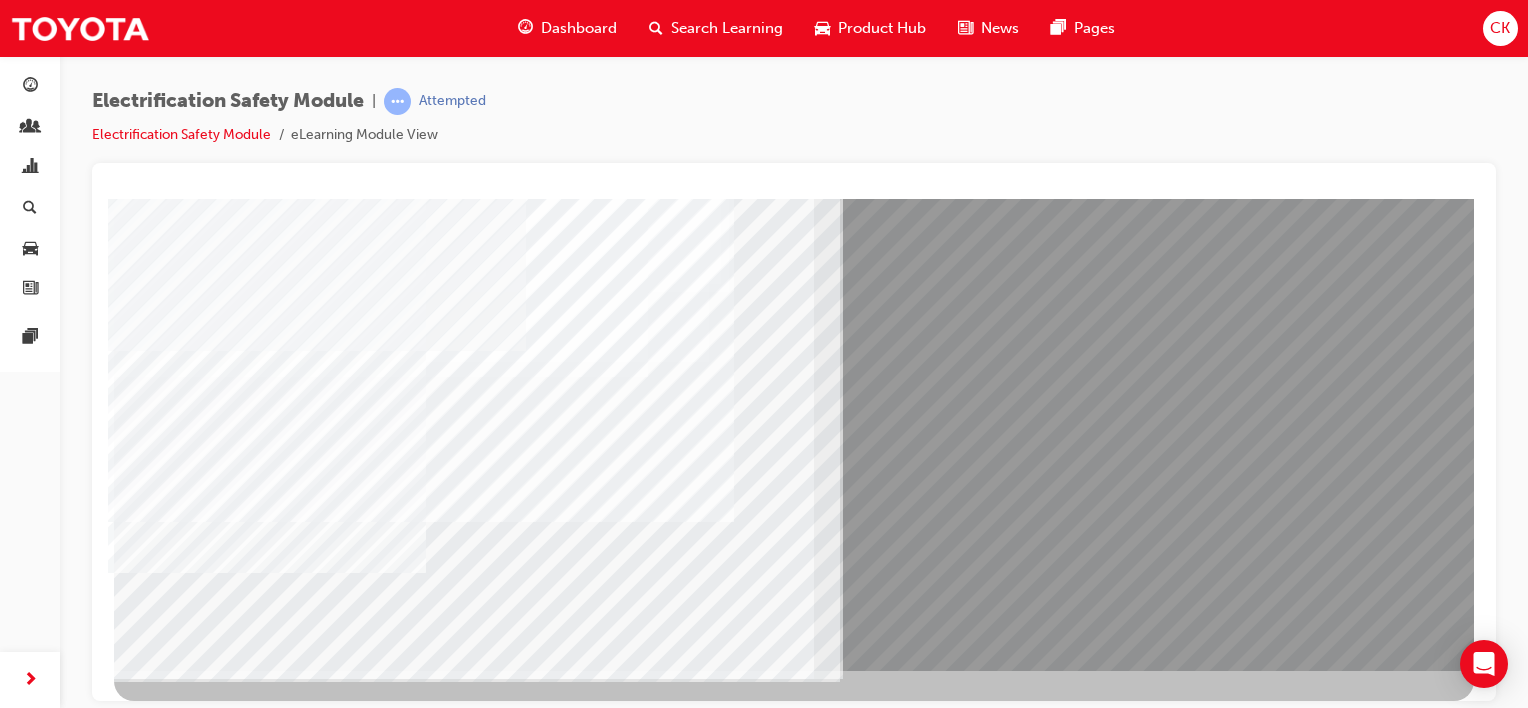 scroll, scrollTop: 259, scrollLeft: 0, axis: vertical 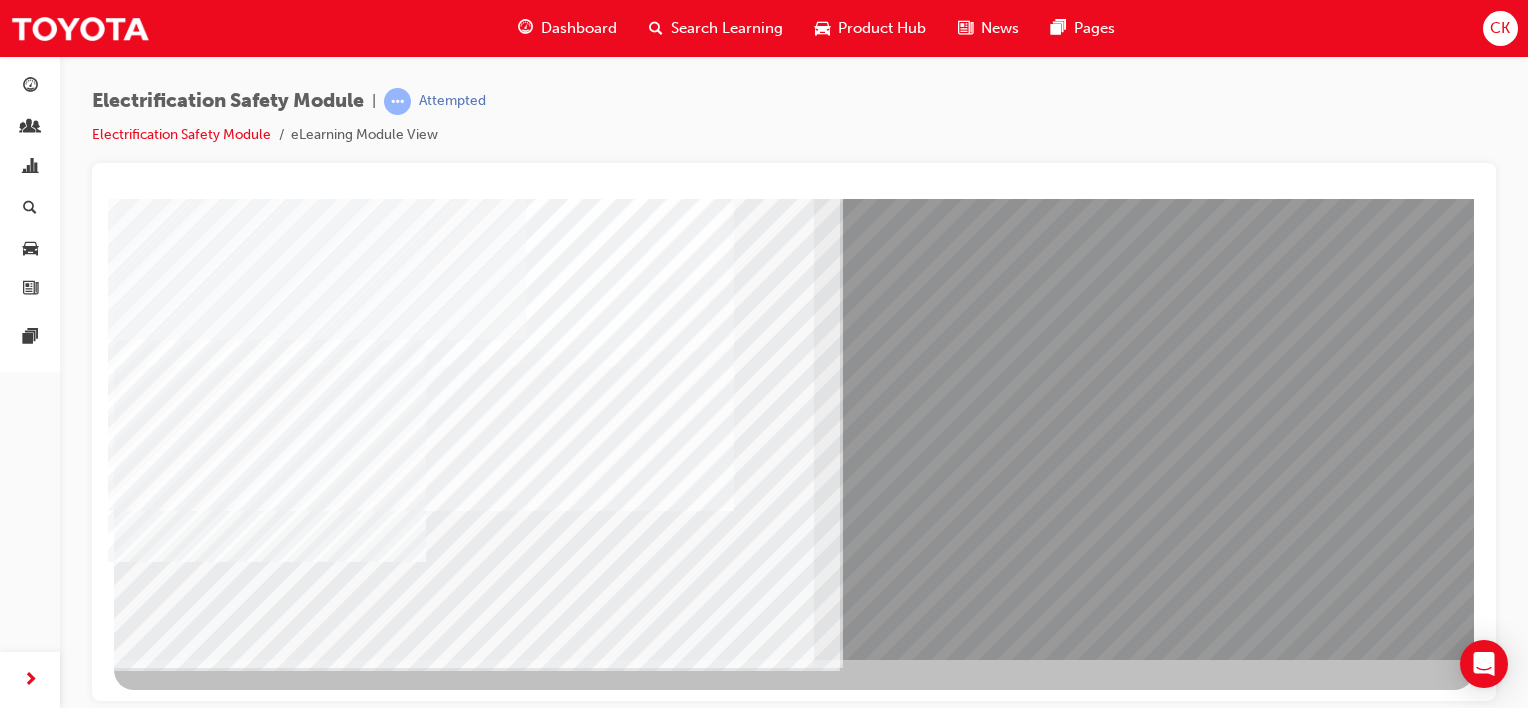 click at bounding box center (179, 13049) 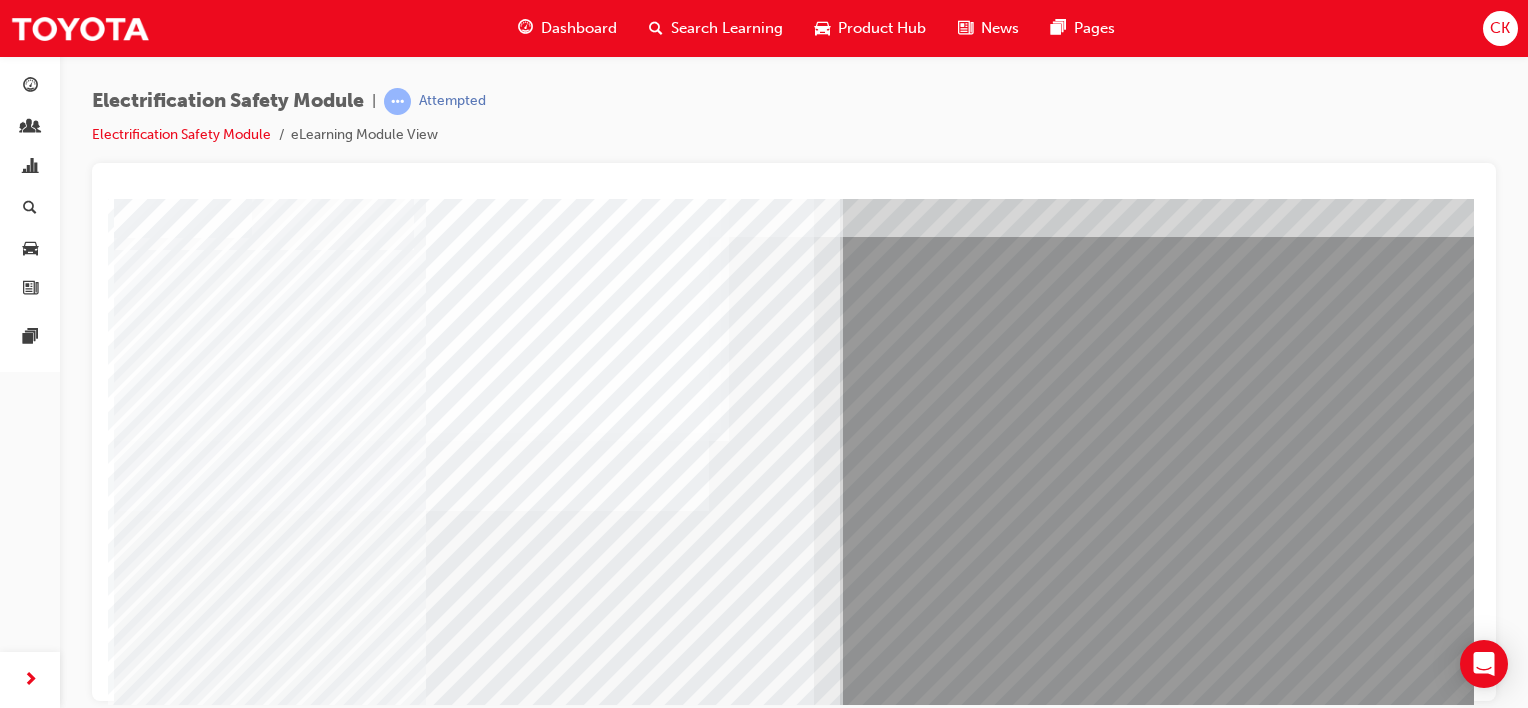 scroll, scrollTop: 100, scrollLeft: 0, axis: vertical 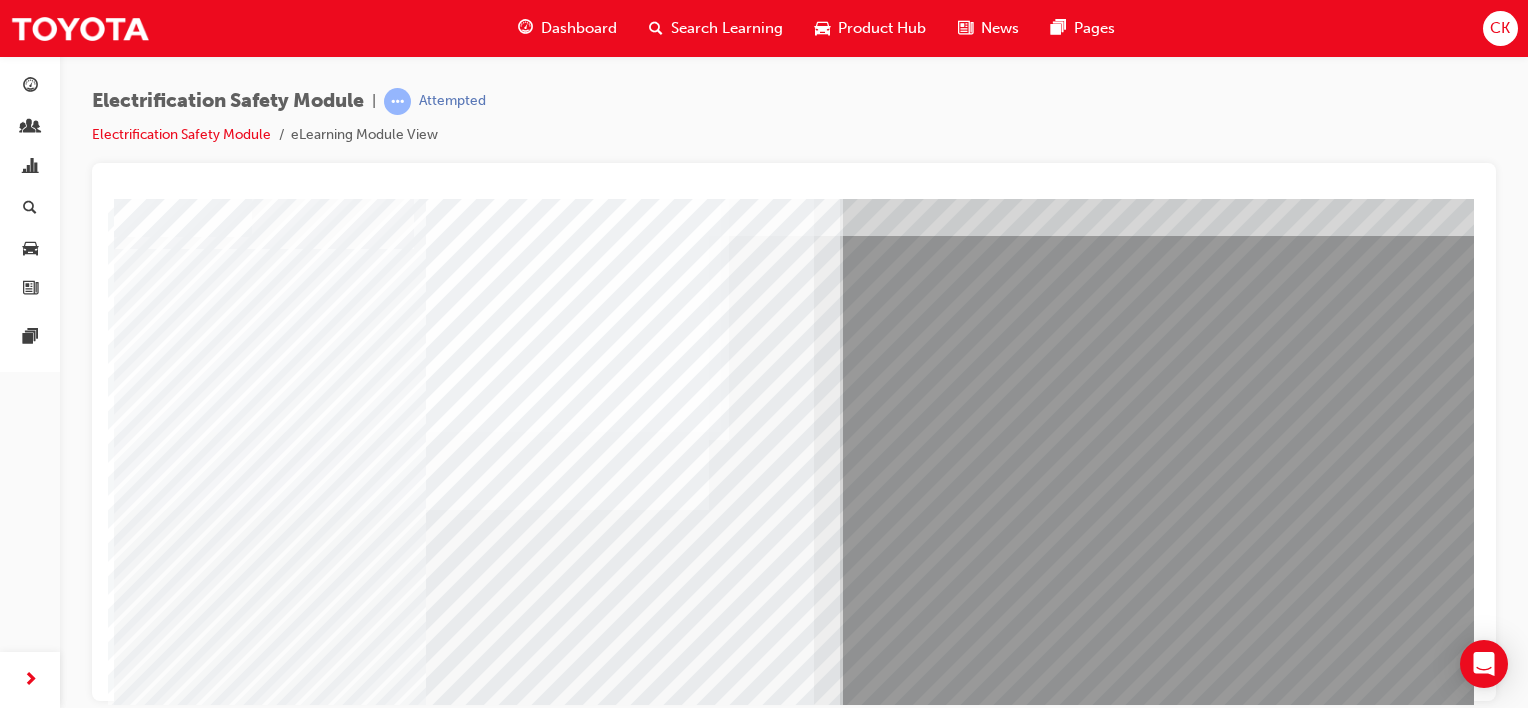 click at bounding box center (179, 13338) 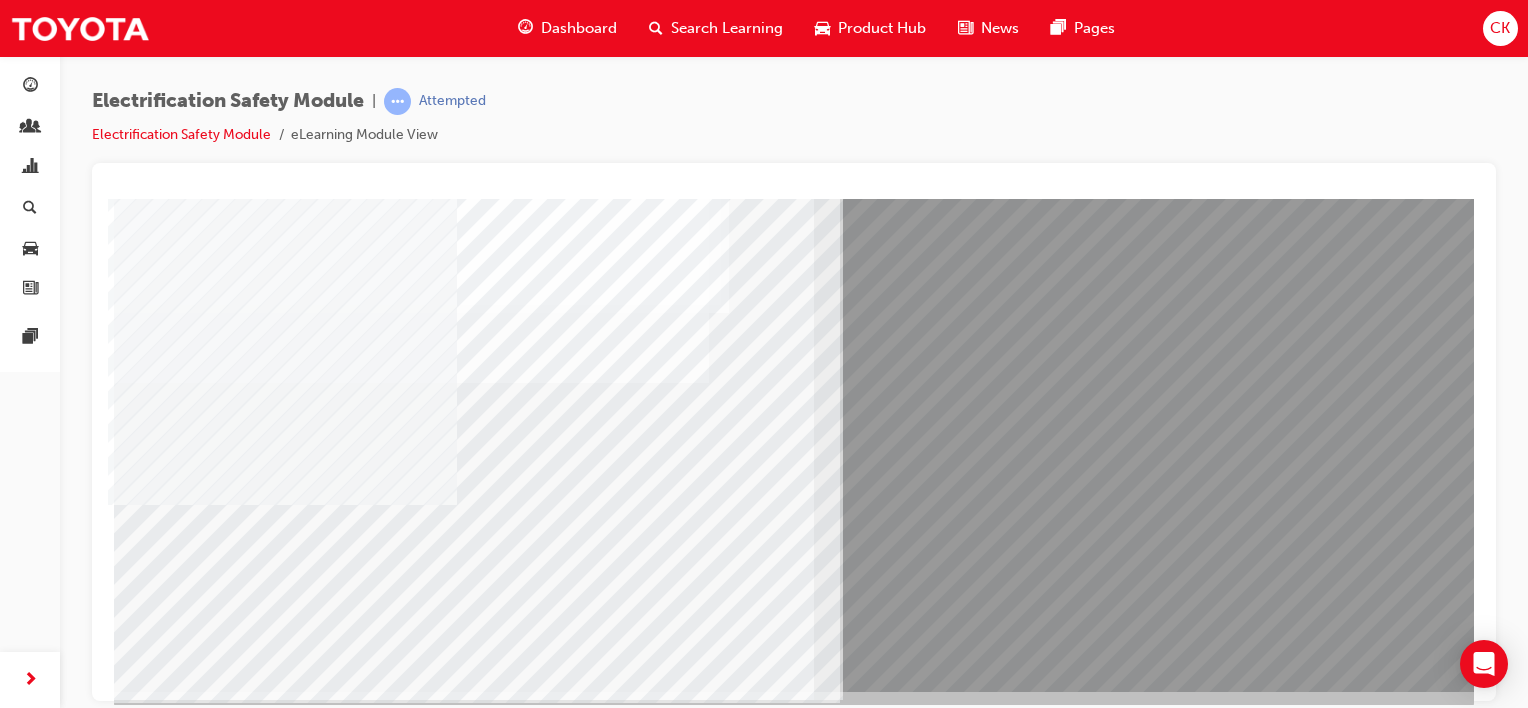 scroll, scrollTop: 259, scrollLeft: 0, axis: vertical 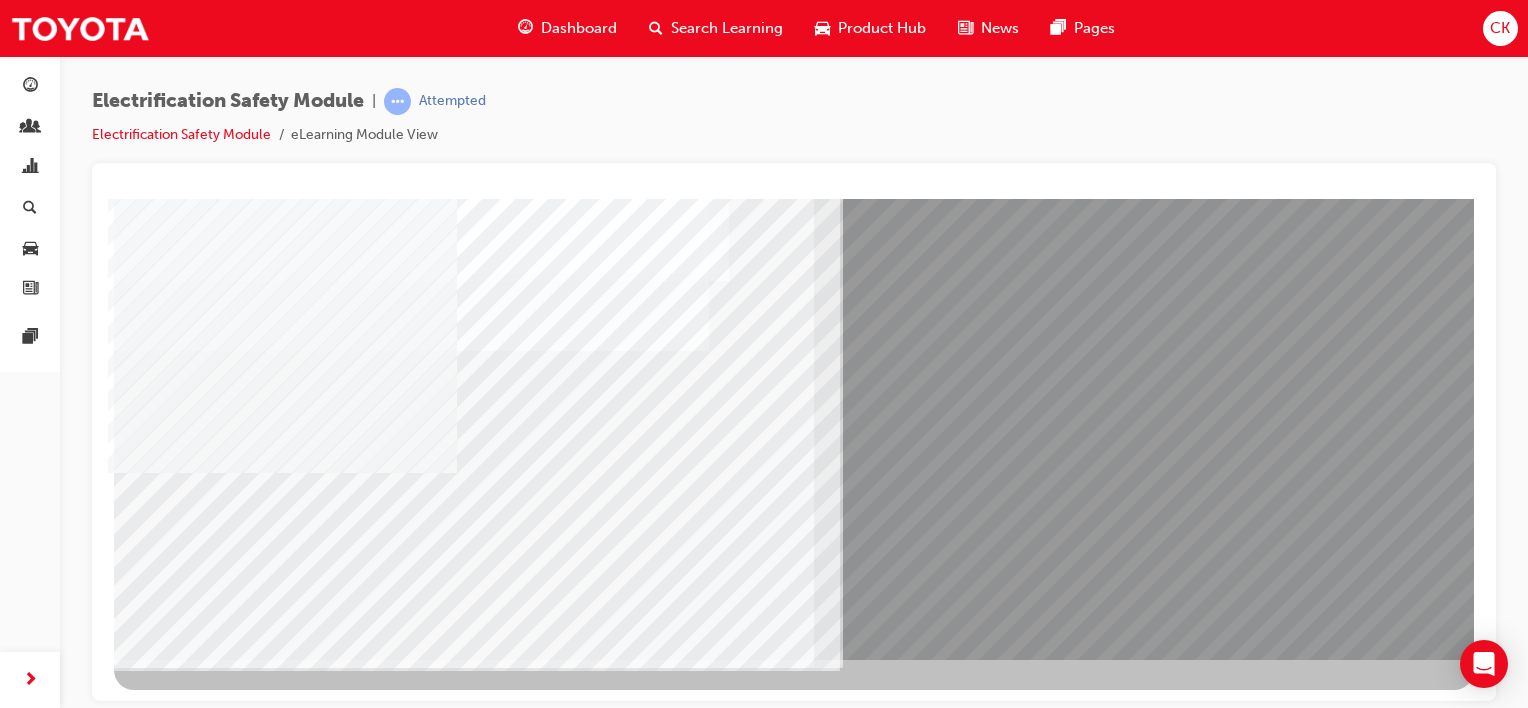 click at bounding box center [179, 13725] 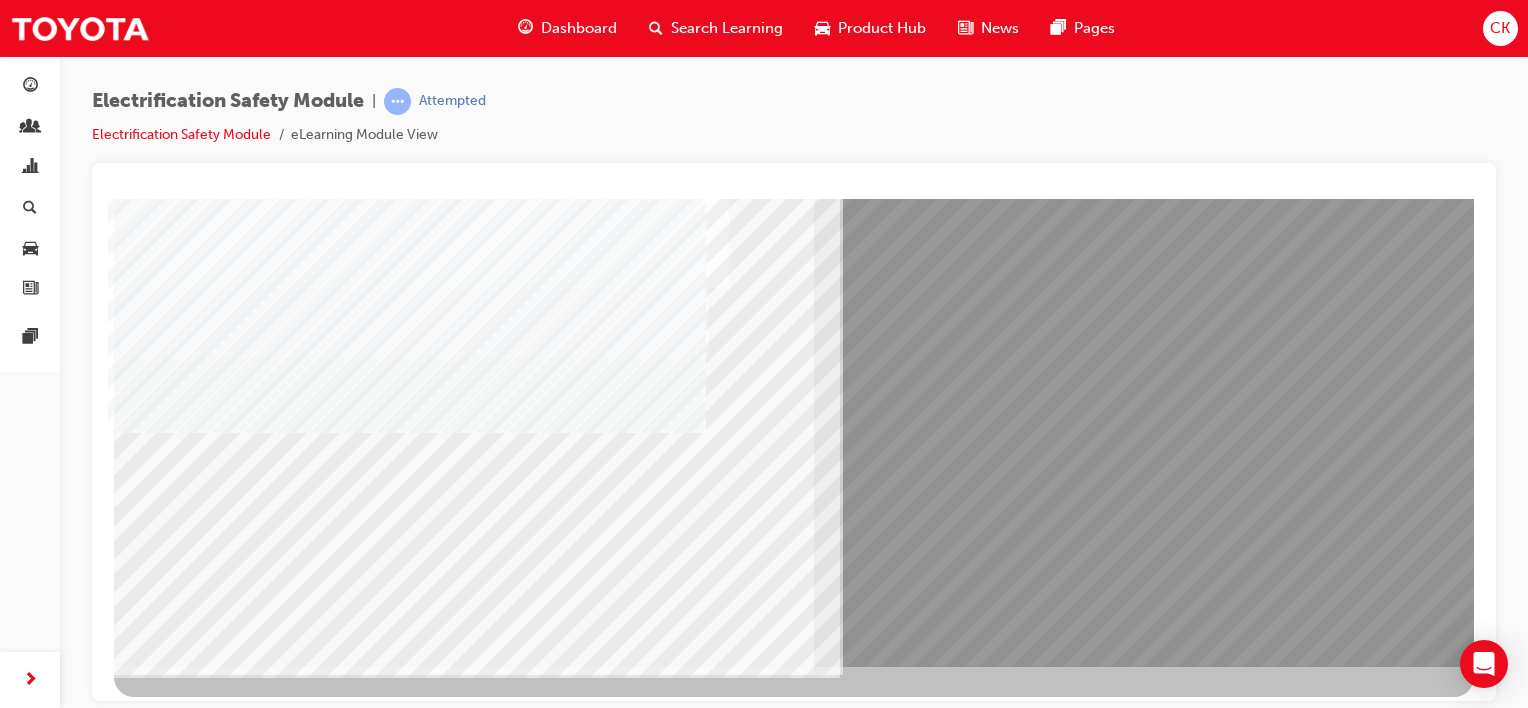 scroll, scrollTop: 259, scrollLeft: 0, axis: vertical 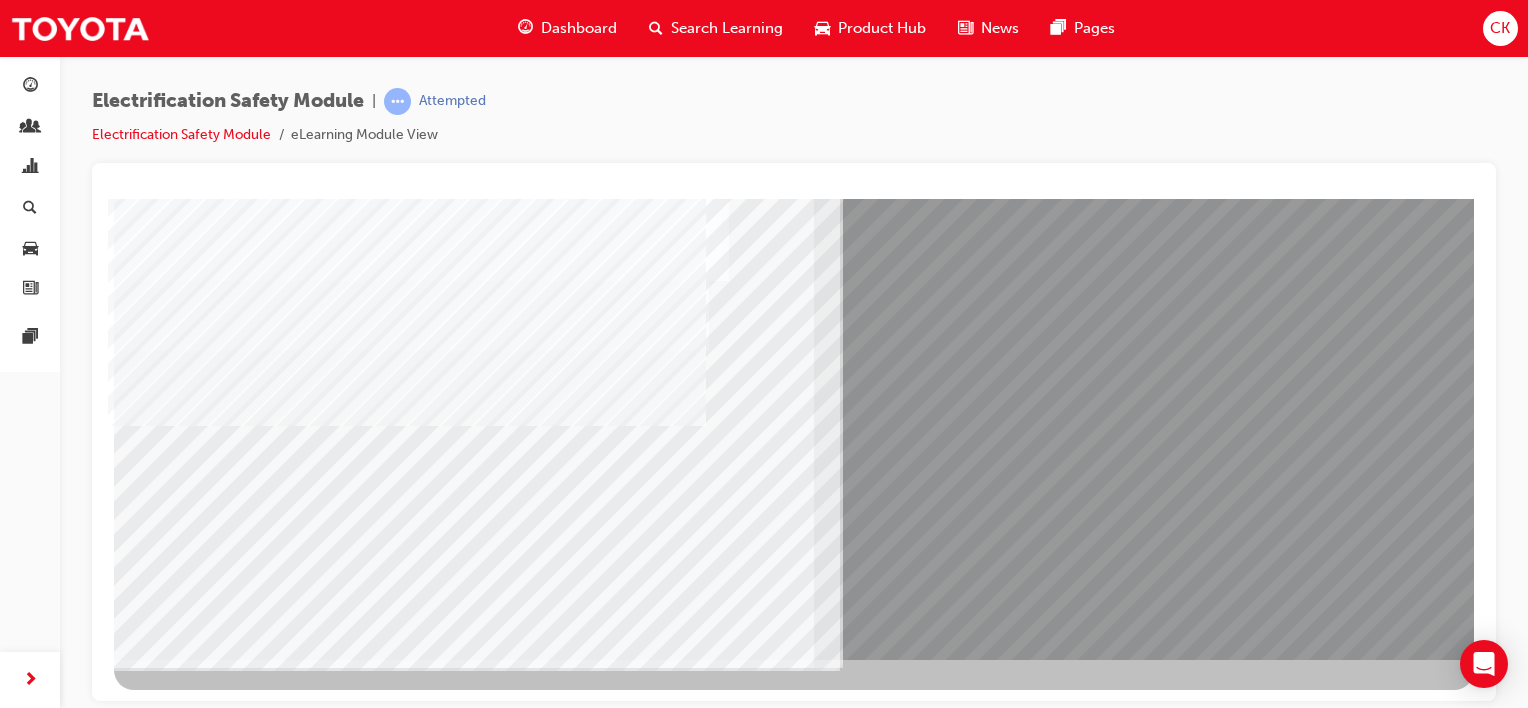 click at bounding box center [177, 13968] 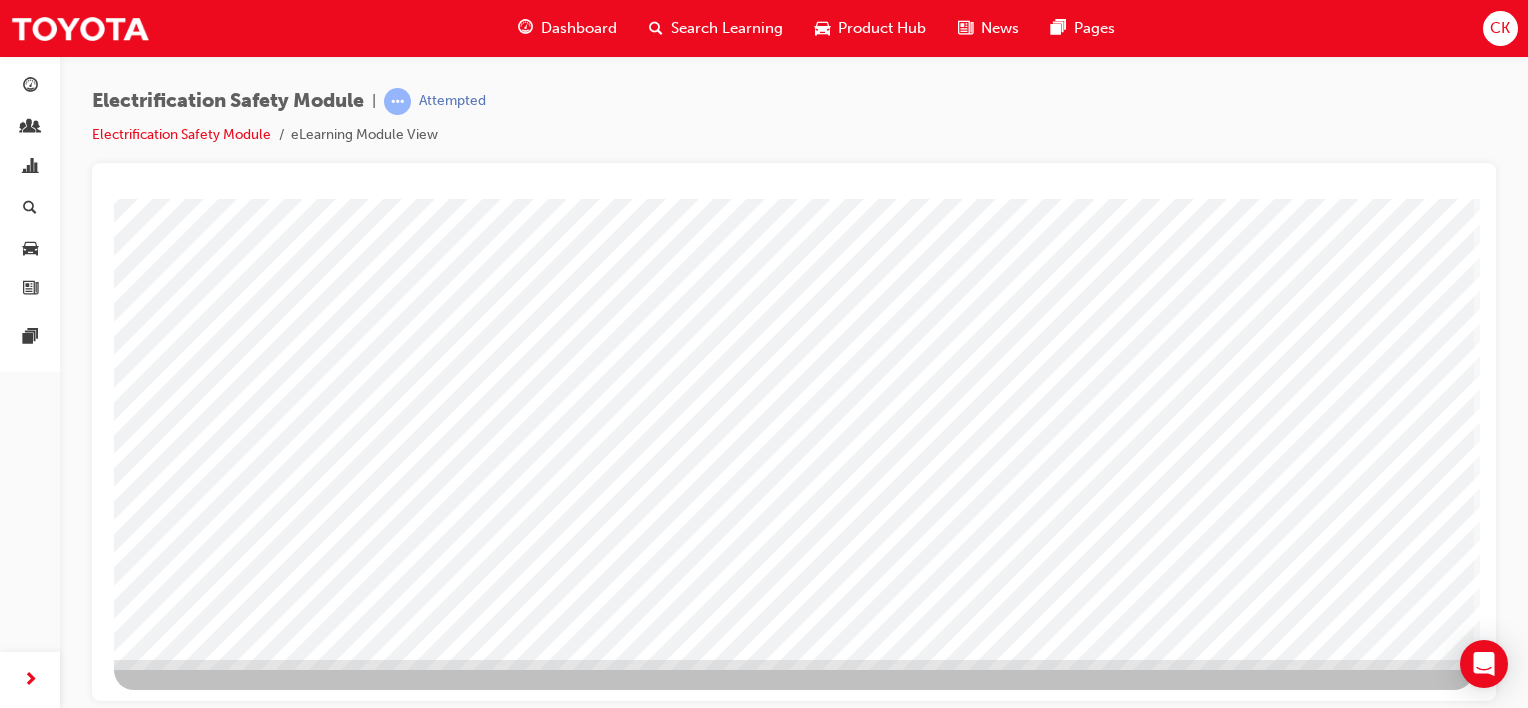scroll, scrollTop: 0, scrollLeft: 0, axis: both 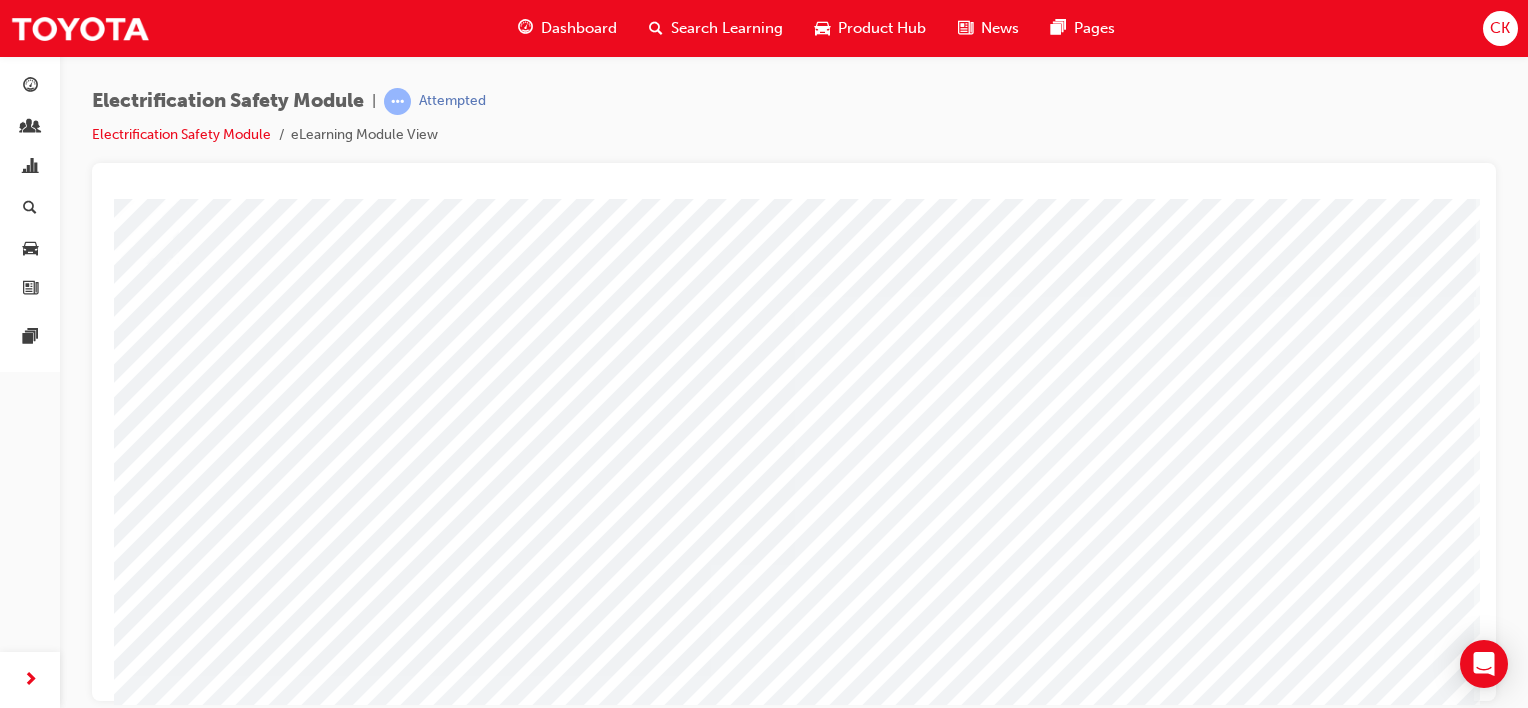 click at bounding box center [143, 3910] 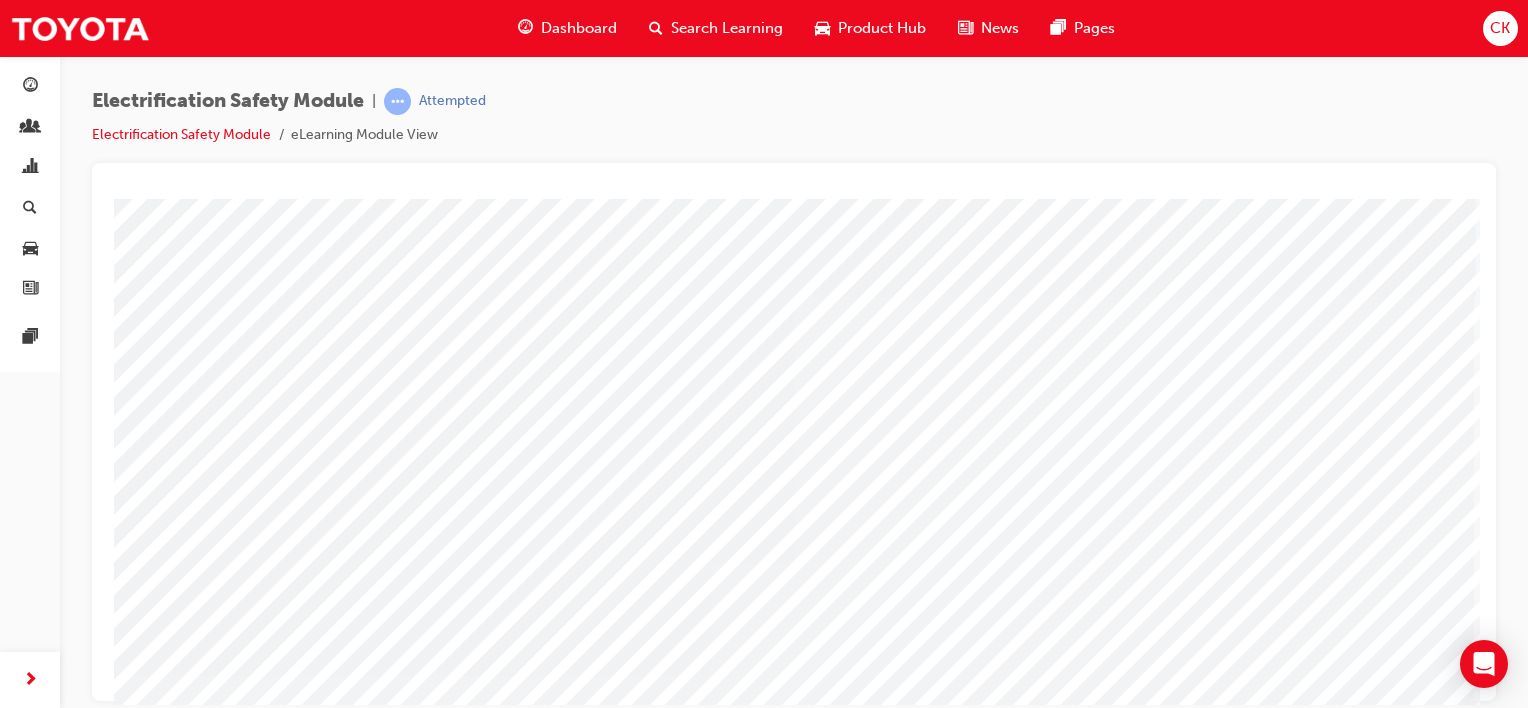 click at bounding box center (143, 3969) 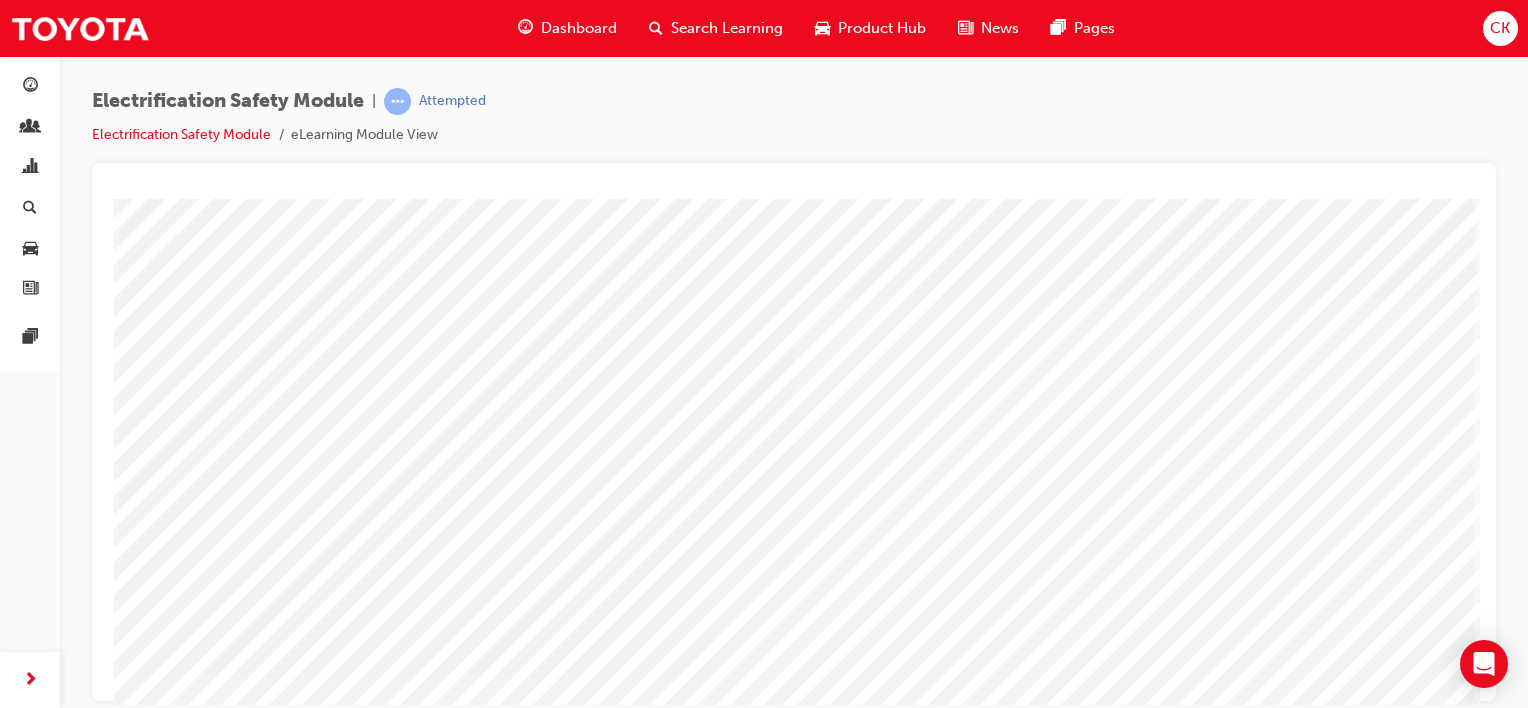click at bounding box center (143, 4087) 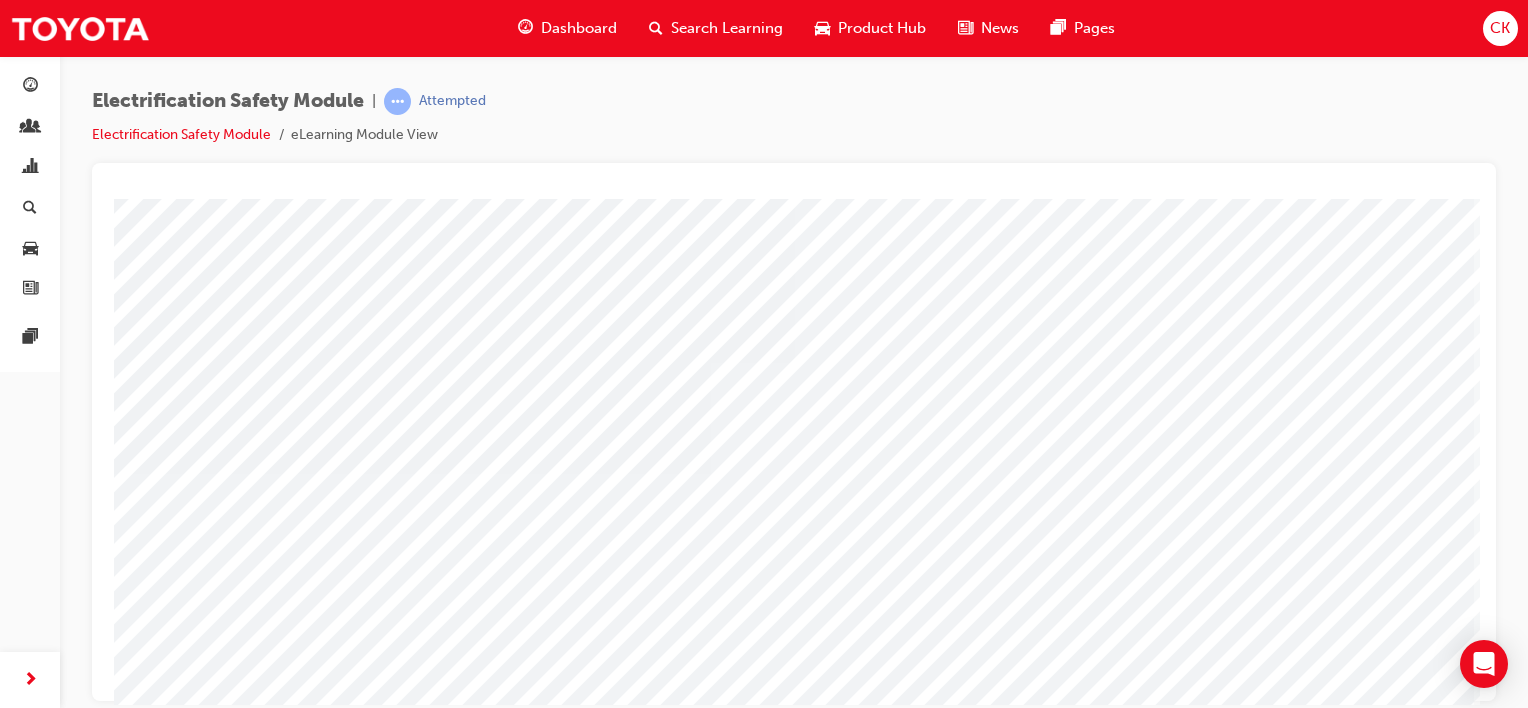 scroll, scrollTop: 259, scrollLeft: 0, axis: vertical 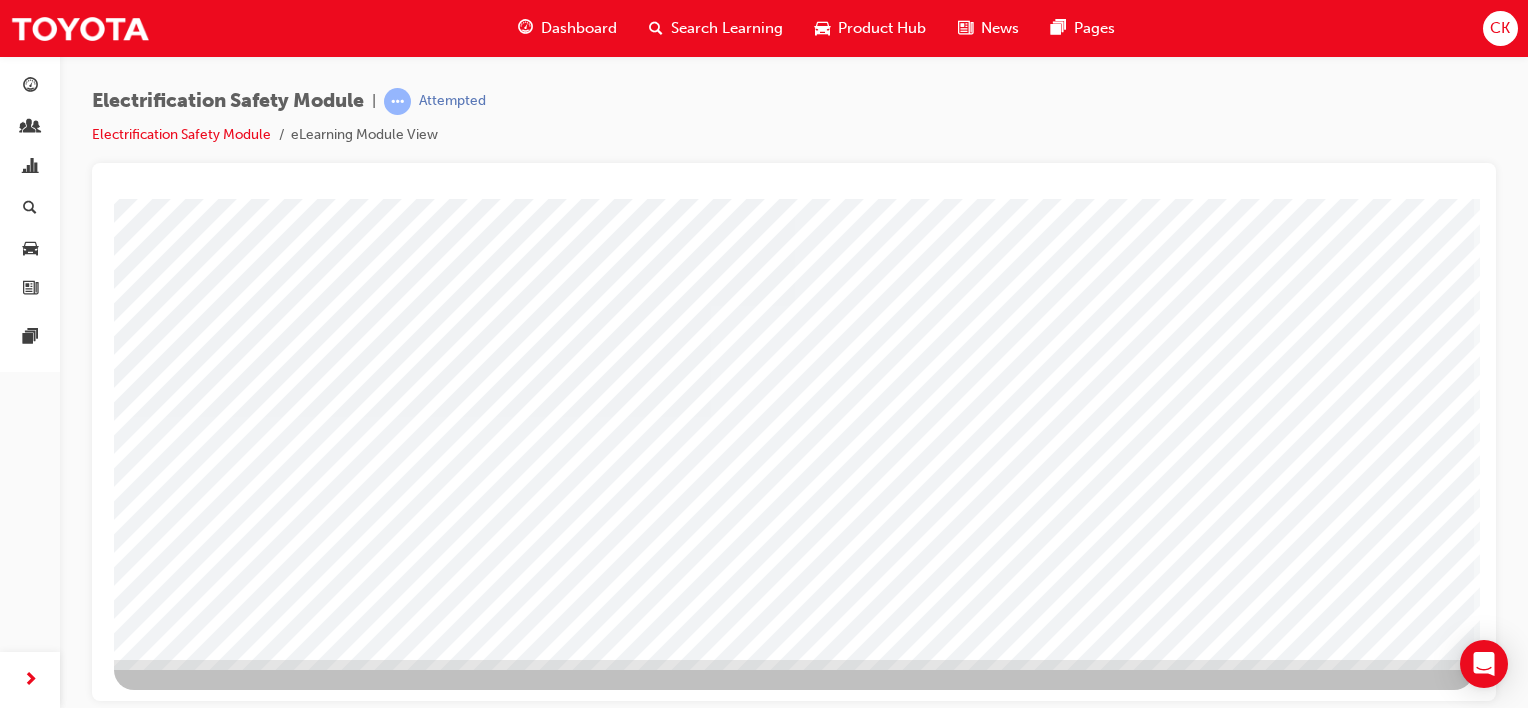 click at bounding box center [177, 2725] 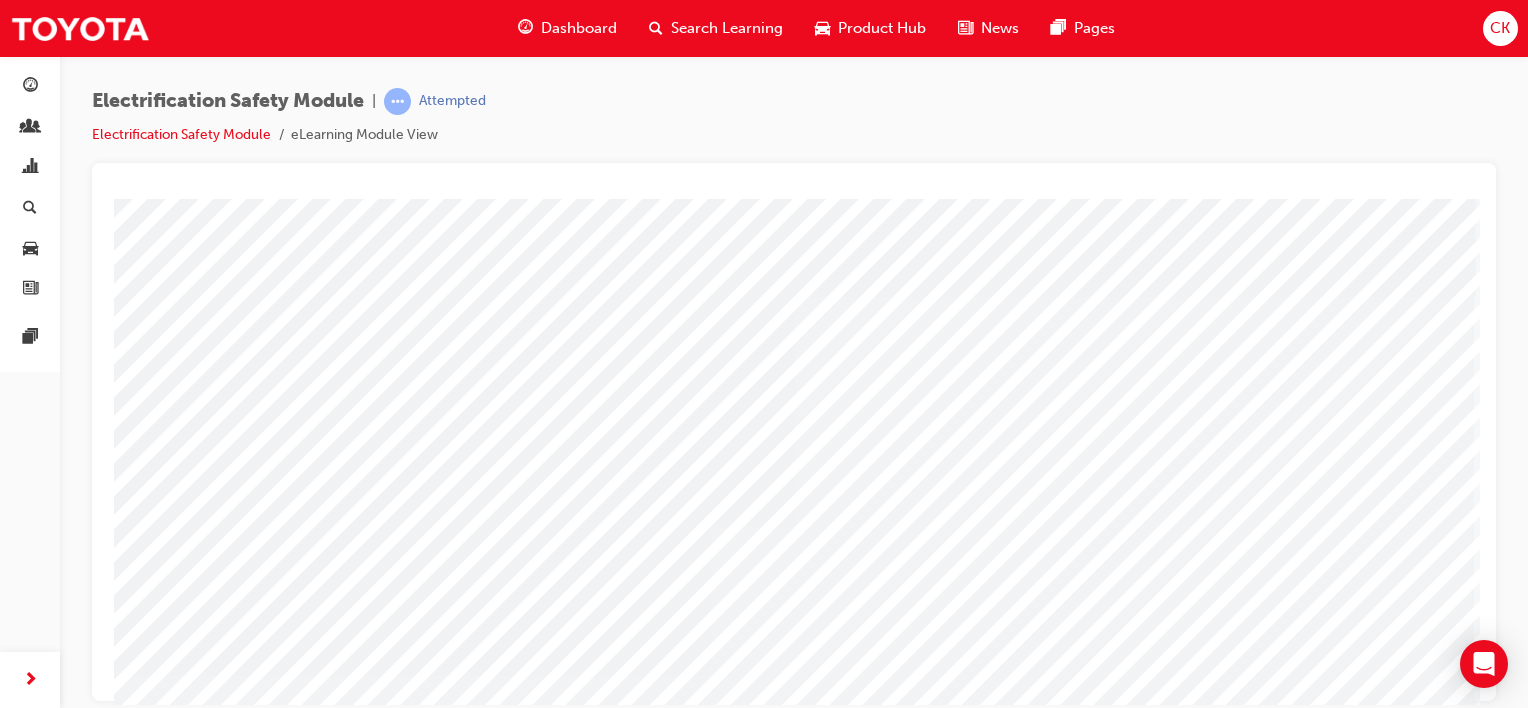 scroll, scrollTop: 0, scrollLeft: 0, axis: both 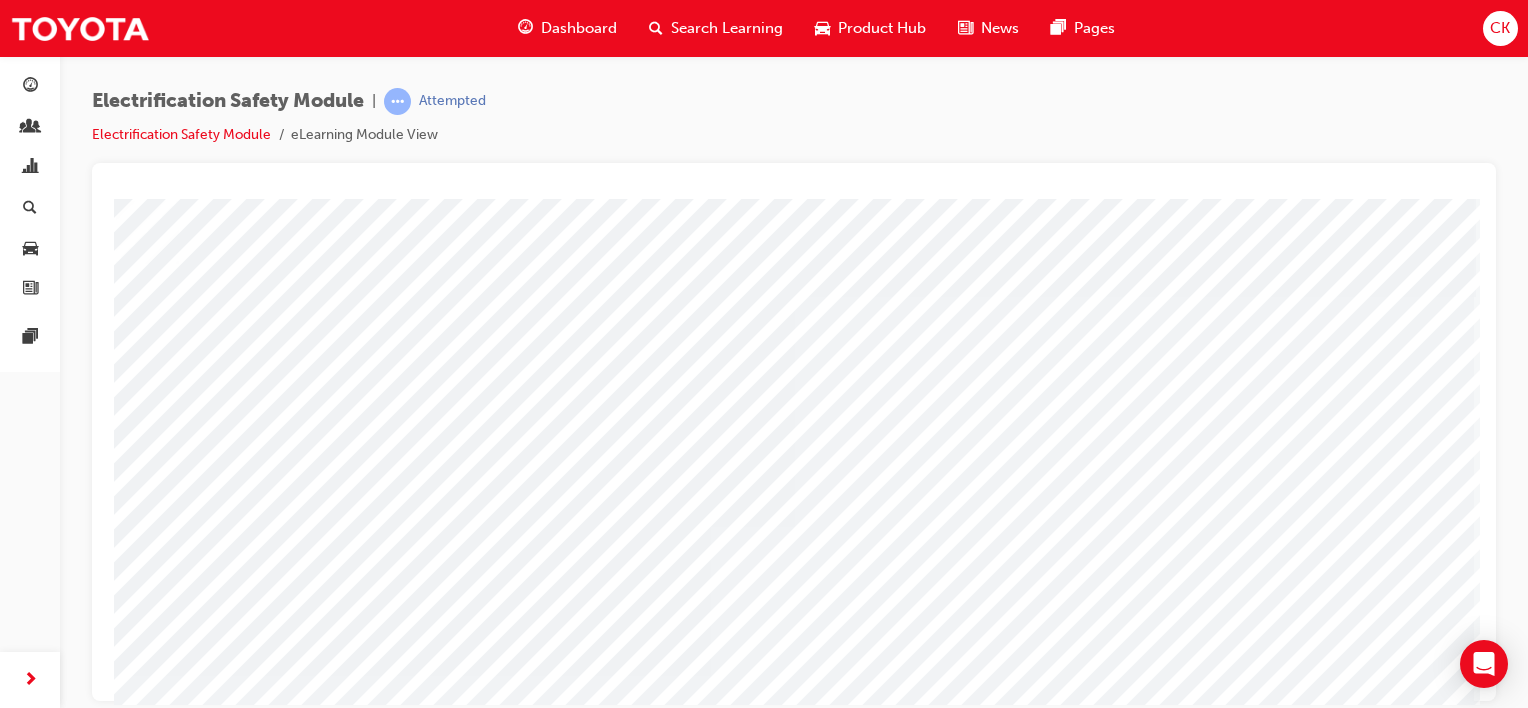 click at bounding box center [143, 3872] 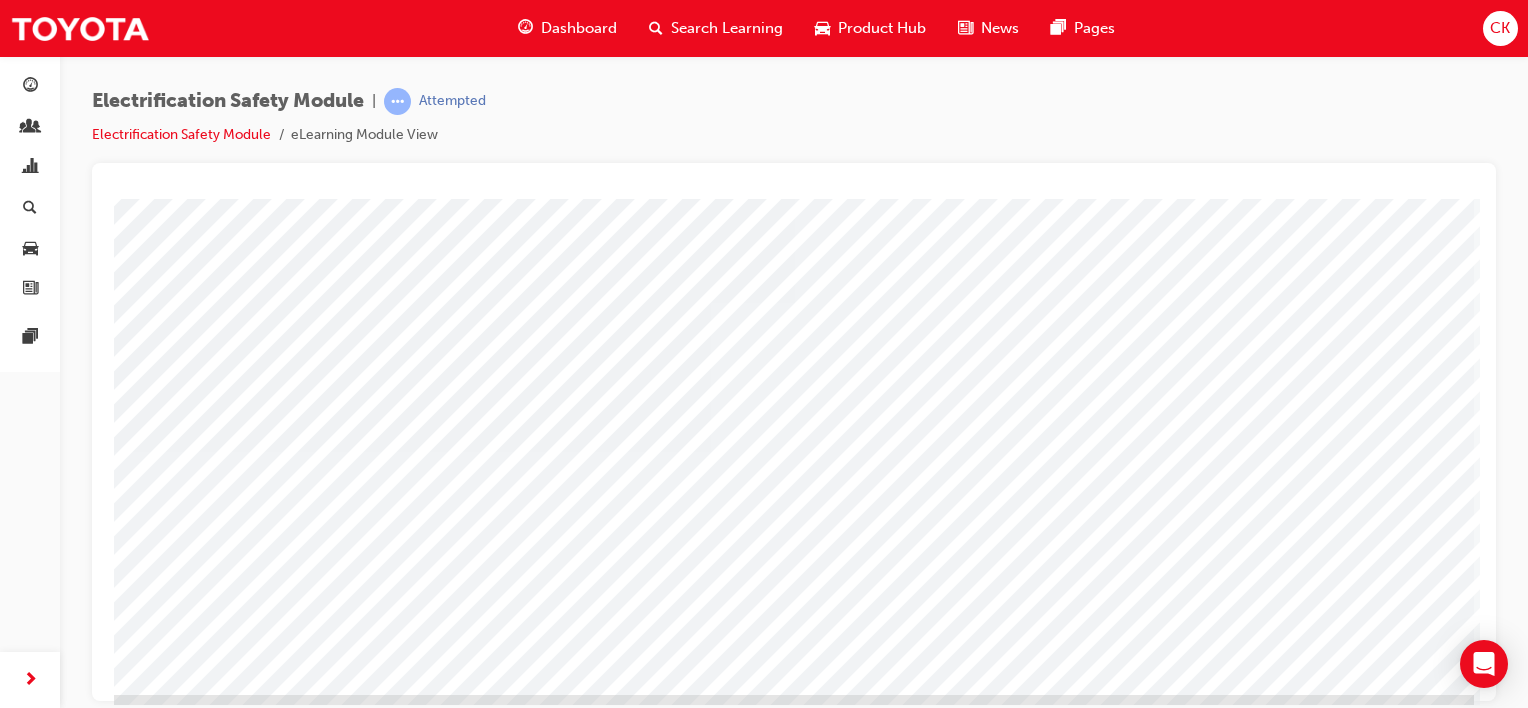 scroll, scrollTop: 259, scrollLeft: 0, axis: vertical 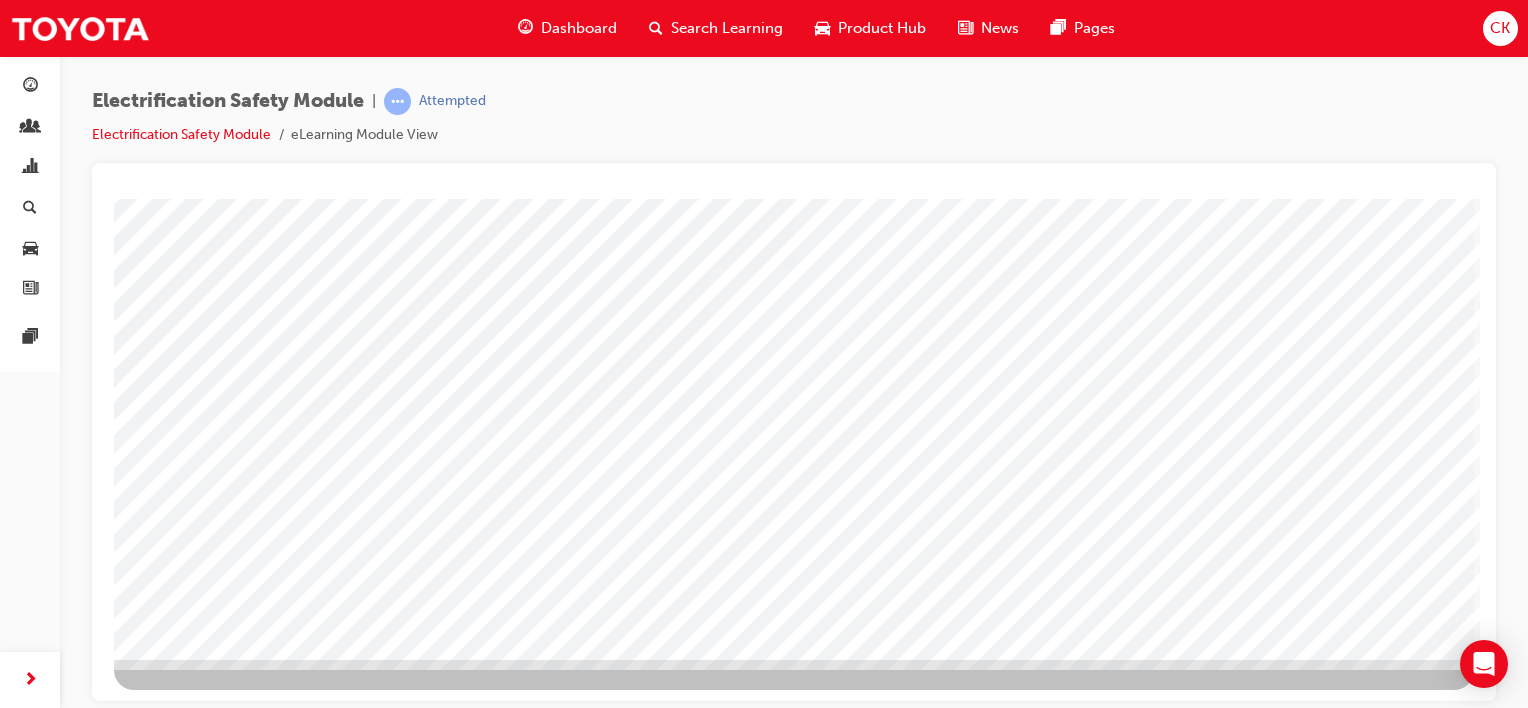 click at bounding box center (177, 2725) 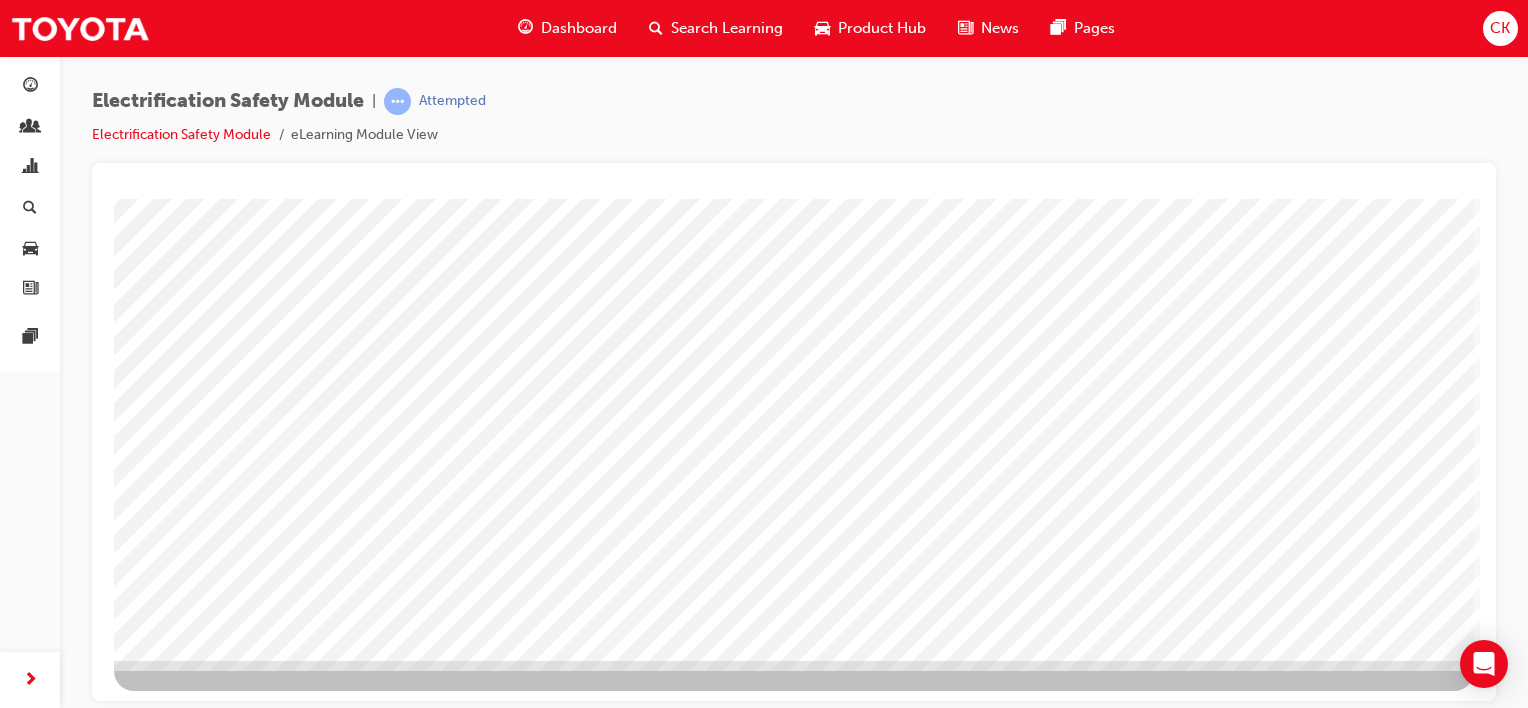 scroll, scrollTop: 259, scrollLeft: 0, axis: vertical 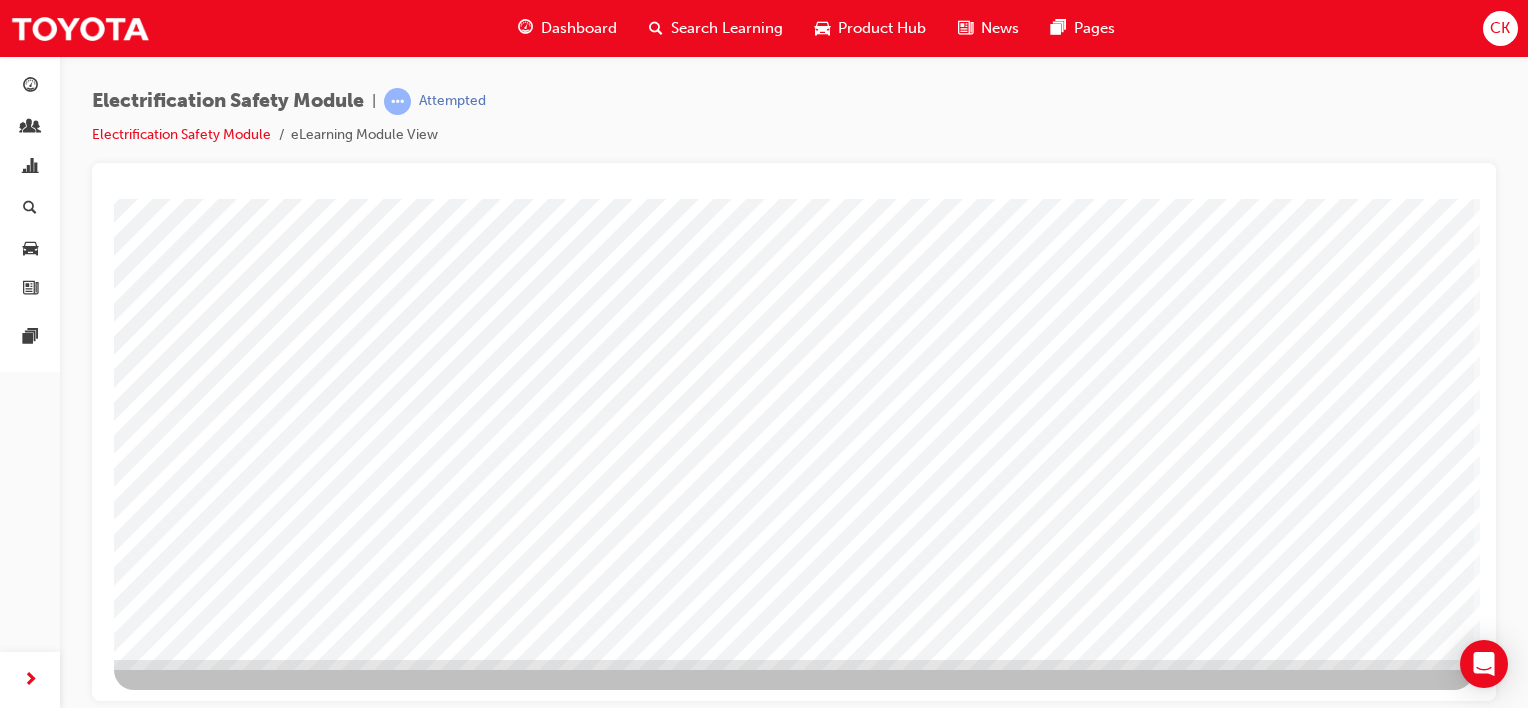 click at bounding box center [177, 3022] 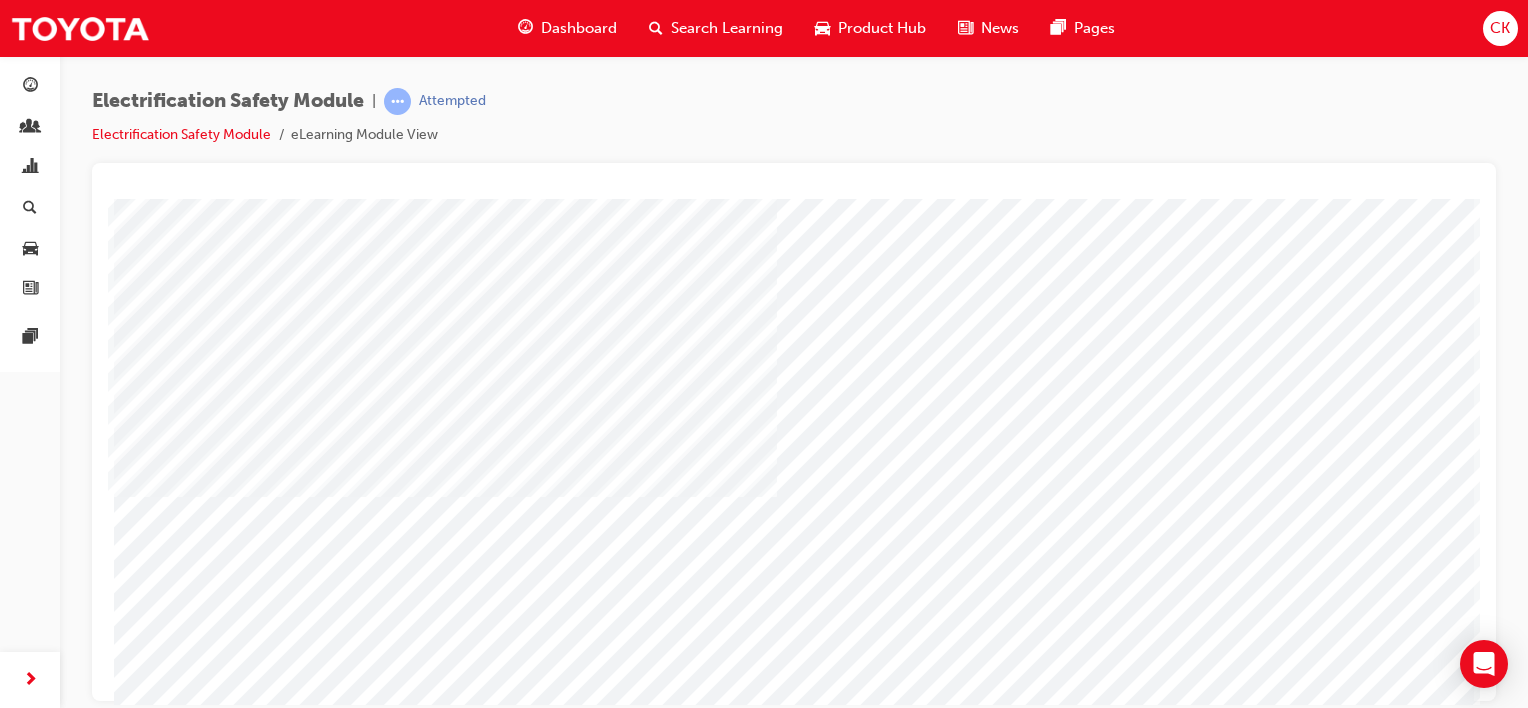 scroll, scrollTop: 259, scrollLeft: 0, axis: vertical 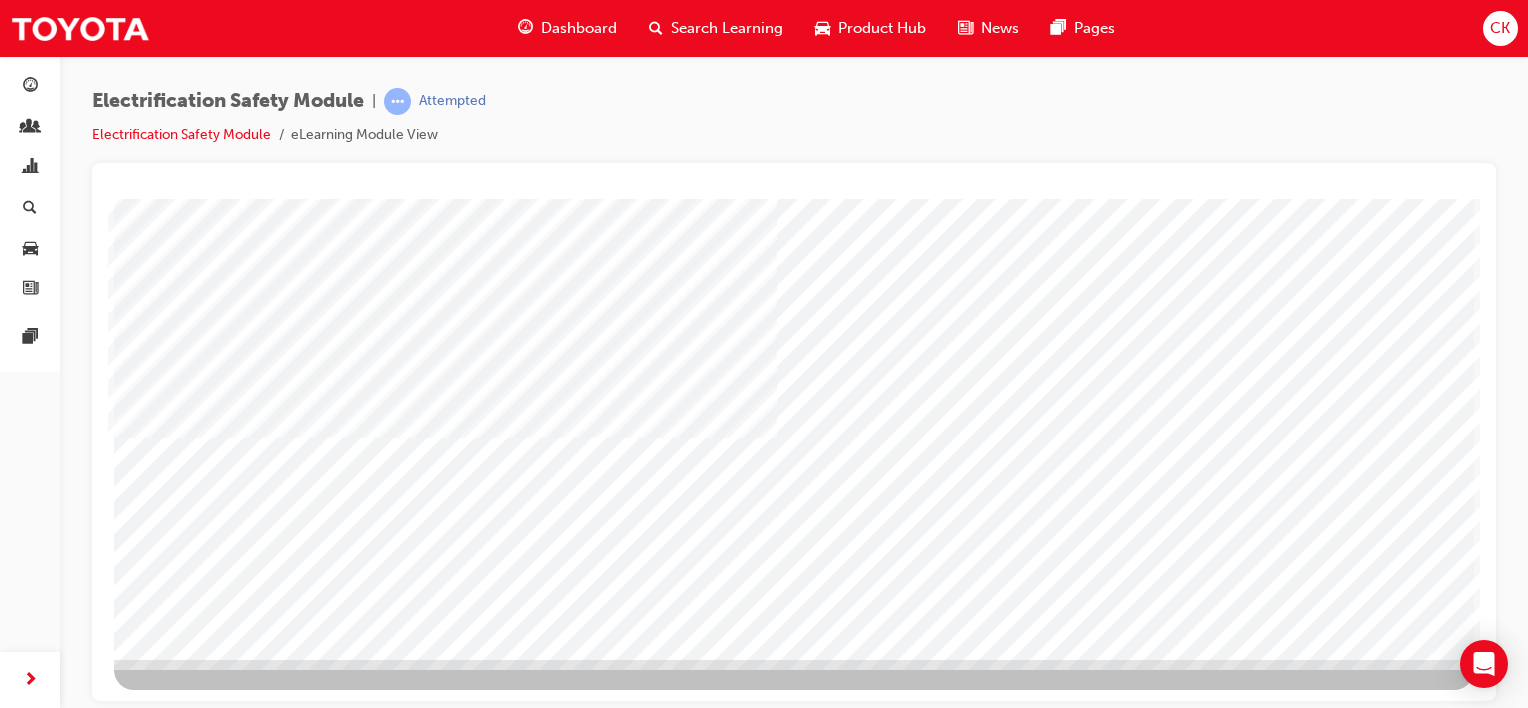 click at bounding box center [177, 3126] 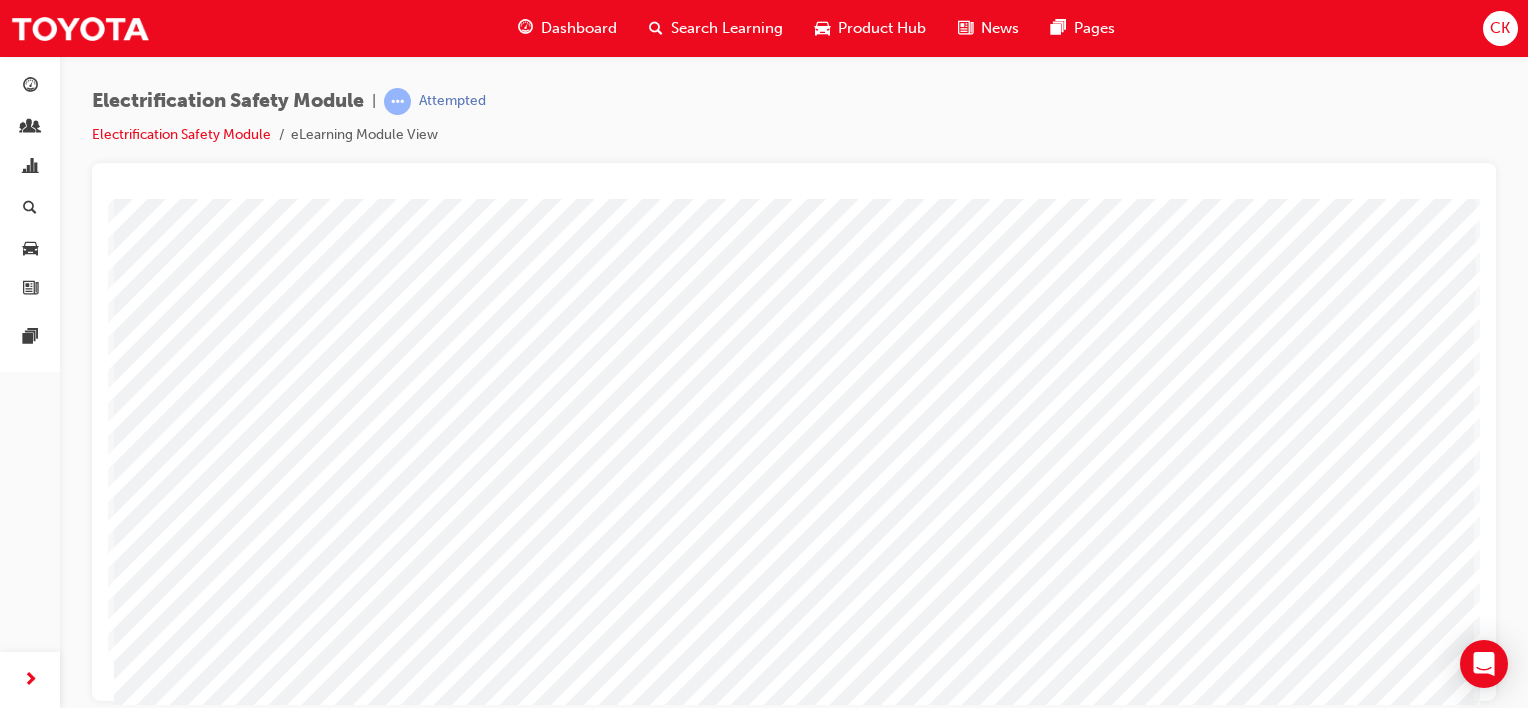 scroll, scrollTop: 100, scrollLeft: 0, axis: vertical 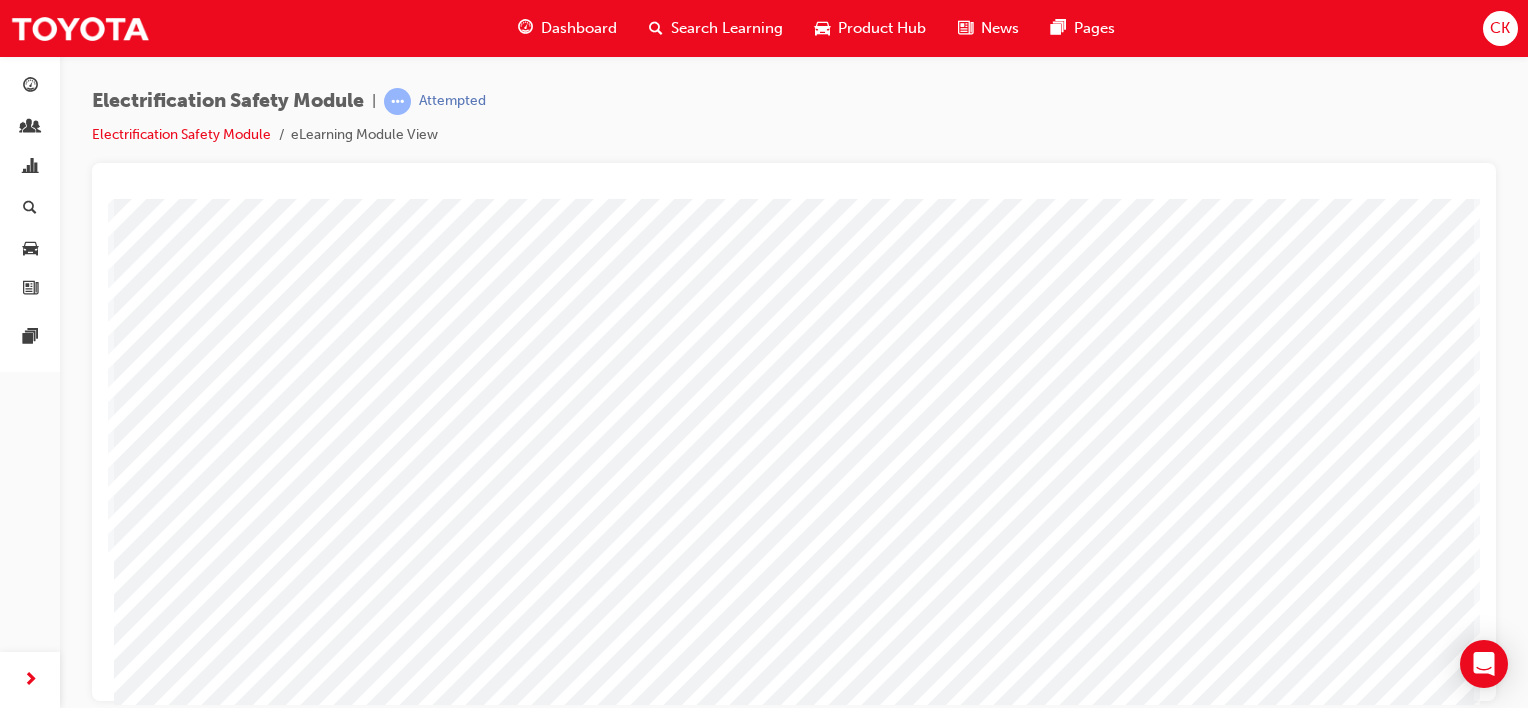 click at bounding box center [263, 5081] 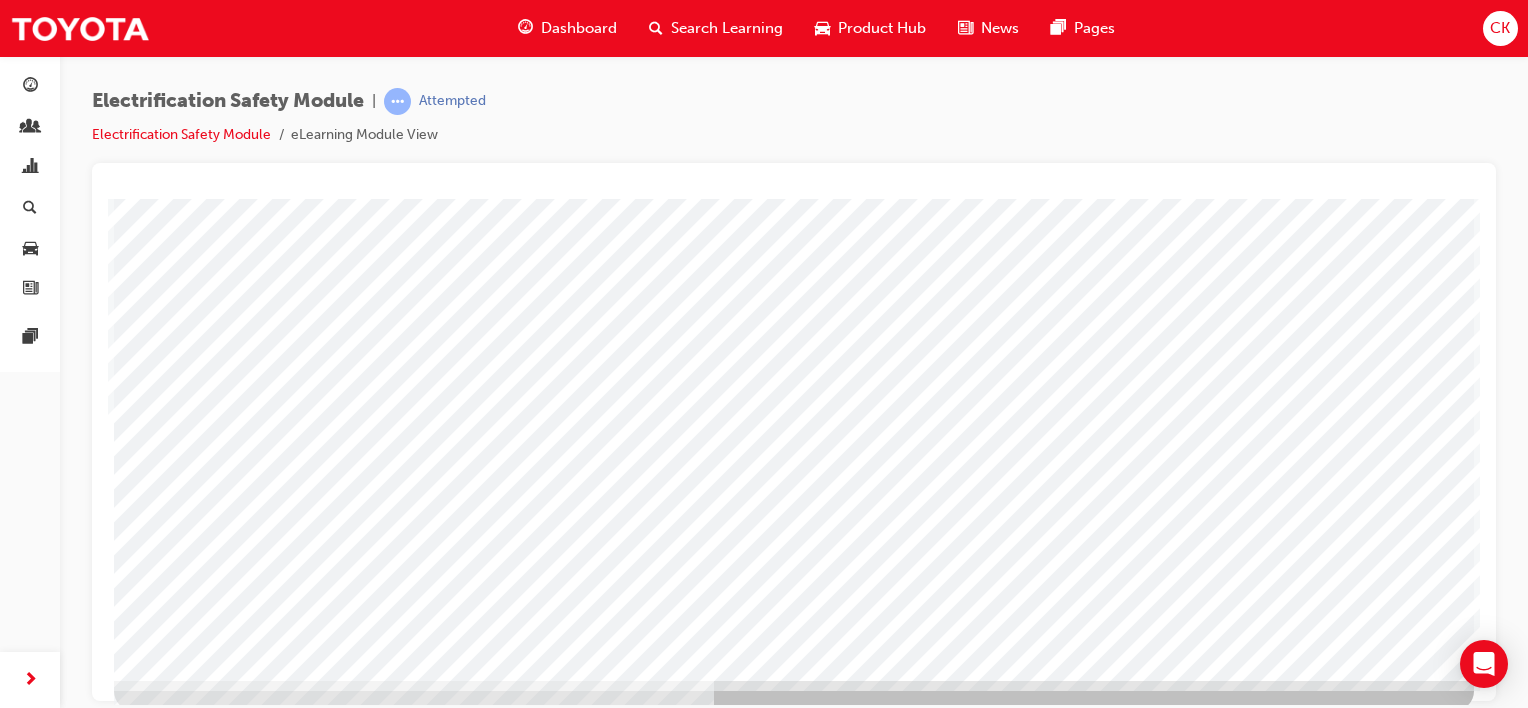 scroll, scrollTop: 259, scrollLeft: 0, axis: vertical 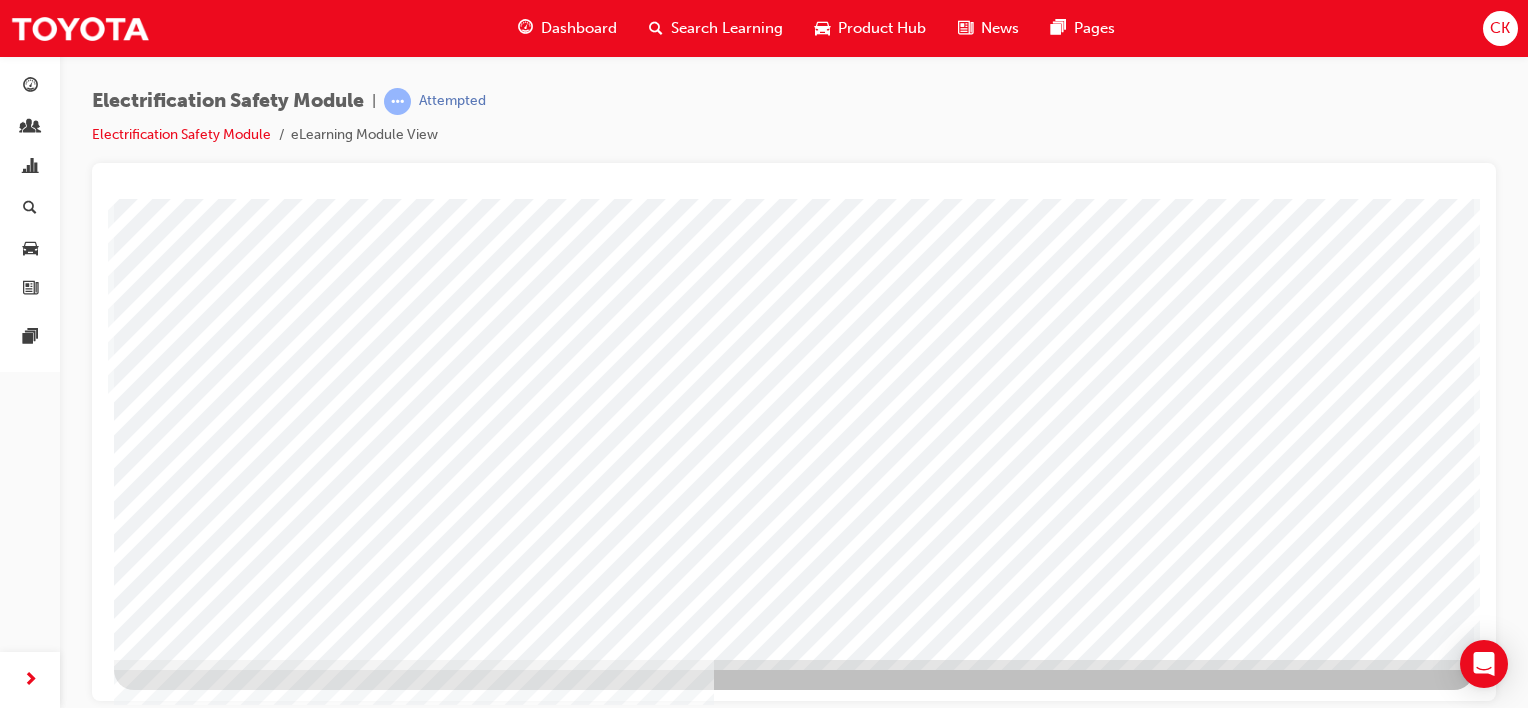 click at bounding box center (177, 3445) 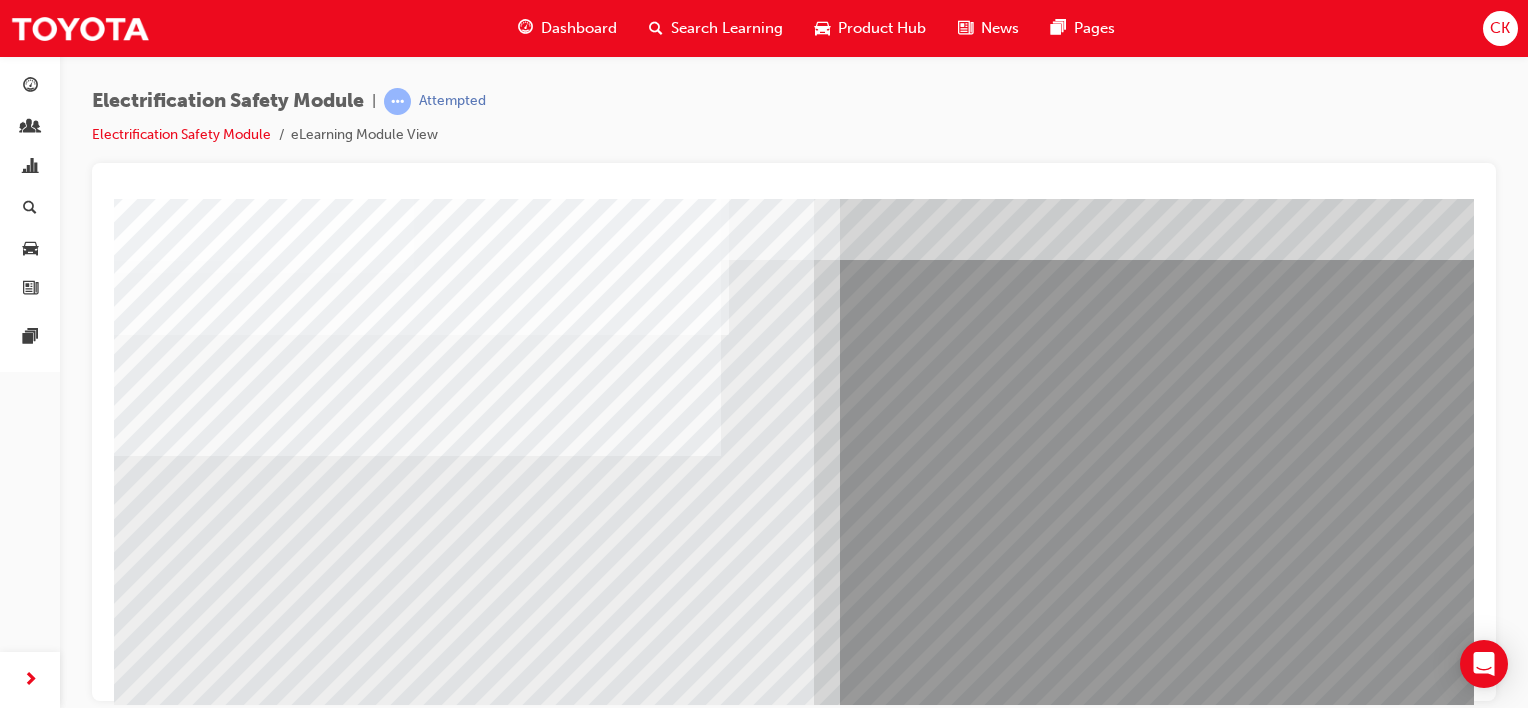scroll, scrollTop: 259, scrollLeft: 0, axis: vertical 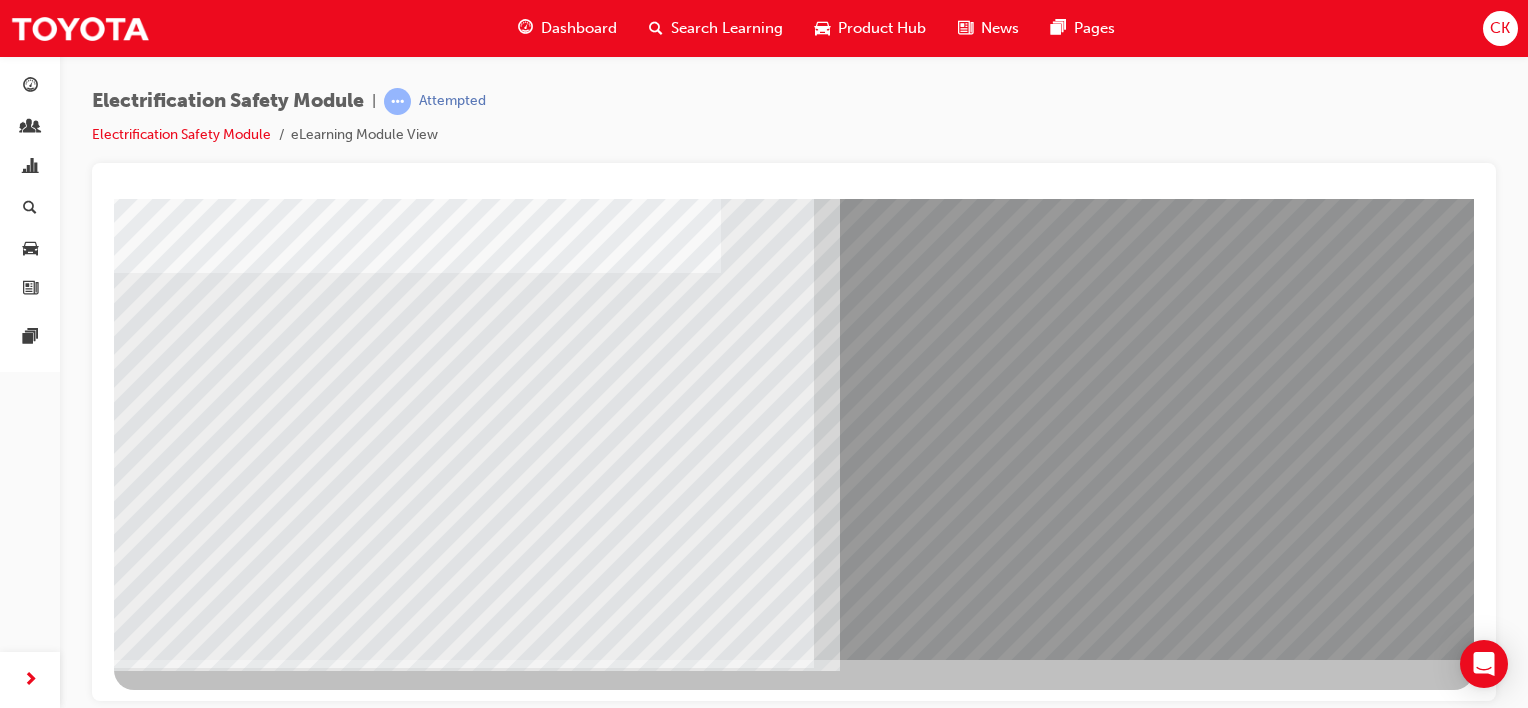 click at bounding box center (179, 8737) 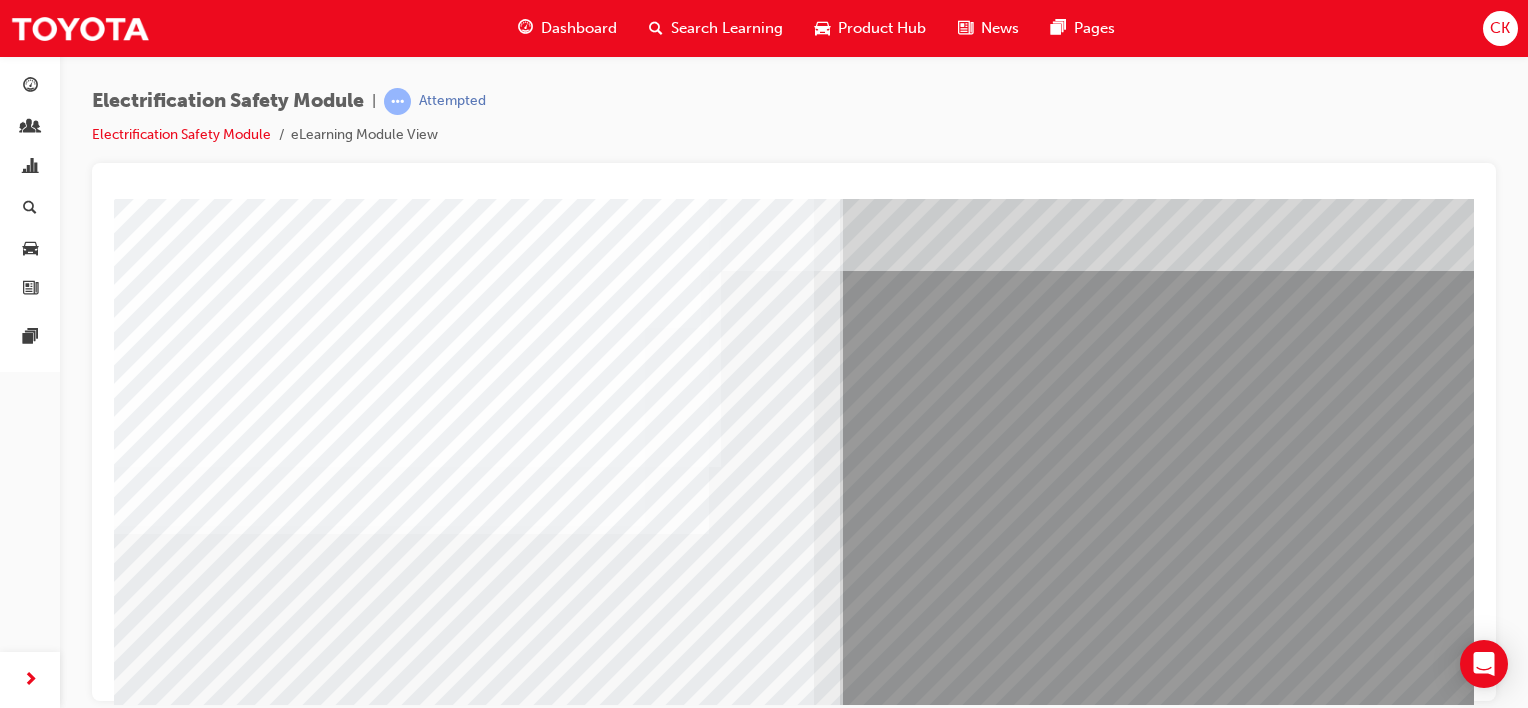 scroll, scrollTop: 200, scrollLeft: 0, axis: vertical 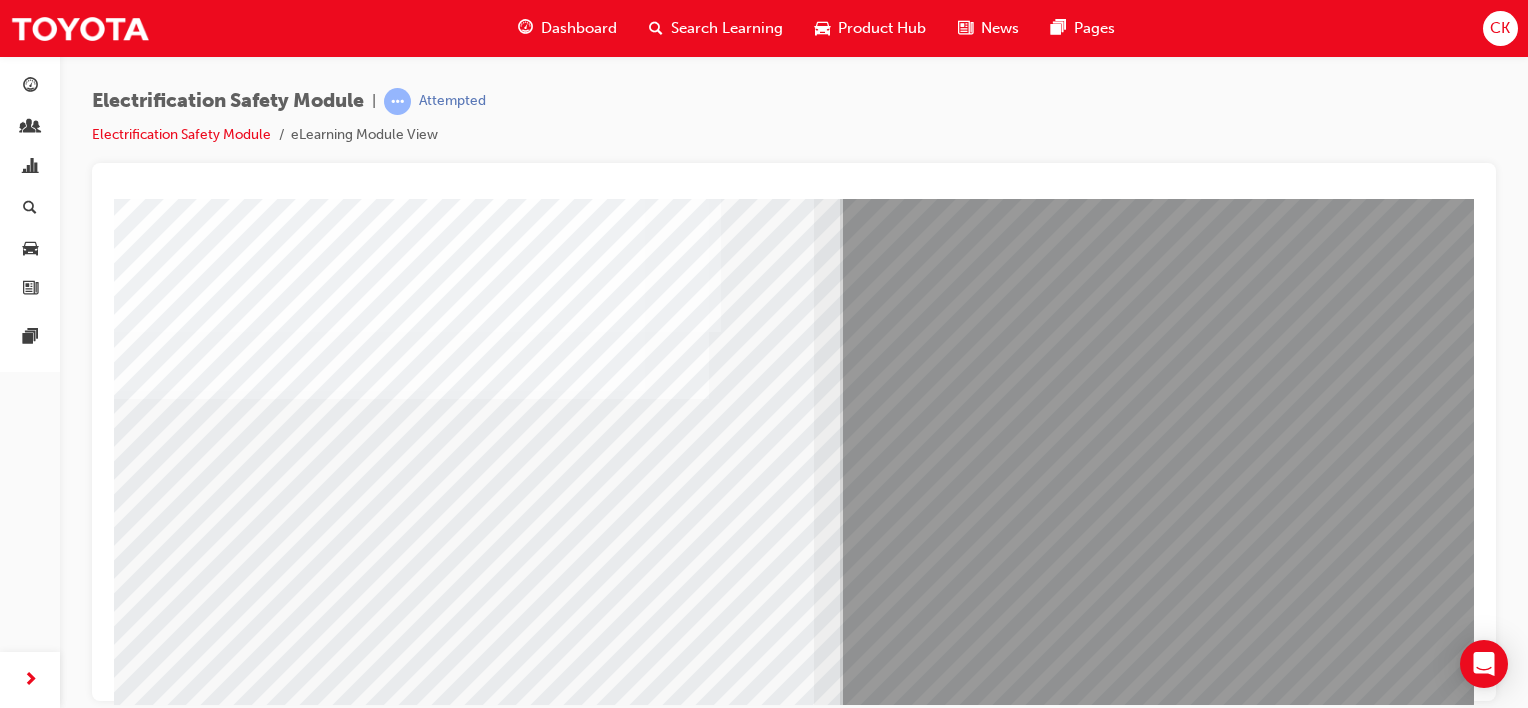 click at bounding box center (179, 8926) 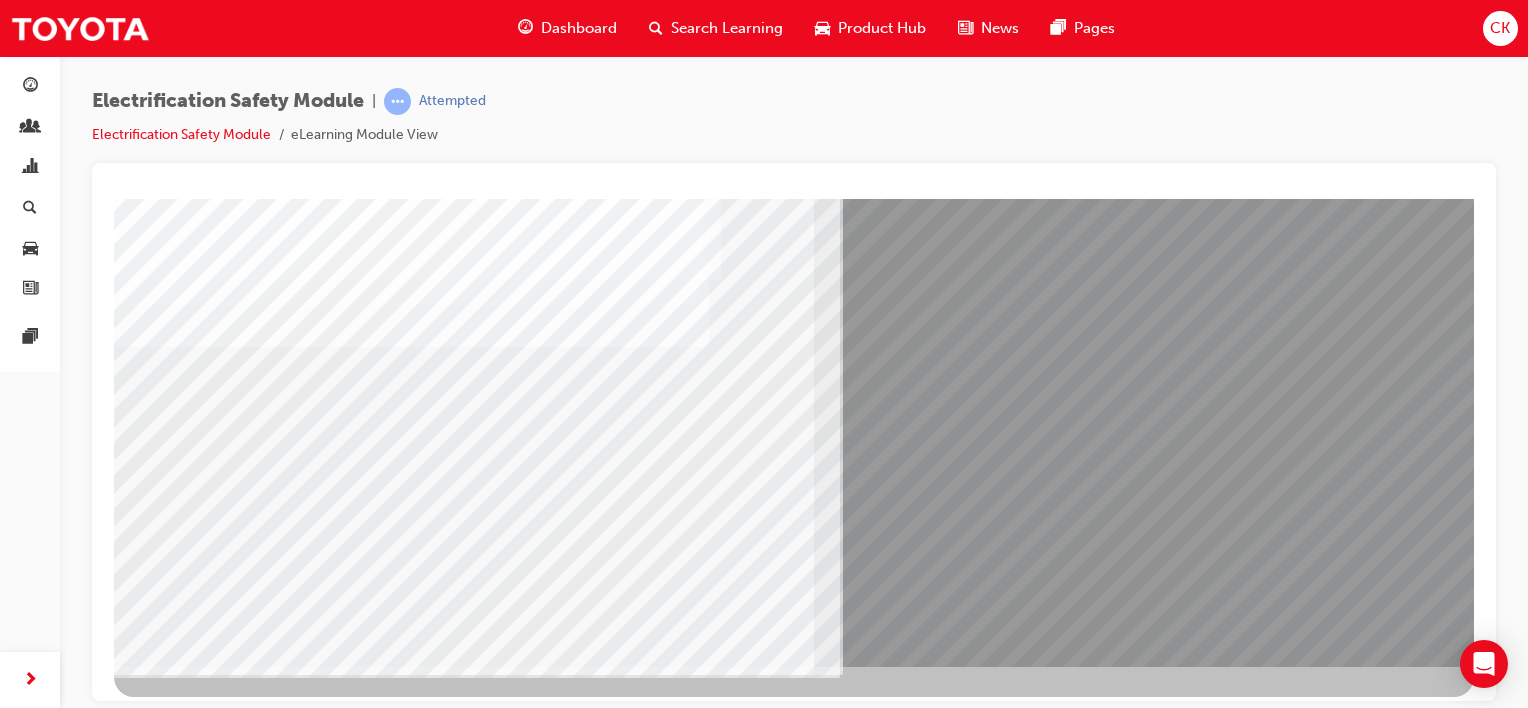 scroll, scrollTop: 259, scrollLeft: 0, axis: vertical 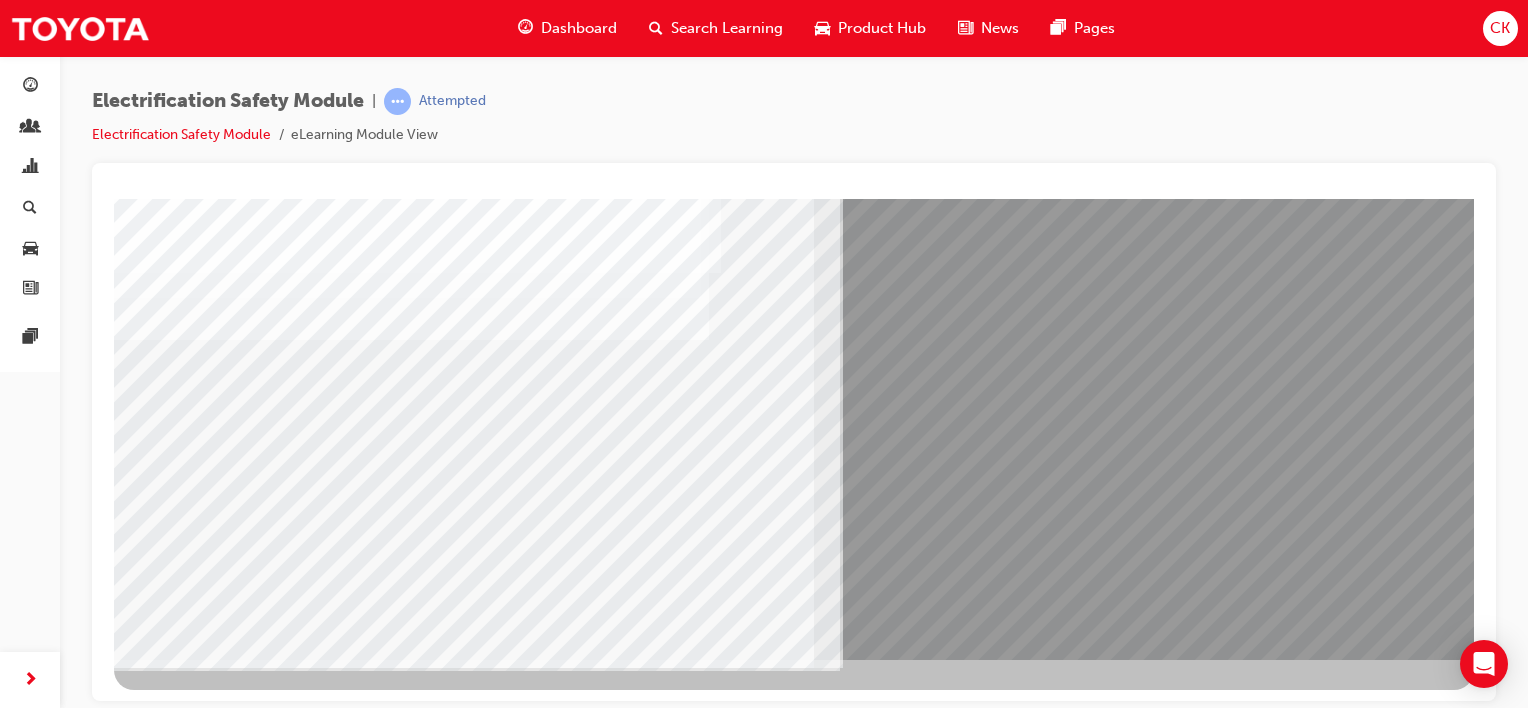 click at bounding box center [179, 8997] 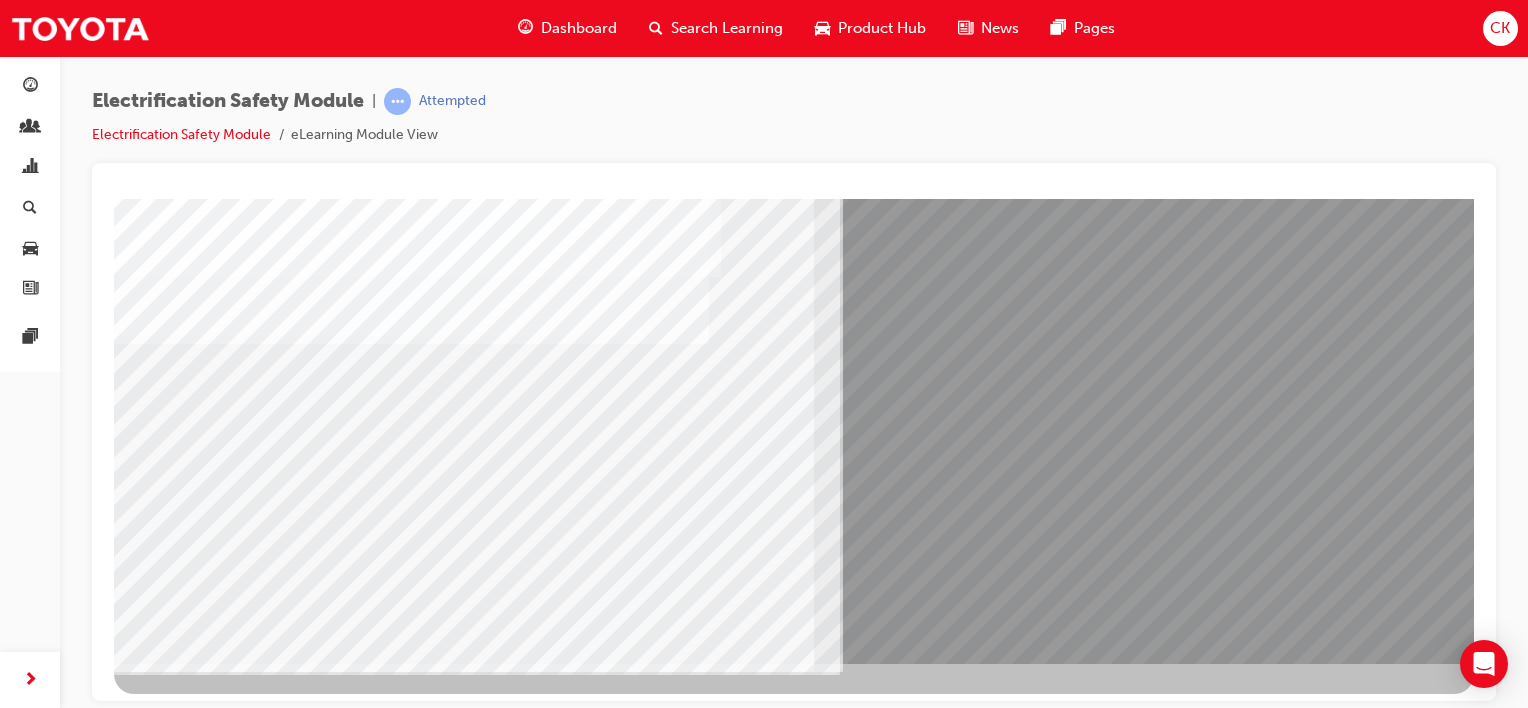 scroll, scrollTop: 259, scrollLeft: 0, axis: vertical 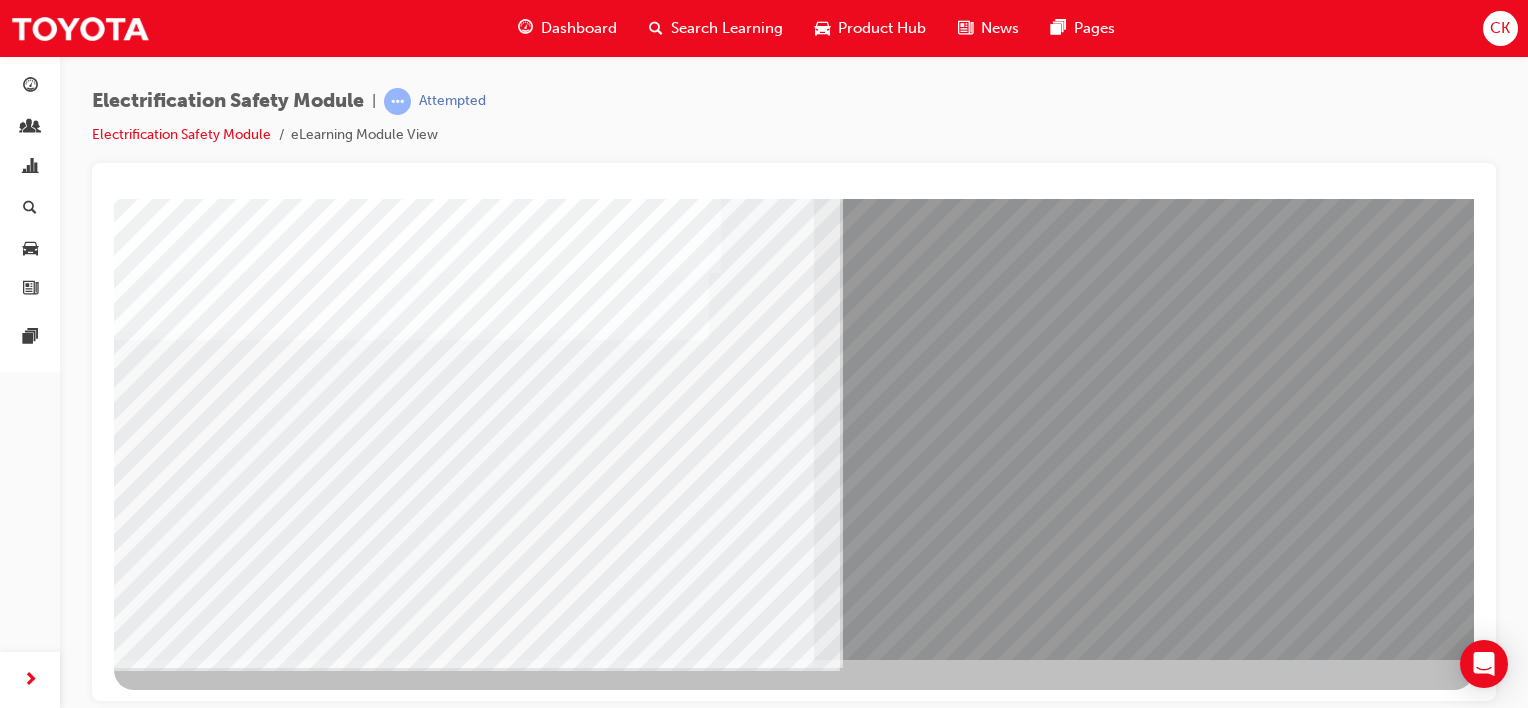 click at bounding box center (177, 8654) 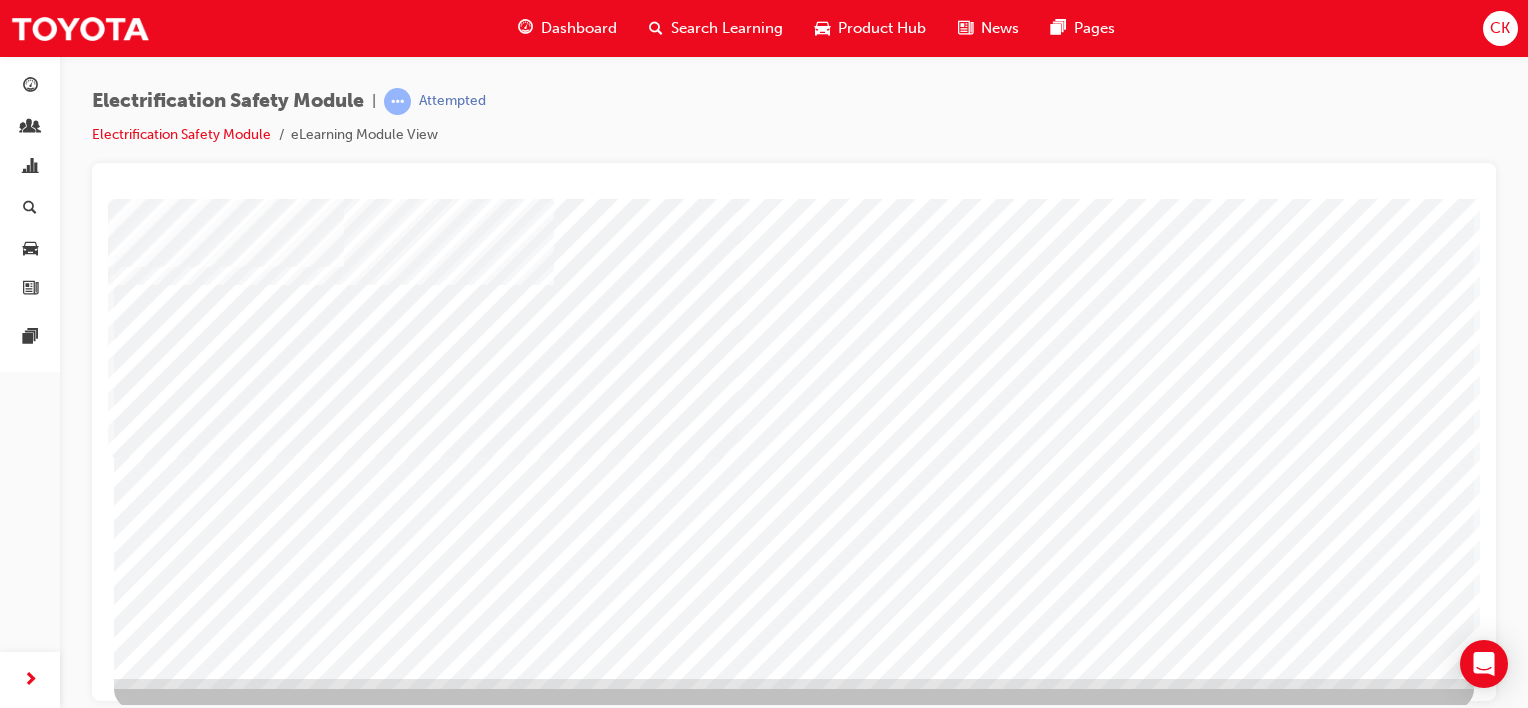scroll, scrollTop: 259, scrollLeft: 0, axis: vertical 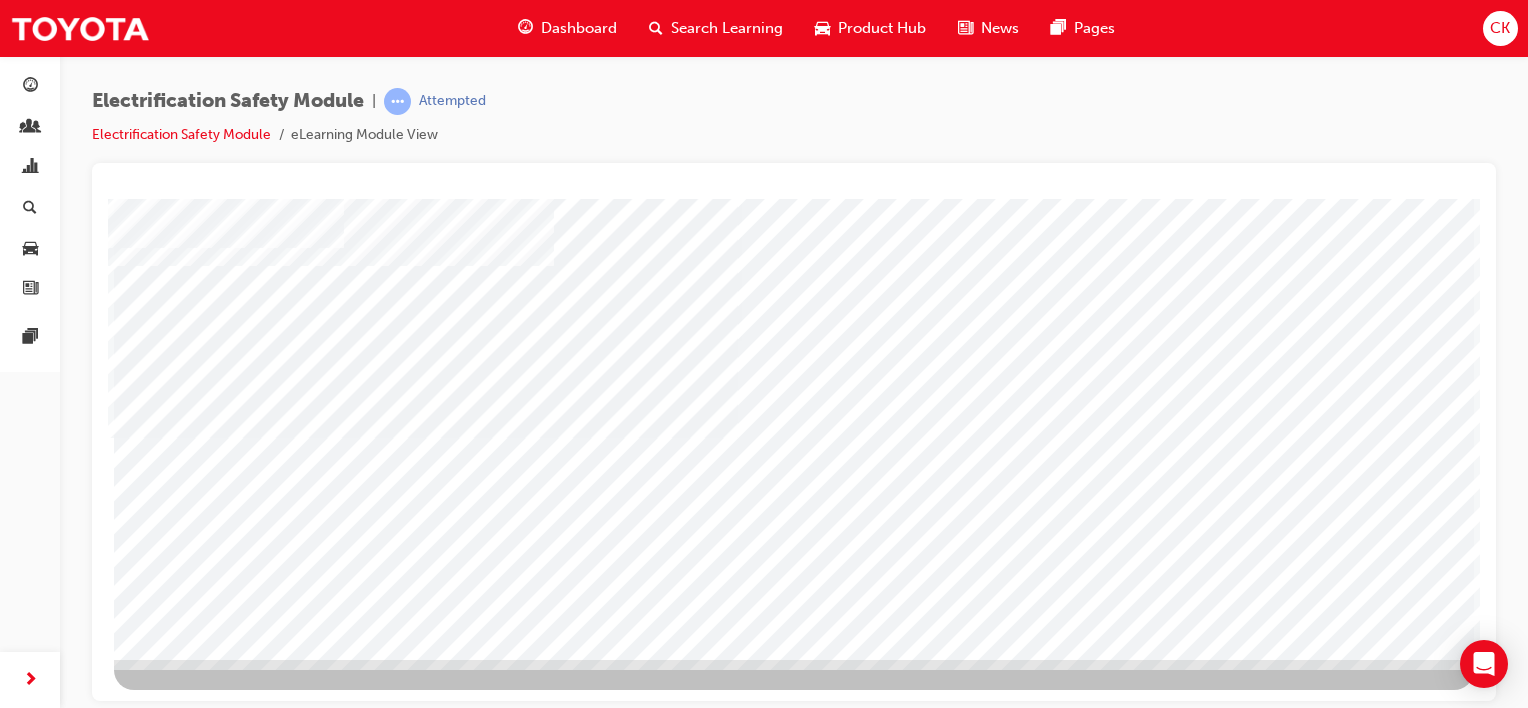 click at bounding box center (177, 3126) 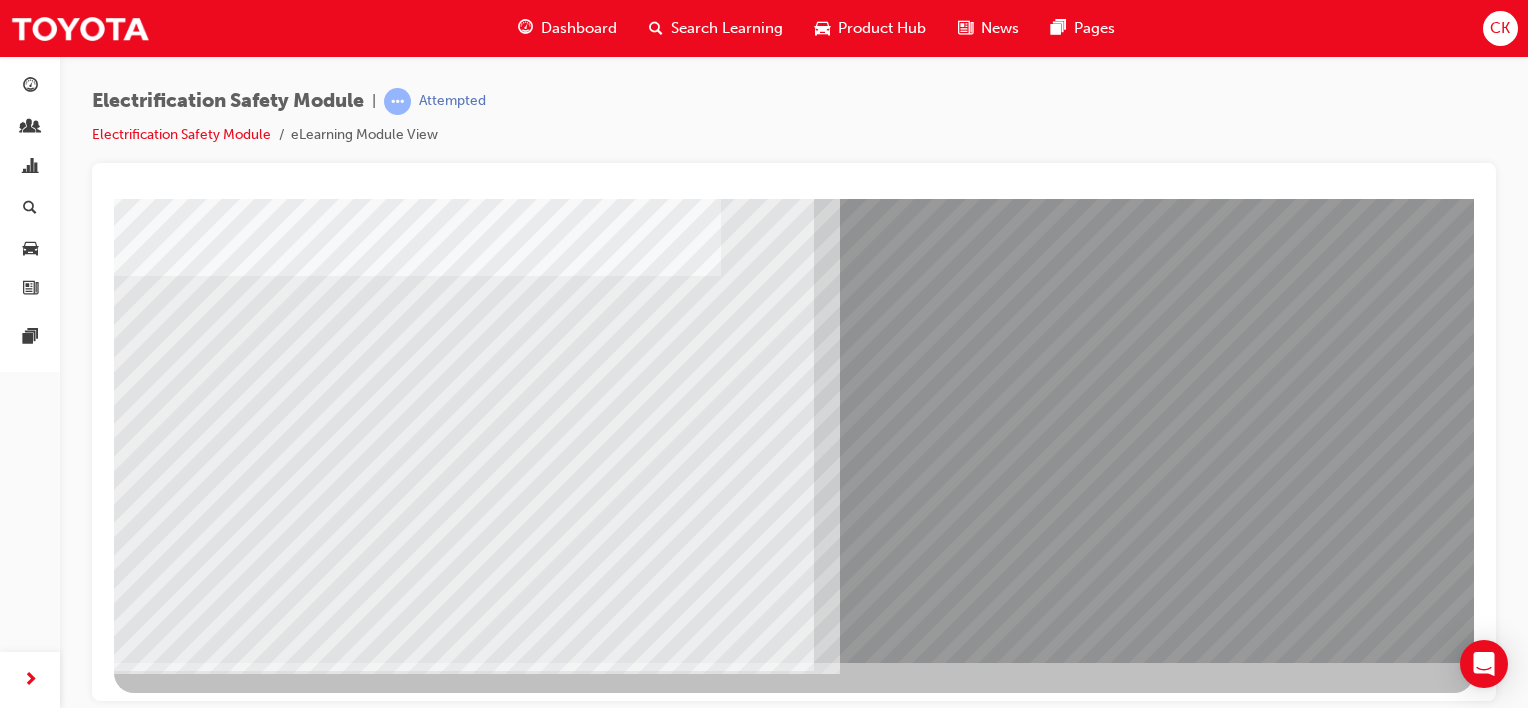 scroll, scrollTop: 259, scrollLeft: 0, axis: vertical 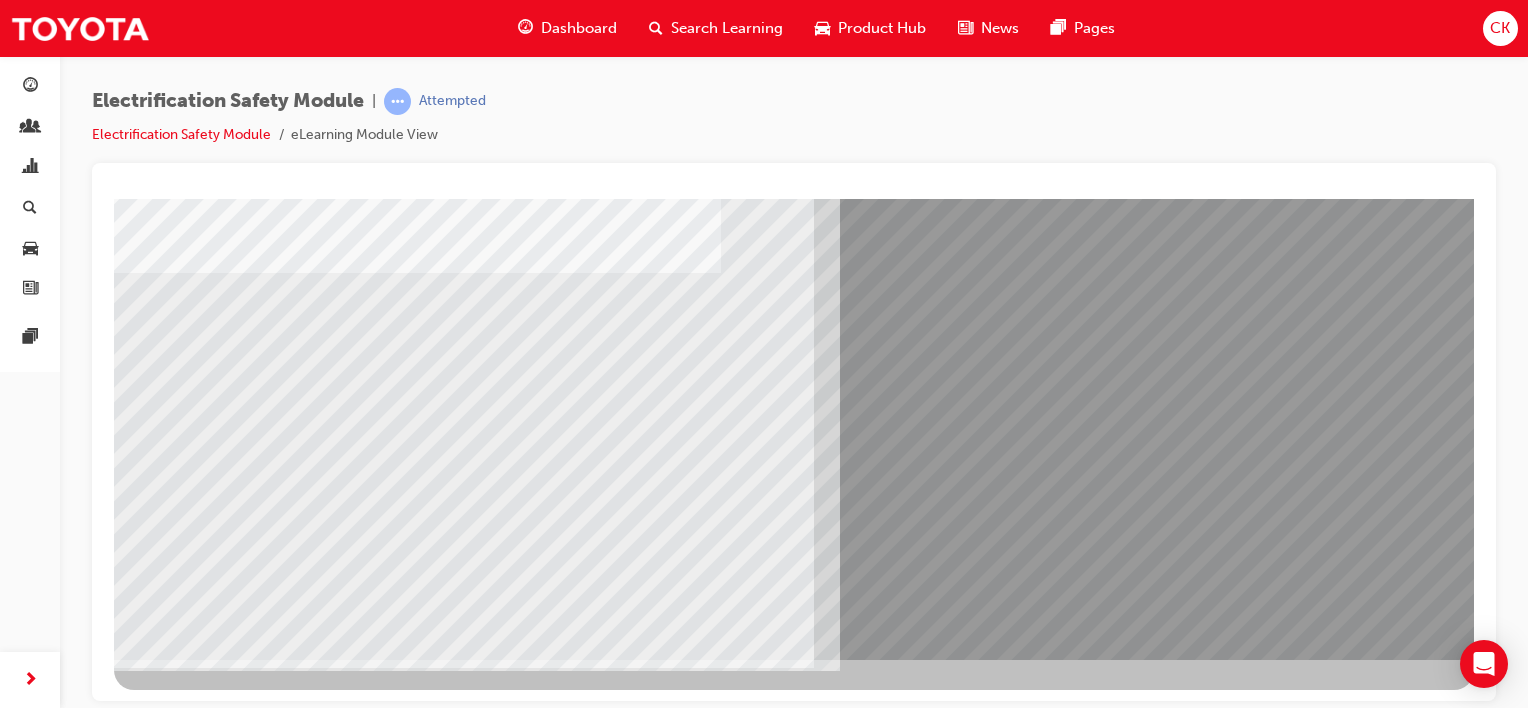 click at bounding box center (179, 7095) 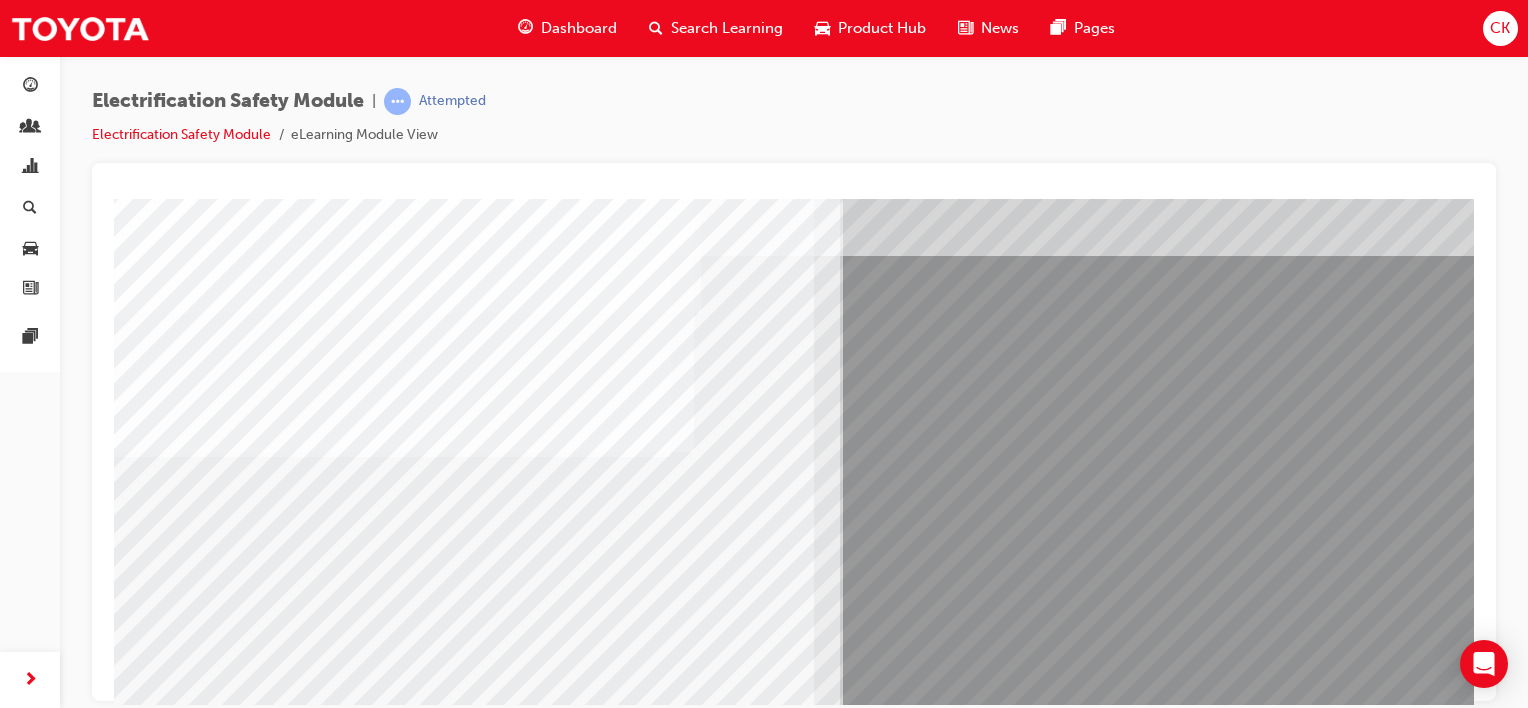 scroll, scrollTop: 200, scrollLeft: 0, axis: vertical 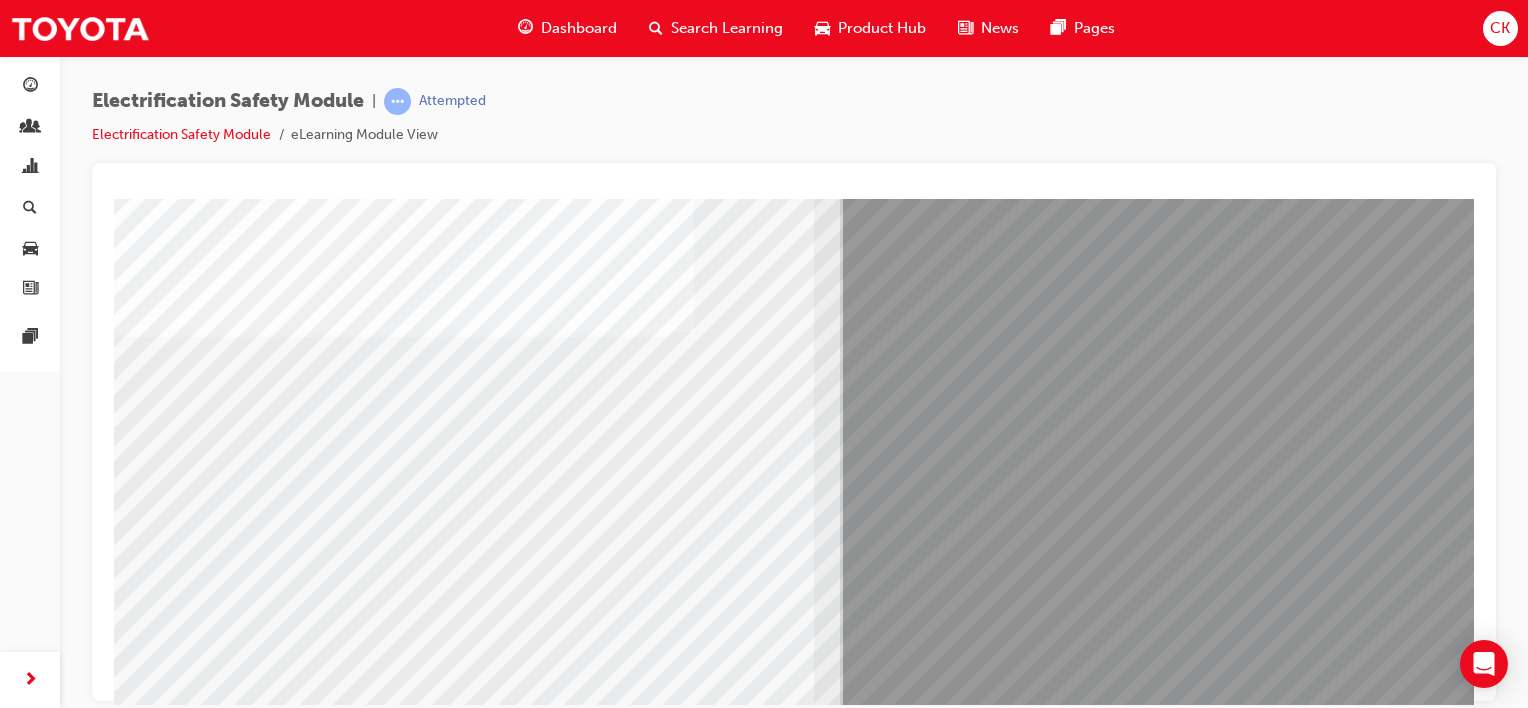 click at bounding box center [179, 7284] 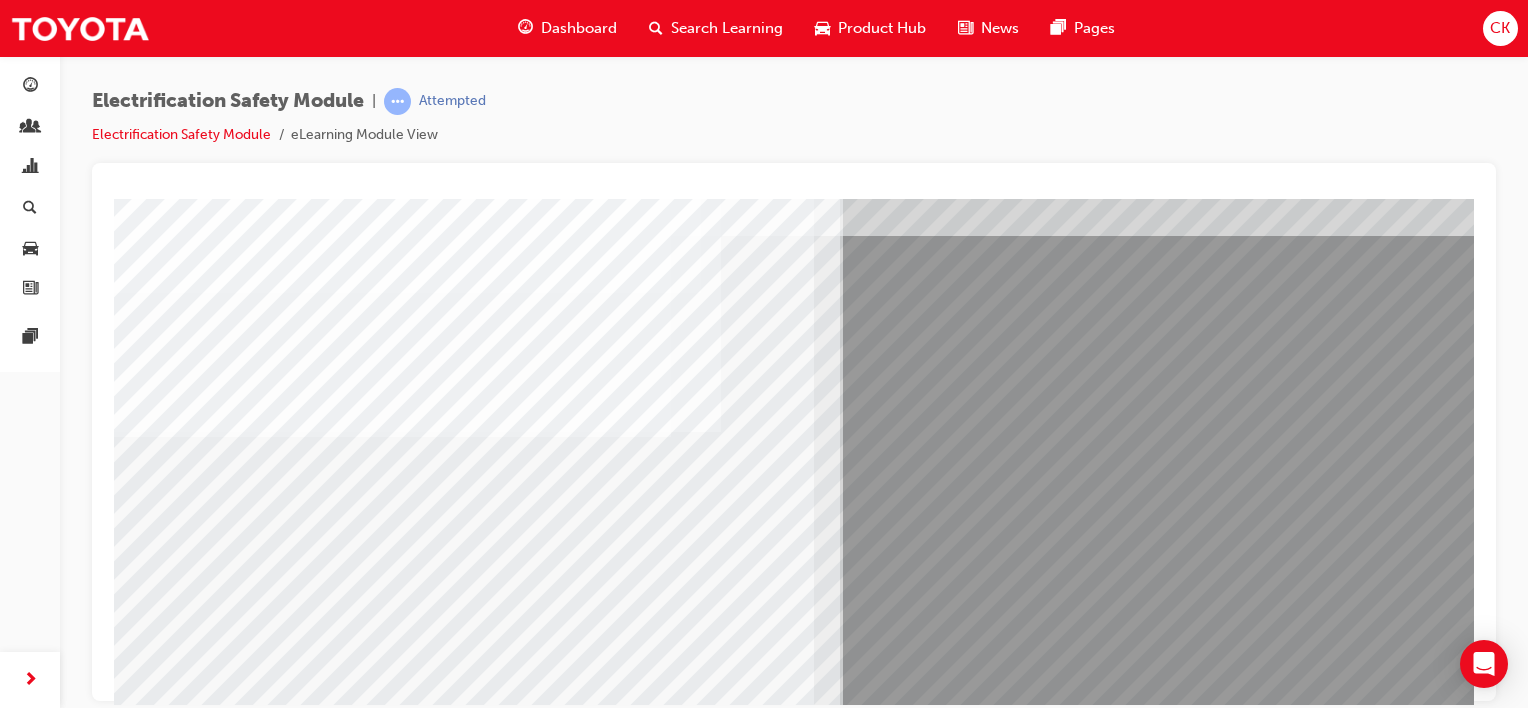scroll, scrollTop: 200, scrollLeft: 0, axis: vertical 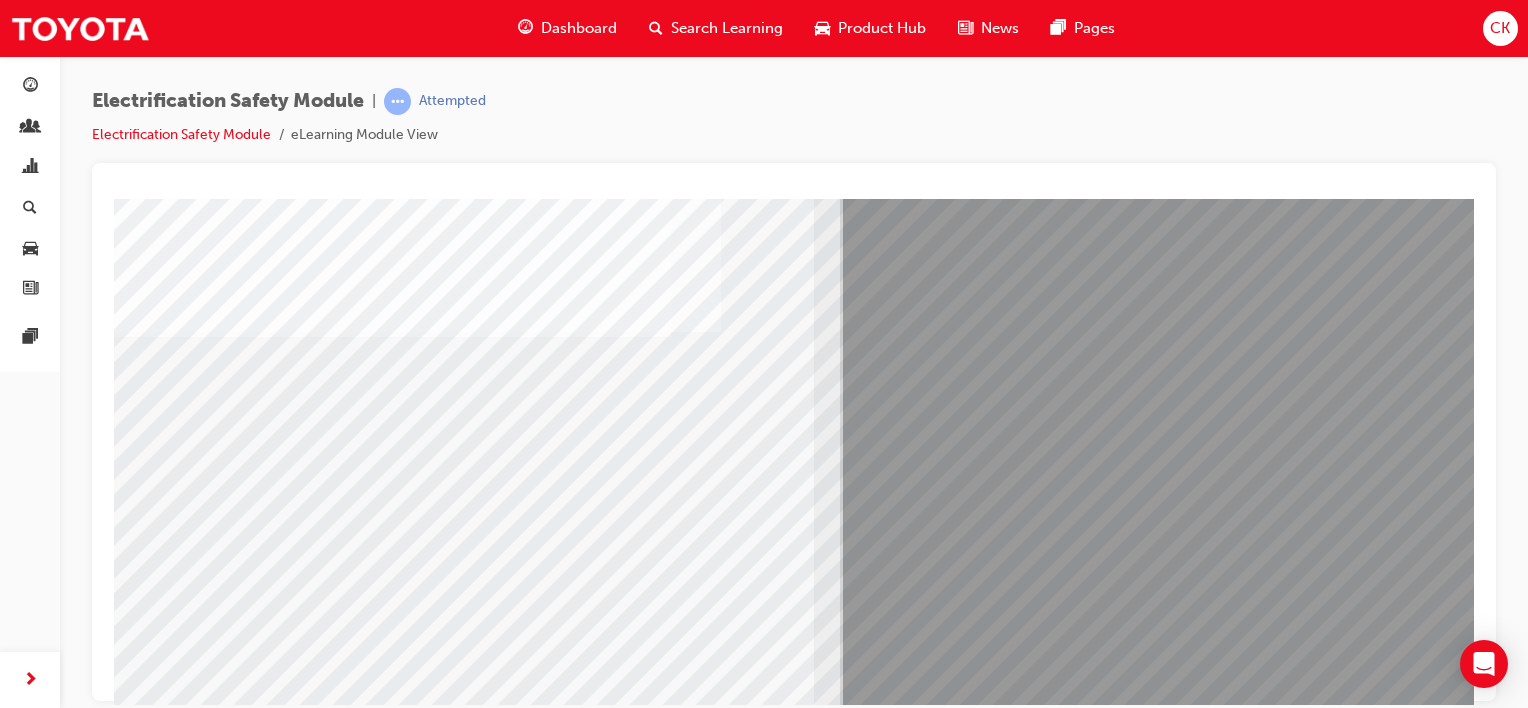 click at bounding box center (179, 7414) 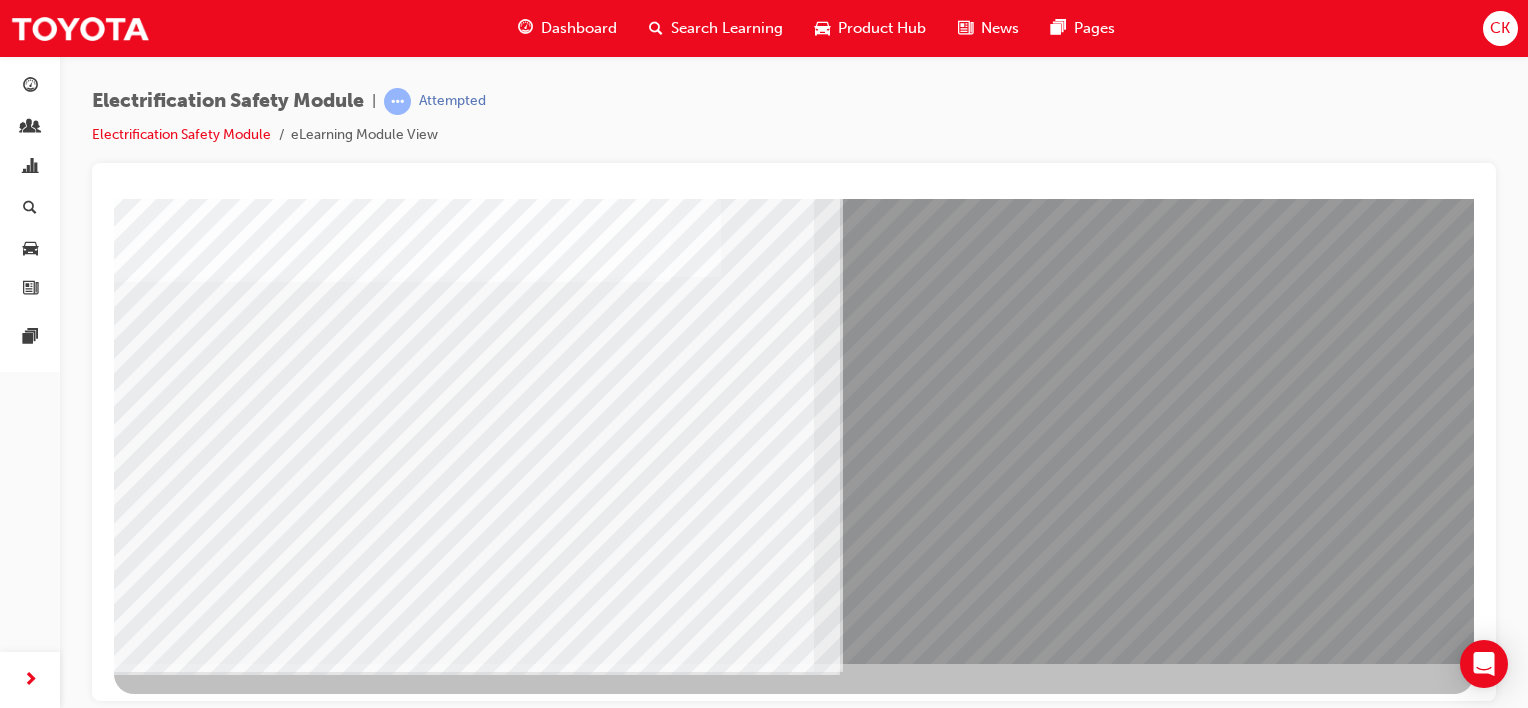 scroll, scrollTop: 259, scrollLeft: 0, axis: vertical 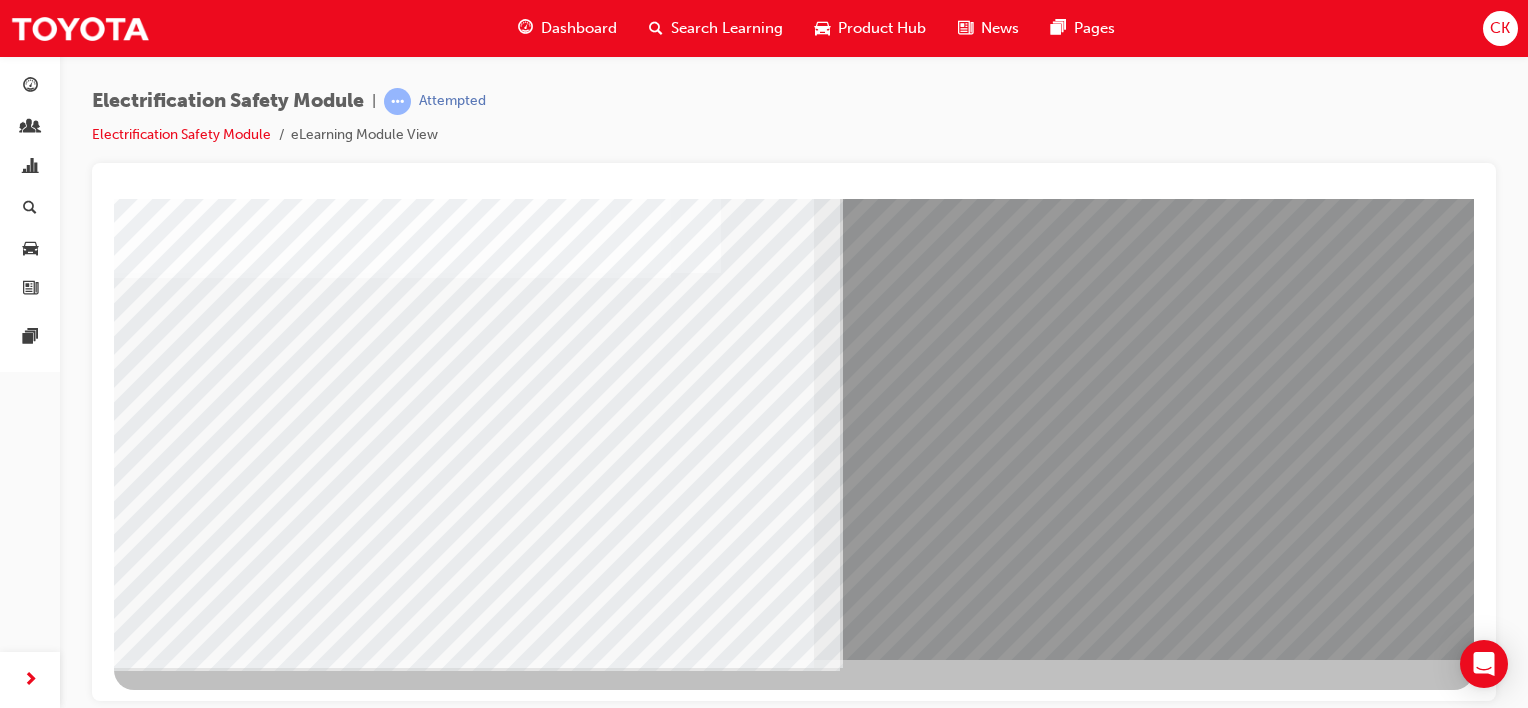 click at bounding box center [177, 7012] 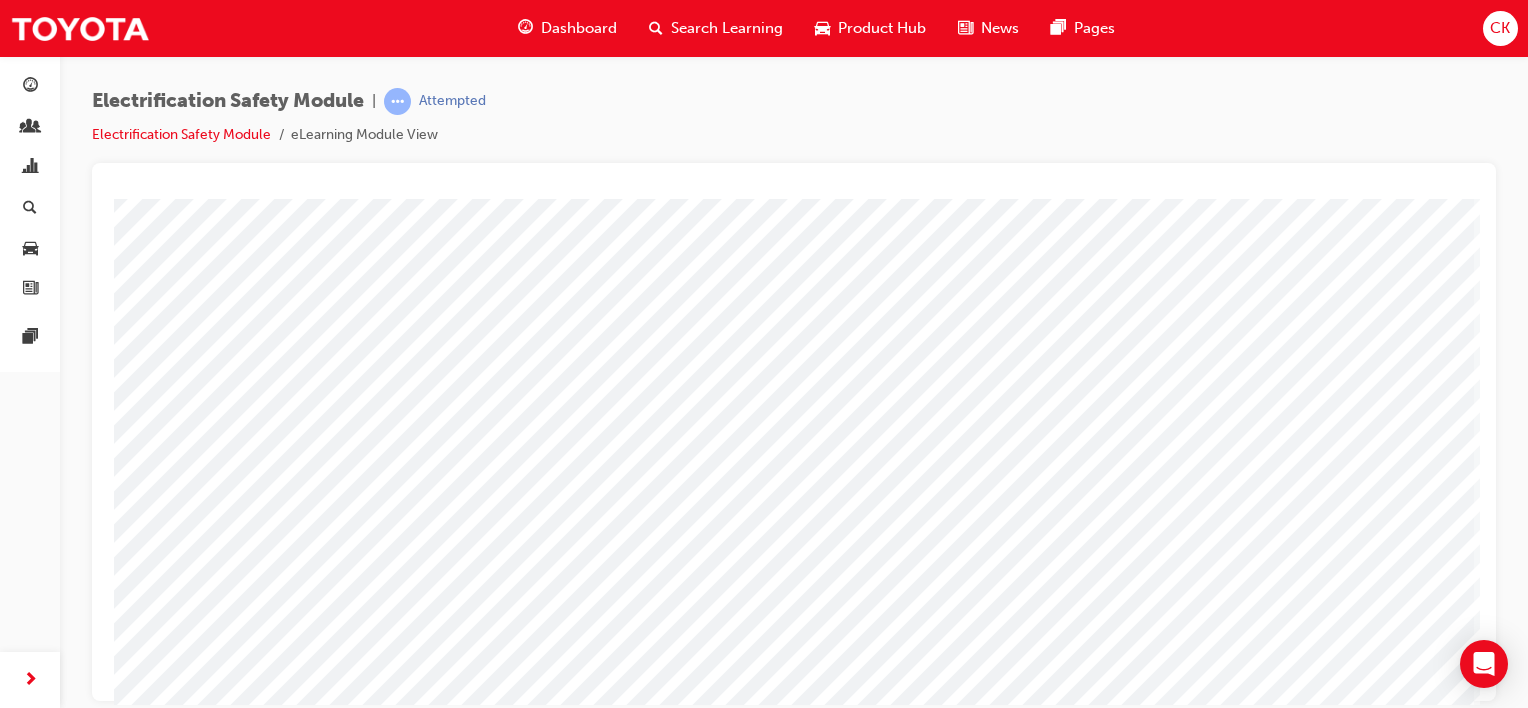 scroll, scrollTop: 259, scrollLeft: 0, axis: vertical 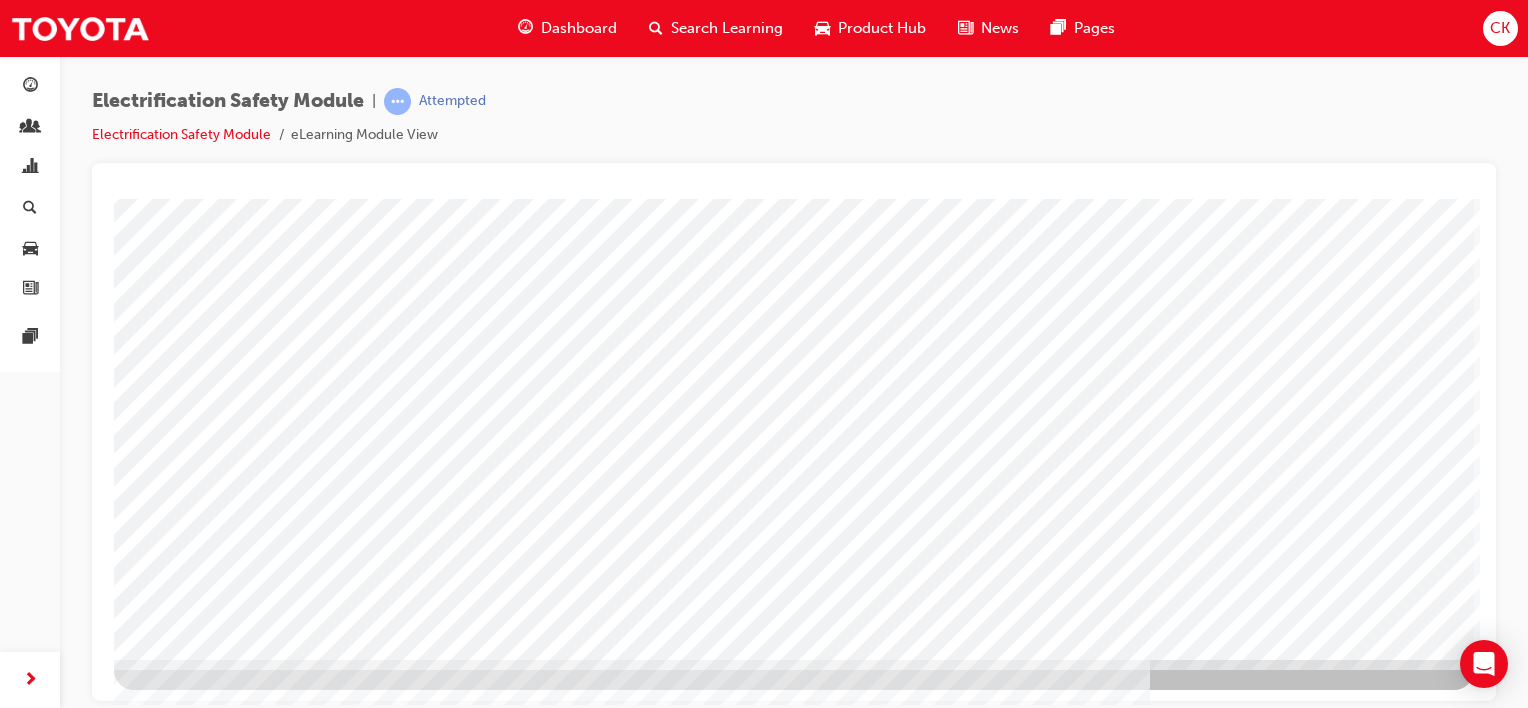 click at bounding box center [177, 3098] 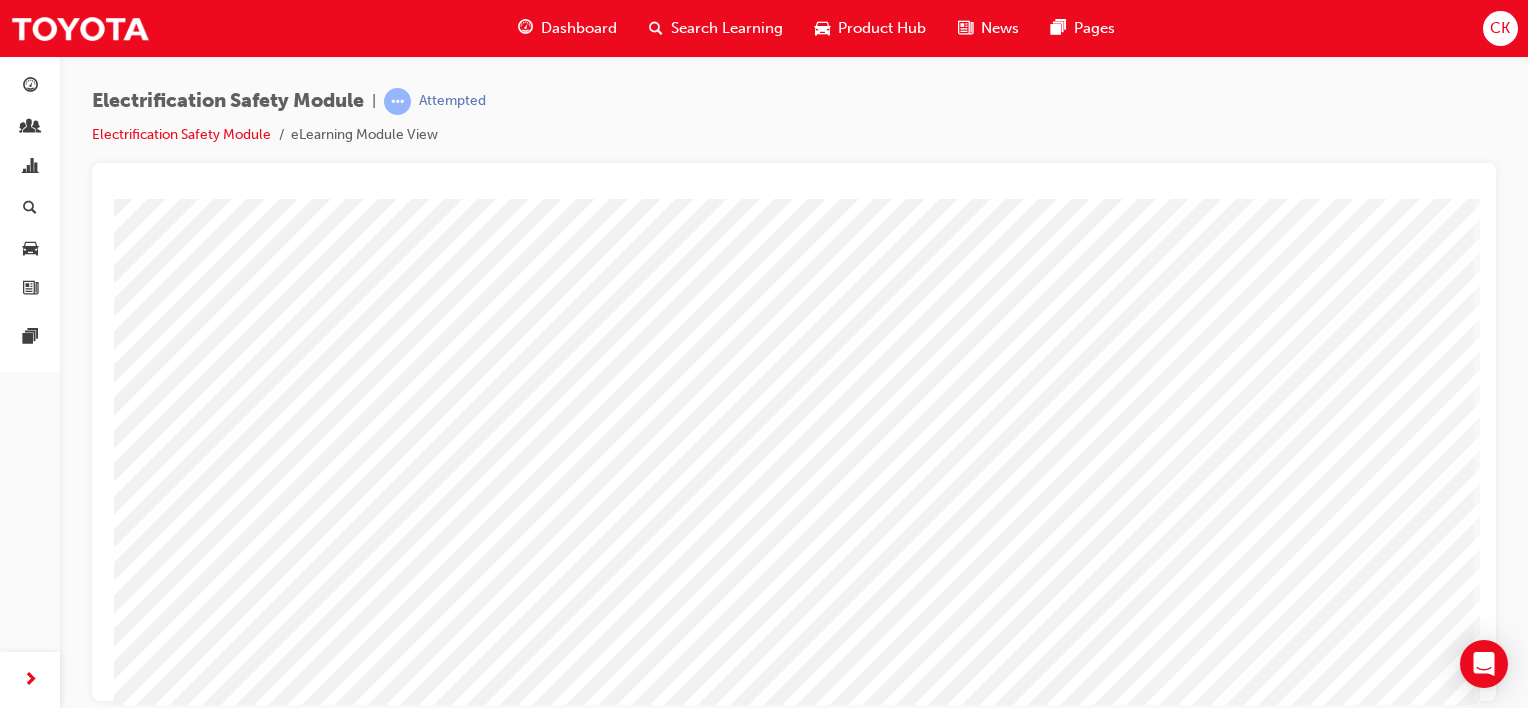 scroll, scrollTop: 259, scrollLeft: 0, axis: vertical 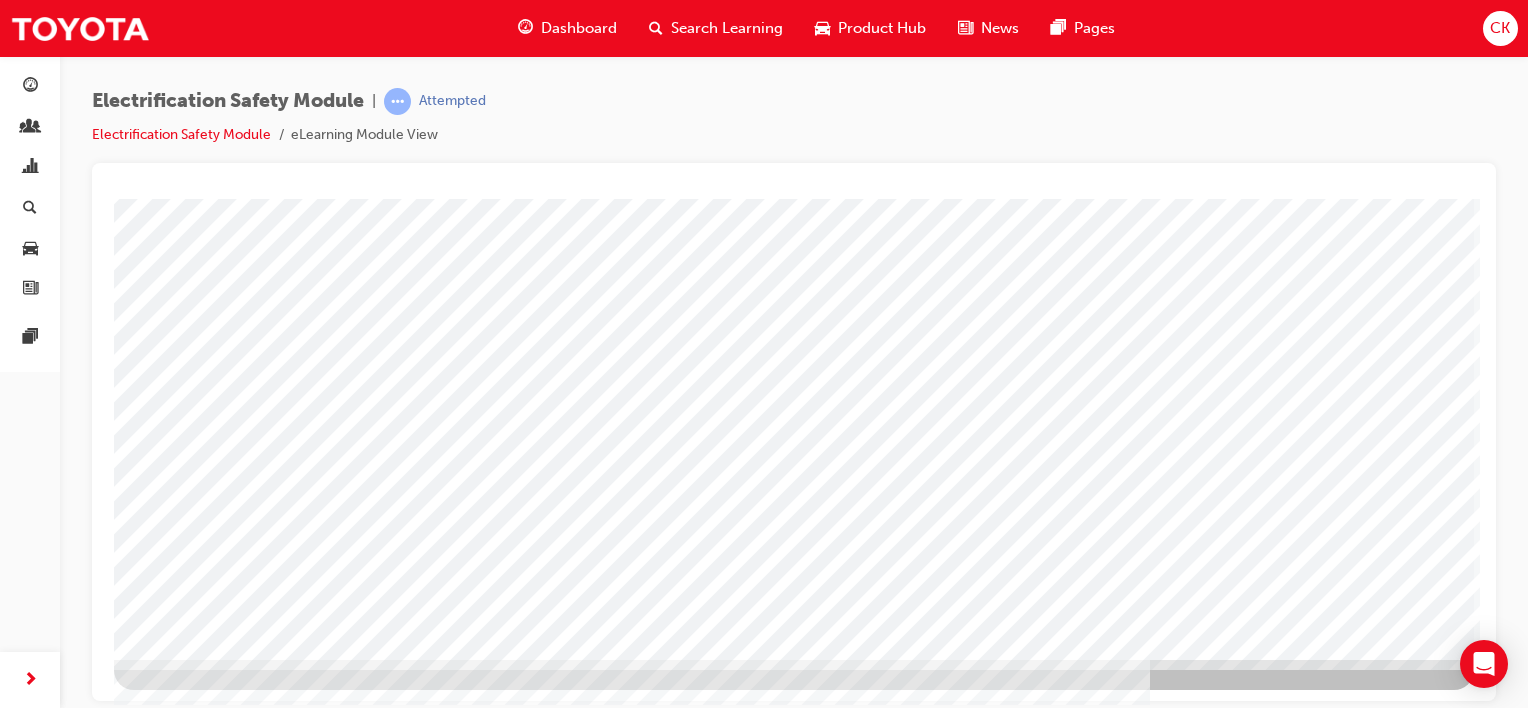 click at bounding box center [177, 3632] 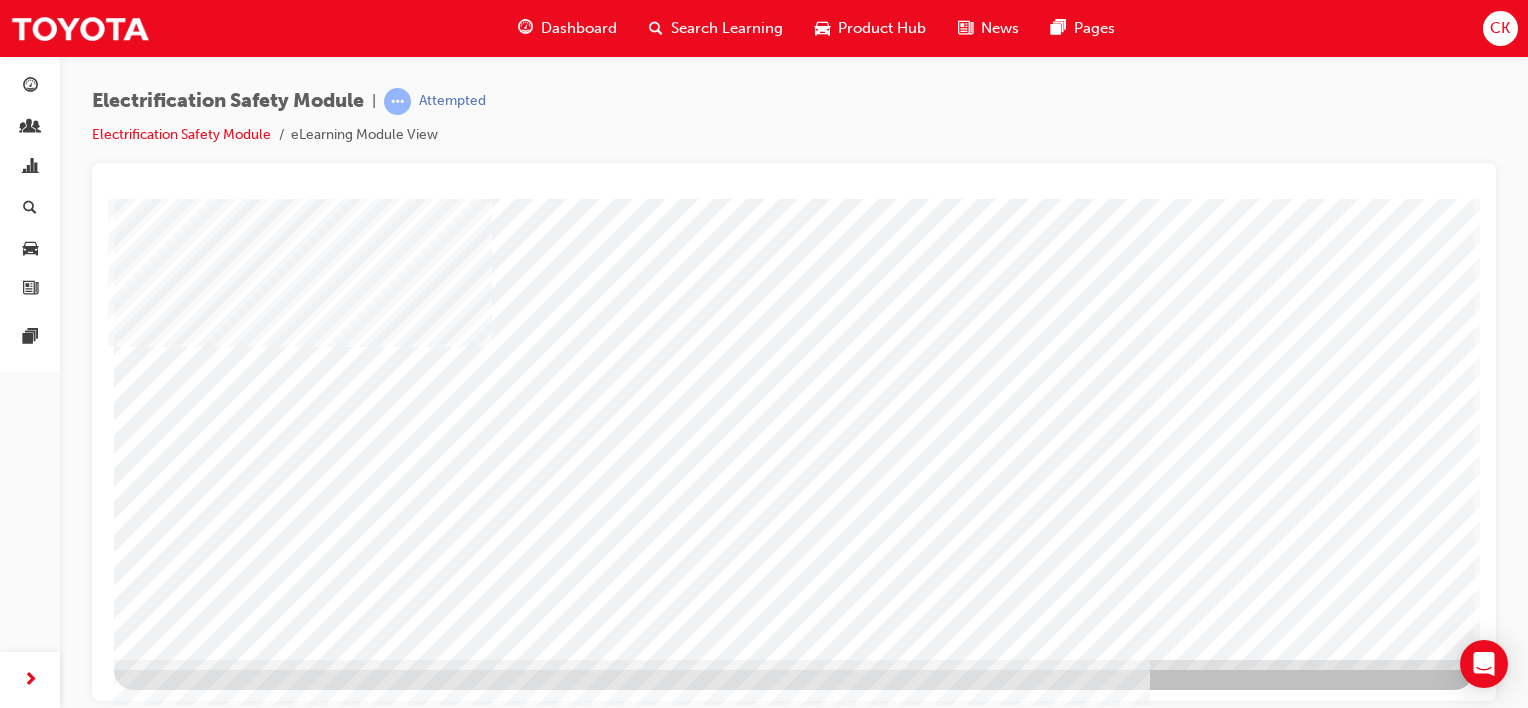 scroll, scrollTop: 0, scrollLeft: 0, axis: both 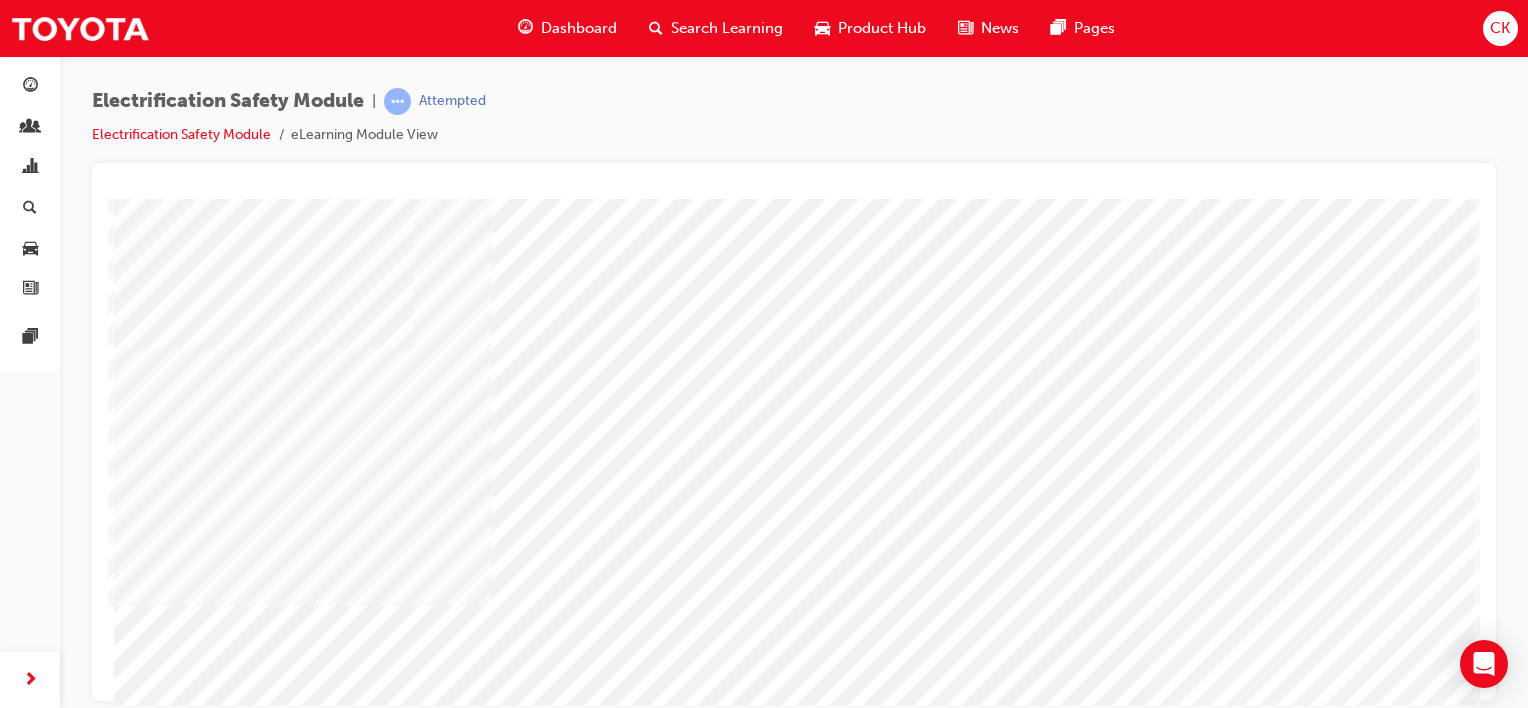 click at bounding box center (422, 3095) 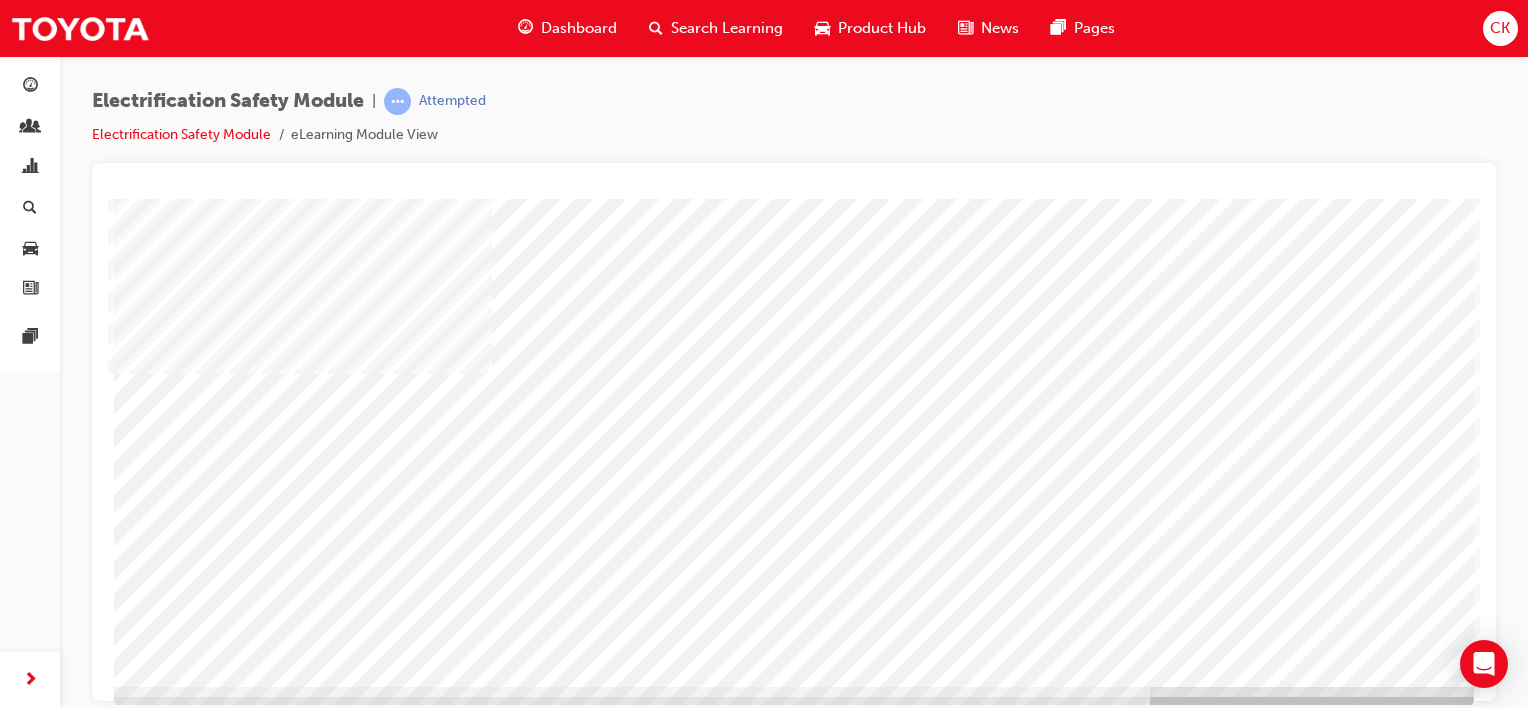 scroll, scrollTop: 259, scrollLeft: 0, axis: vertical 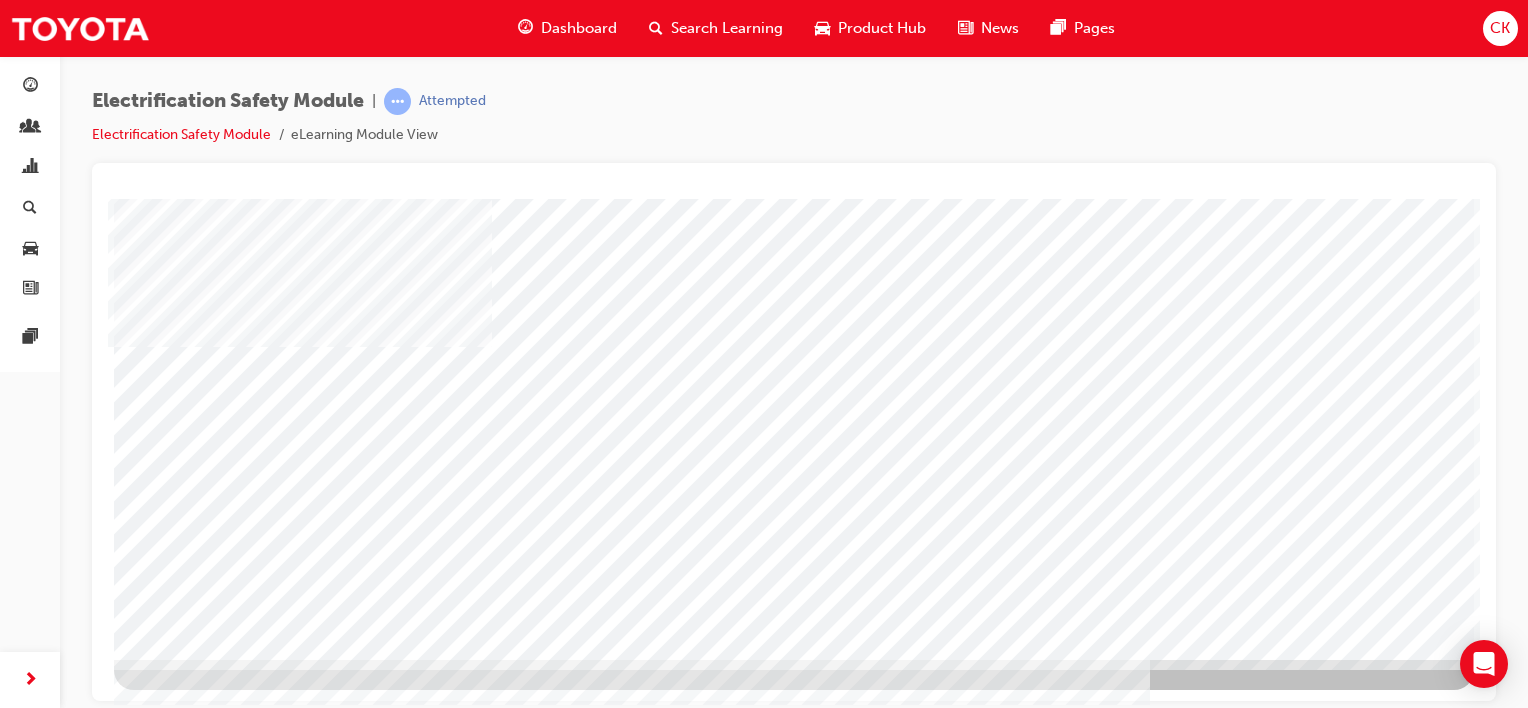 click at bounding box center (177, 3590) 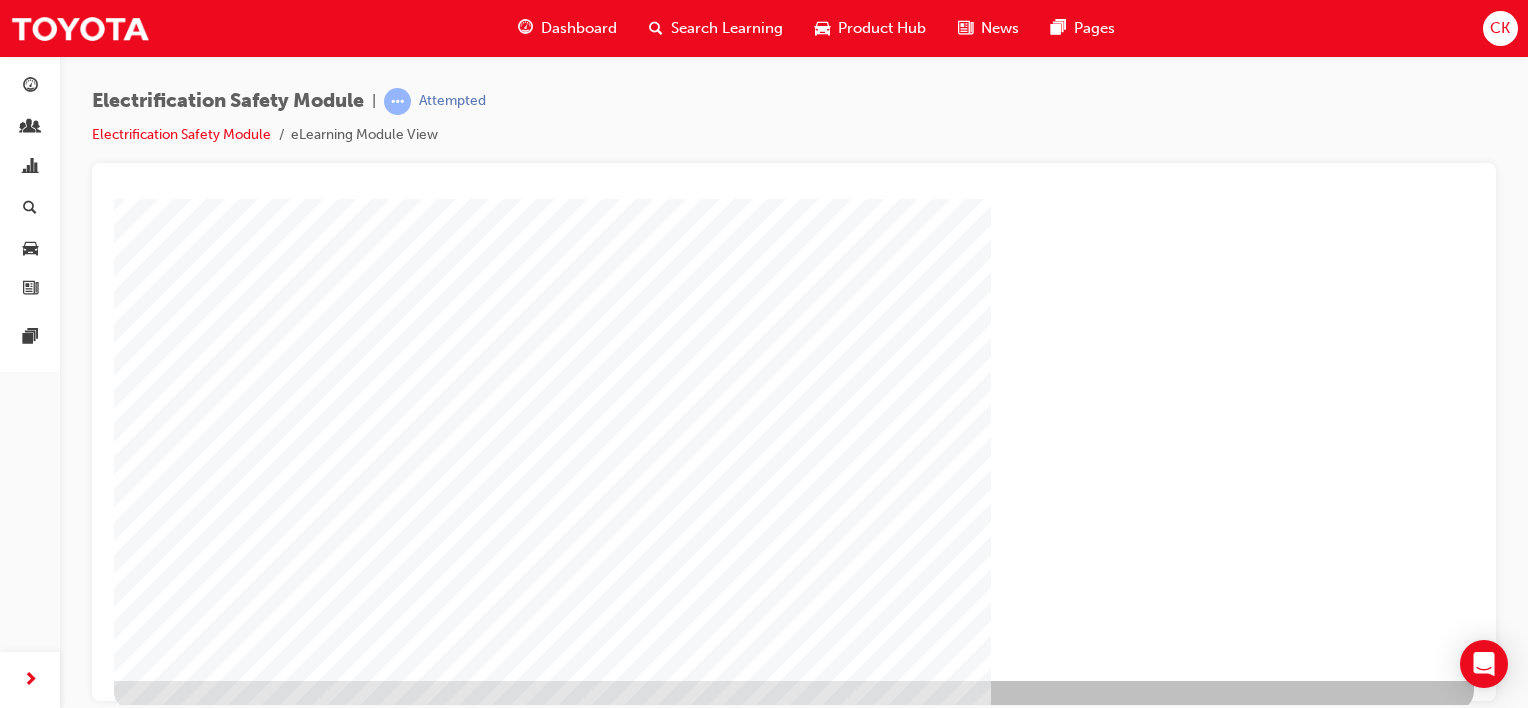 scroll, scrollTop: 259, scrollLeft: 0, axis: vertical 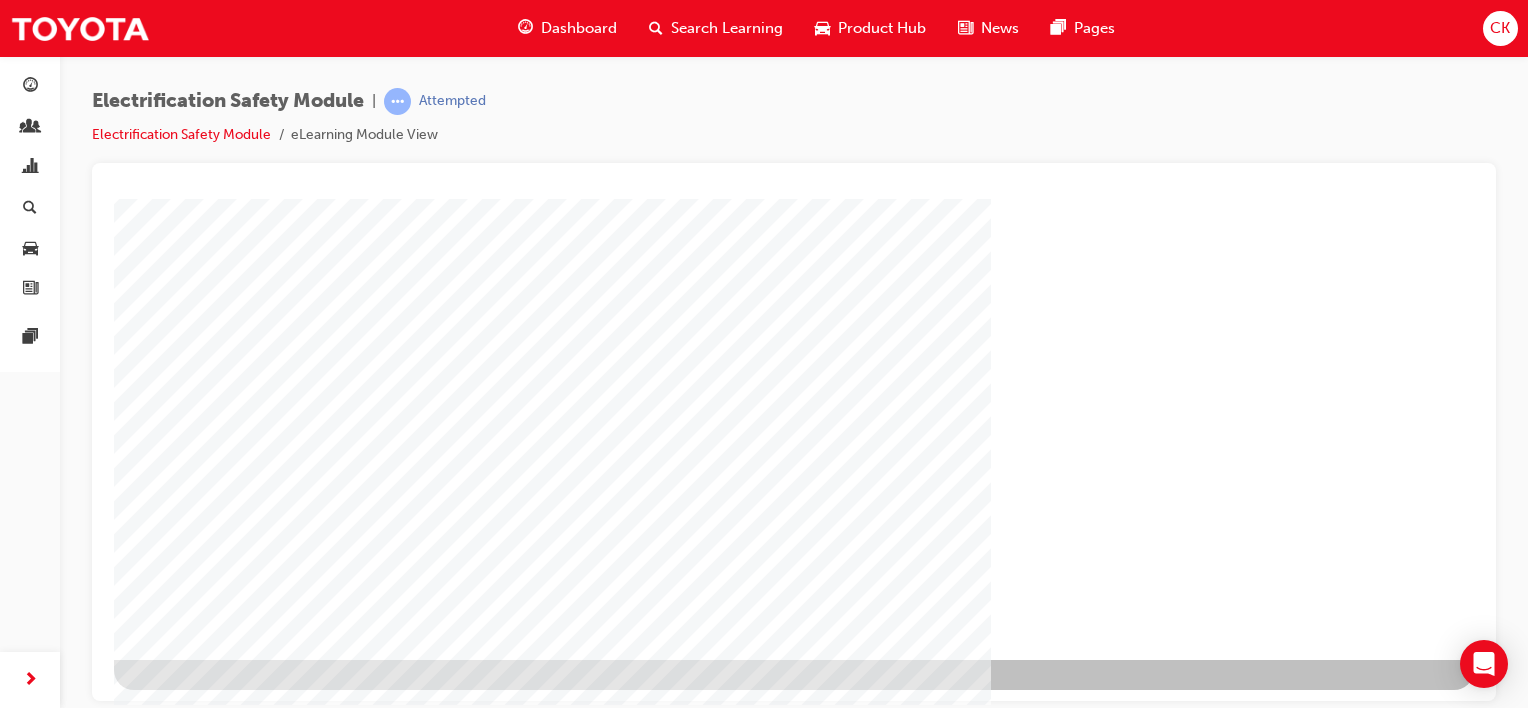 click at bounding box center (177, 1291) 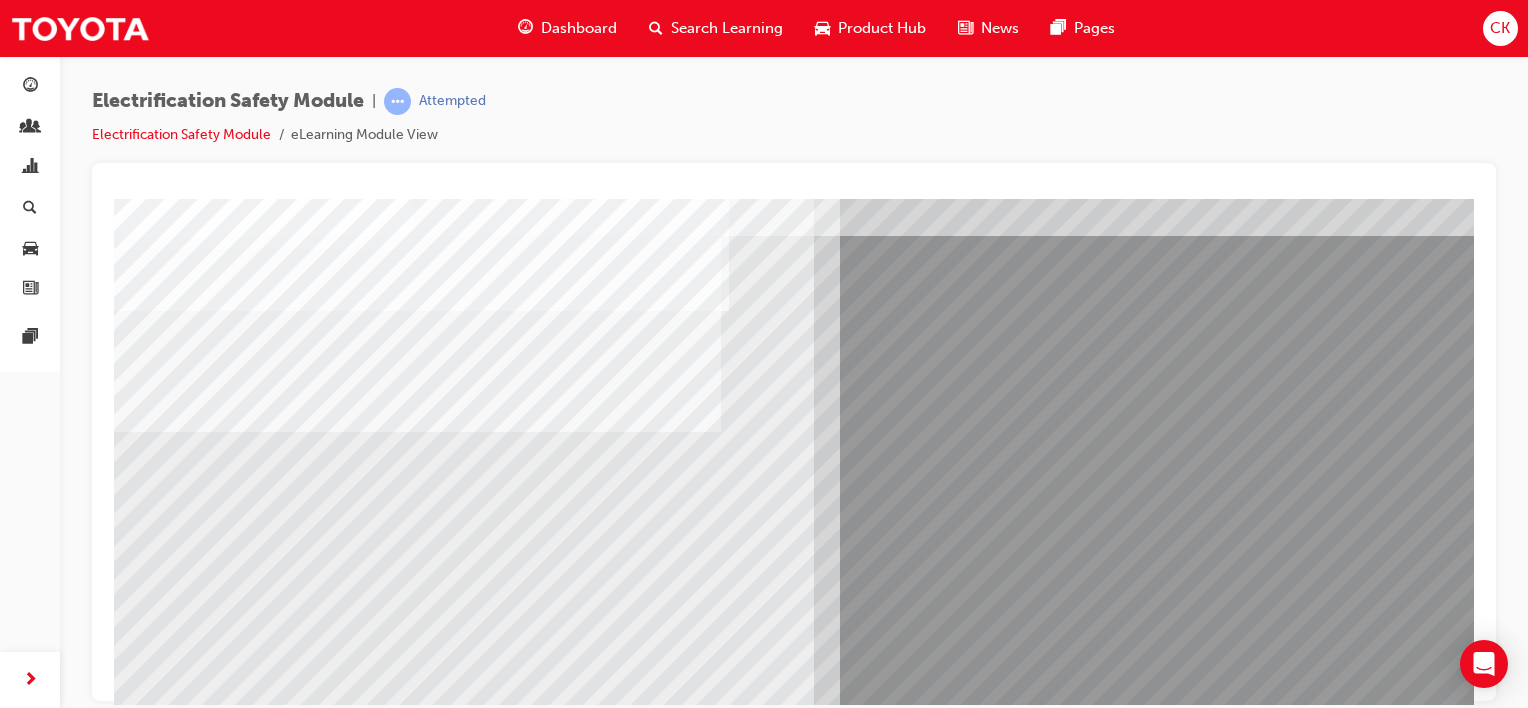 scroll, scrollTop: 200, scrollLeft: 0, axis: vertical 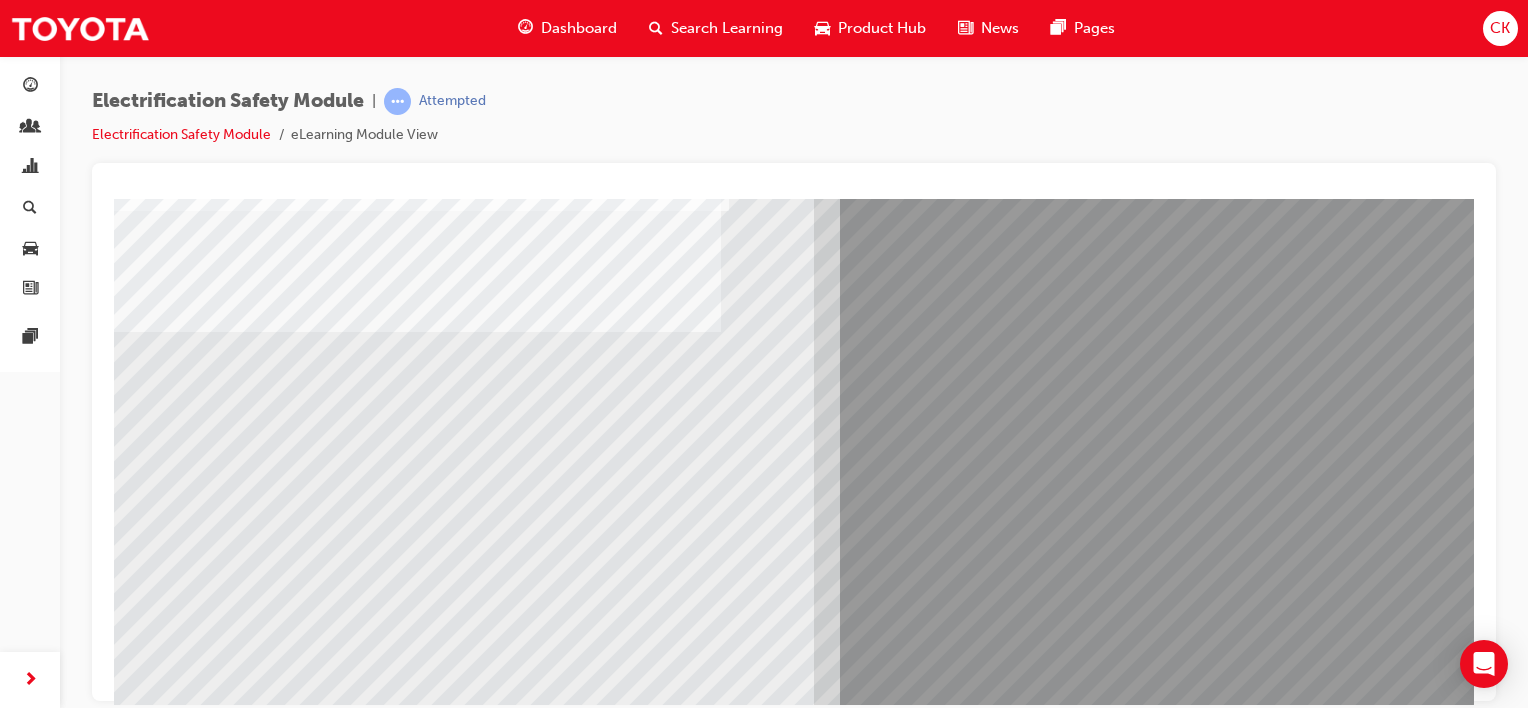 click at bounding box center [179, 7926] 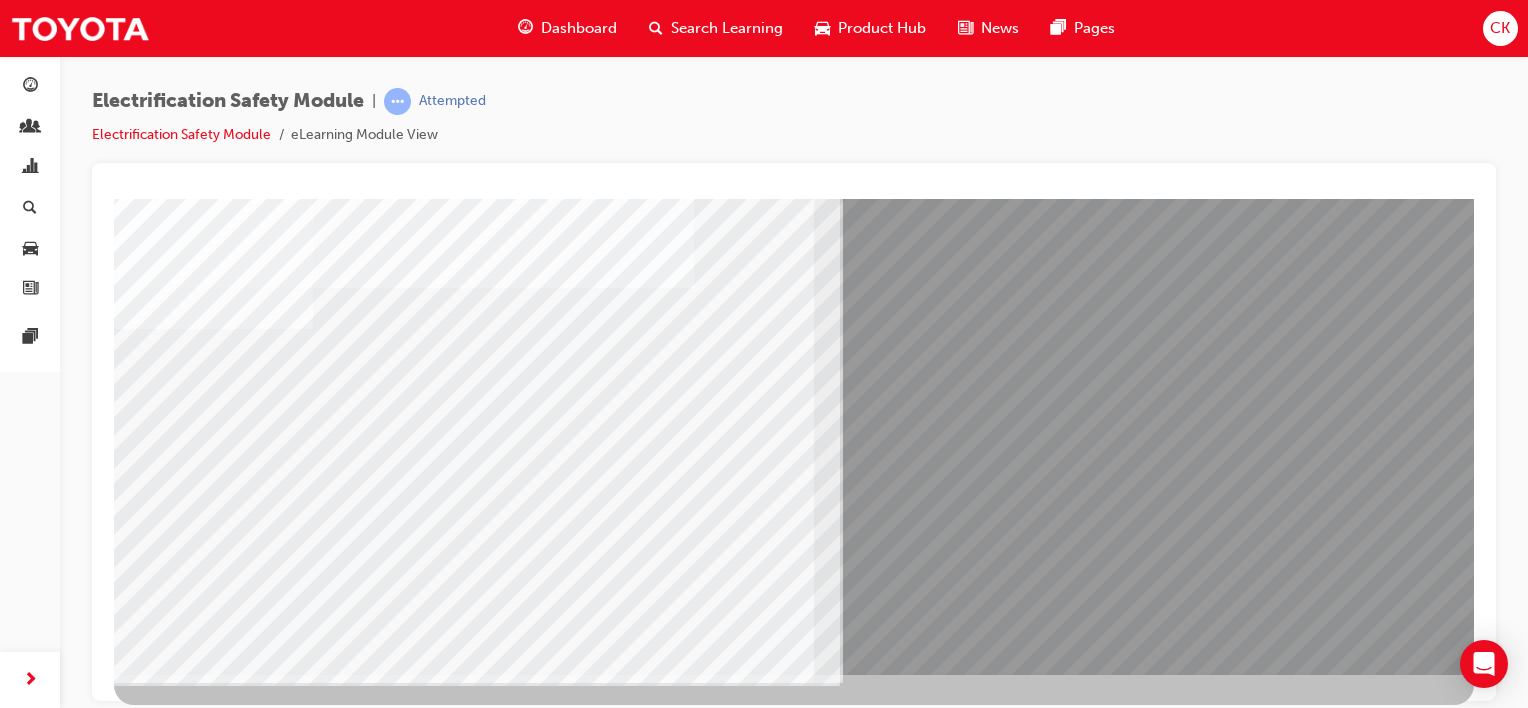 scroll, scrollTop: 259, scrollLeft: 0, axis: vertical 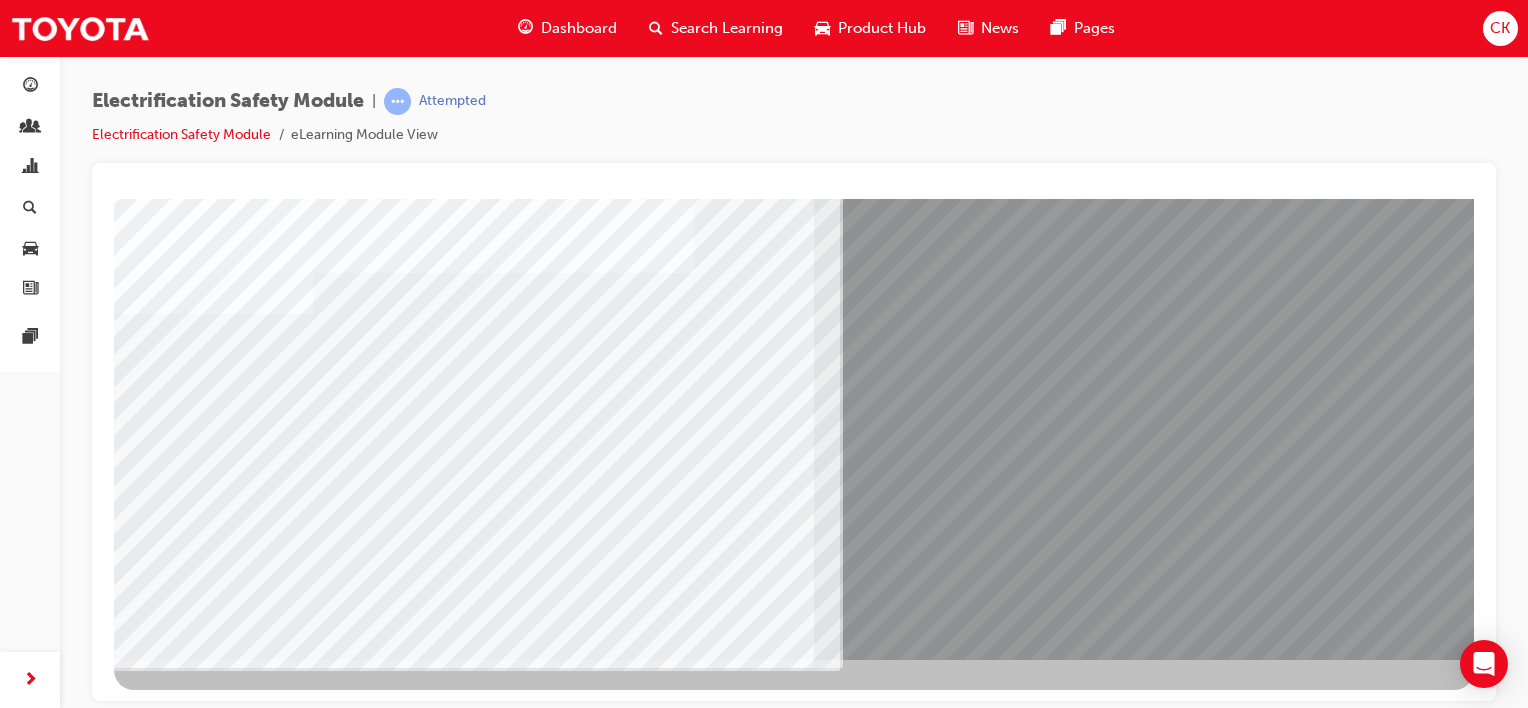 click at bounding box center (179, 7997) 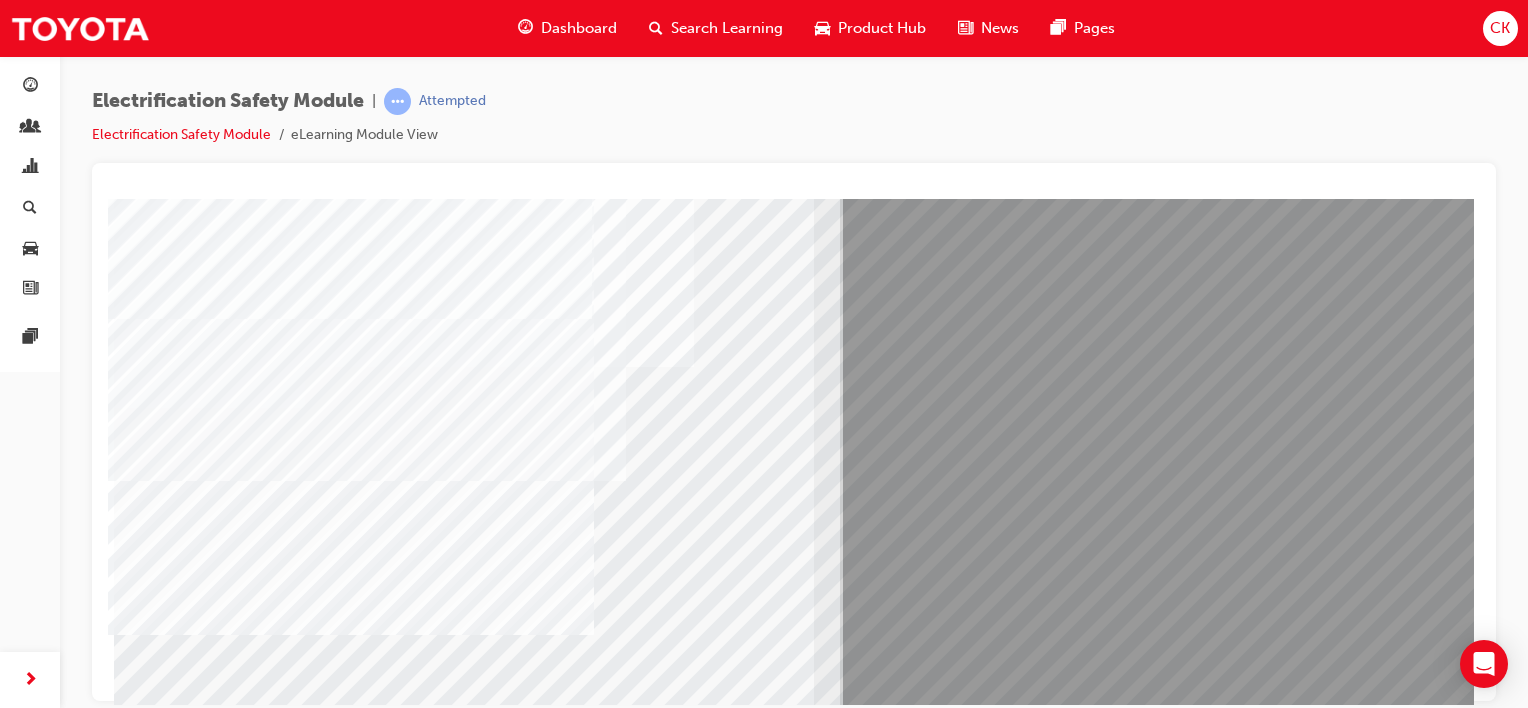scroll, scrollTop: 200, scrollLeft: 0, axis: vertical 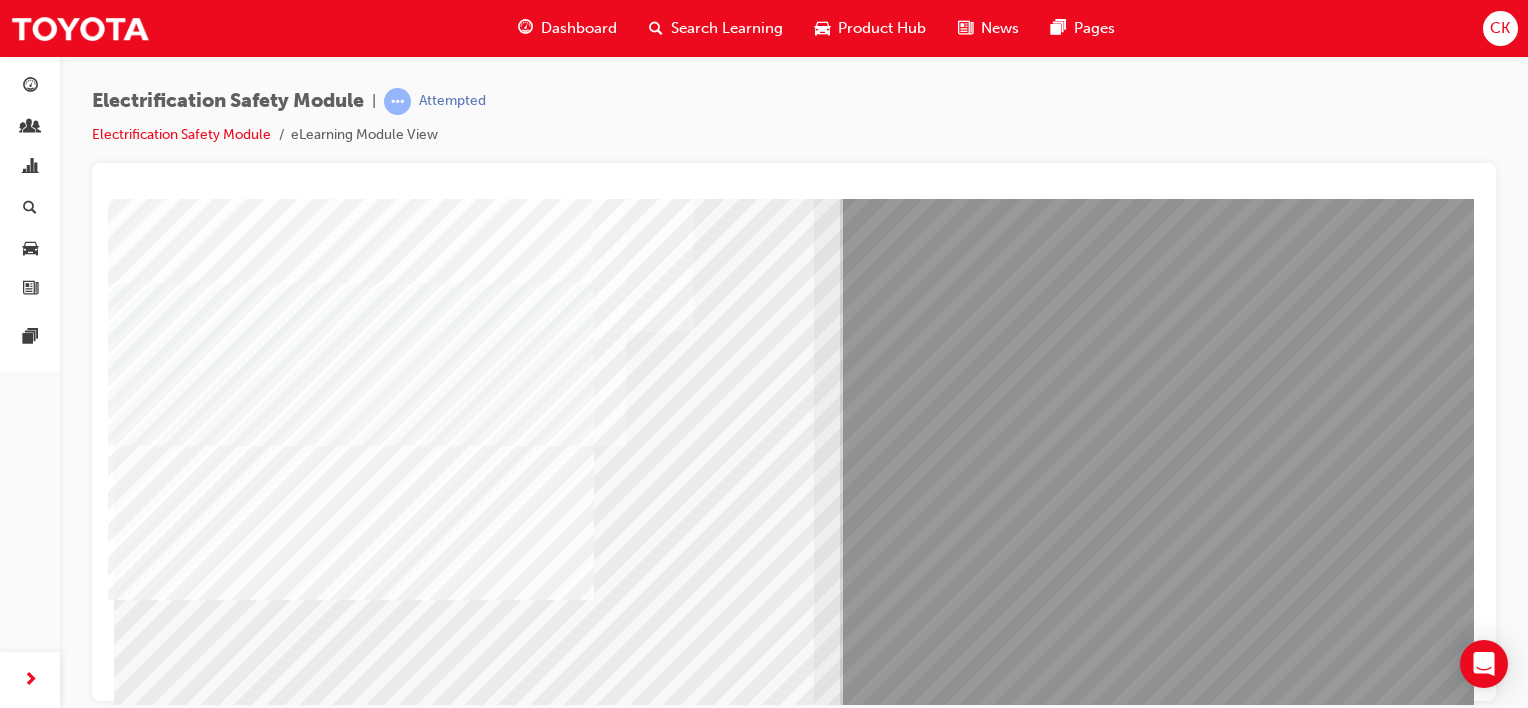 click at bounding box center [179, 8186] 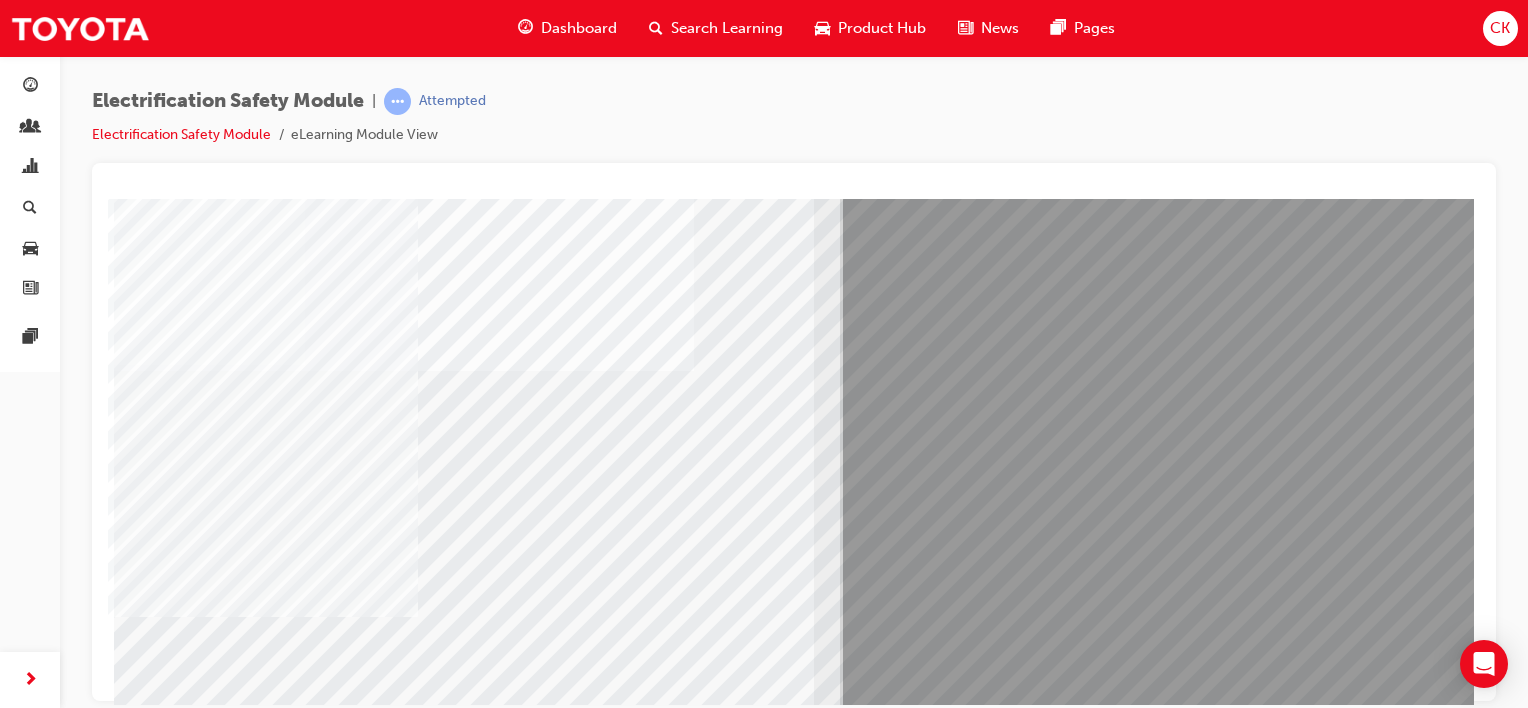 scroll, scrollTop: 259, scrollLeft: 0, axis: vertical 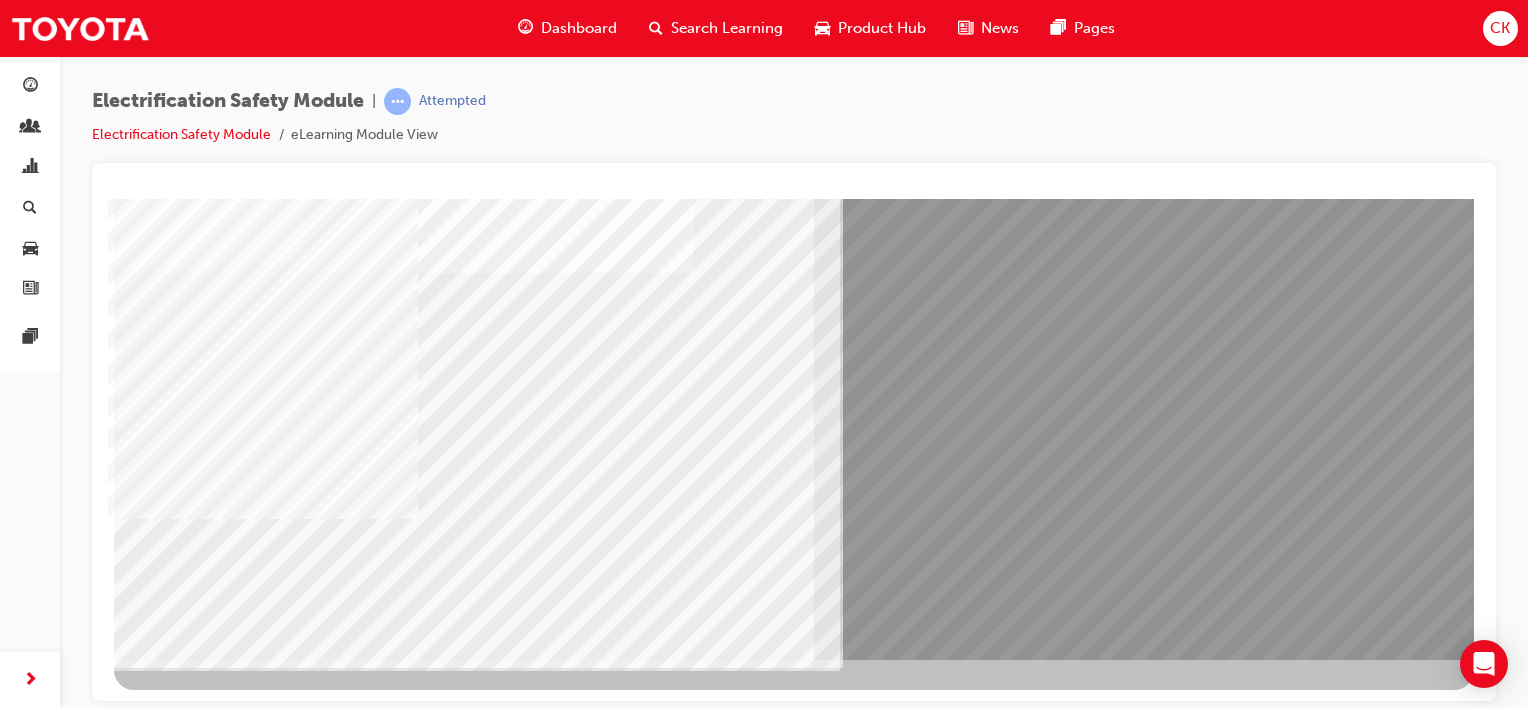 click at bounding box center (177, 7784) 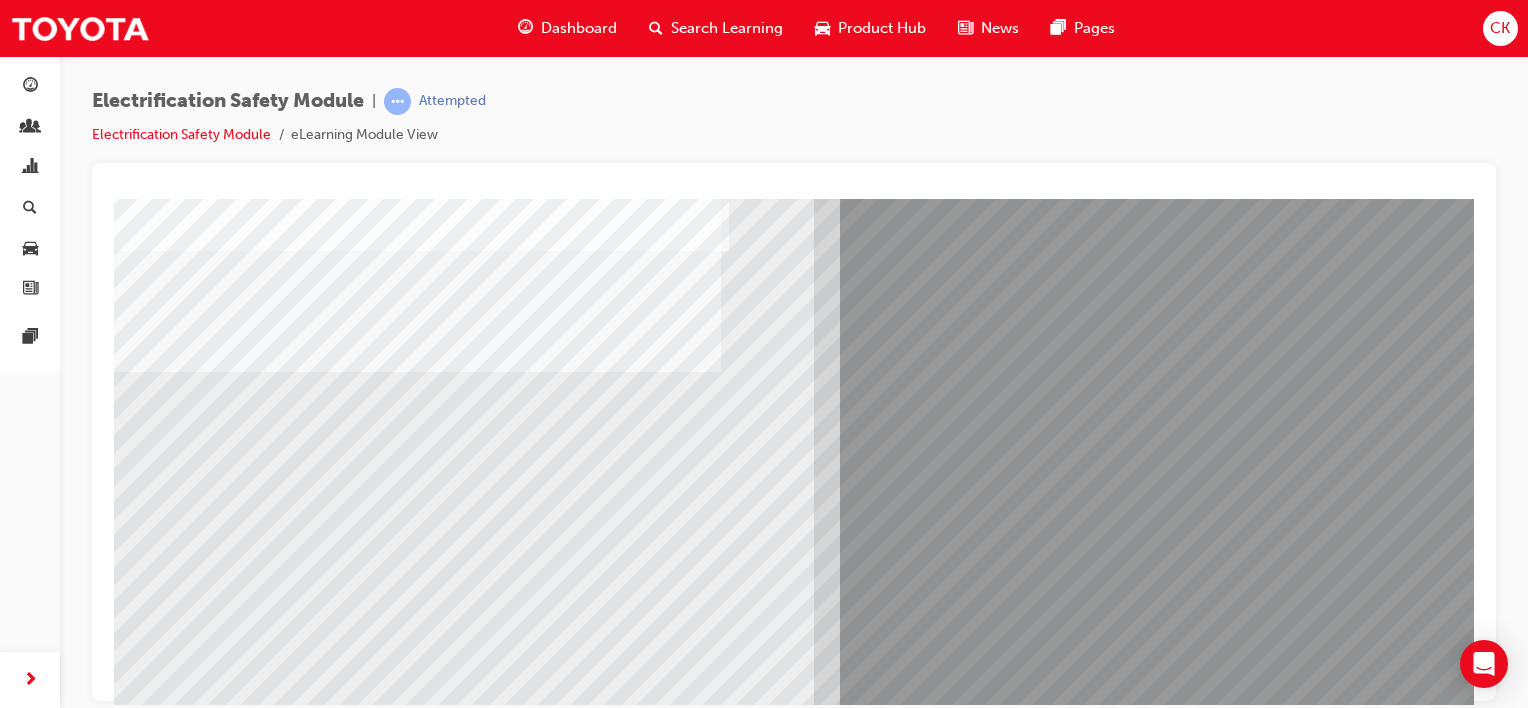 scroll, scrollTop: 200, scrollLeft: 0, axis: vertical 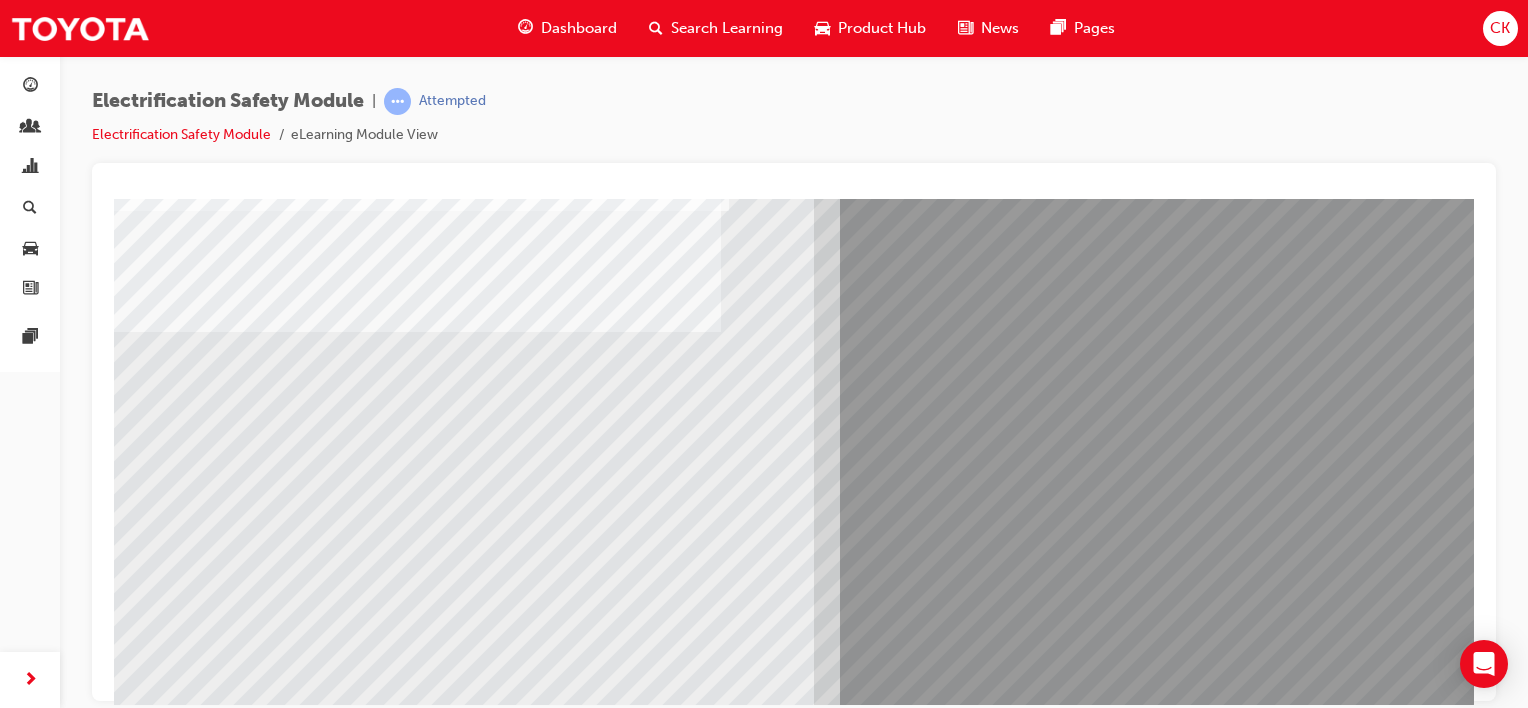 click at bounding box center [179, 7511] 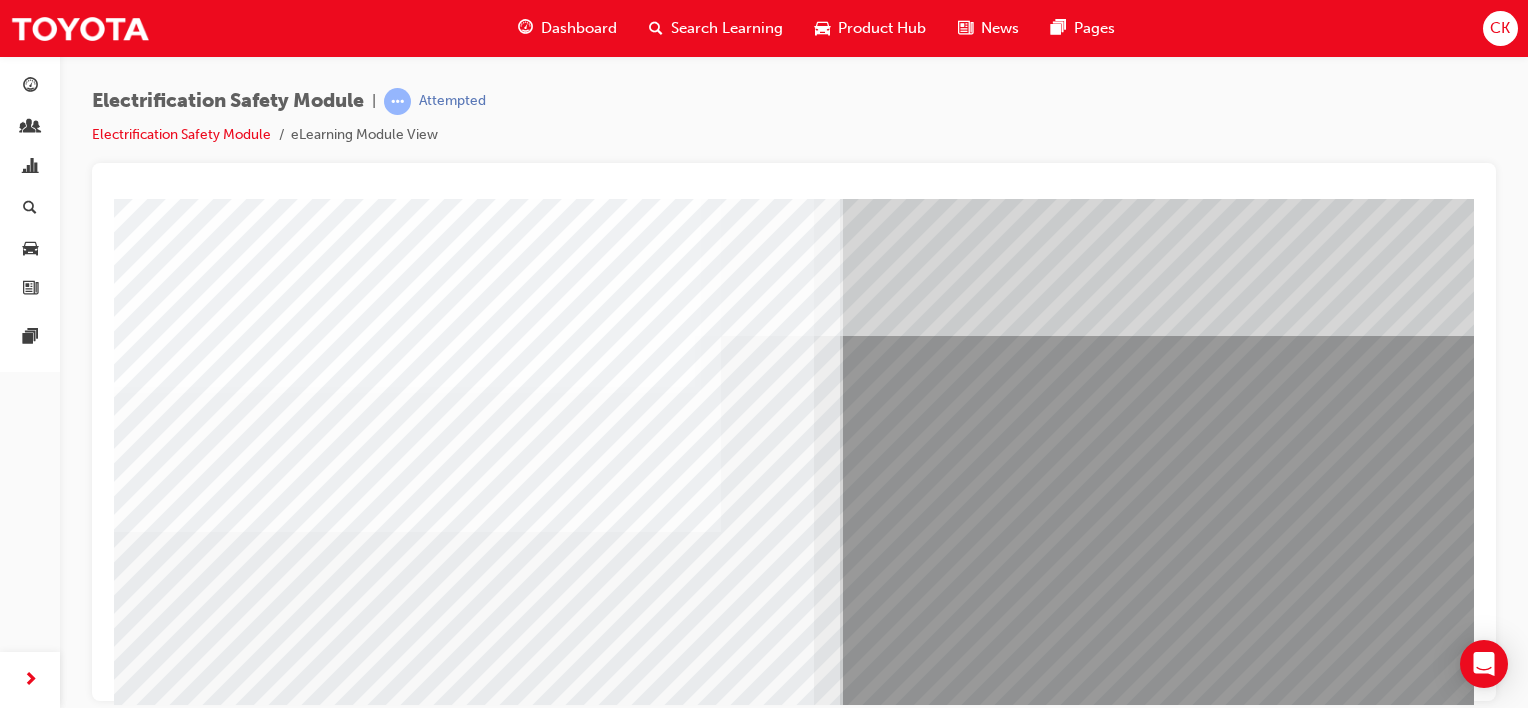 scroll, scrollTop: 100, scrollLeft: 0, axis: vertical 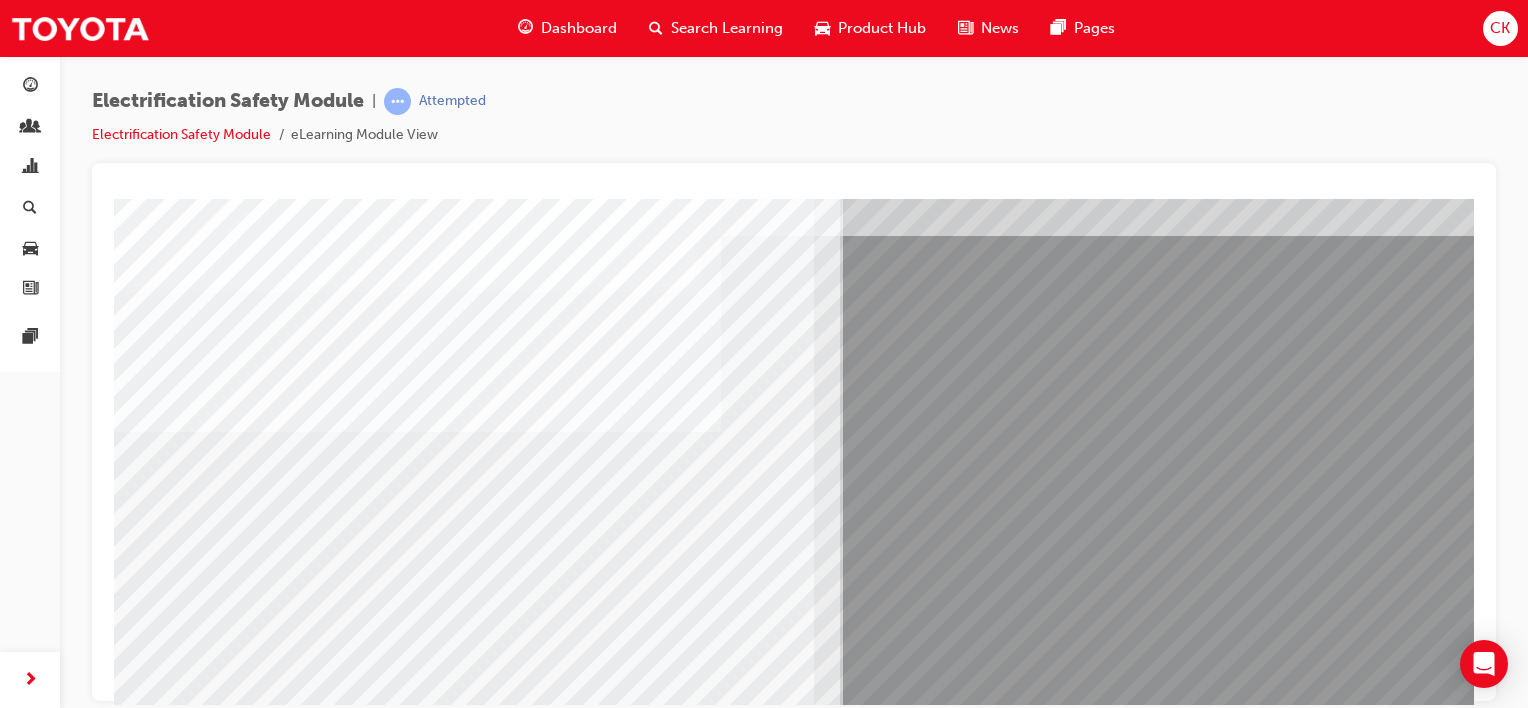 click at bounding box center [179, 7741] 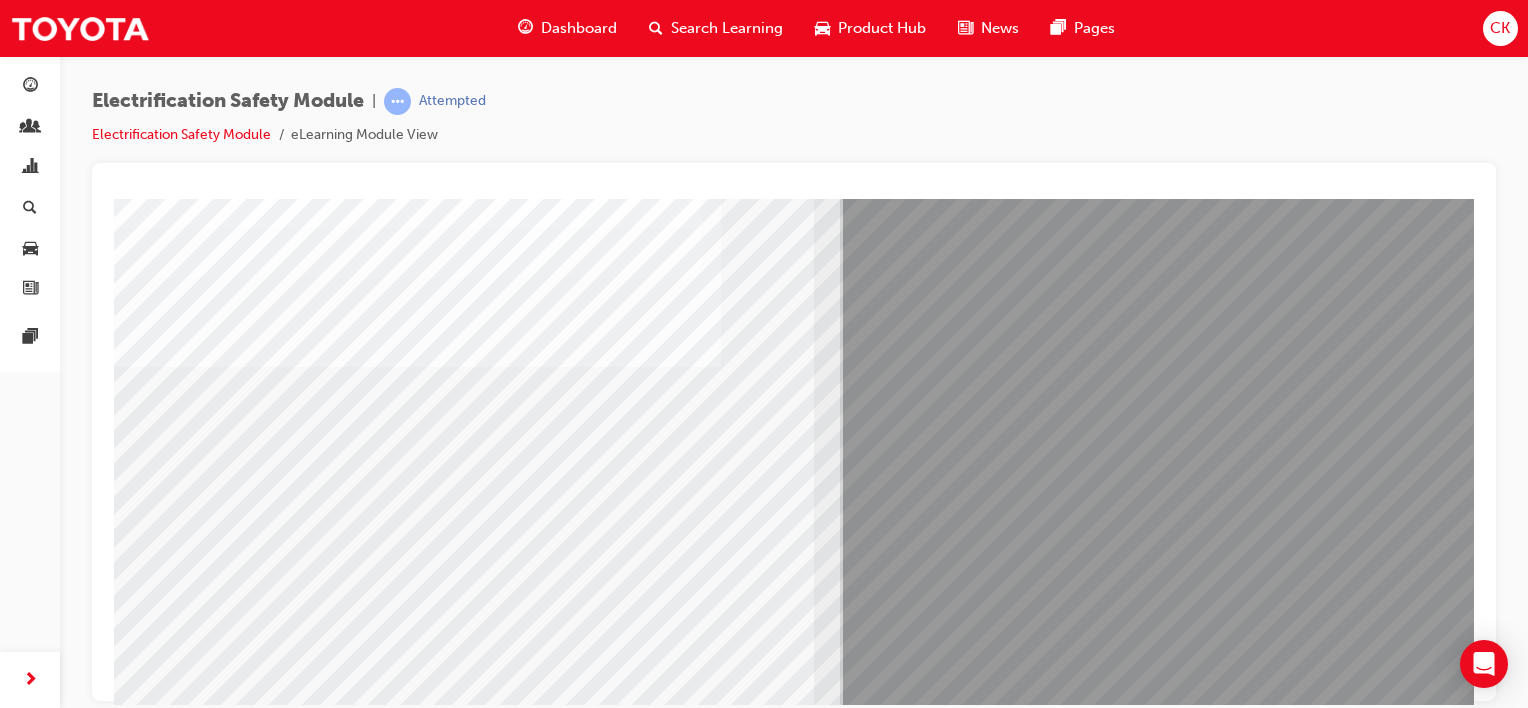 scroll, scrollTop: 200, scrollLeft: 0, axis: vertical 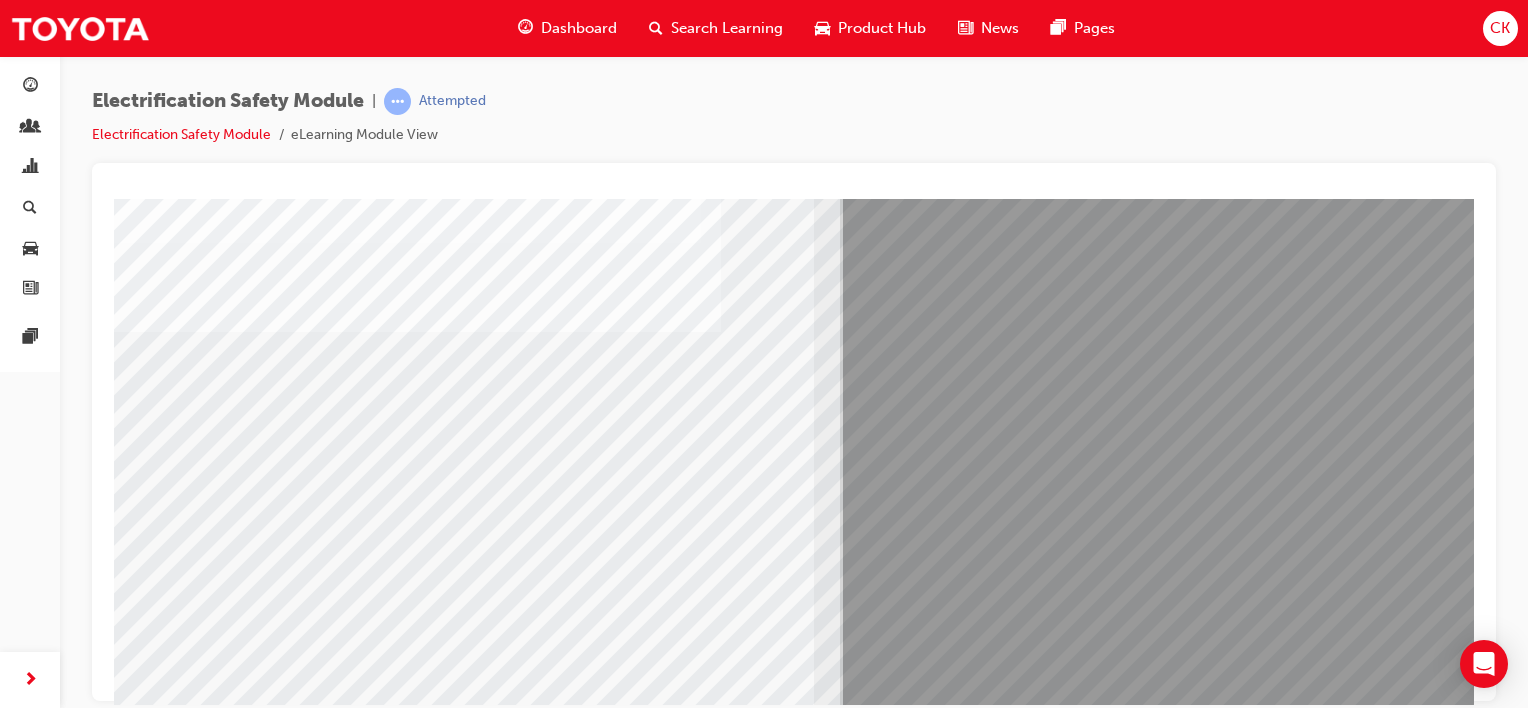 drag, startPoint x: 636, startPoint y: 518, endPoint x: 633, endPoint y: 506, distance: 12.369317 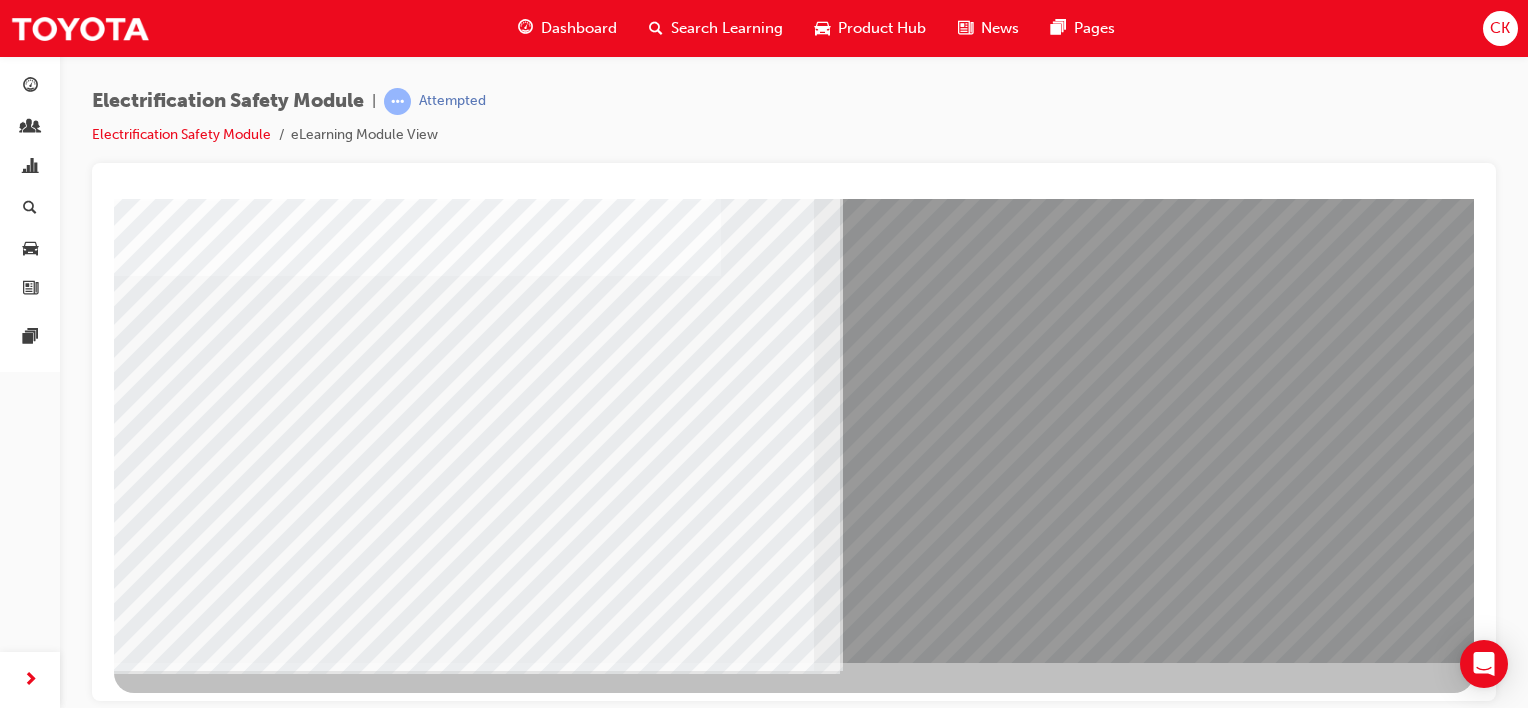 scroll, scrollTop: 259, scrollLeft: 0, axis: vertical 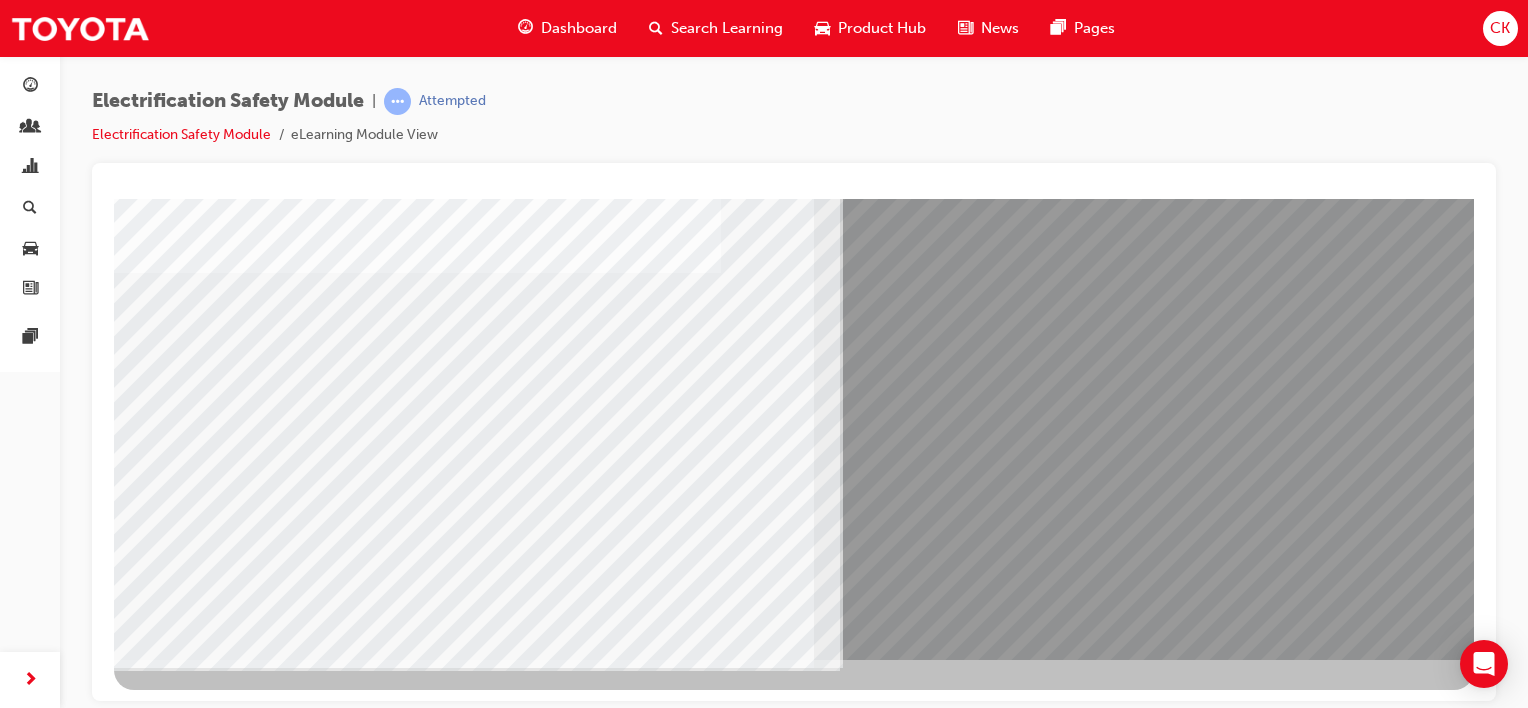 click at bounding box center [177, 7369] 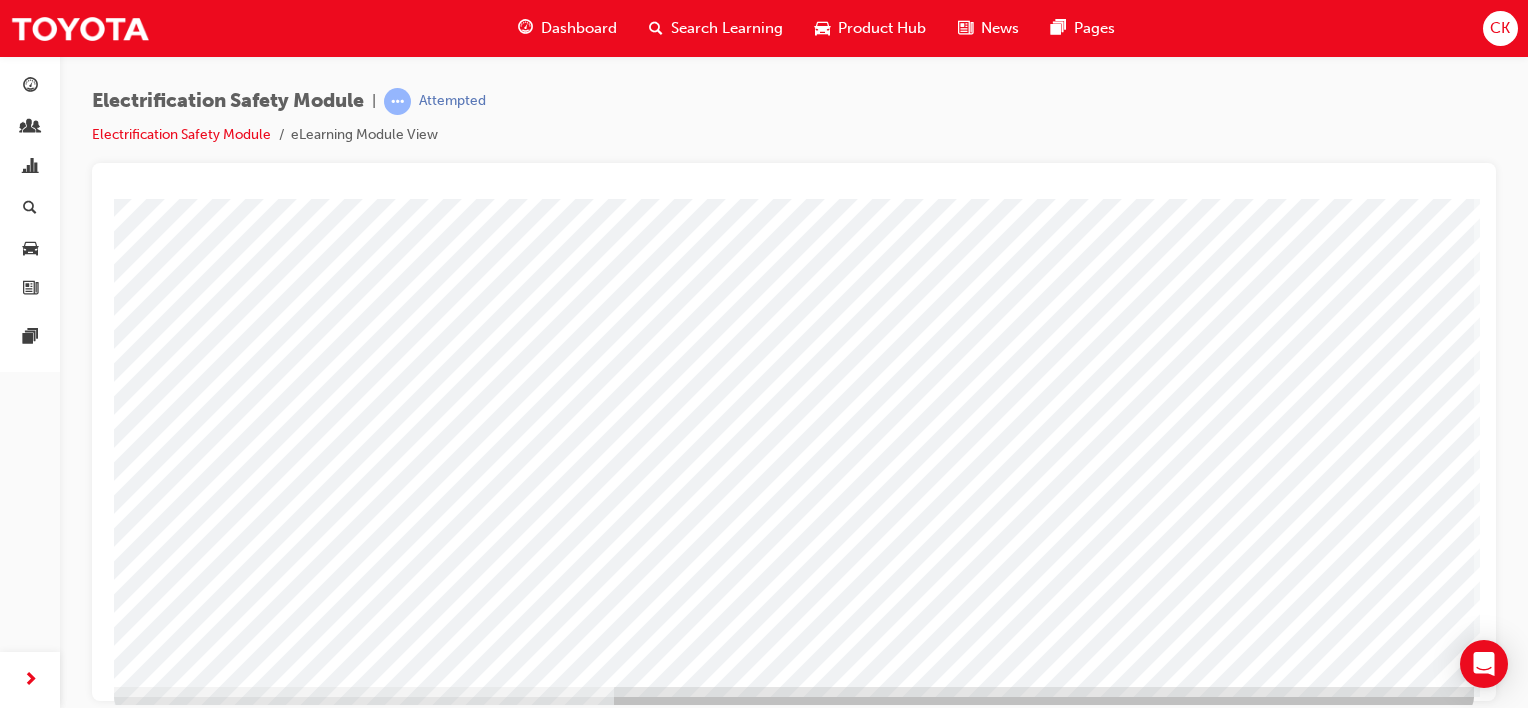 scroll, scrollTop: 259, scrollLeft: 0, axis: vertical 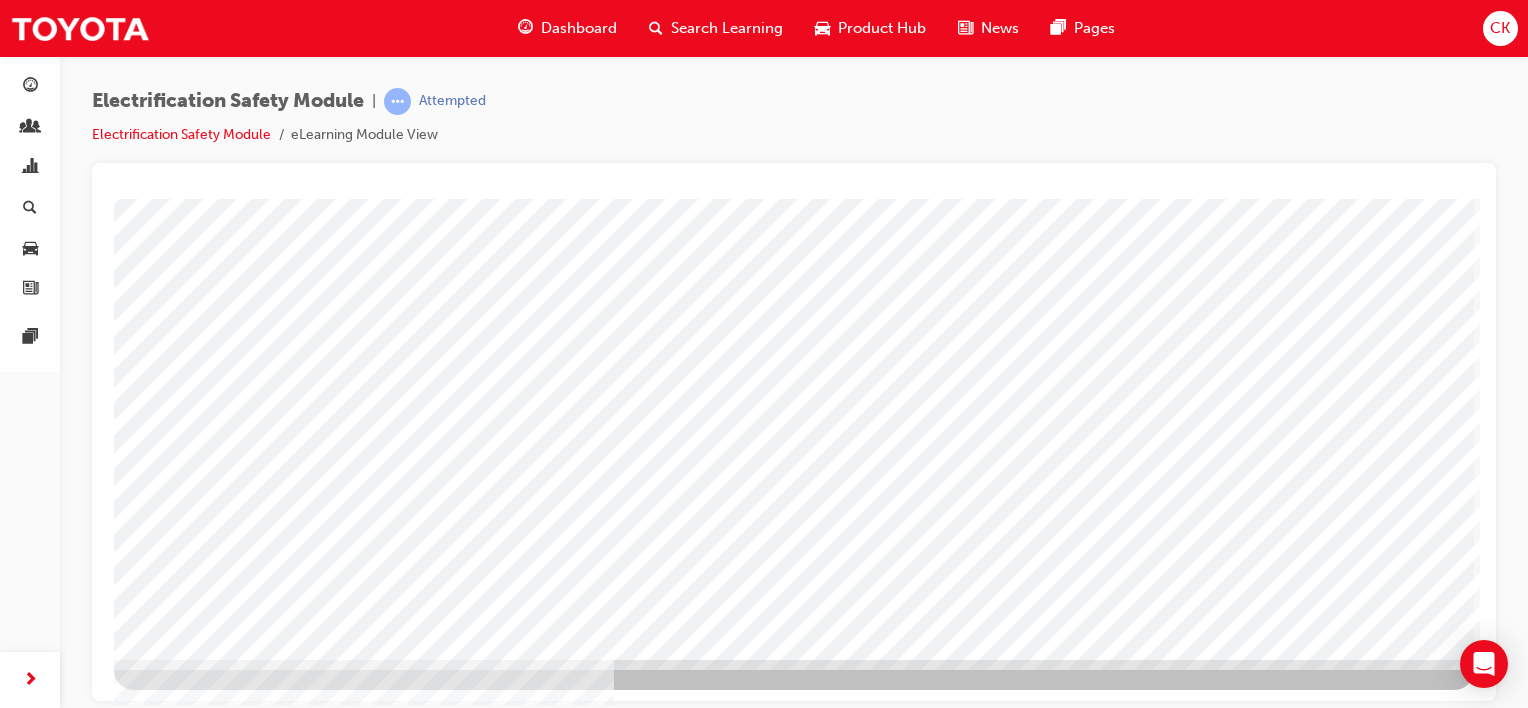 click at bounding box center (177, 2973) 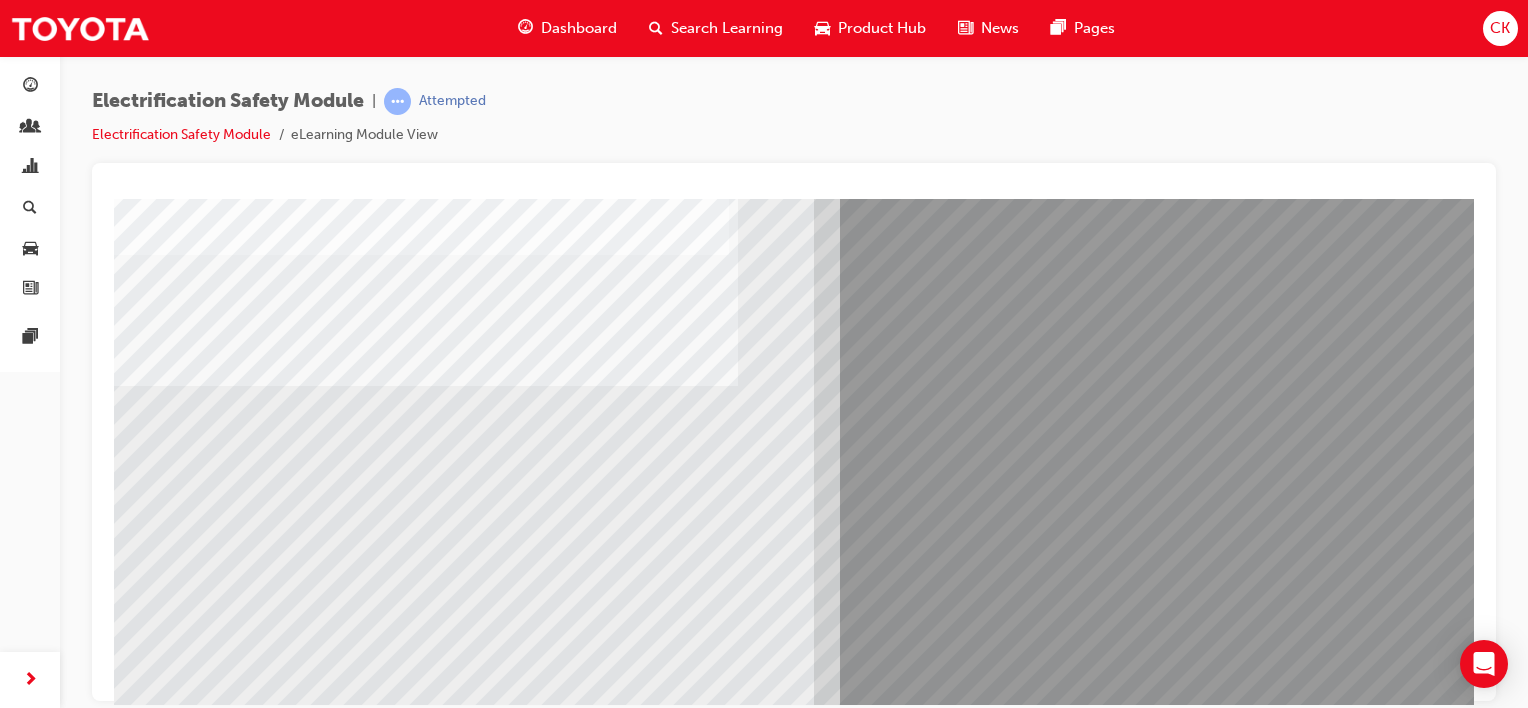 scroll, scrollTop: 200, scrollLeft: 0, axis: vertical 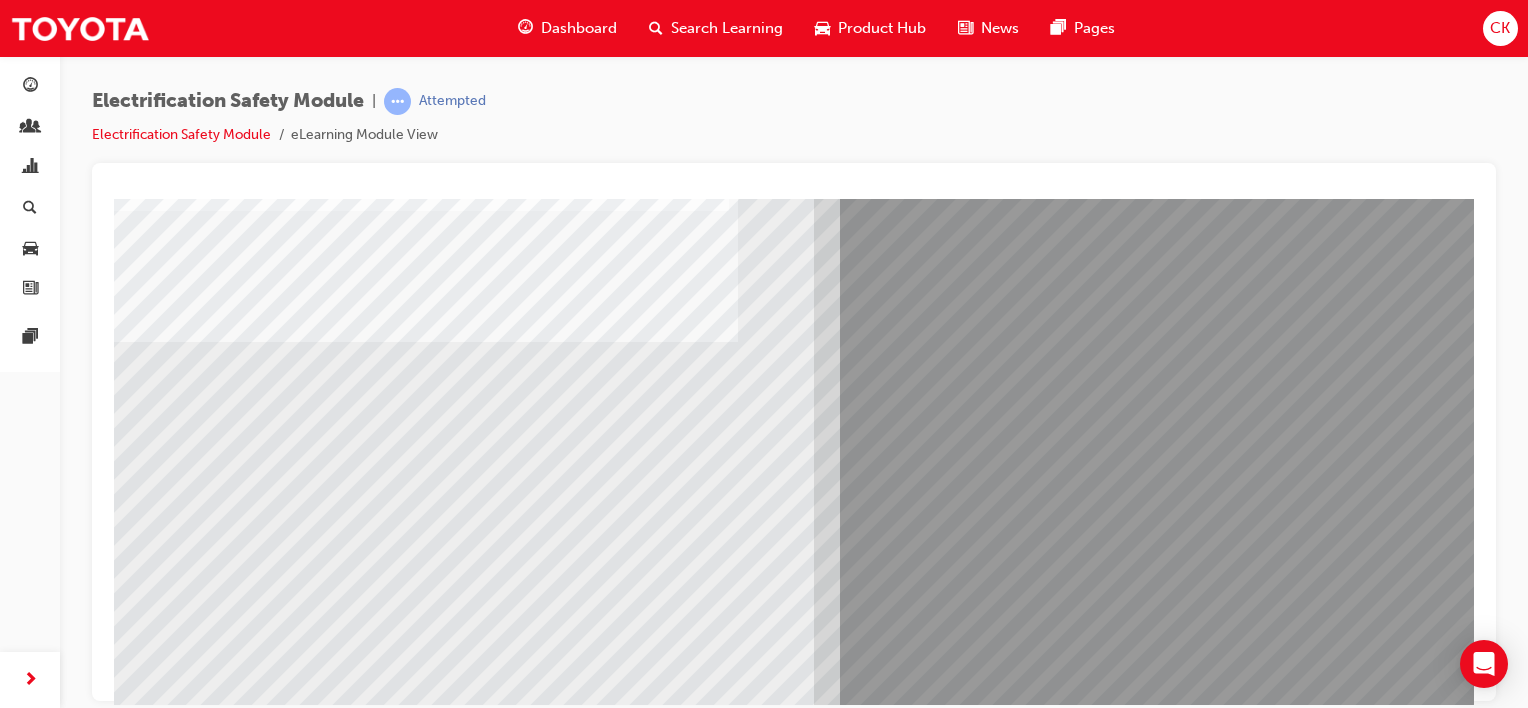 click at bounding box center [179, 6137] 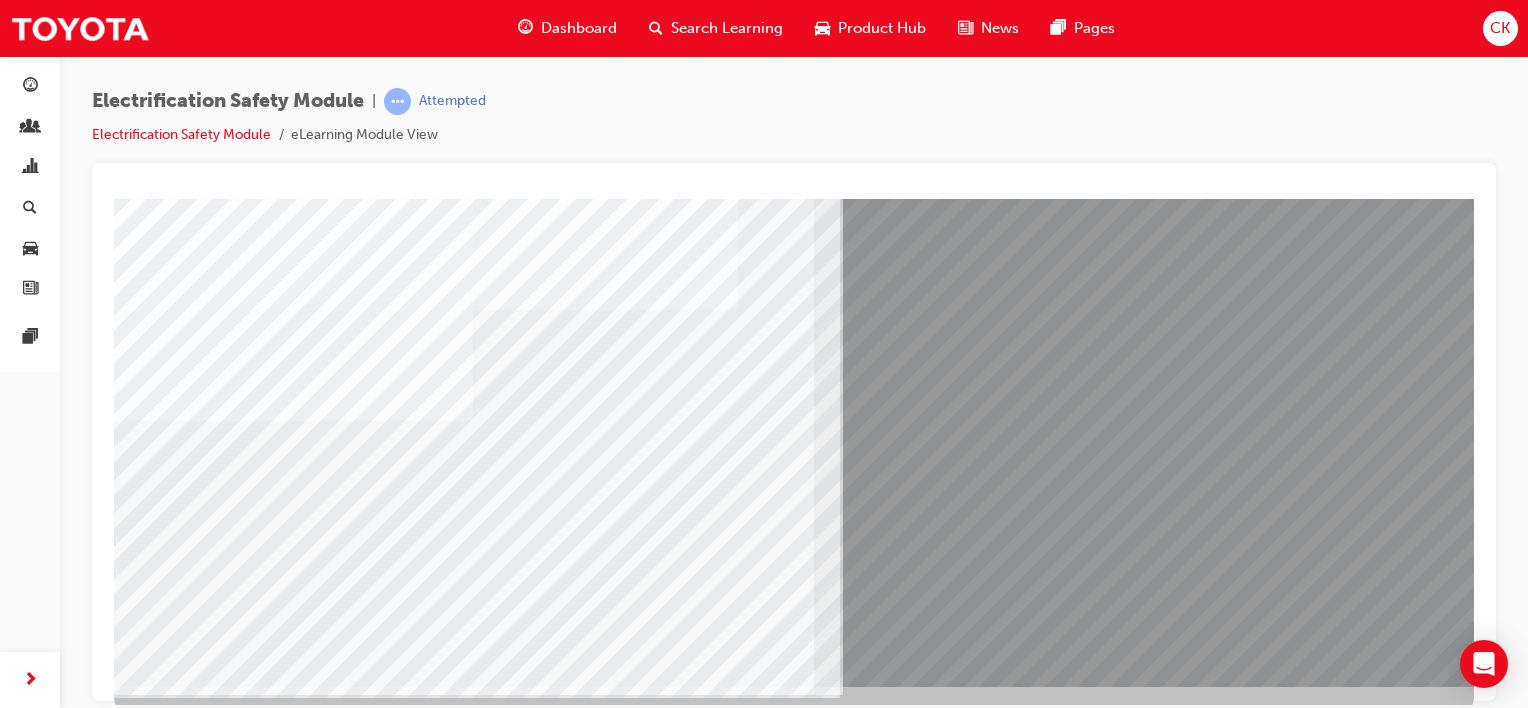 scroll, scrollTop: 259, scrollLeft: 0, axis: vertical 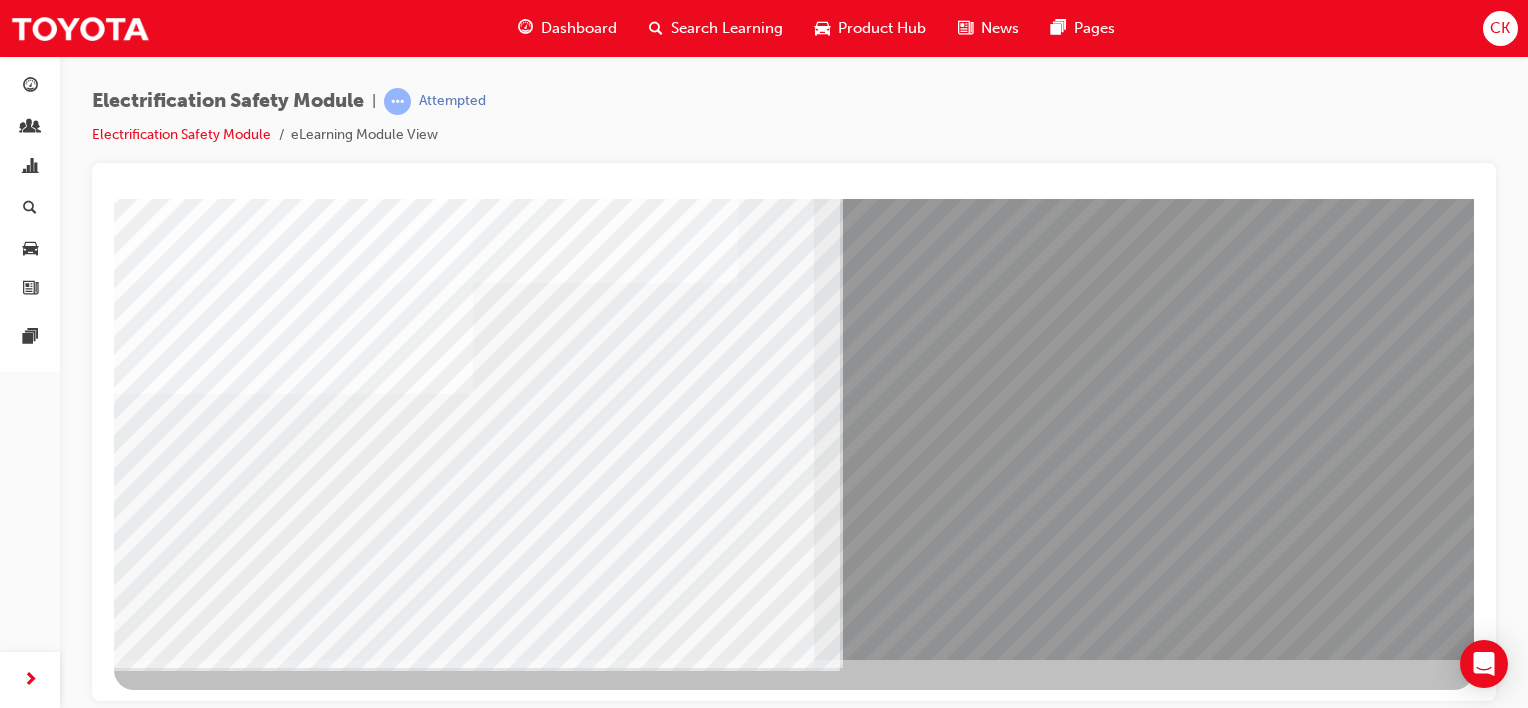 click at bounding box center [179, 6208] 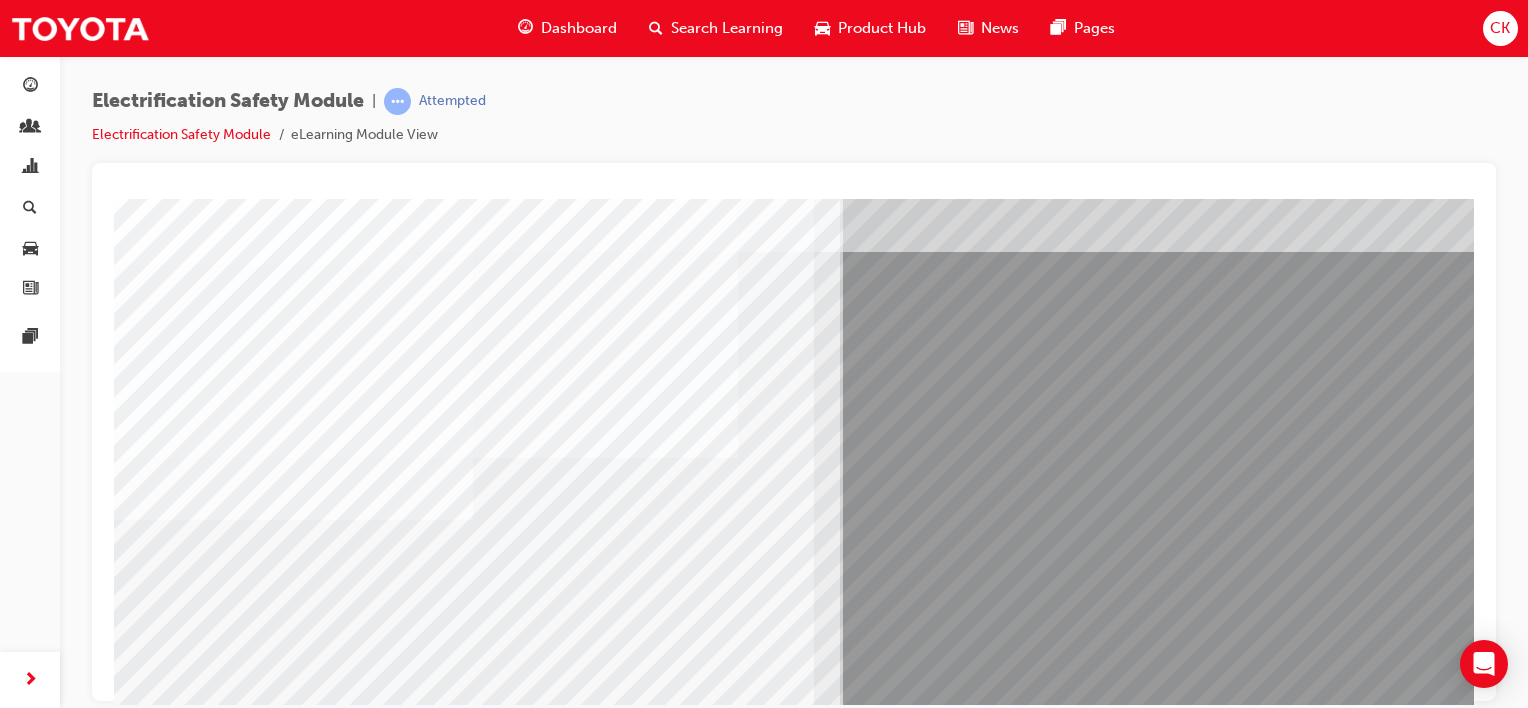 scroll, scrollTop: 259, scrollLeft: 0, axis: vertical 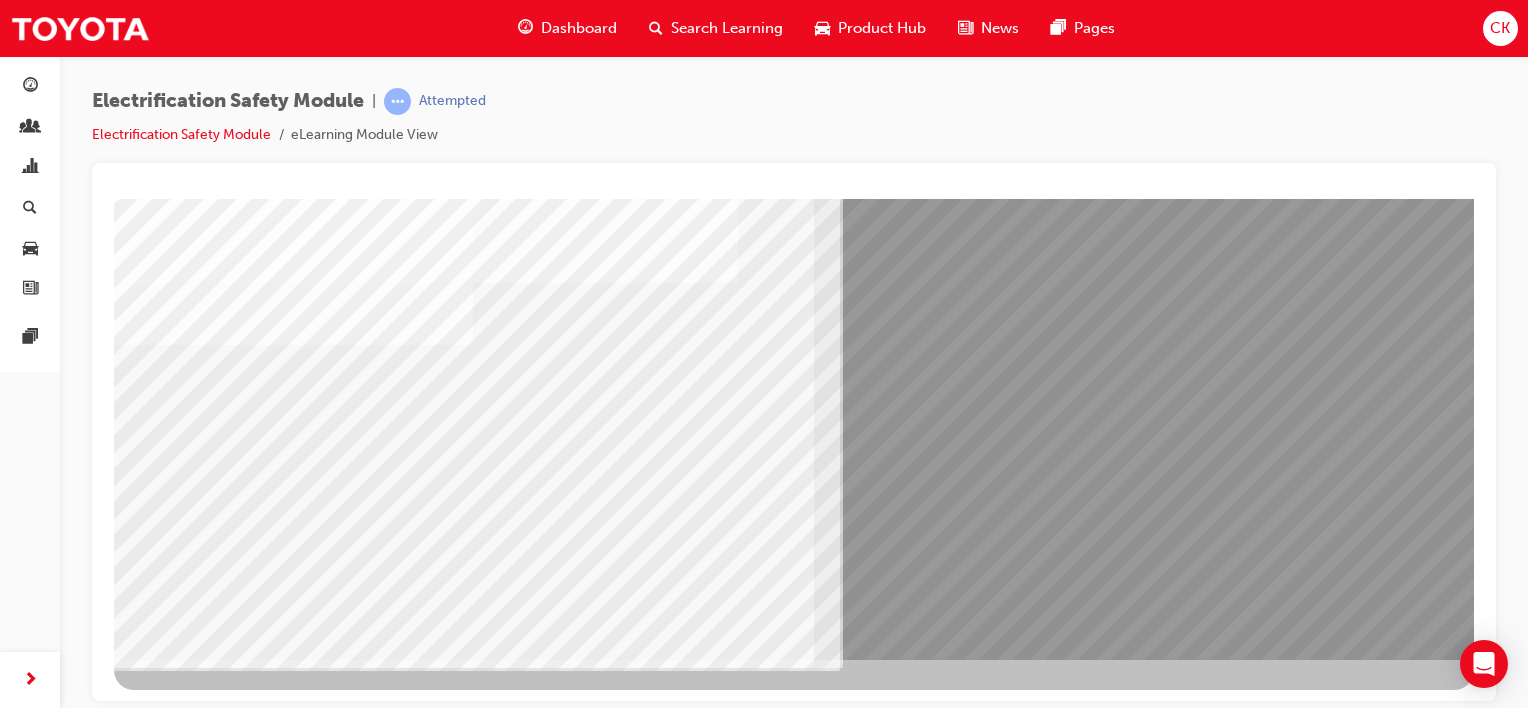 click at bounding box center [177, 5995] 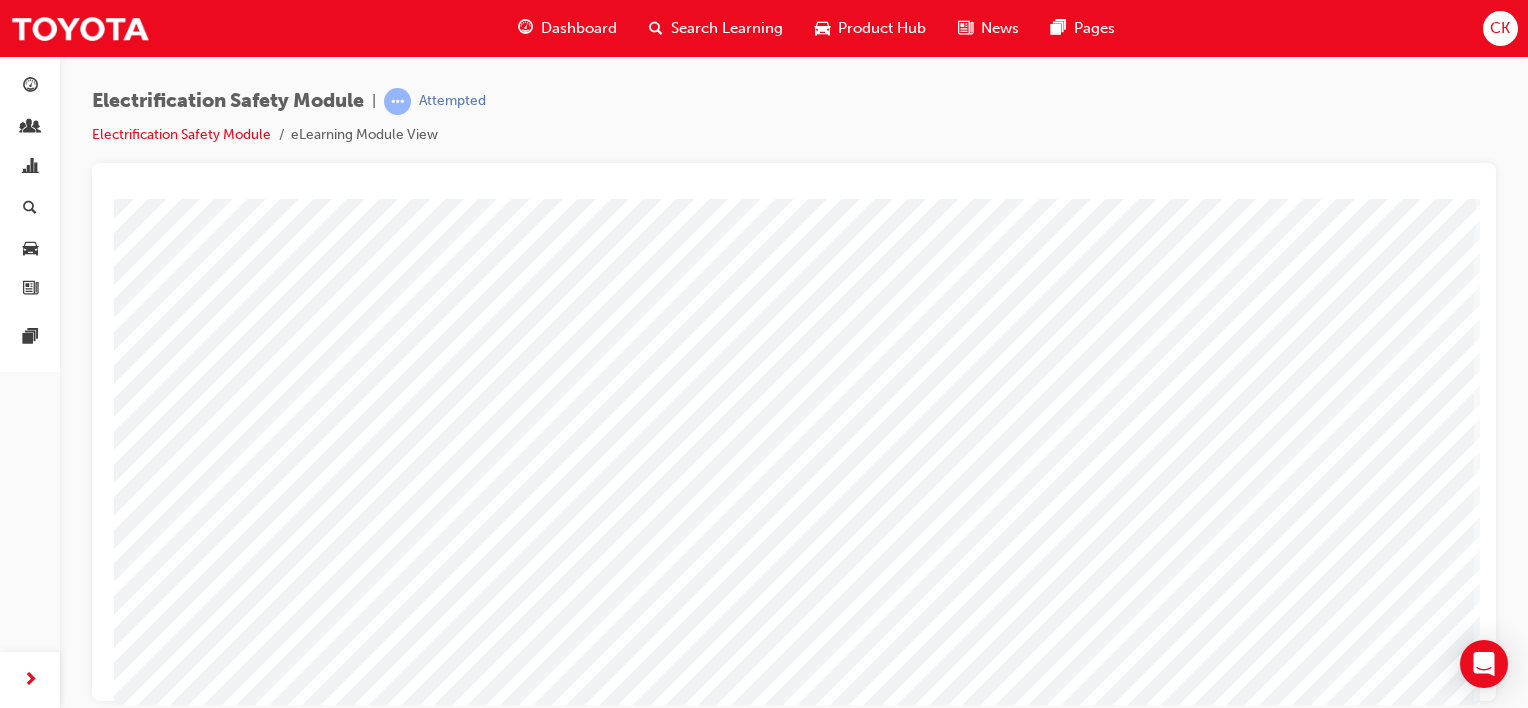 scroll, scrollTop: 200, scrollLeft: 0, axis: vertical 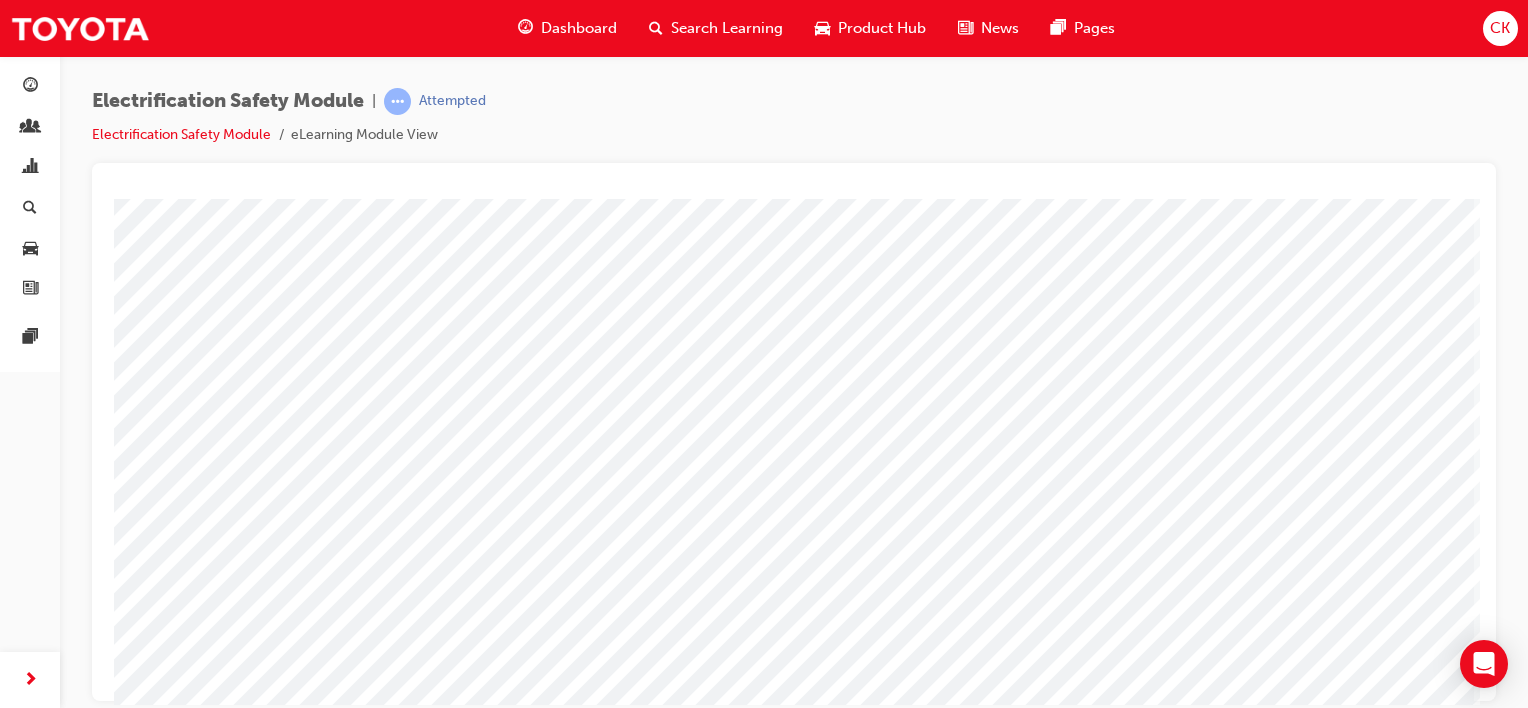click at bounding box center [177, 3032] 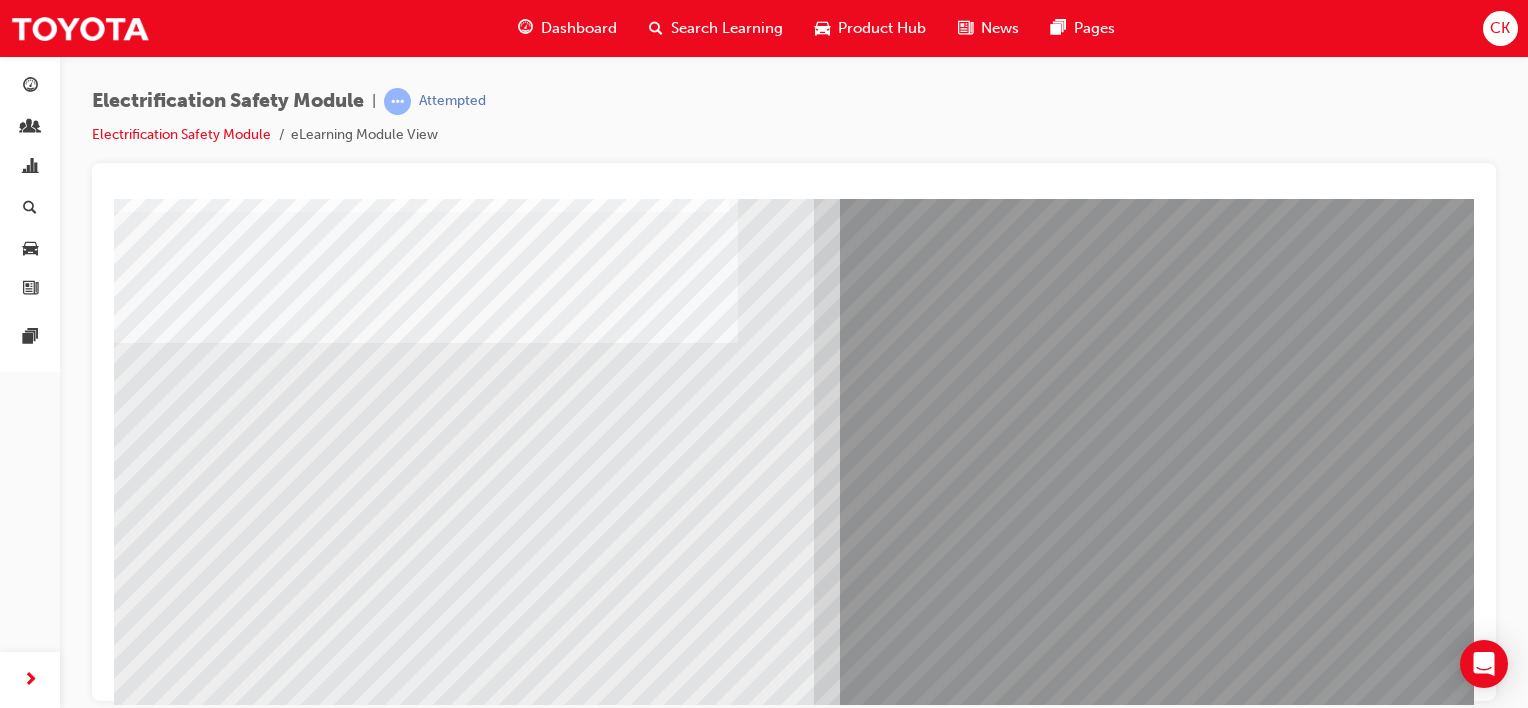 scroll, scrollTop: 200, scrollLeft: 0, axis: vertical 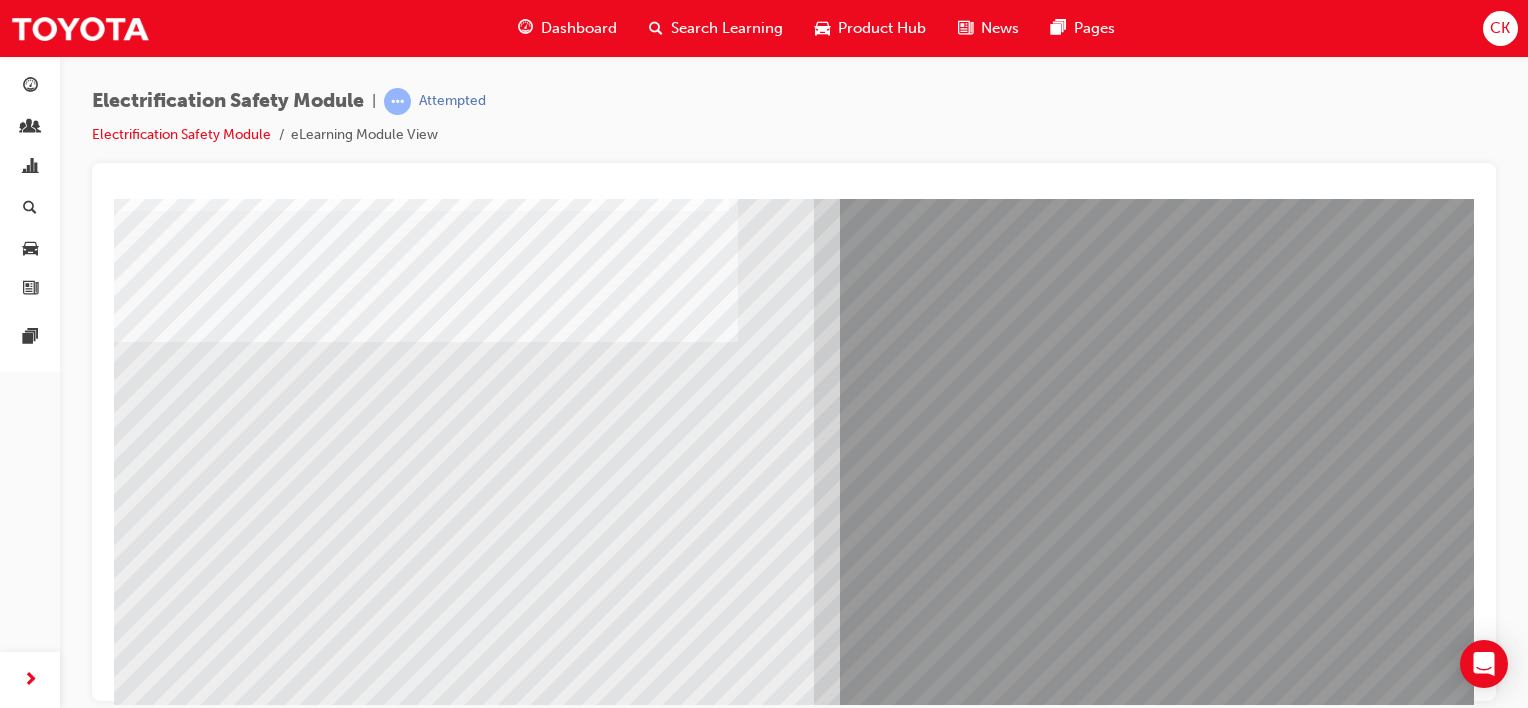 click at bounding box center (179, 6084) 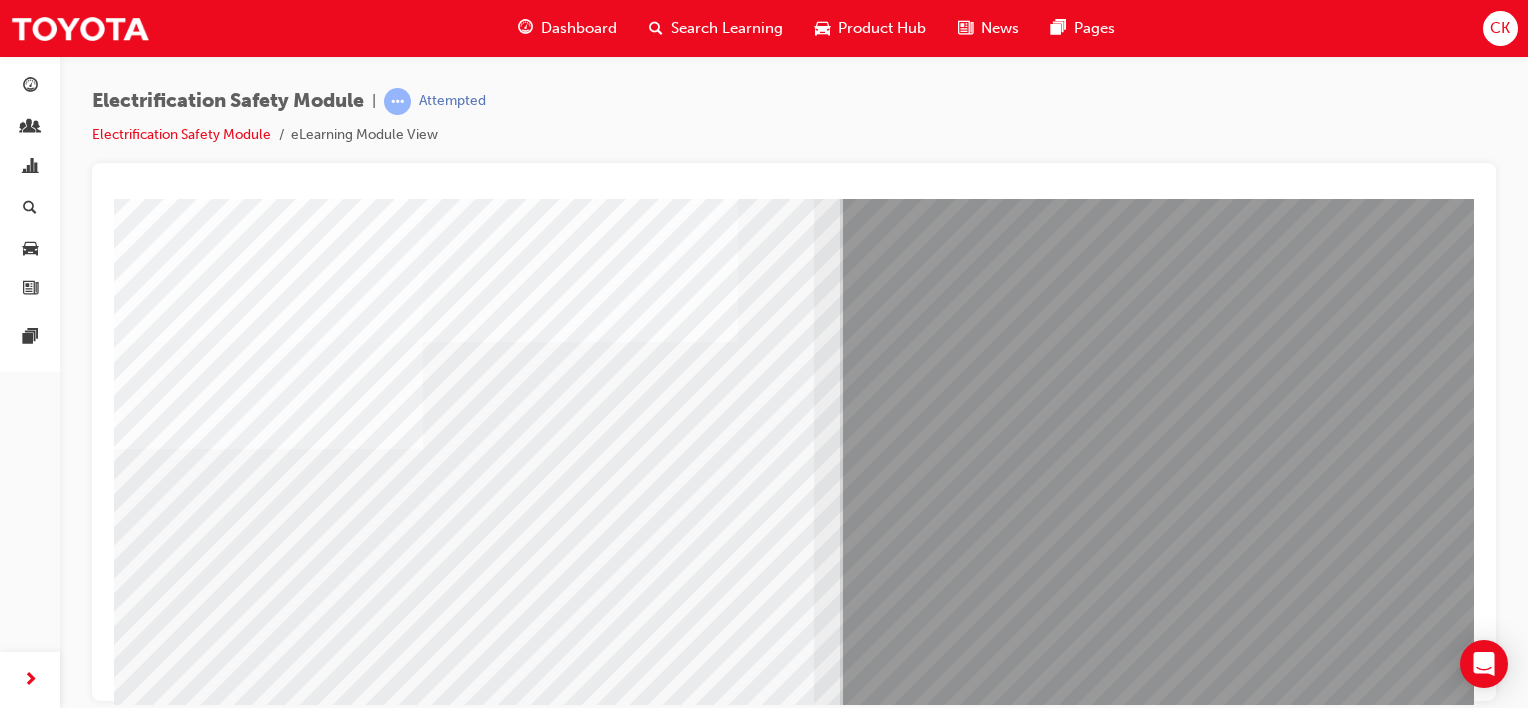 click at bounding box center [179, 6214] 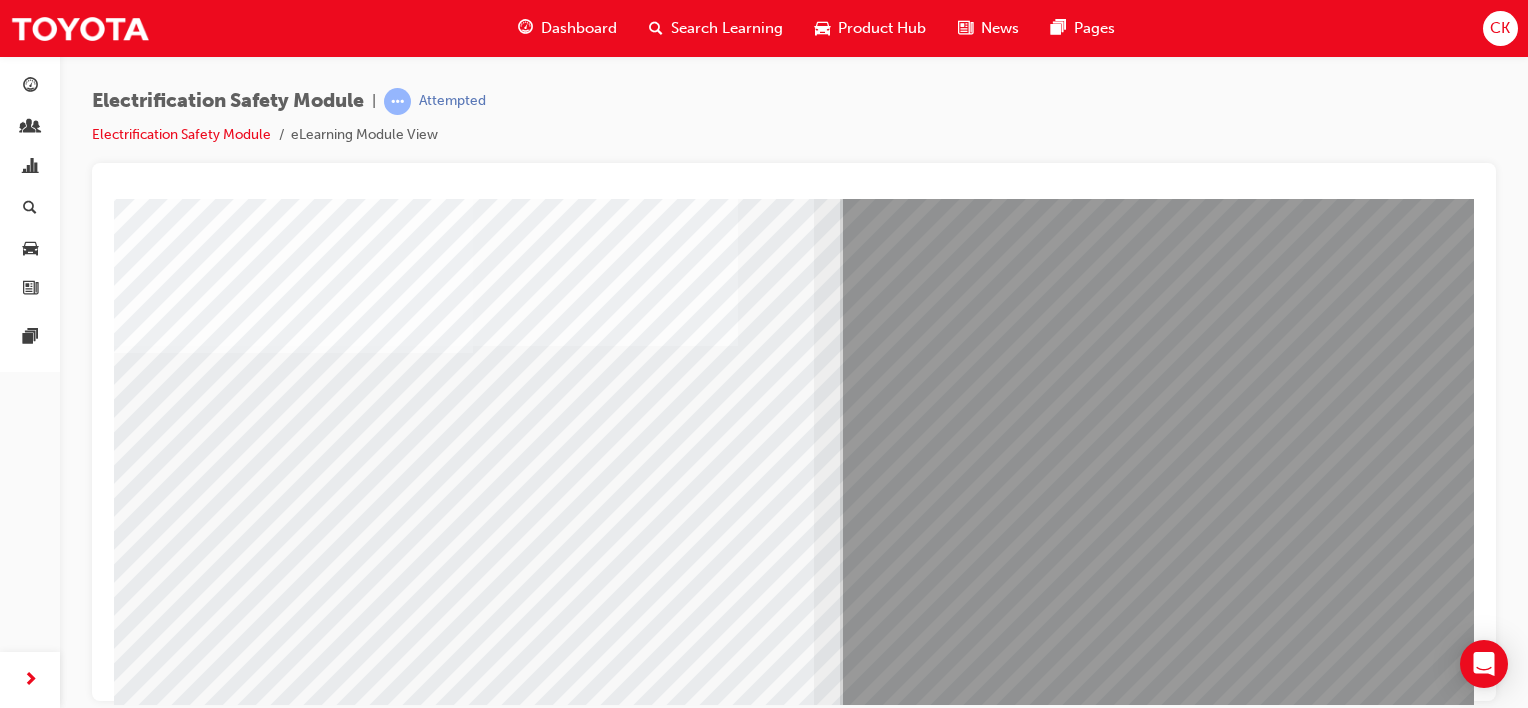 scroll, scrollTop: 200, scrollLeft: 0, axis: vertical 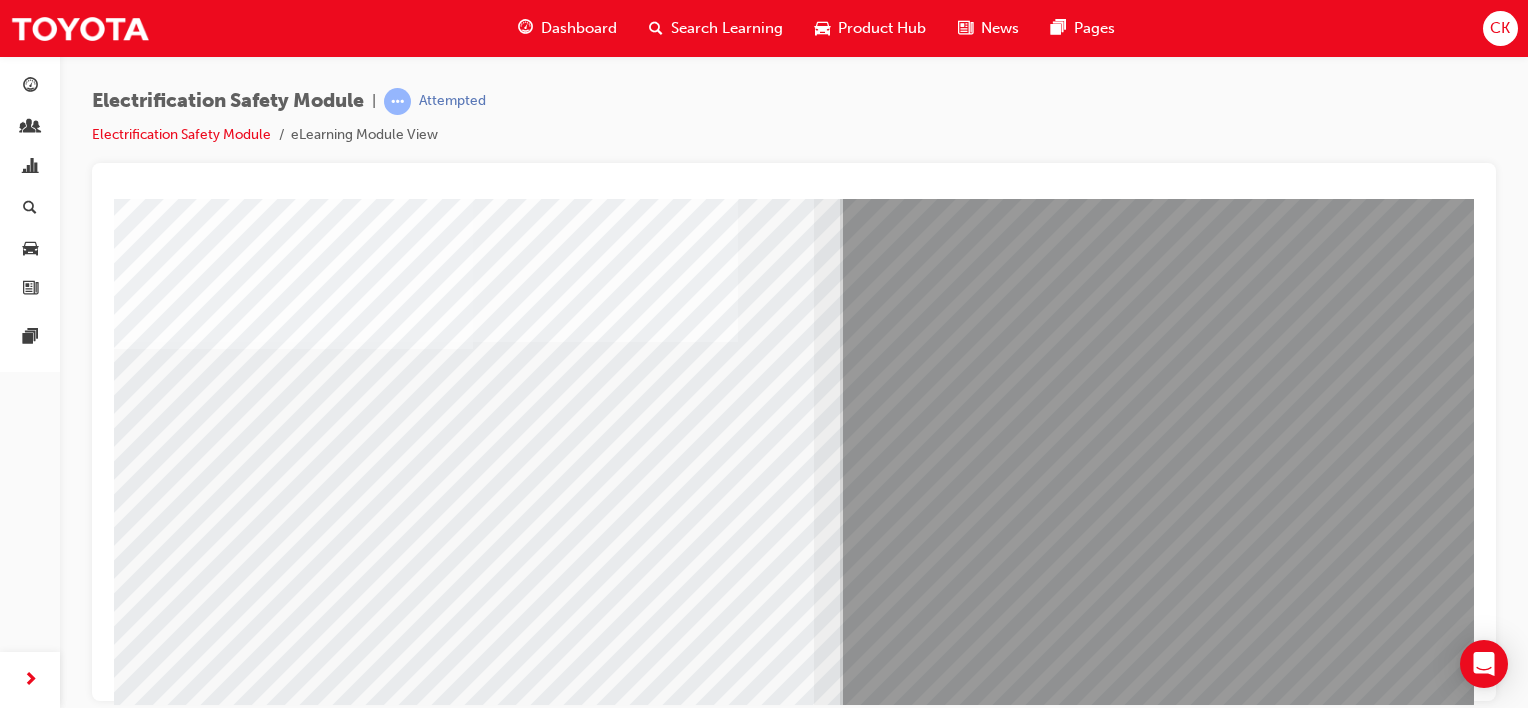 click at bounding box center [177, 6001] 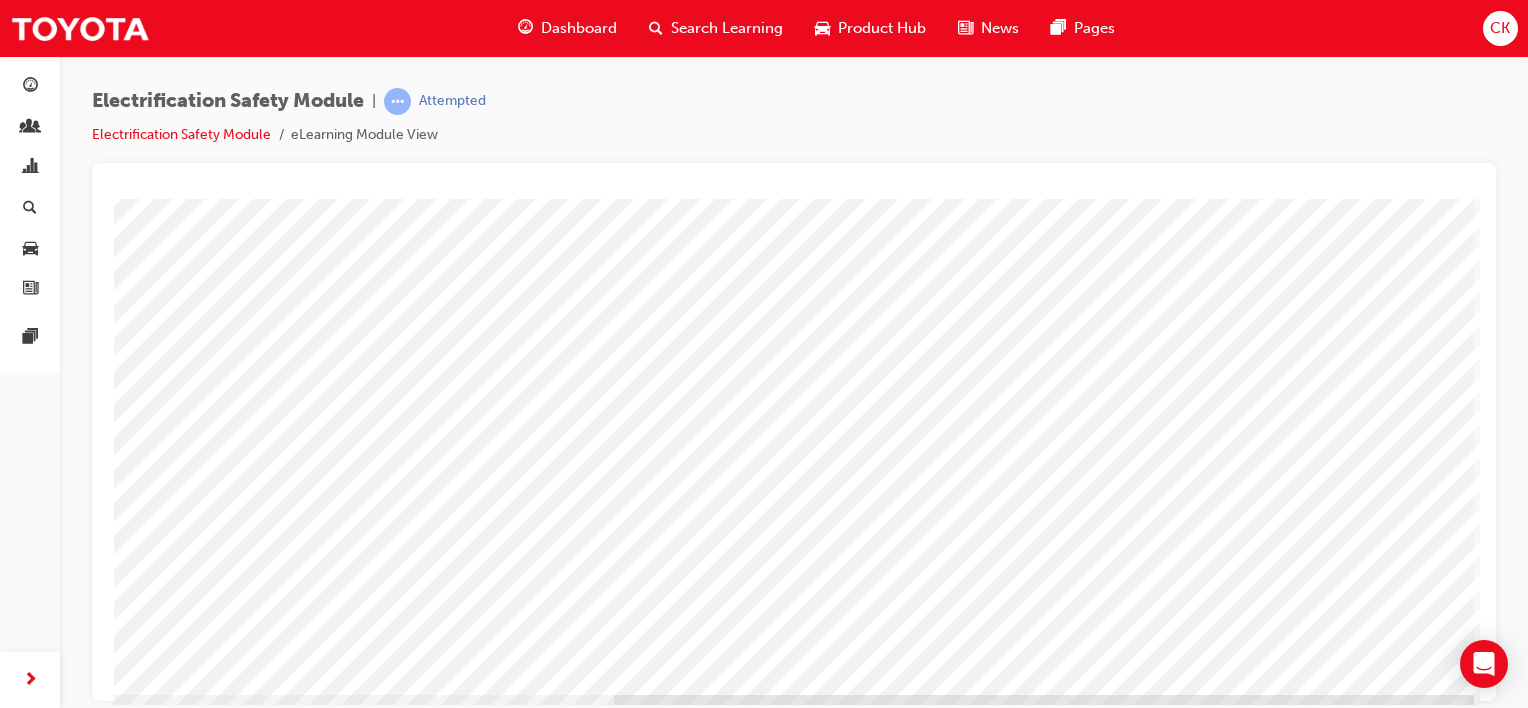 scroll, scrollTop: 259, scrollLeft: 0, axis: vertical 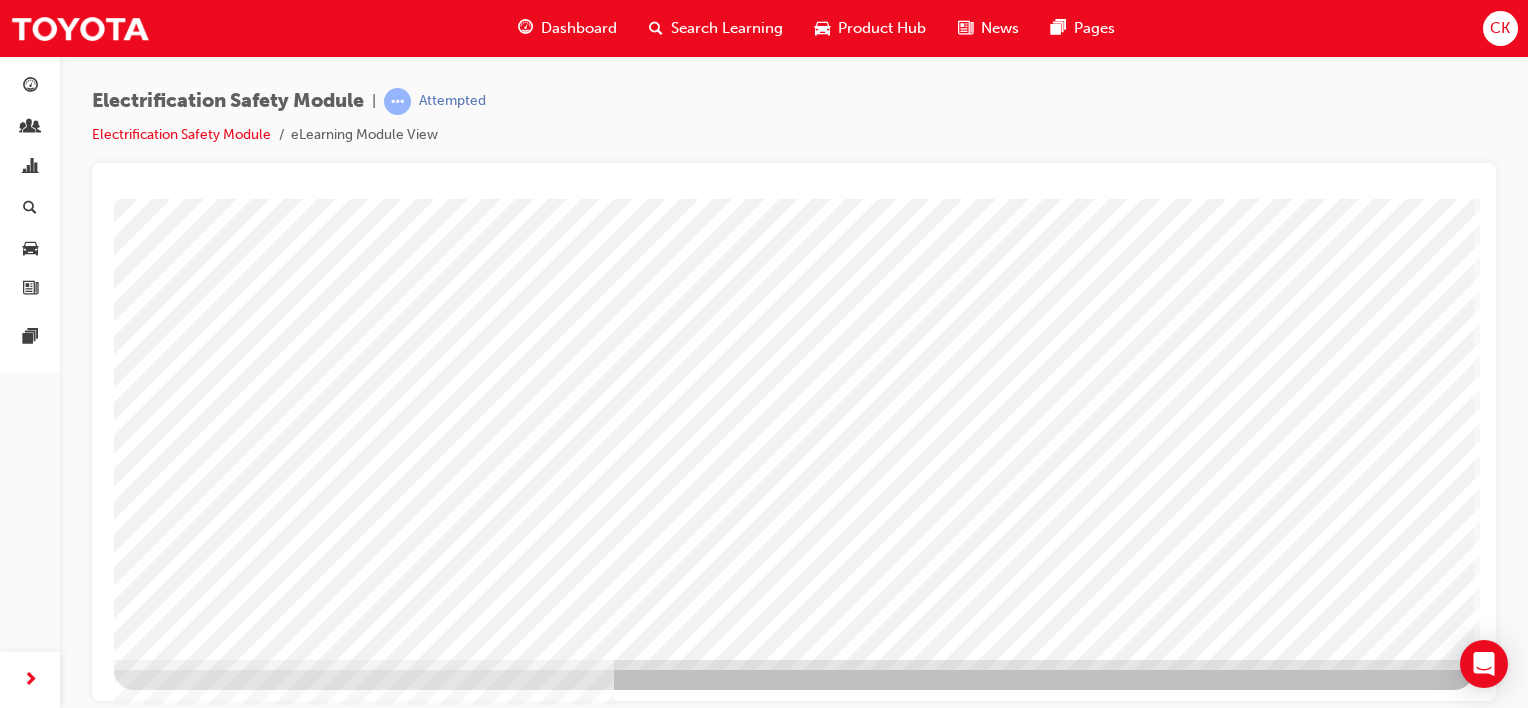 click at bounding box center (177, 2973) 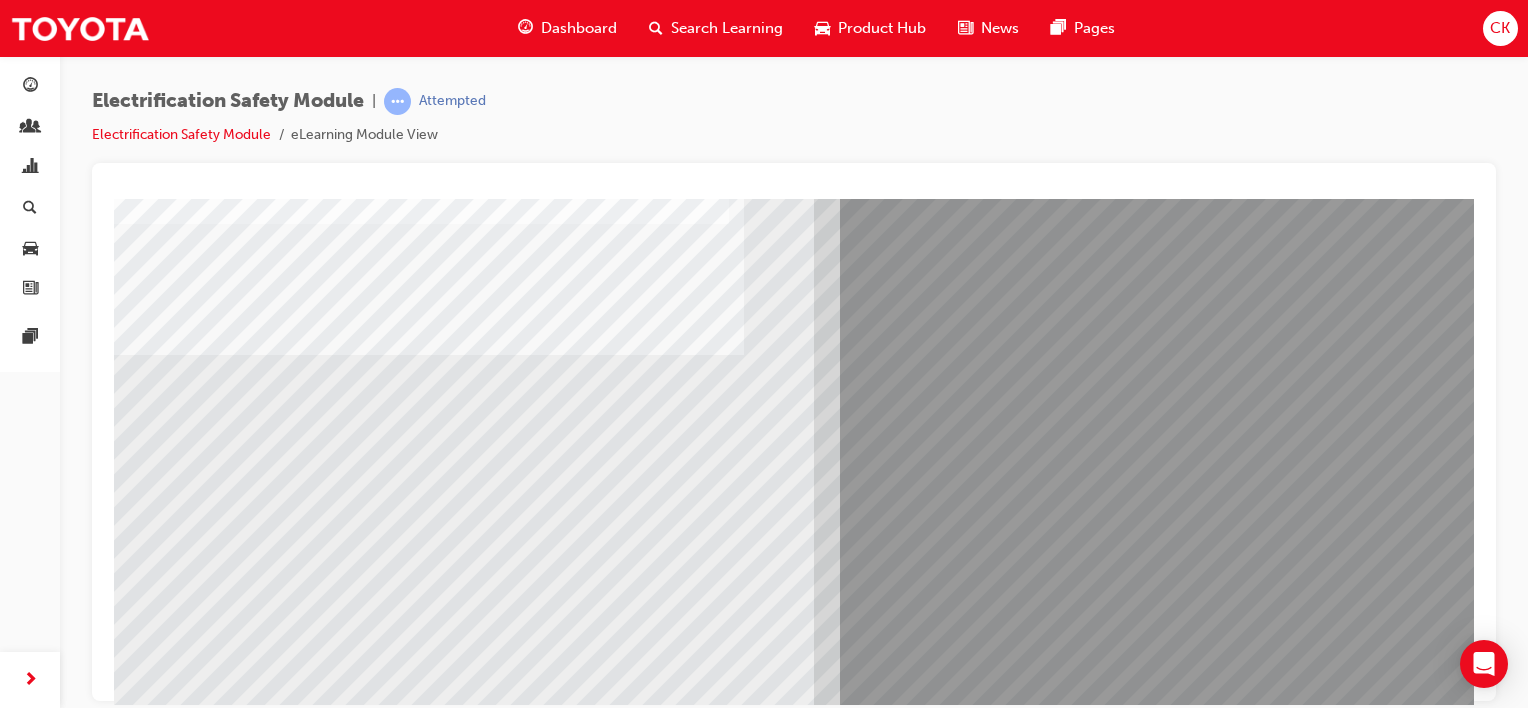 scroll, scrollTop: 200, scrollLeft: 0, axis: vertical 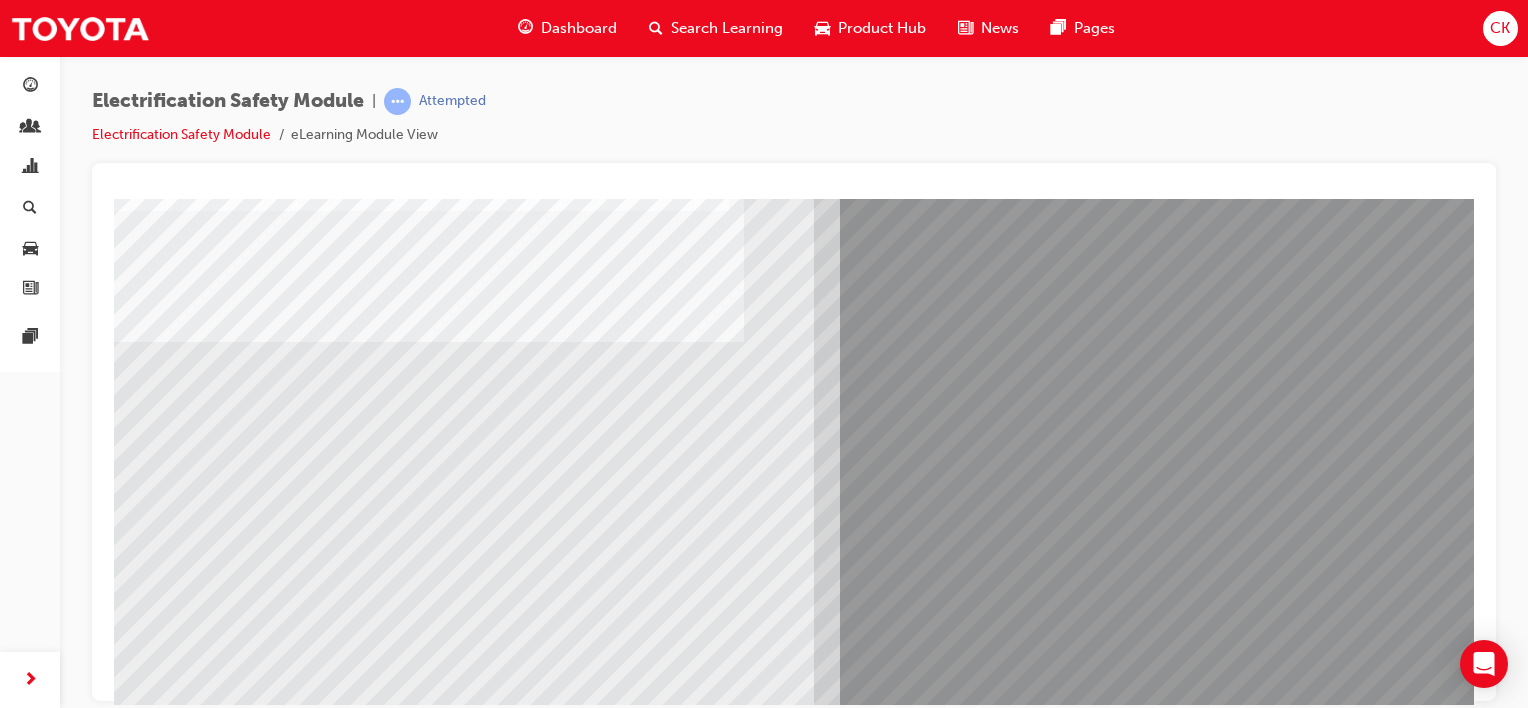 click at bounding box center (179, 6006) 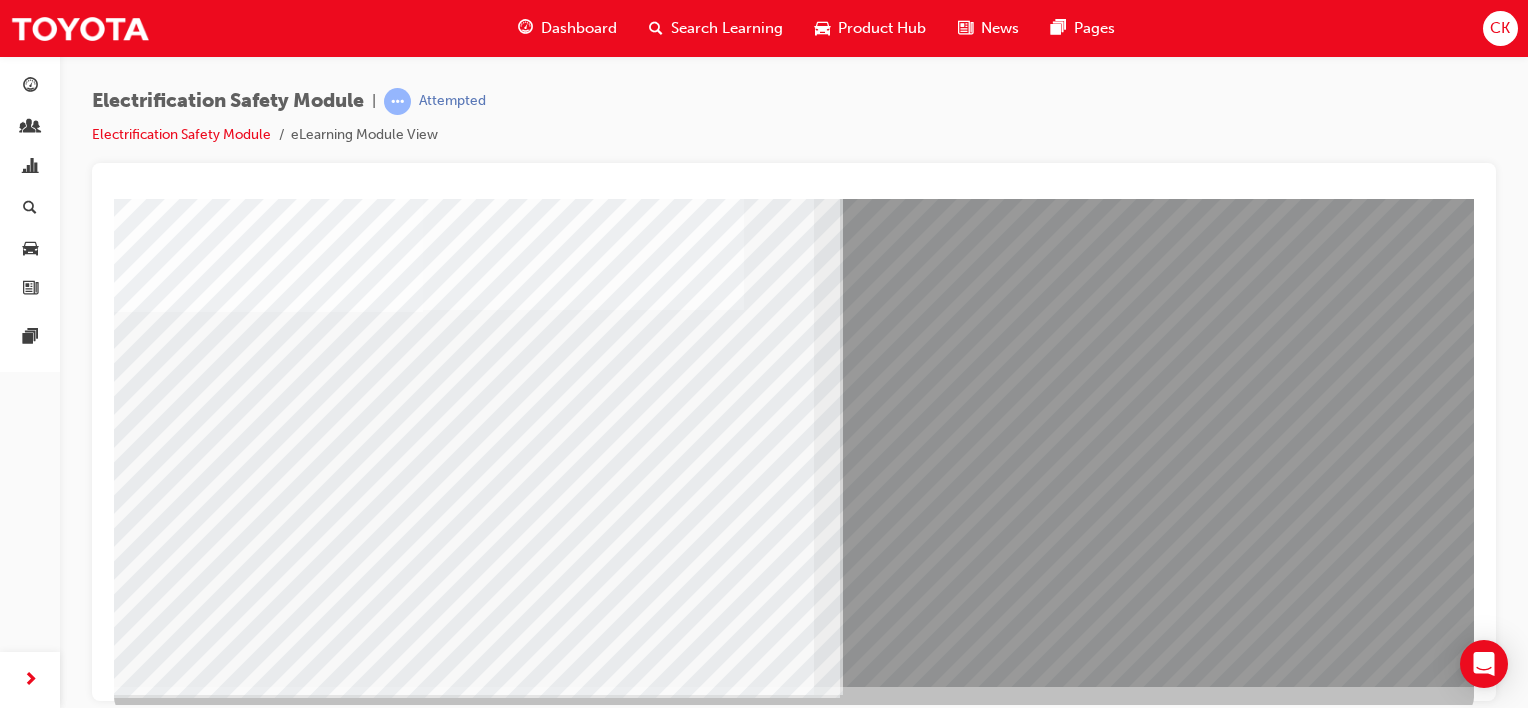 scroll, scrollTop: 259, scrollLeft: 0, axis: vertical 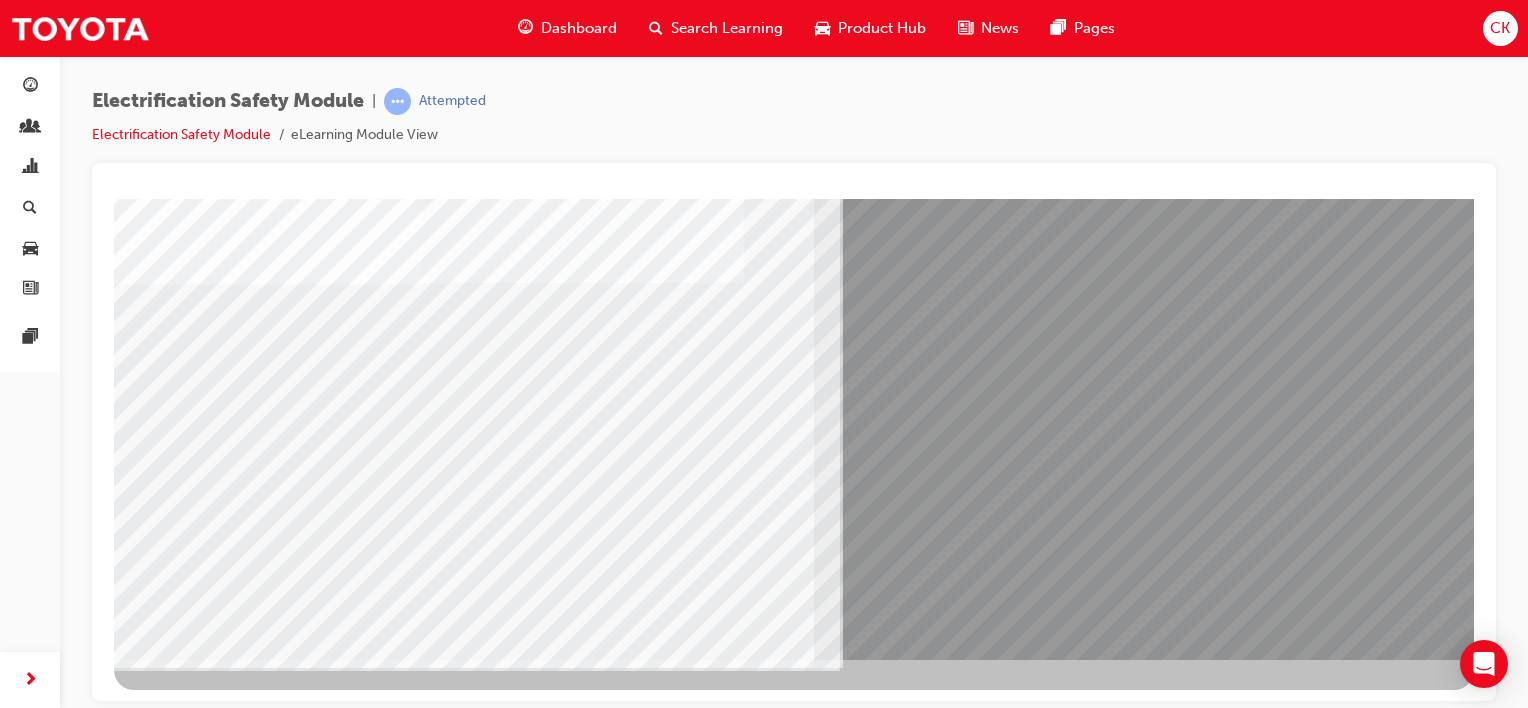 click at bounding box center (179, 6077) 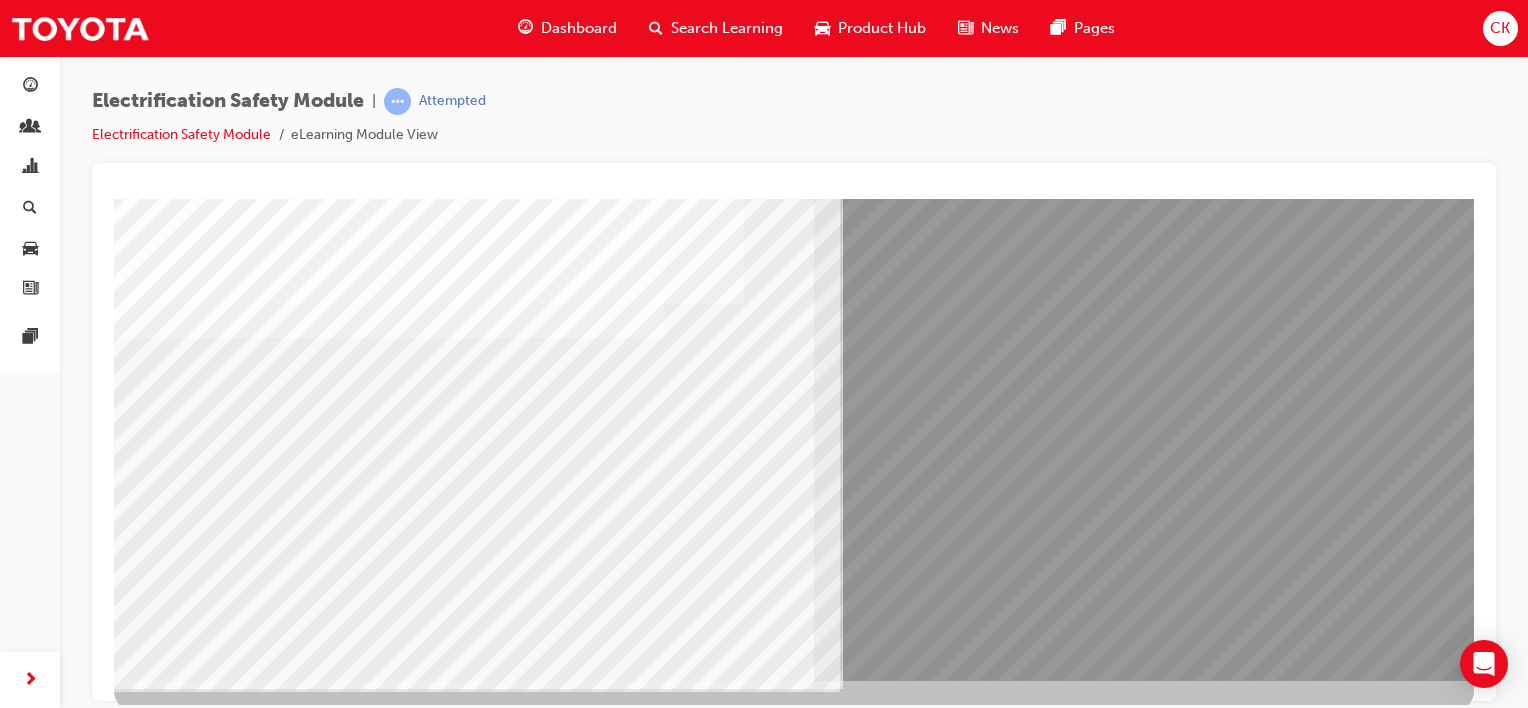 scroll, scrollTop: 259, scrollLeft: 0, axis: vertical 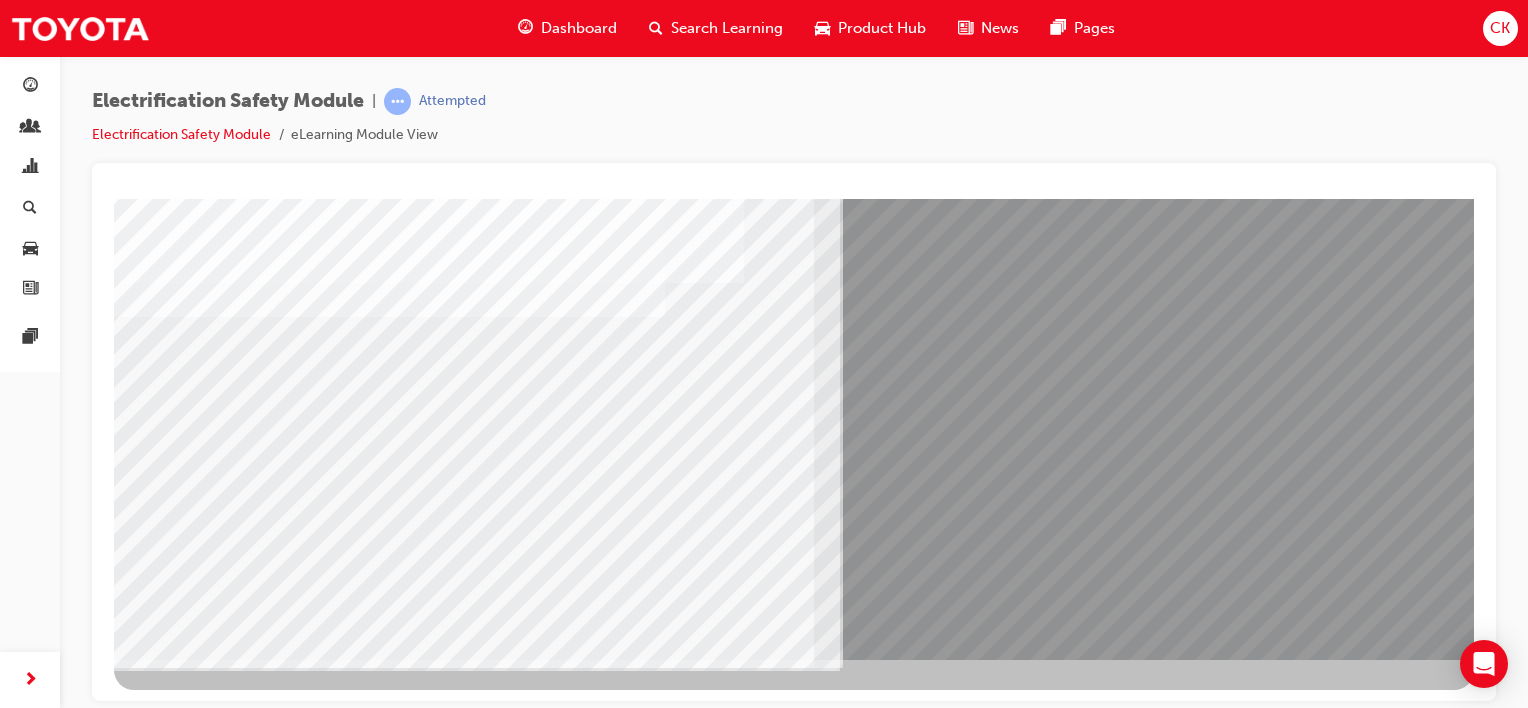 click at bounding box center (177, 5864) 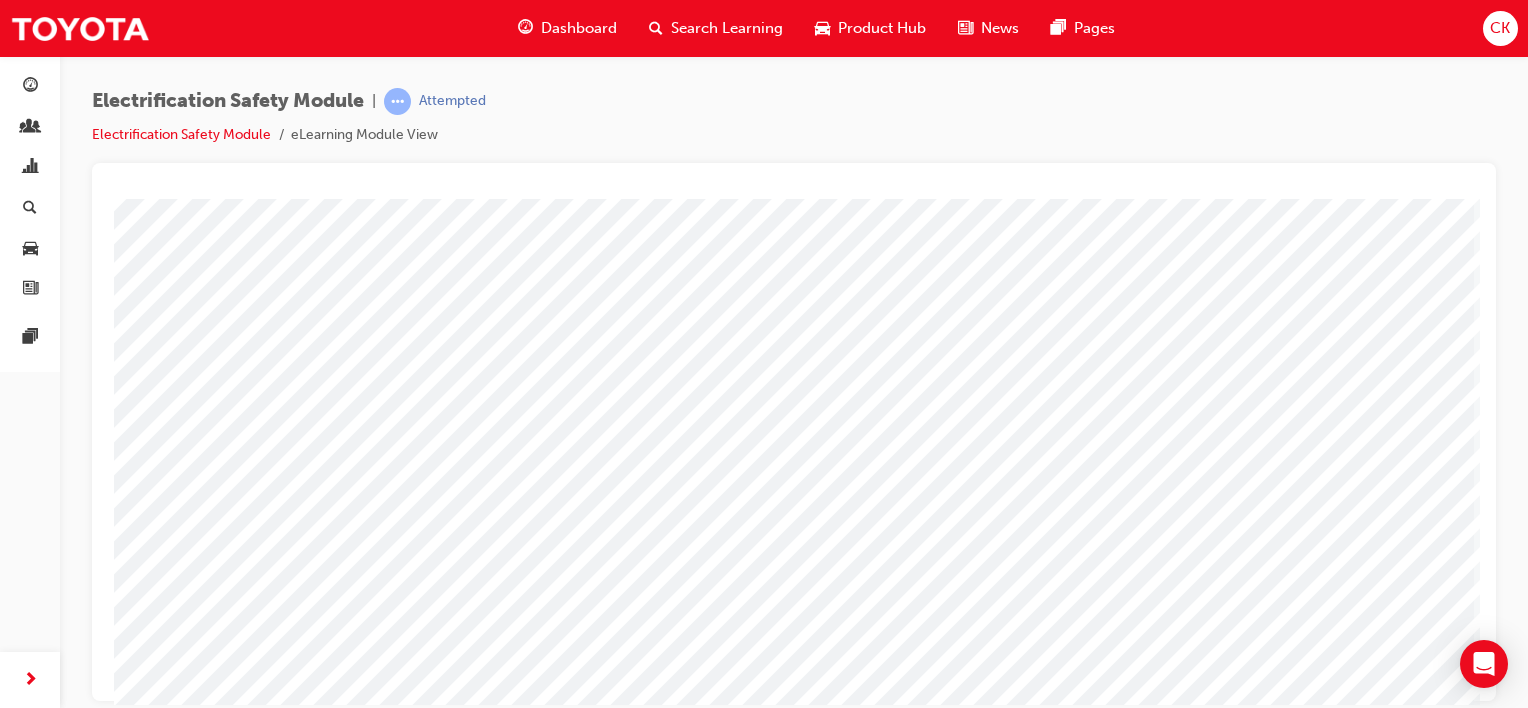 scroll, scrollTop: 259, scrollLeft: 0, axis: vertical 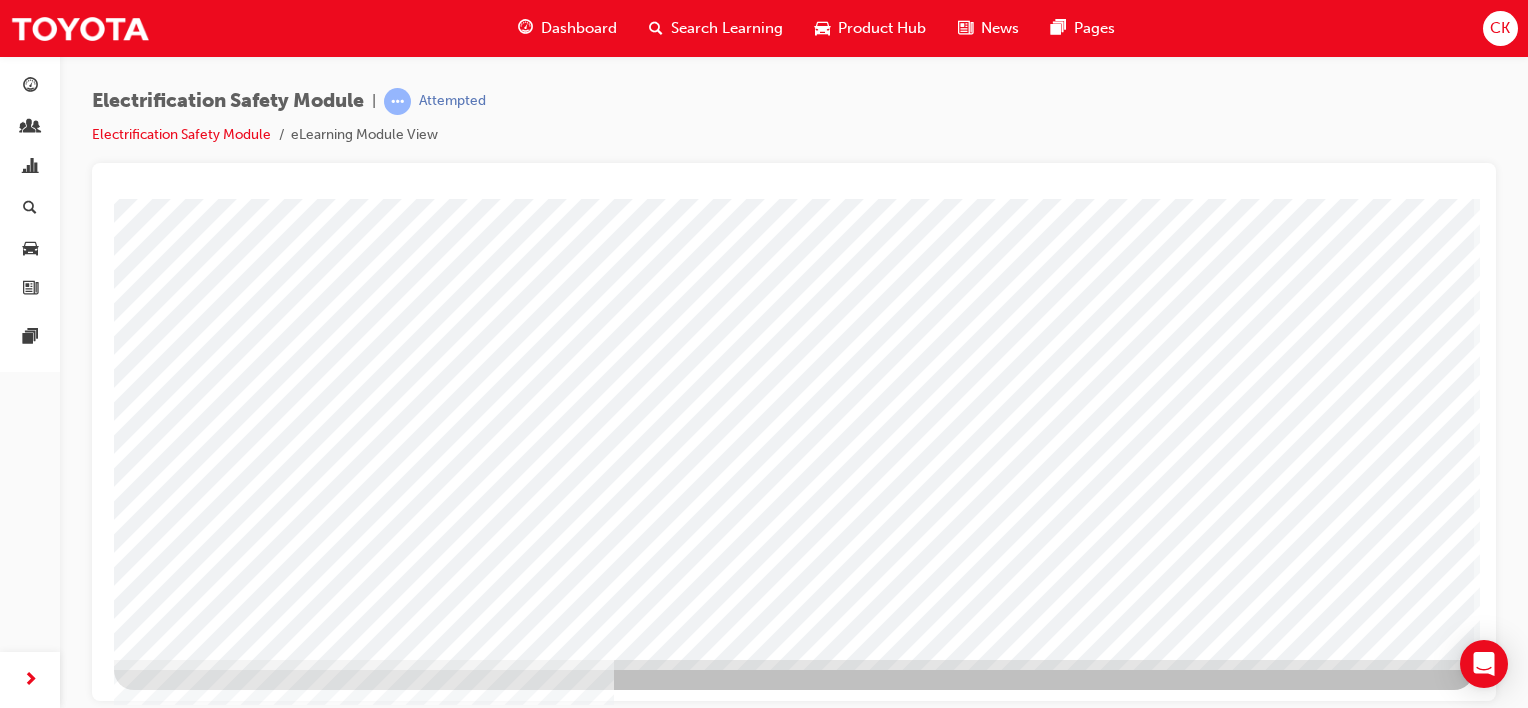 click at bounding box center [177, 2973] 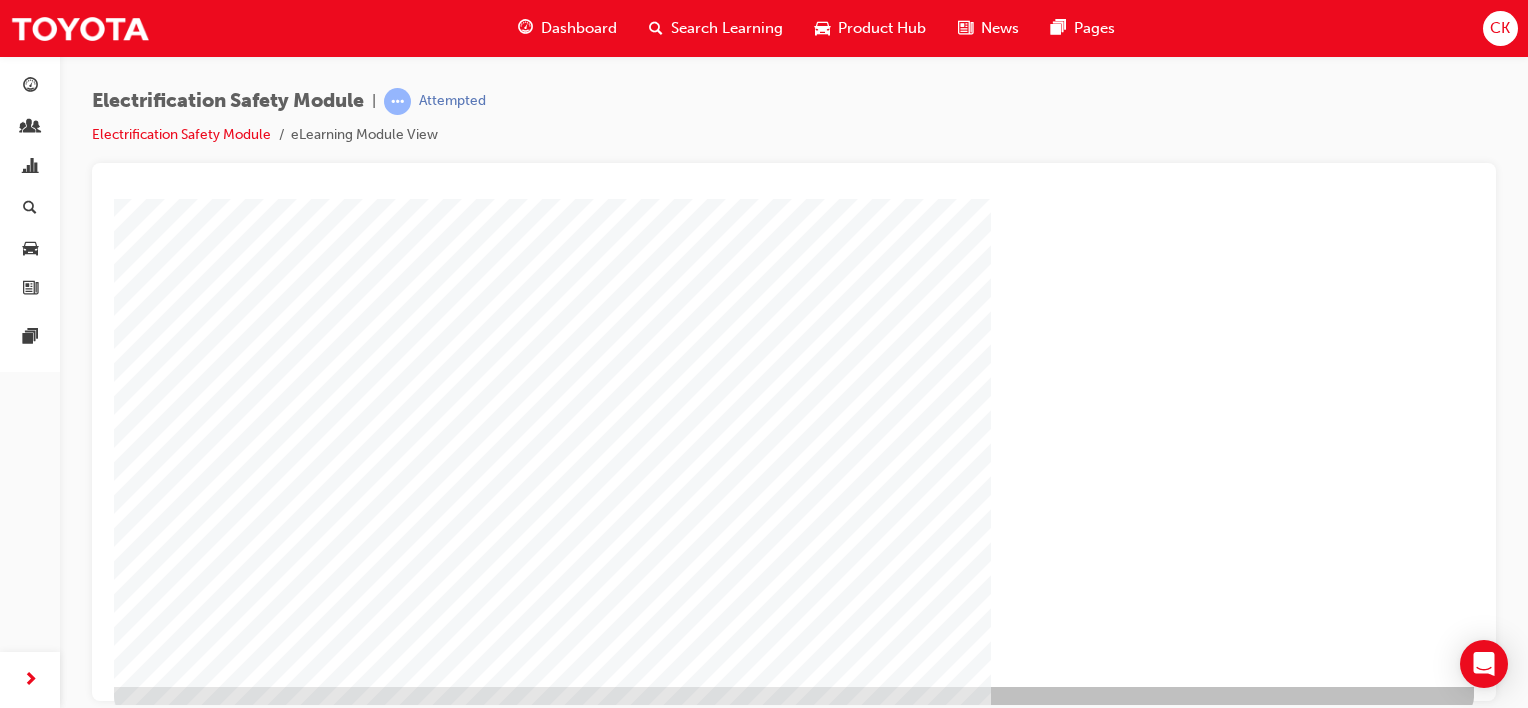 scroll, scrollTop: 259, scrollLeft: 0, axis: vertical 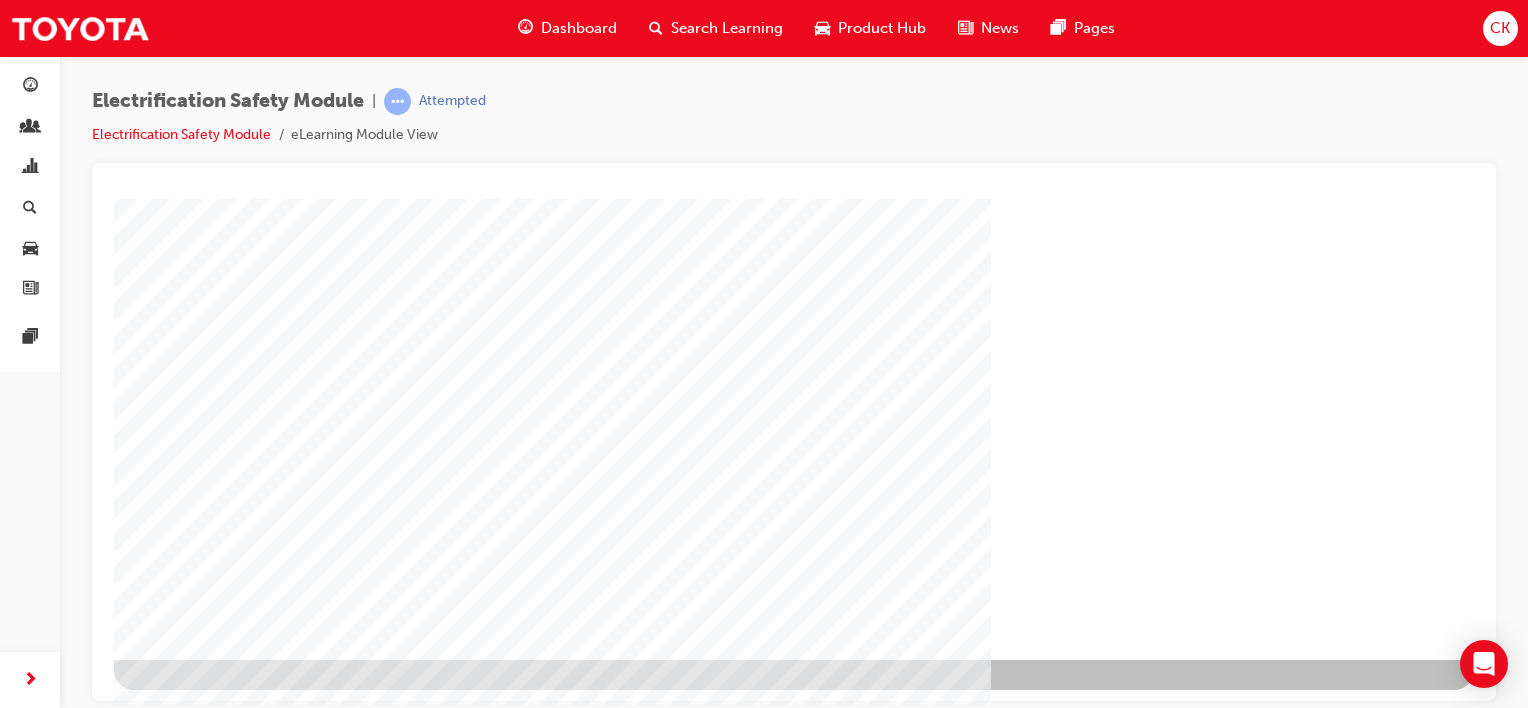 click at bounding box center [177, 1291] 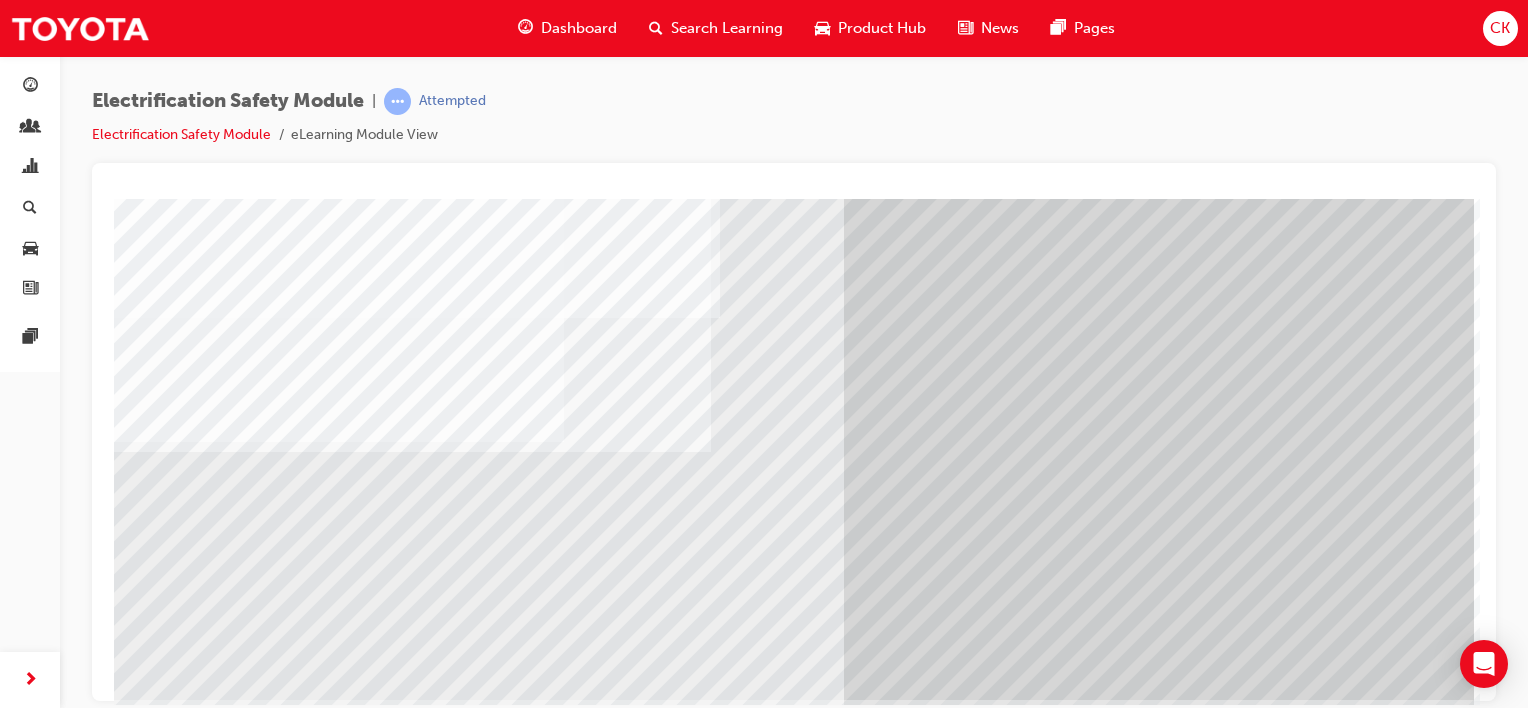 scroll, scrollTop: 259, scrollLeft: 0, axis: vertical 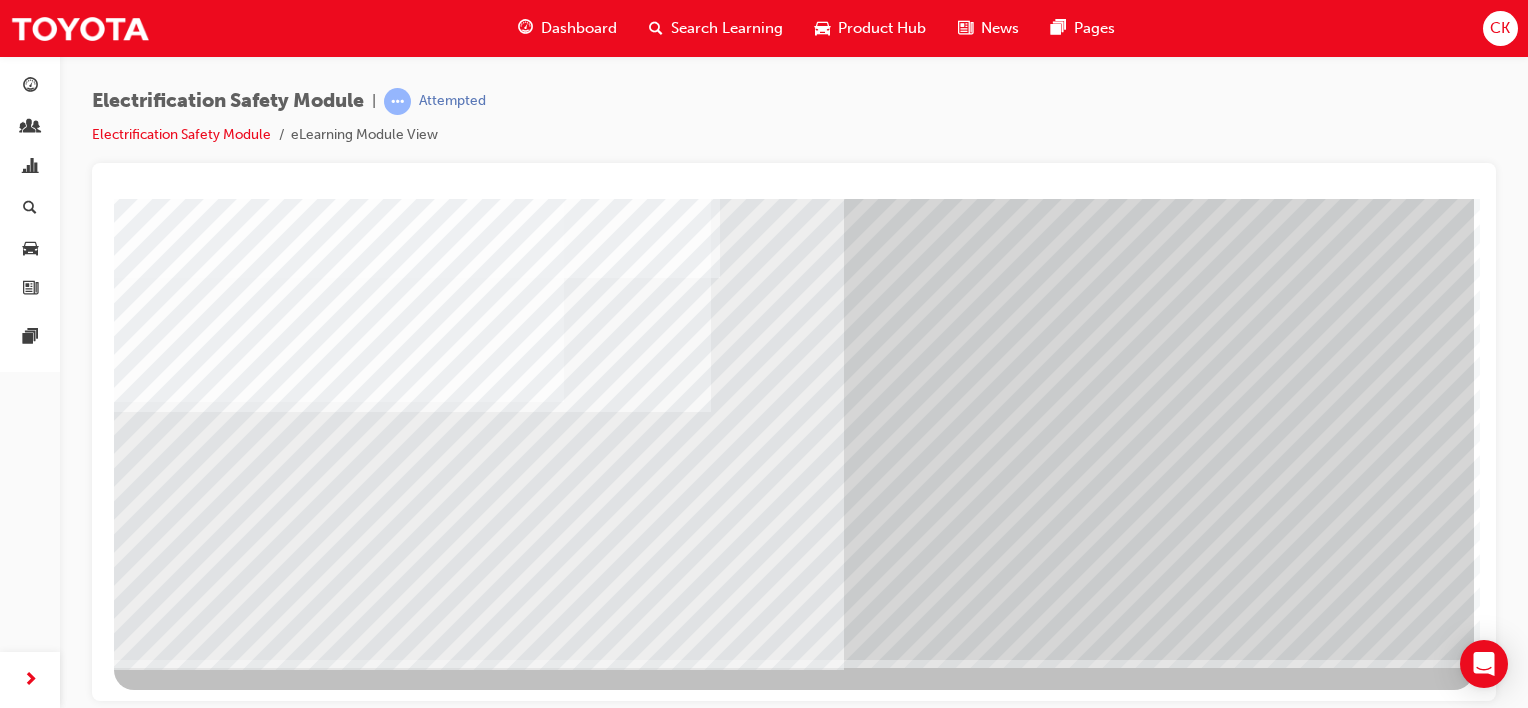 drag, startPoint x: 1368, startPoint y: 599, endPoint x: 1378, endPoint y: 588, distance: 14.866069 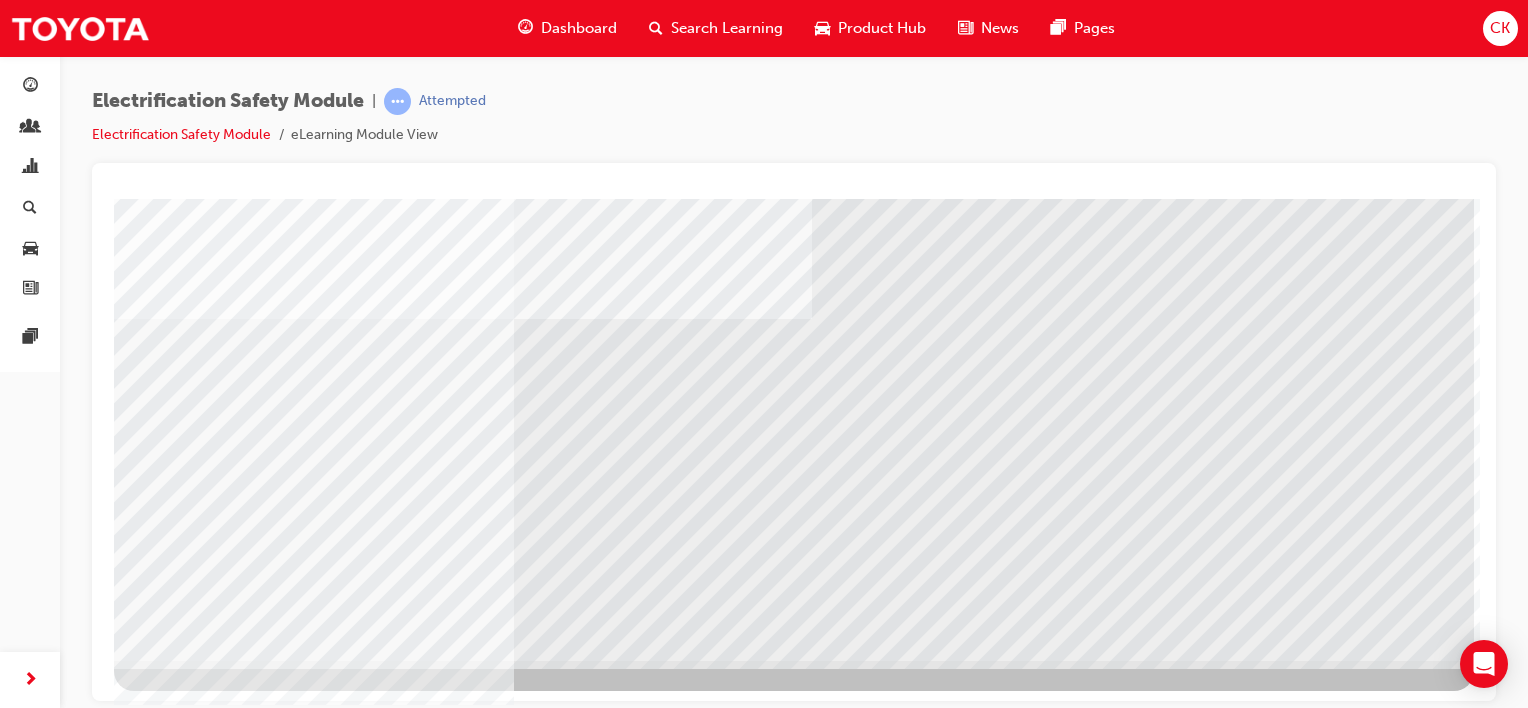 scroll, scrollTop: 259, scrollLeft: 0, axis: vertical 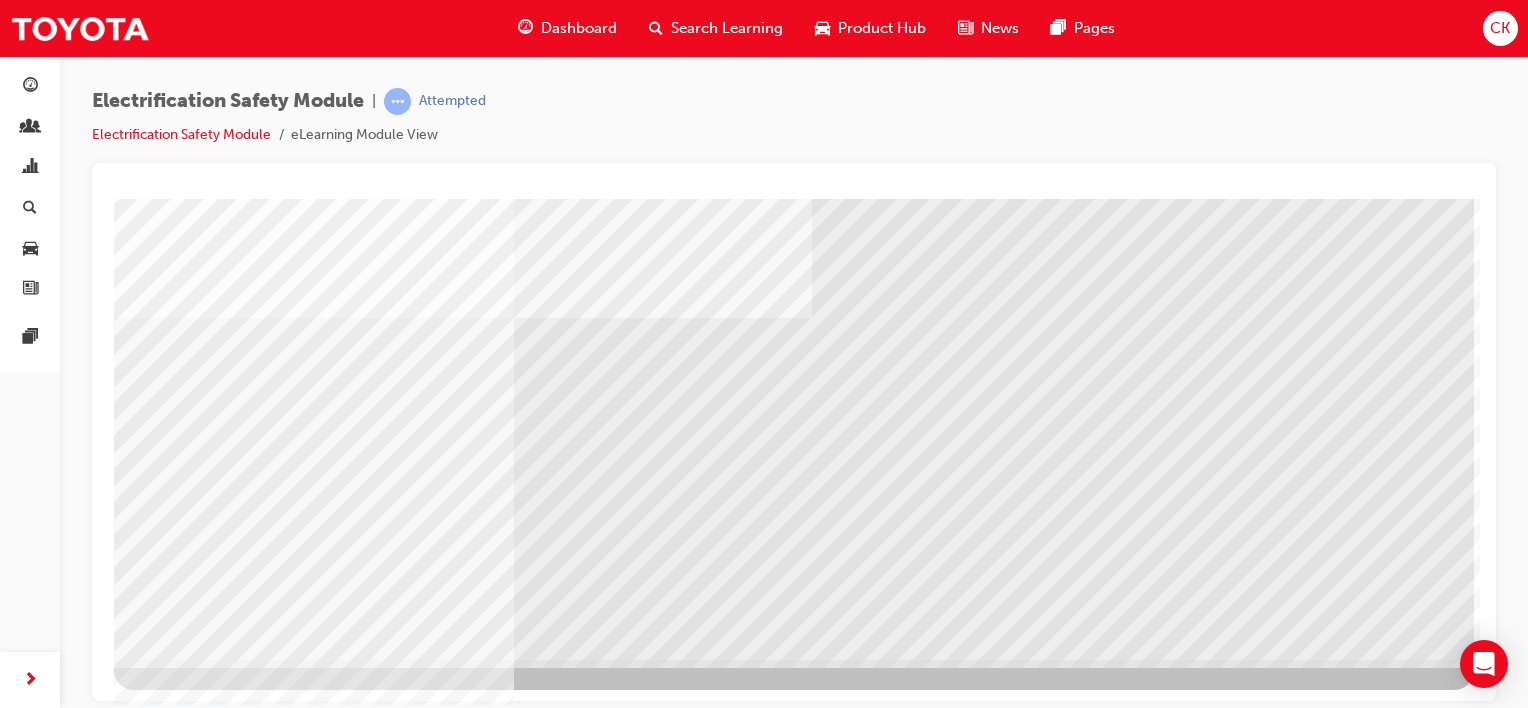 click at bounding box center (194, 5503) 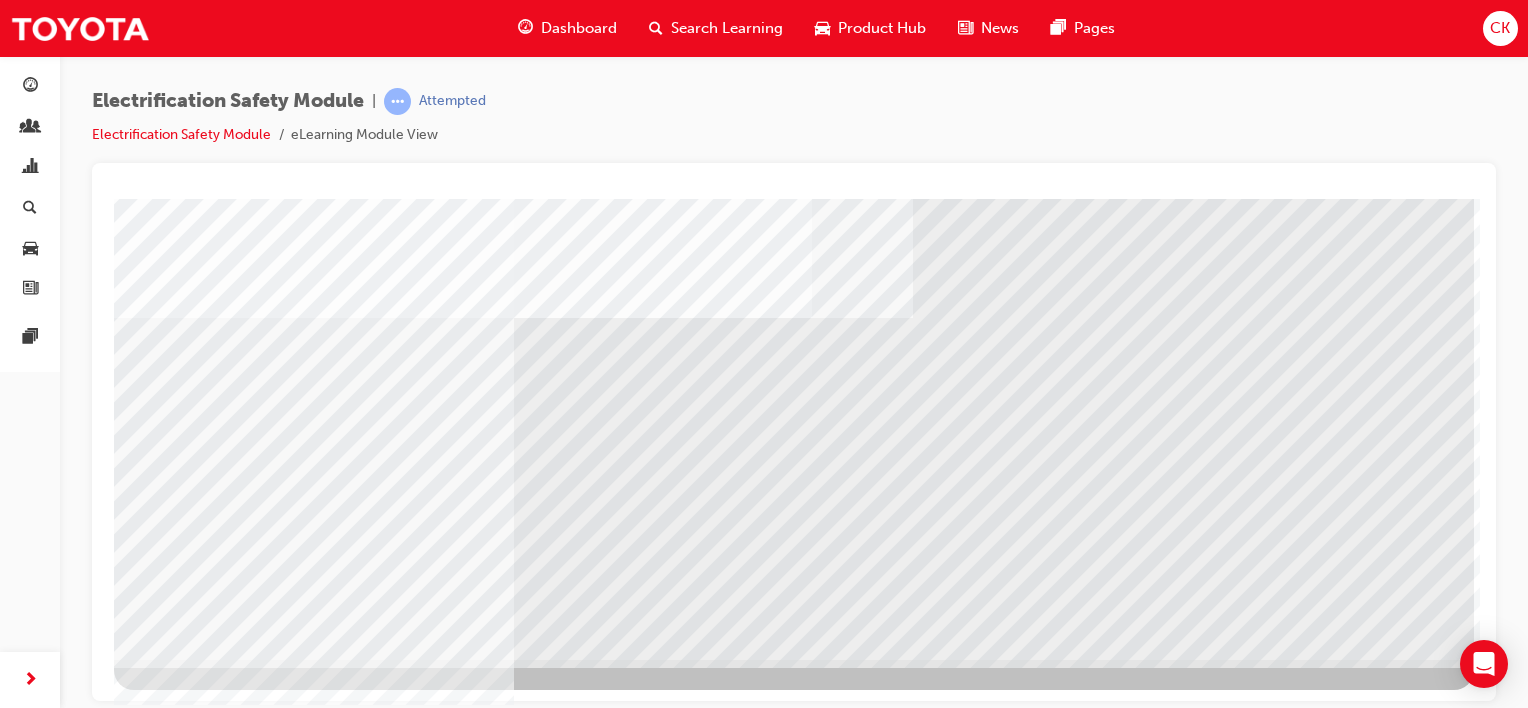 click at bounding box center (177, 5471) 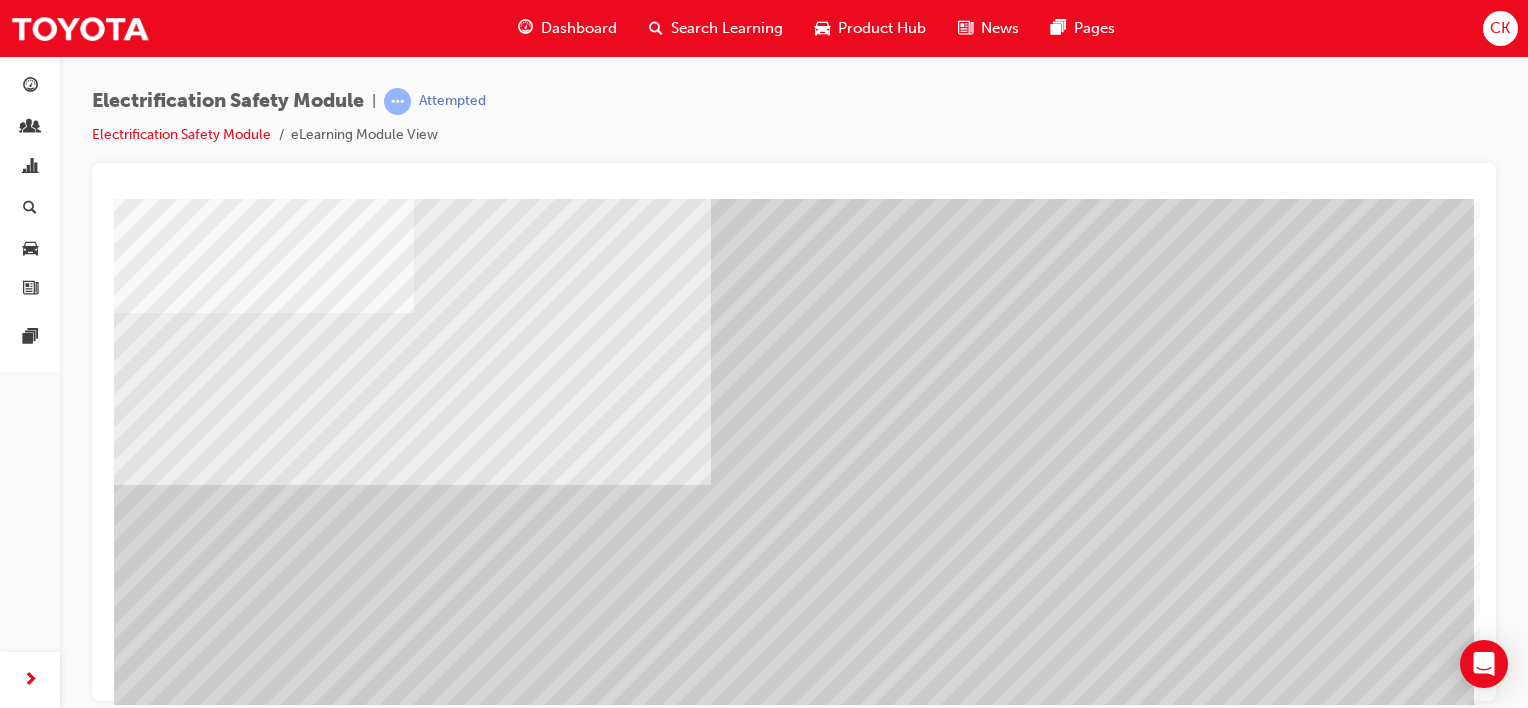 scroll, scrollTop: 259, scrollLeft: 0, axis: vertical 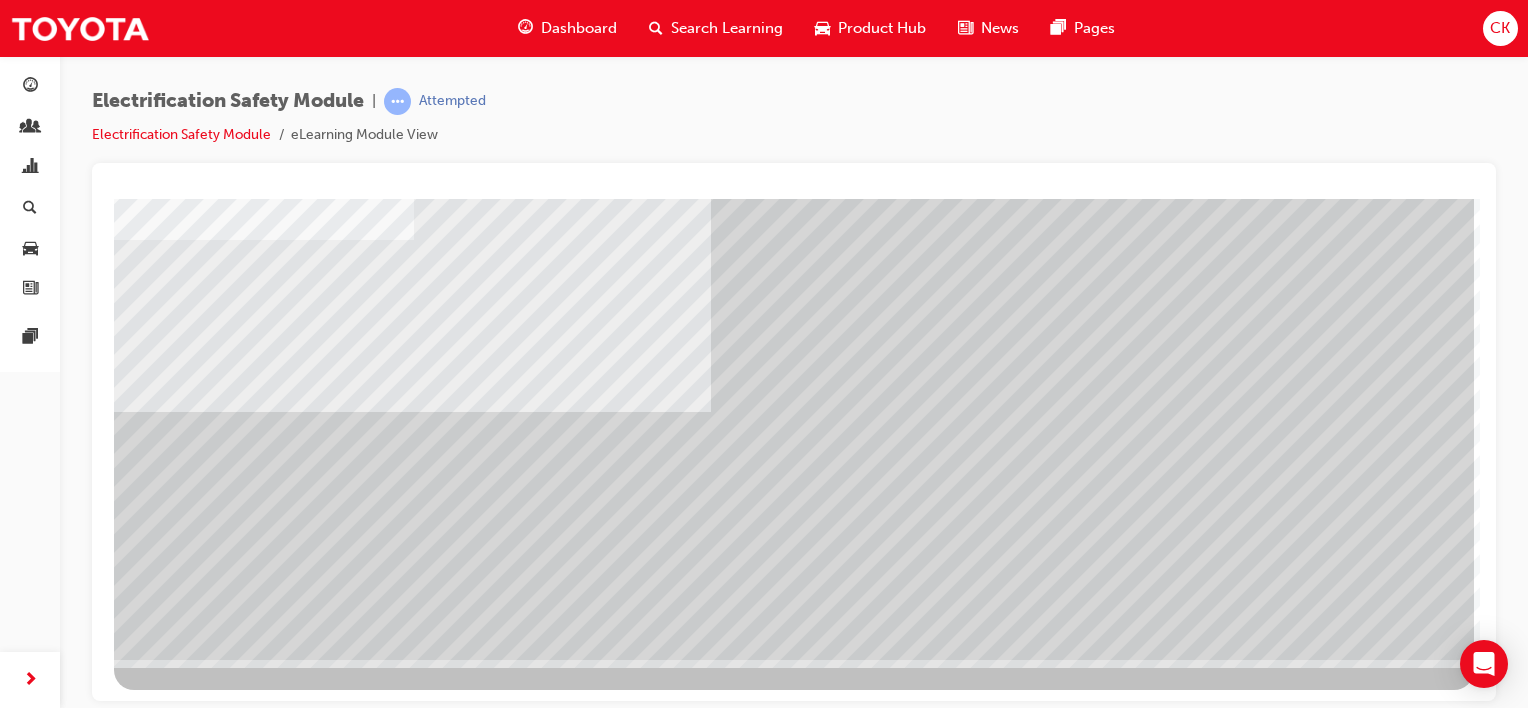 click at bounding box center [177, 2251] 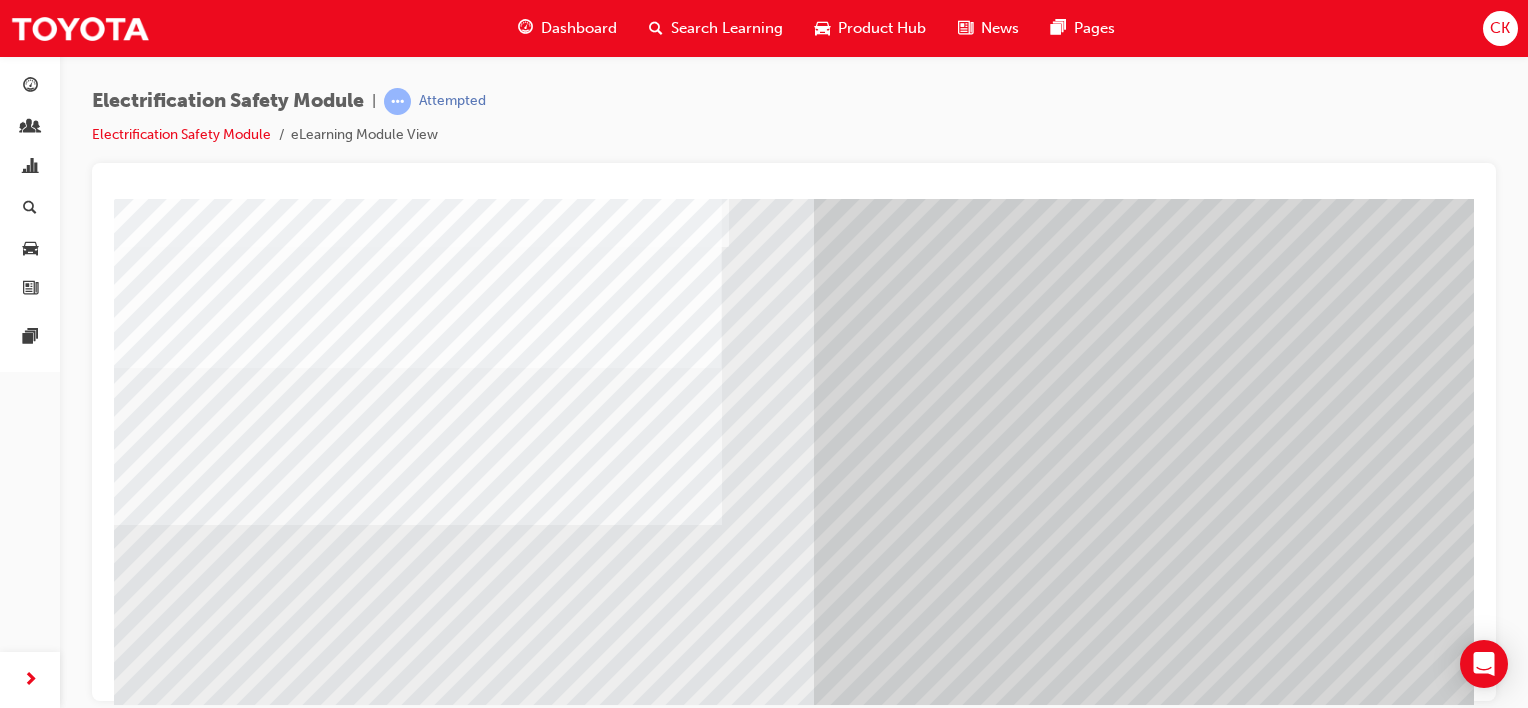 scroll, scrollTop: 200, scrollLeft: 0, axis: vertical 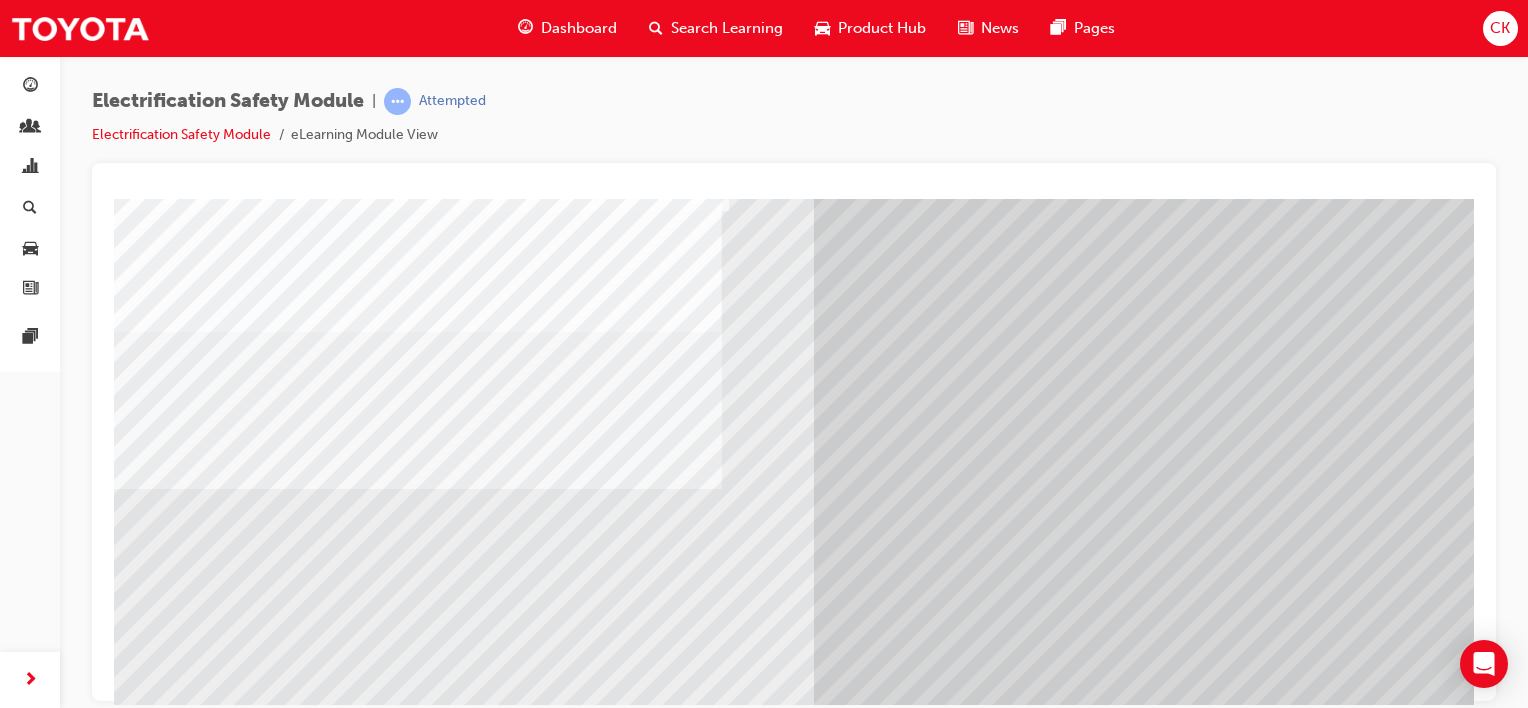 click at bounding box center [179, 6696] 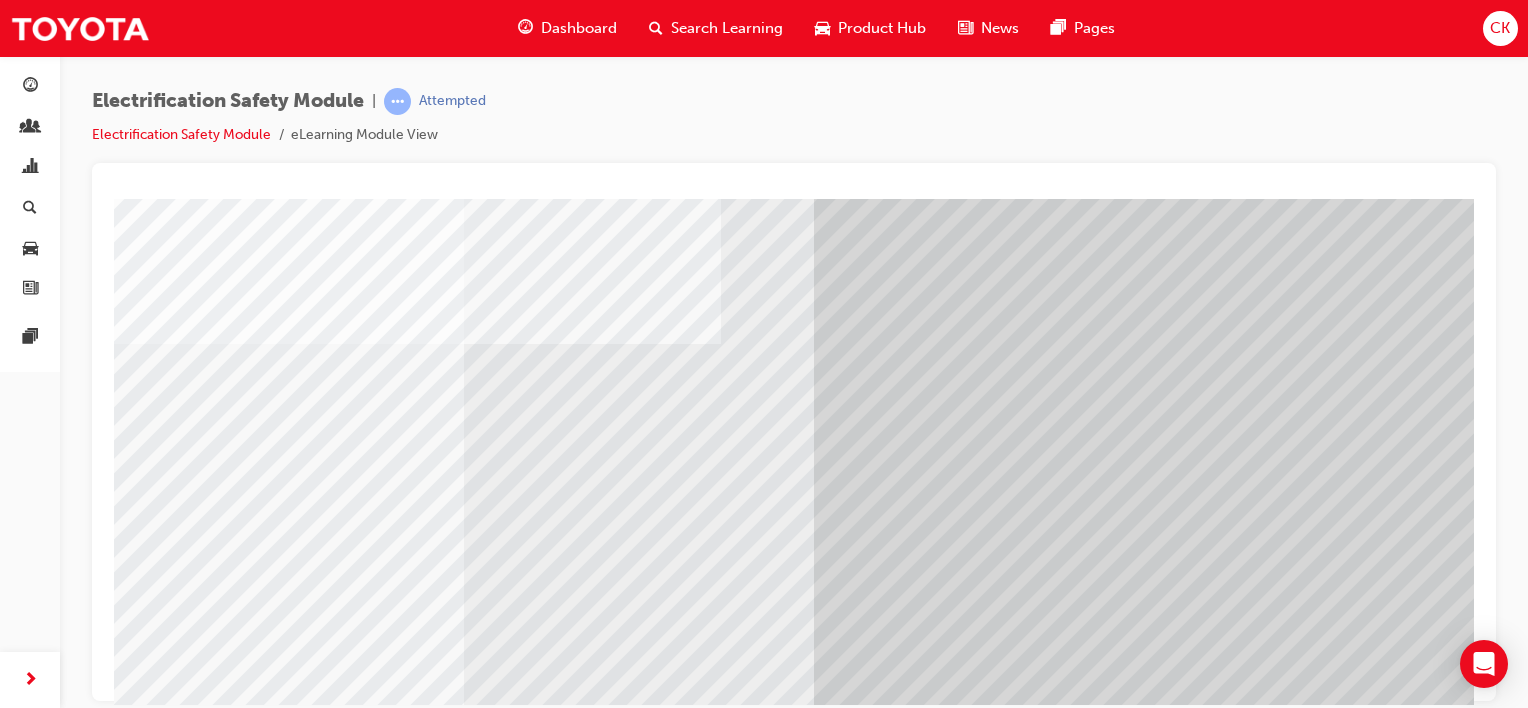 scroll, scrollTop: 200, scrollLeft: 0, axis: vertical 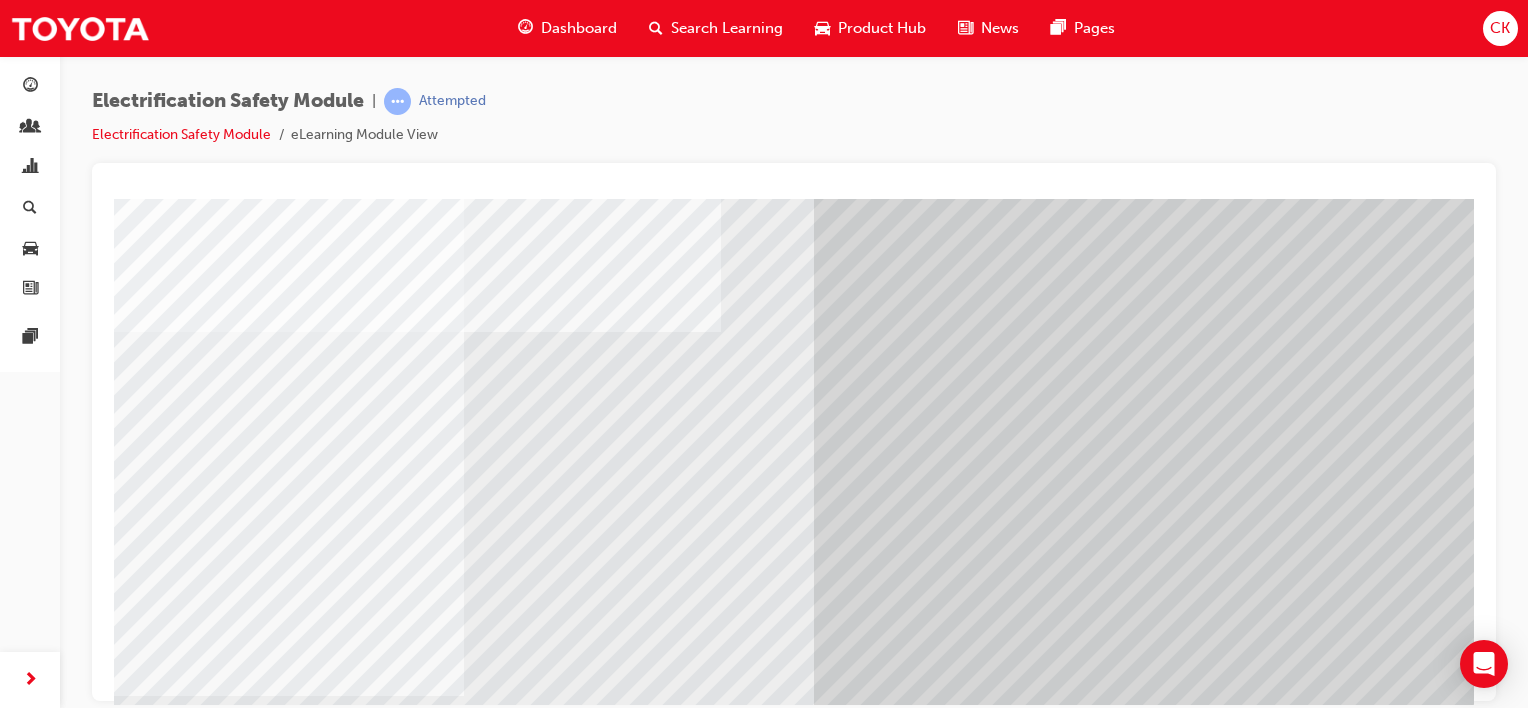 click at bounding box center (179, 6826) 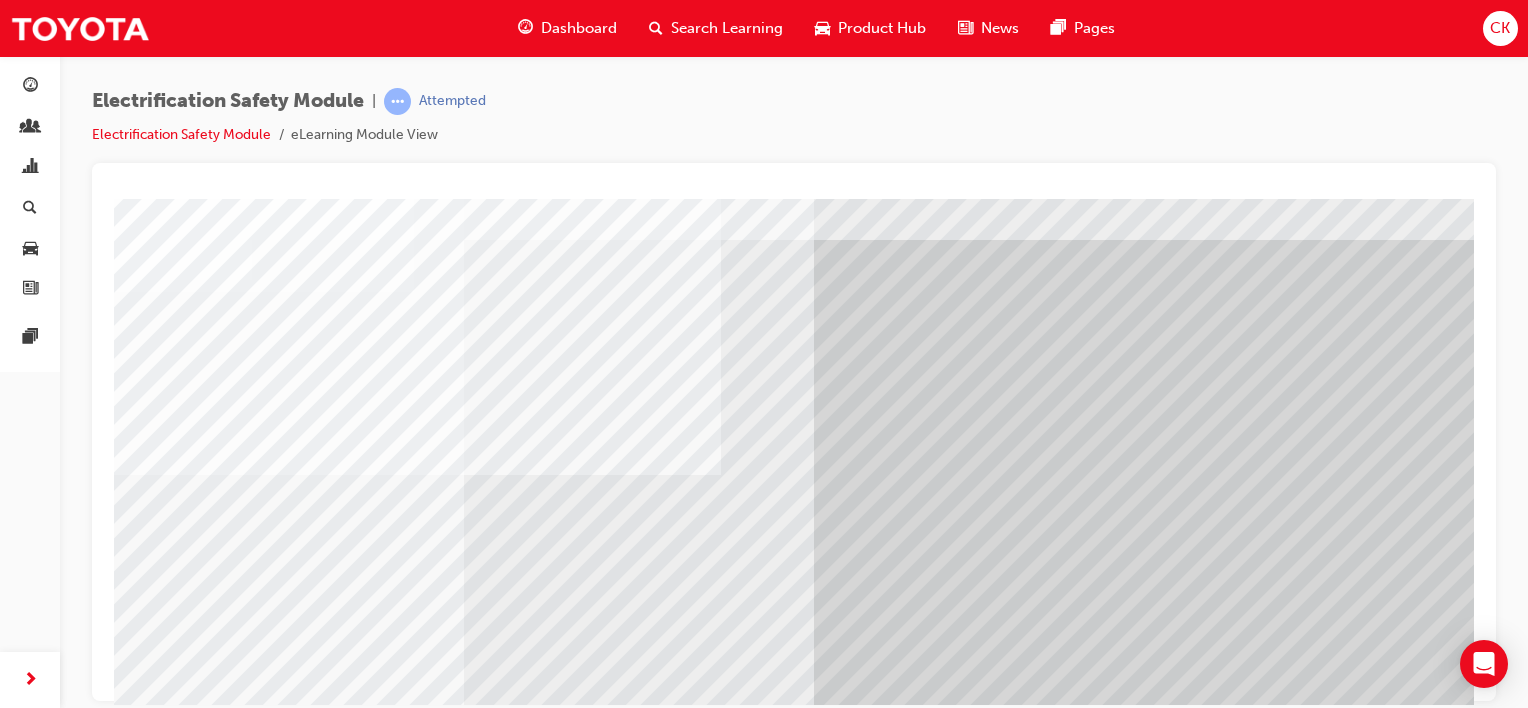 scroll, scrollTop: 100, scrollLeft: 0, axis: vertical 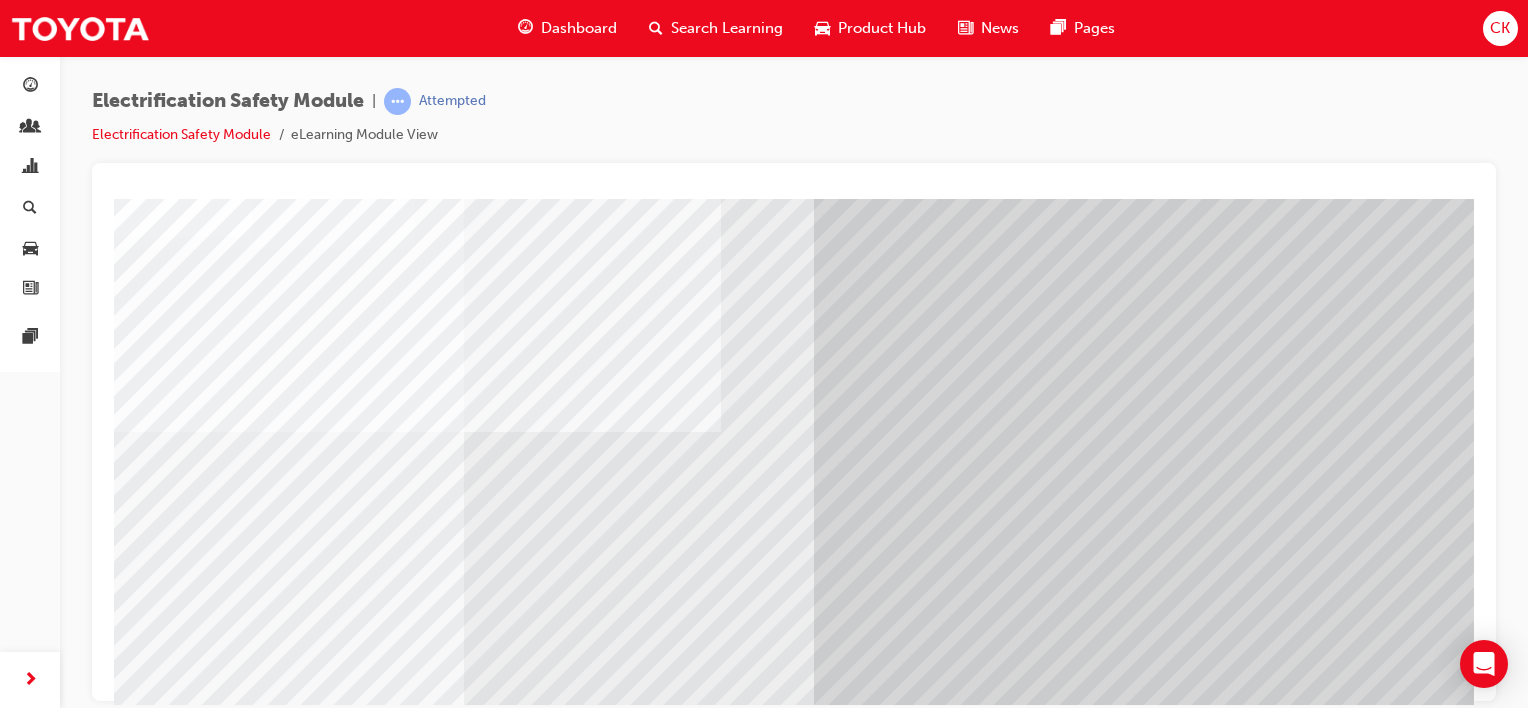 click at bounding box center (179, 7056) 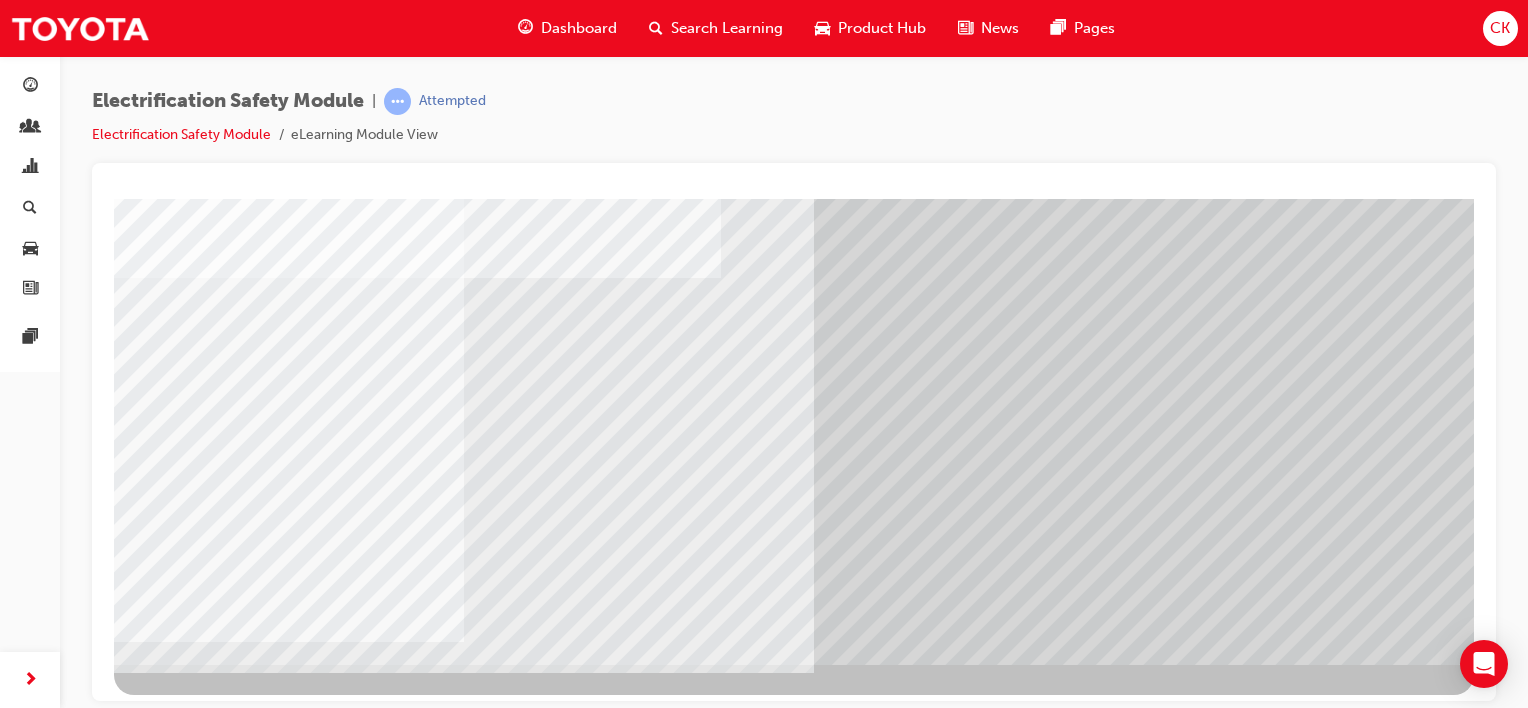scroll, scrollTop: 259, scrollLeft: 0, axis: vertical 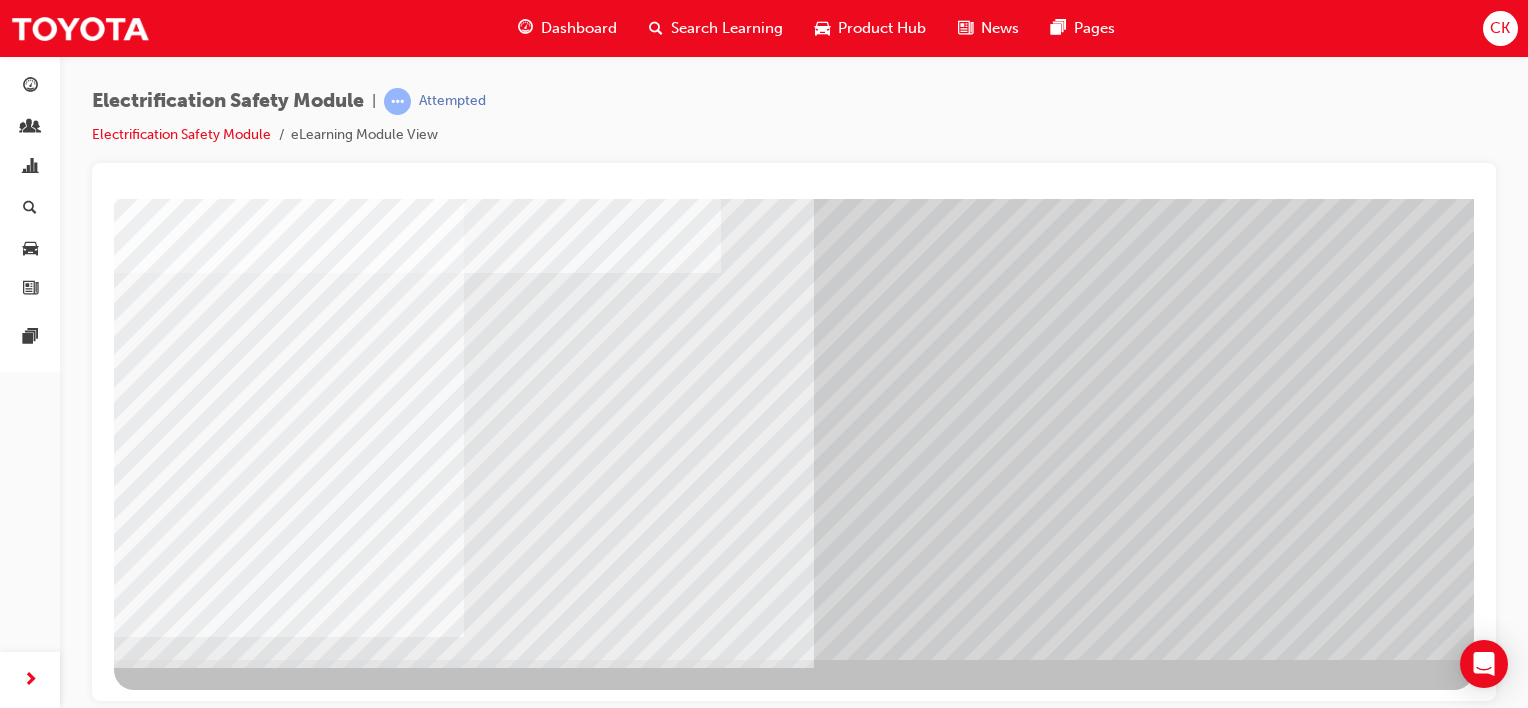 click at bounding box center [177, 6554] 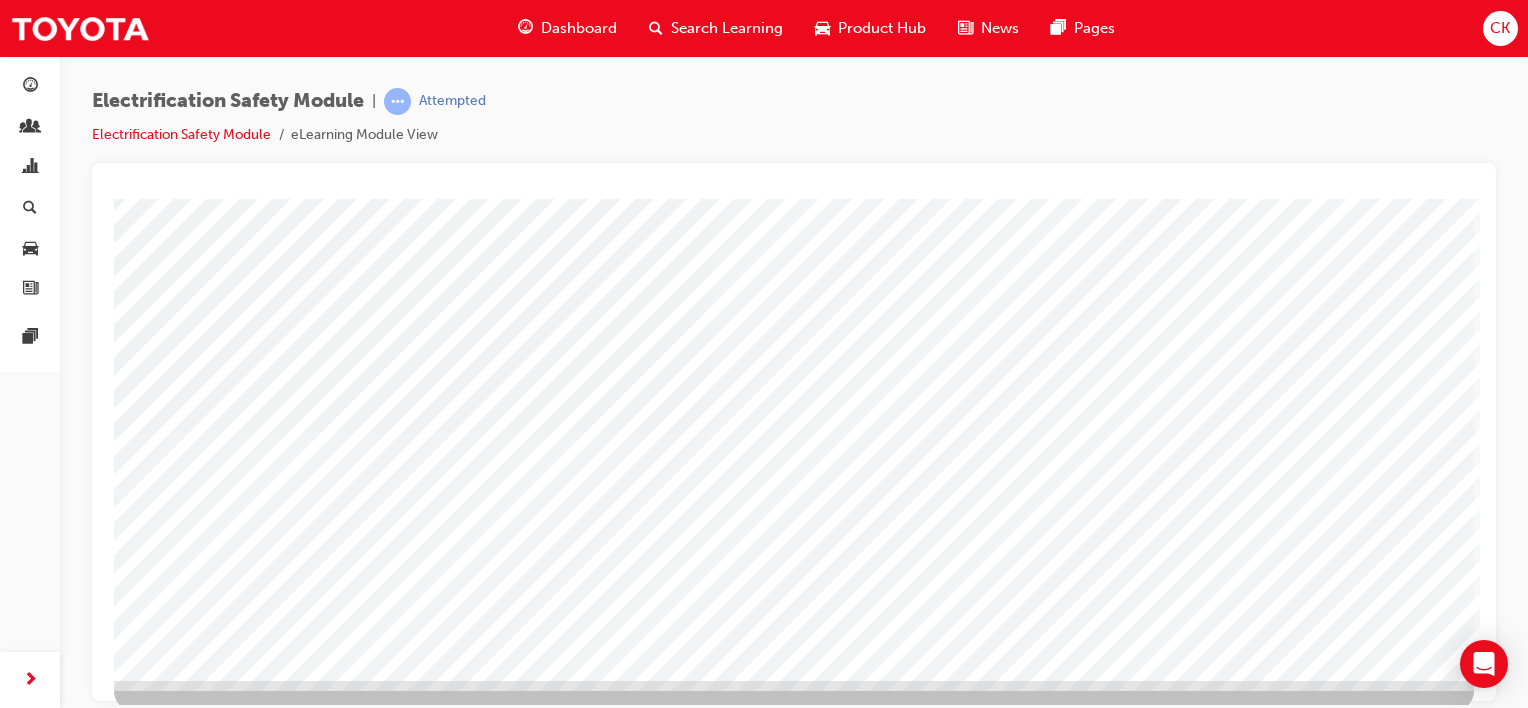scroll, scrollTop: 259, scrollLeft: 0, axis: vertical 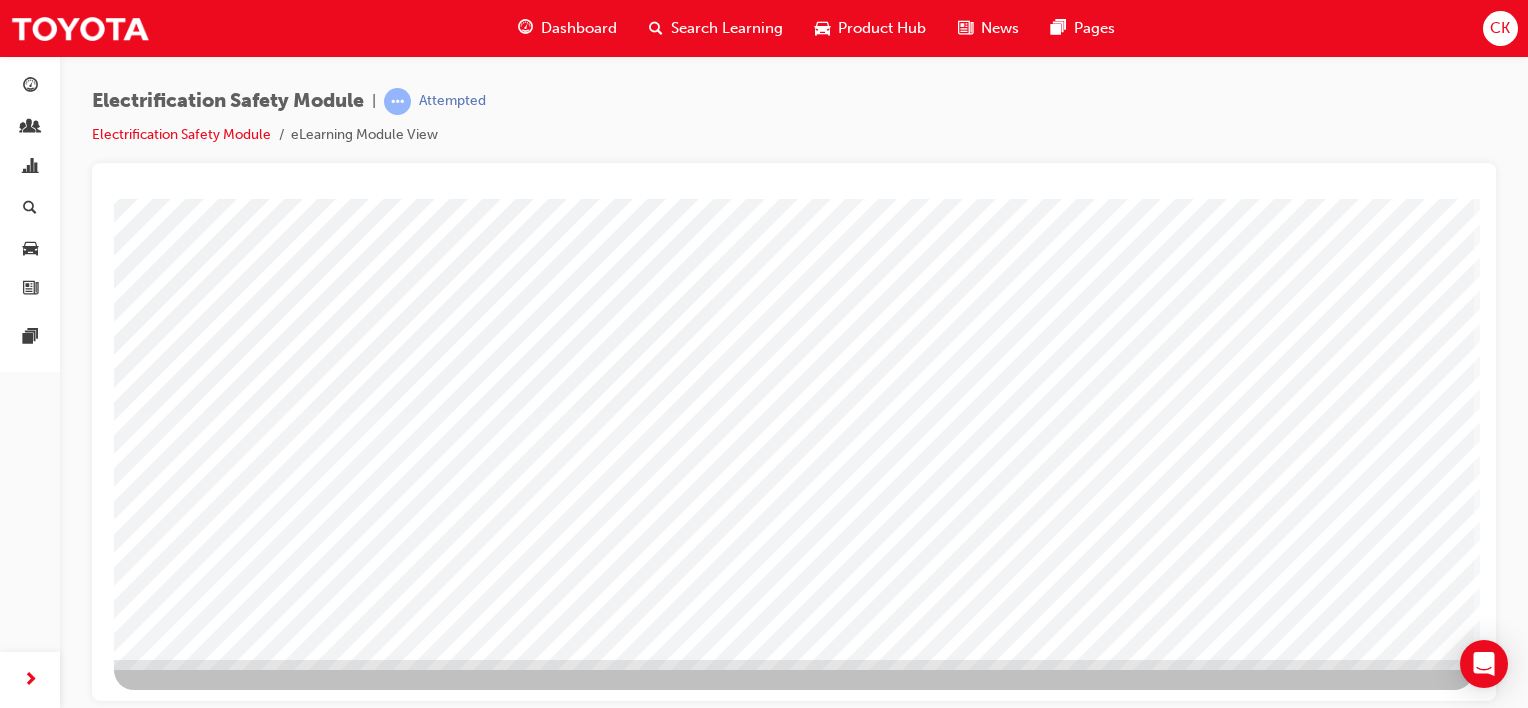 click at bounding box center [177, 2725] 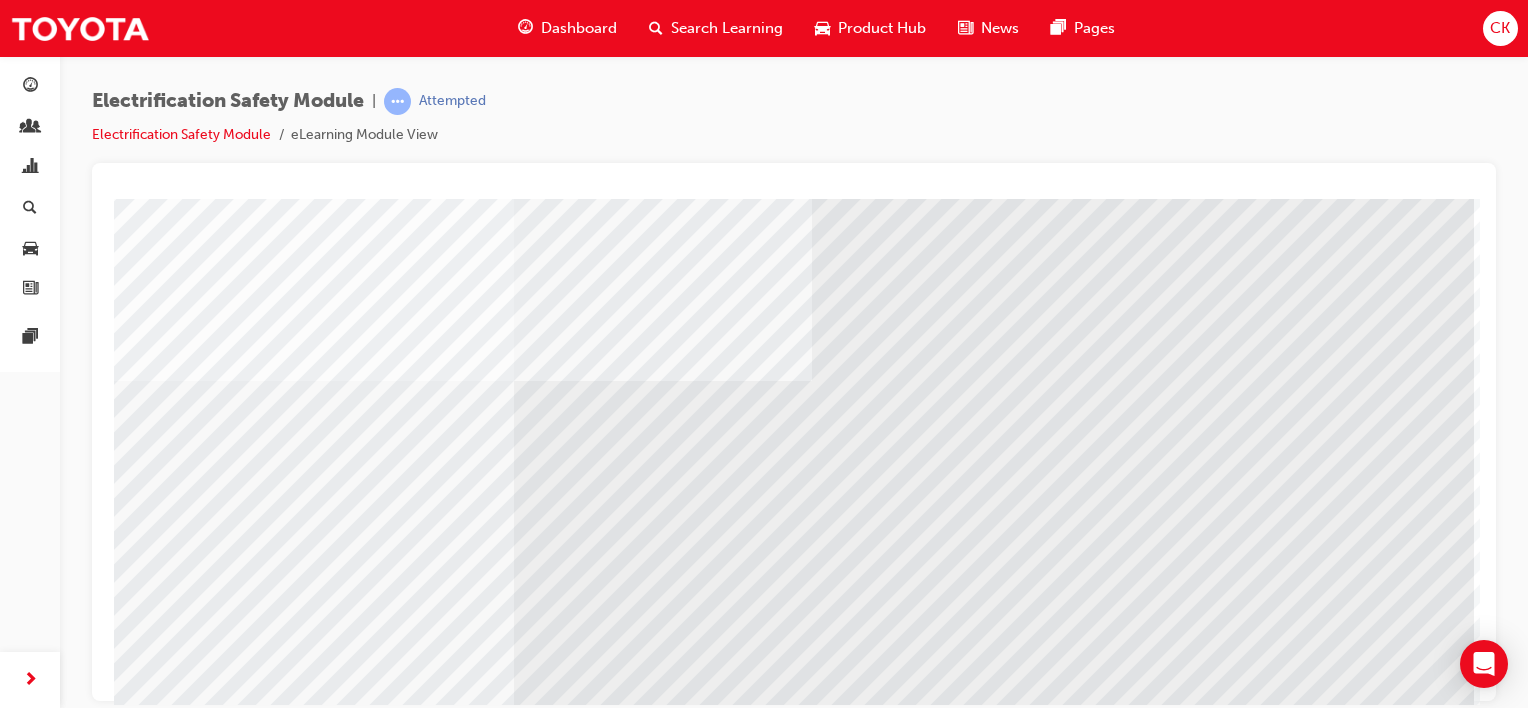 scroll, scrollTop: 200, scrollLeft: 0, axis: vertical 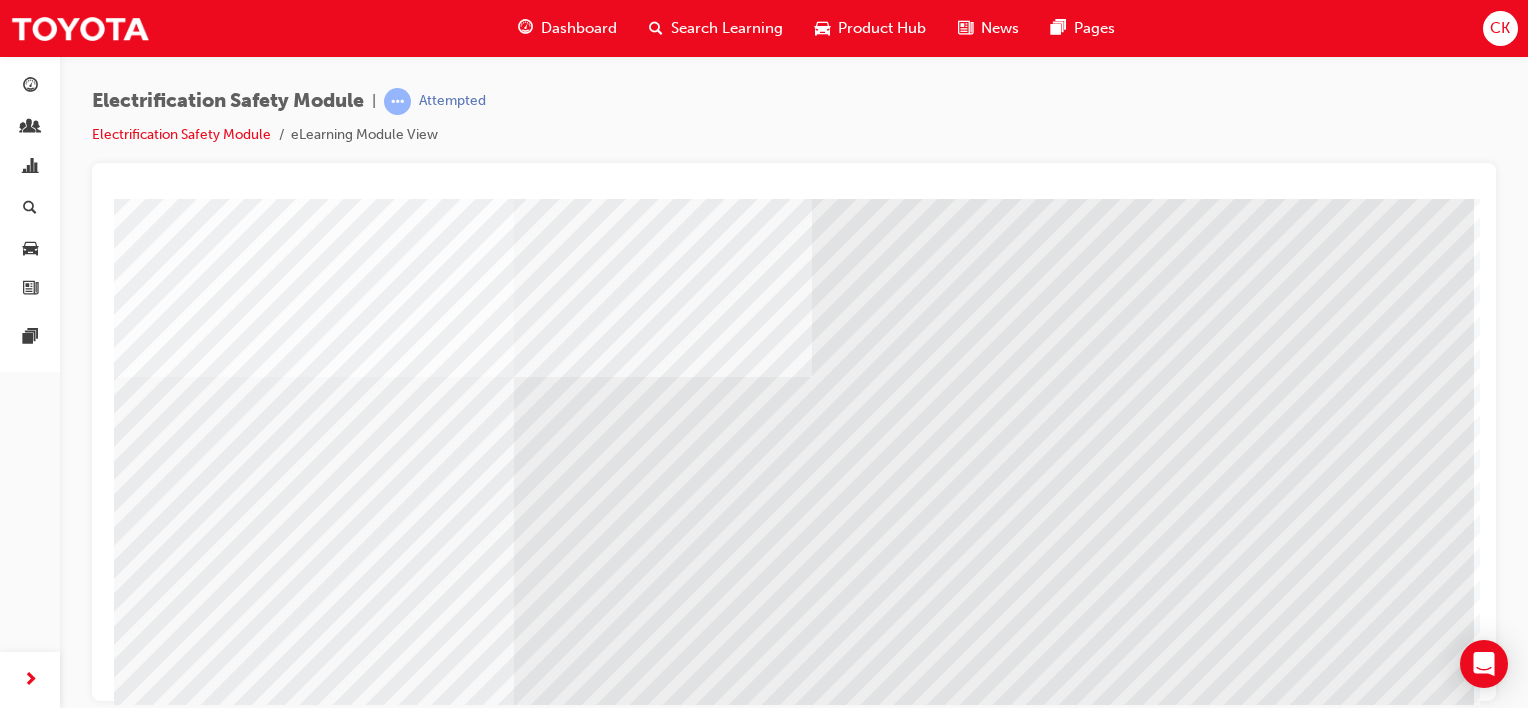 click at bounding box center (201, 5728) 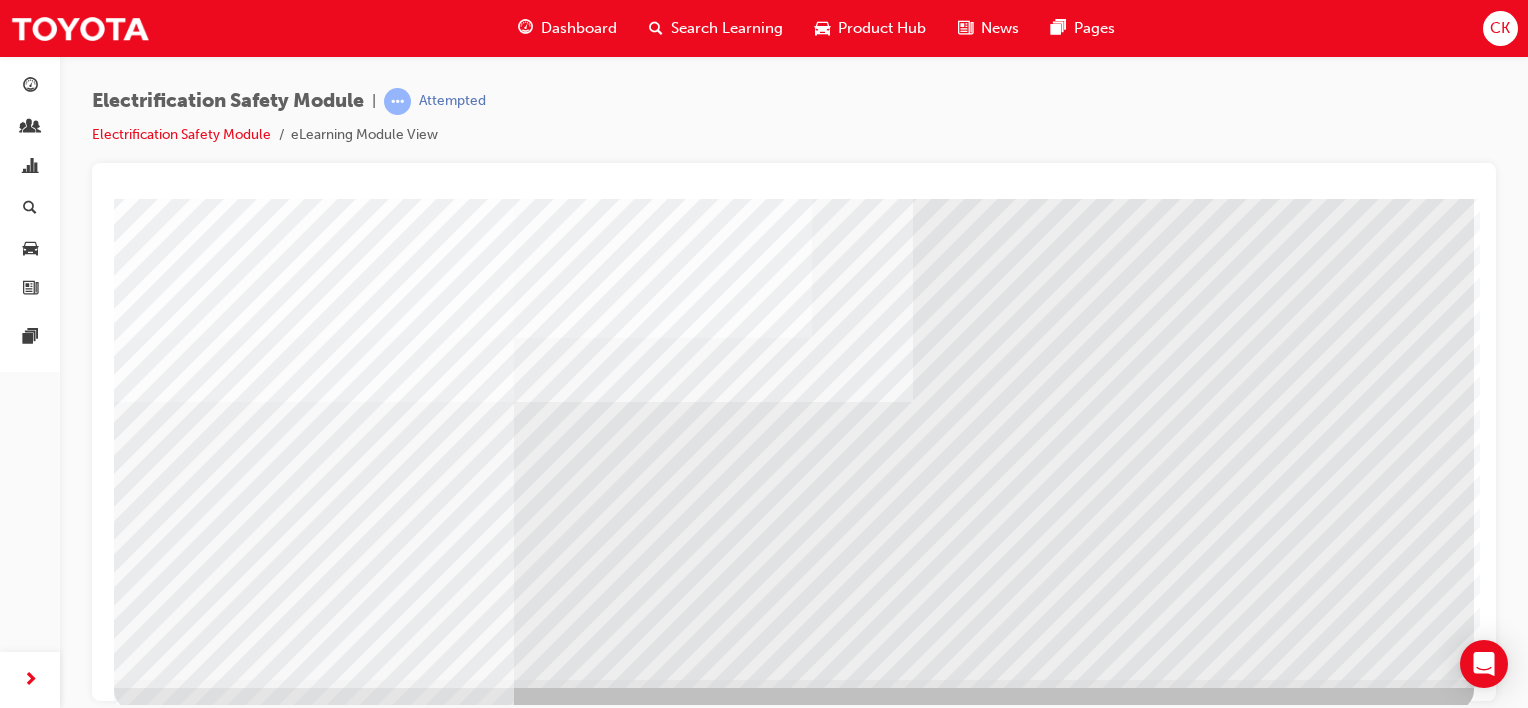 scroll, scrollTop: 259, scrollLeft: 0, axis: vertical 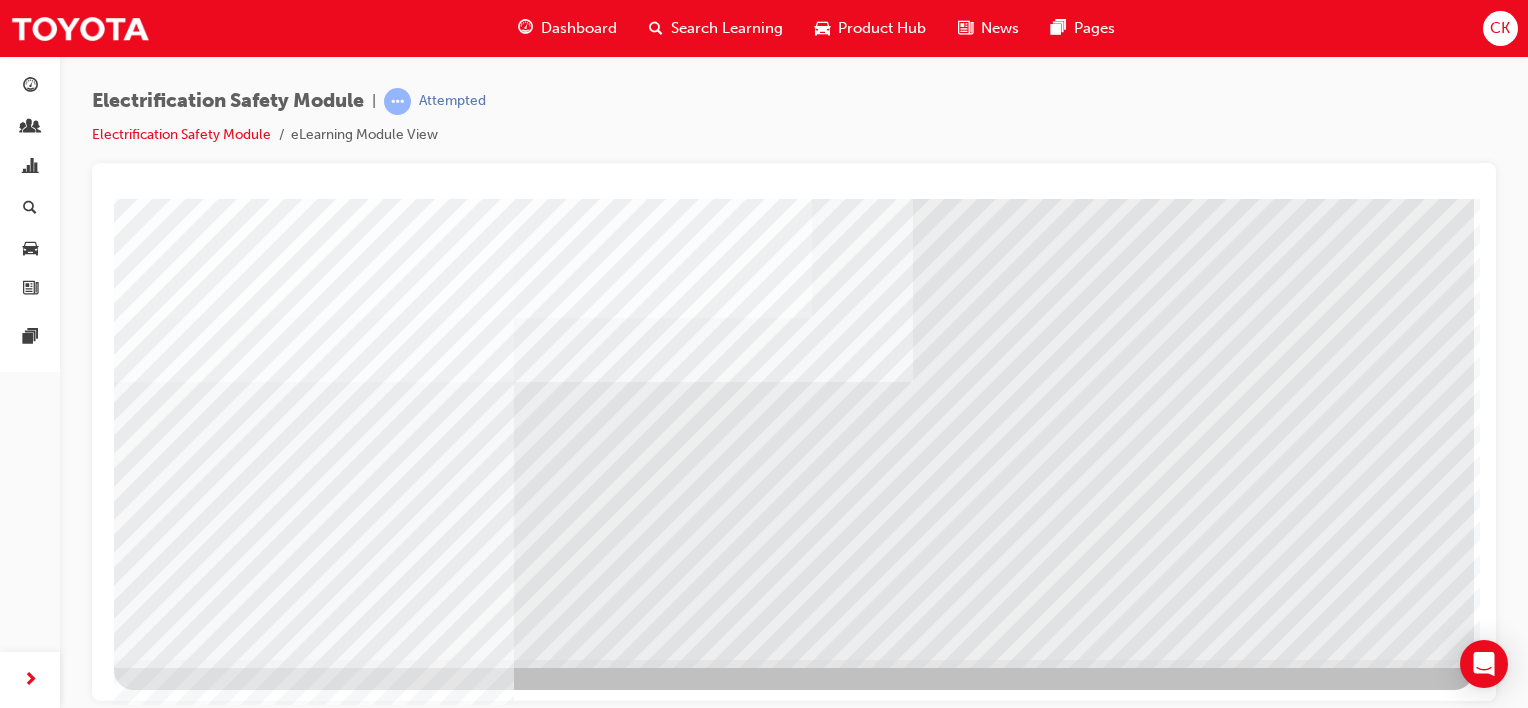 click at bounding box center [177, 5637] 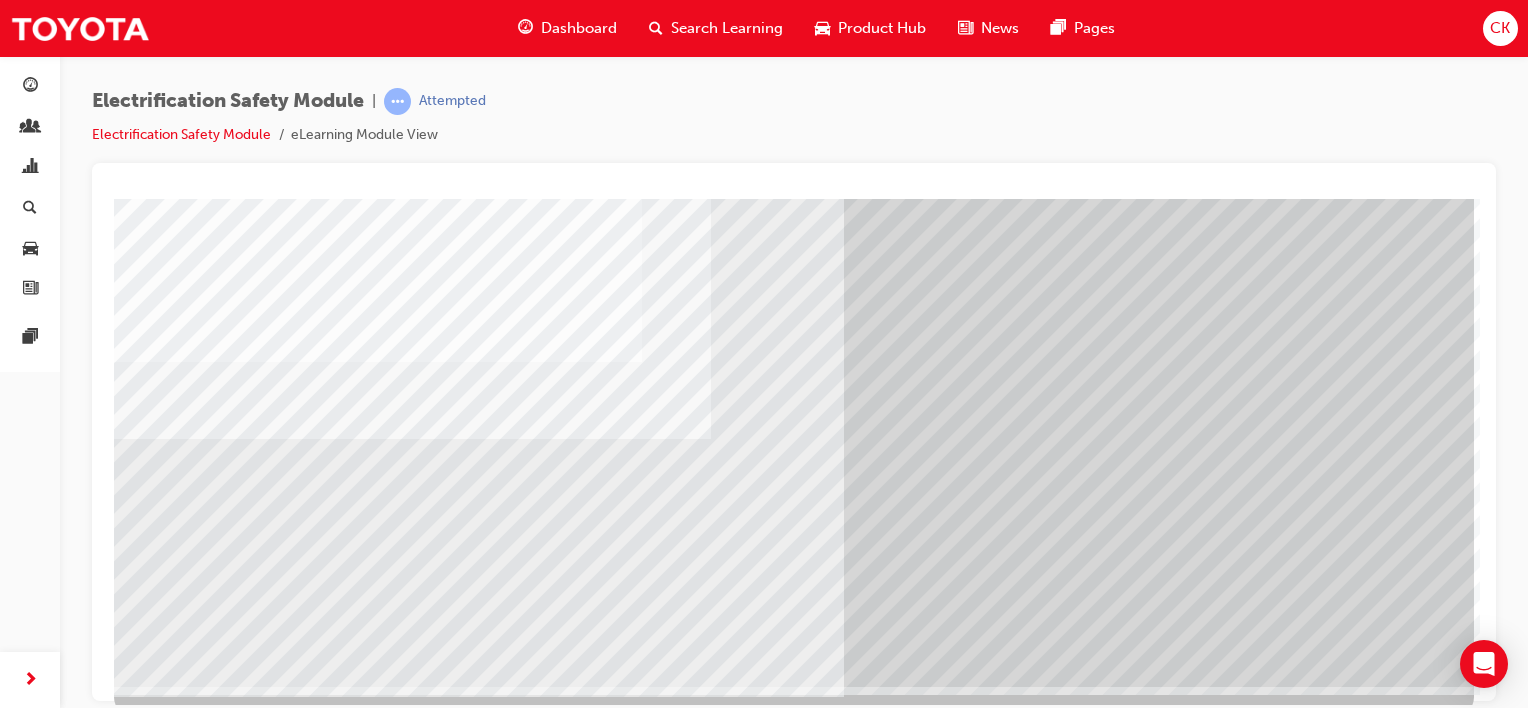 scroll, scrollTop: 259, scrollLeft: 0, axis: vertical 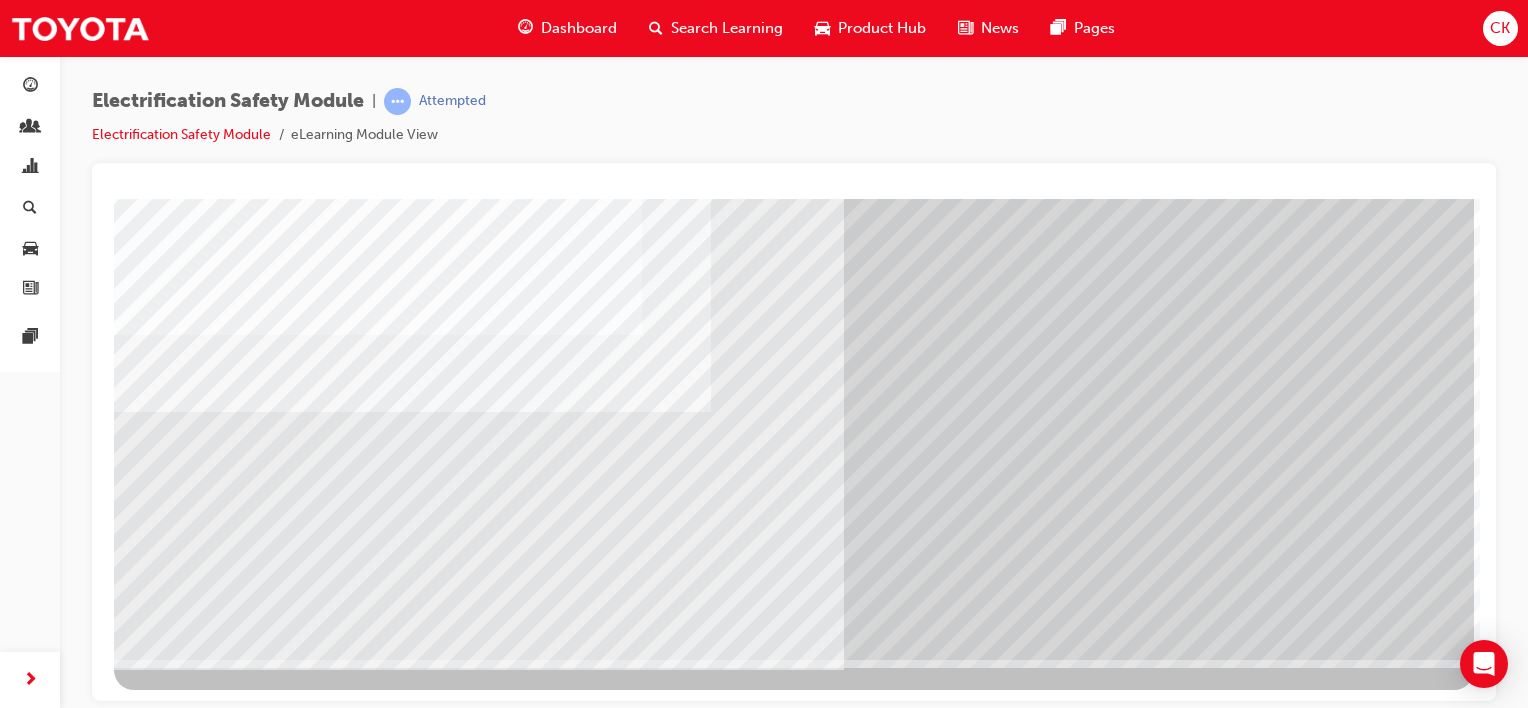 click at bounding box center (177, 2973) 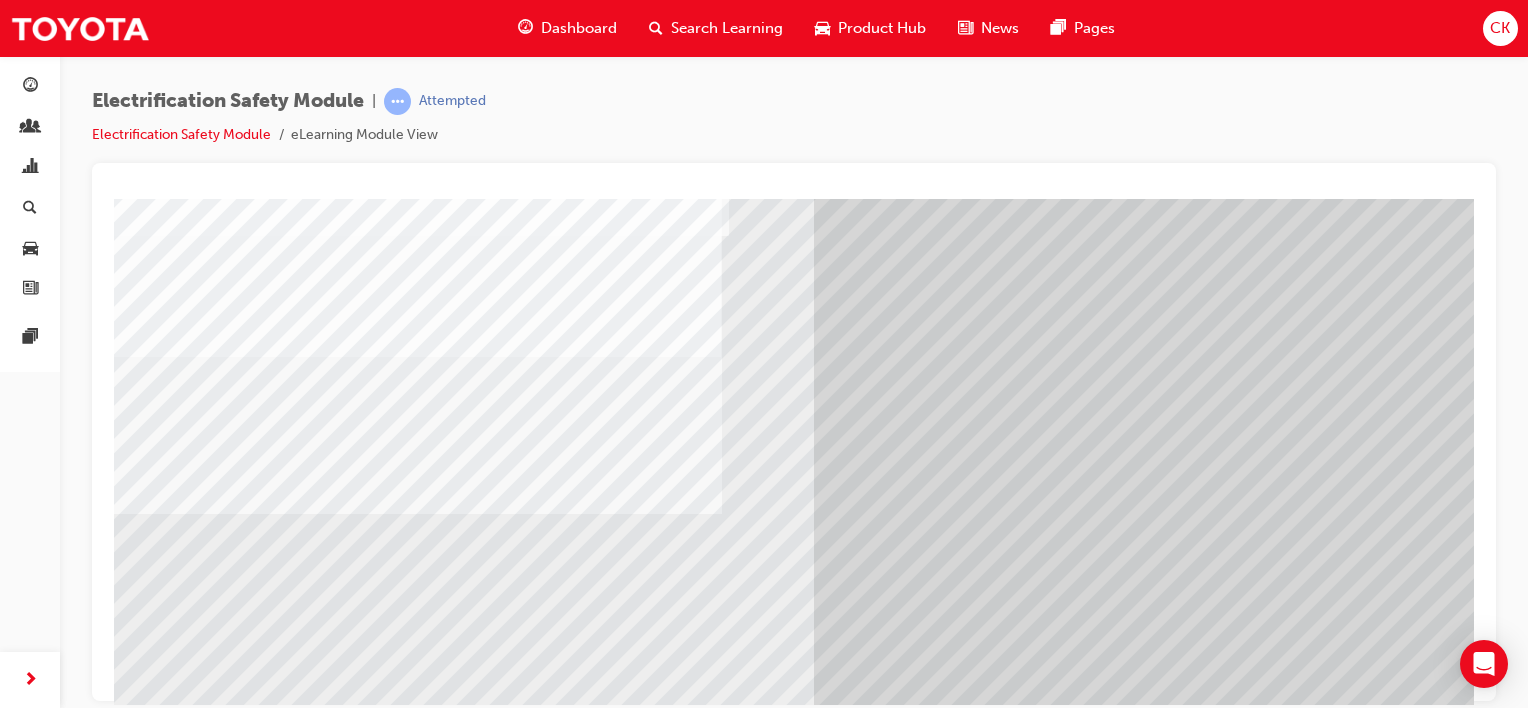 scroll, scrollTop: 200, scrollLeft: 0, axis: vertical 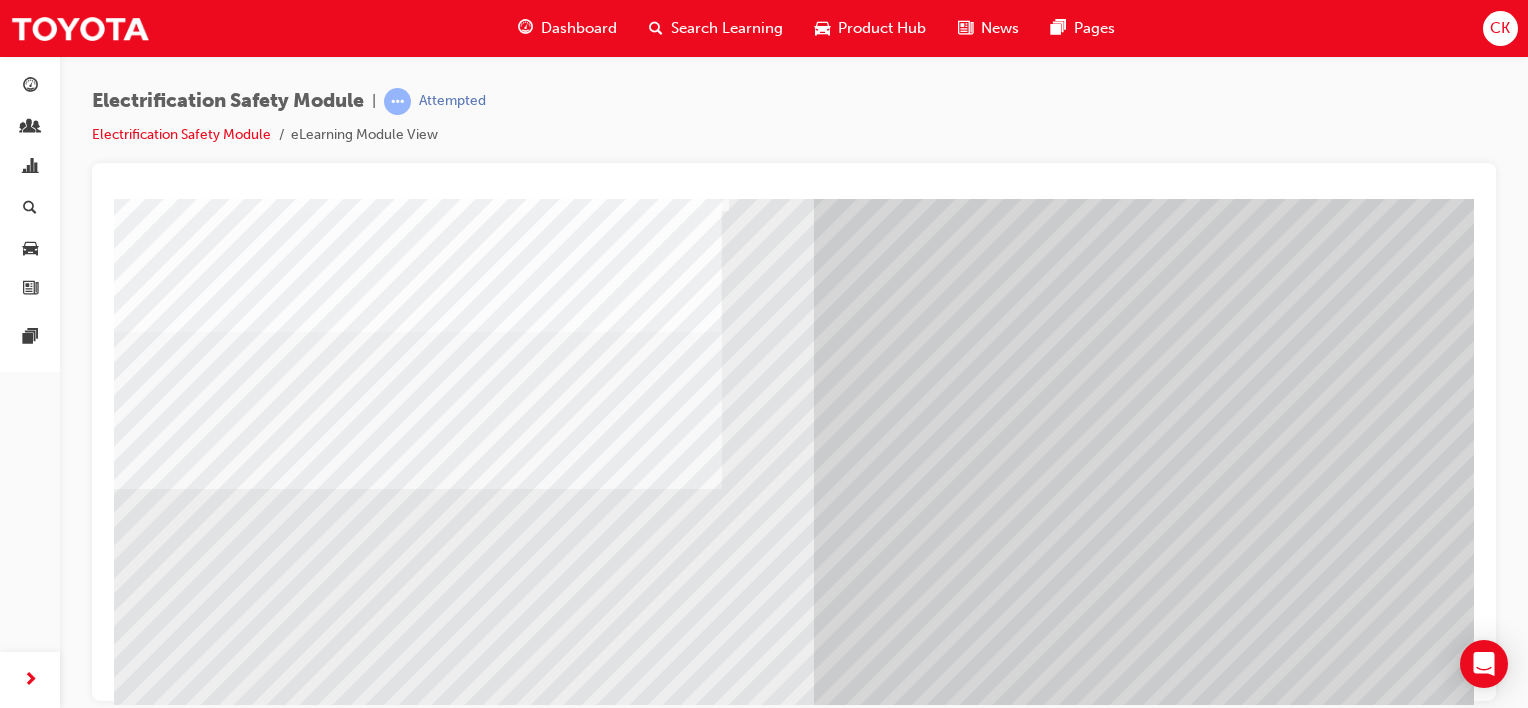 click at bounding box center (179, 6572) 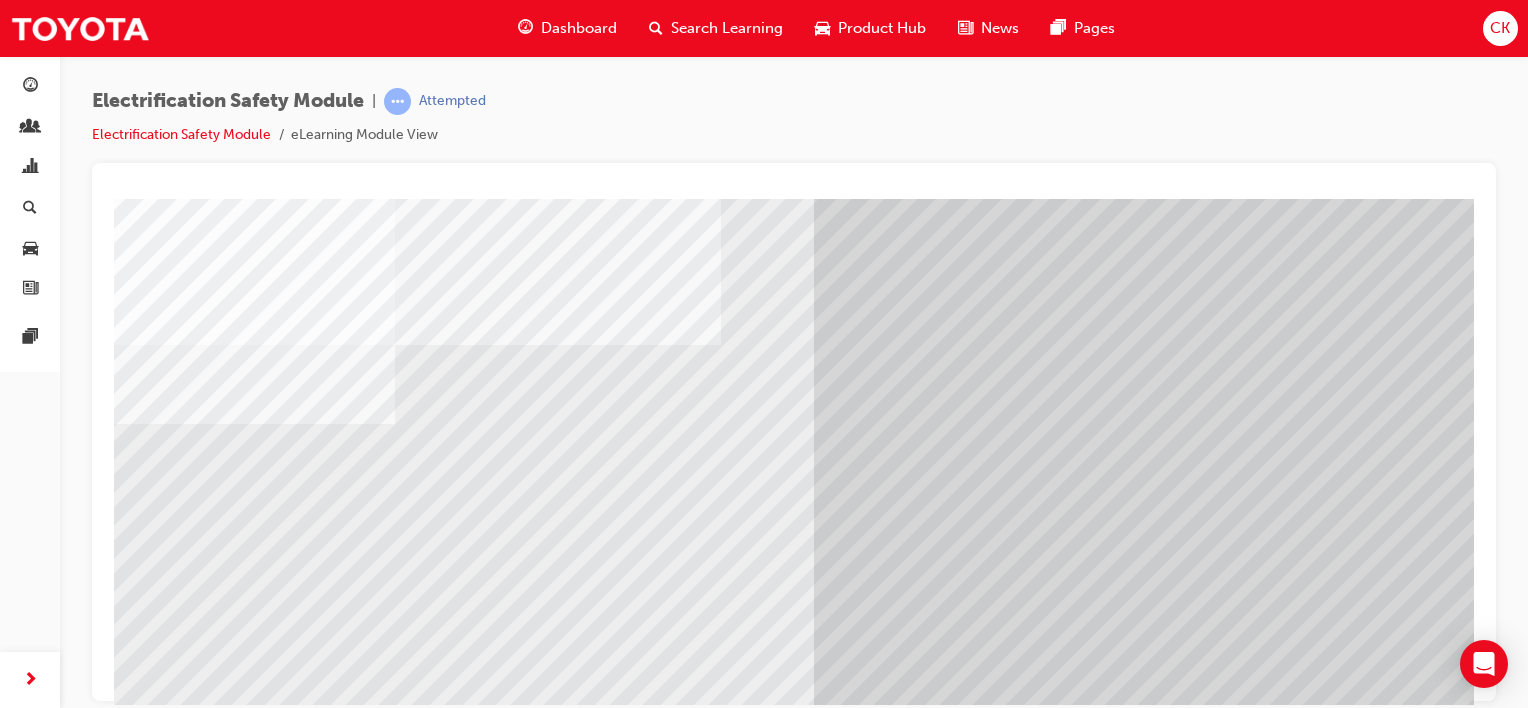scroll, scrollTop: 200, scrollLeft: 0, axis: vertical 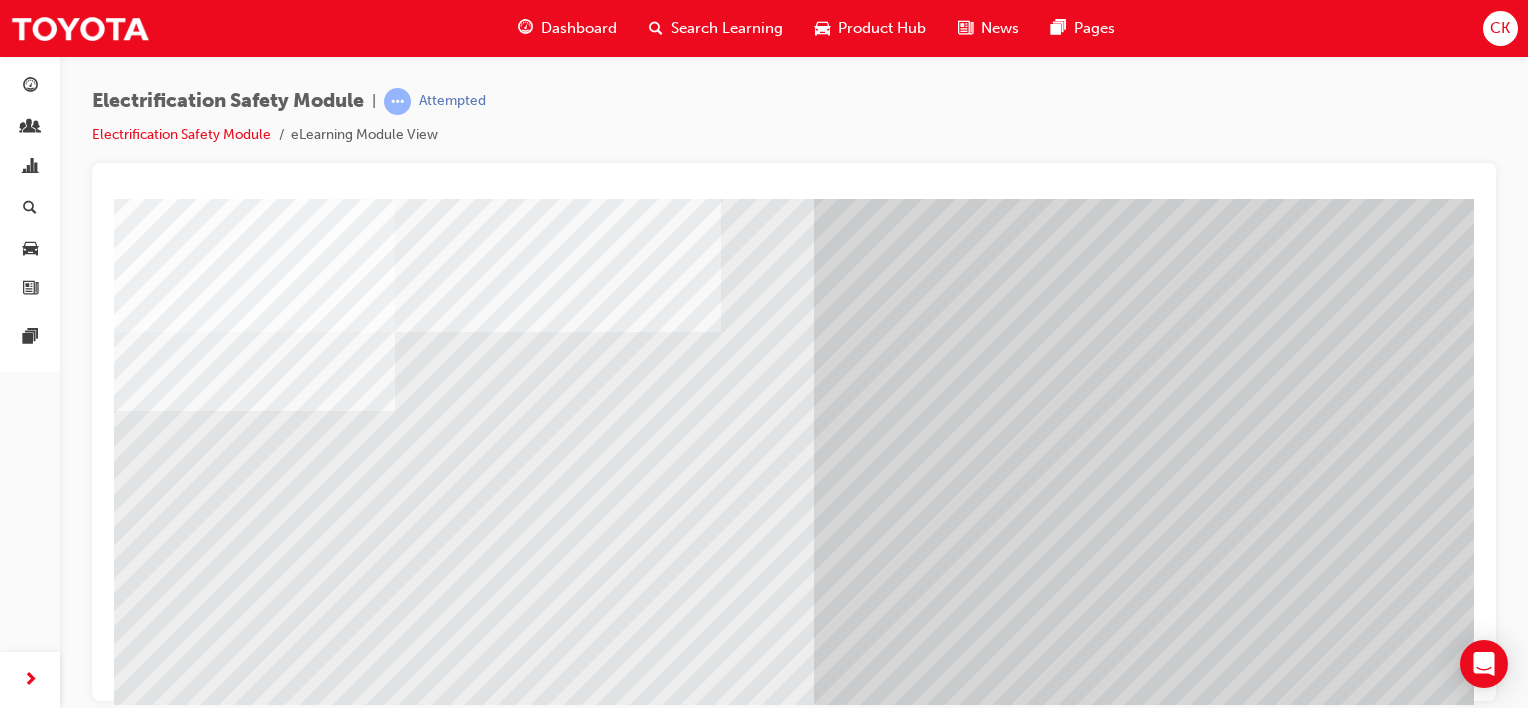 click at bounding box center (179, 6702) 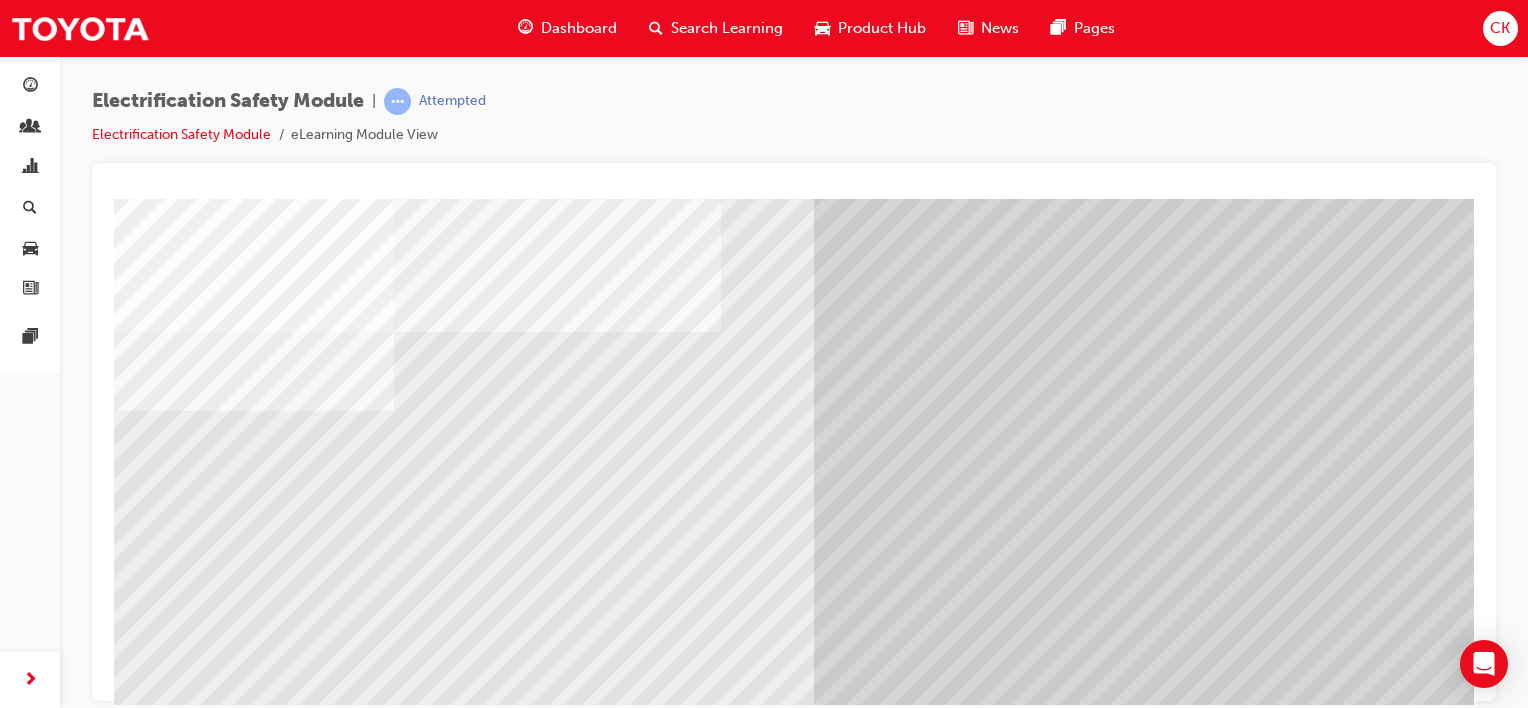 click at bounding box center [179, 6832] 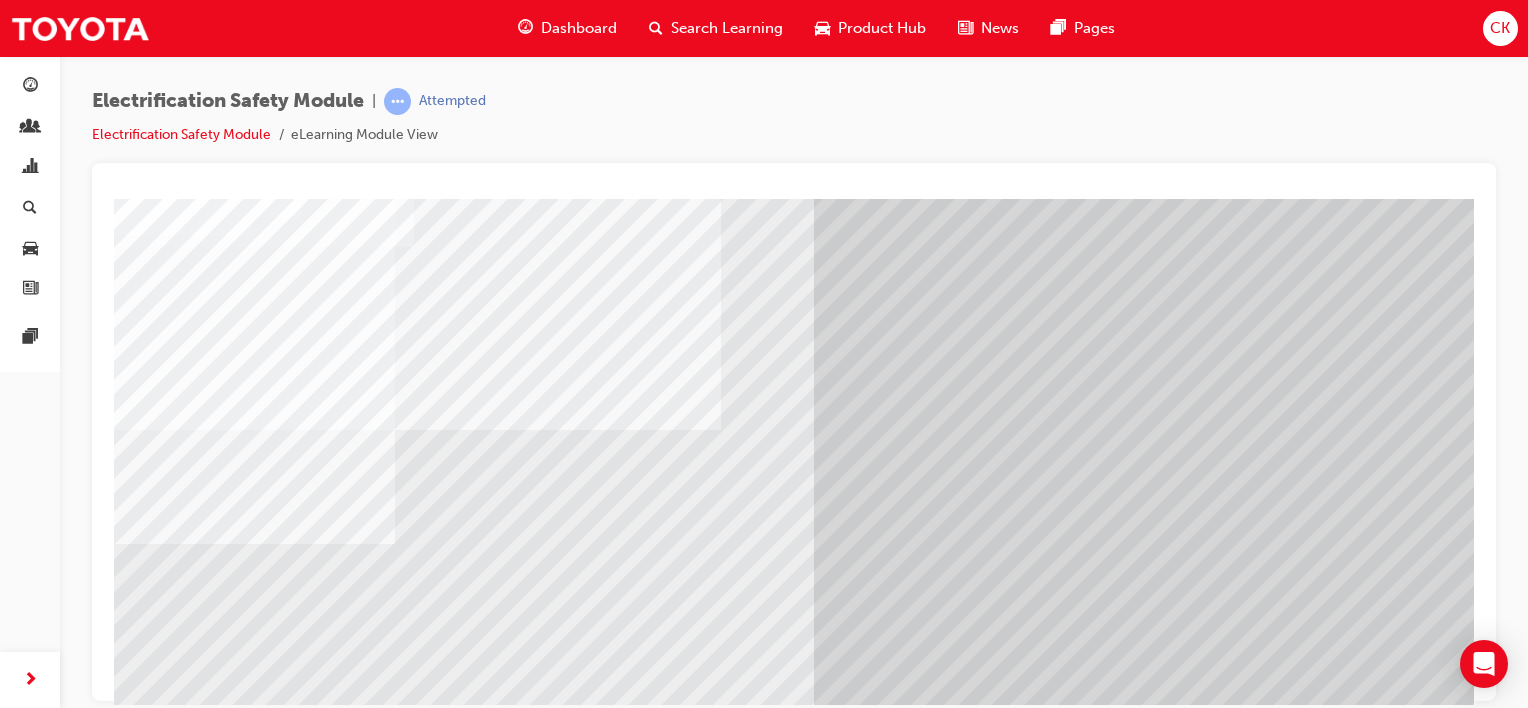 scroll, scrollTop: 100, scrollLeft: 0, axis: vertical 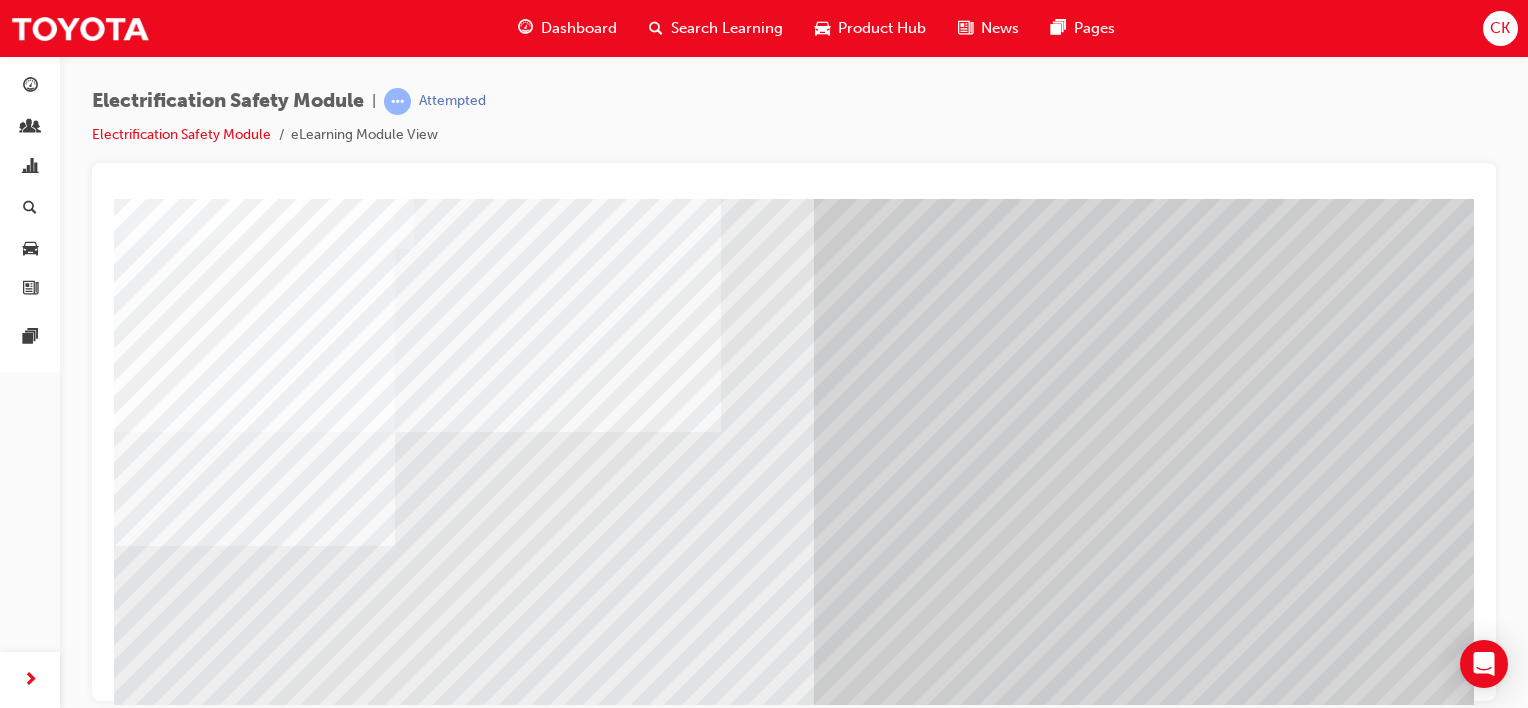click at bounding box center [179, 7062] 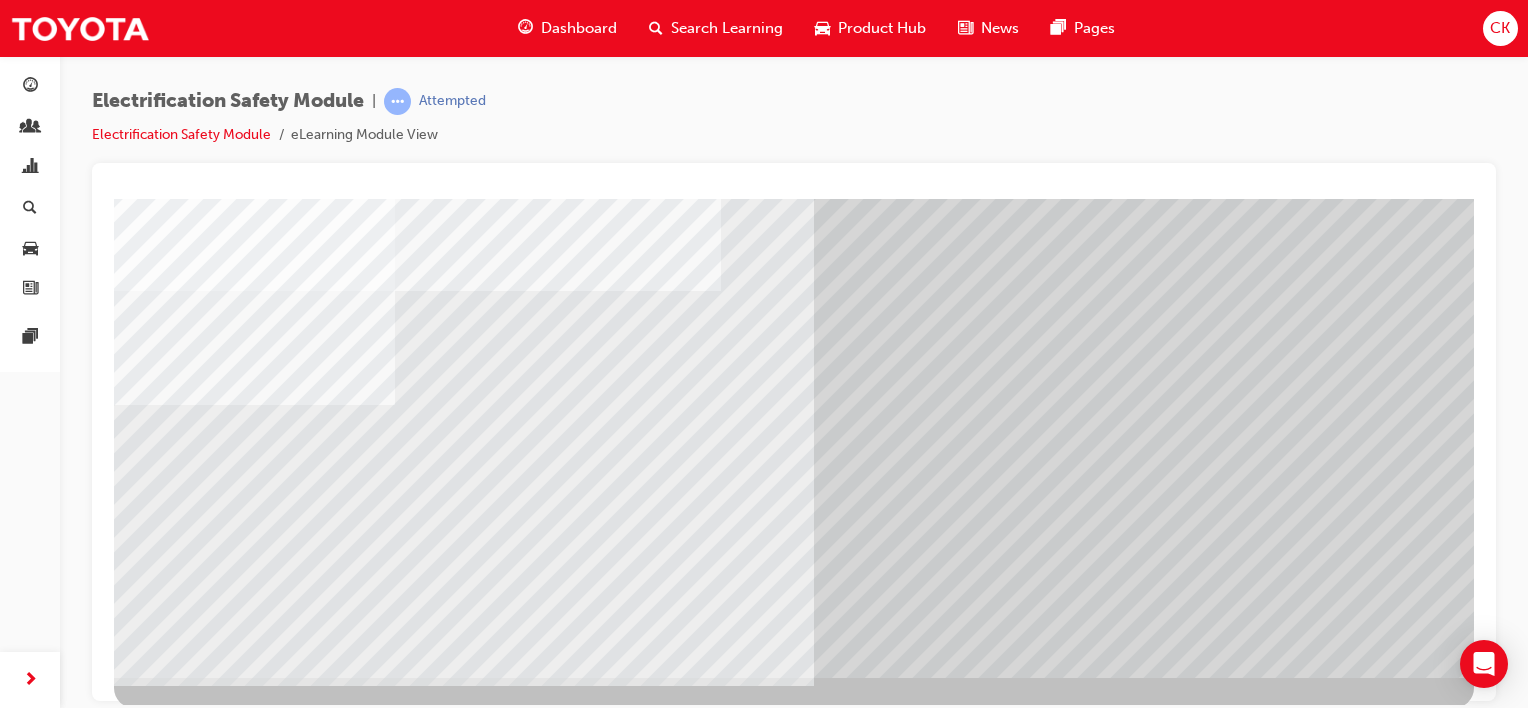 scroll, scrollTop: 259, scrollLeft: 0, axis: vertical 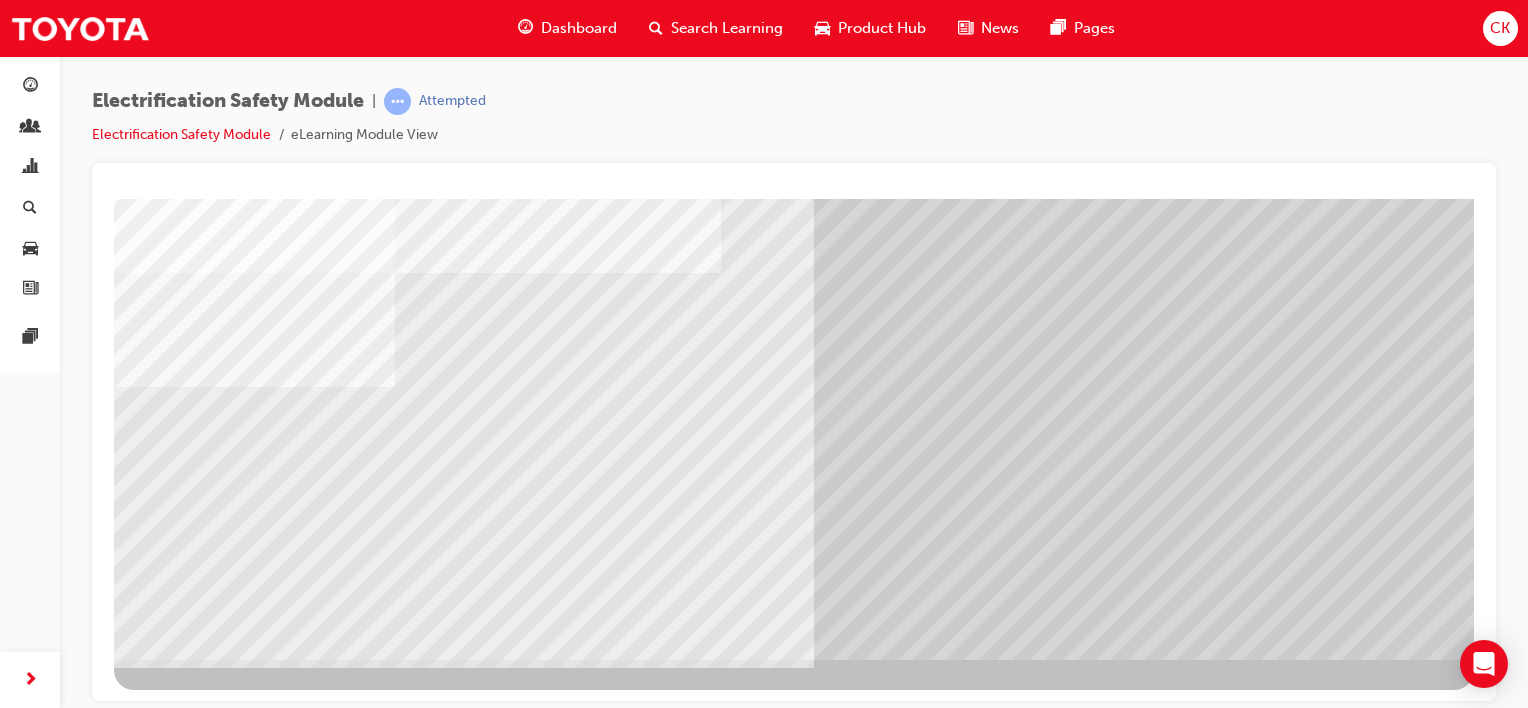 click at bounding box center [177, 6430] 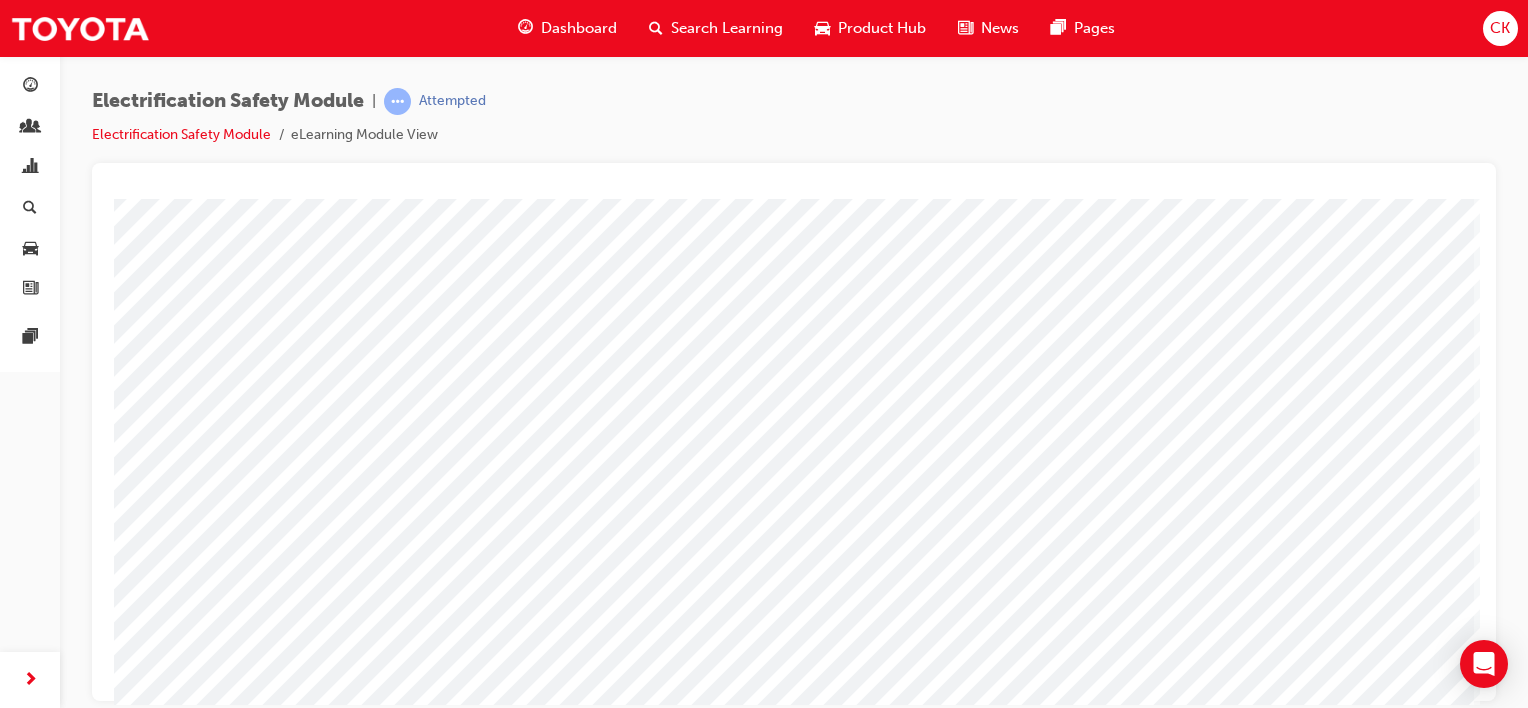 scroll, scrollTop: 259, scrollLeft: 0, axis: vertical 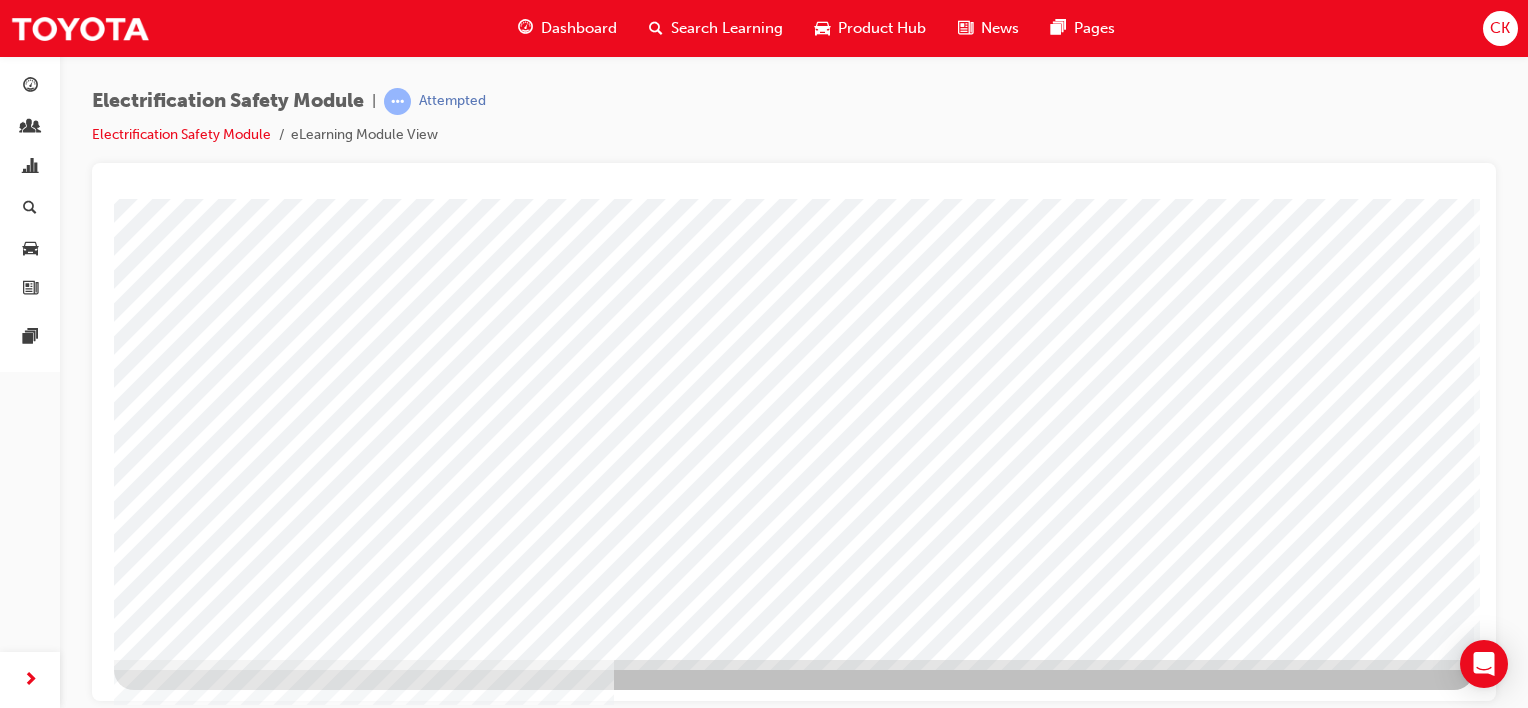 click at bounding box center (177, 2973) 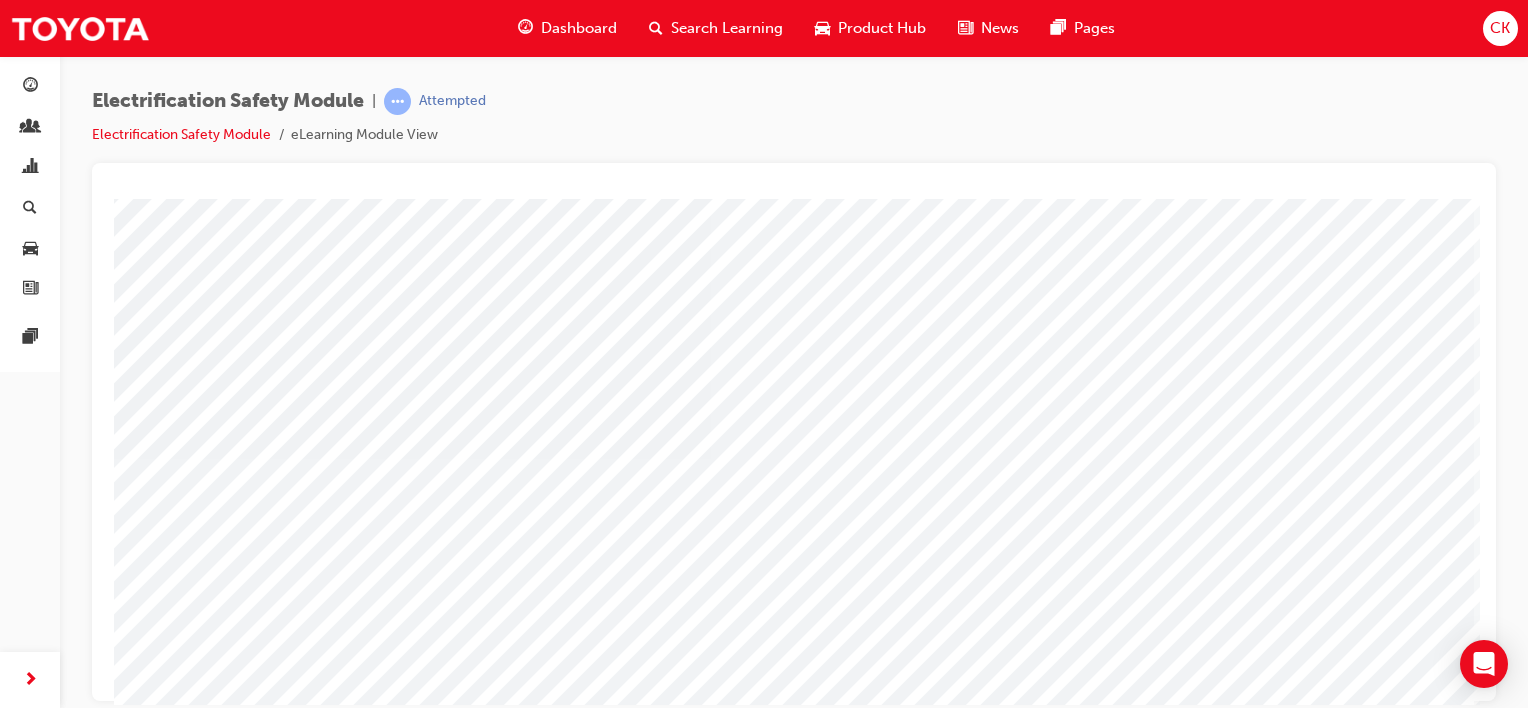 scroll, scrollTop: 259, scrollLeft: 0, axis: vertical 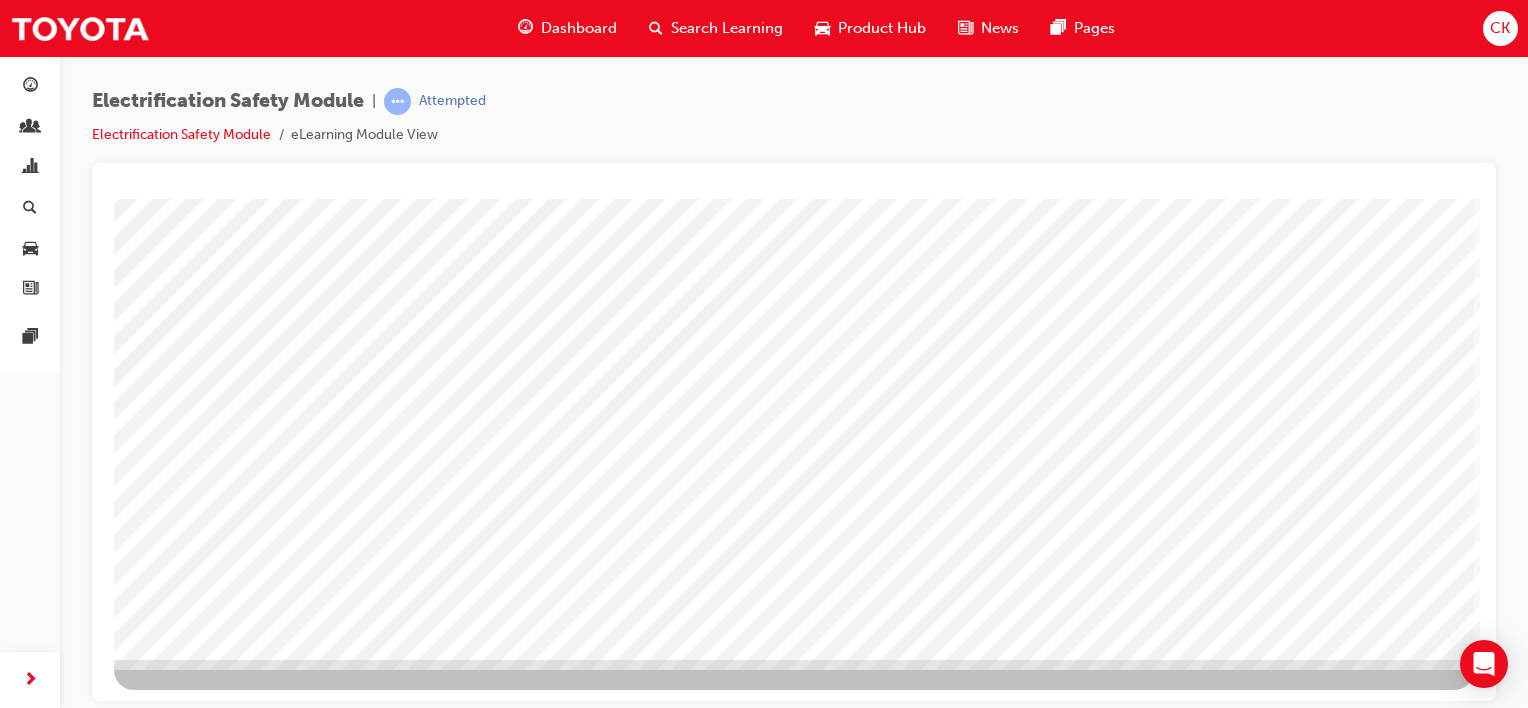 click at bounding box center [177, 2725] 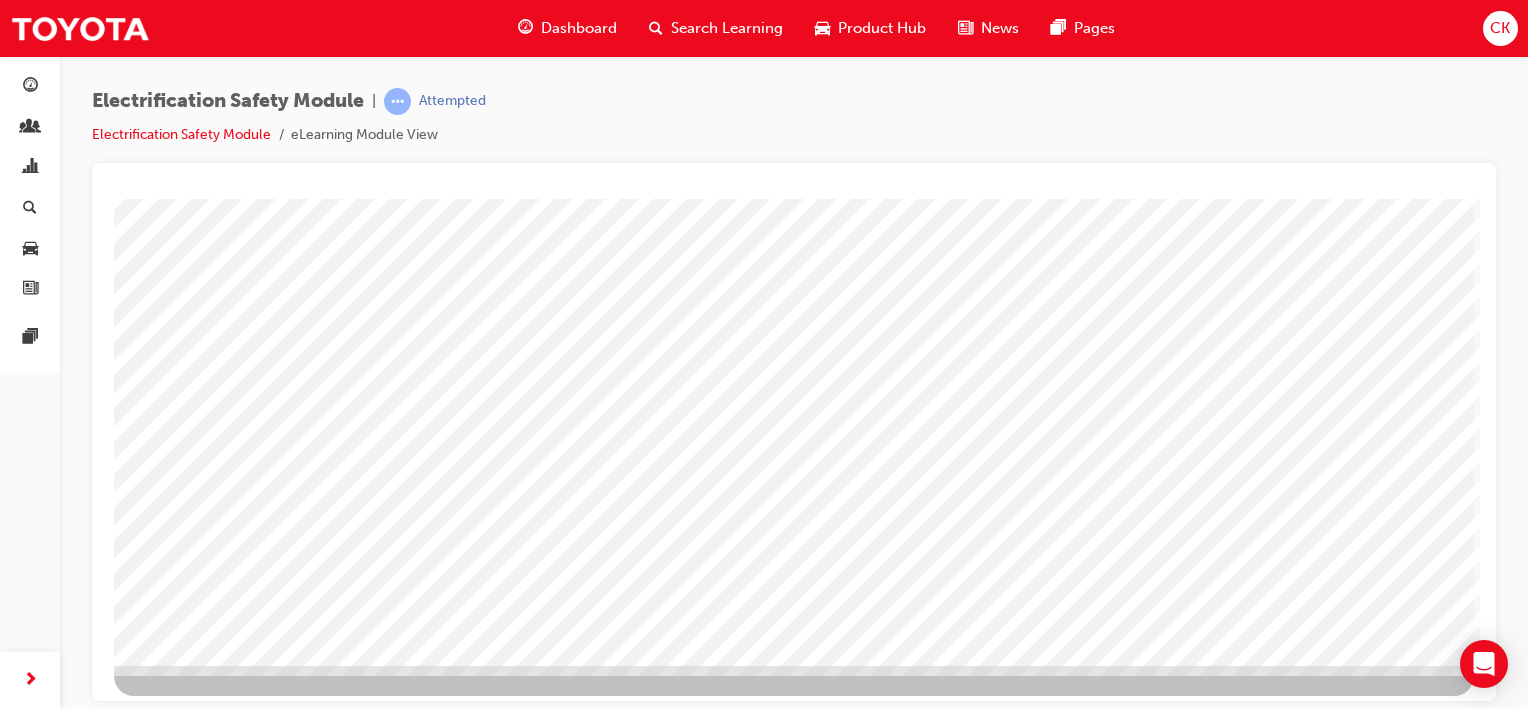 scroll, scrollTop: 259, scrollLeft: 0, axis: vertical 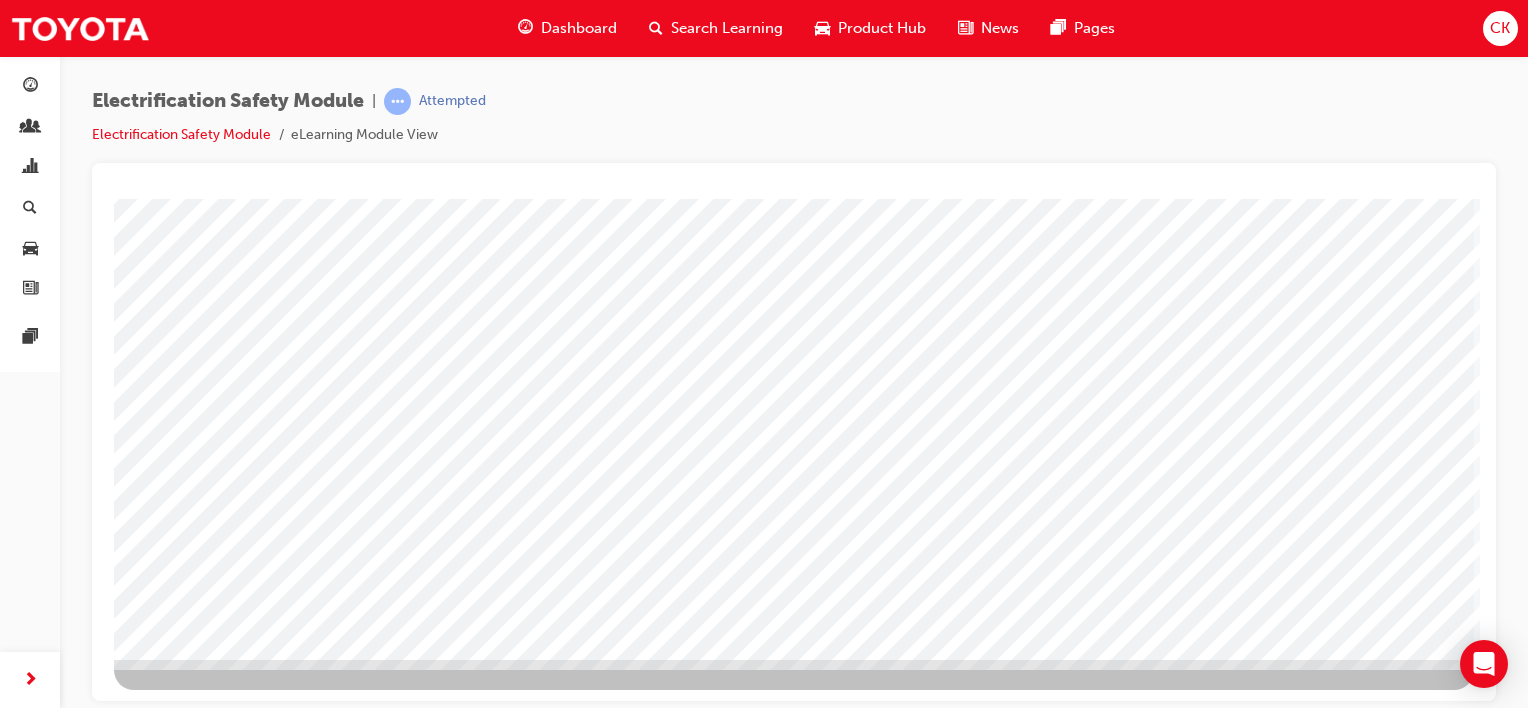 click at bounding box center (177, 3445) 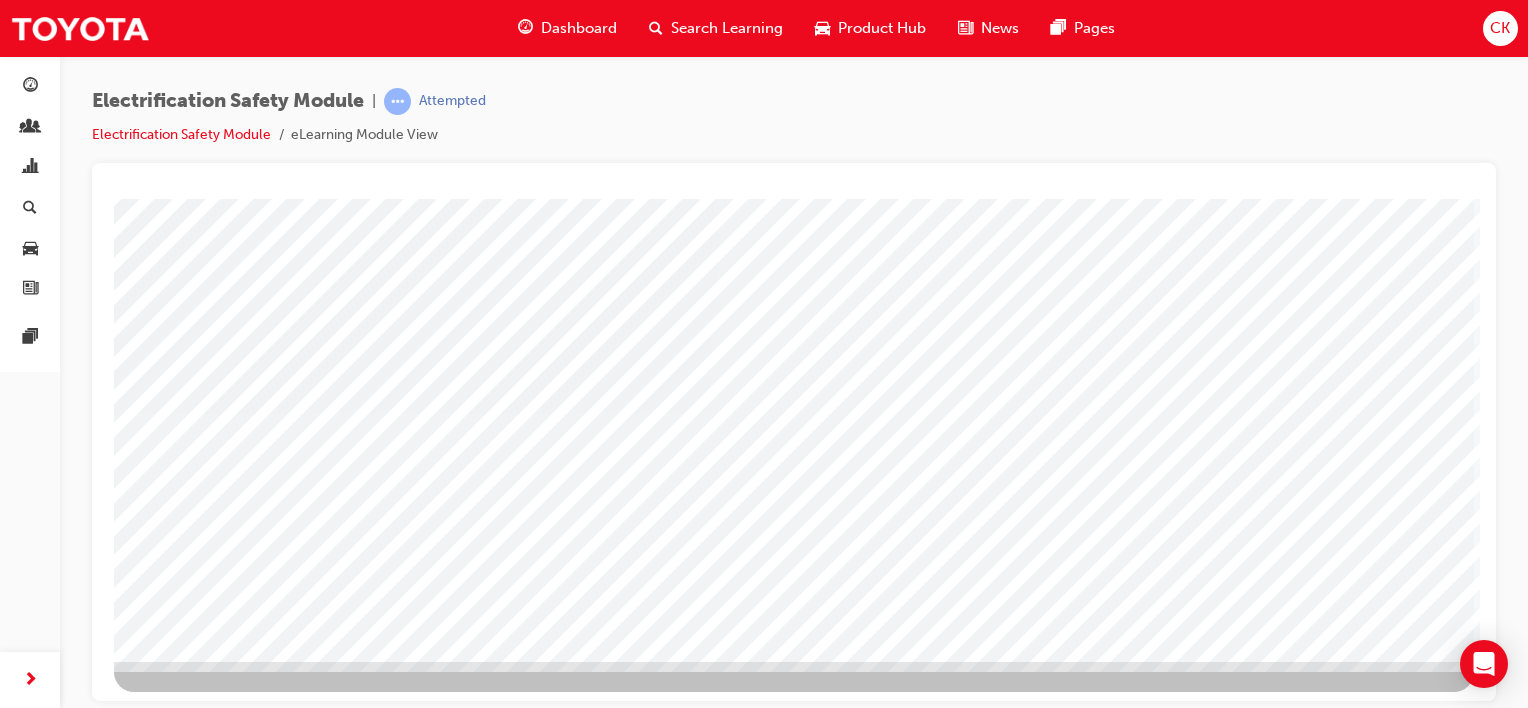 scroll, scrollTop: 259, scrollLeft: 0, axis: vertical 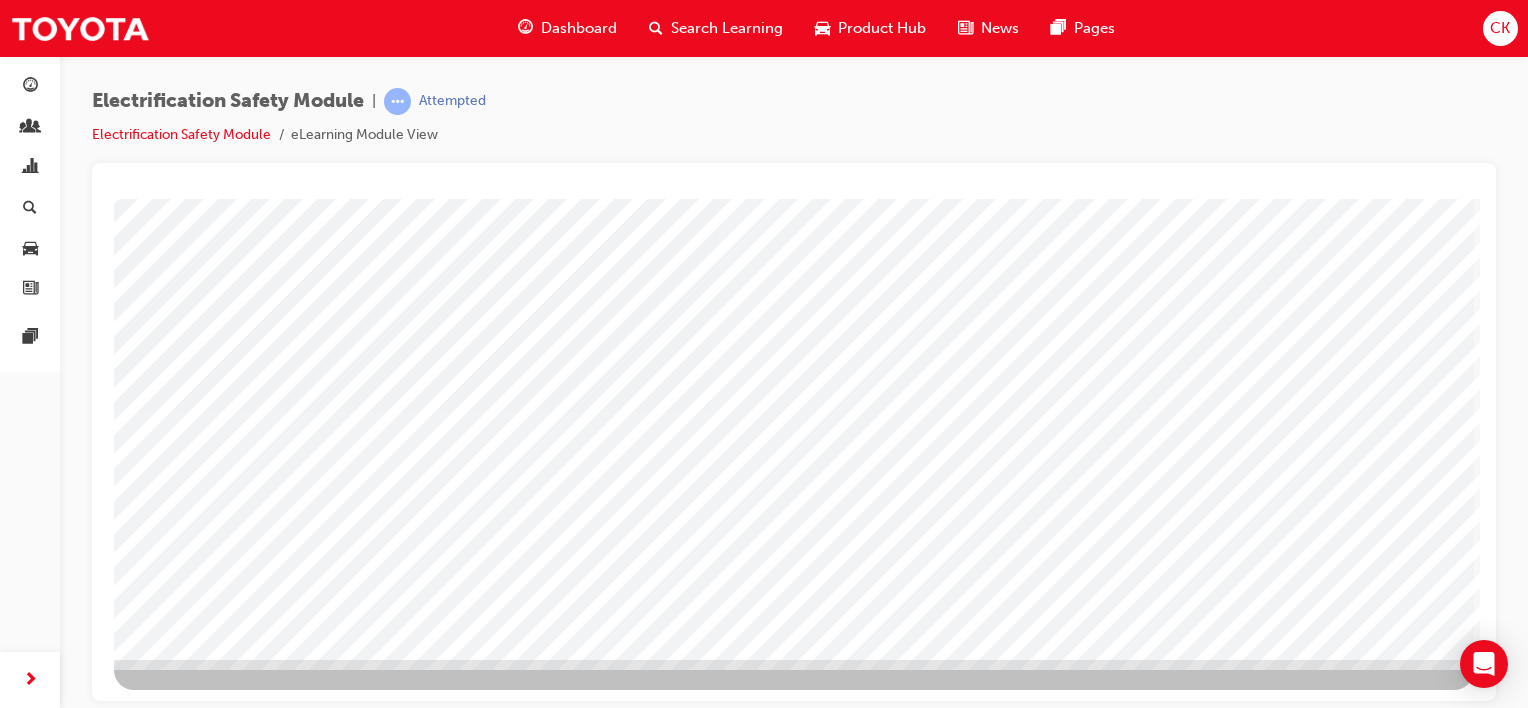 click at bounding box center (177, 2725) 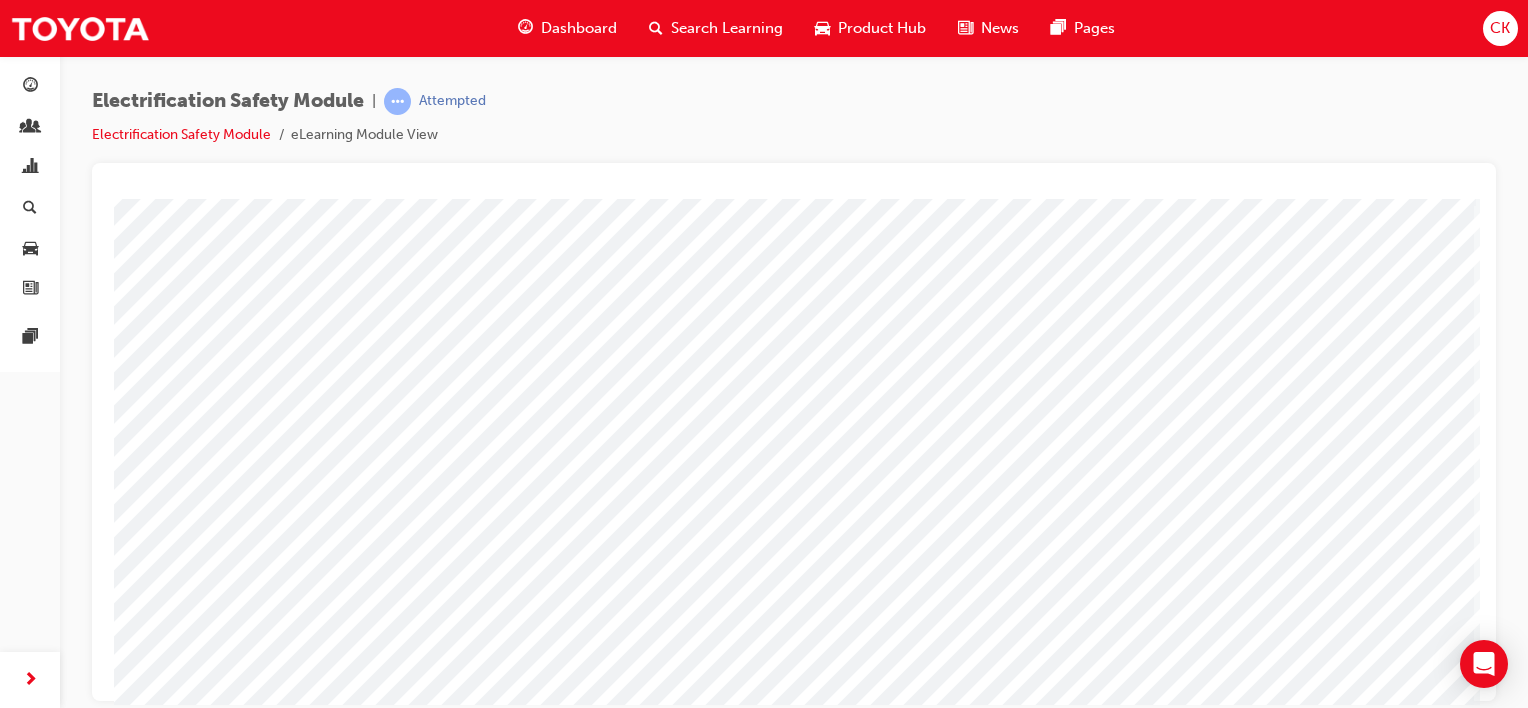 scroll, scrollTop: 259, scrollLeft: 0, axis: vertical 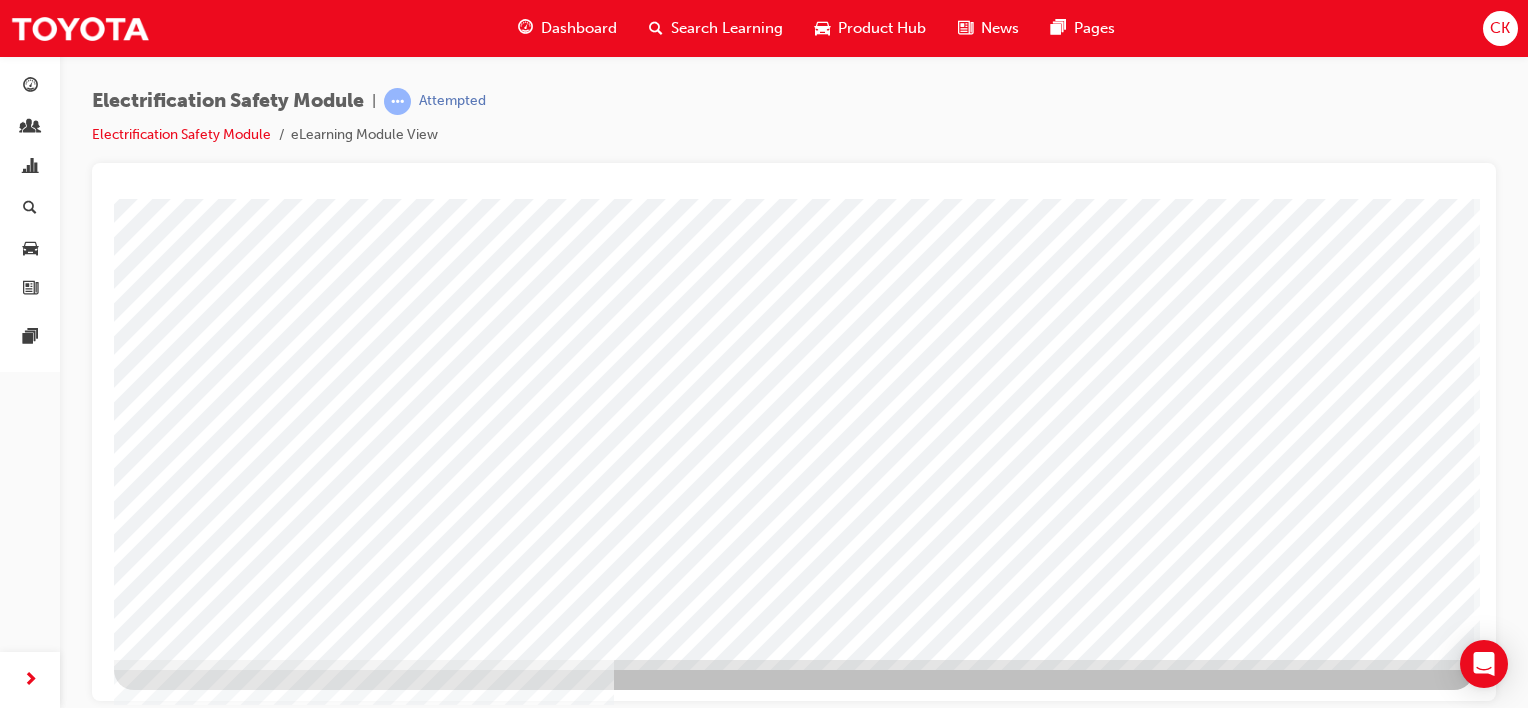click at bounding box center [177, 2973] 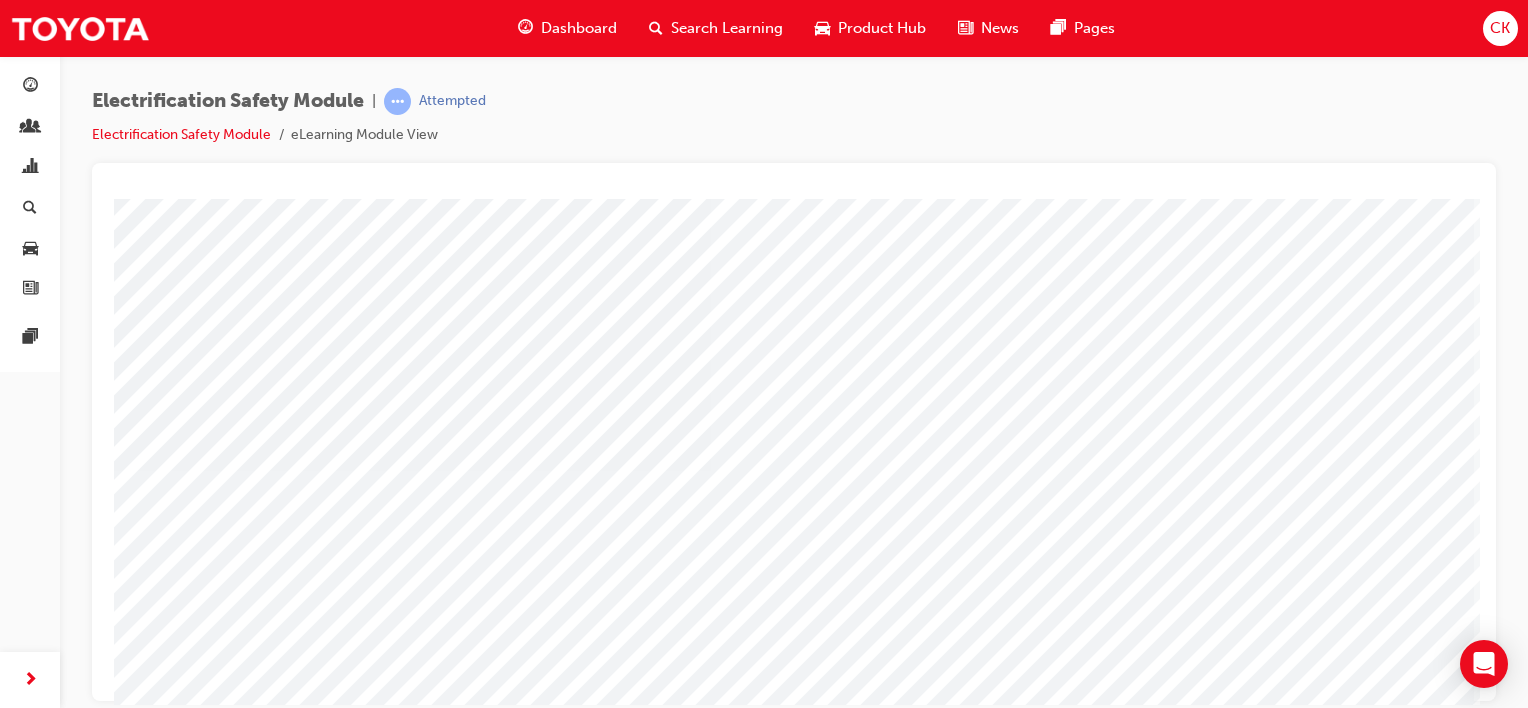 scroll, scrollTop: 259, scrollLeft: 0, axis: vertical 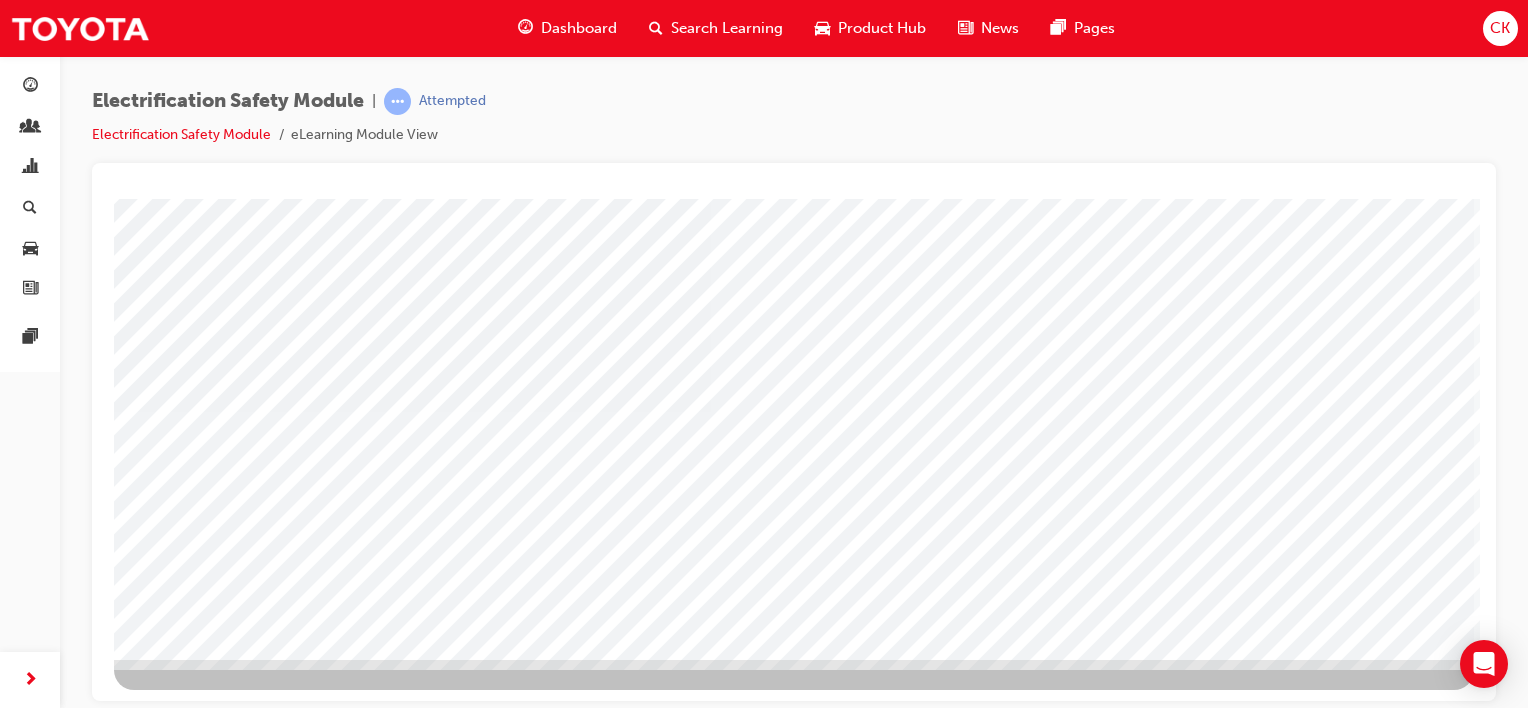 click at bounding box center (177, 2725) 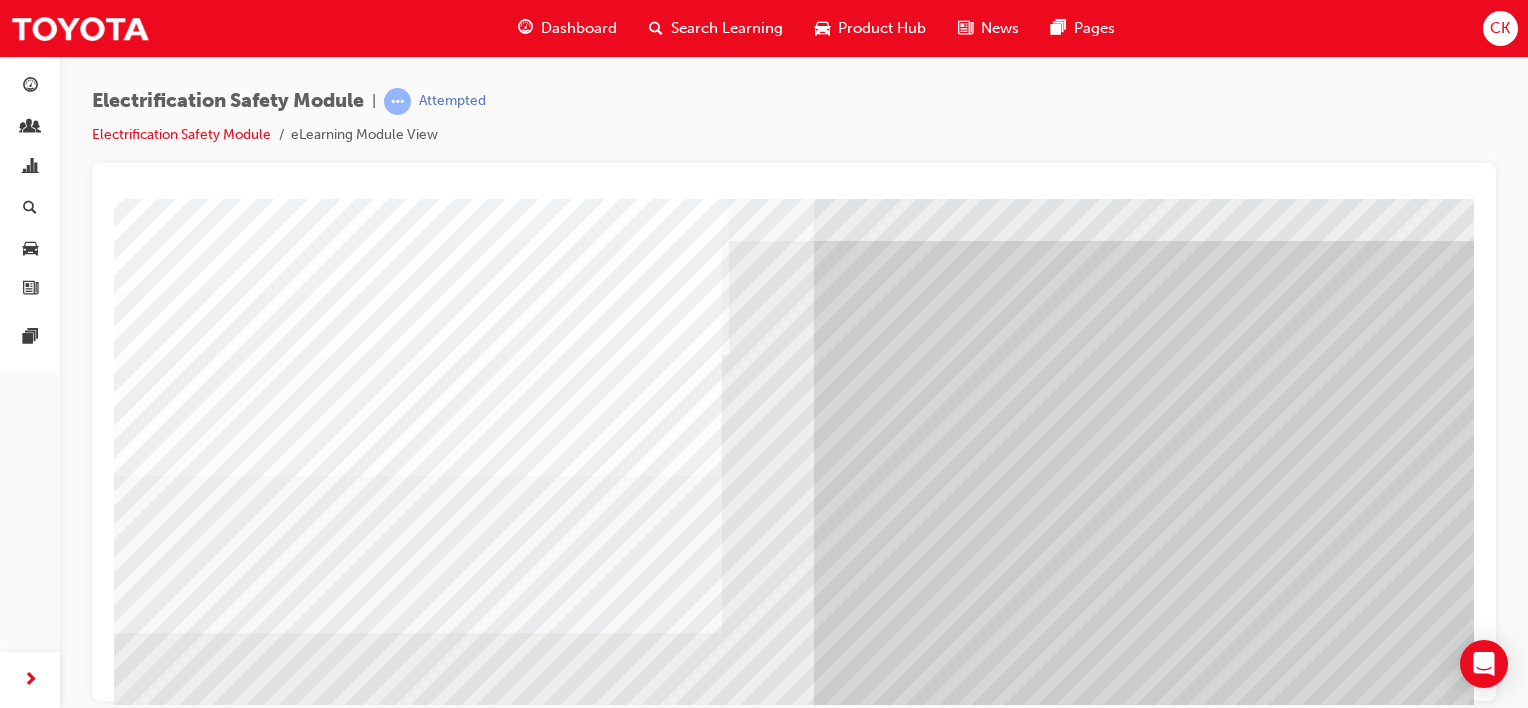 scroll, scrollTop: 100, scrollLeft: 0, axis: vertical 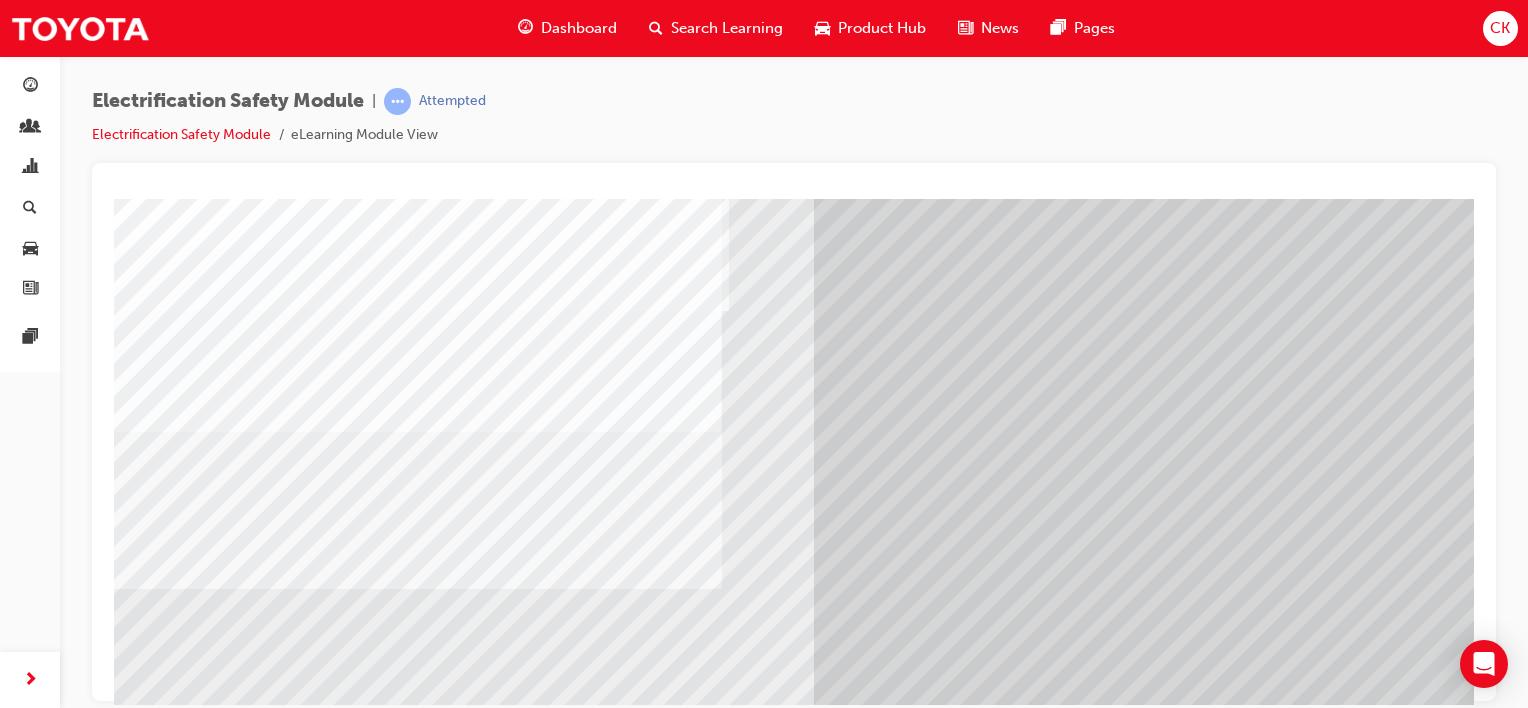 click at bounding box center [154, 8915] 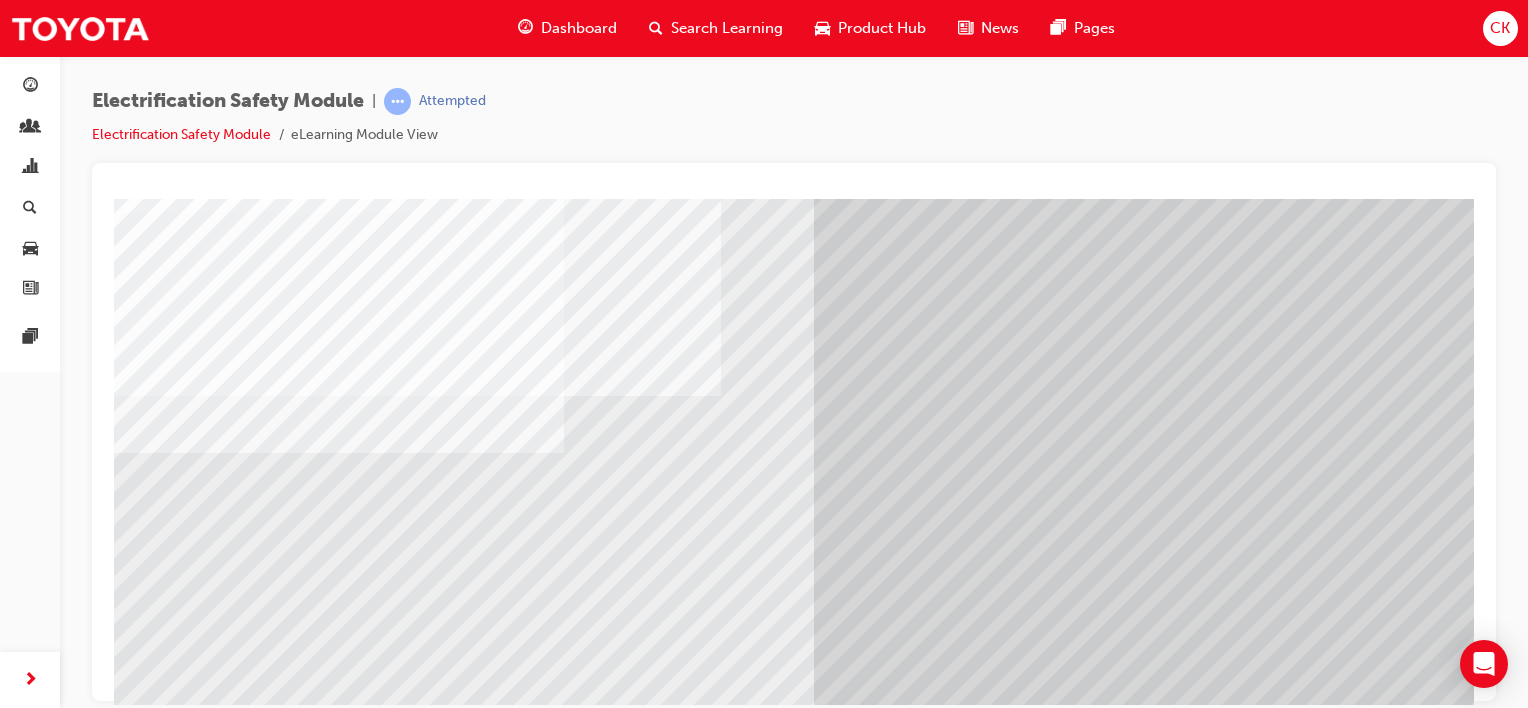 scroll, scrollTop: 200, scrollLeft: 0, axis: vertical 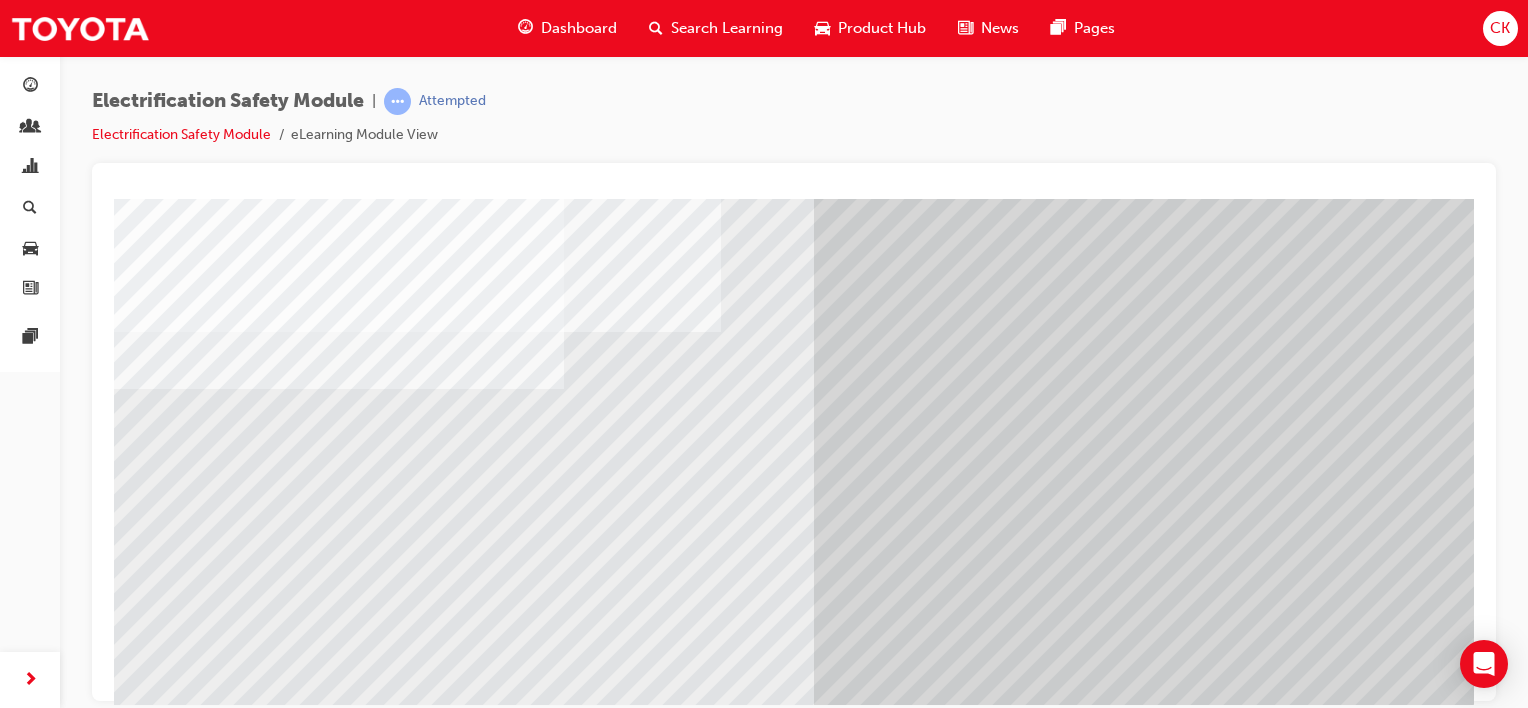 click at bounding box center (154, 8895) 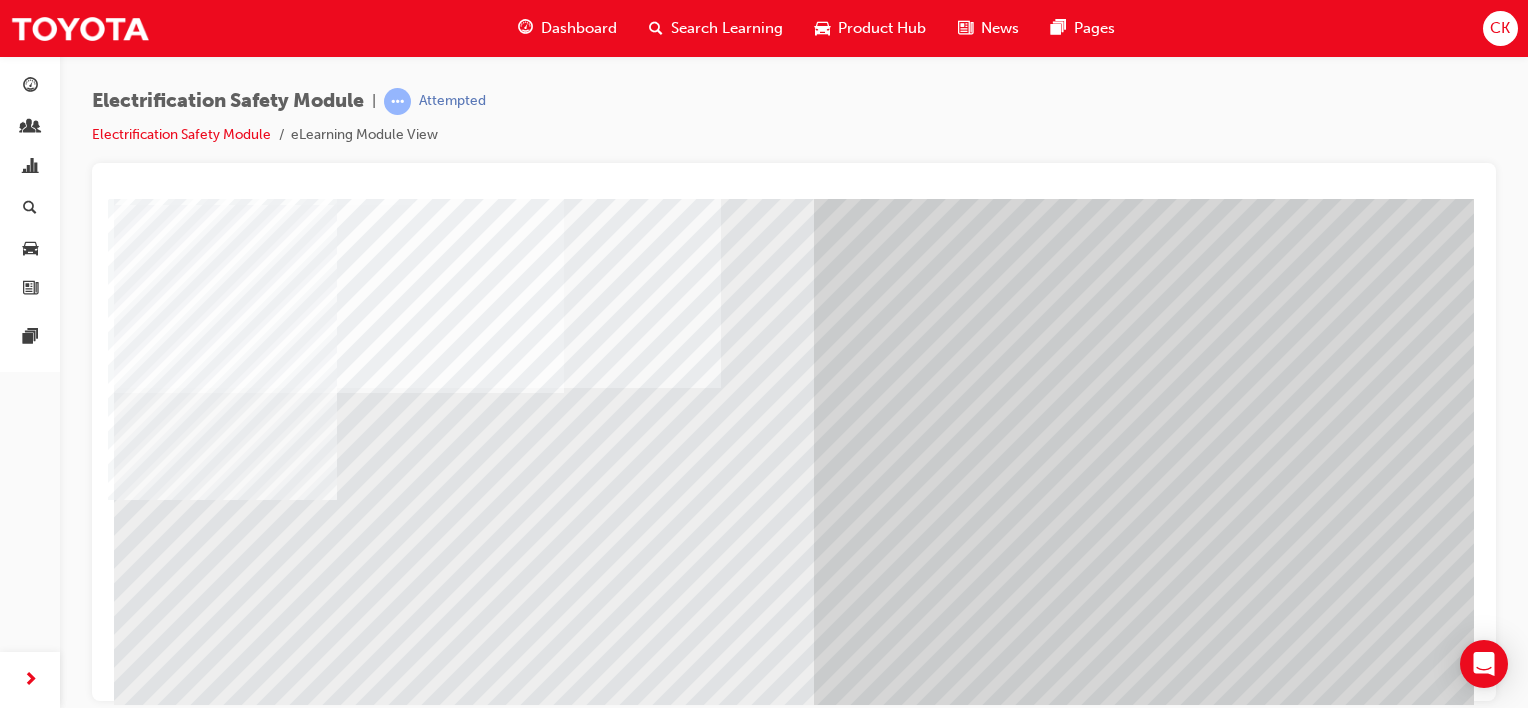 scroll, scrollTop: 100, scrollLeft: 0, axis: vertical 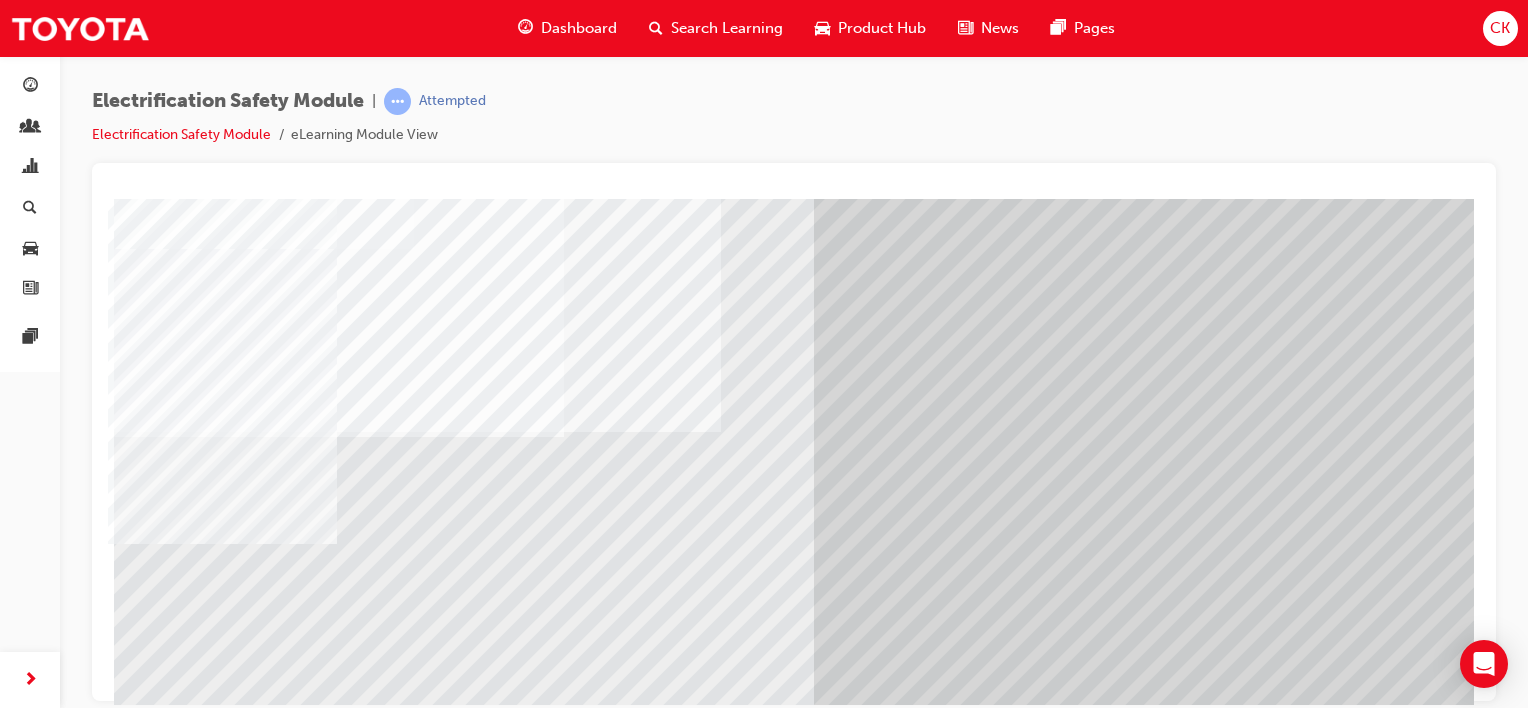 click at bounding box center (154, 9075) 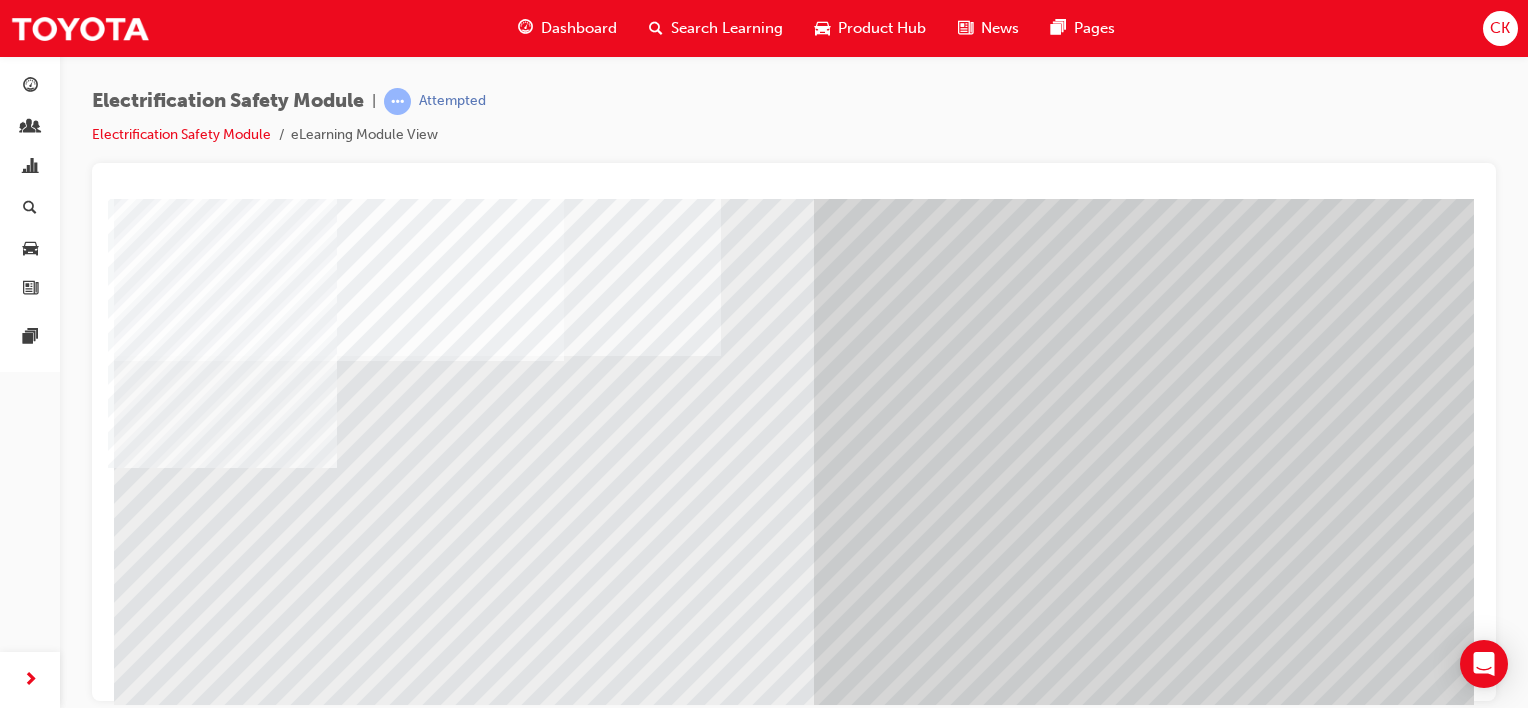 scroll, scrollTop: 59, scrollLeft: 0, axis: vertical 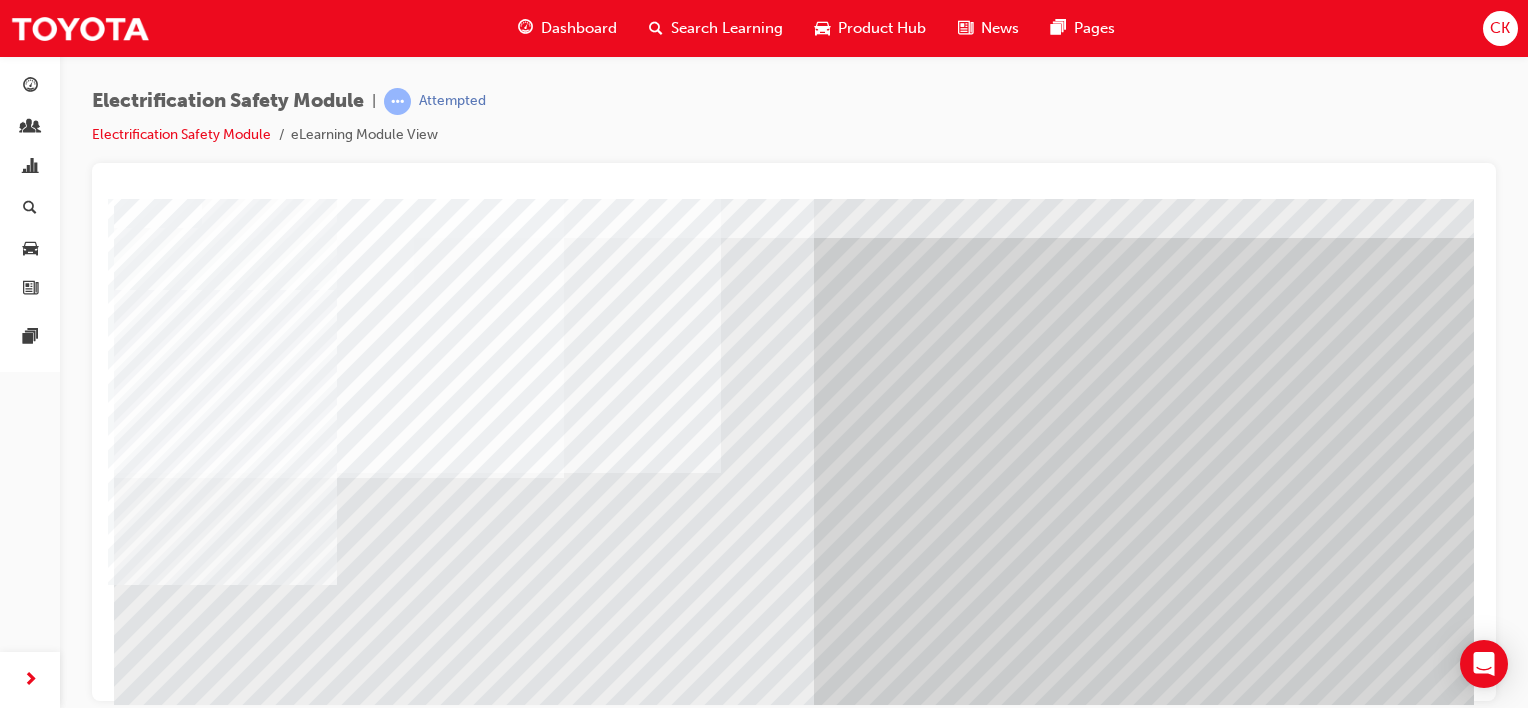 click at bounding box center [154, 9196] 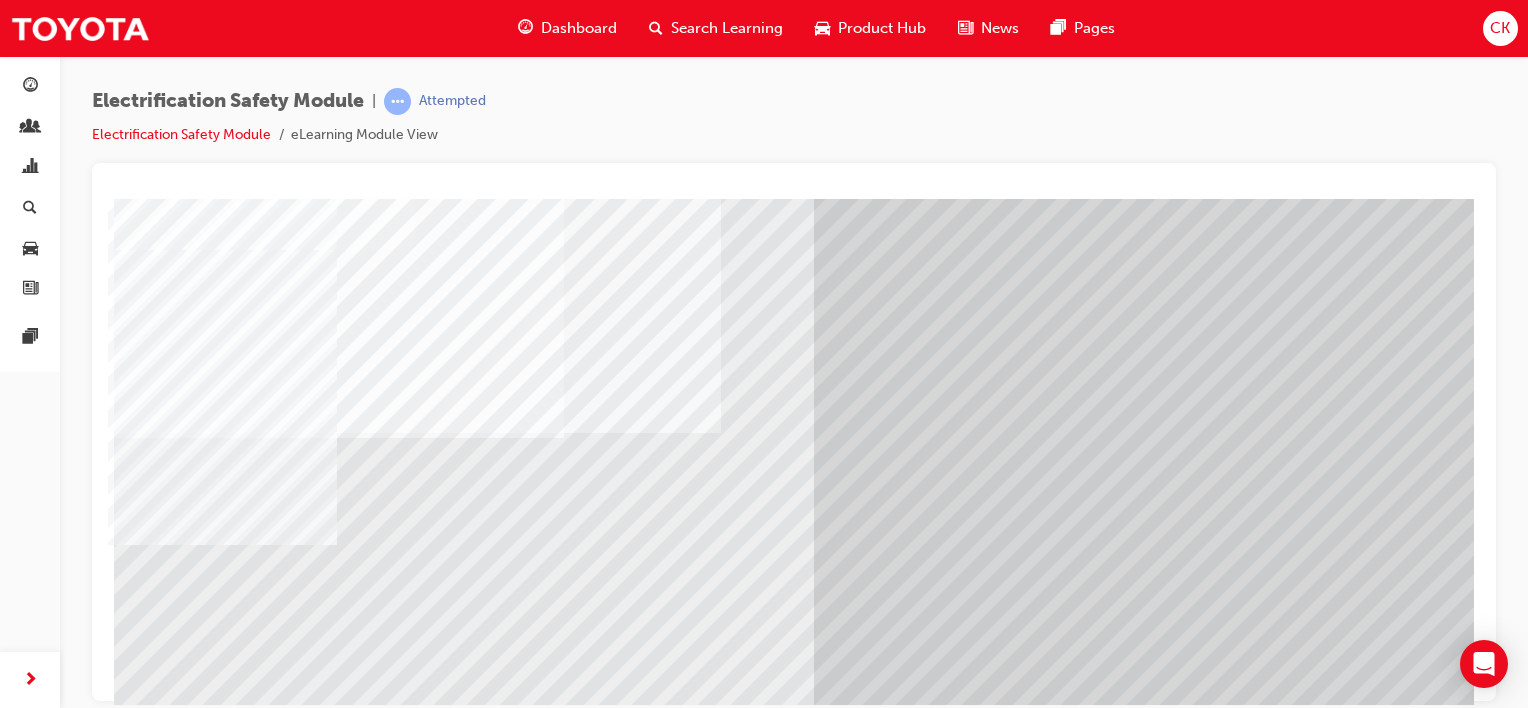 scroll, scrollTop: 159, scrollLeft: 0, axis: vertical 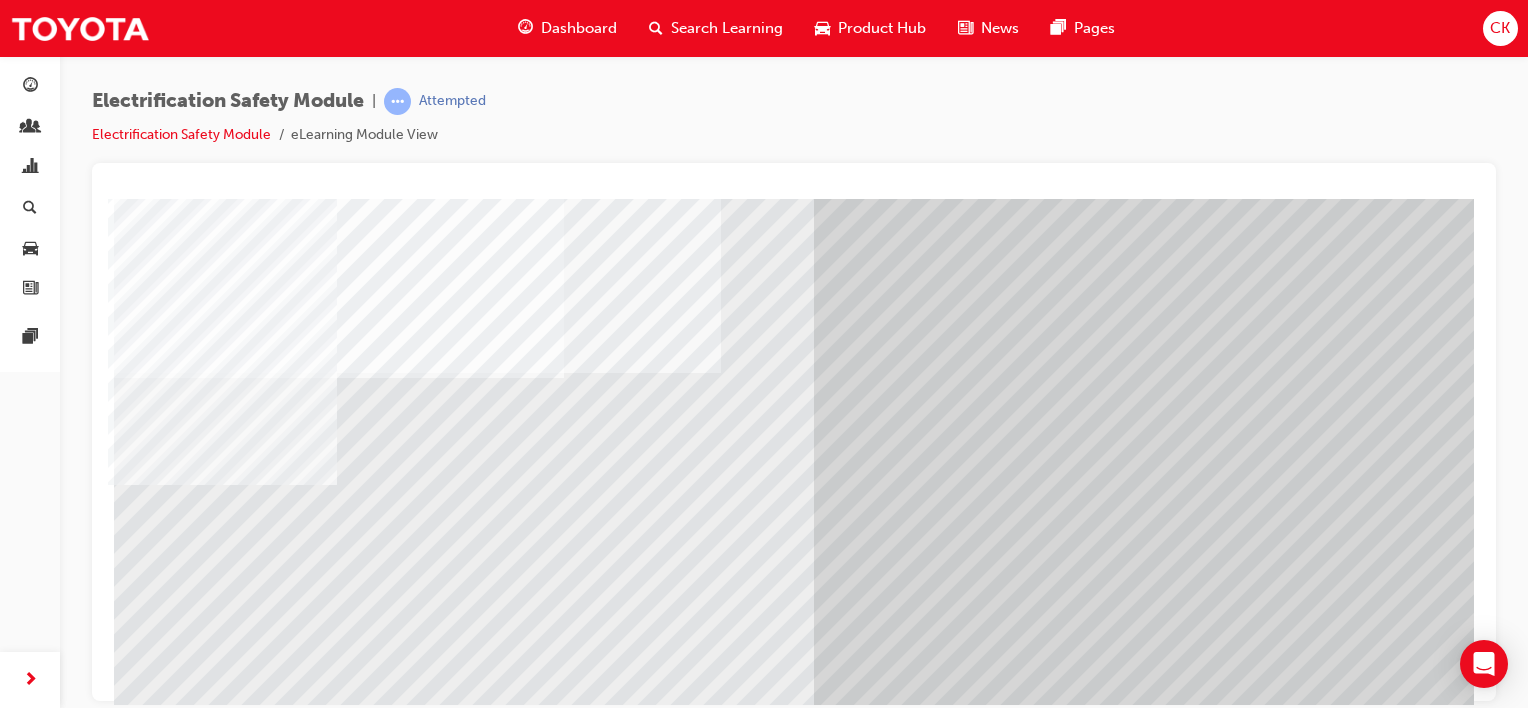 click at bounding box center (154, 9176) 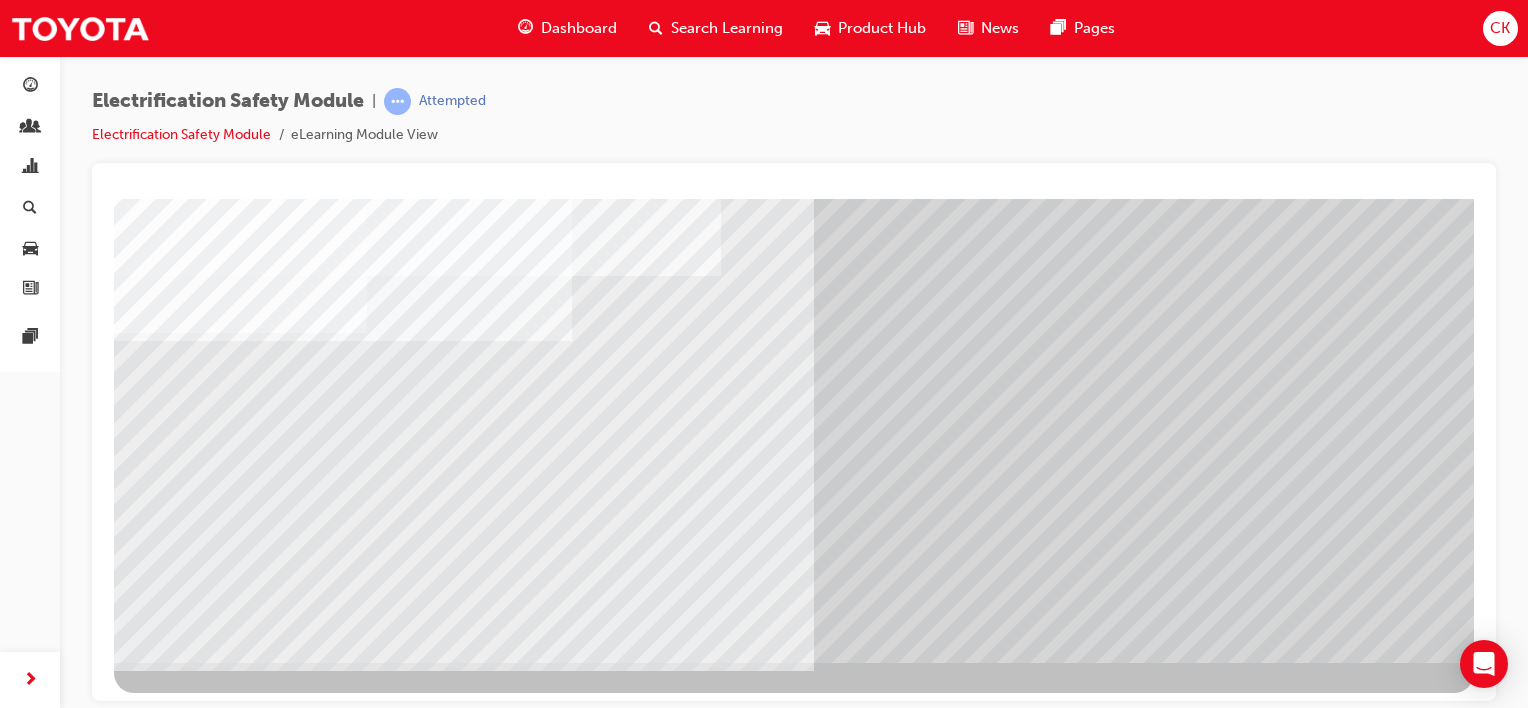 scroll, scrollTop: 259, scrollLeft: 0, axis: vertical 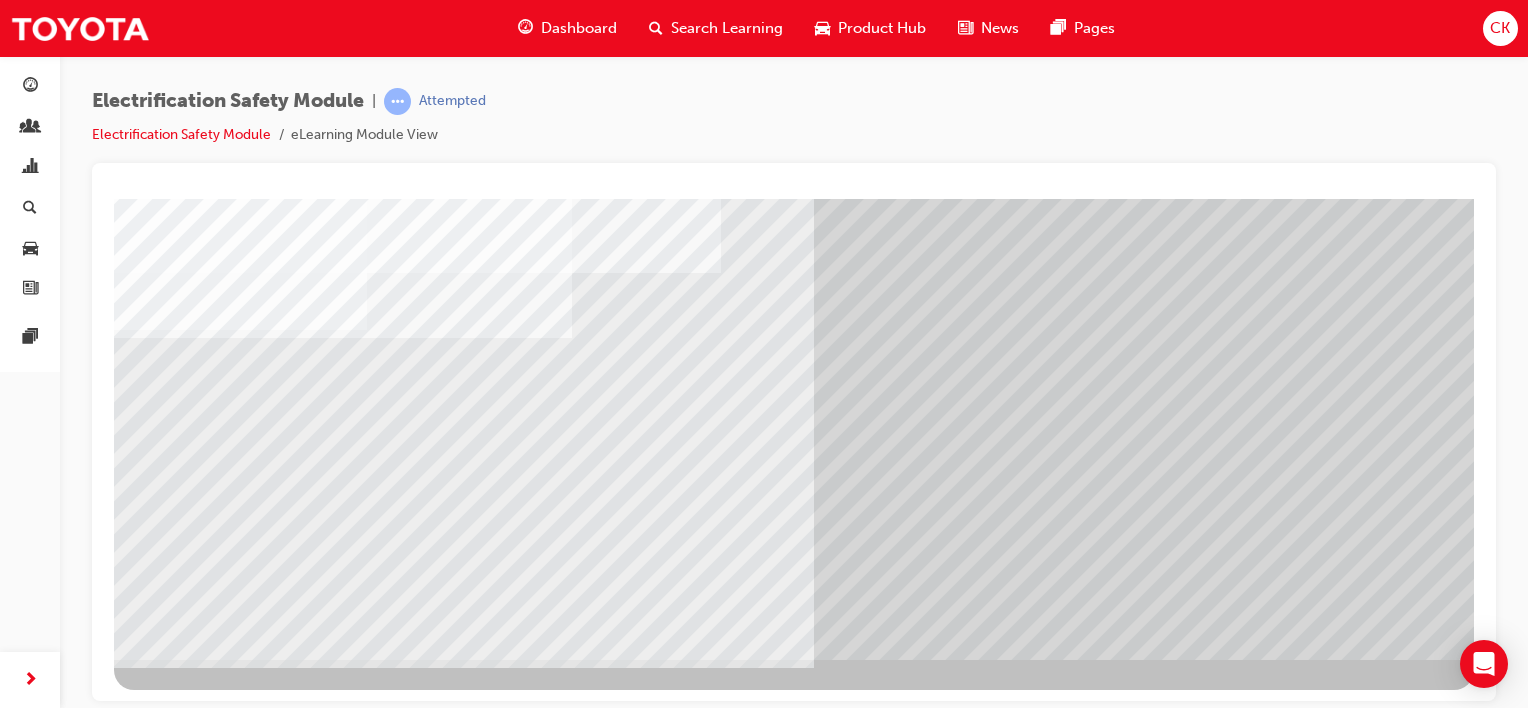 click at bounding box center [154, 9156] 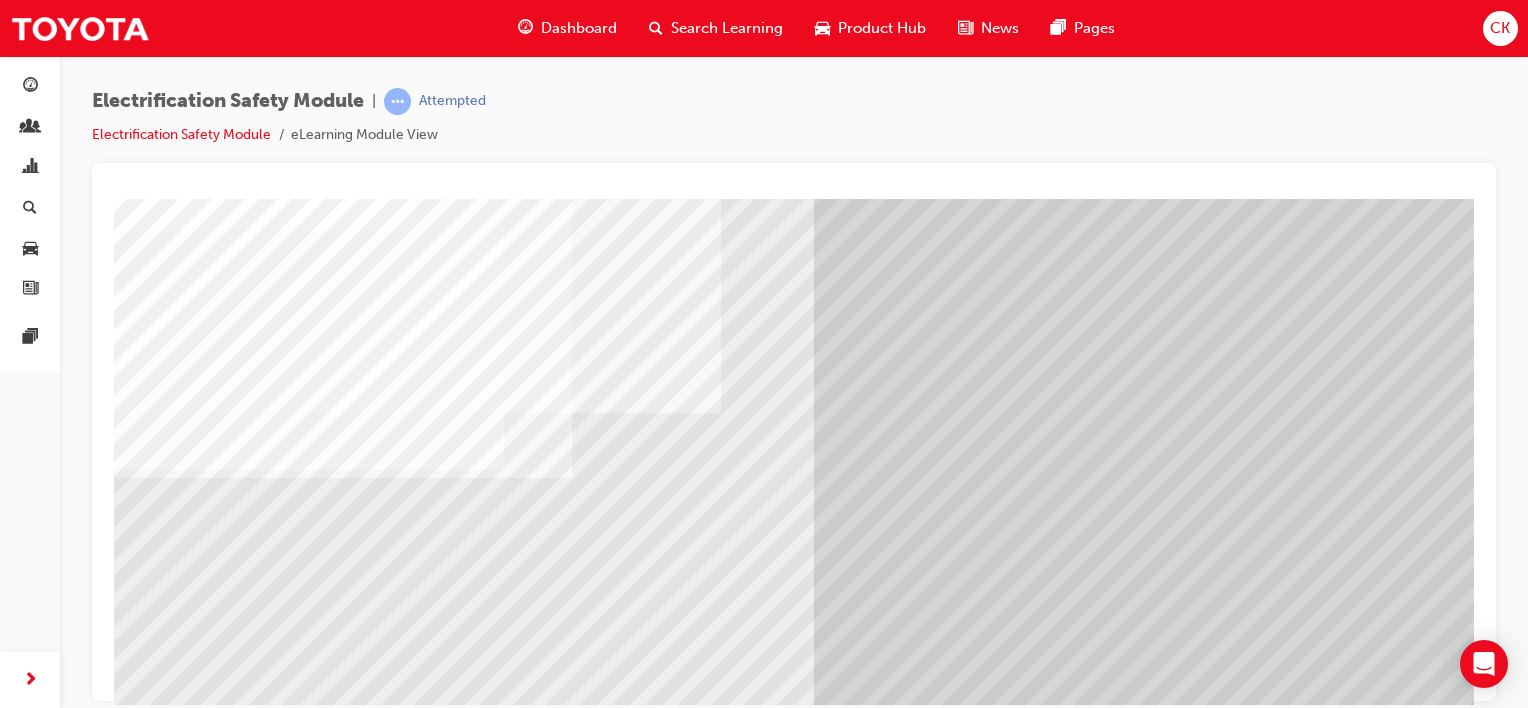 scroll, scrollTop: 259, scrollLeft: 0, axis: vertical 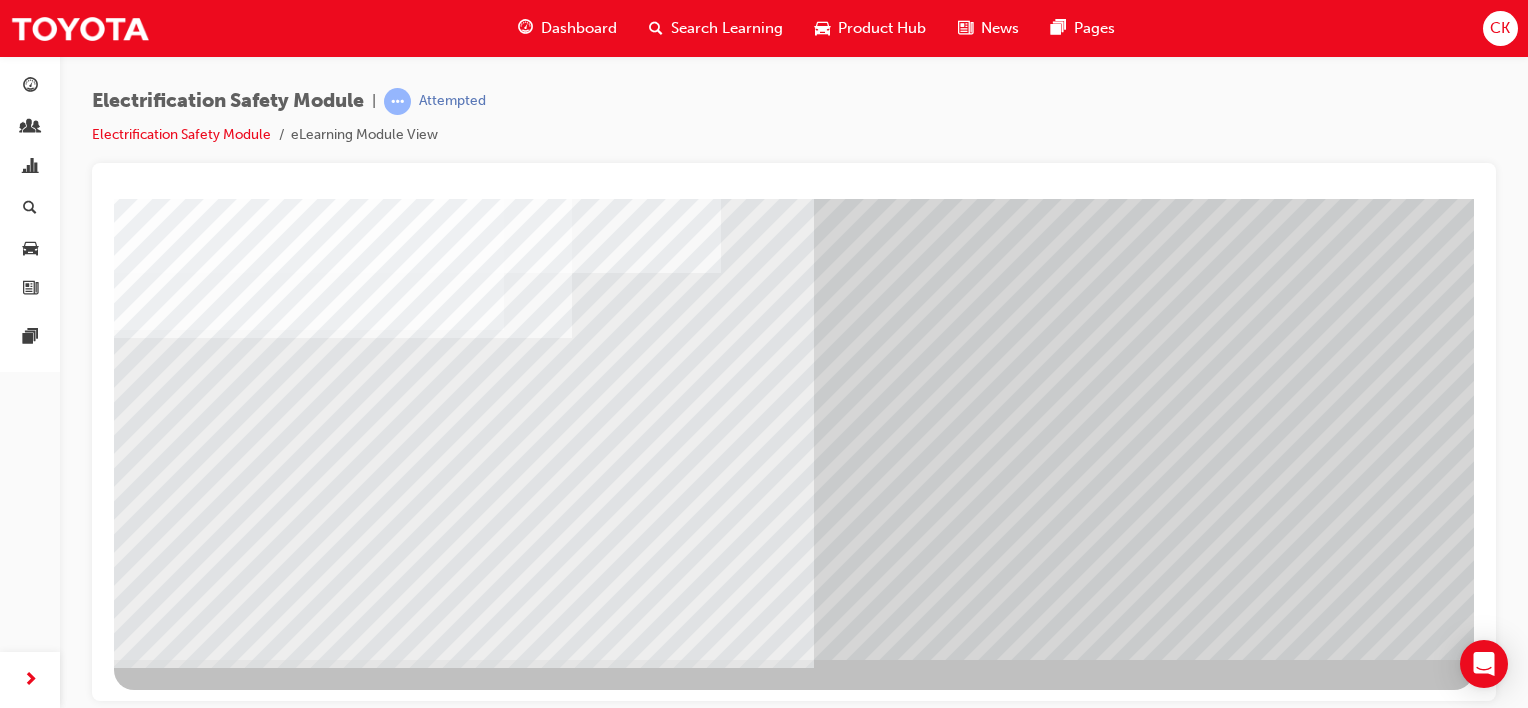 click at bounding box center (177, 8698) 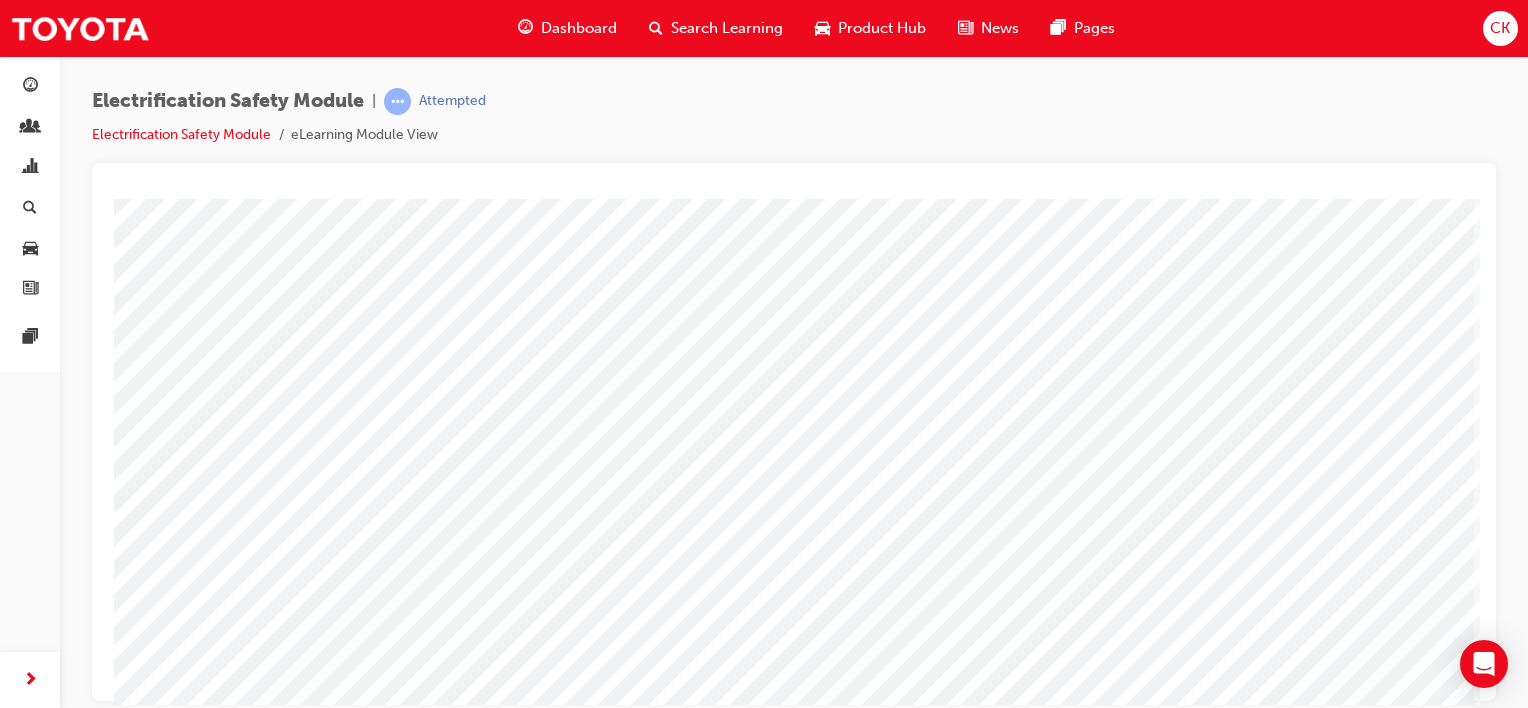 scroll, scrollTop: 200, scrollLeft: 0, axis: vertical 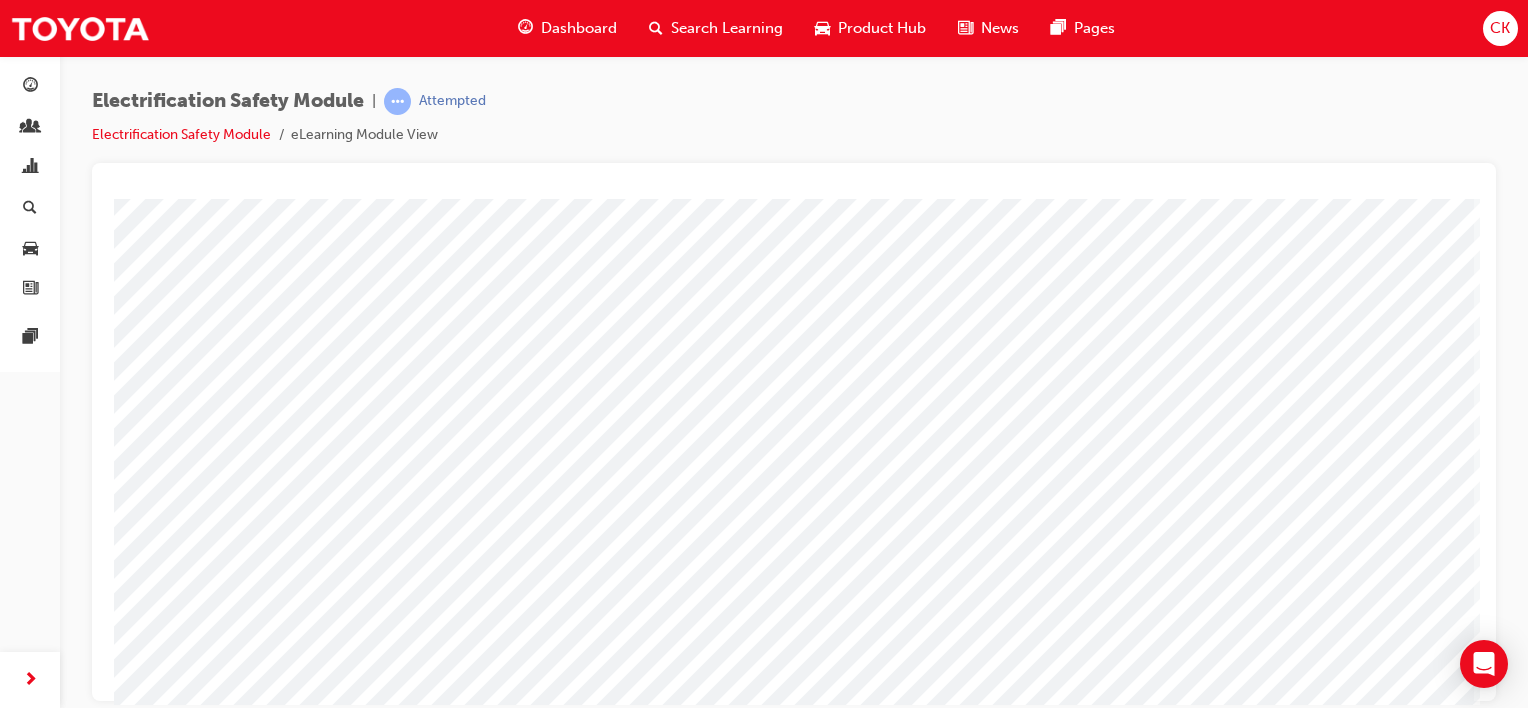 click at bounding box center (177, 3032) 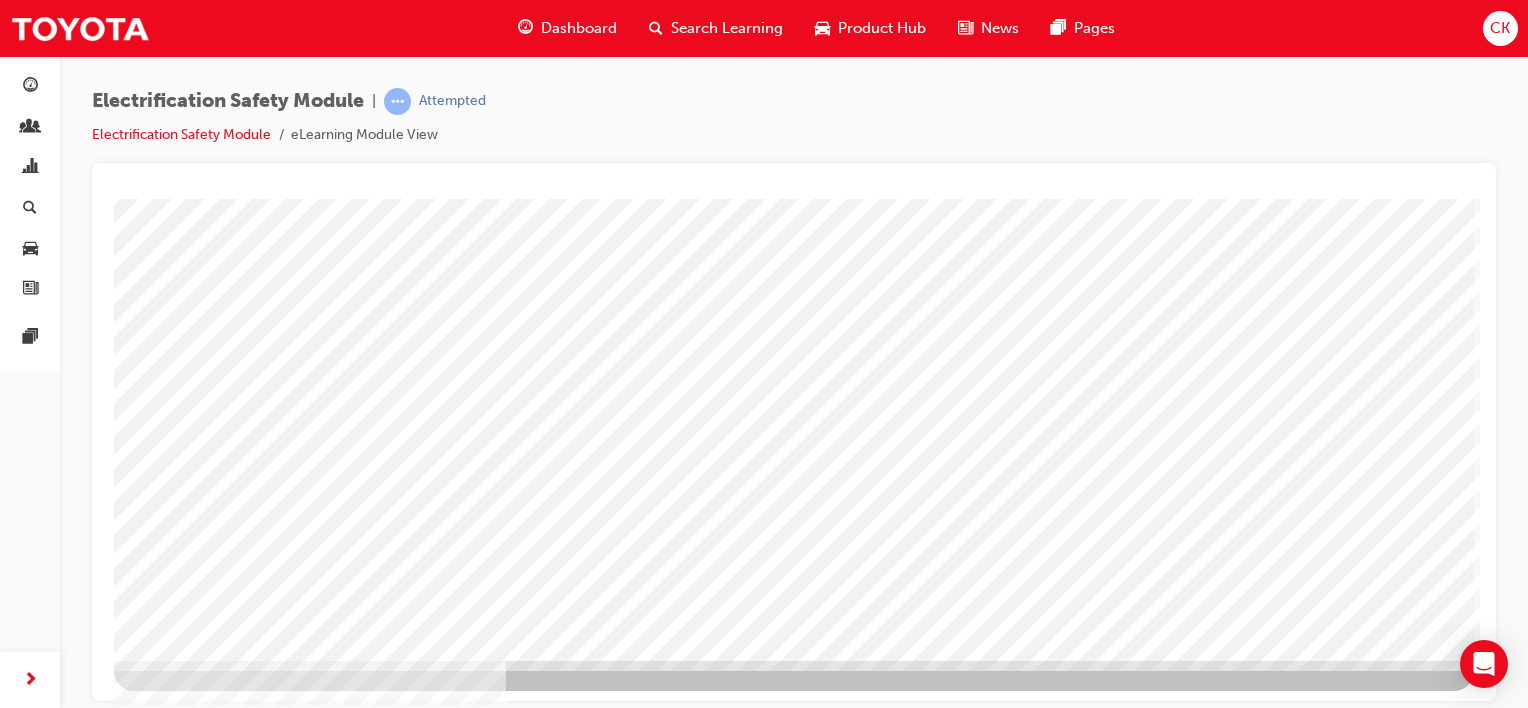 scroll, scrollTop: 259, scrollLeft: 0, axis: vertical 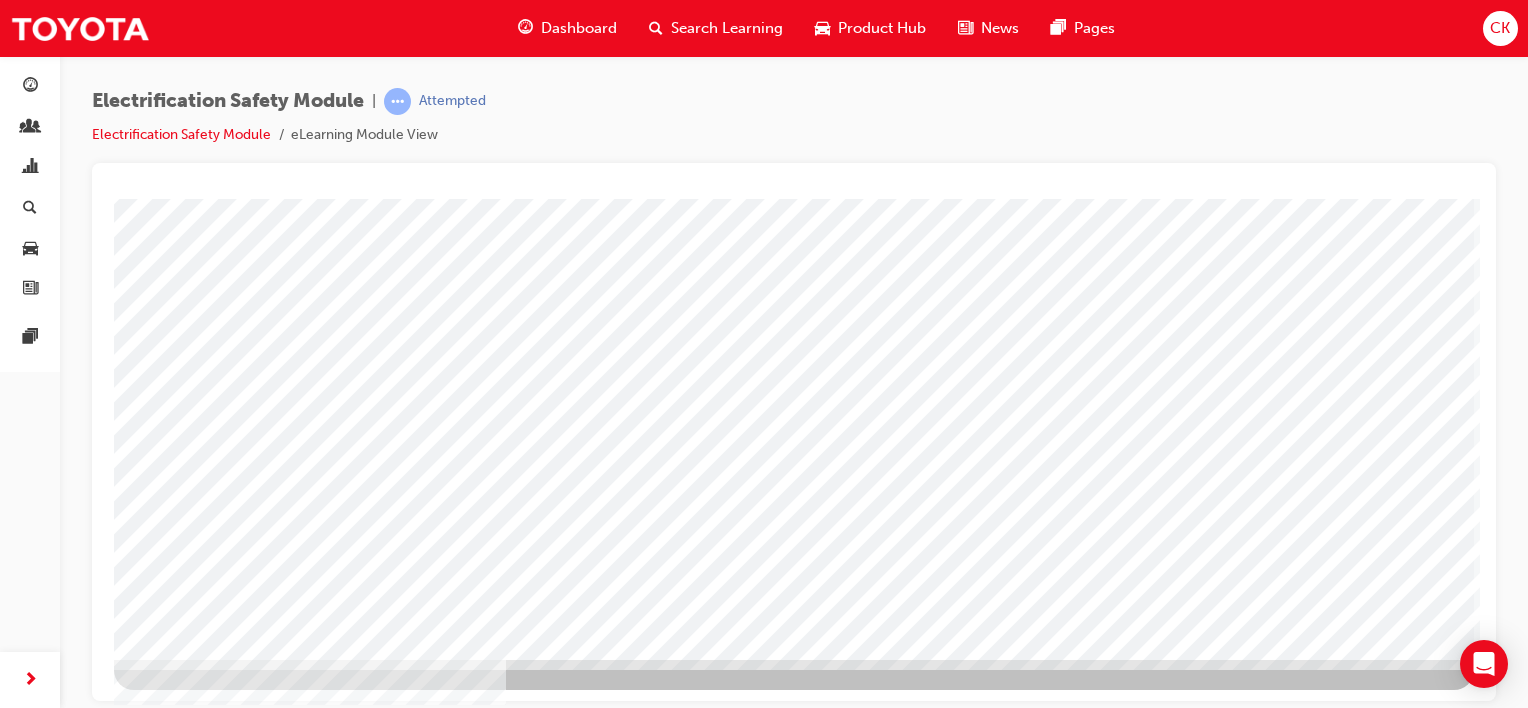 click at bounding box center (177, 3752) 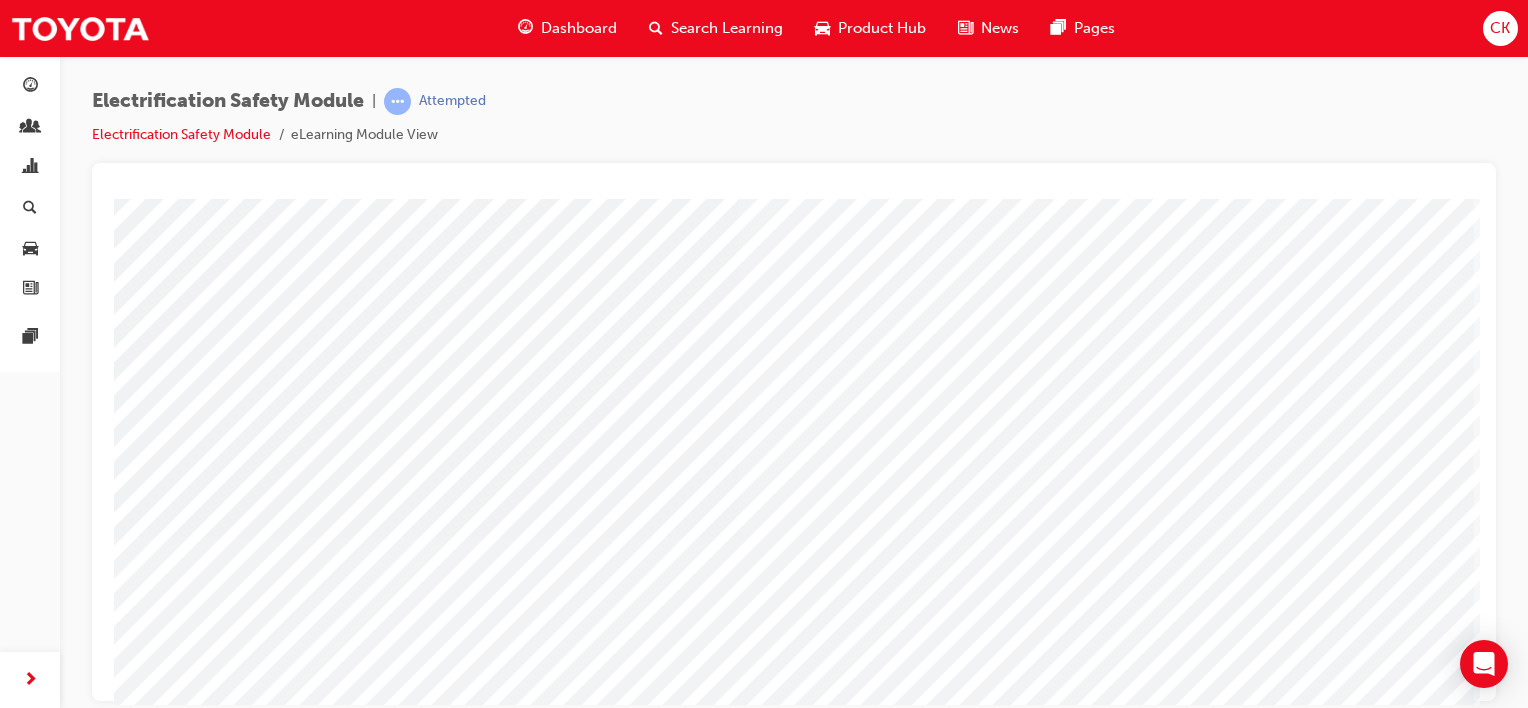 scroll, scrollTop: 200, scrollLeft: 0, axis: vertical 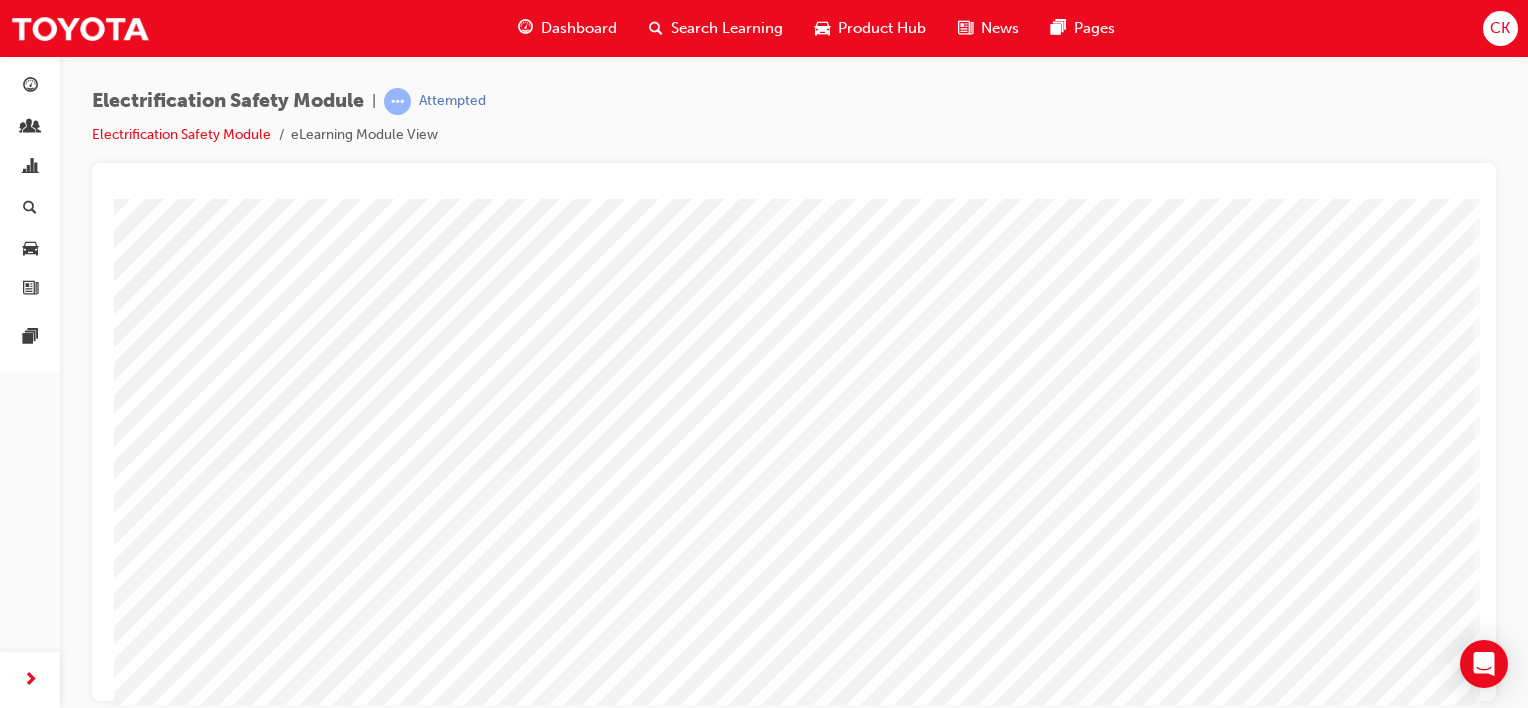 click at bounding box center [177, 2784] 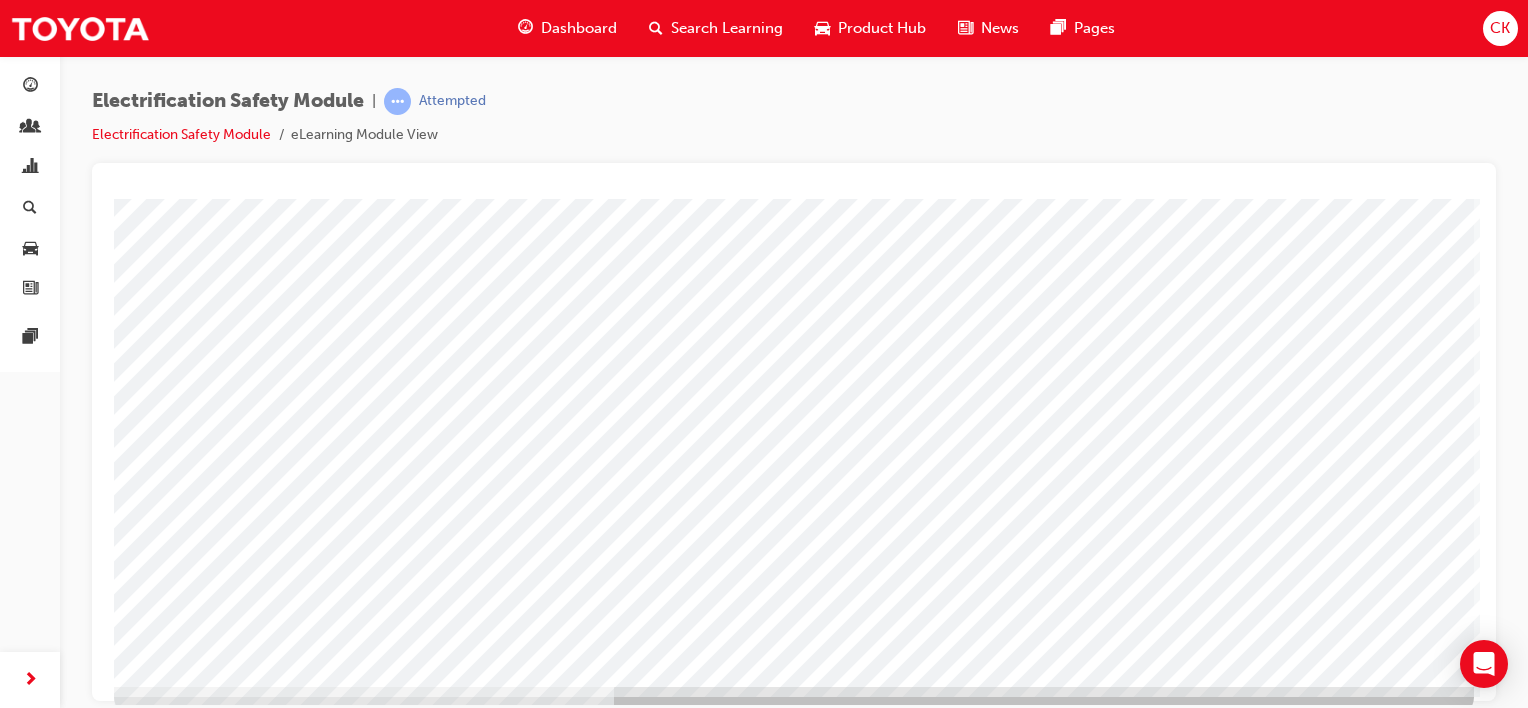 scroll, scrollTop: 259, scrollLeft: 0, axis: vertical 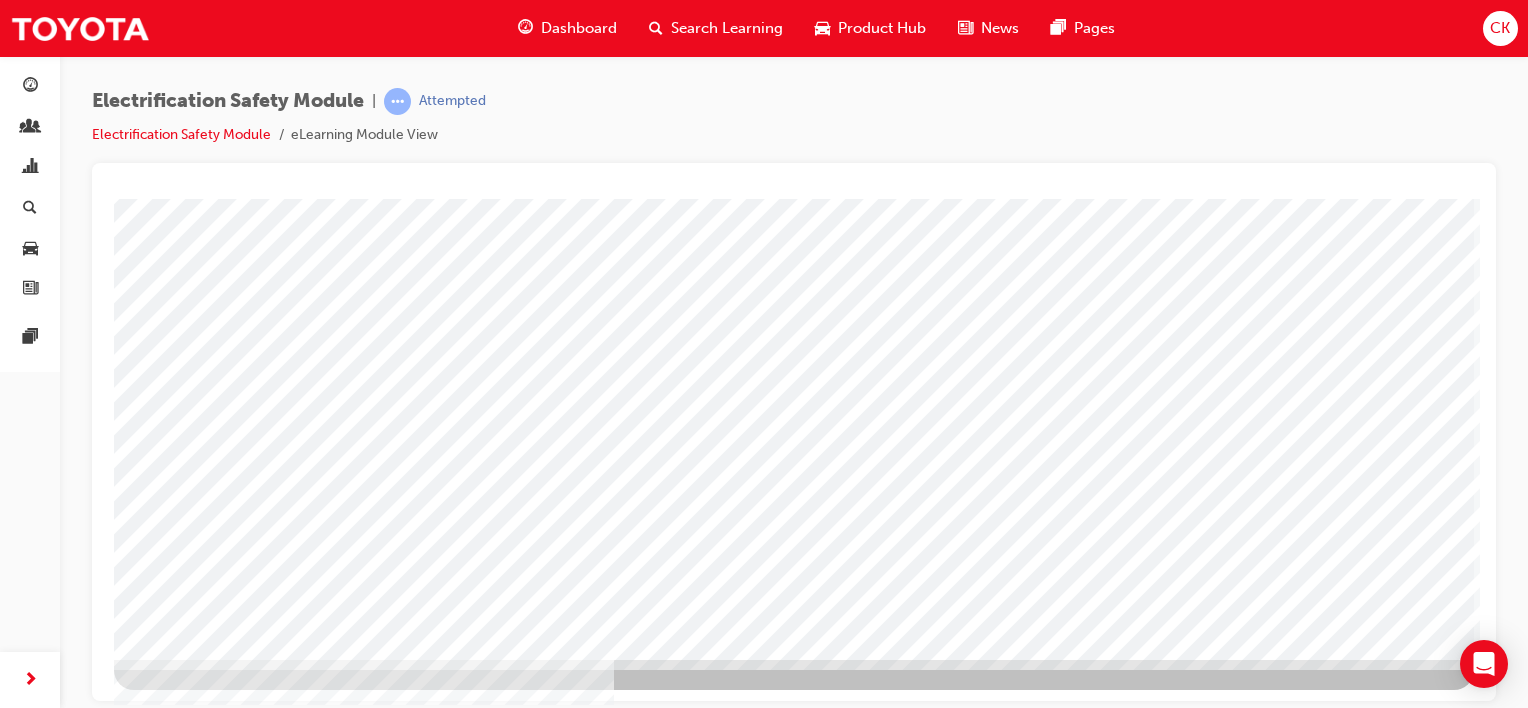 click at bounding box center (177, 2973) 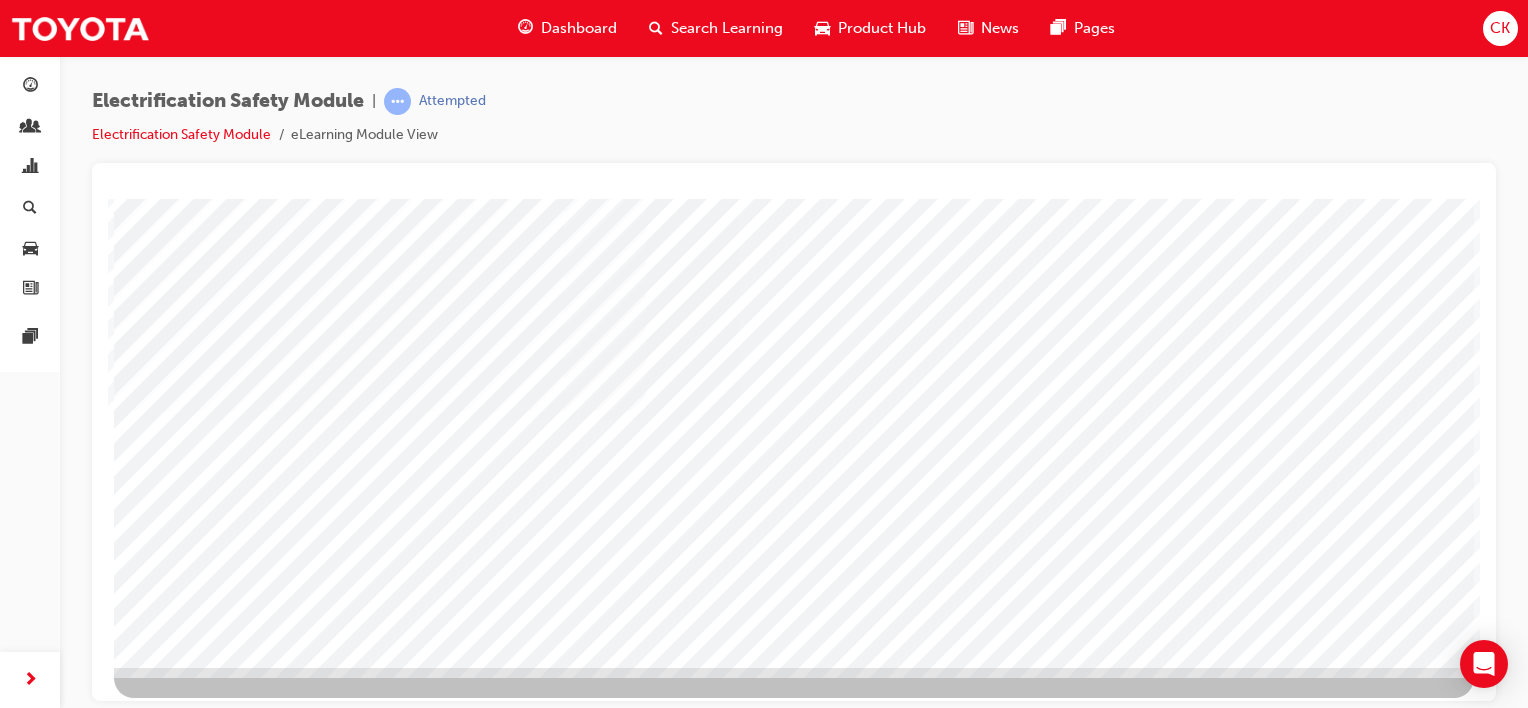 scroll, scrollTop: 259, scrollLeft: 0, axis: vertical 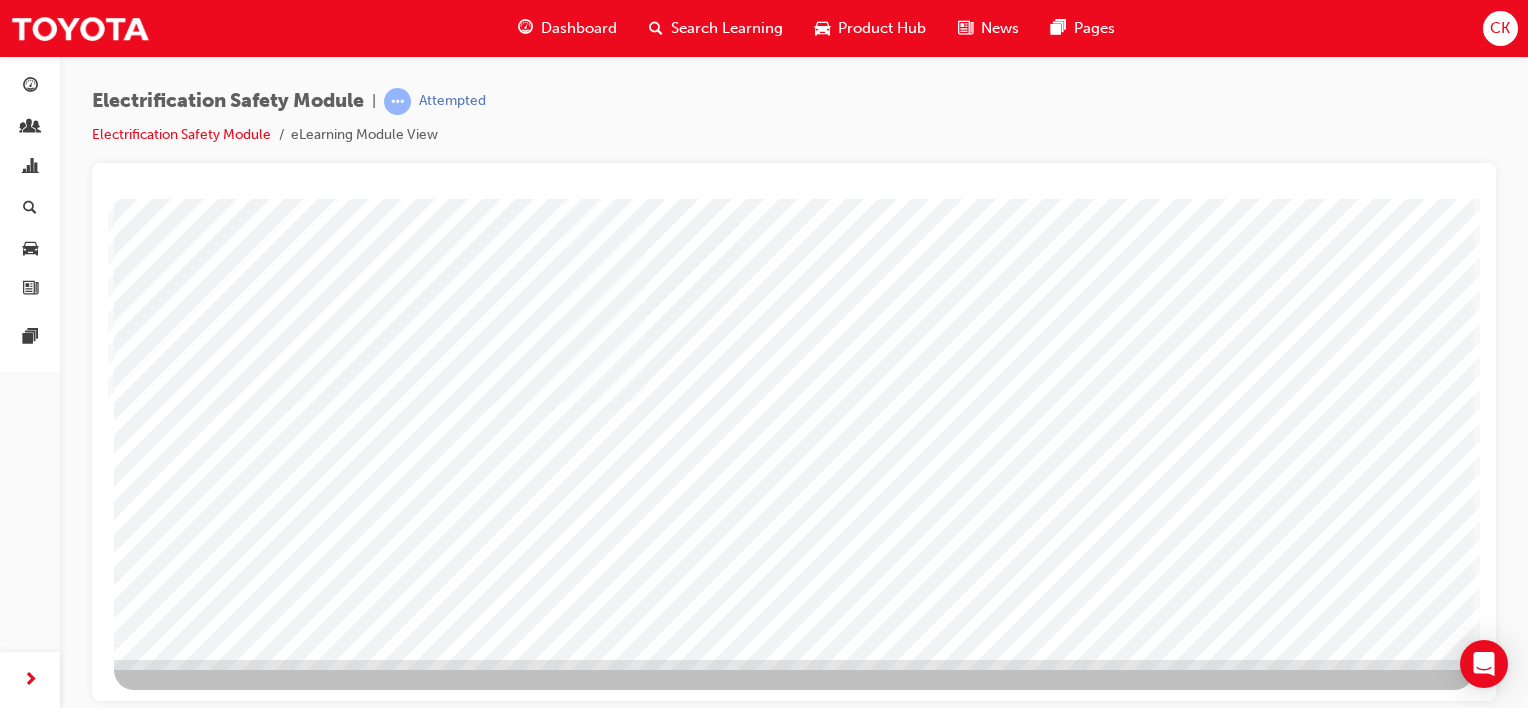 click at bounding box center (177, 2725) 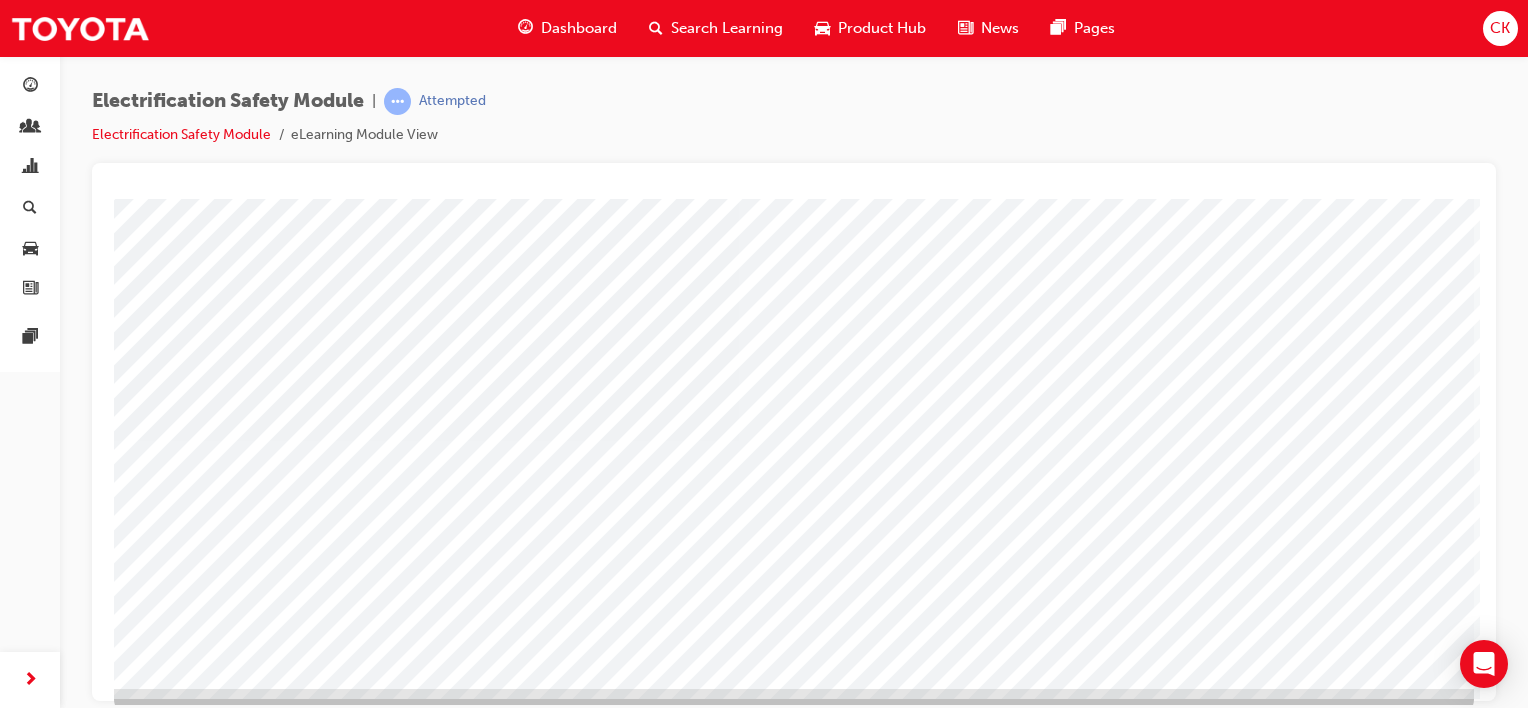 scroll, scrollTop: 259, scrollLeft: 0, axis: vertical 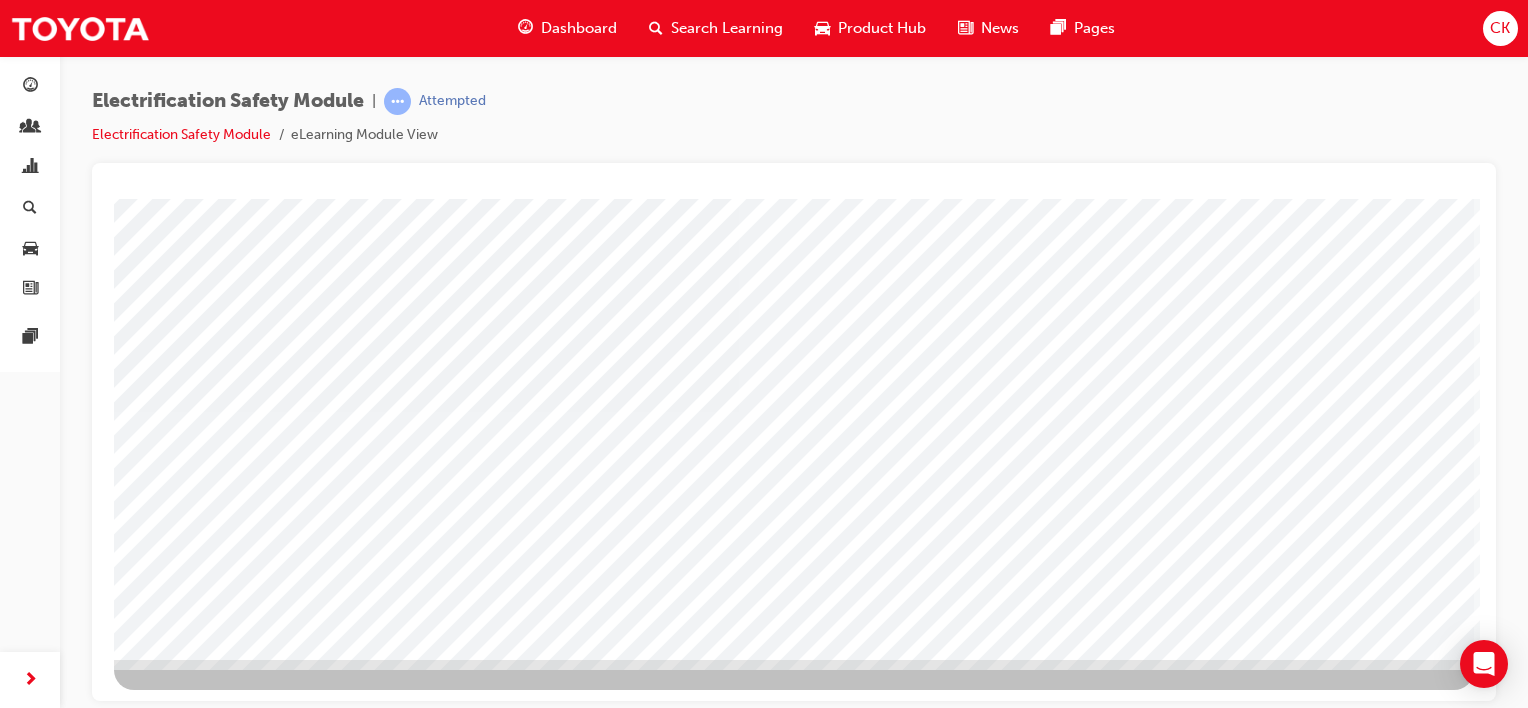 click at bounding box center [177, 2725] 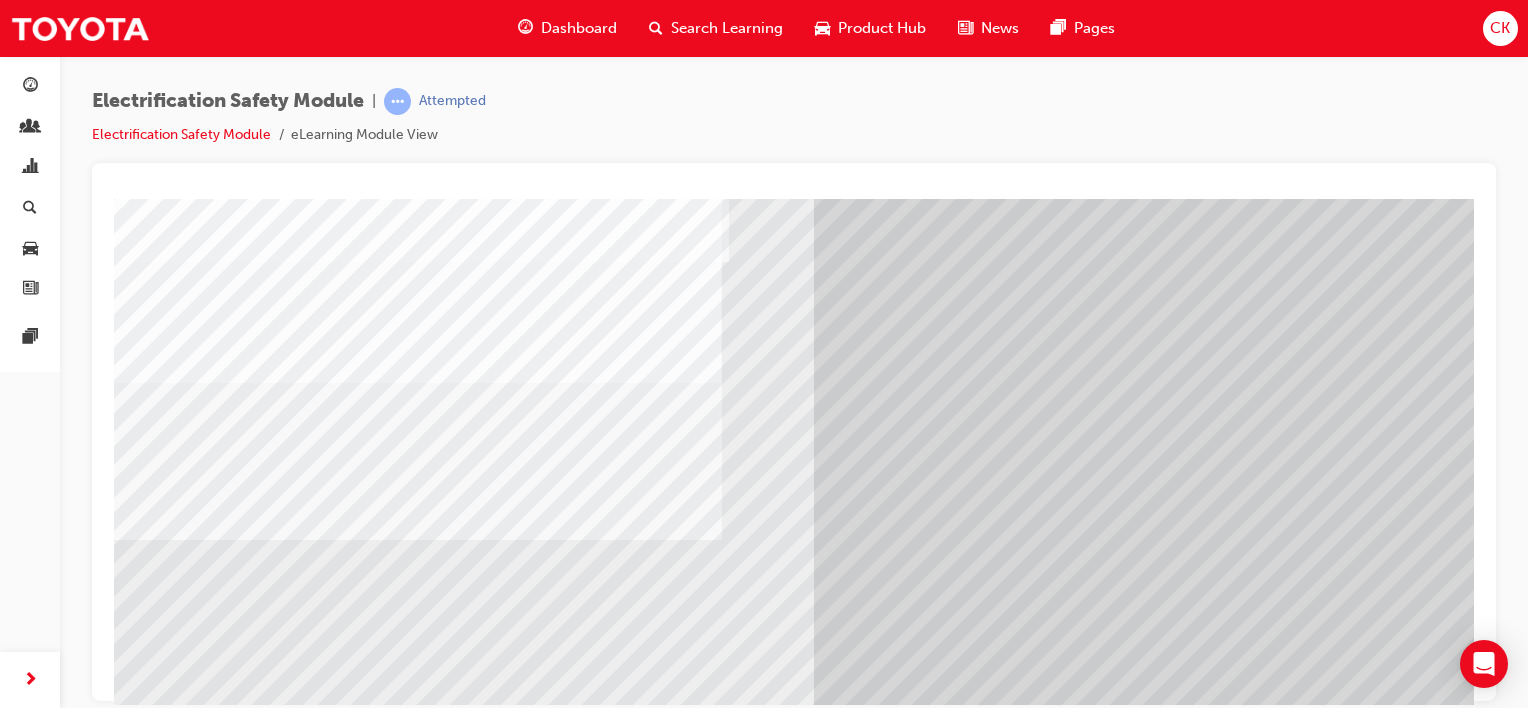 scroll, scrollTop: 200, scrollLeft: 0, axis: vertical 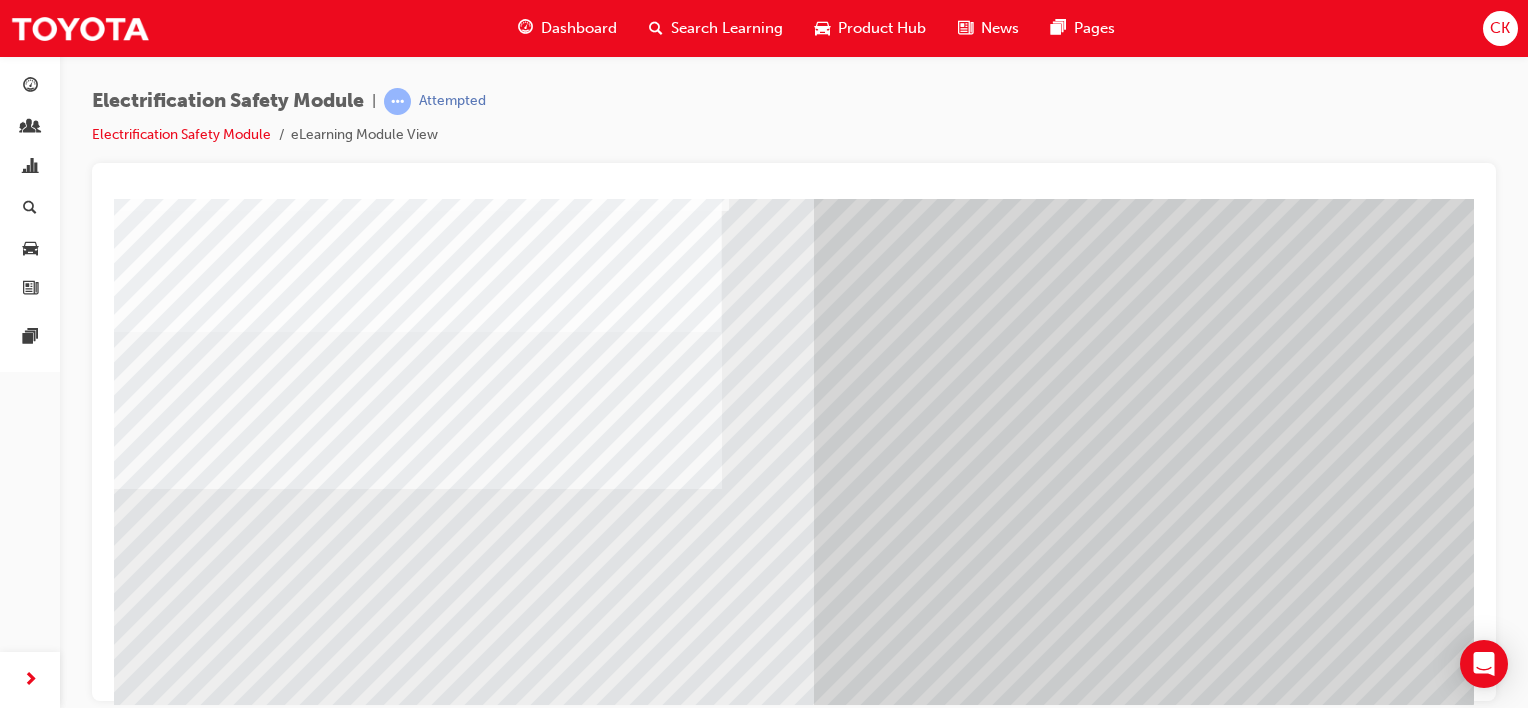 click at bounding box center (179, 6367) 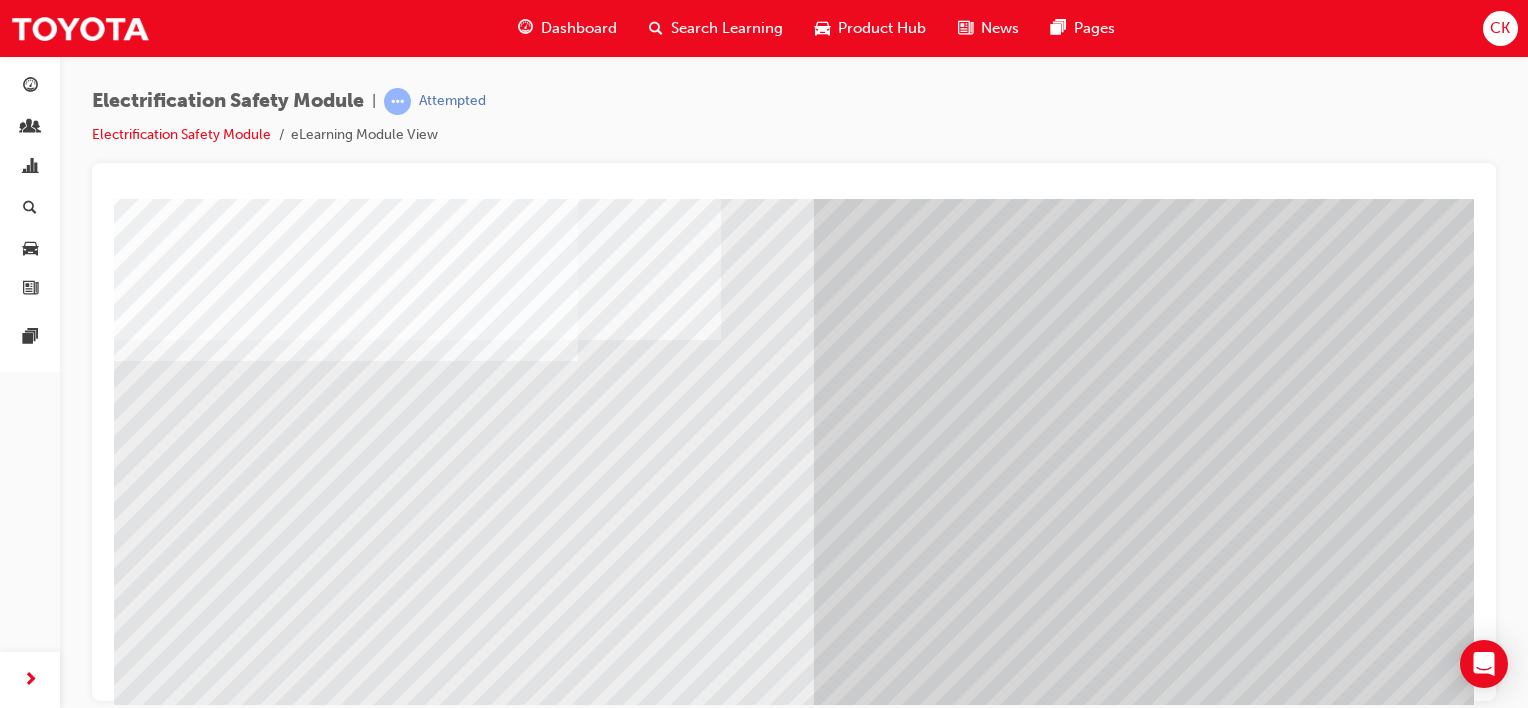 scroll, scrollTop: 200, scrollLeft: 0, axis: vertical 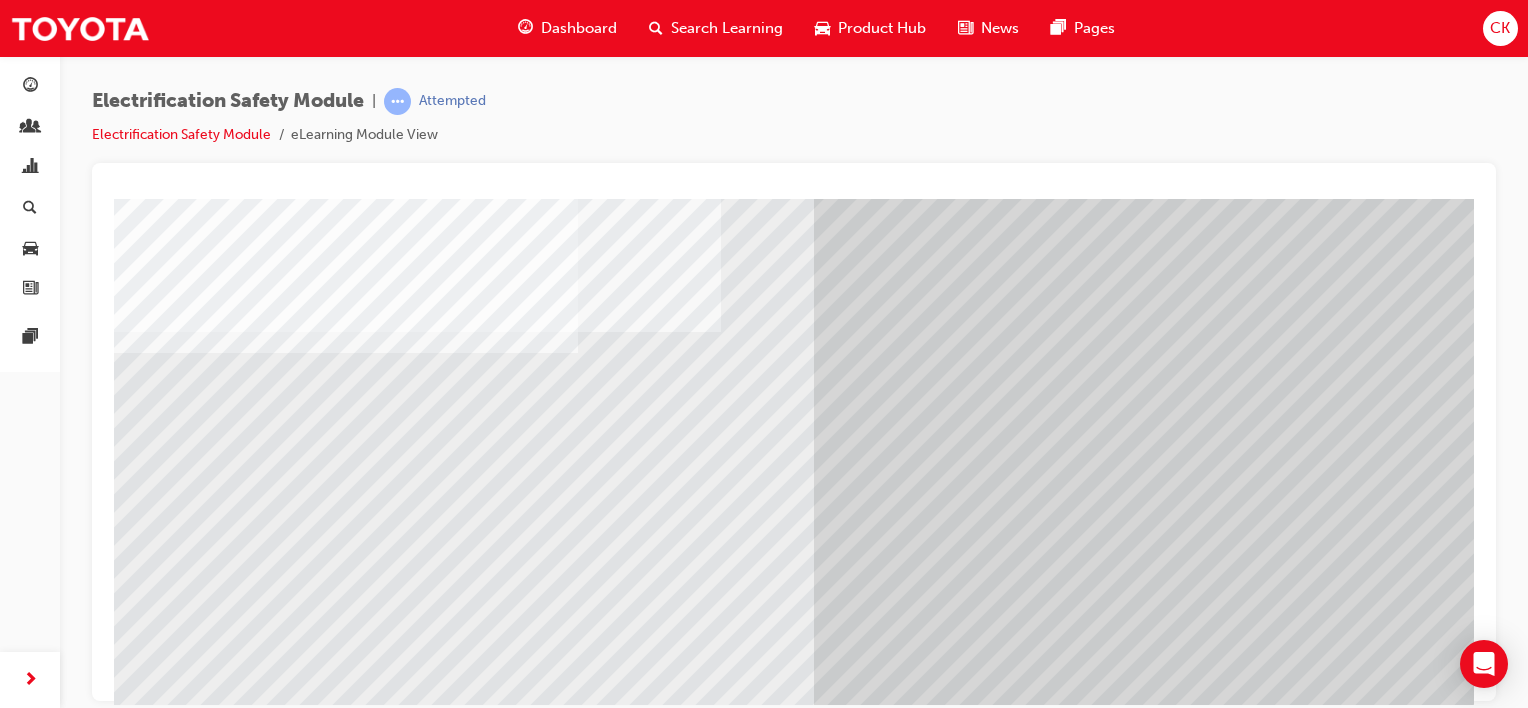 click at bounding box center [179, 6497] 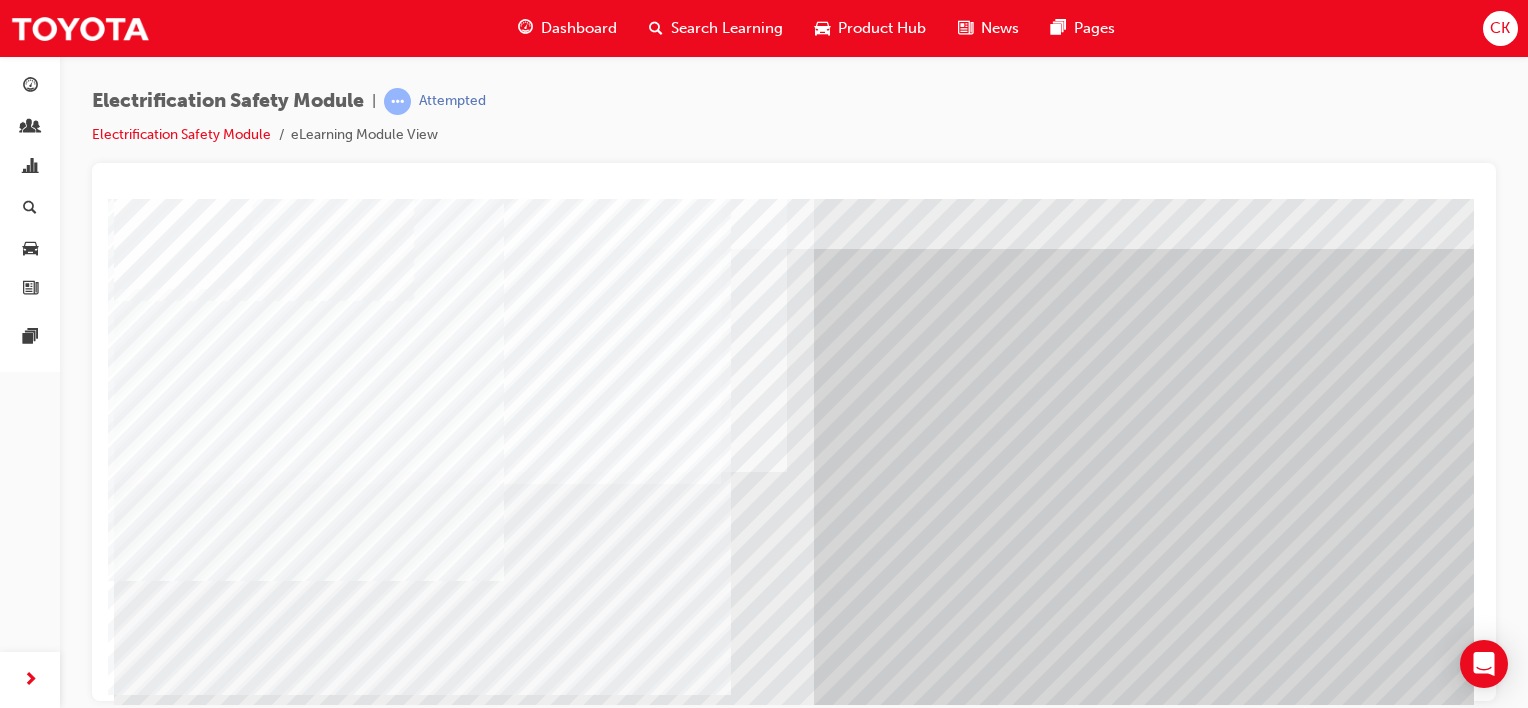 scroll, scrollTop: 0, scrollLeft: 0, axis: both 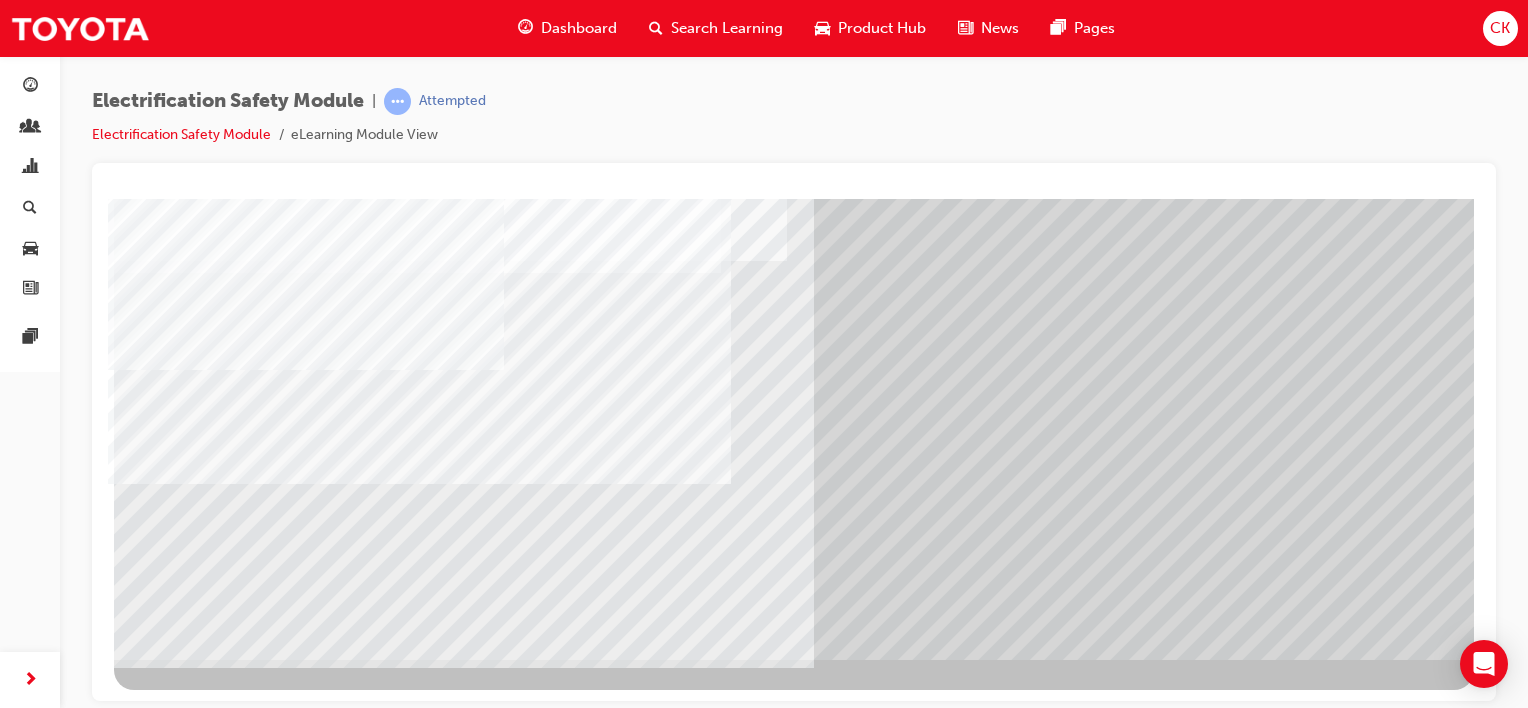 drag, startPoint x: 517, startPoint y: 478, endPoint x: 522, endPoint y: 466, distance: 13 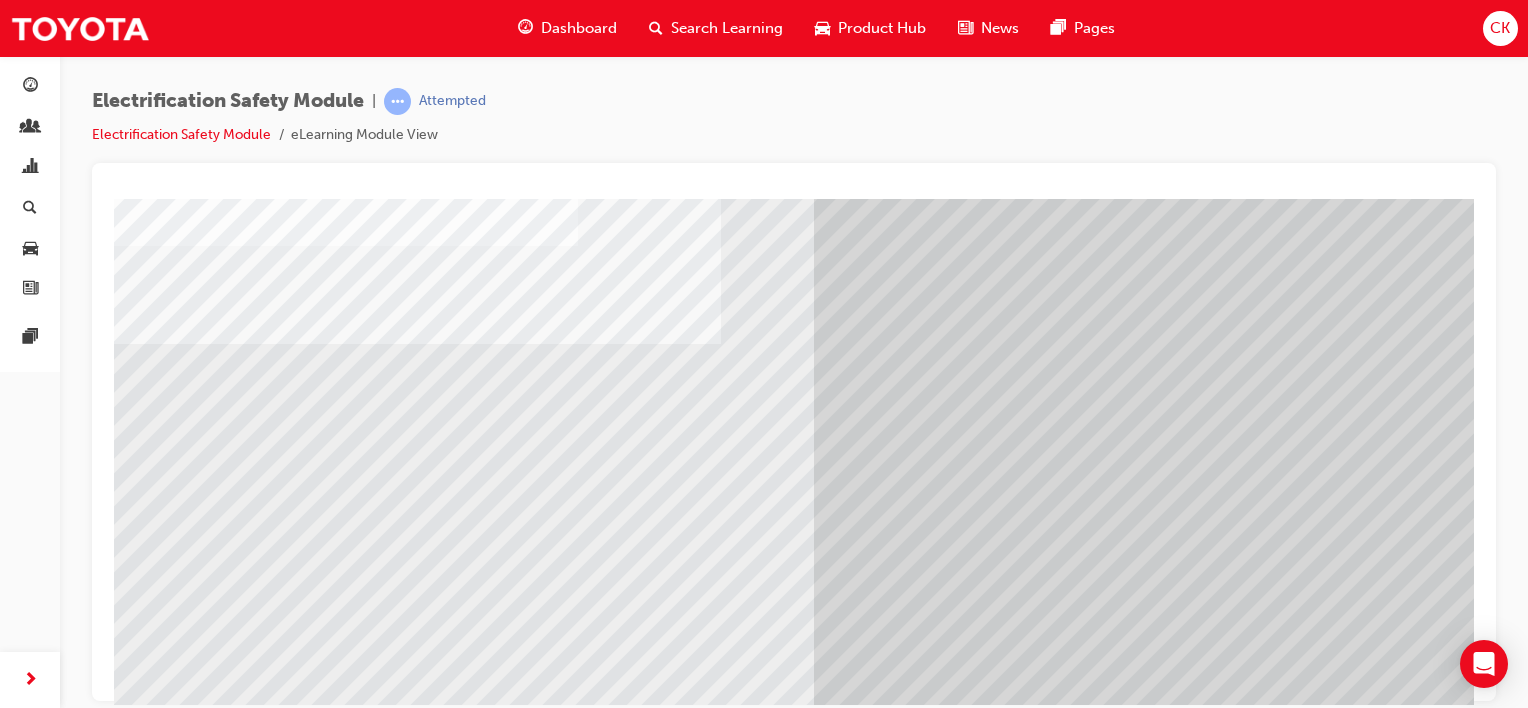scroll, scrollTop: 0, scrollLeft: 0, axis: both 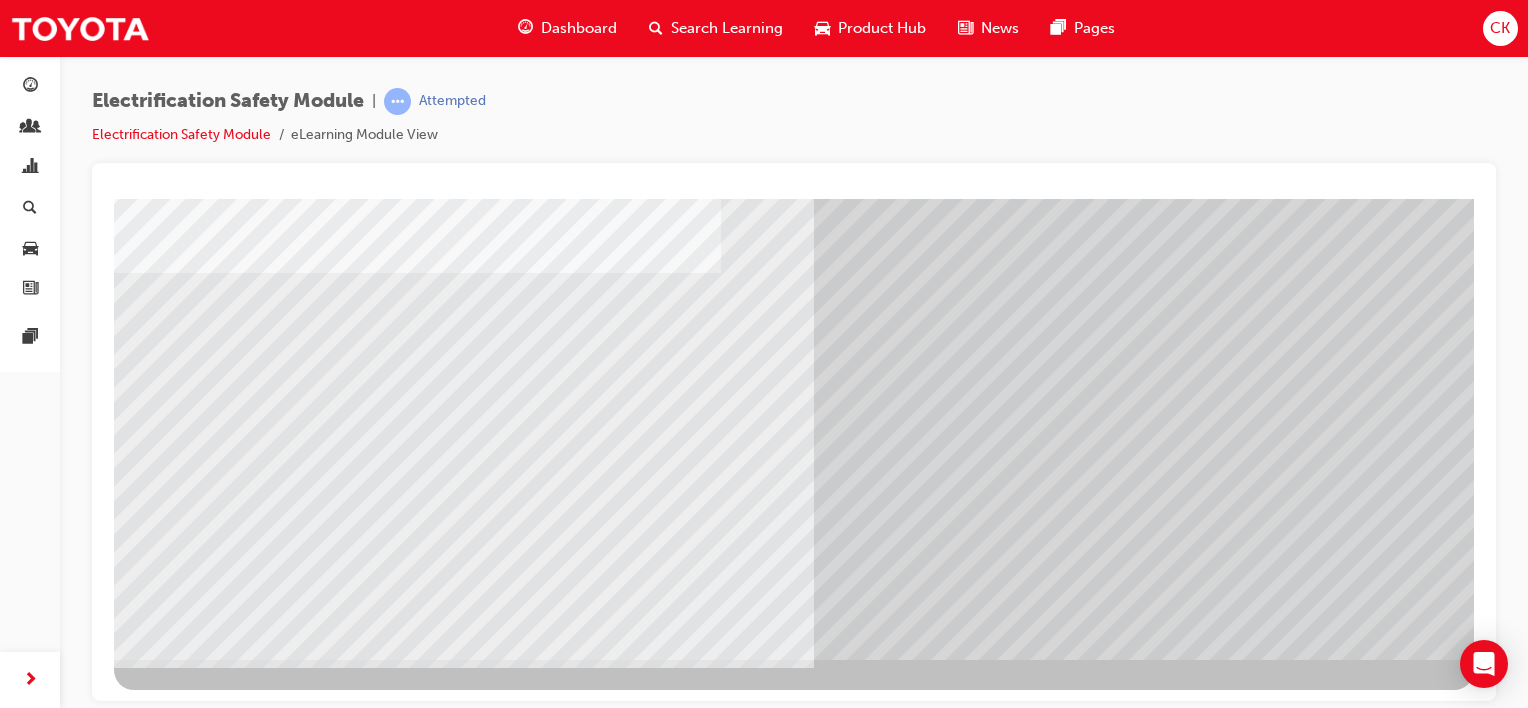 click at bounding box center (179, 6698) 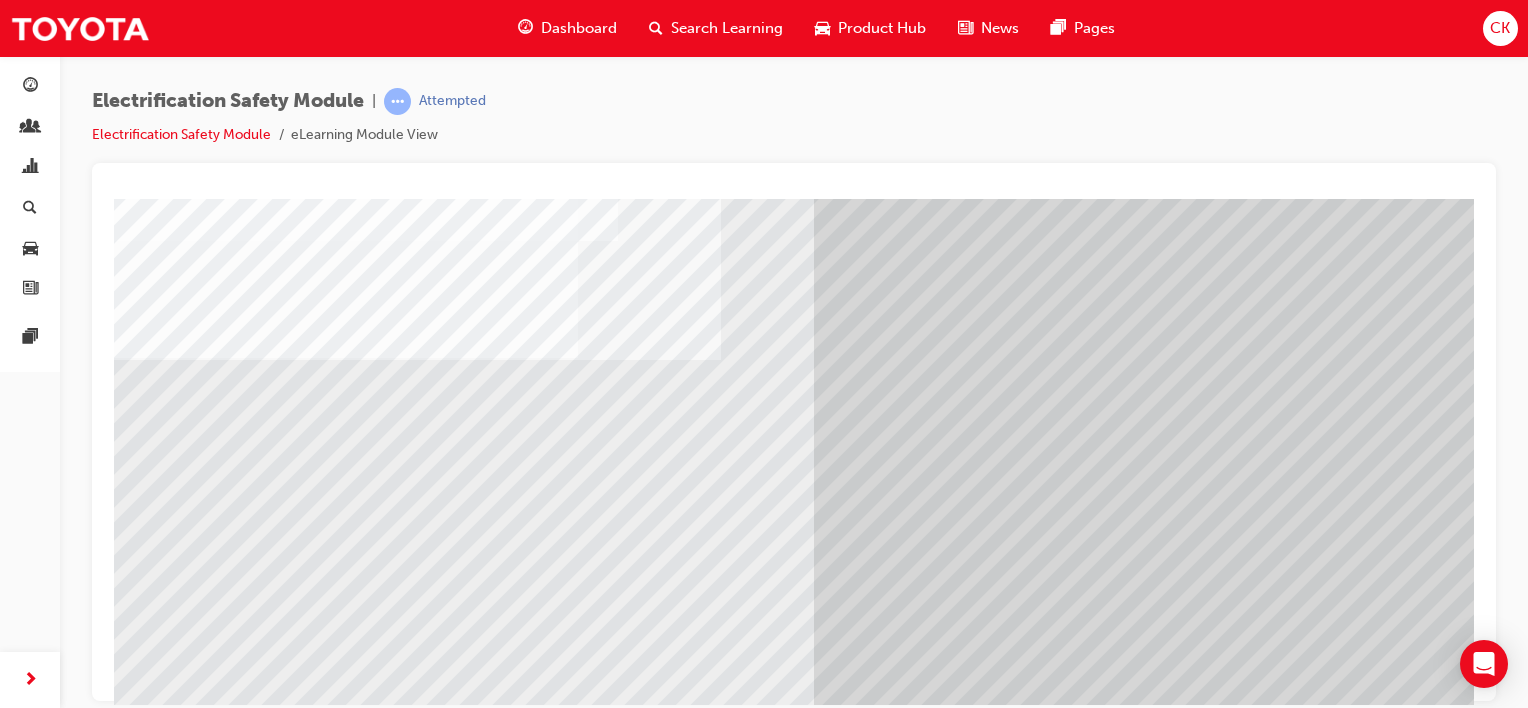 scroll, scrollTop: 259, scrollLeft: 0, axis: vertical 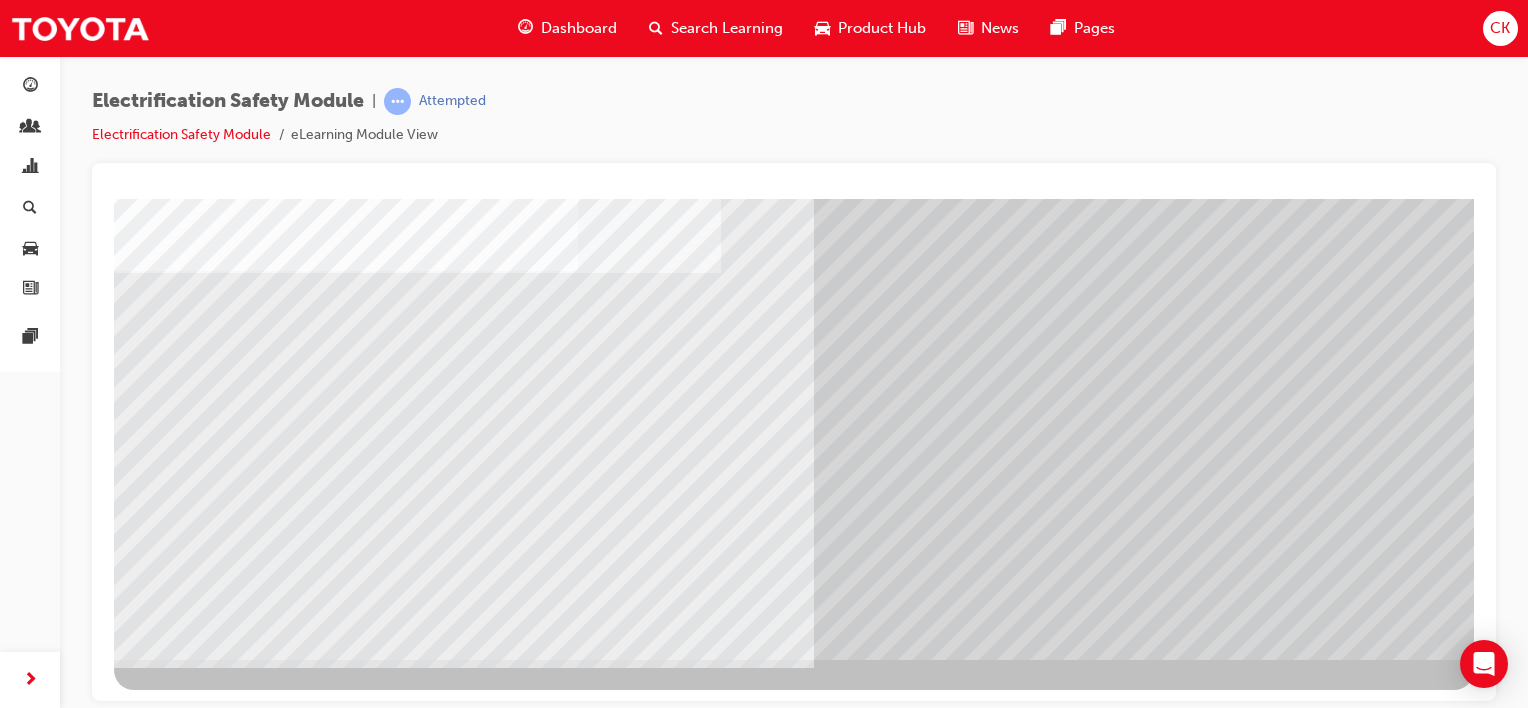 click at bounding box center [177, 6225] 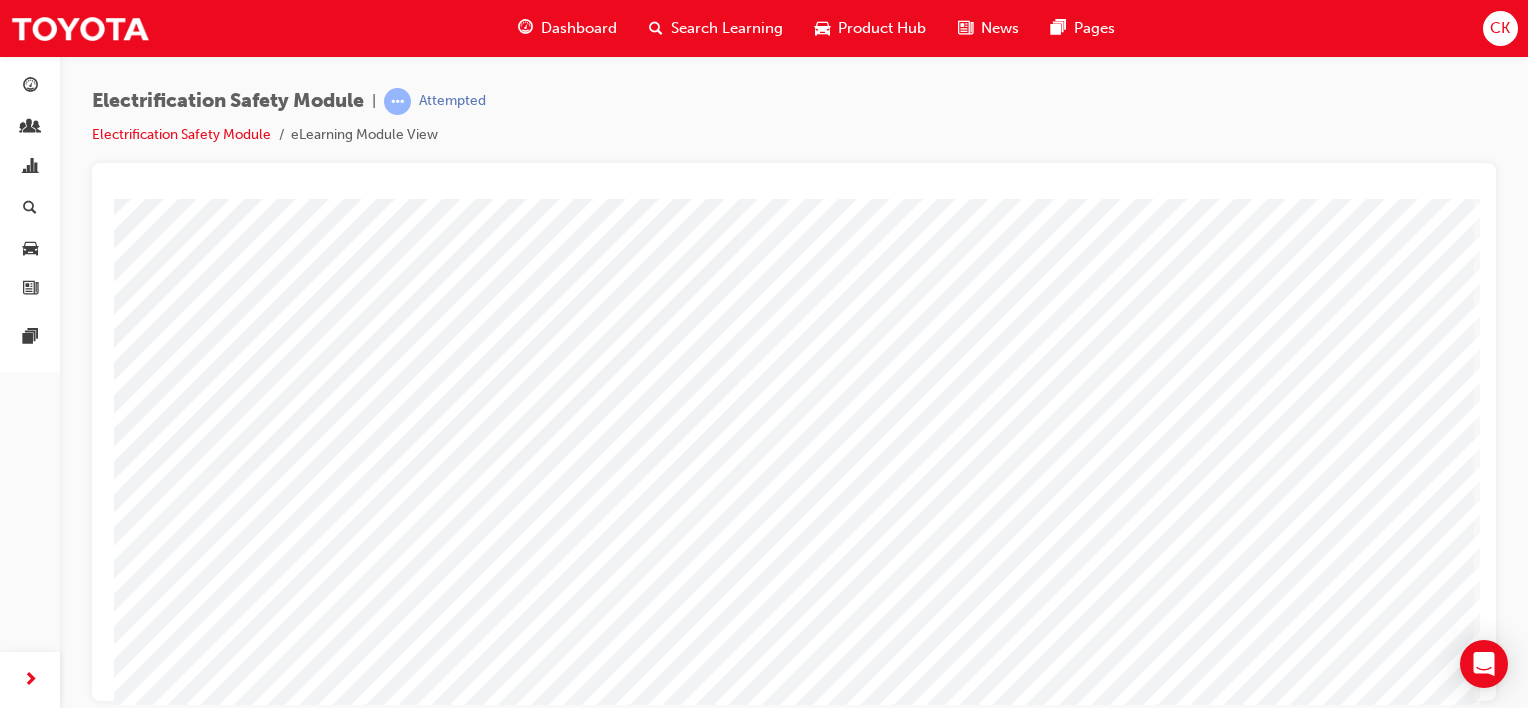scroll, scrollTop: 259, scrollLeft: 0, axis: vertical 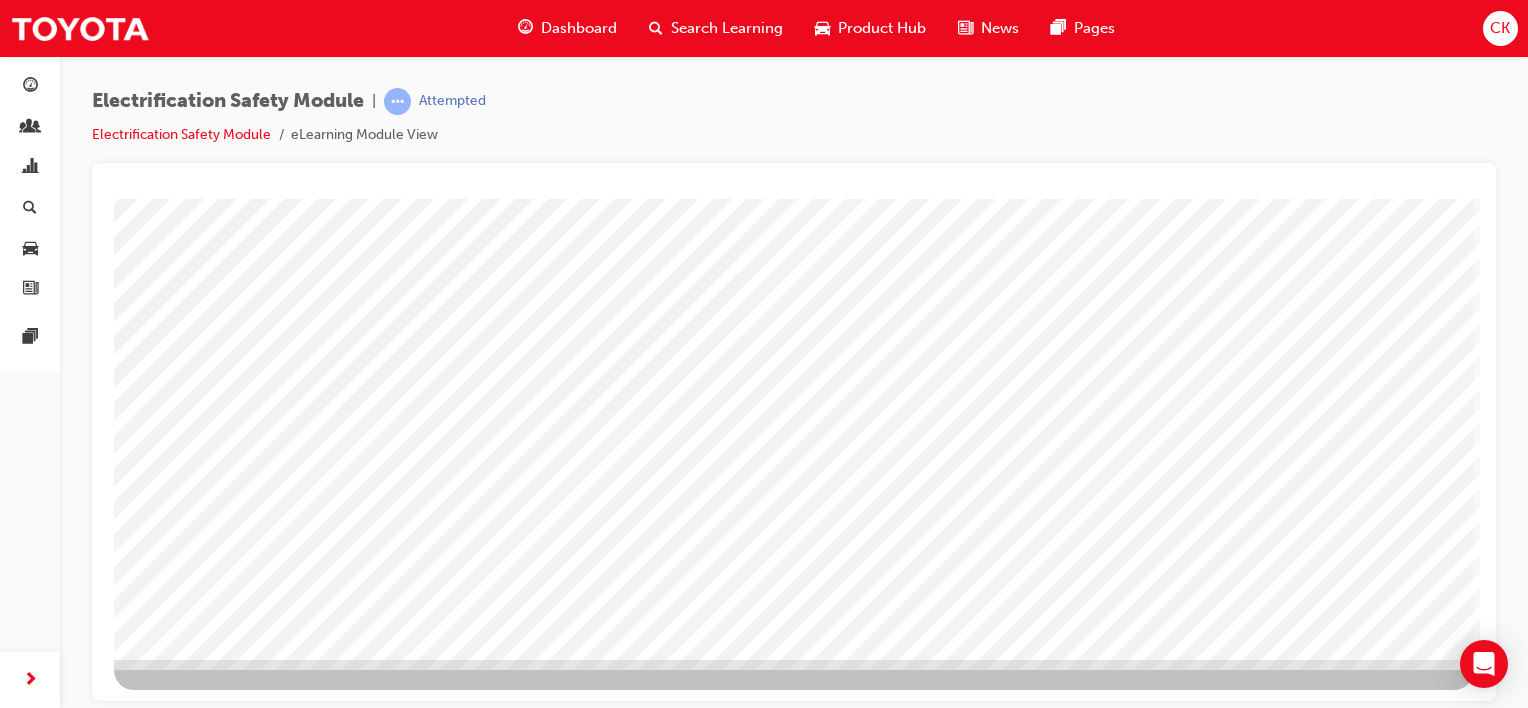 click at bounding box center (177, 2725) 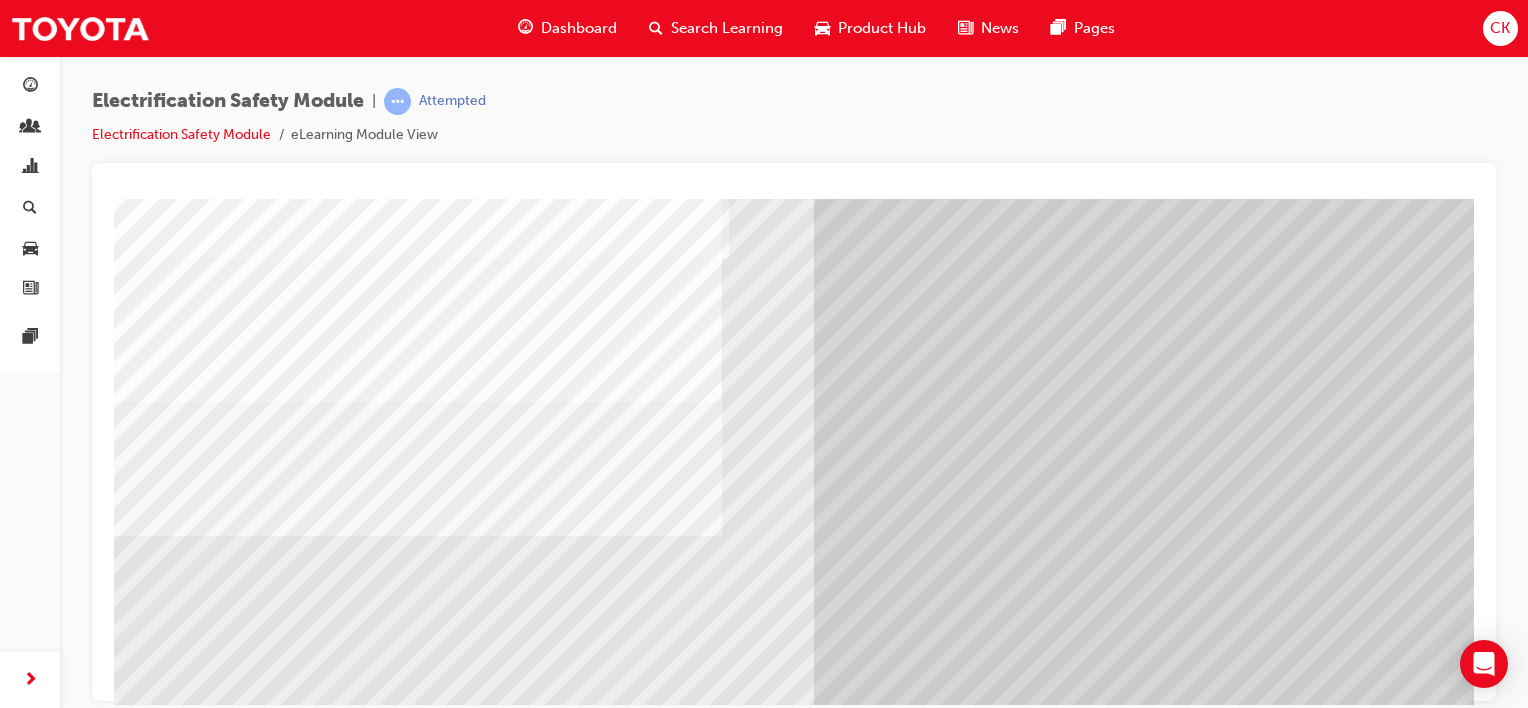 scroll, scrollTop: 200, scrollLeft: 0, axis: vertical 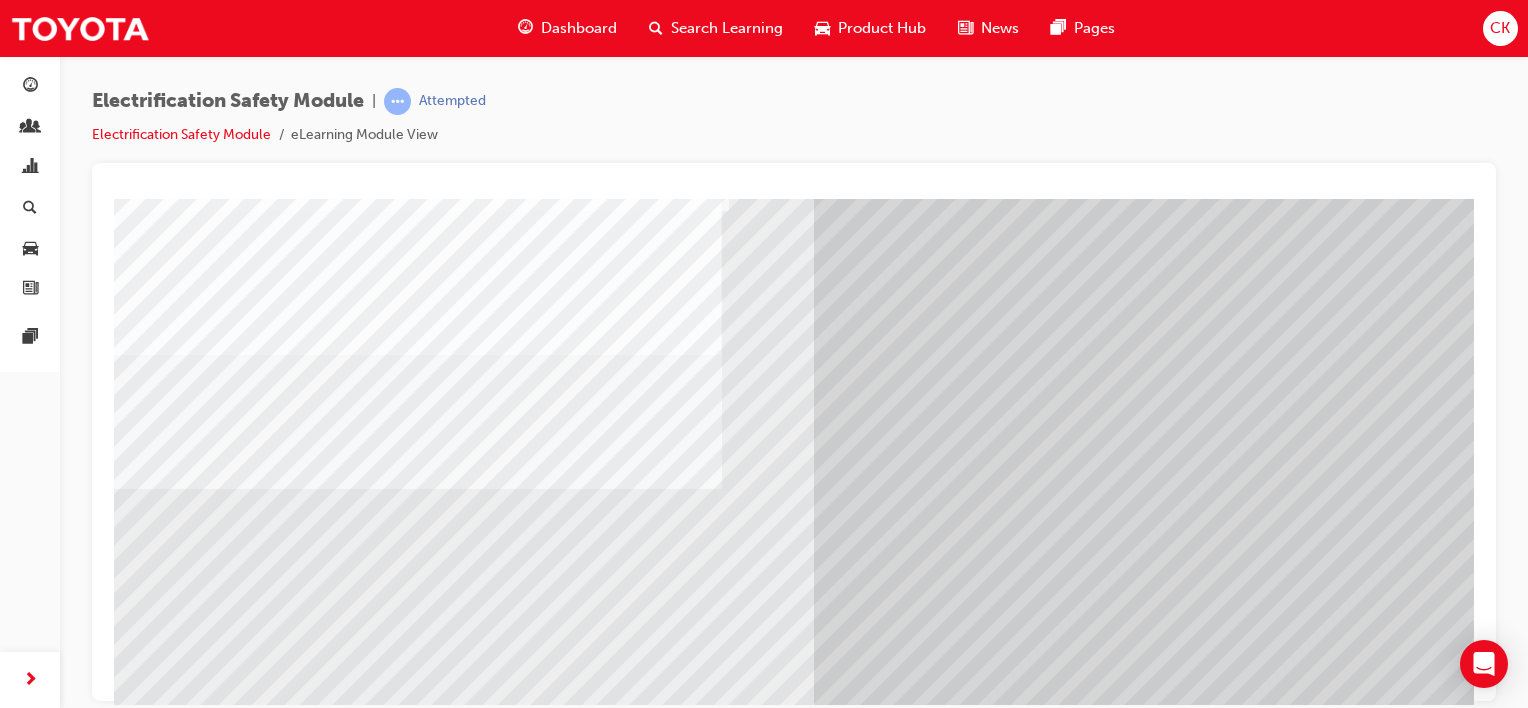click at bounding box center (179, 5402) 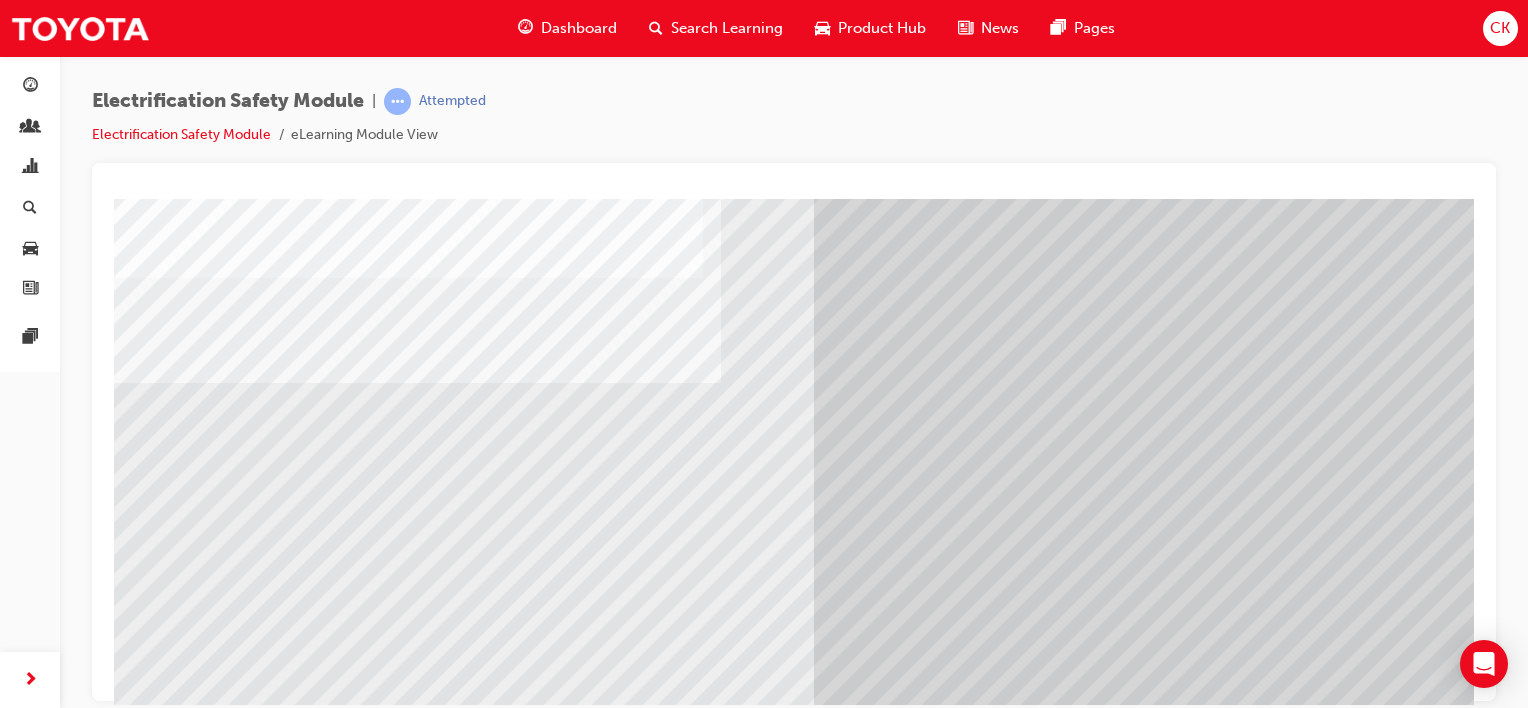 scroll, scrollTop: 200, scrollLeft: 0, axis: vertical 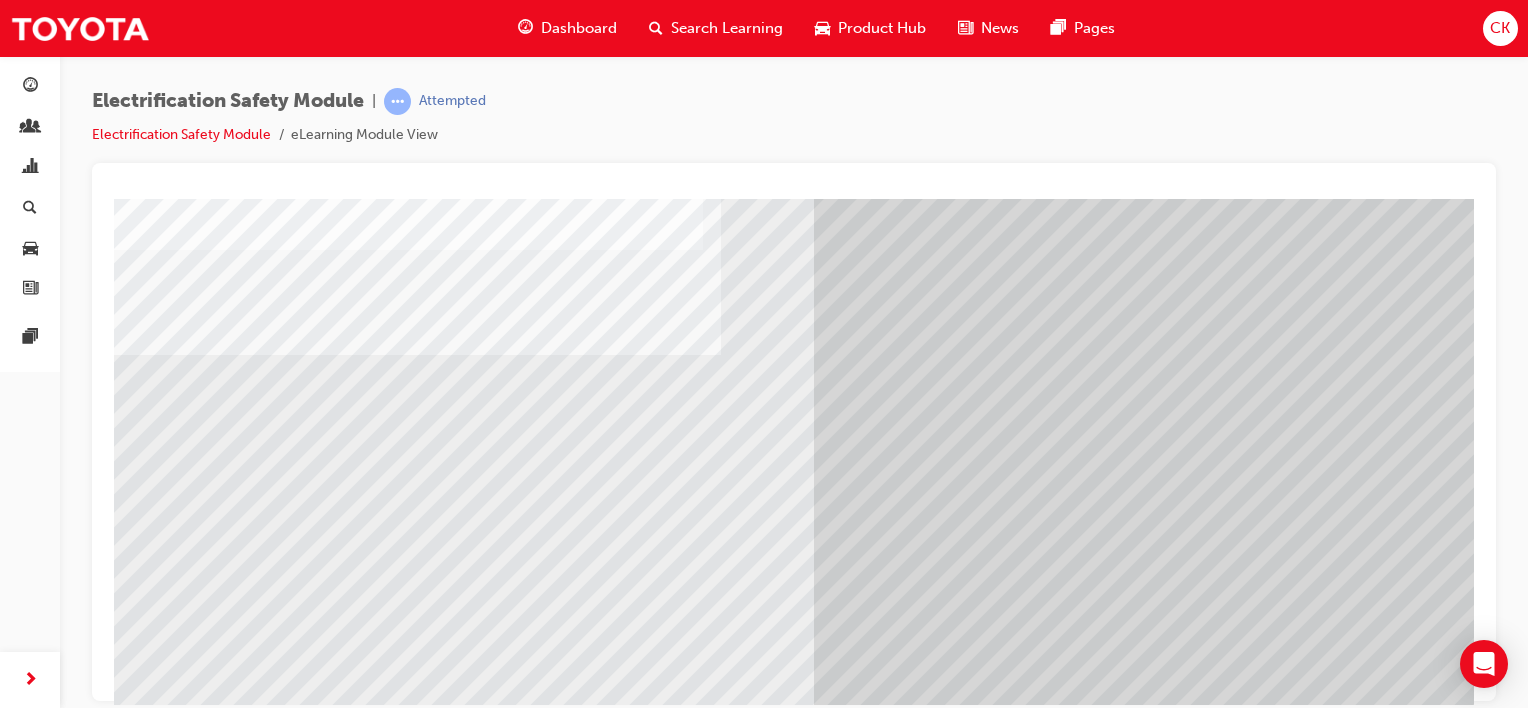 click at bounding box center (179, 5532) 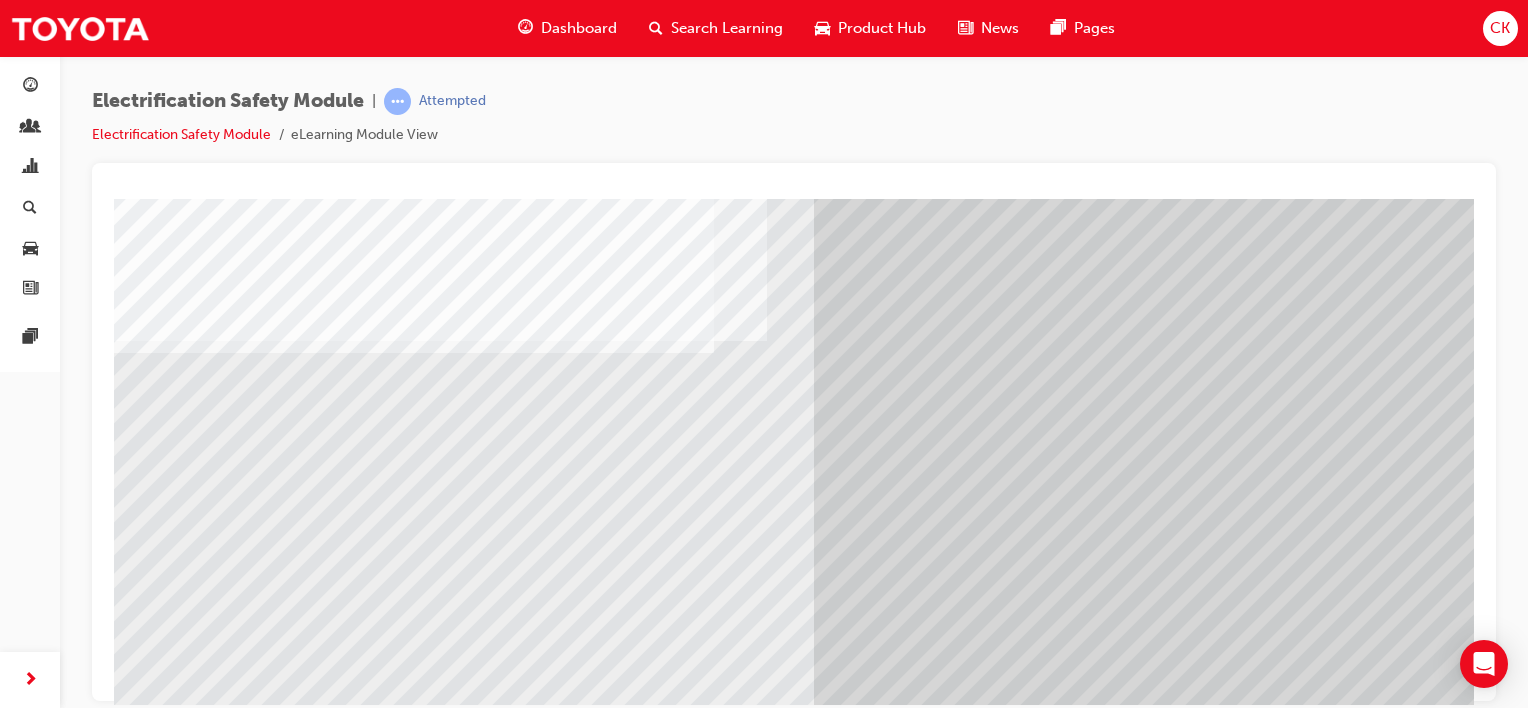 scroll, scrollTop: 159, scrollLeft: 0, axis: vertical 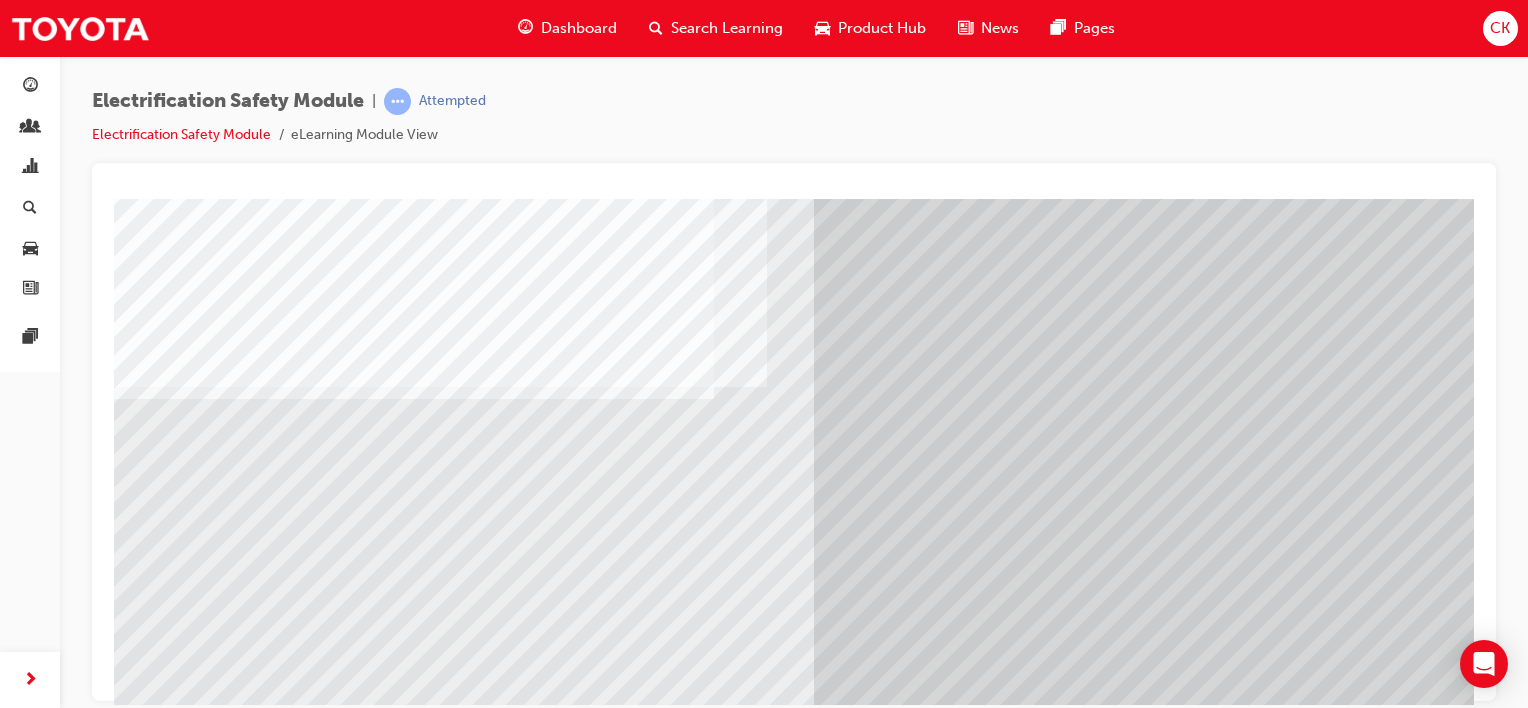 click at bounding box center (179, 5694) 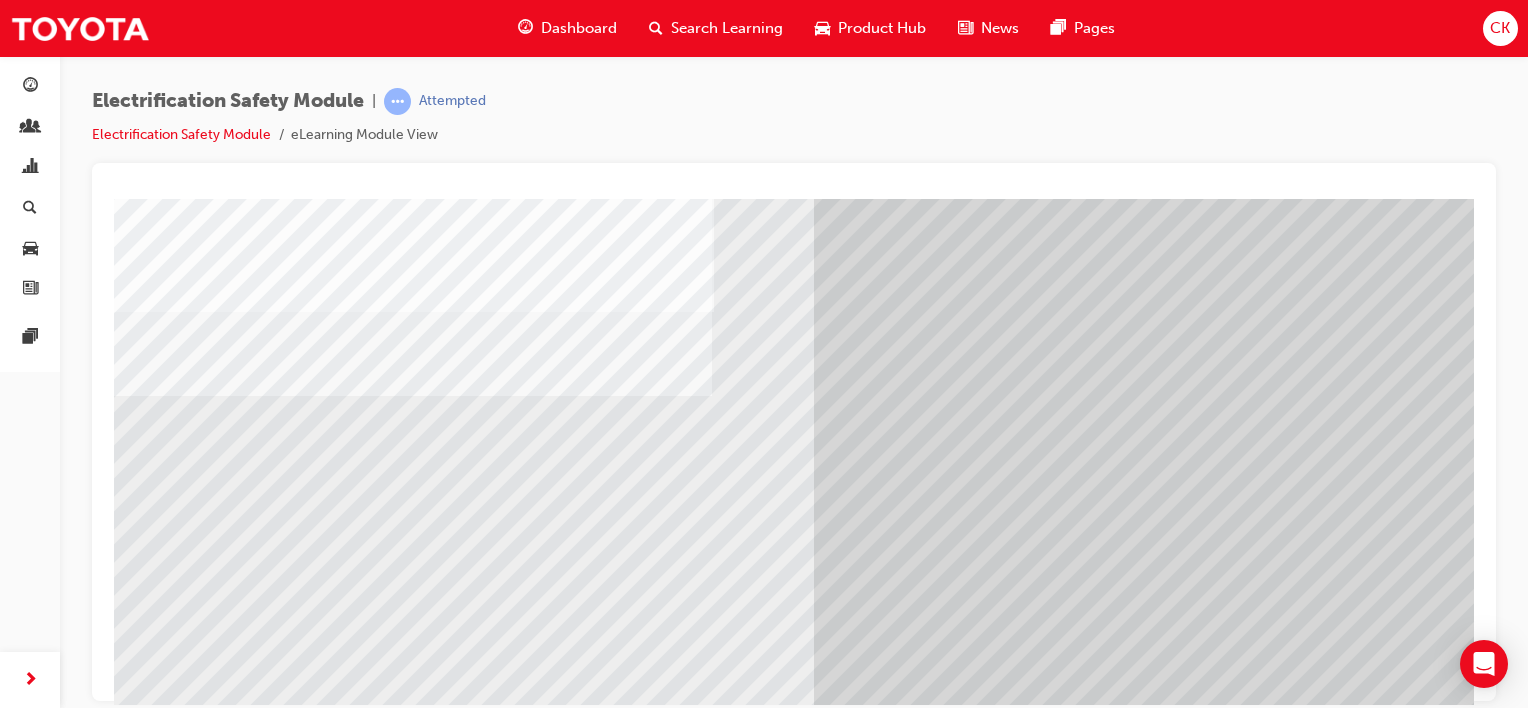 scroll, scrollTop: 200, scrollLeft: 0, axis: vertical 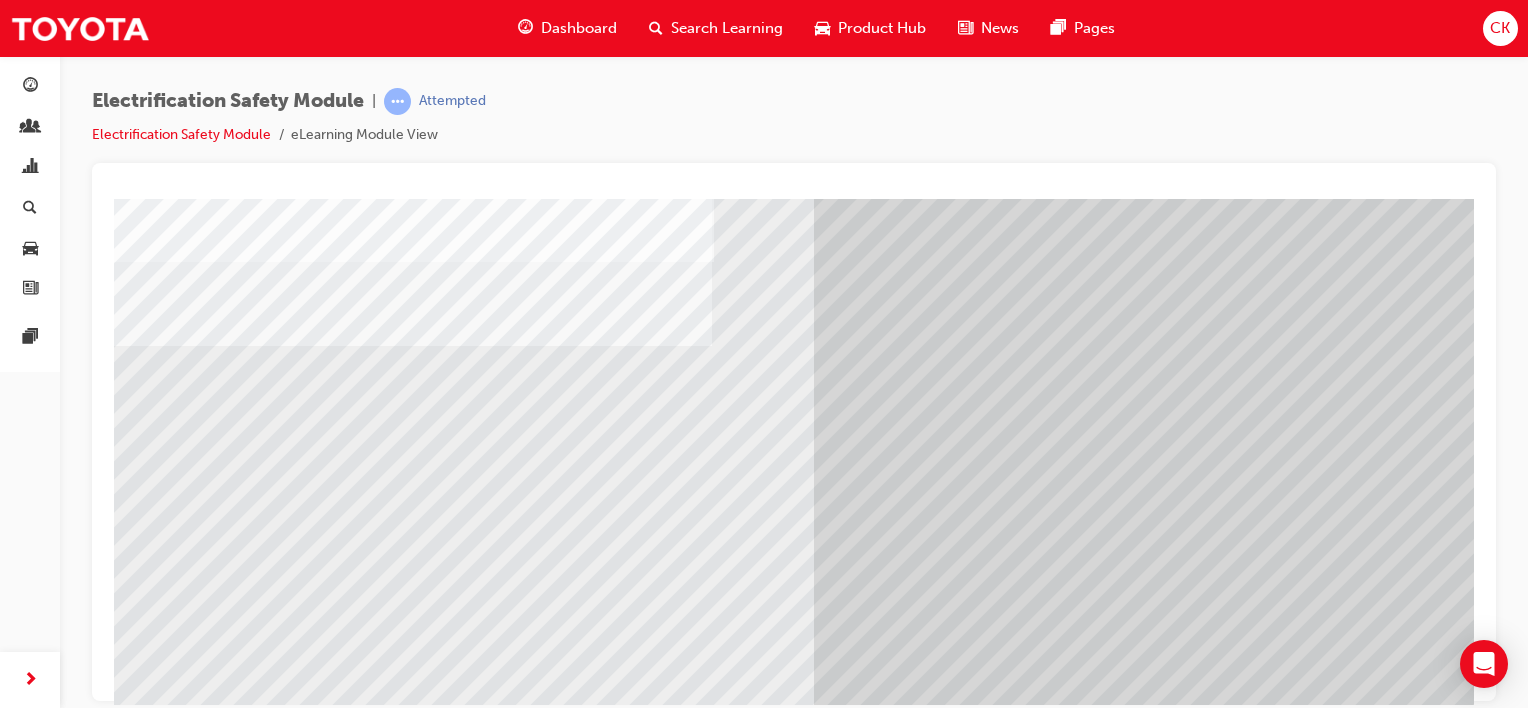 click at bounding box center [179, 5783] 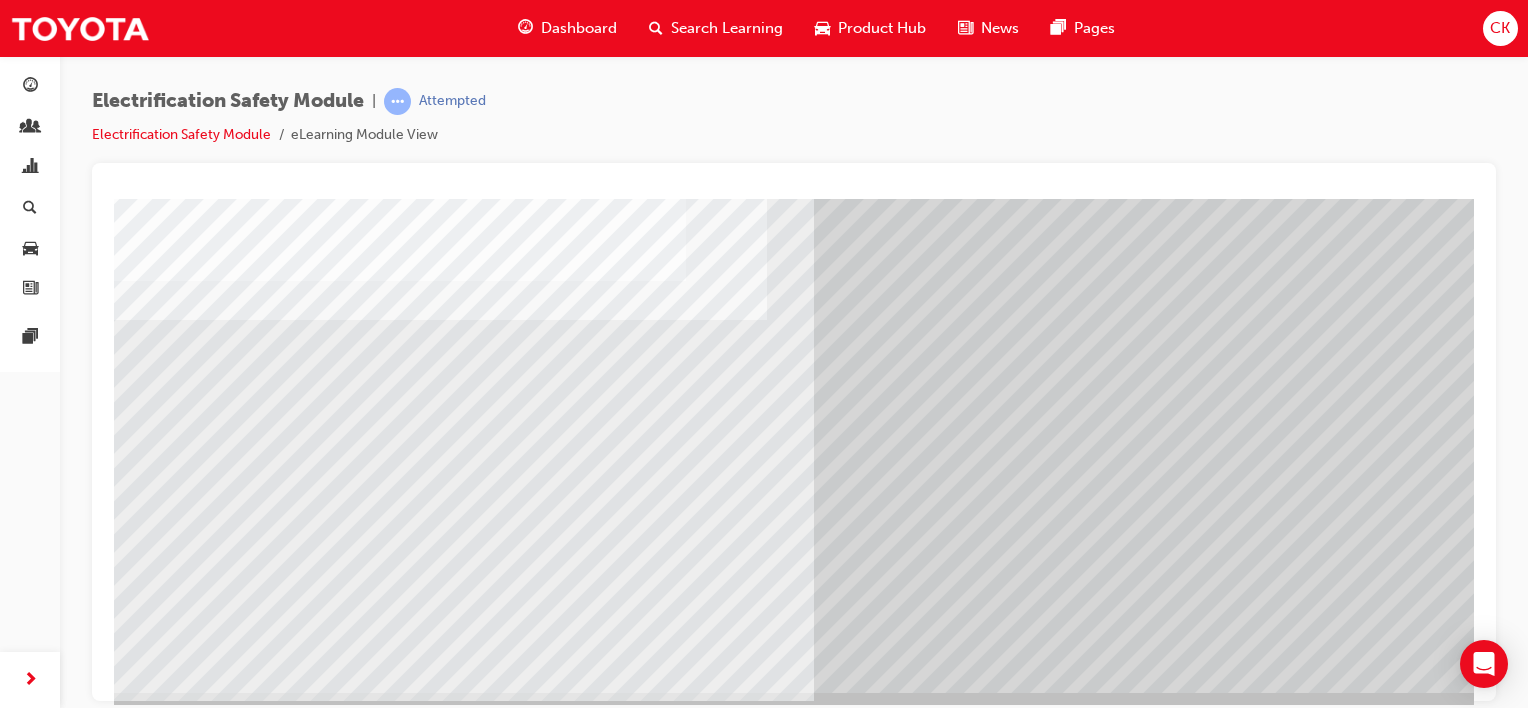 scroll, scrollTop: 259, scrollLeft: 0, axis: vertical 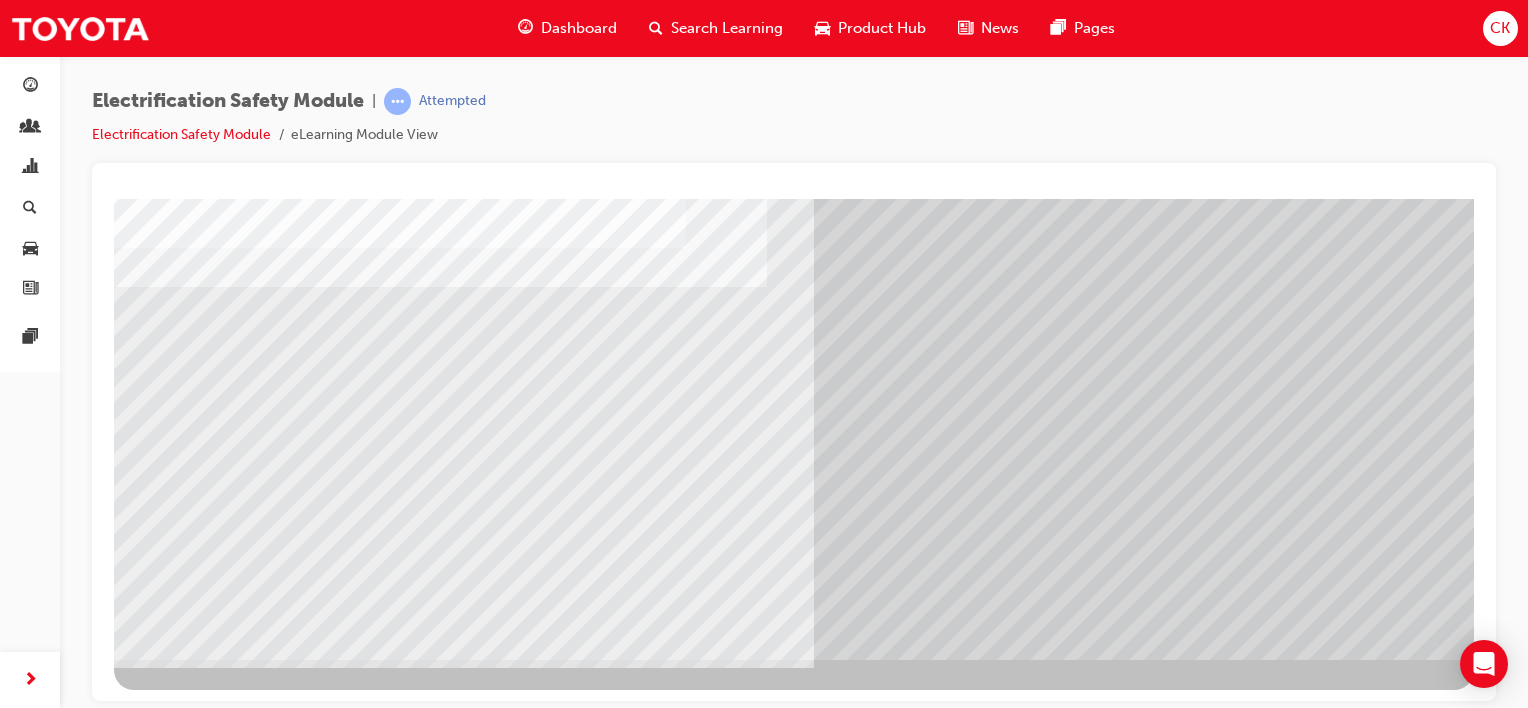 click at bounding box center [177, 5251] 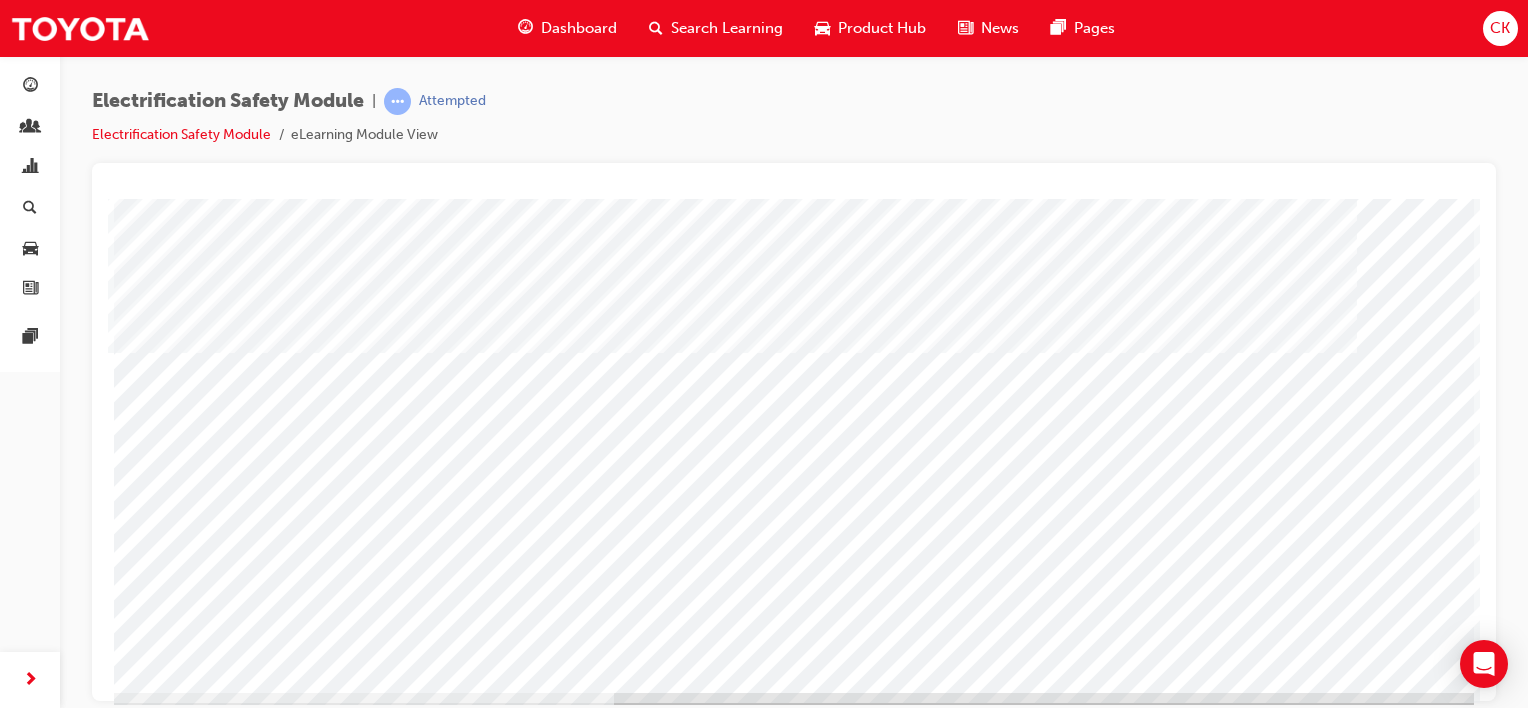 scroll, scrollTop: 259, scrollLeft: 0, axis: vertical 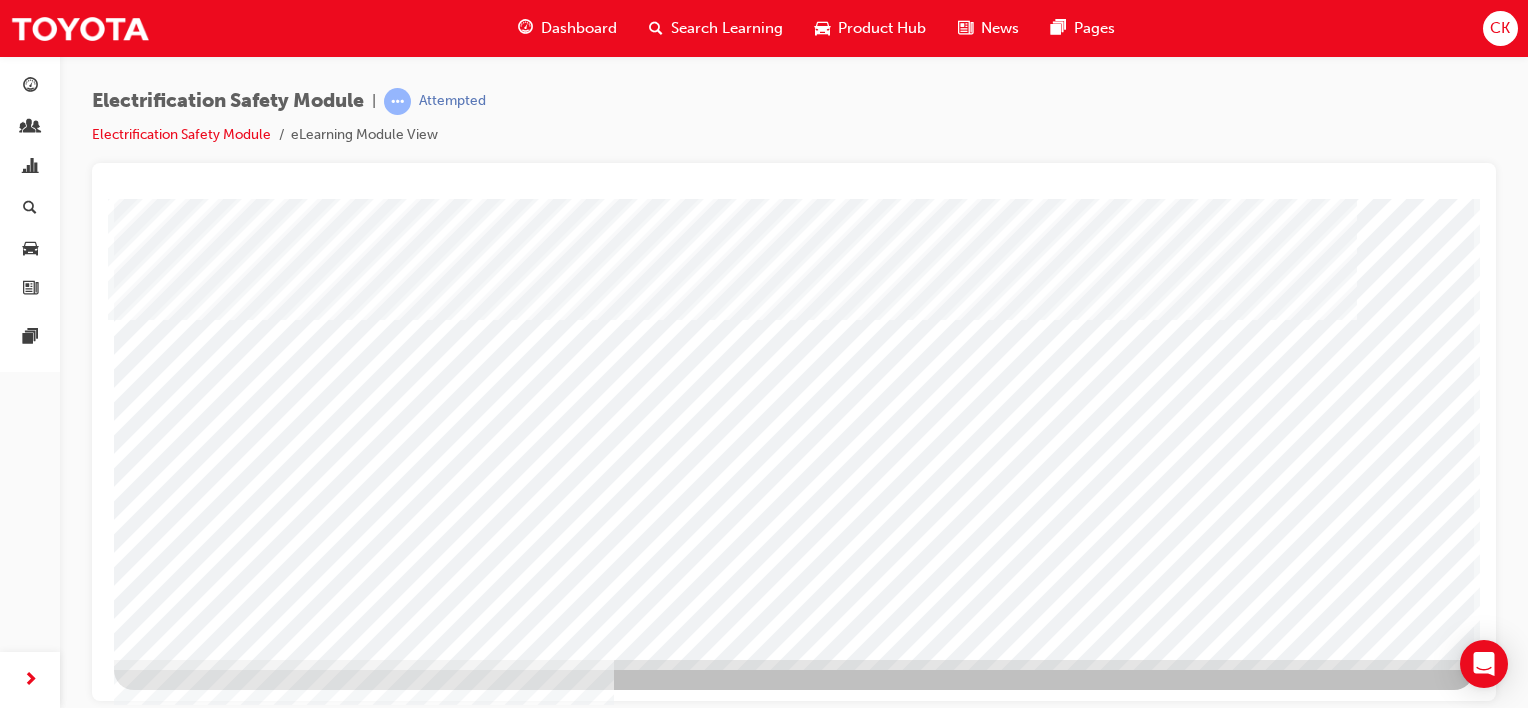 click at bounding box center (177, 2973) 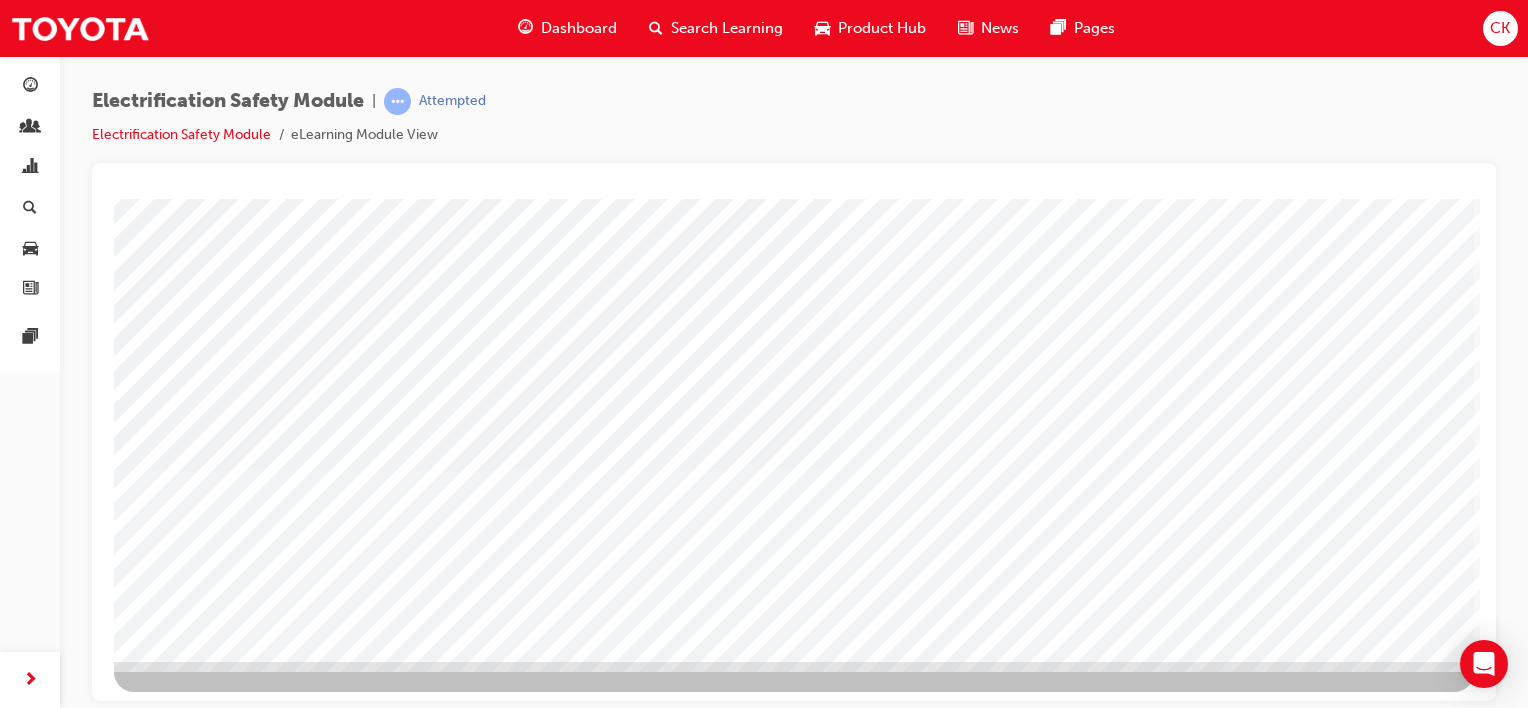 scroll, scrollTop: 259, scrollLeft: 0, axis: vertical 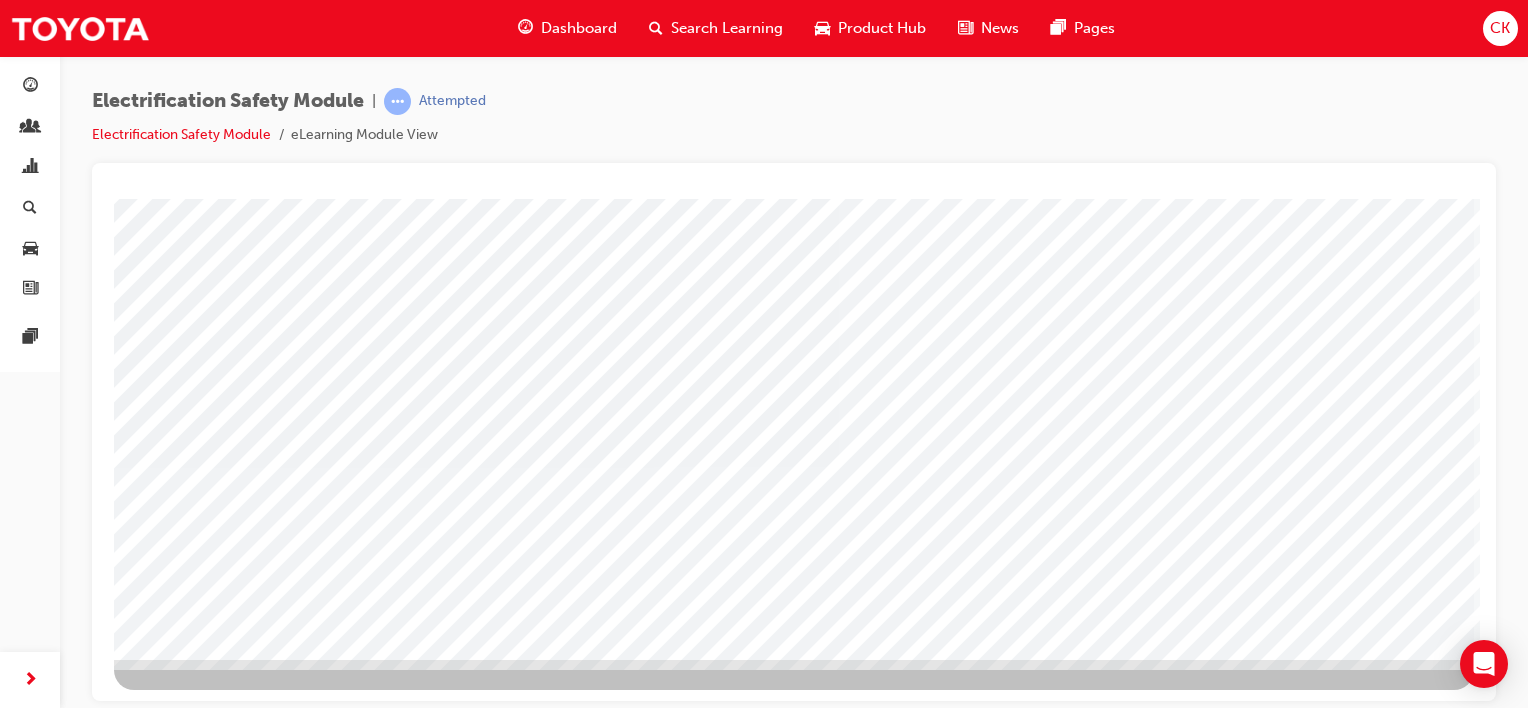 click at bounding box center [194, 5096] 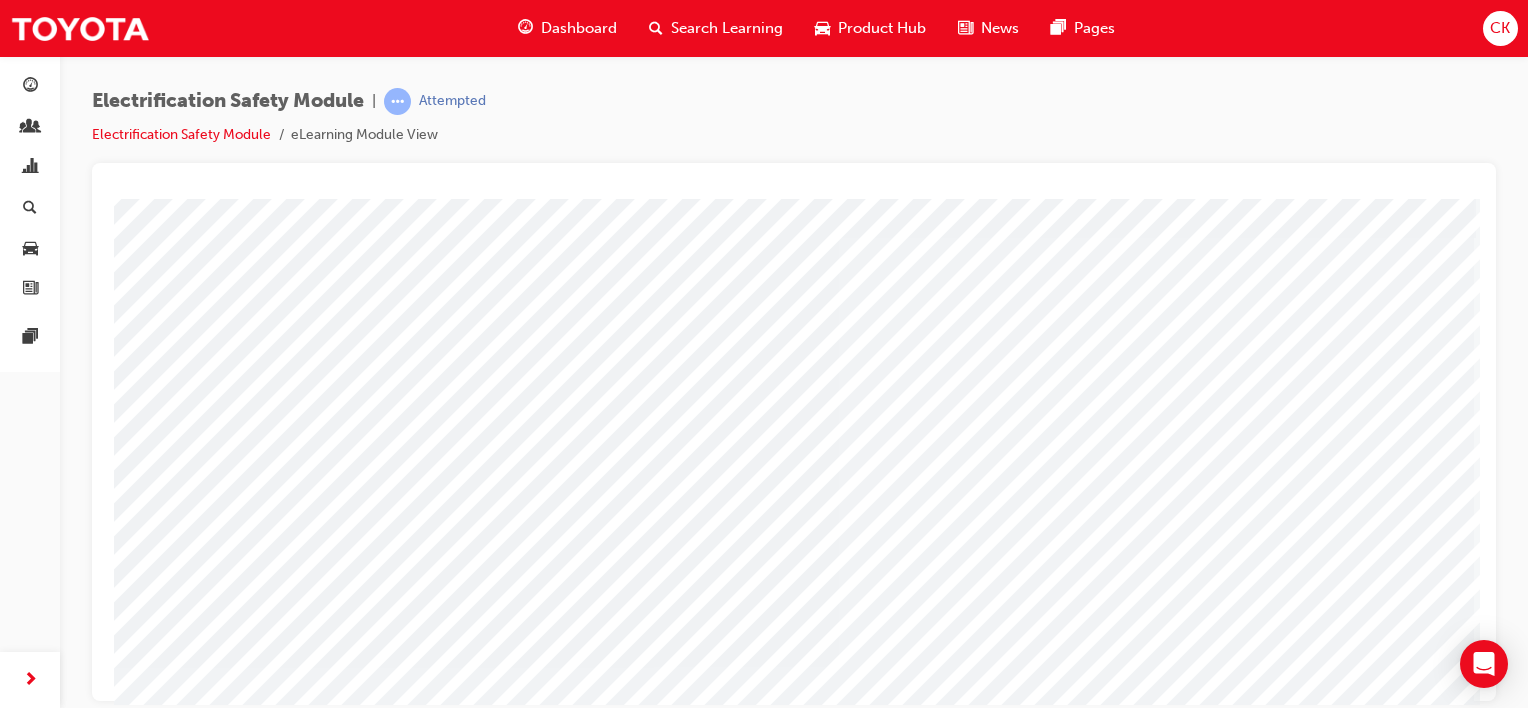 scroll, scrollTop: 259, scrollLeft: 0, axis: vertical 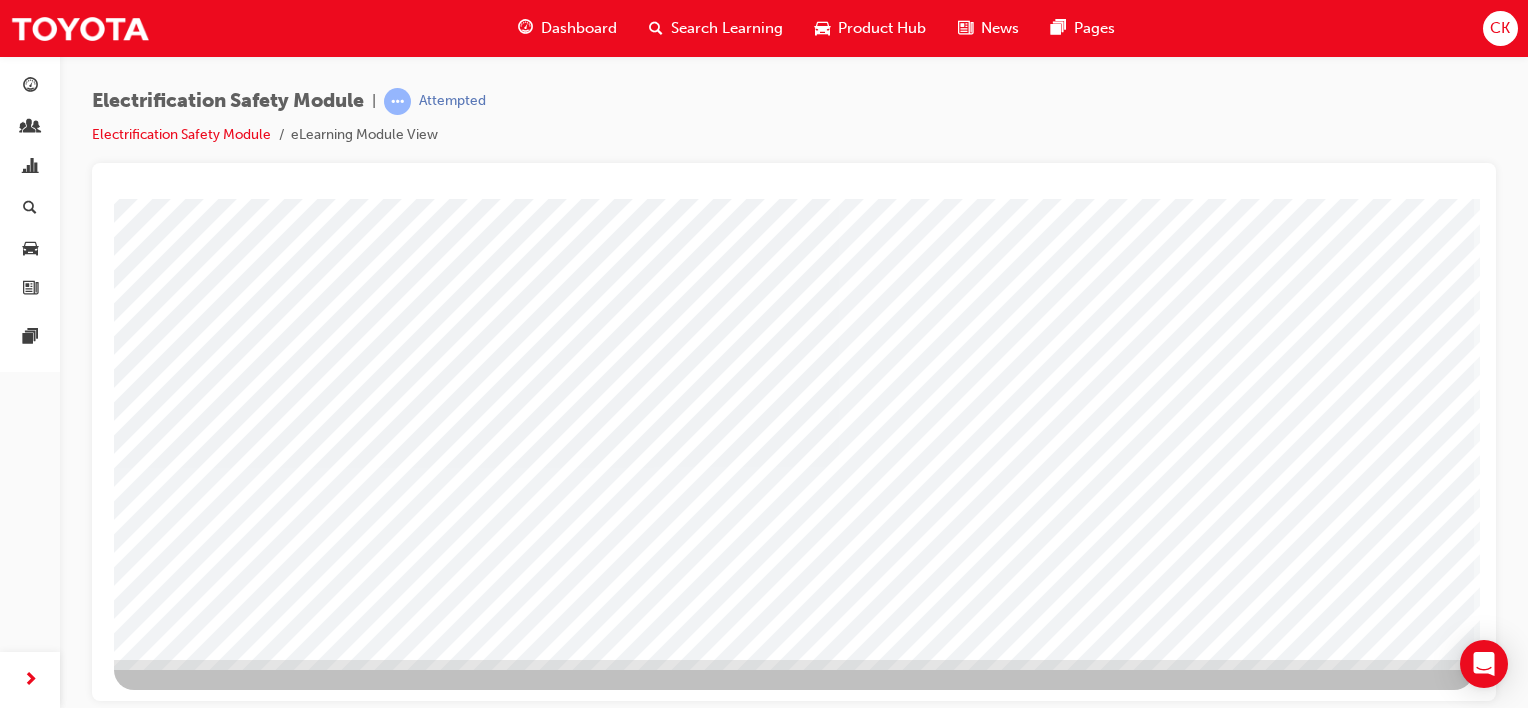 click at bounding box center [194, 5142] 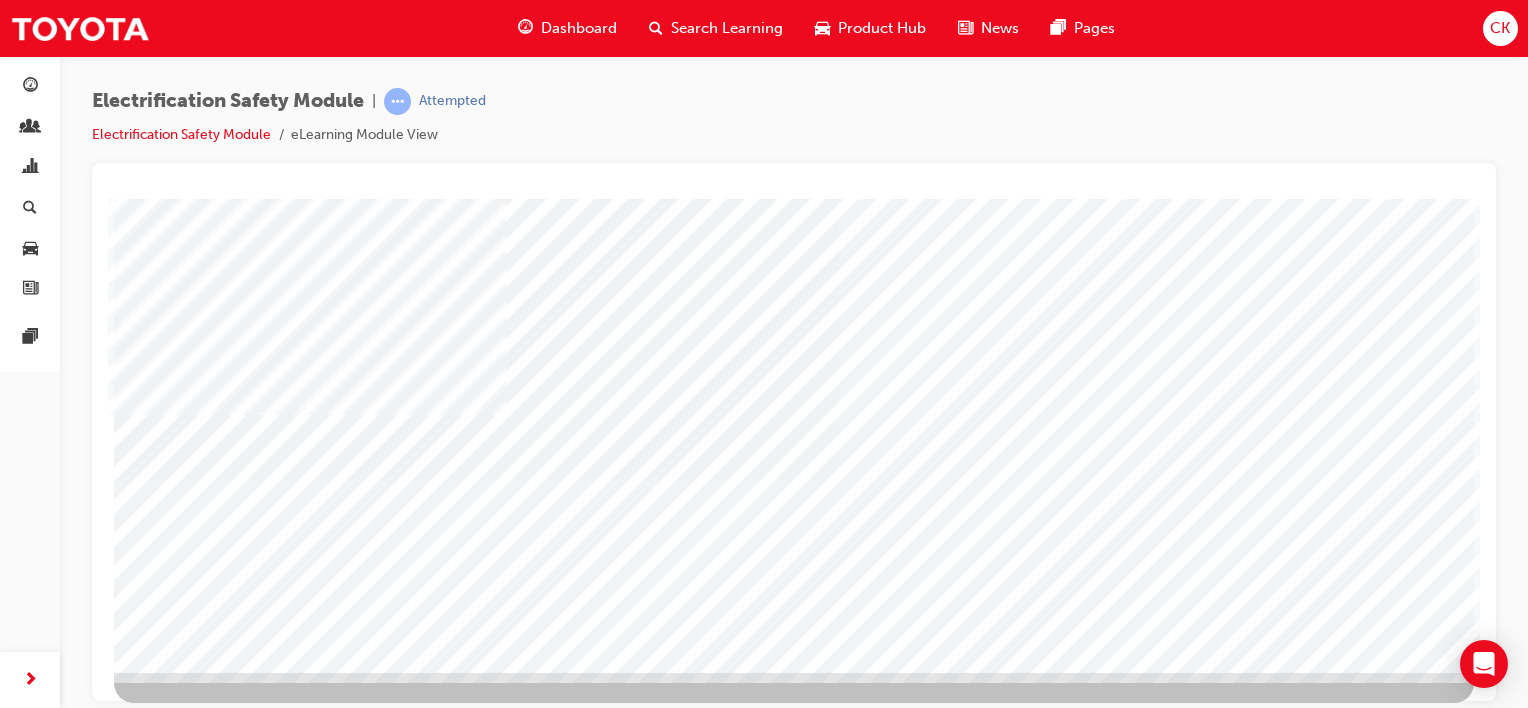 scroll, scrollTop: 259, scrollLeft: 0, axis: vertical 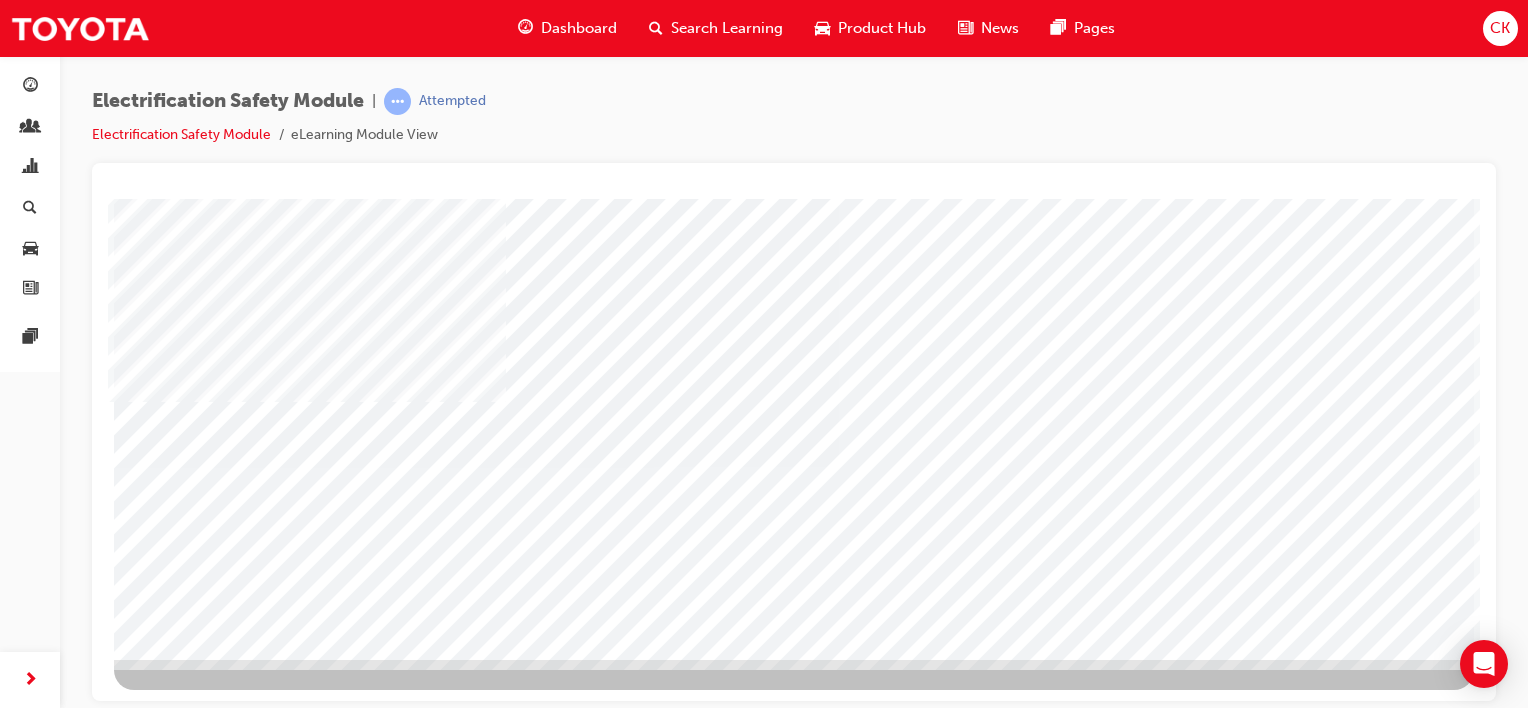click at bounding box center (194, 5188) 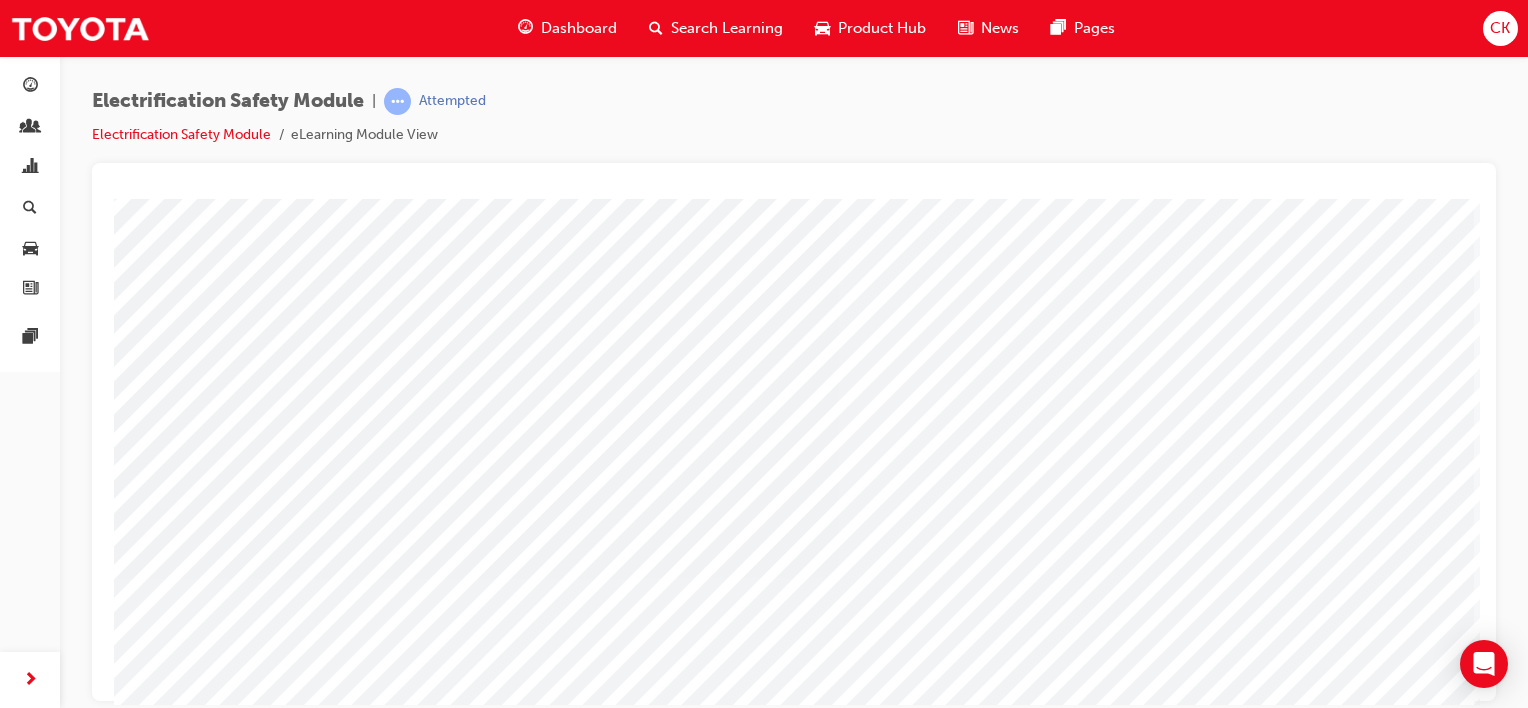 scroll, scrollTop: 200, scrollLeft: 0, axis: vertical 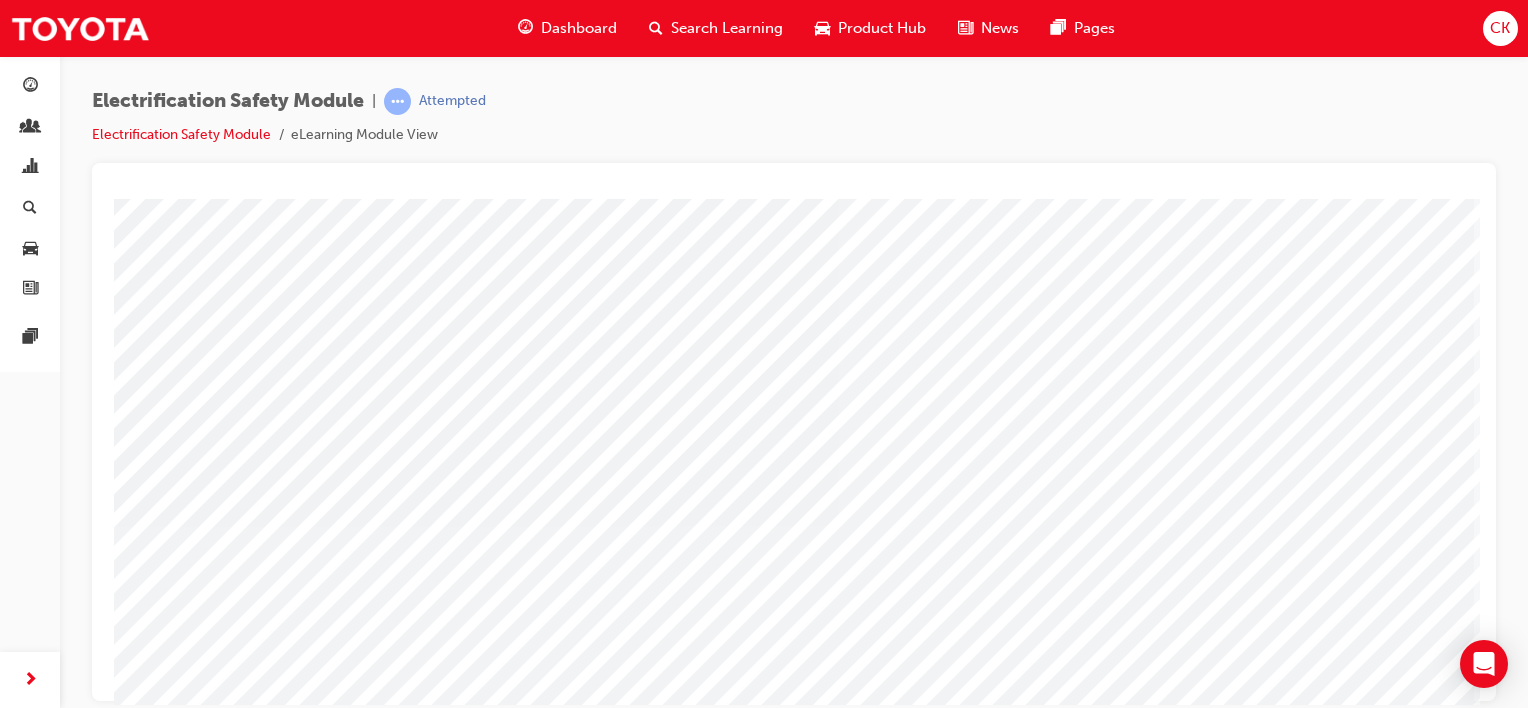 click at bounding box center (194, 5293) 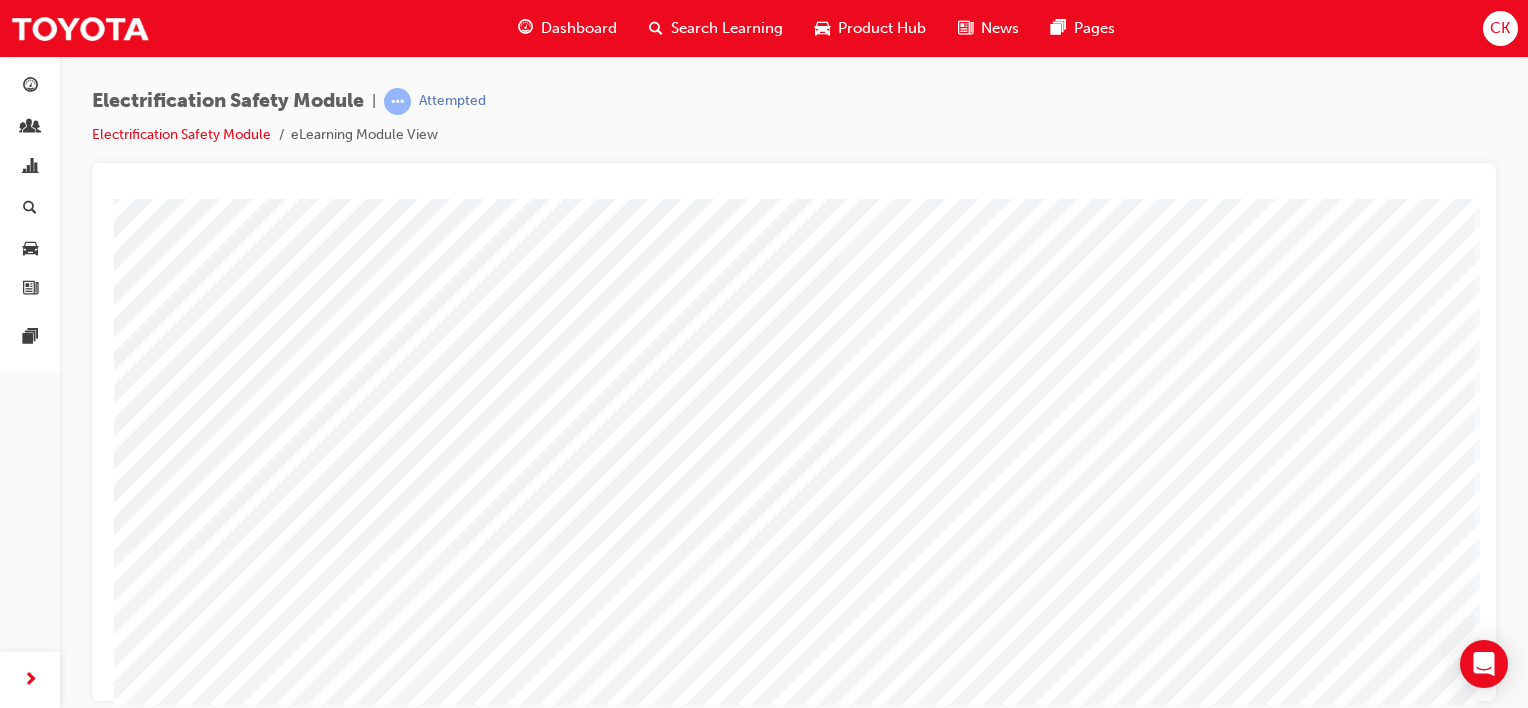 scroll, scrollTop: 259, scrollLeft: 0, axis: vertical 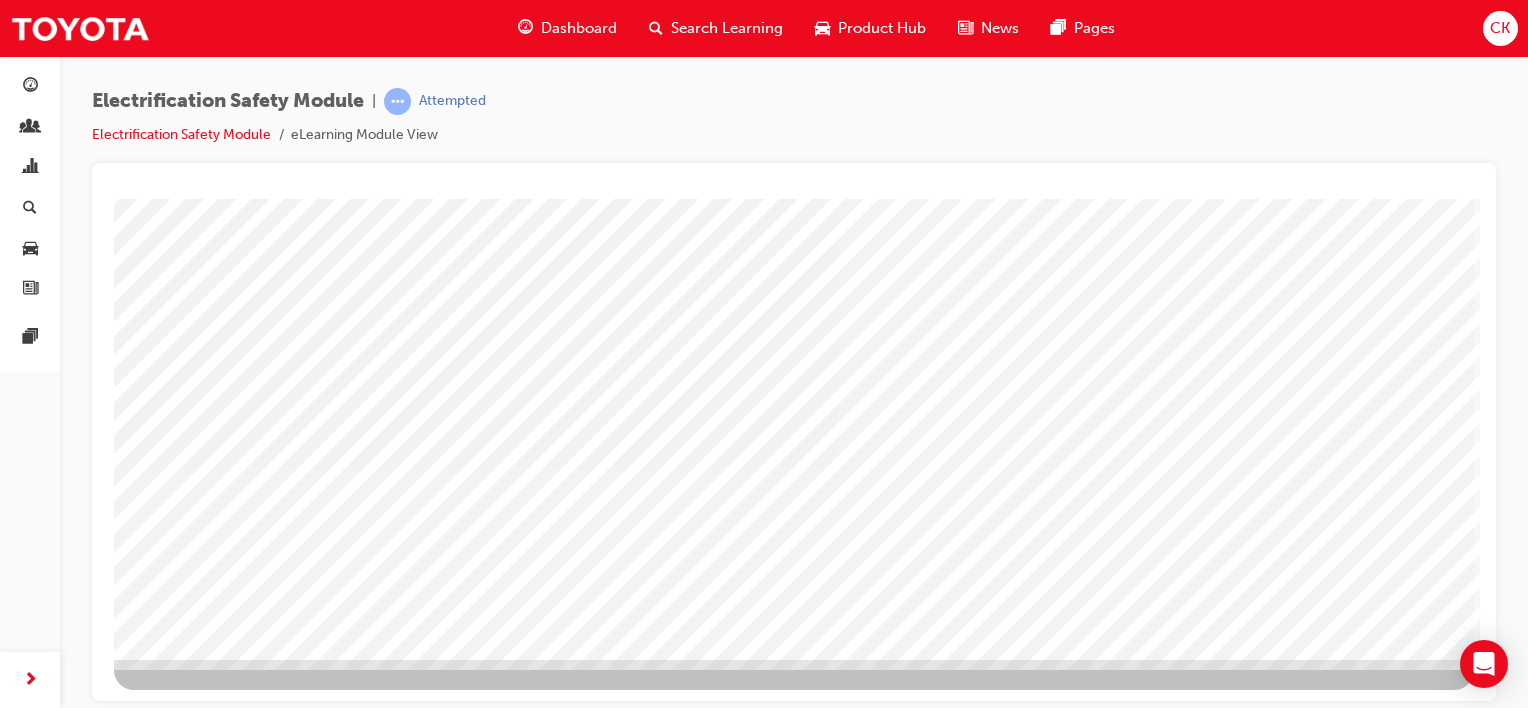 click at bounding box center (177, 3549) 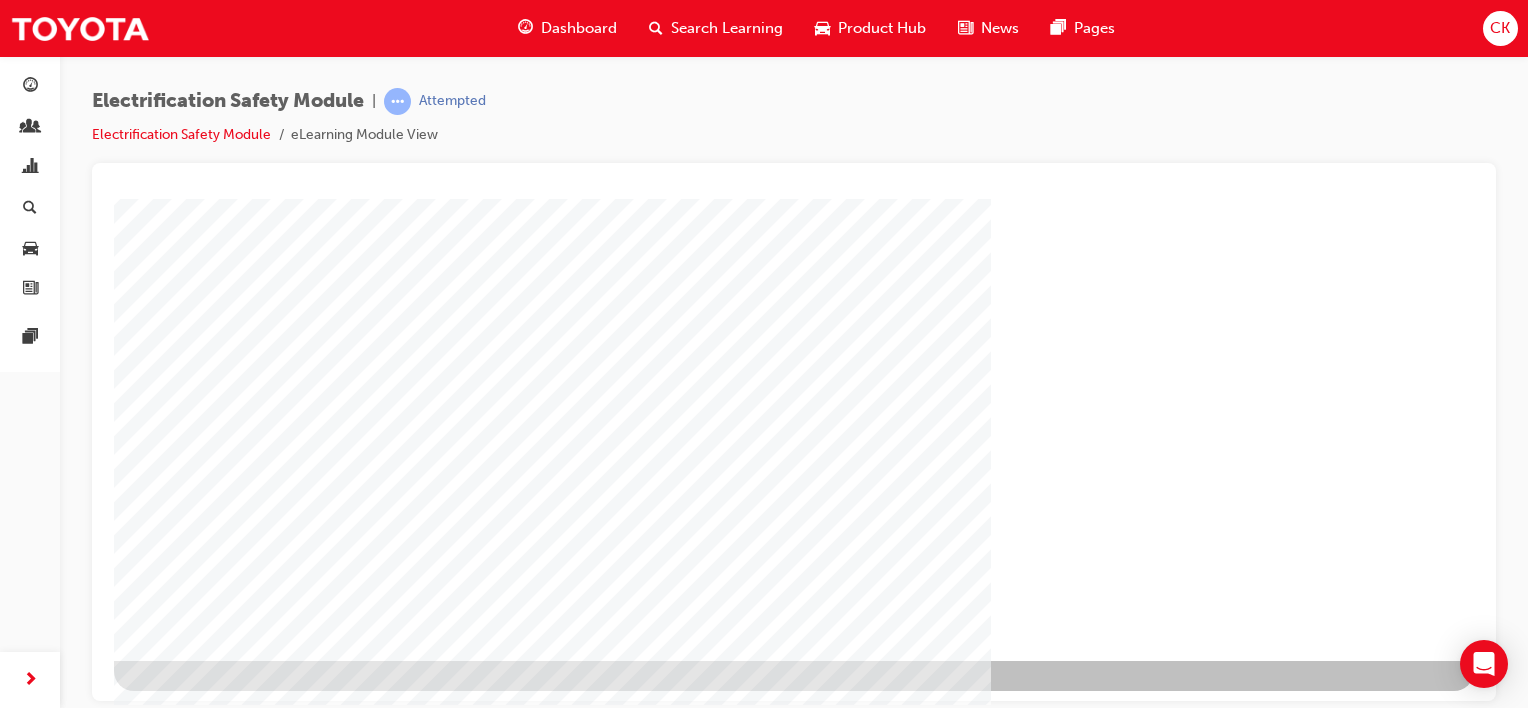 scroll, scrollTop: 259, scrollLeft: 0, axis: vertical 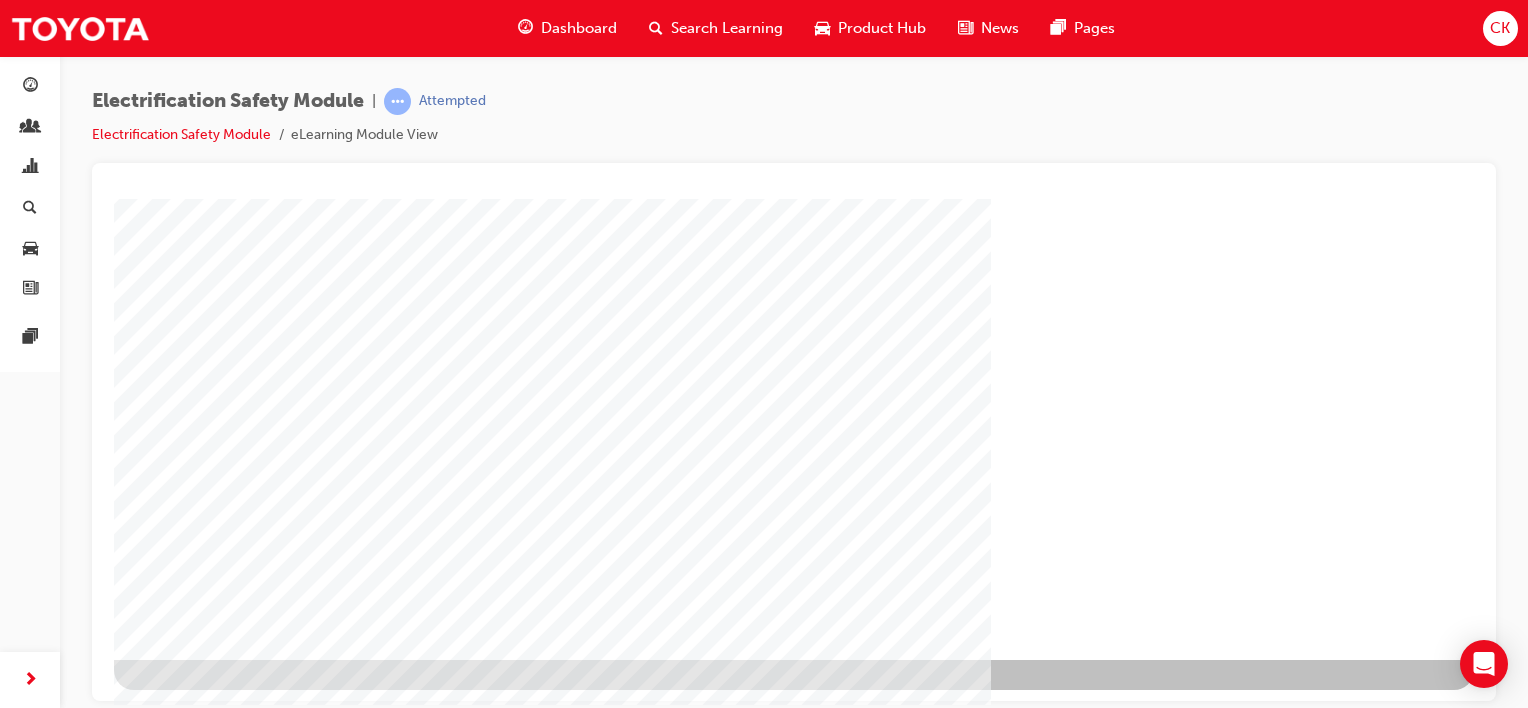 click at bounding box center [177, 1291] 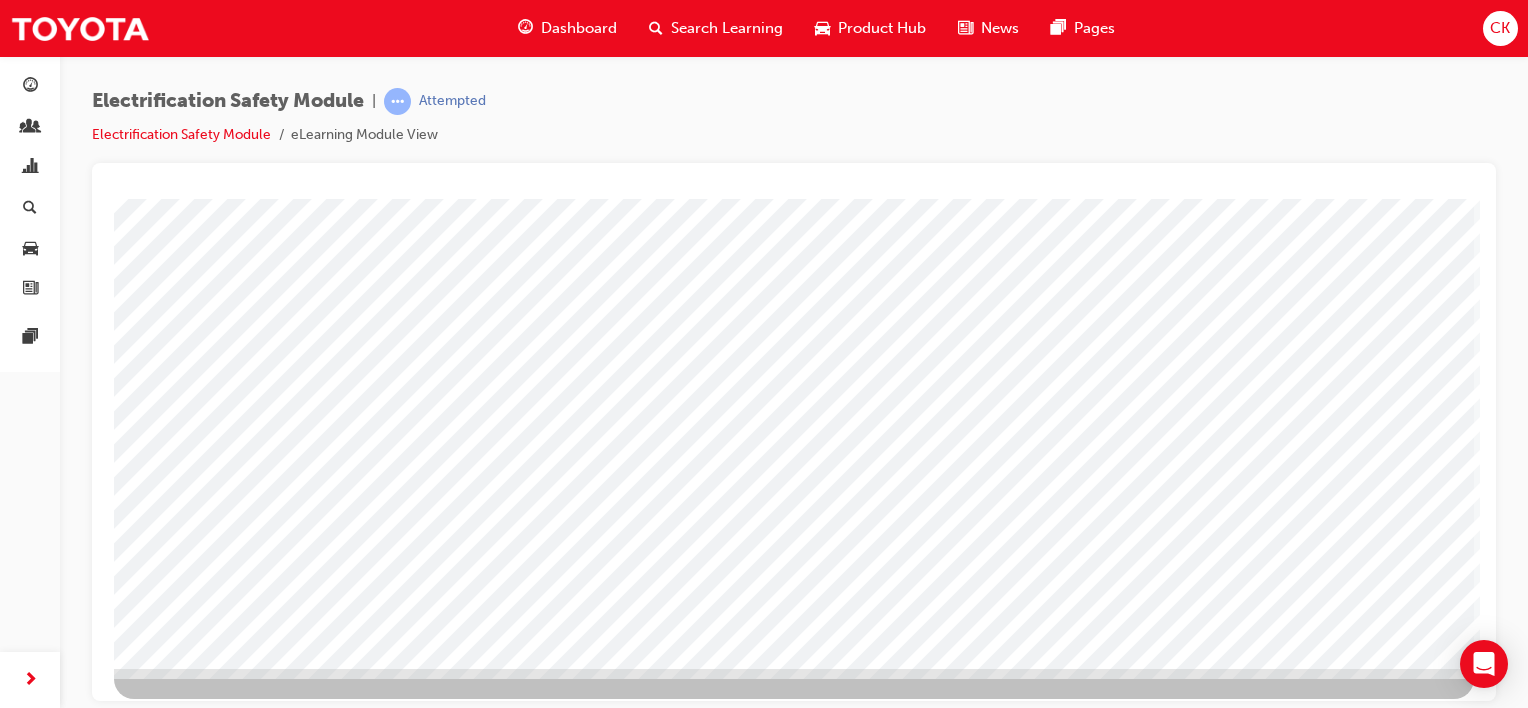 scroll, scrollTop: 259, scrollLeft: 0, axis: vertical 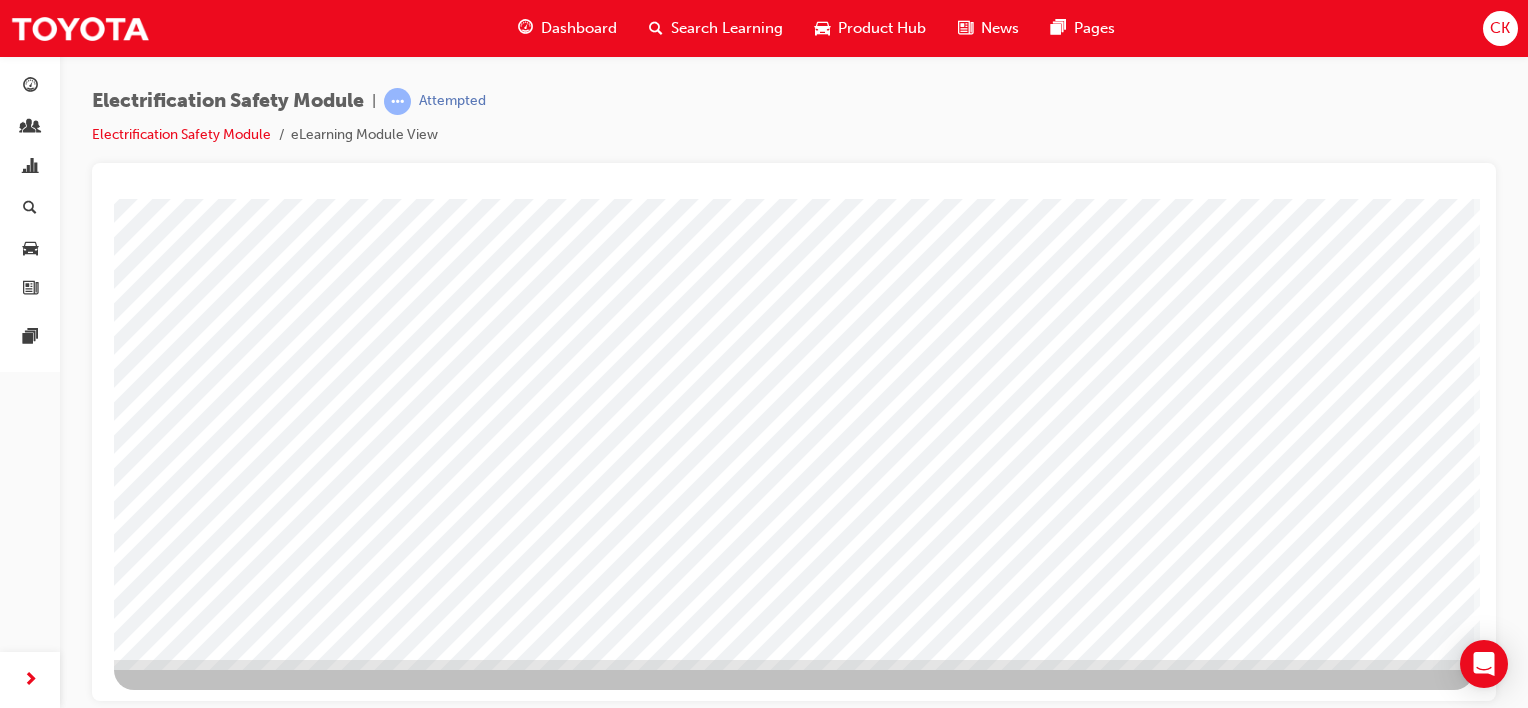 click at bounding box center [177, 3445] 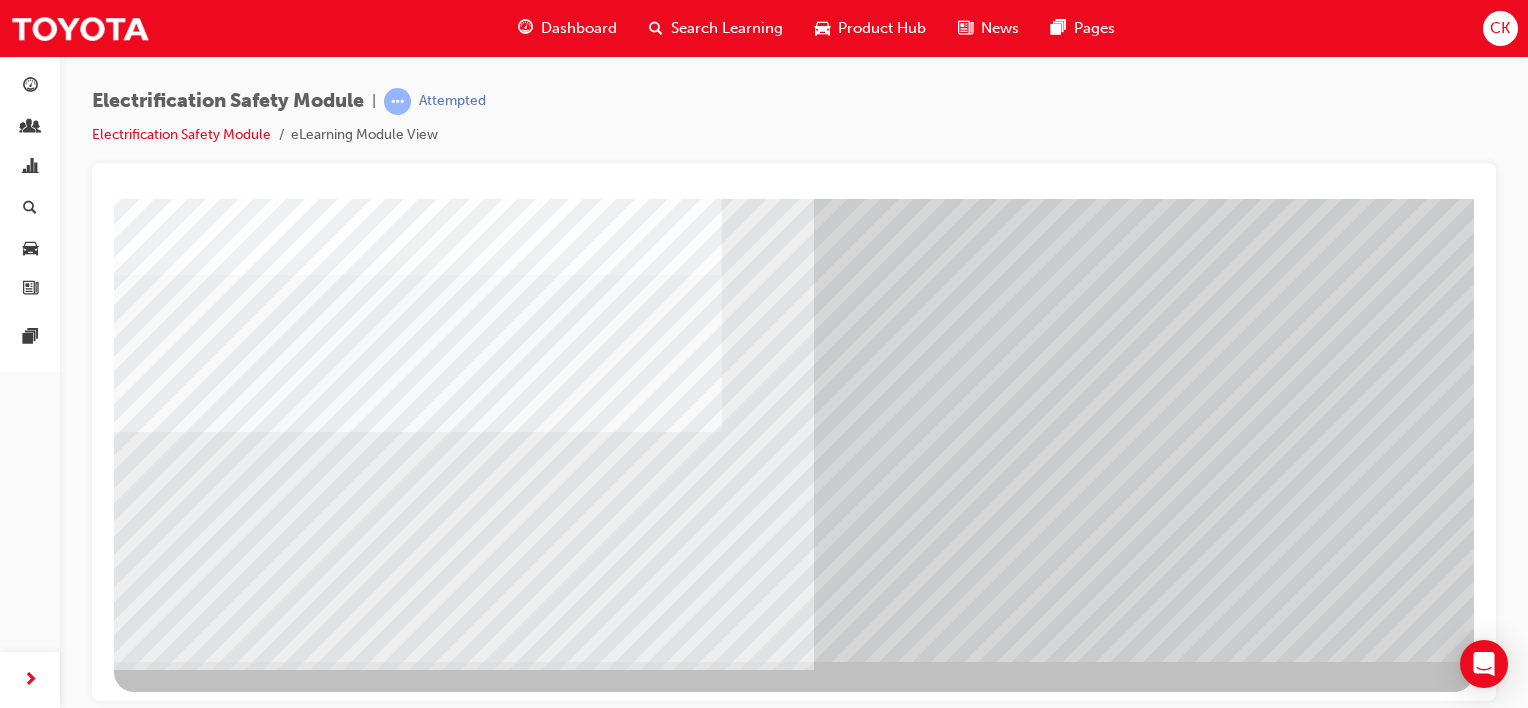 scroll, scrollTop: 259, scrollLeft: 0, axis: vertical 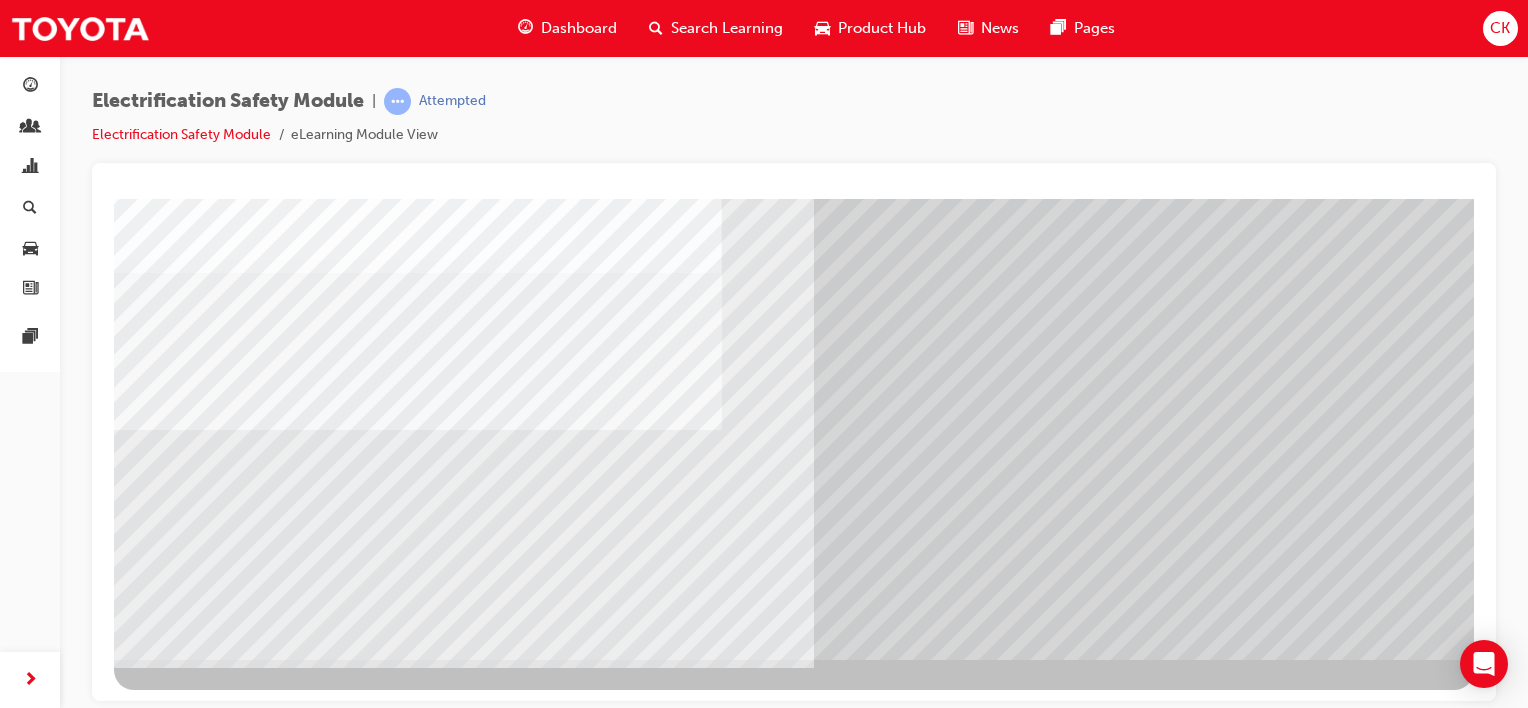 click at bounding box center [134, 7193] 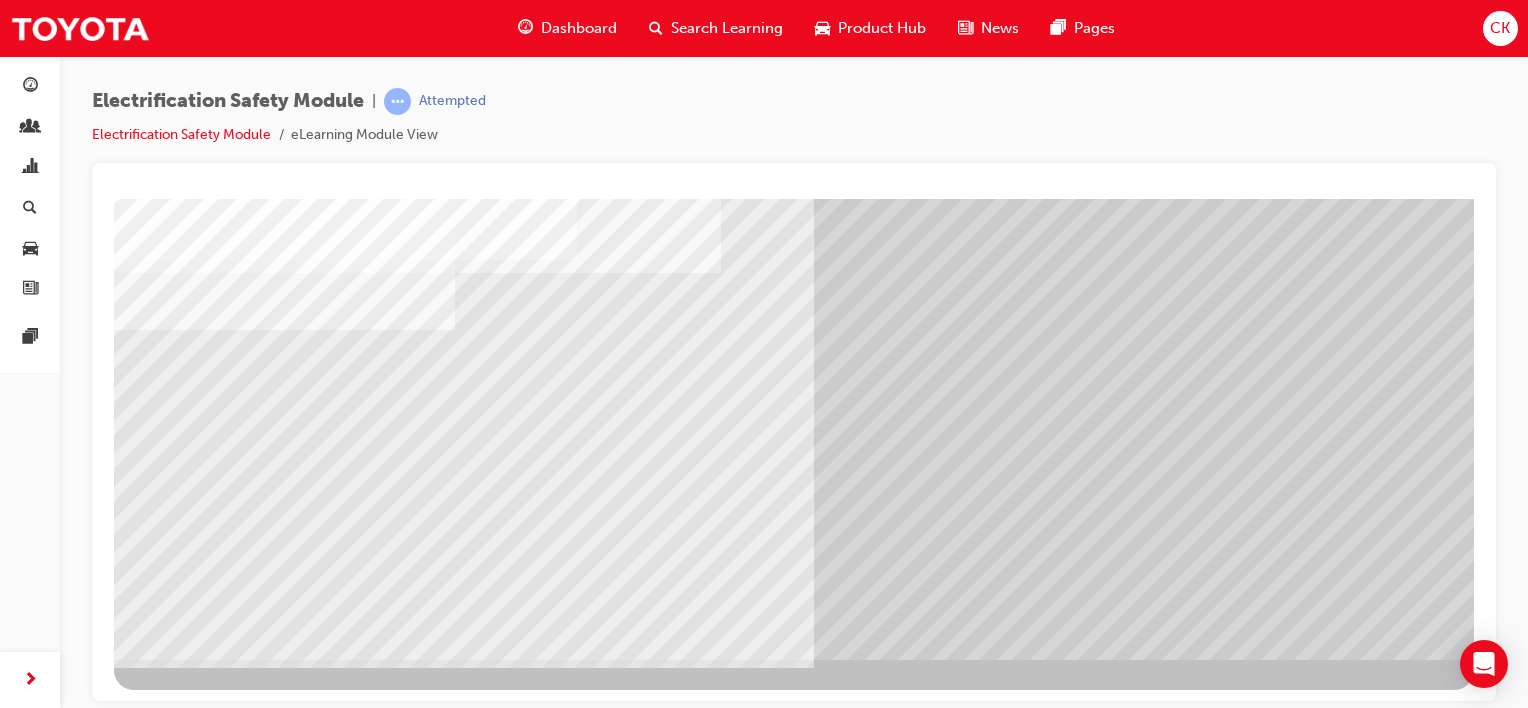click at bounding box center (134, 7233) 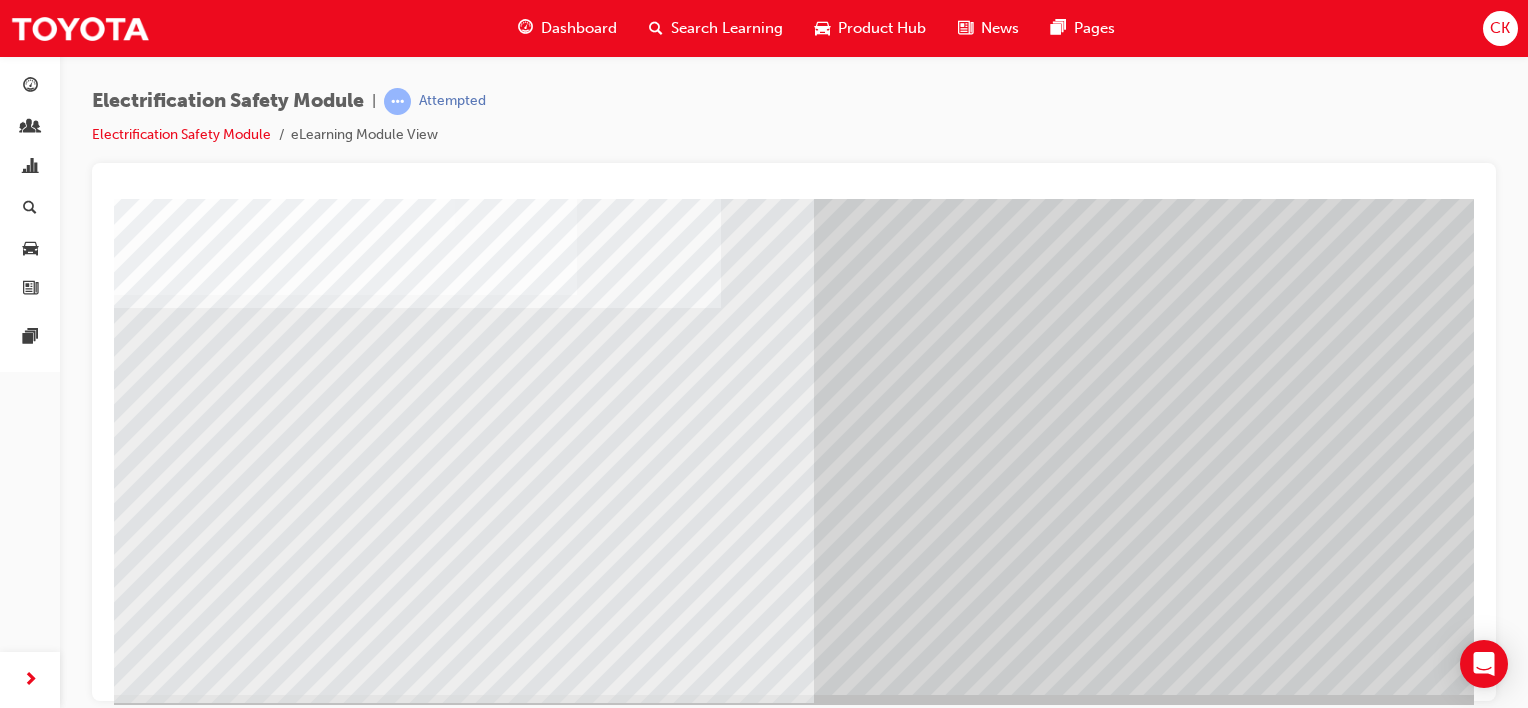 scroll, scrollTop: 259, scrollLeft: 0, axis: vertical 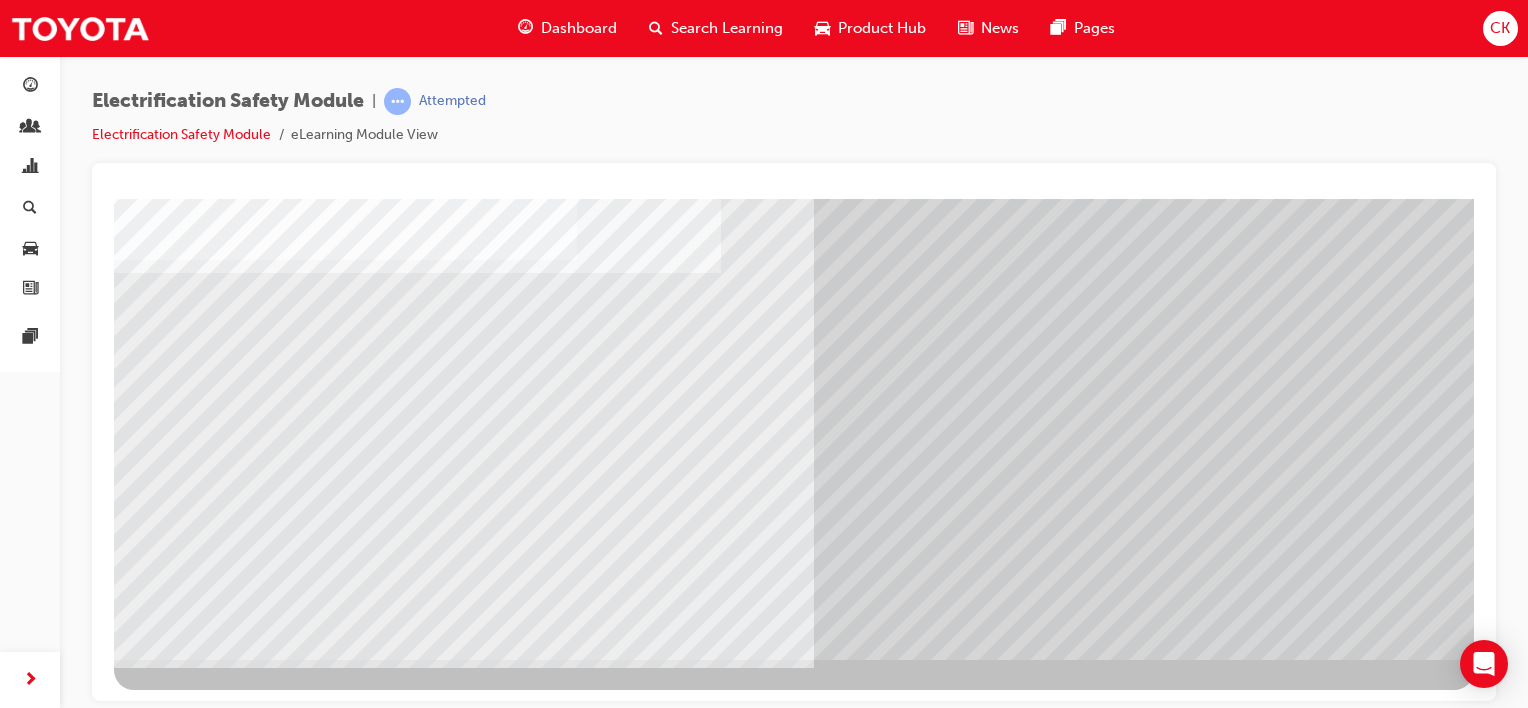 click at bounding box center [134, 7273] 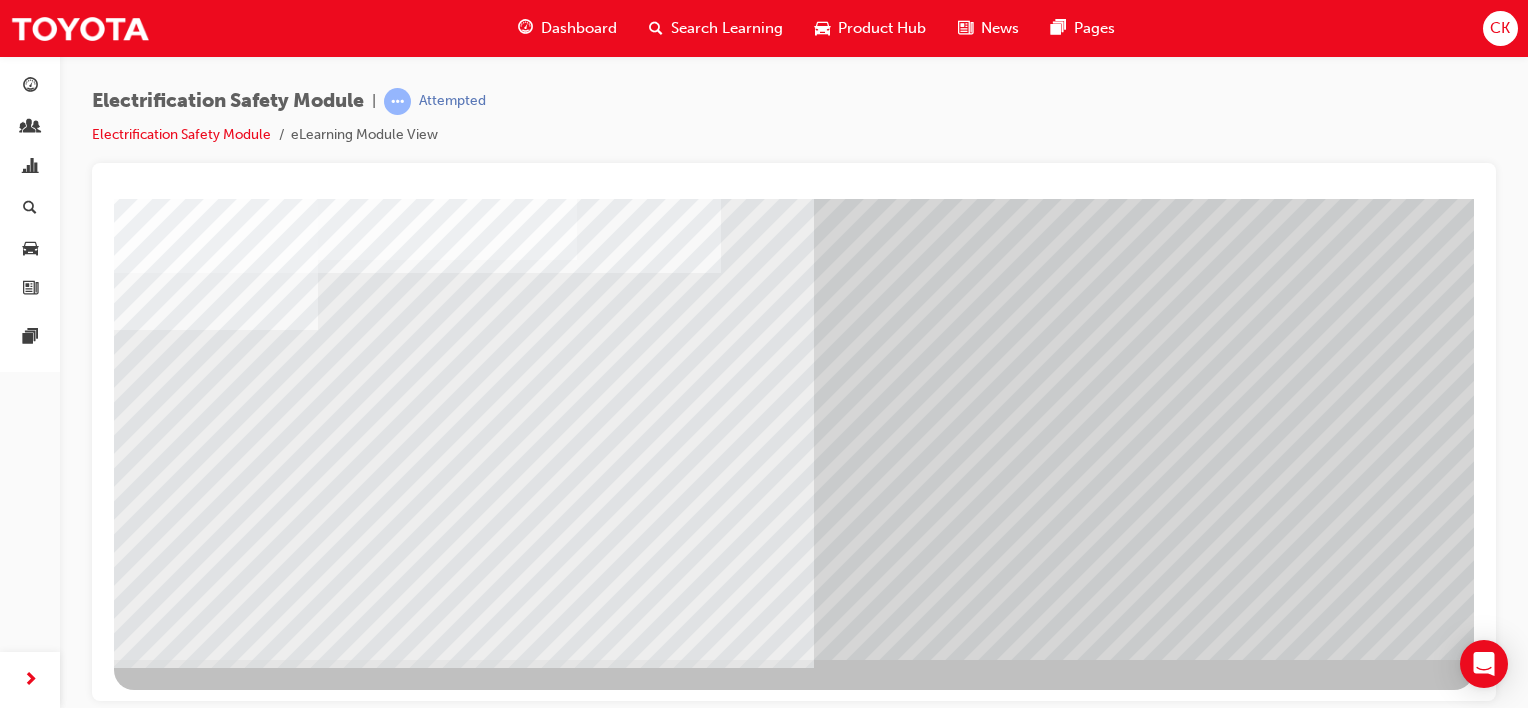 drag, startPoint x: 434, startPoint y: 544, endPoint x: 432, endPoint y: 556, distance: 12.165525 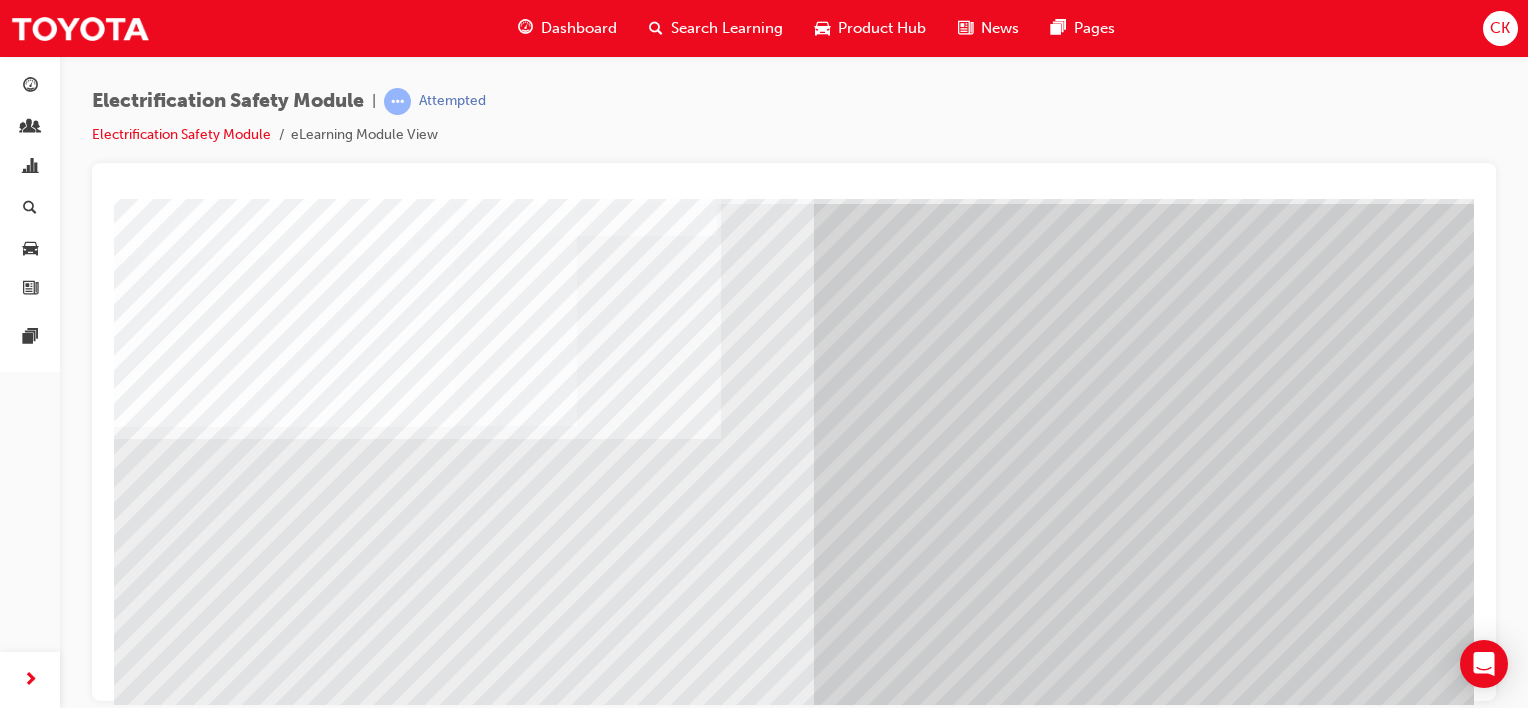 scroll, scrollTop: 59, scrollLeft: 0, axis: vertical 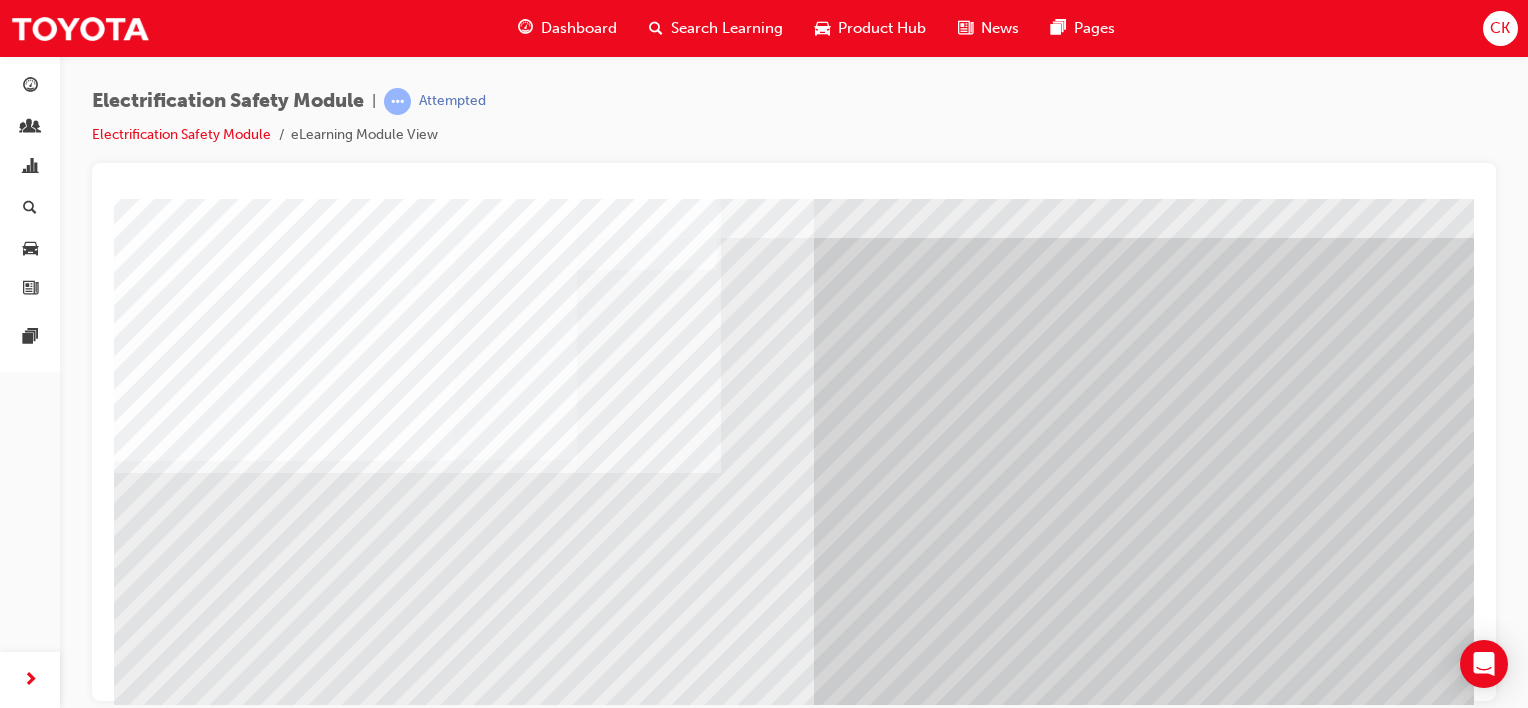 click at bounding box center [134, 7553] 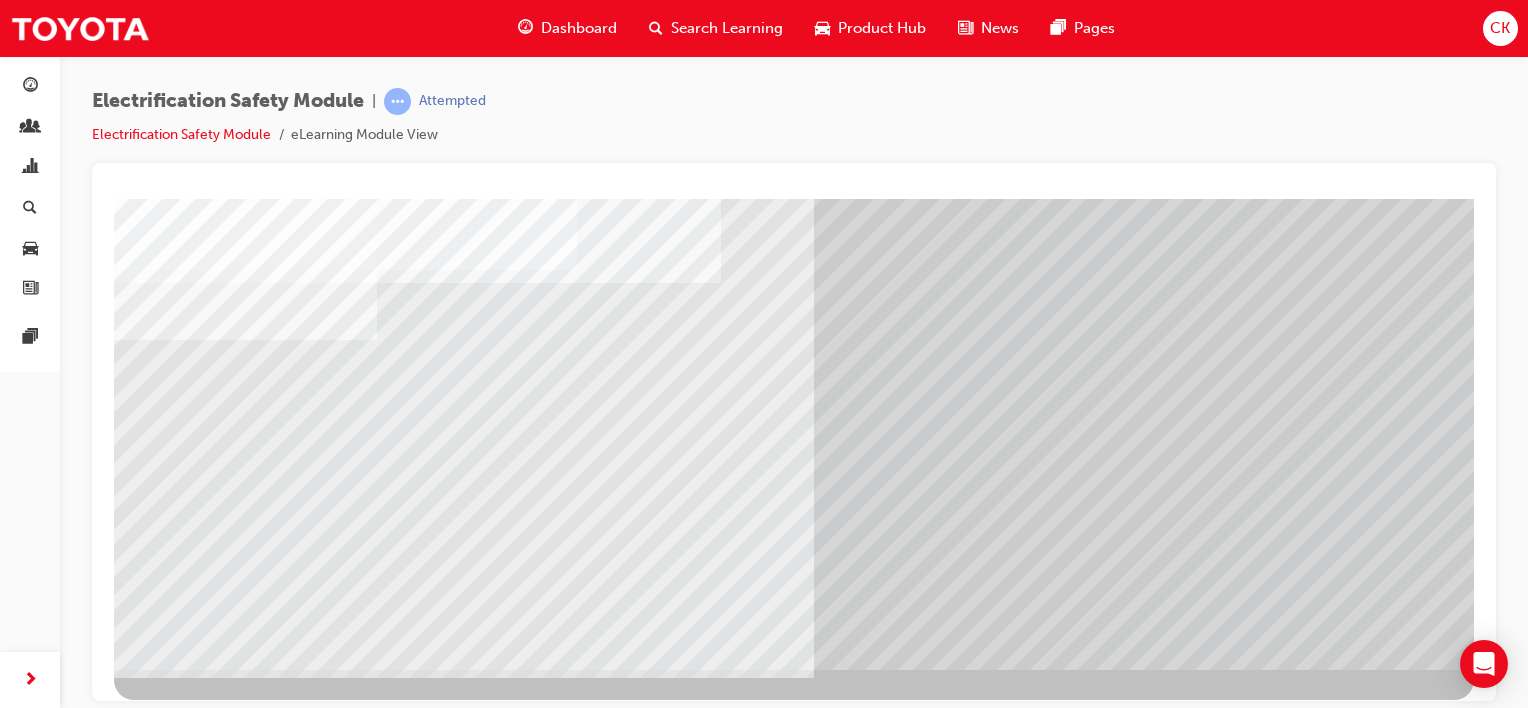 scroll, scrollTop: 259, scrollLeft: 0, axis: vertical 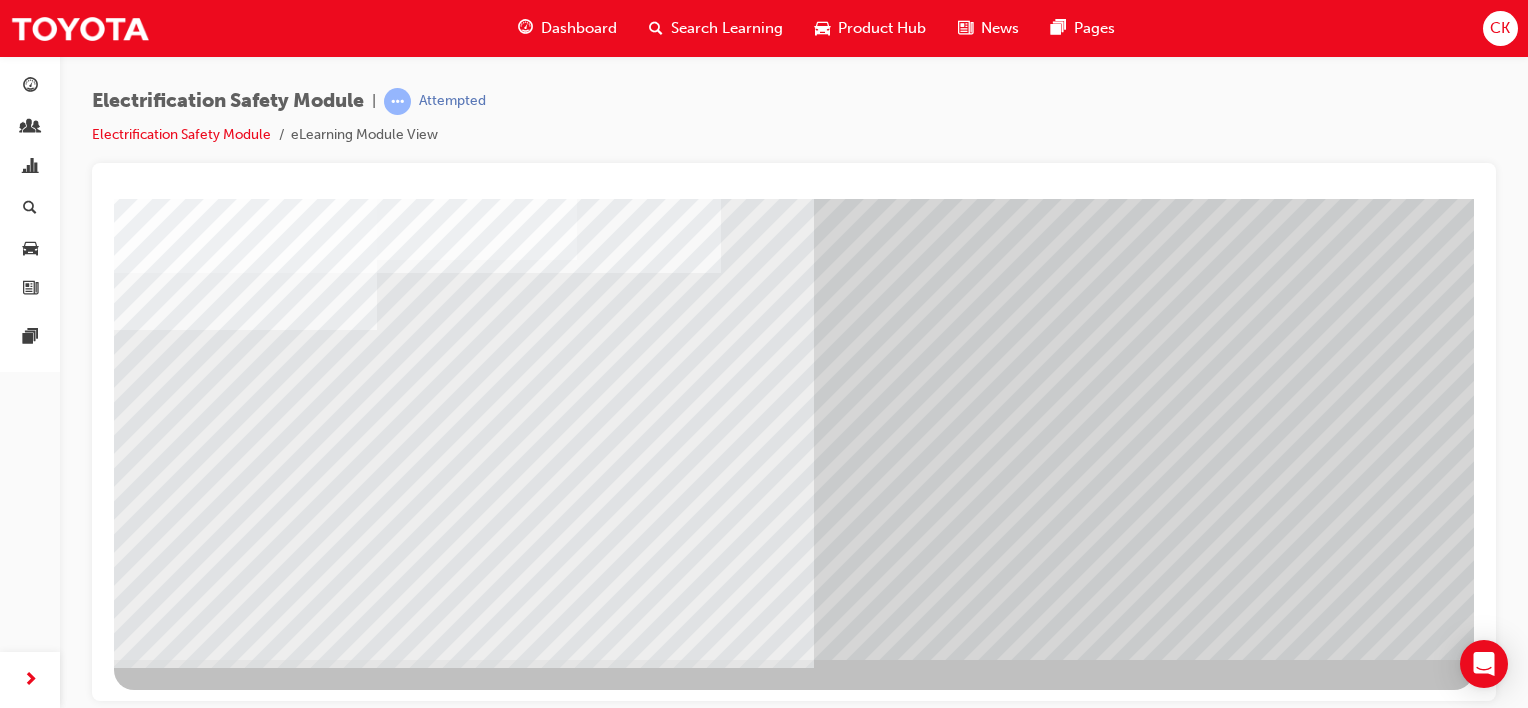 click at bounding box center [177, 7391] 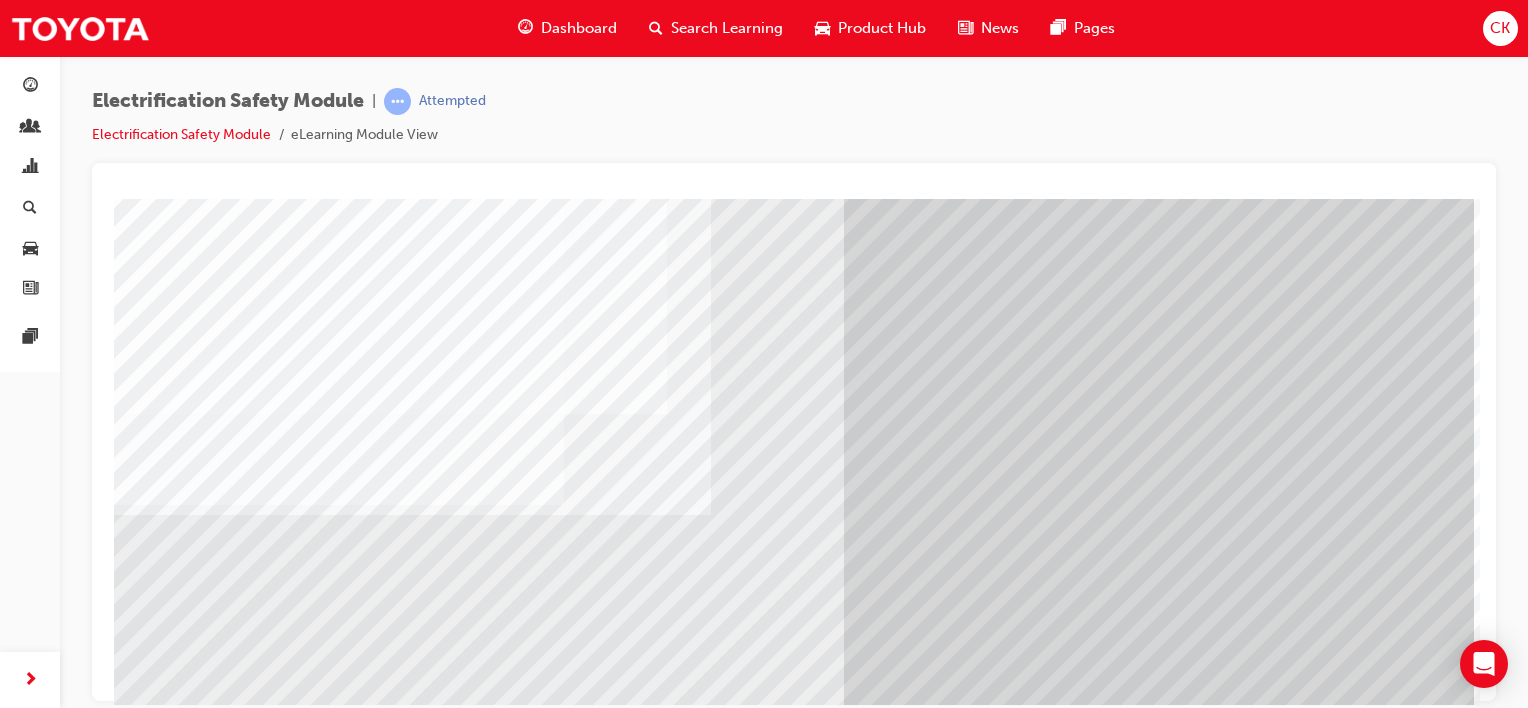 scroll, scrollTop: 200, scrollLeft: 0, axis: vertical 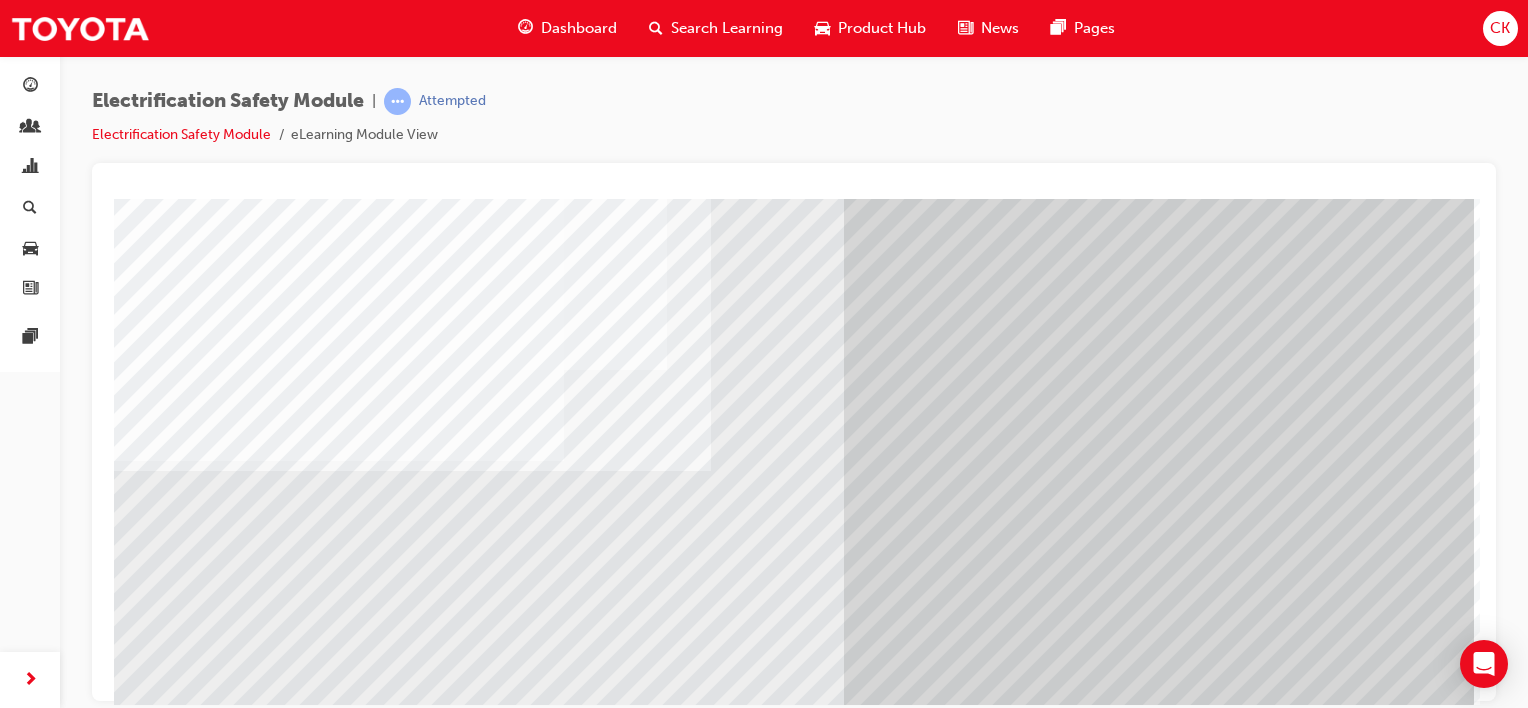 click at bounding box center [177, 3032] 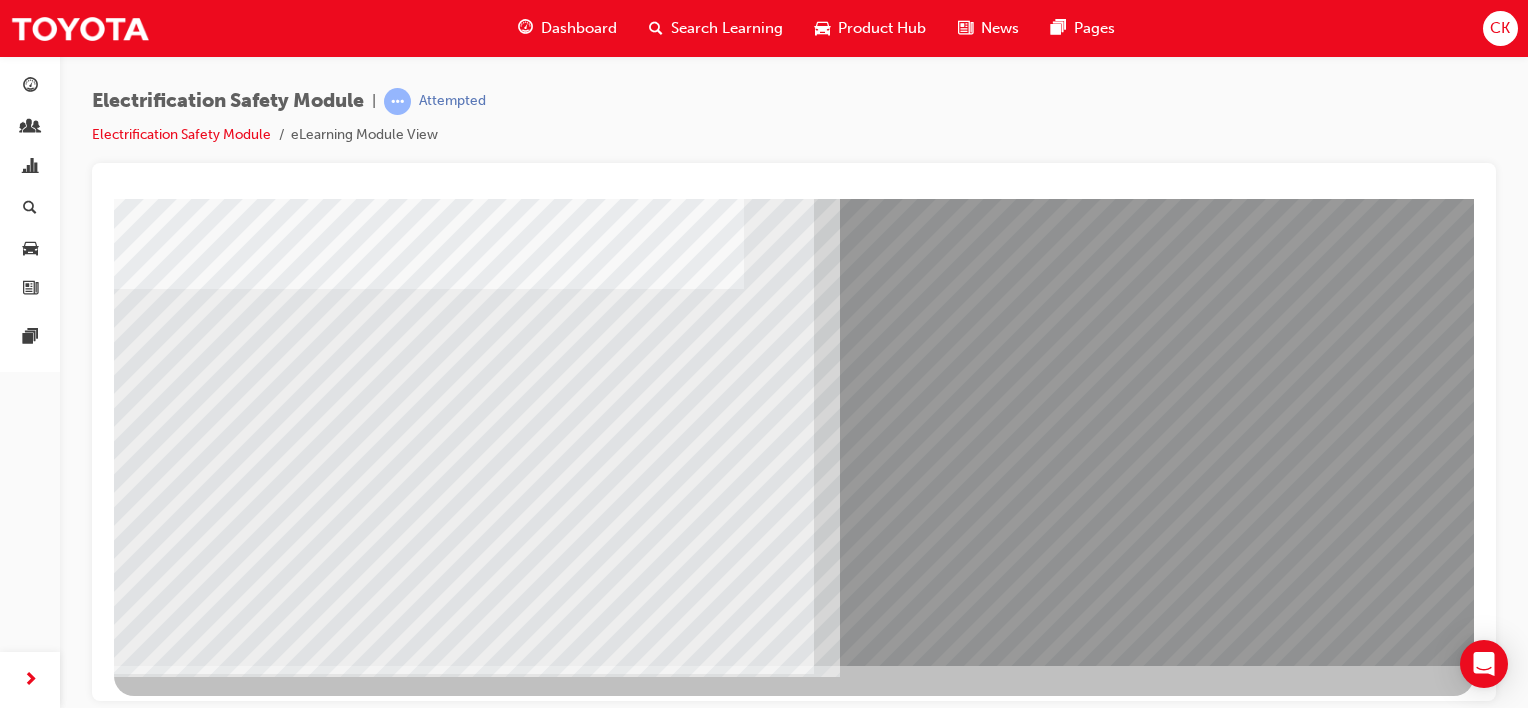 scroll, scrollTop: 259, scrollLeft: 0, axis: vertical 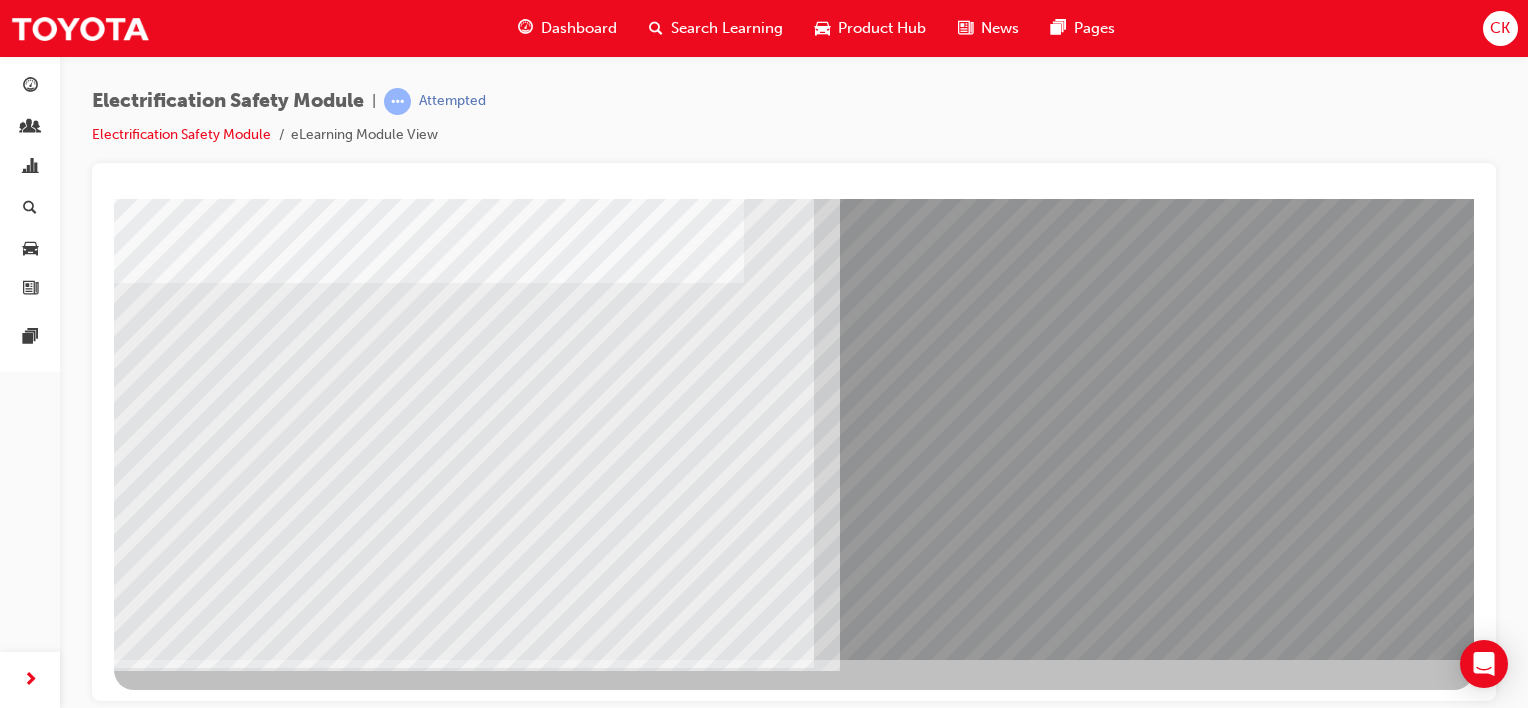 click at bounding box center [154, 10610] 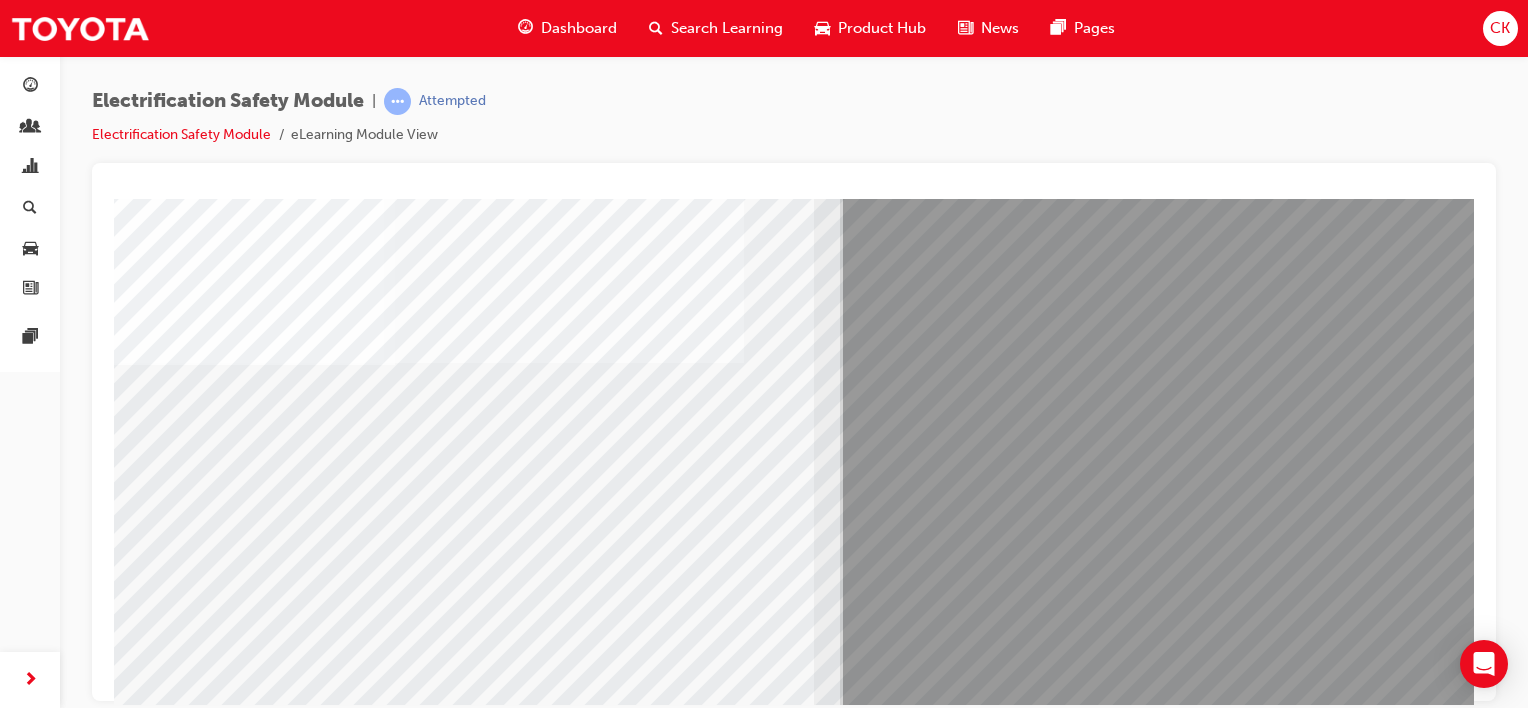 scroll, scrollTop: 259, scrollLeft: 0, axis: vertical 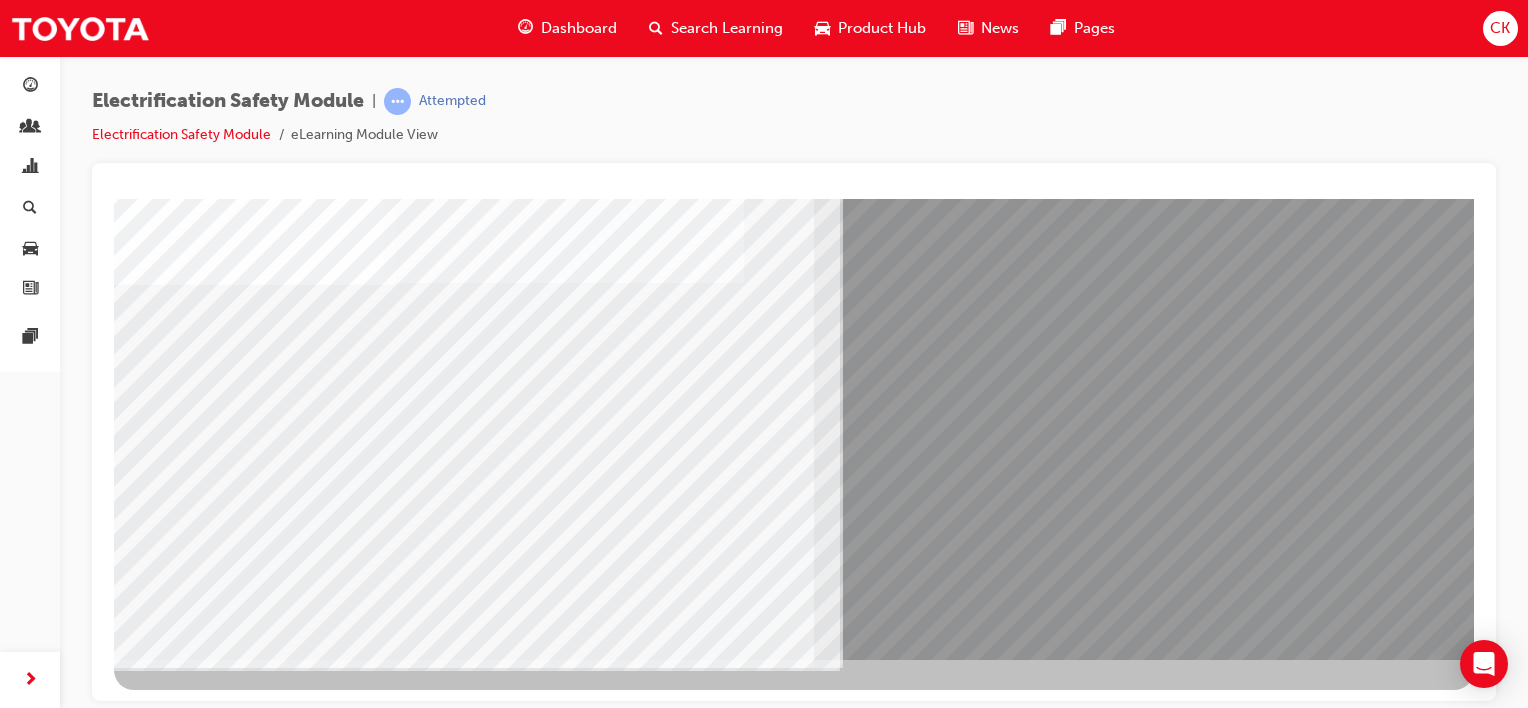 click at bounding box center (154, 10690) 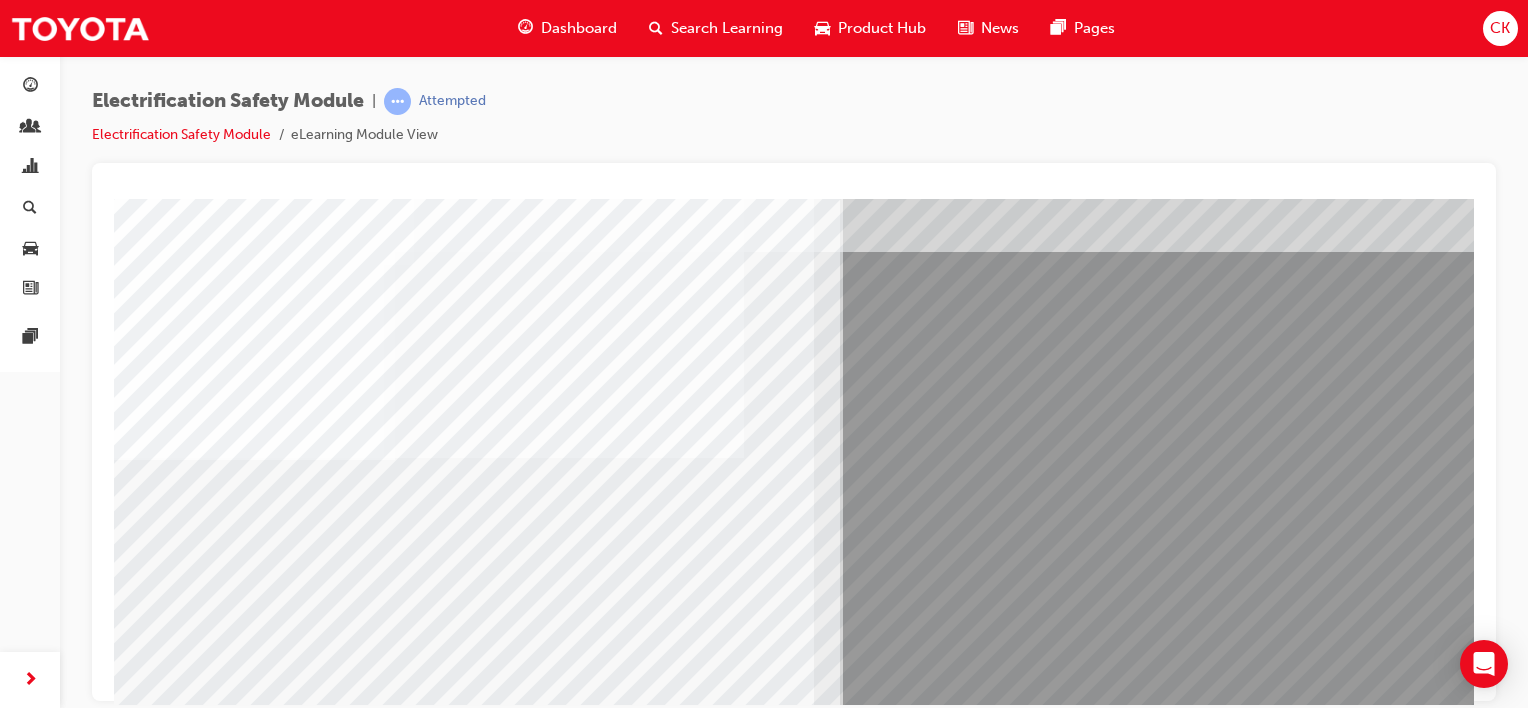 scroll, scrollTop: 159, scrollLeft: 0, axis: vertical 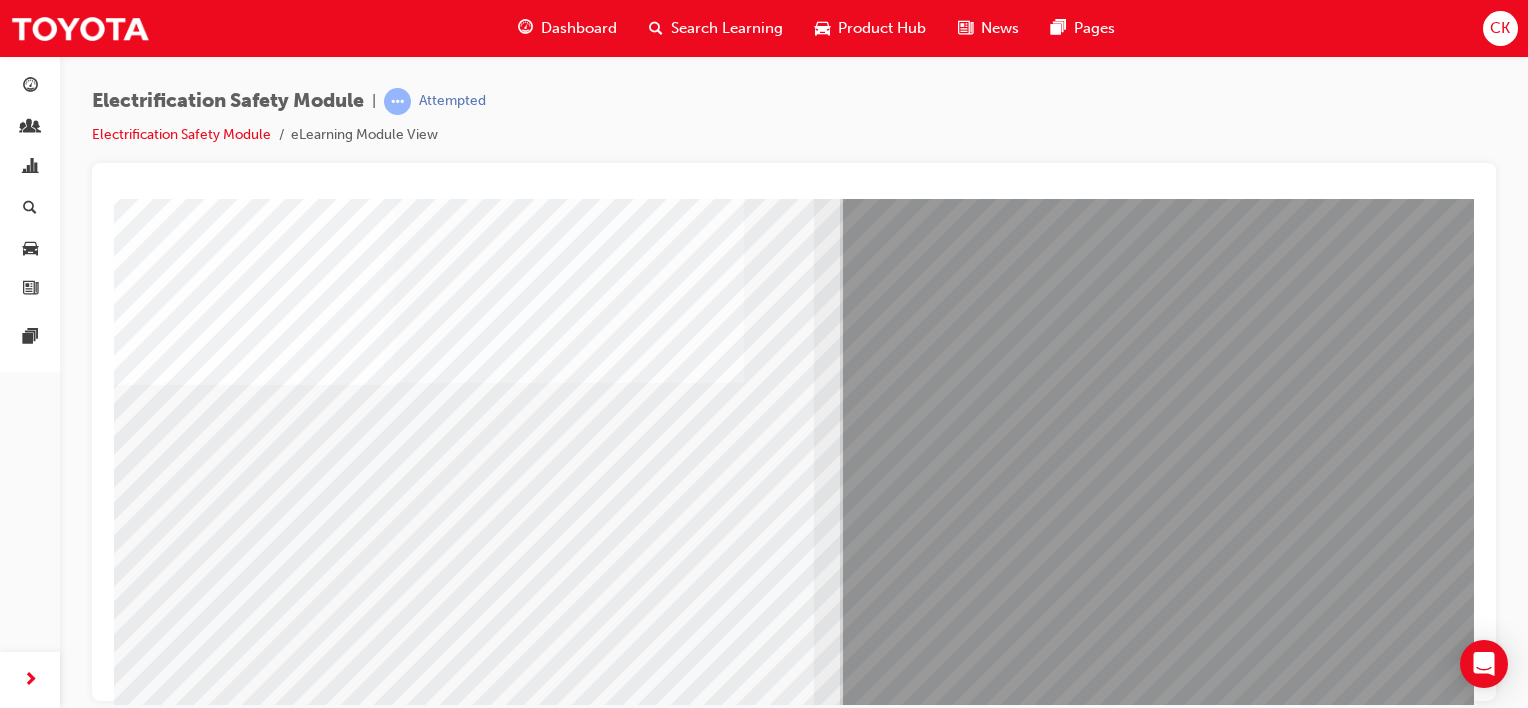 drag, startPoint x: 412, startPoint y: 534, endPoint x: 416, endPoint y: 502, distance: 32.24903 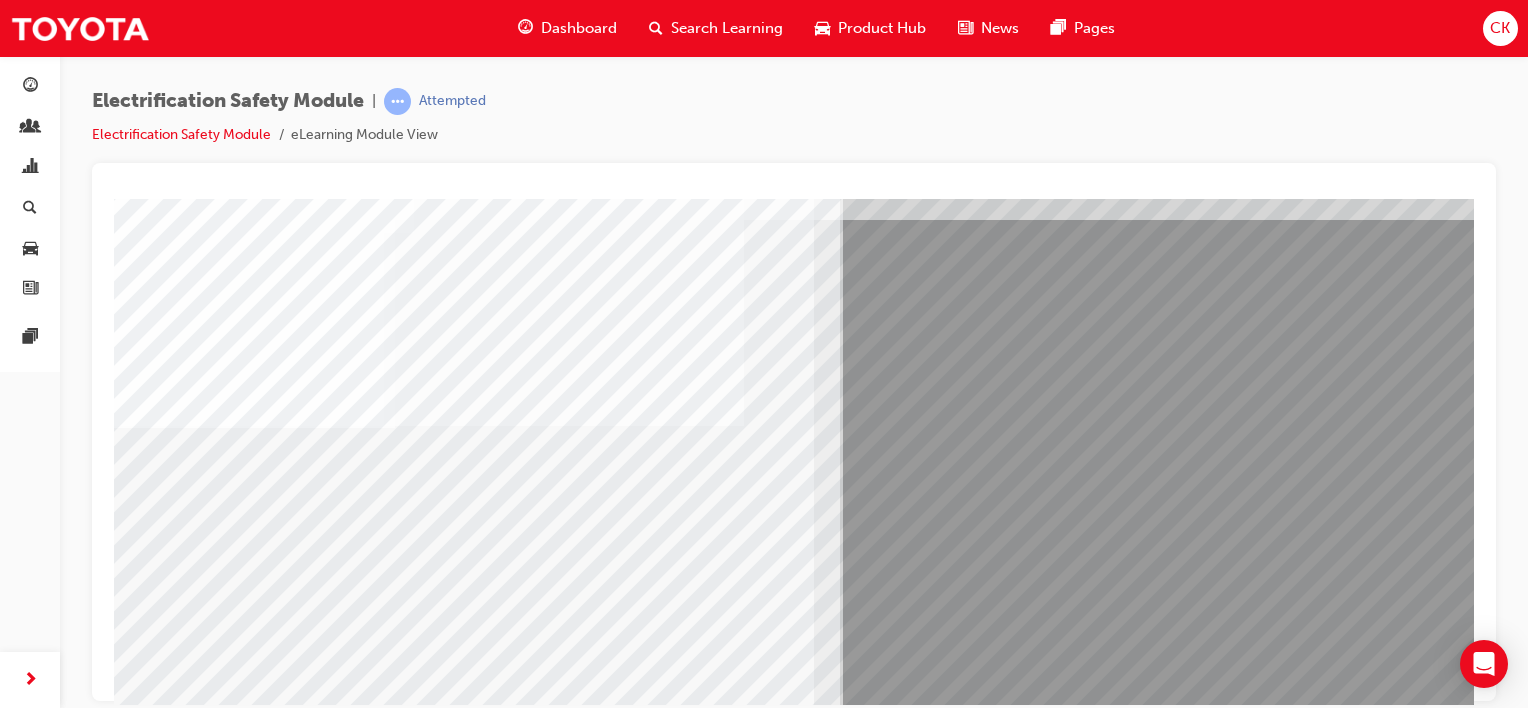 scroll, scrollTop: 159, scrollLeft: 0, axis: vertical 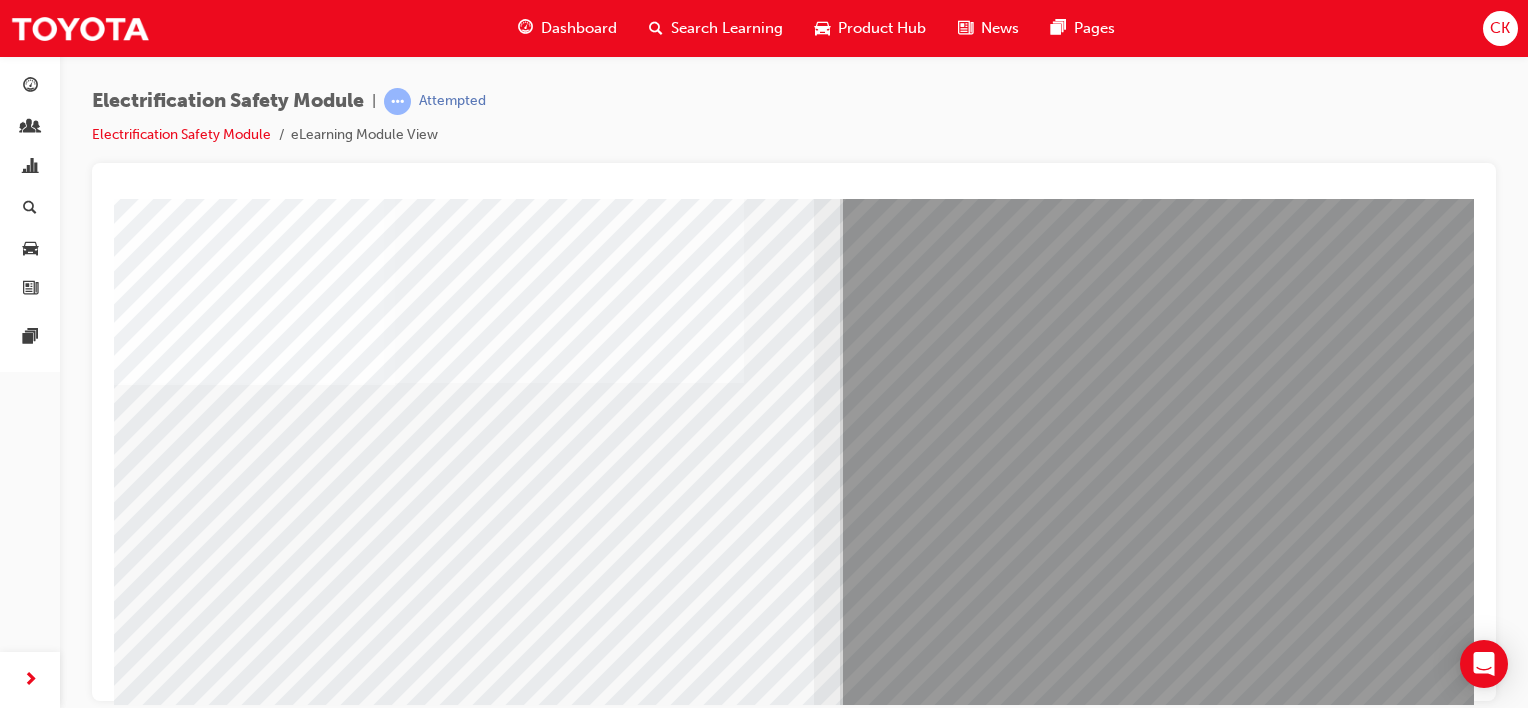 click at bounding box center [154, 11030] 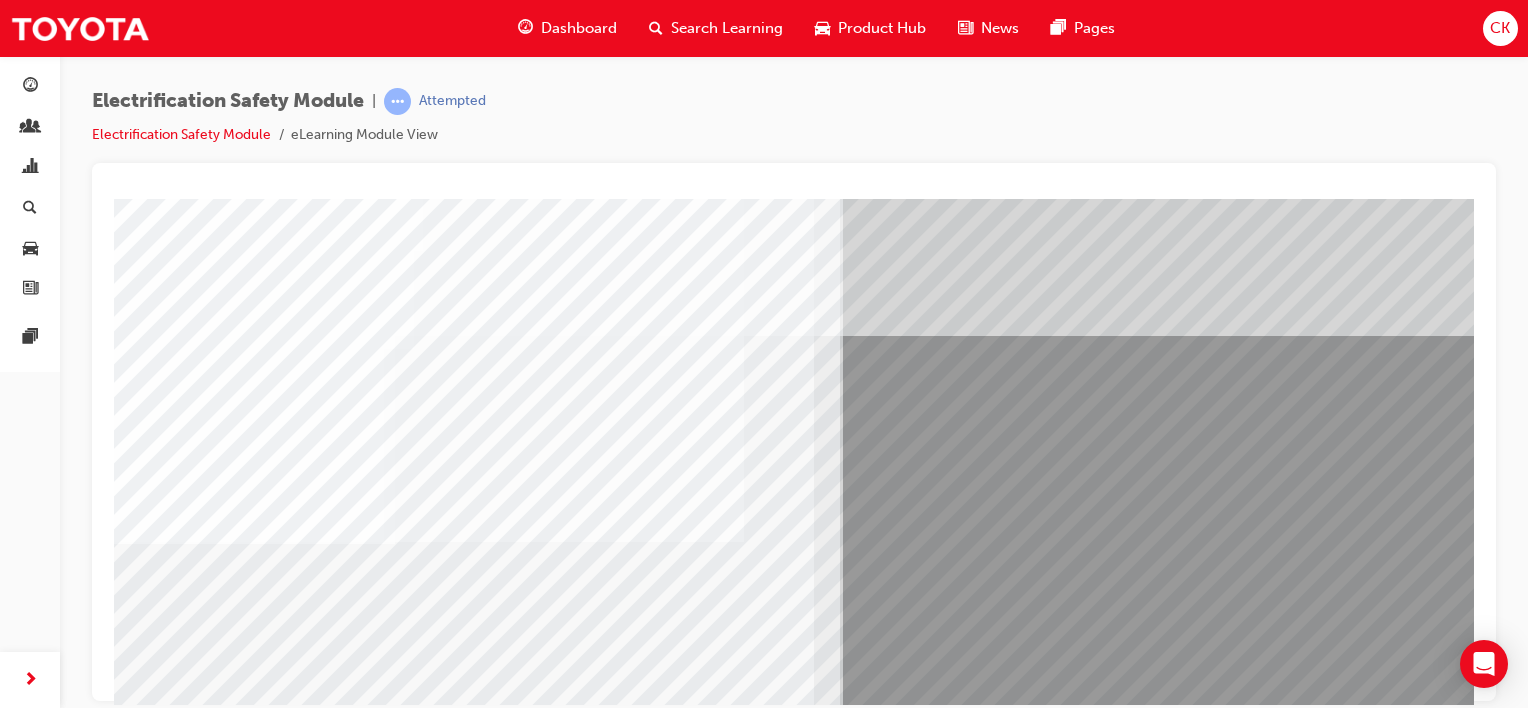 scroll, scrollTop: 100, scrollLeft: 0, axis: vertical 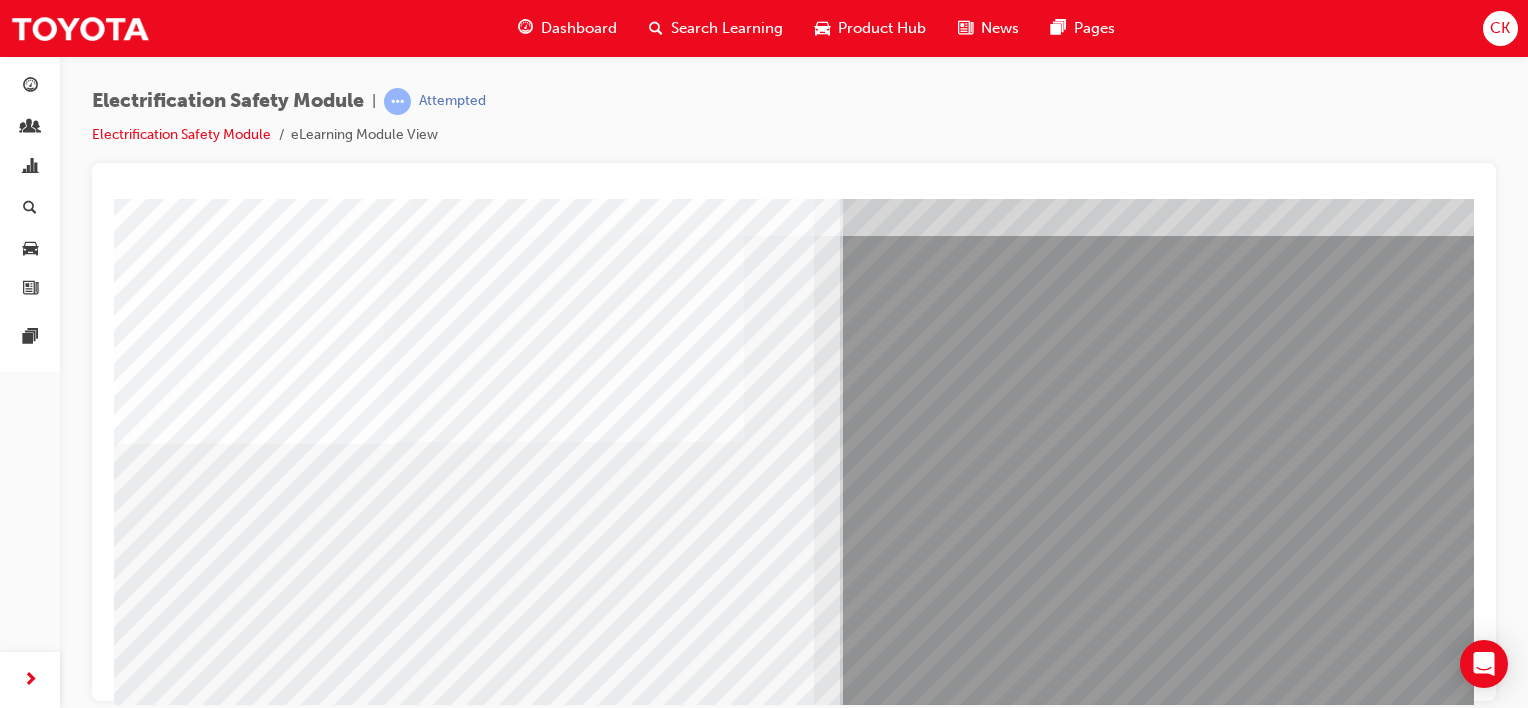 click at bounding box center [154, 11169] 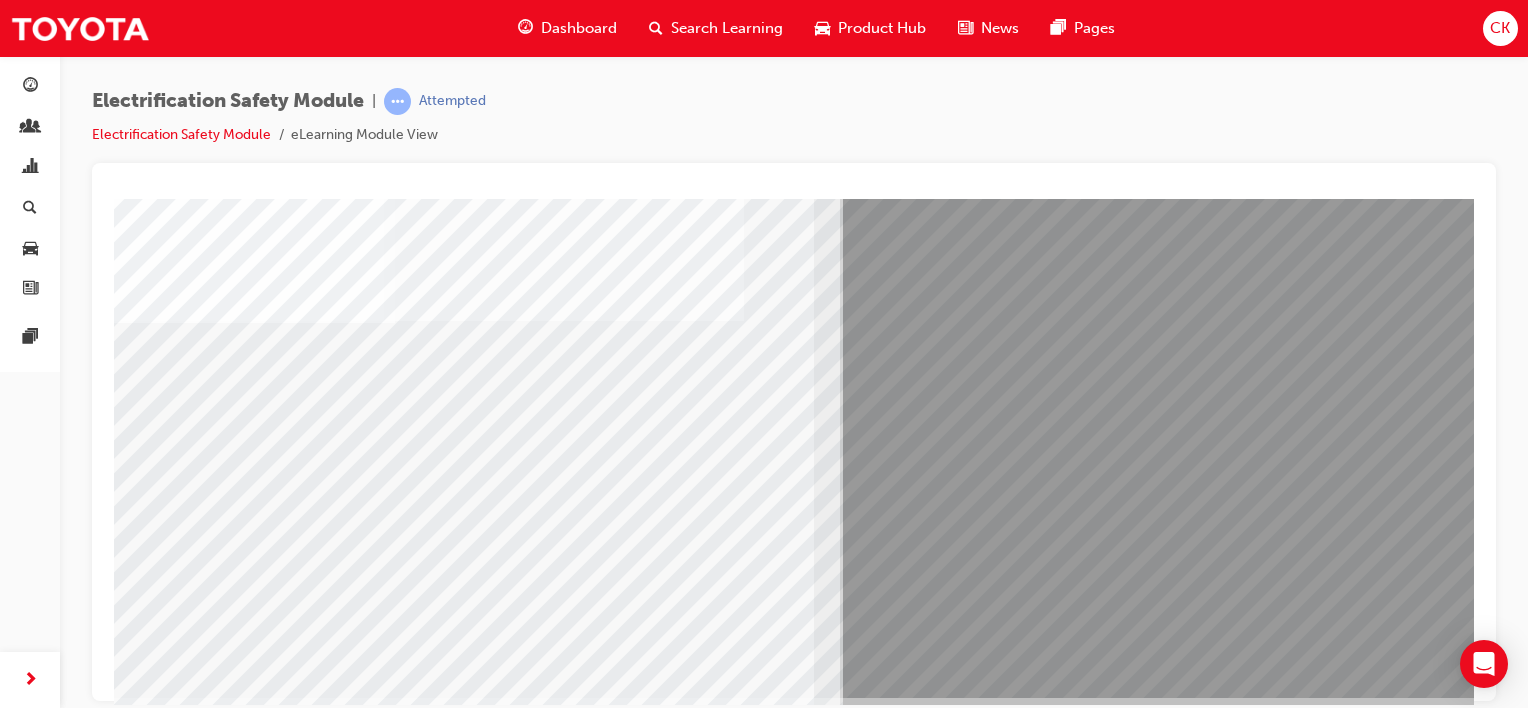 scroll, scrollTop: 259, scrollLeft: 0, axis: vertical 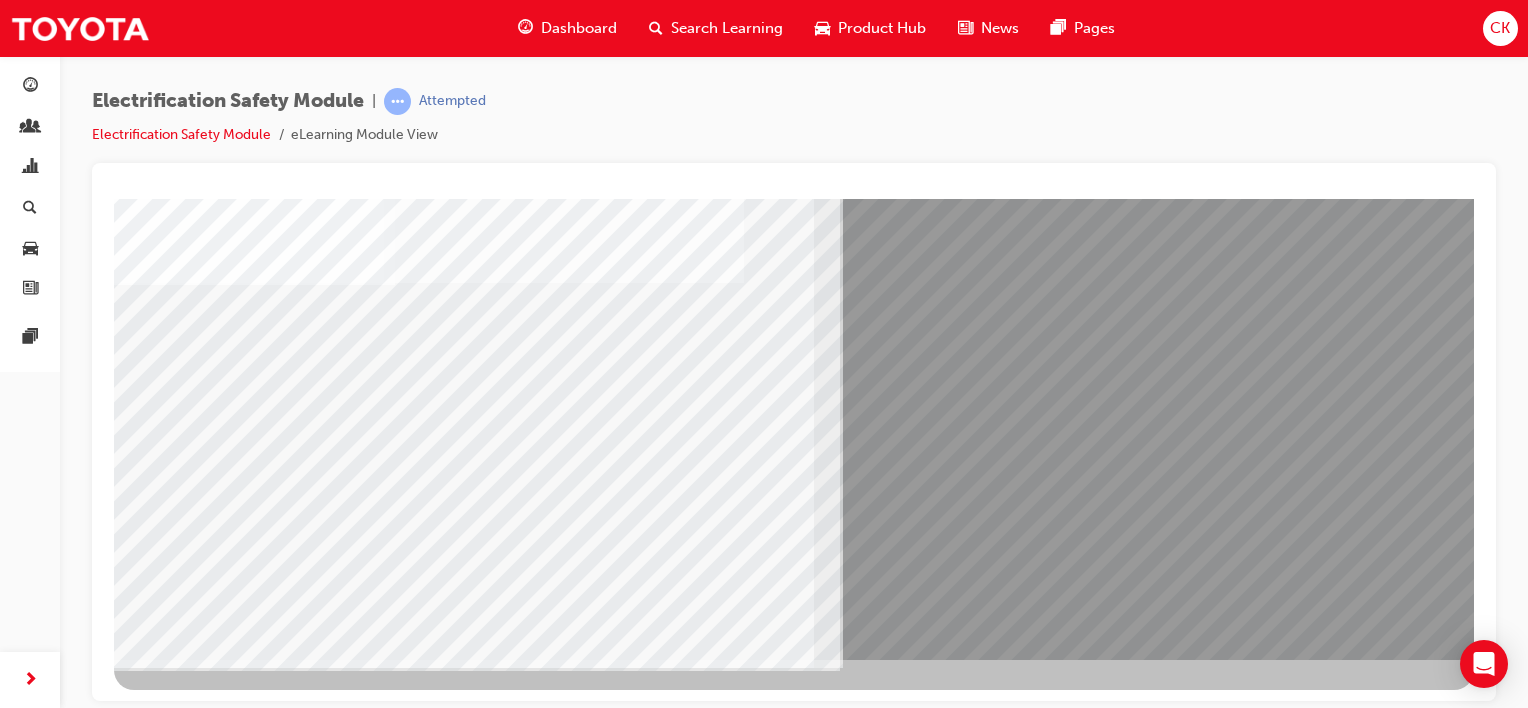 click at bounding box center (177, 11068) 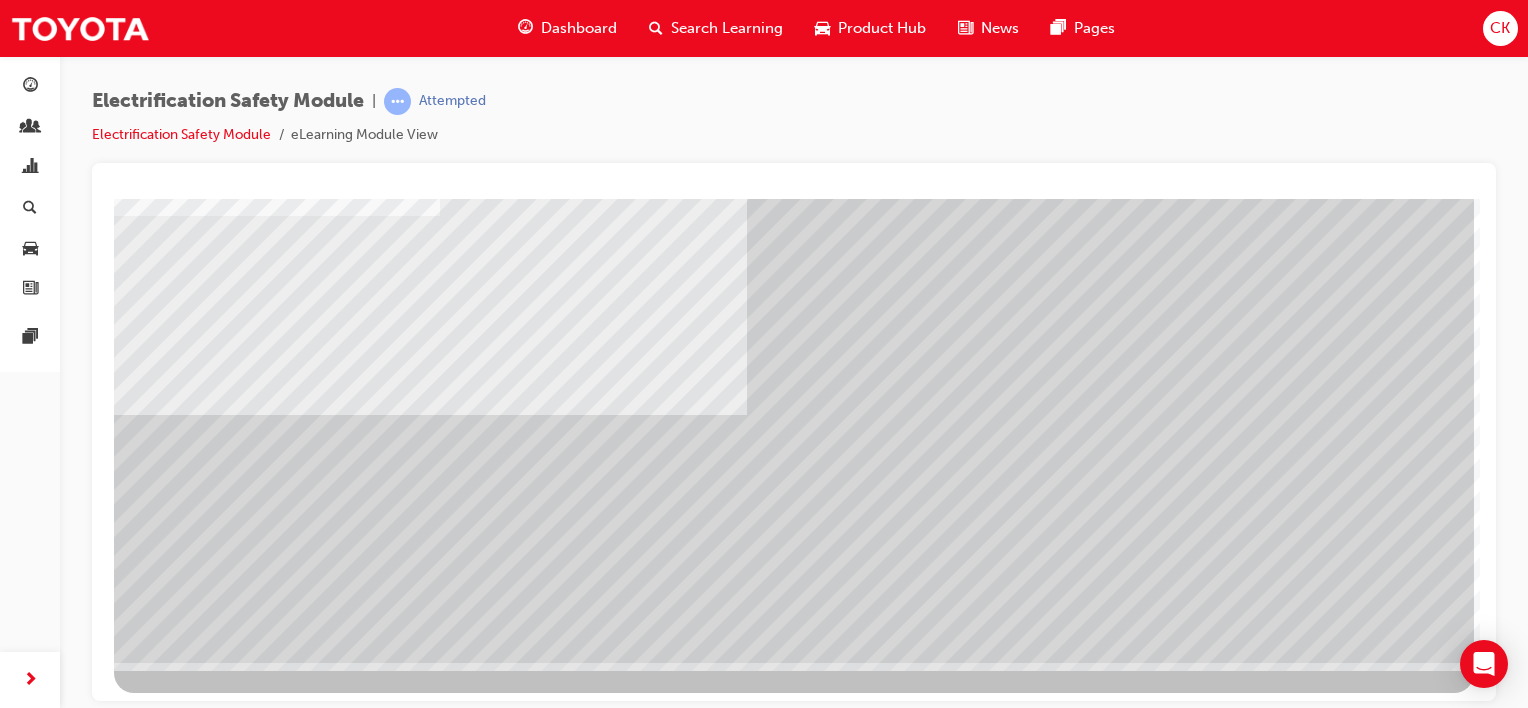 scroll, scrollTop: 259, scrollLeft: 0, axis: vertical 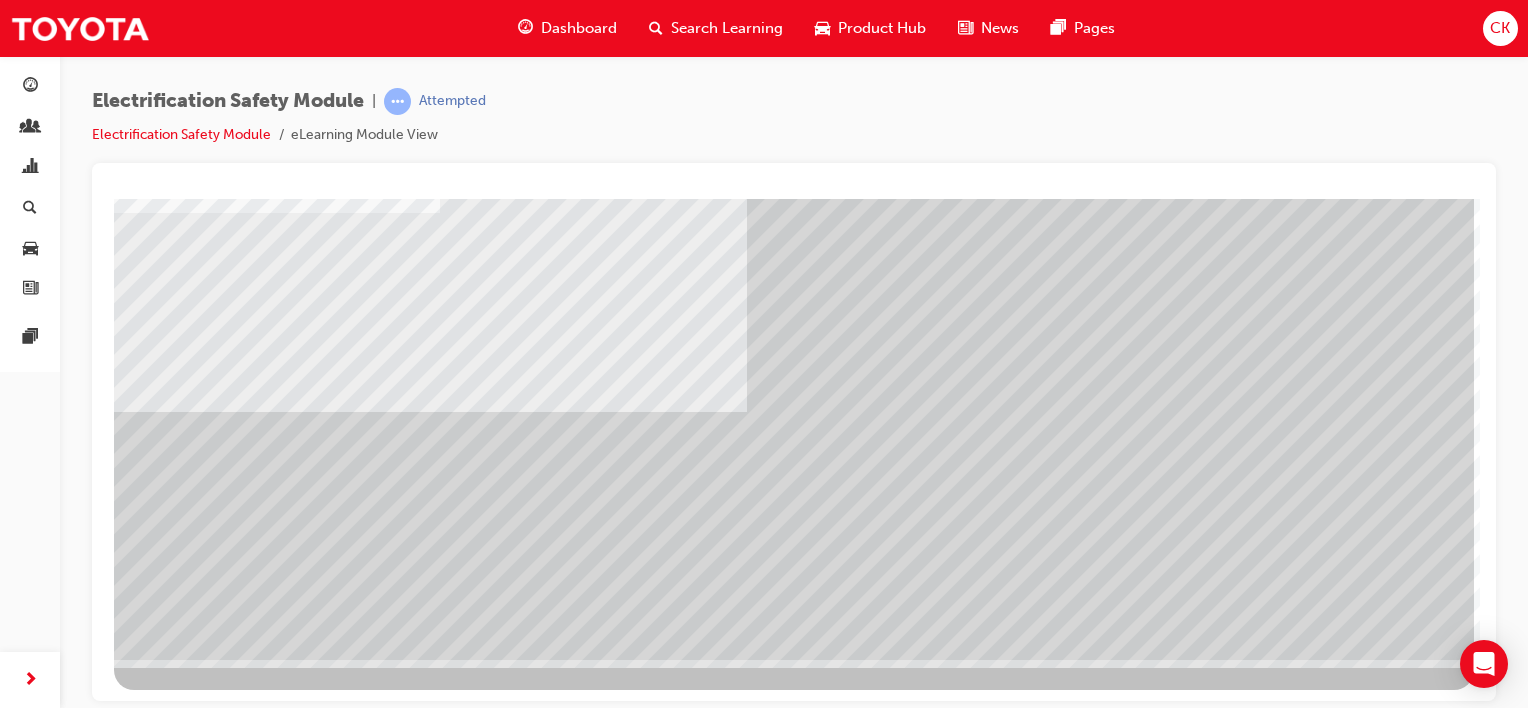 click at bounding box center (177, 2251) 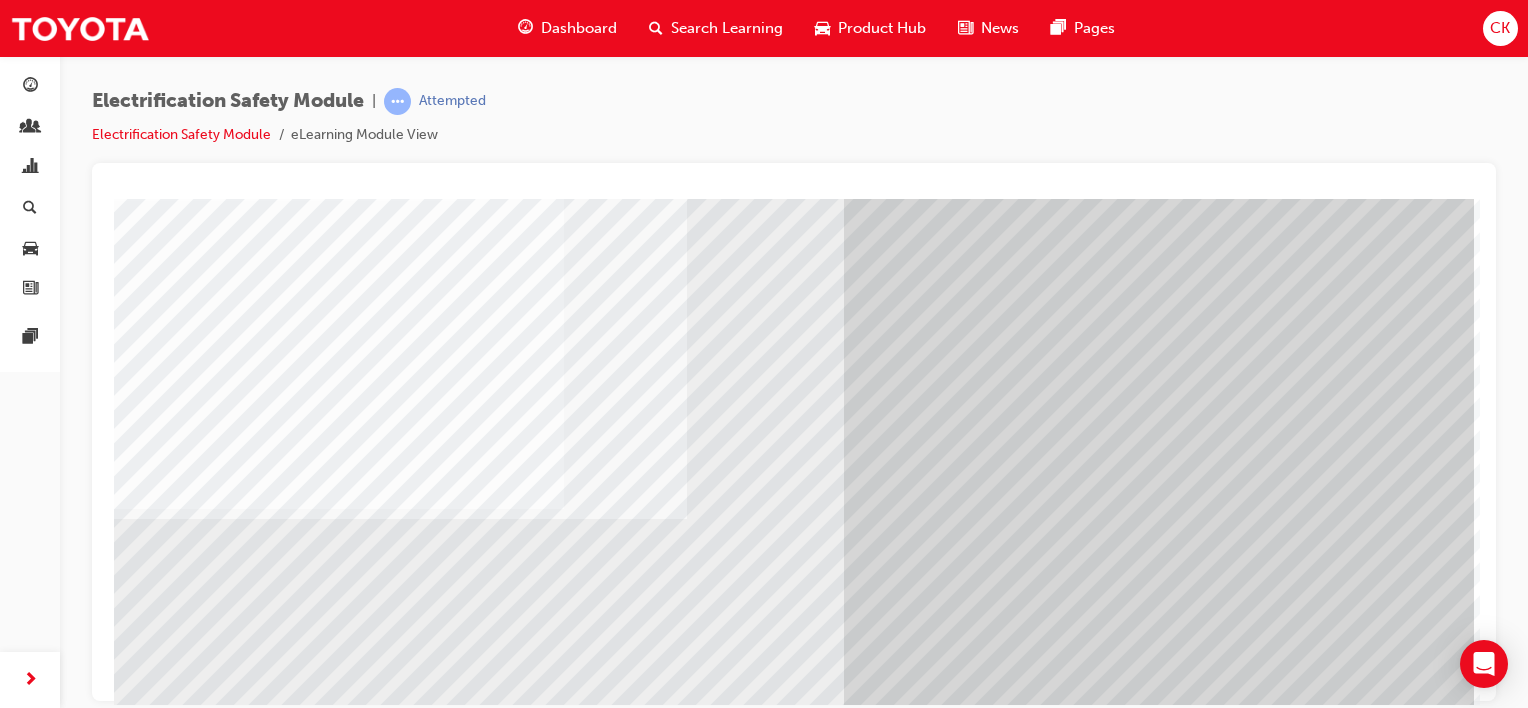 scroll, scrollTop: 200, scrollLeft: 0, axis: vertical 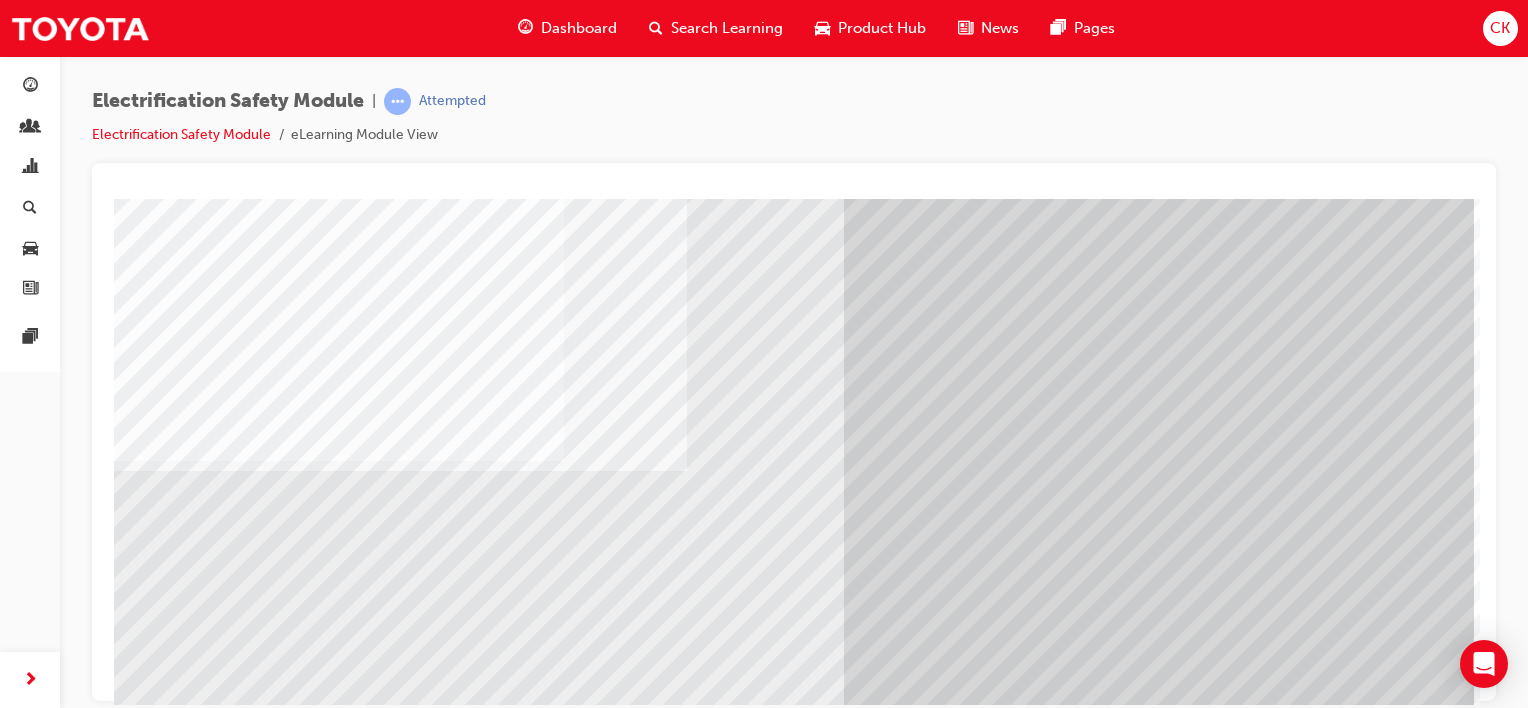 click at bounding box center [177, 3032] 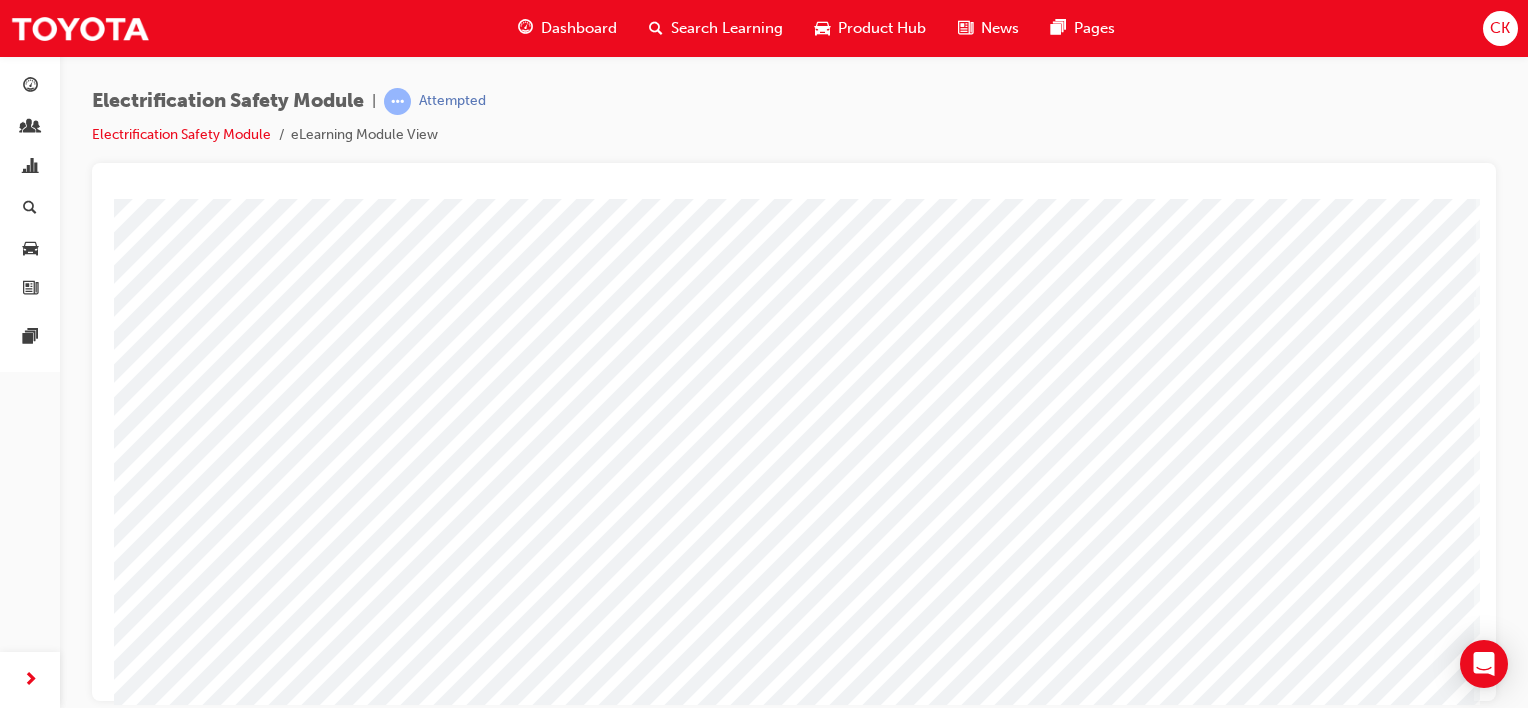 scroll, scrollTop: 259, scrollLeft: 0, axis: vertical 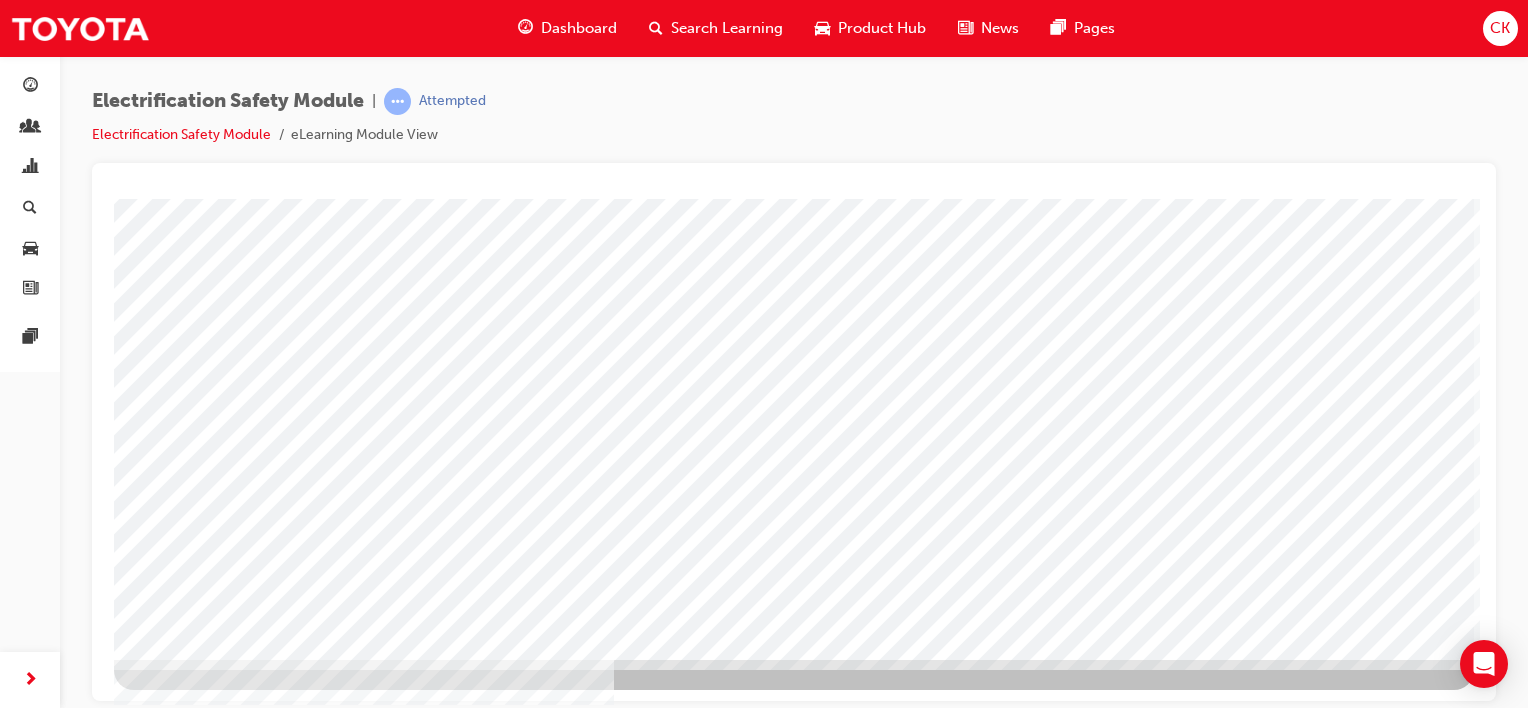 click at bounding box center (177, 2973) 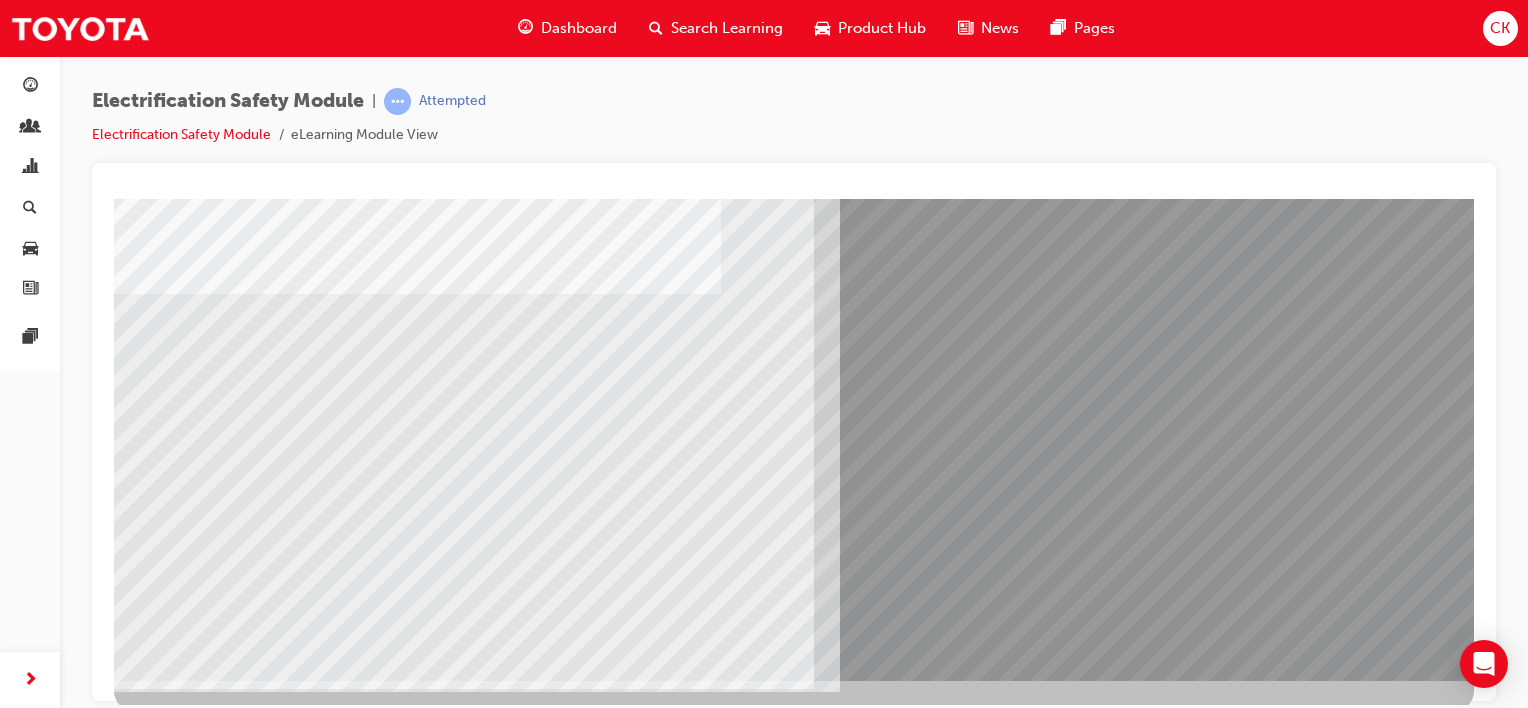 scroll, scrollTop: 259, scrollLeft: 0, axis: vertical 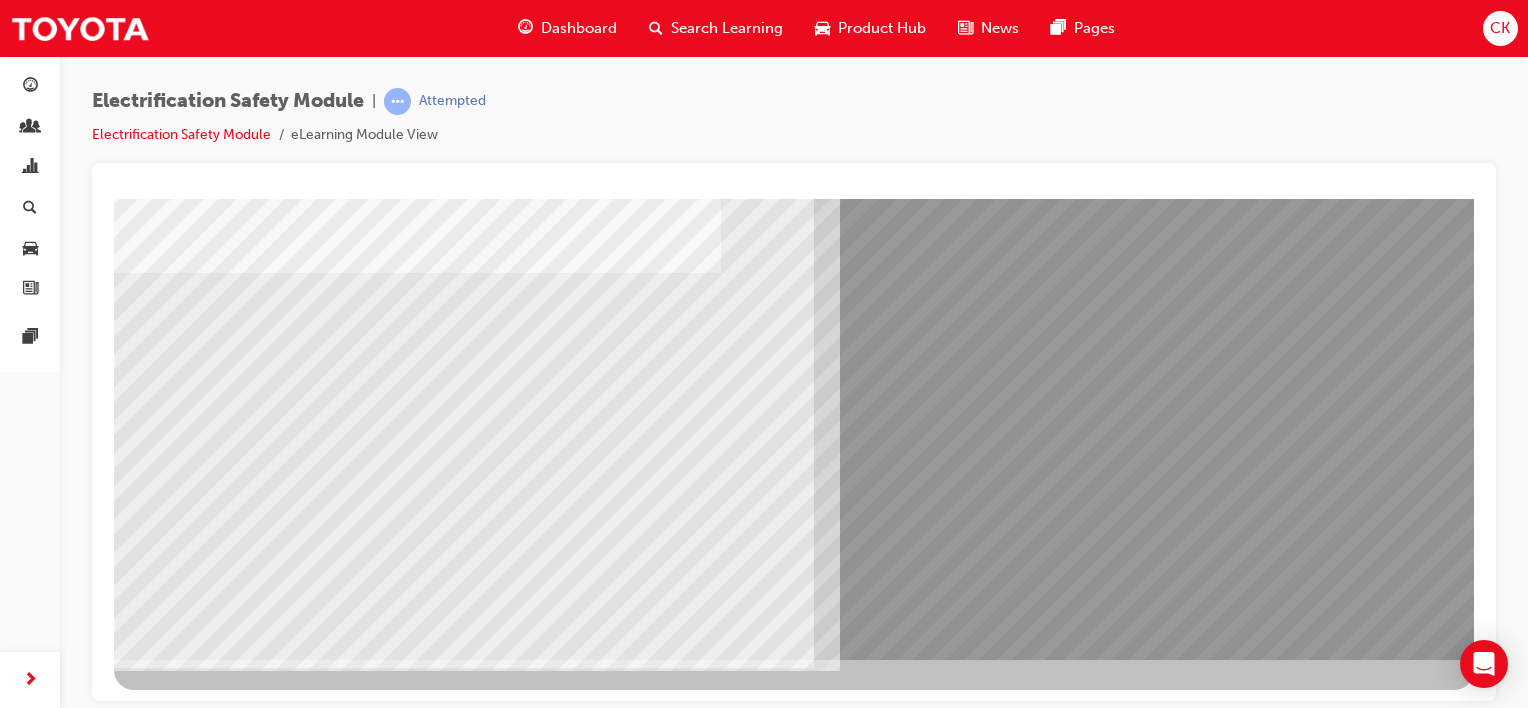 click at bounding box center (177, 8233) 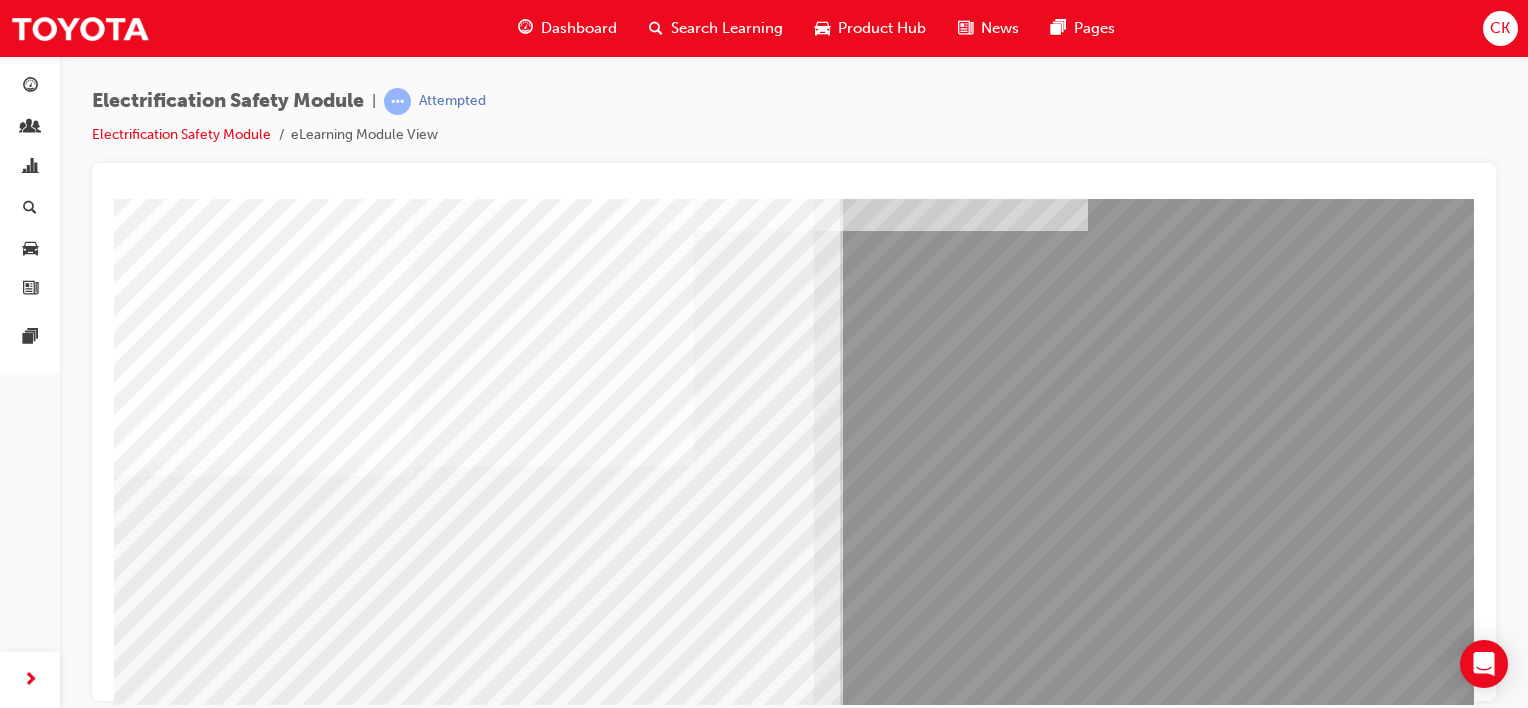 scroll, scrollTop: 100, scrollLeft: 0, axis: vertical 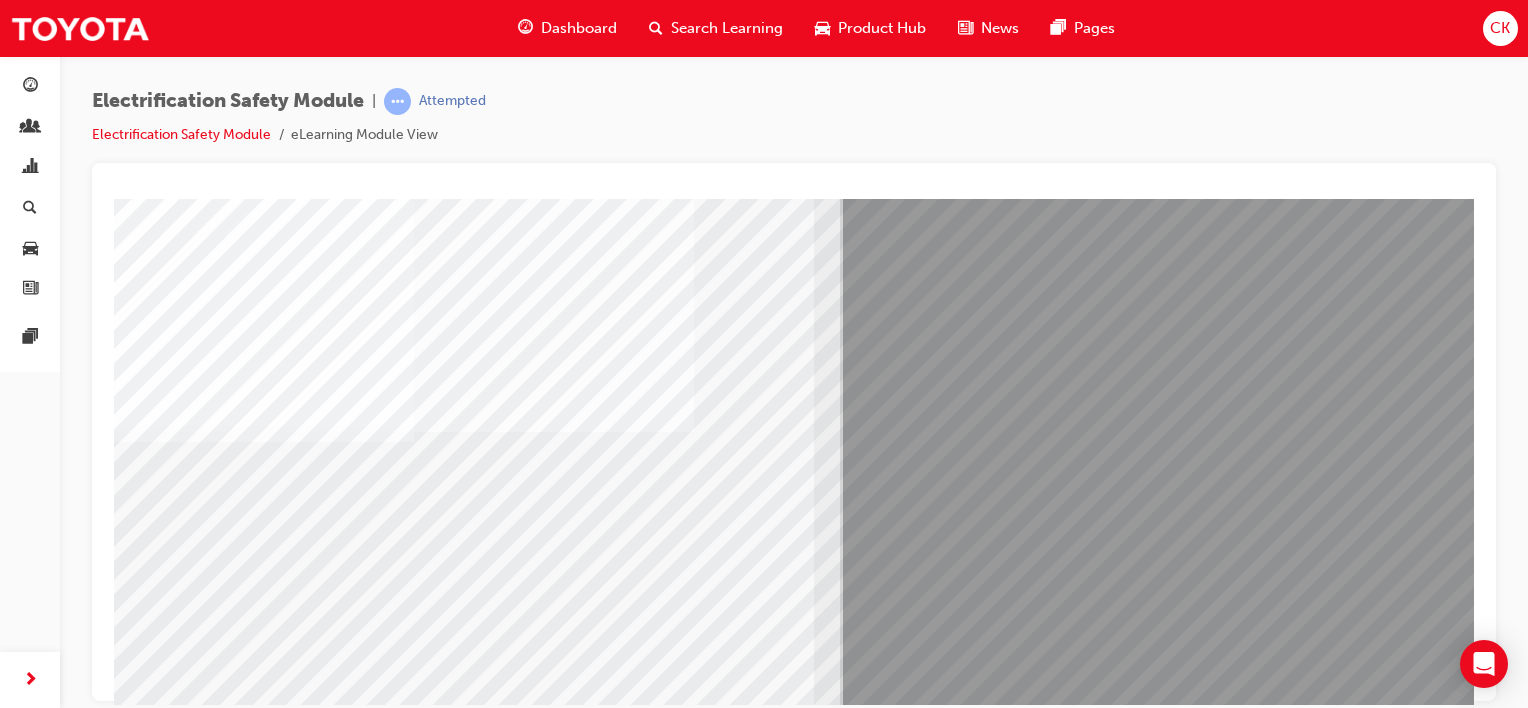 click at bounding box center (179, 8179) 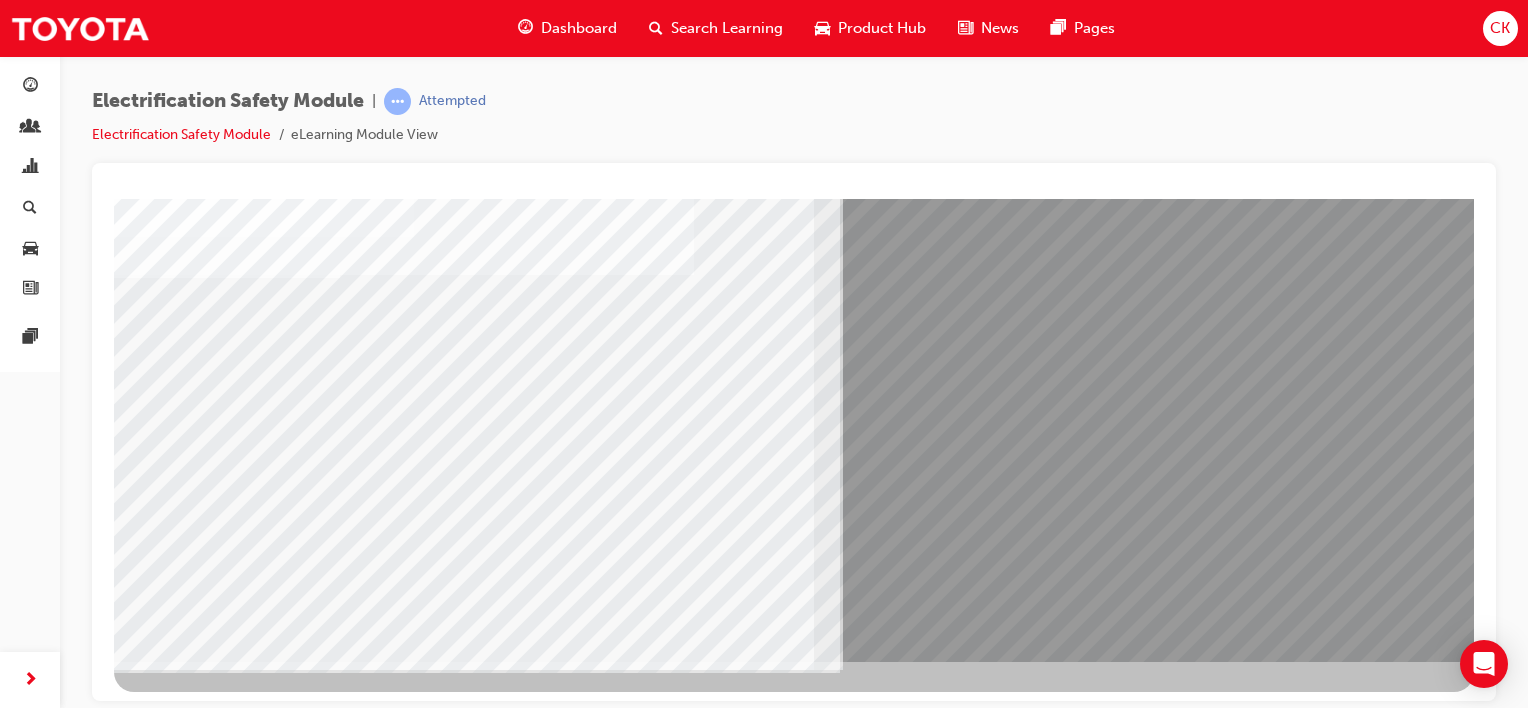 scroll, scrollTop: 259, scrollLeft: 0, axis: vertical 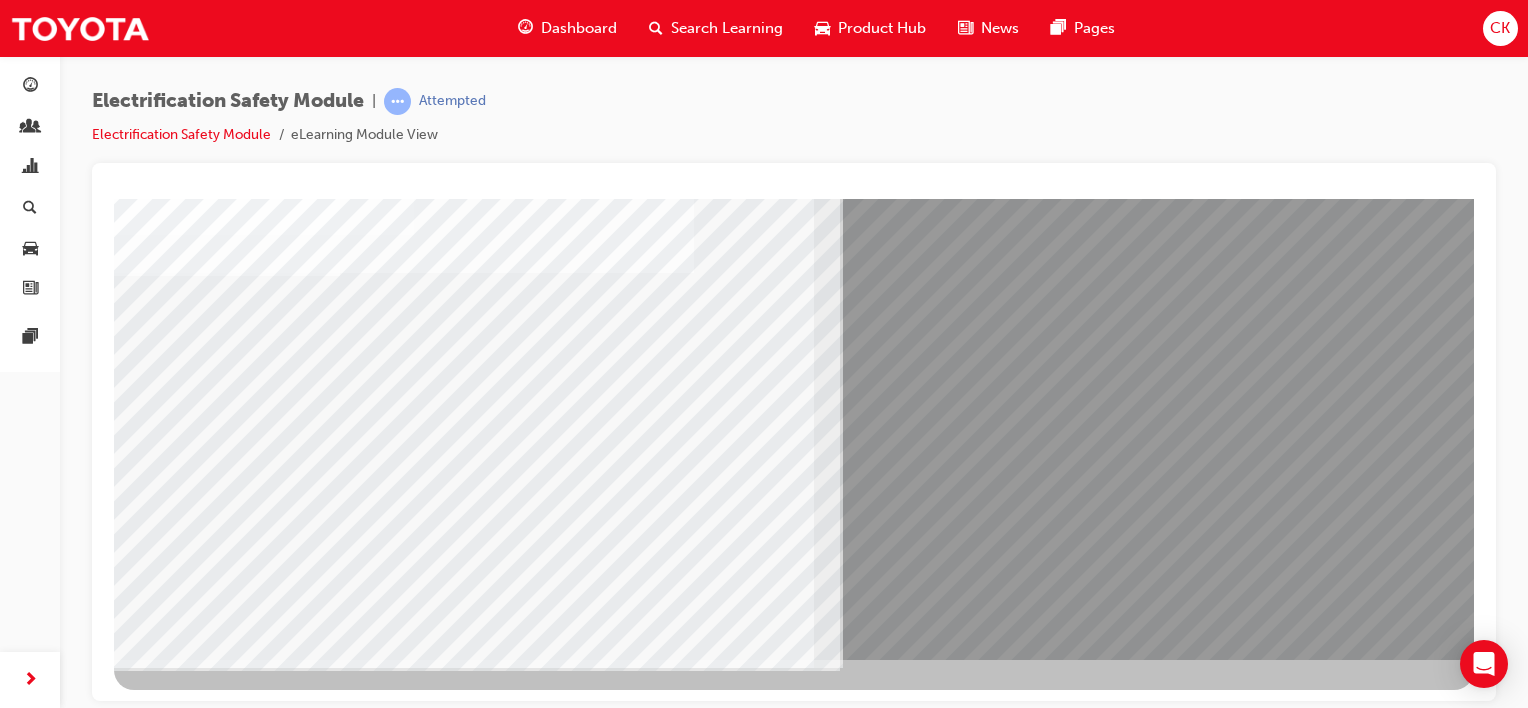 click at bounding box center [179, 8150] 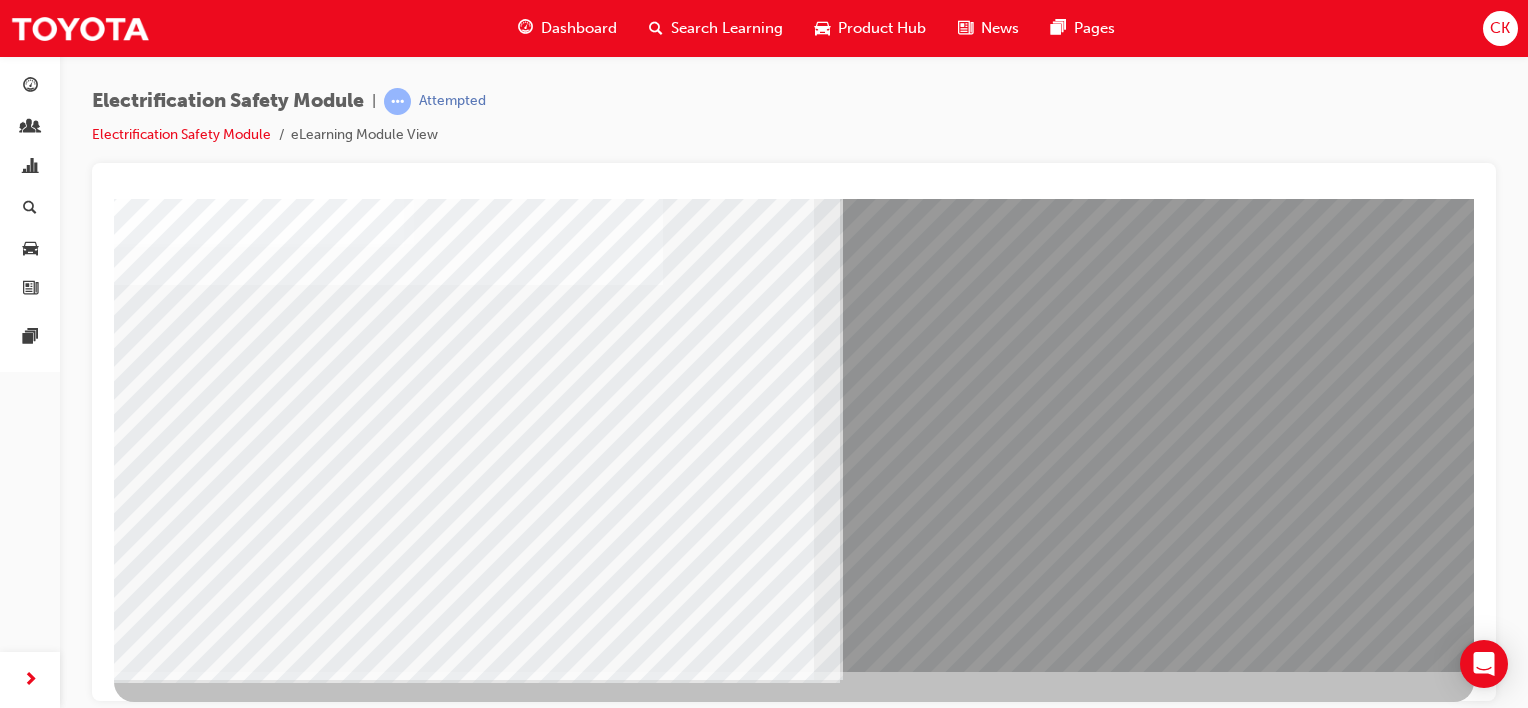scroll, scrollTop: 259, scrollLeft: 0, axis: vertical 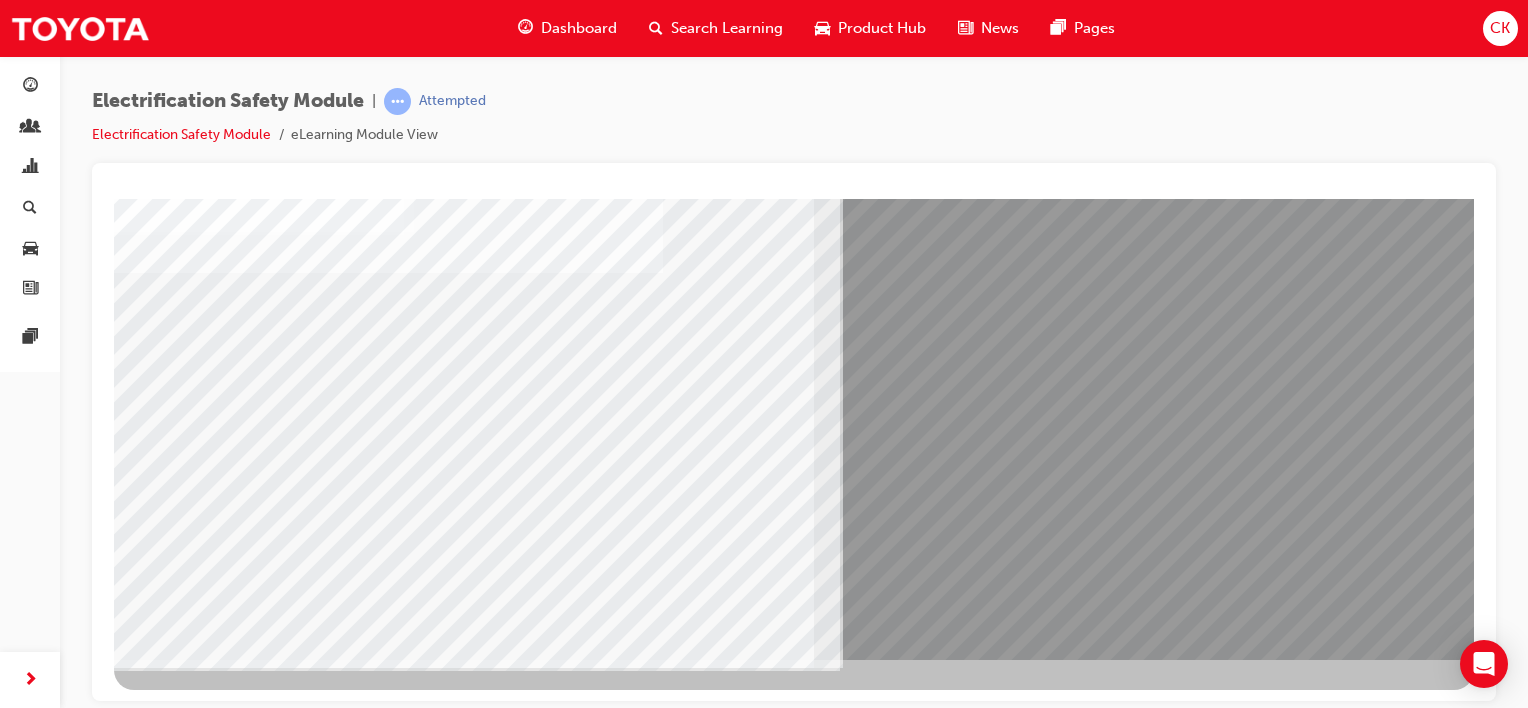 click at bounding box center (177, 7807) 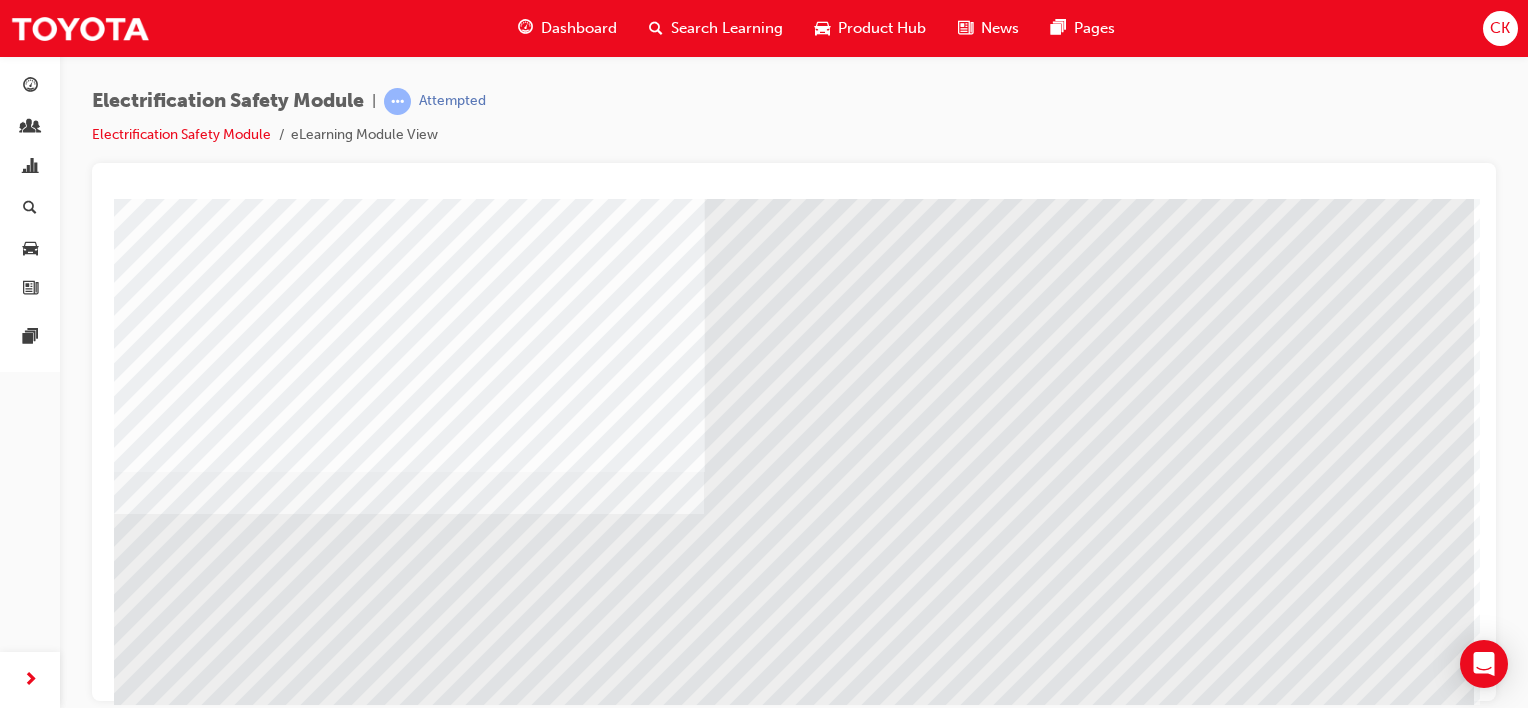 scroll, scrollTop: 200, scrollLeft: 0, axis: vertical 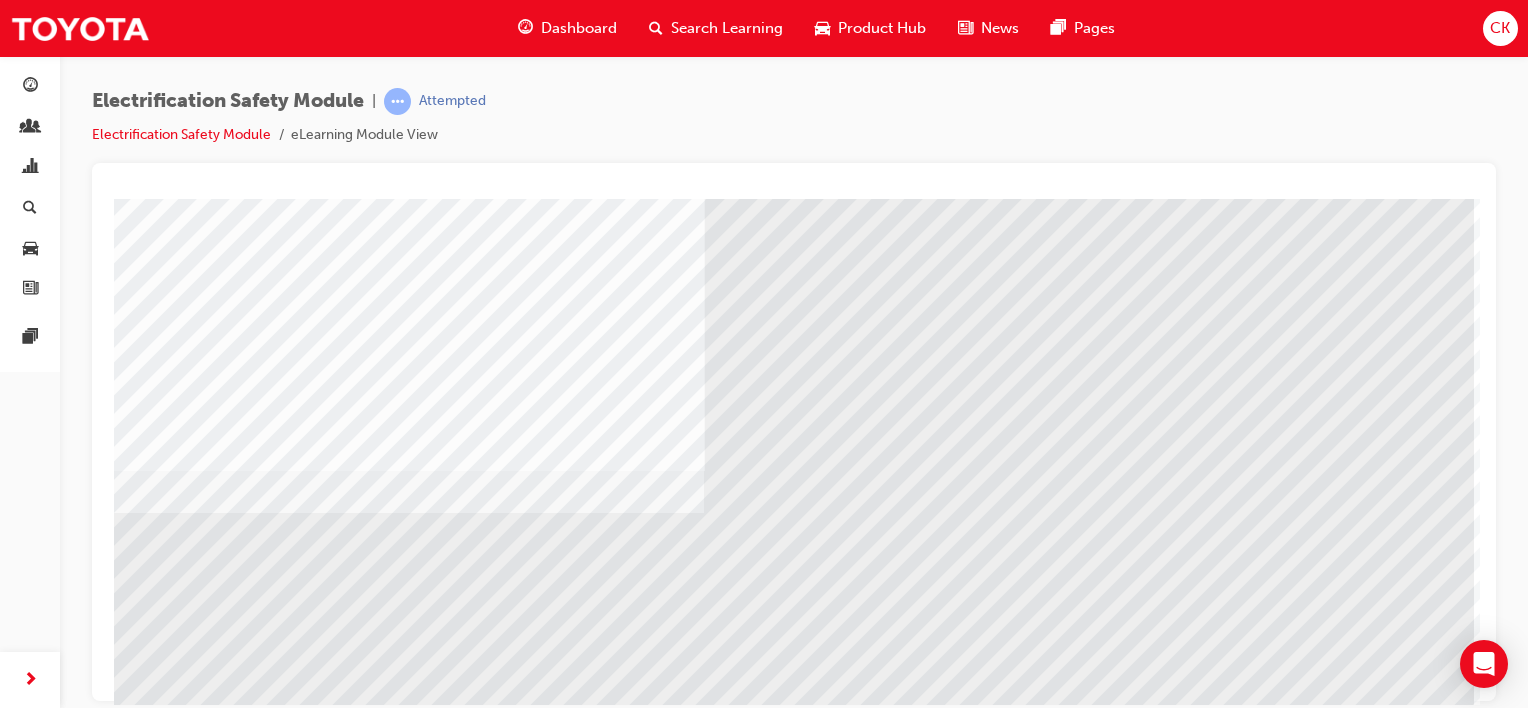 click at bounding box center [177, 4018] 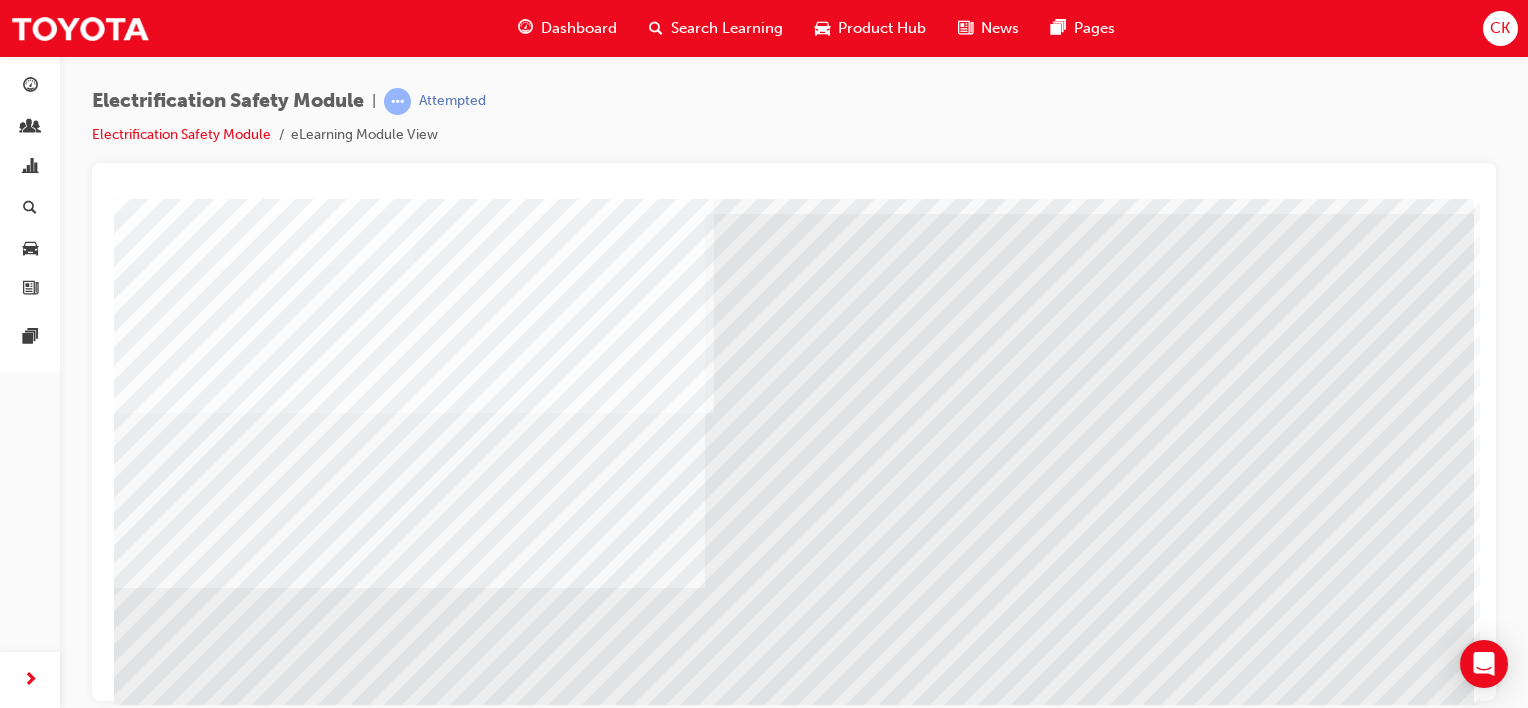 scroll, scrollTop: 200, scrollLeft: 0, axis: vertical 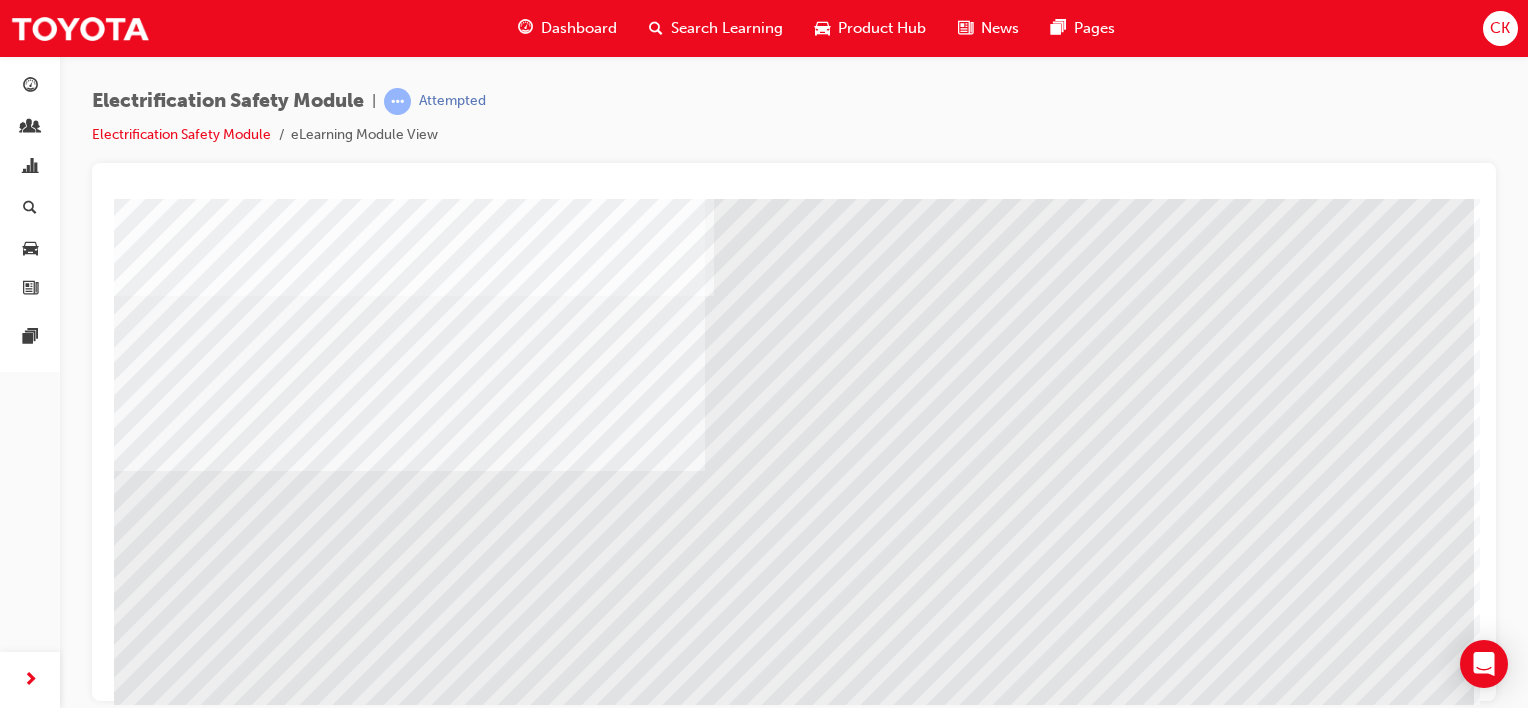 click at bounding box center (177, 3801) 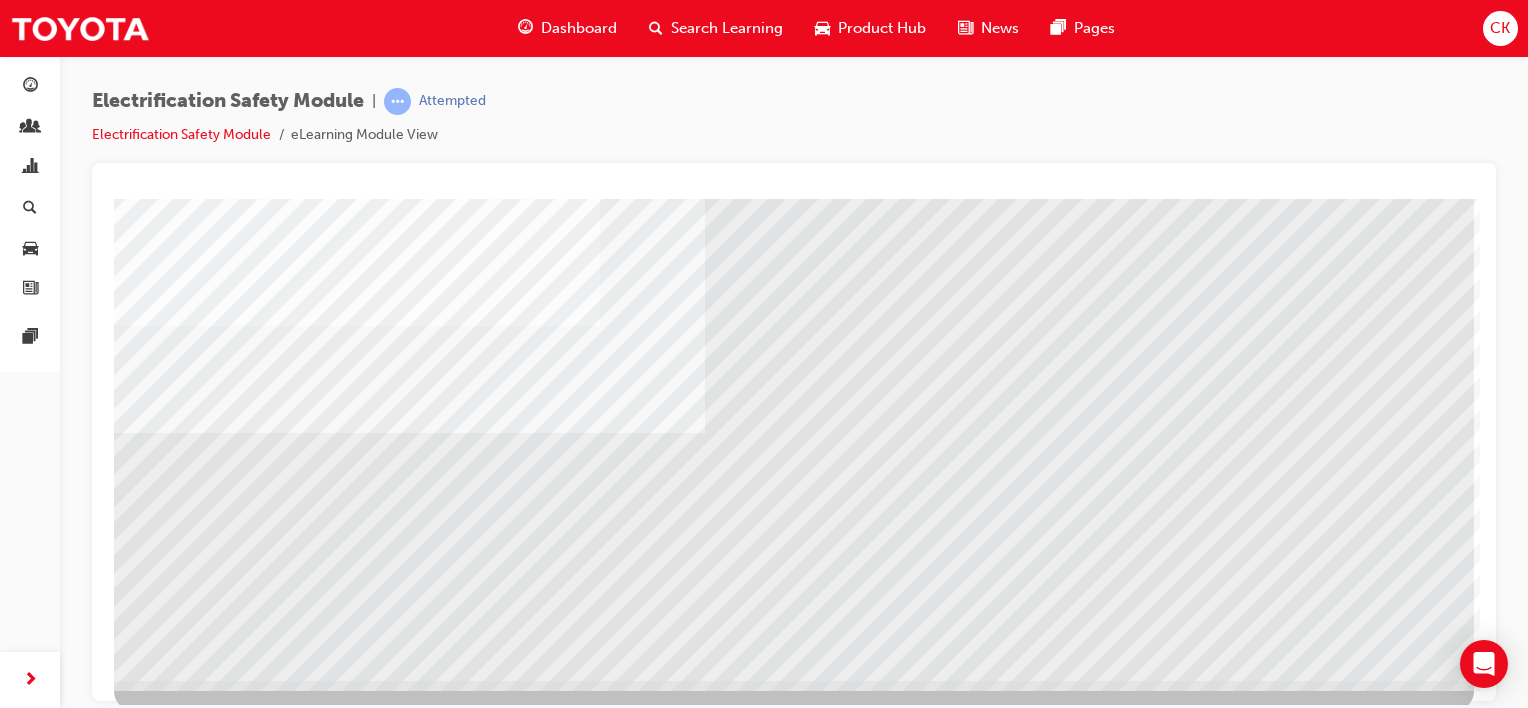 scroll, scrollTop: 259, scrollLeft: 0, axis: vertical 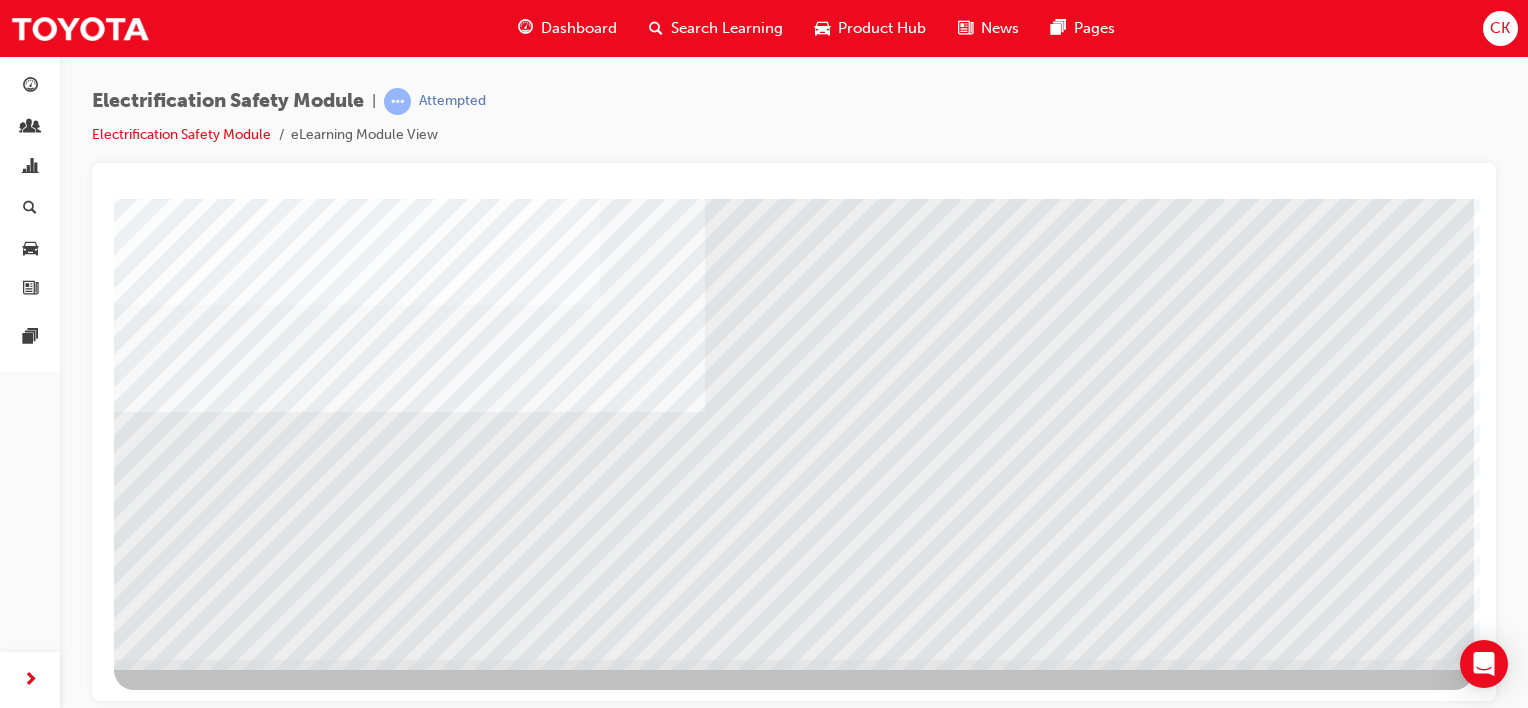 click at bounding box center (177, 3810) 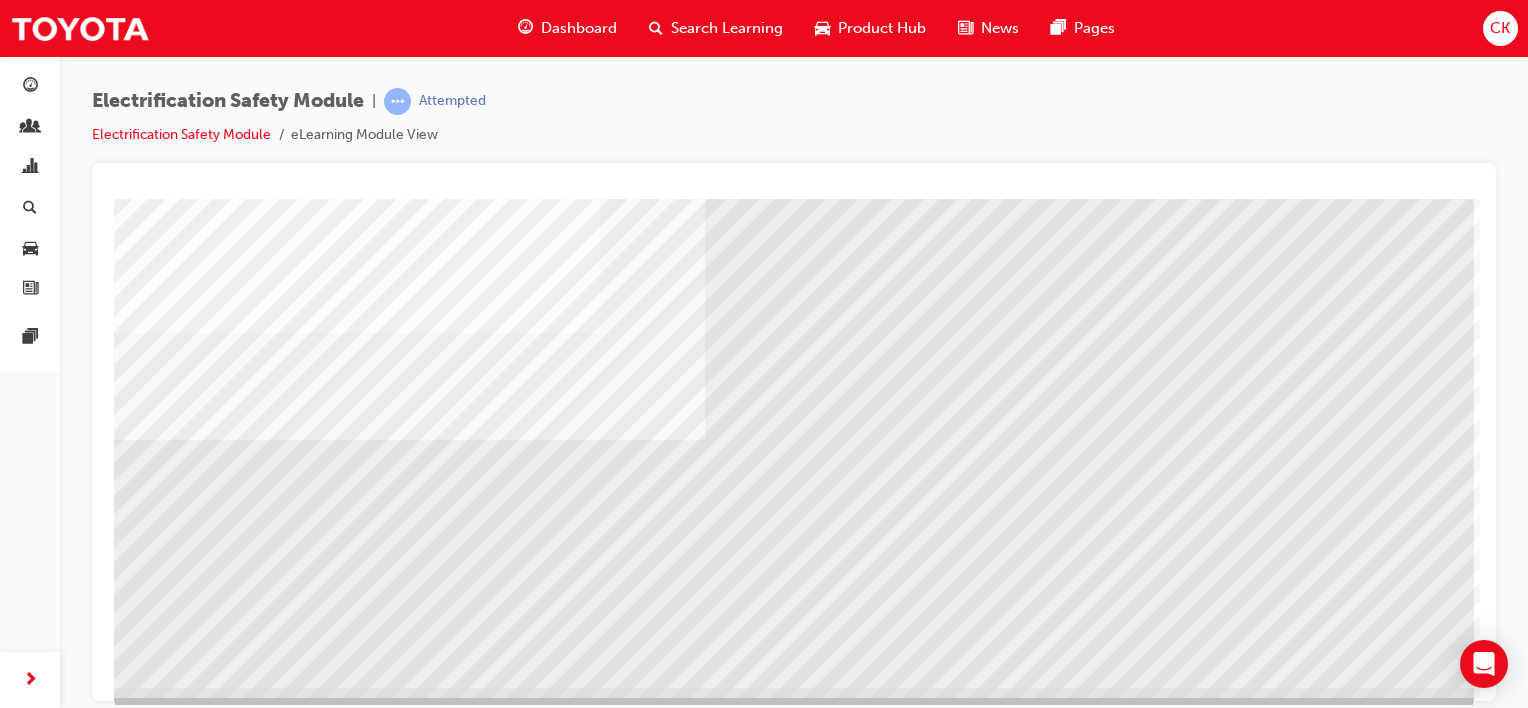 scroll, scrollTop: 259, scrollLeft: 0, axis: vertical 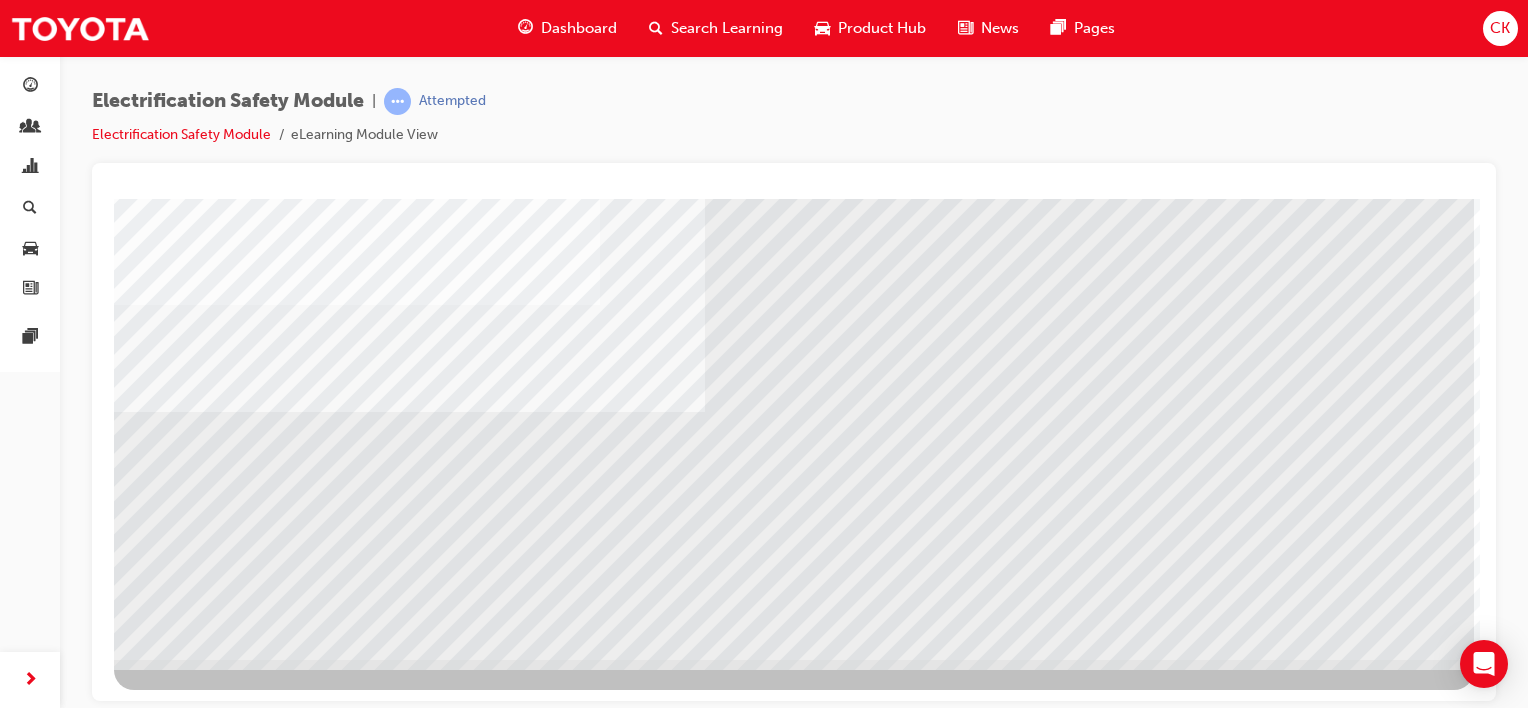 click at bounding box center [177, 3810] 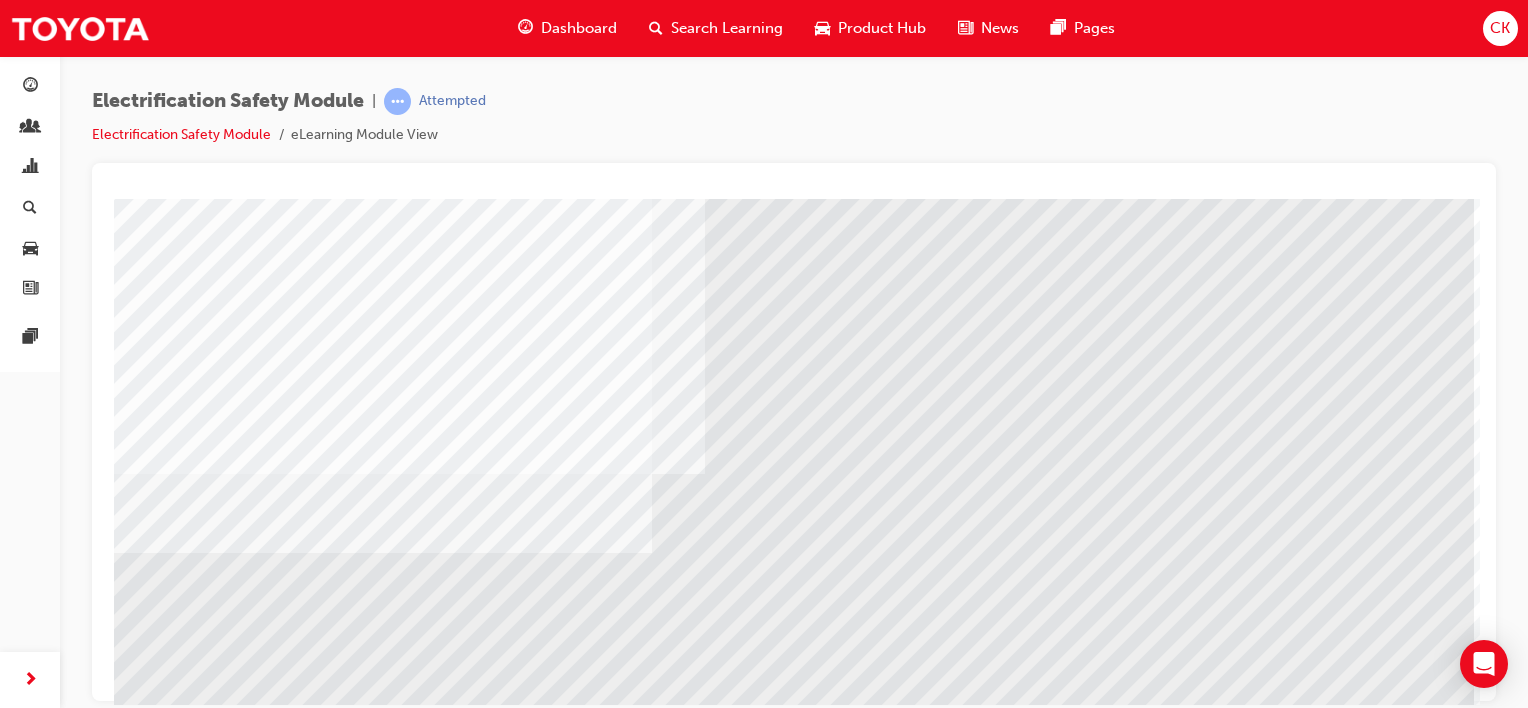 scroll, scrollTop: 200, scrollLeft: 0, axis: vertical 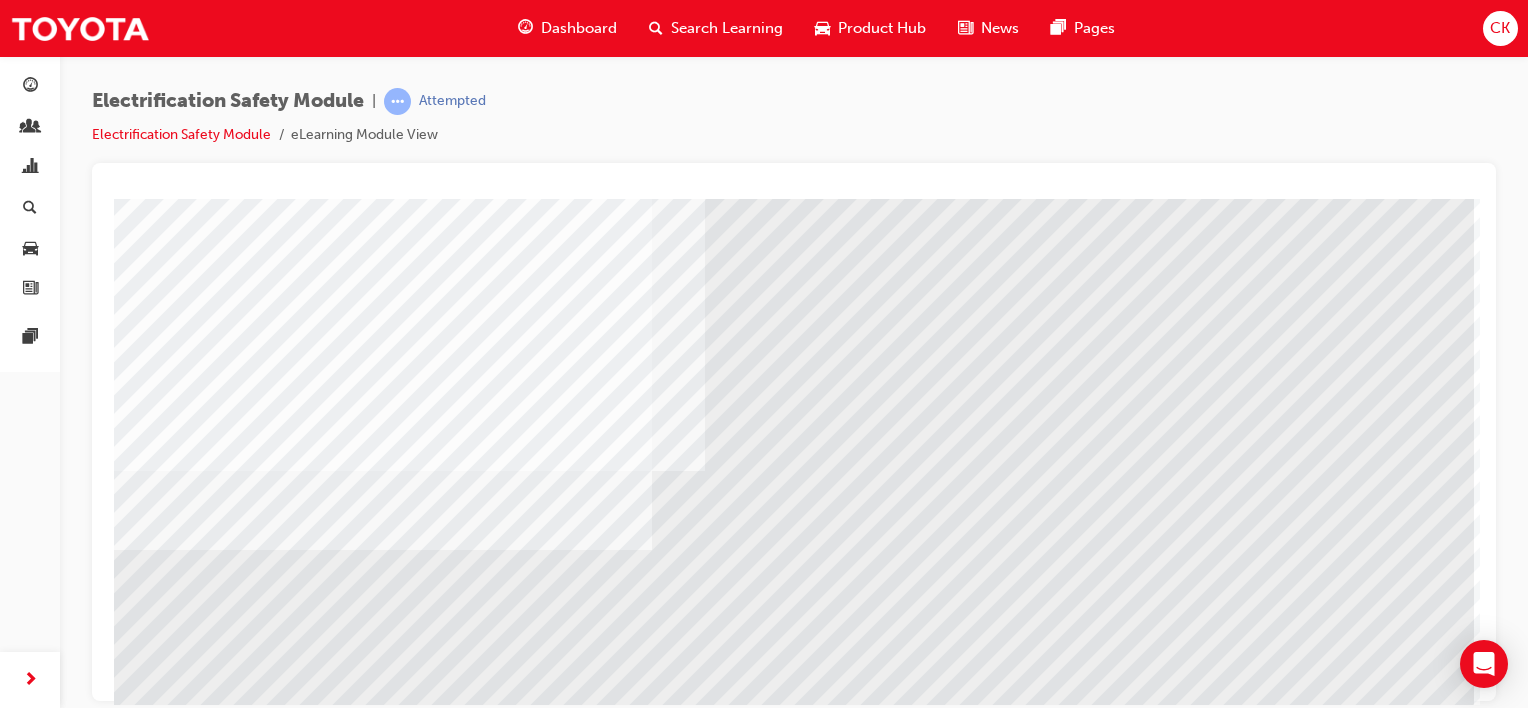 click at bounding box center [383, 3833] 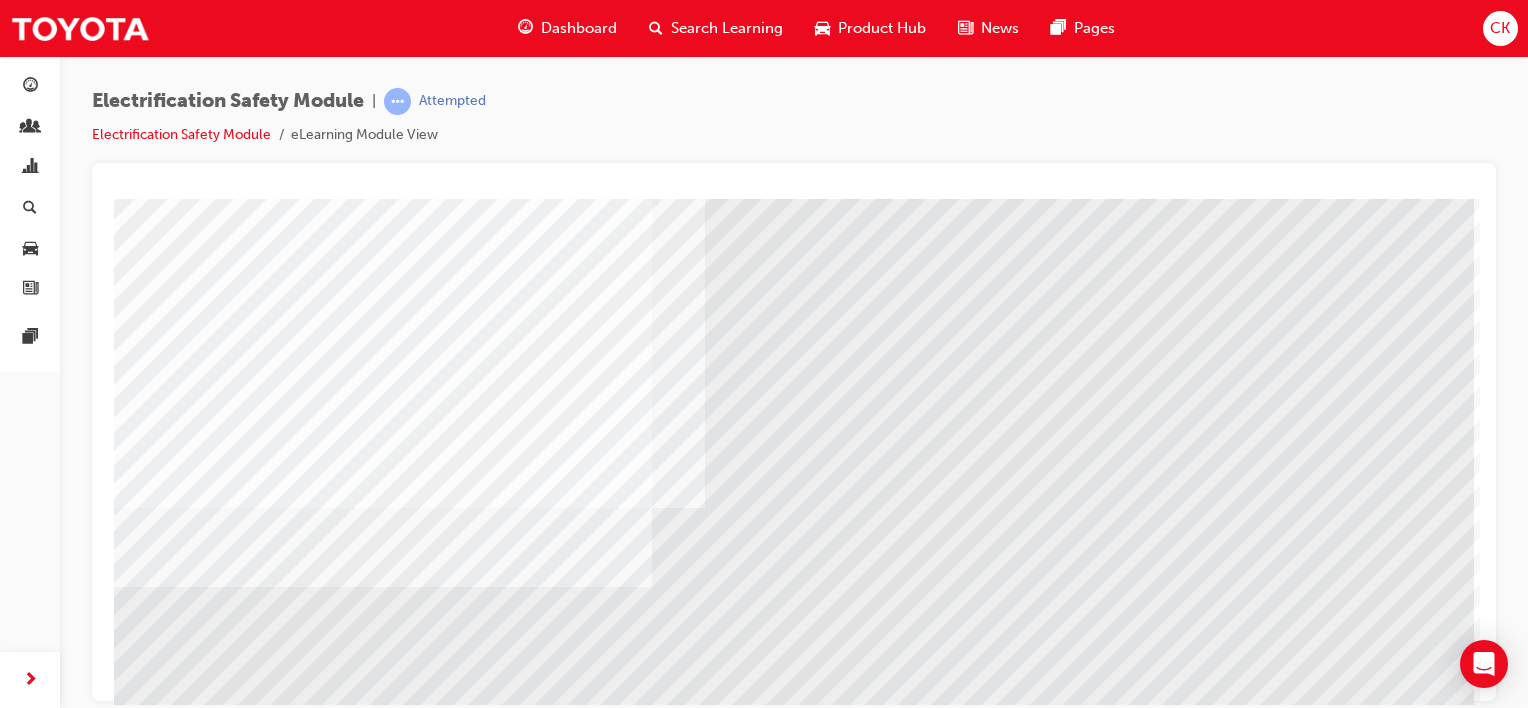 scroll, scrollTop: 259, scrollLeft: 0, axis: vertical 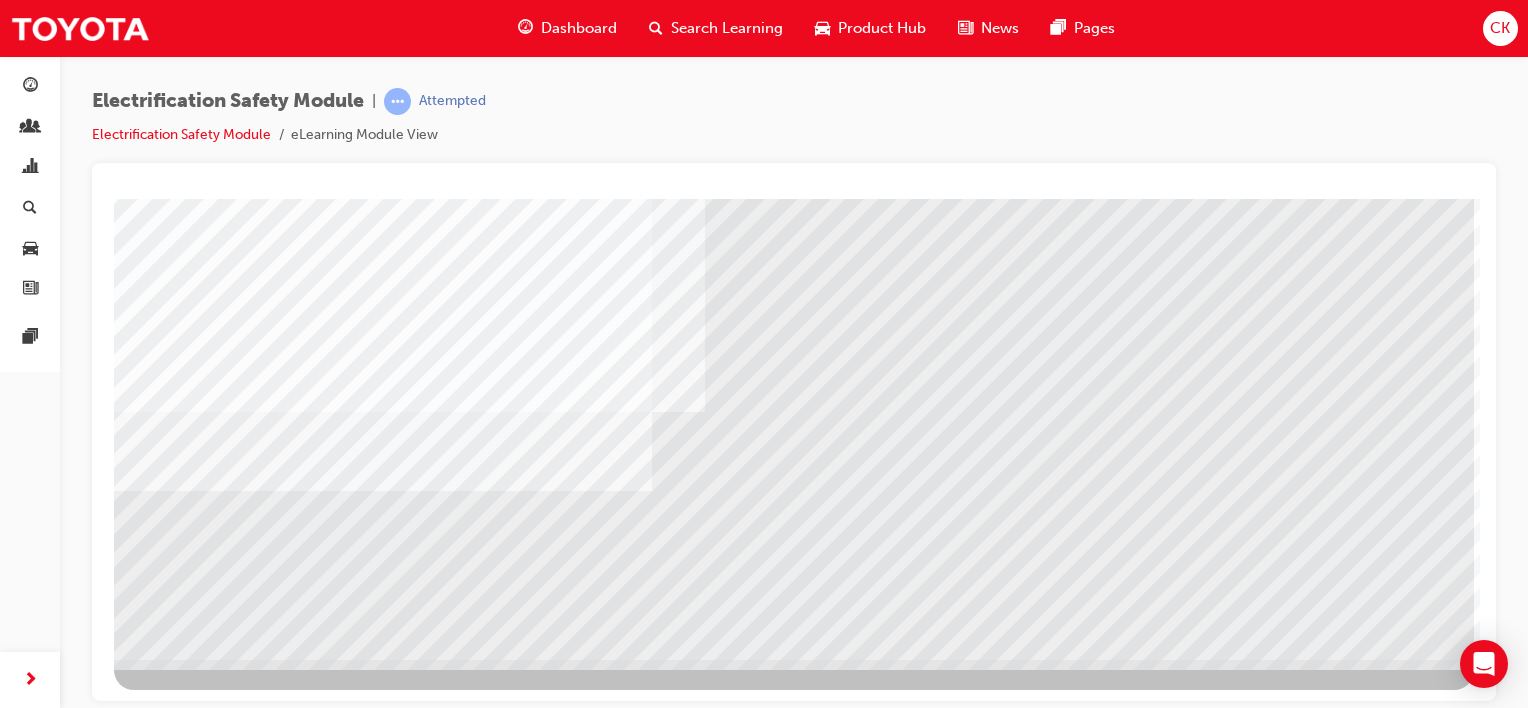 click at bounding box center [383, 3774] 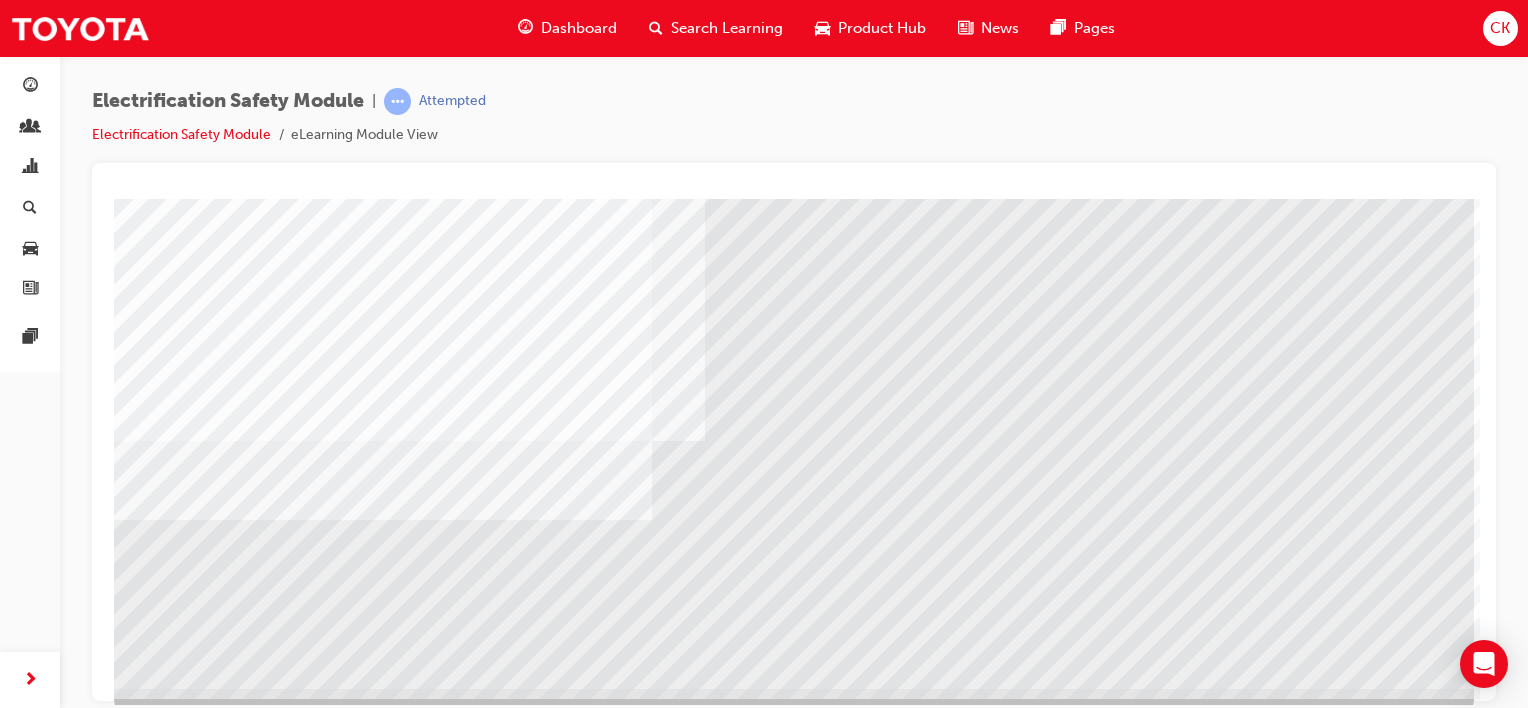 scroll, scrollTop: 259, scrollLeft: 0, axis: vertical 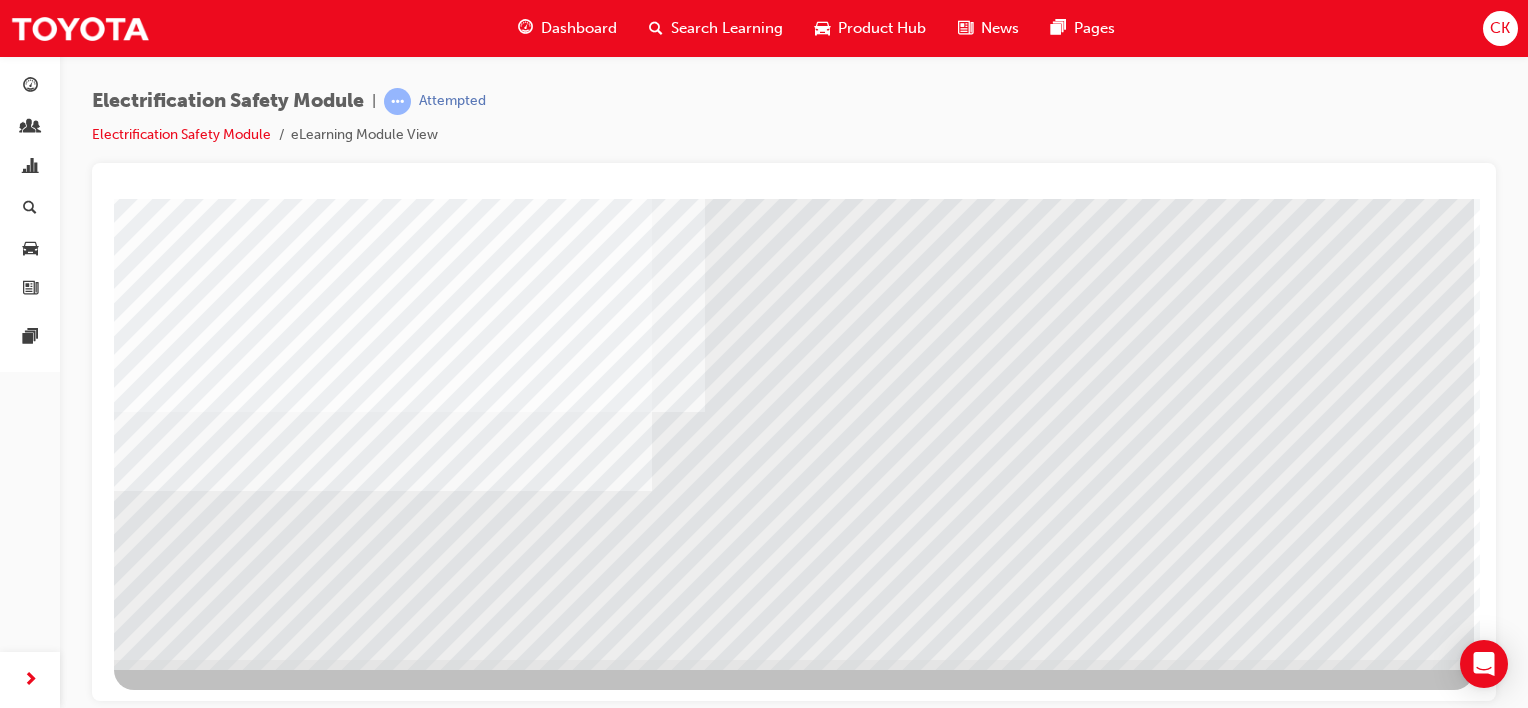 click at bounding box center (383, 3774) 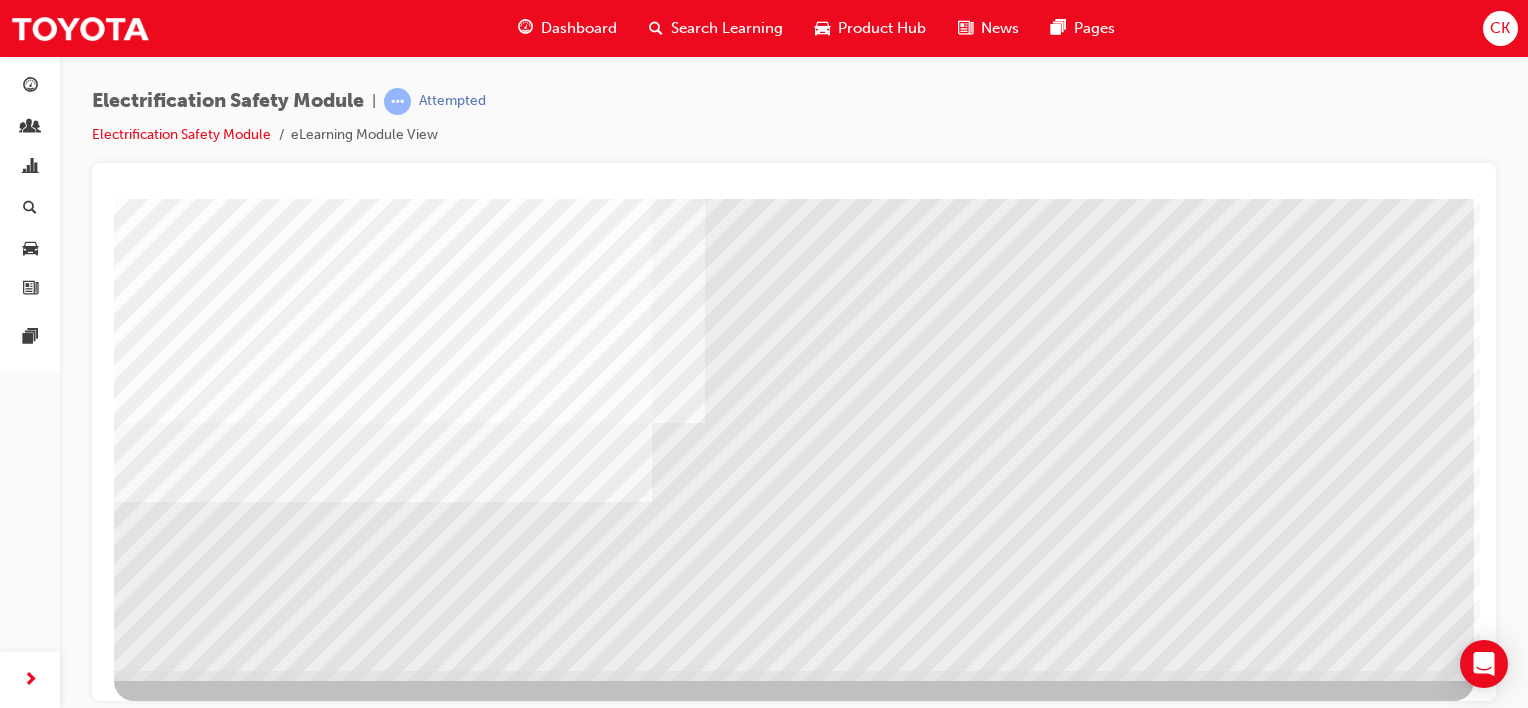 scroll, scrollTop: 259, scrollLeft: 0, axis: vertical 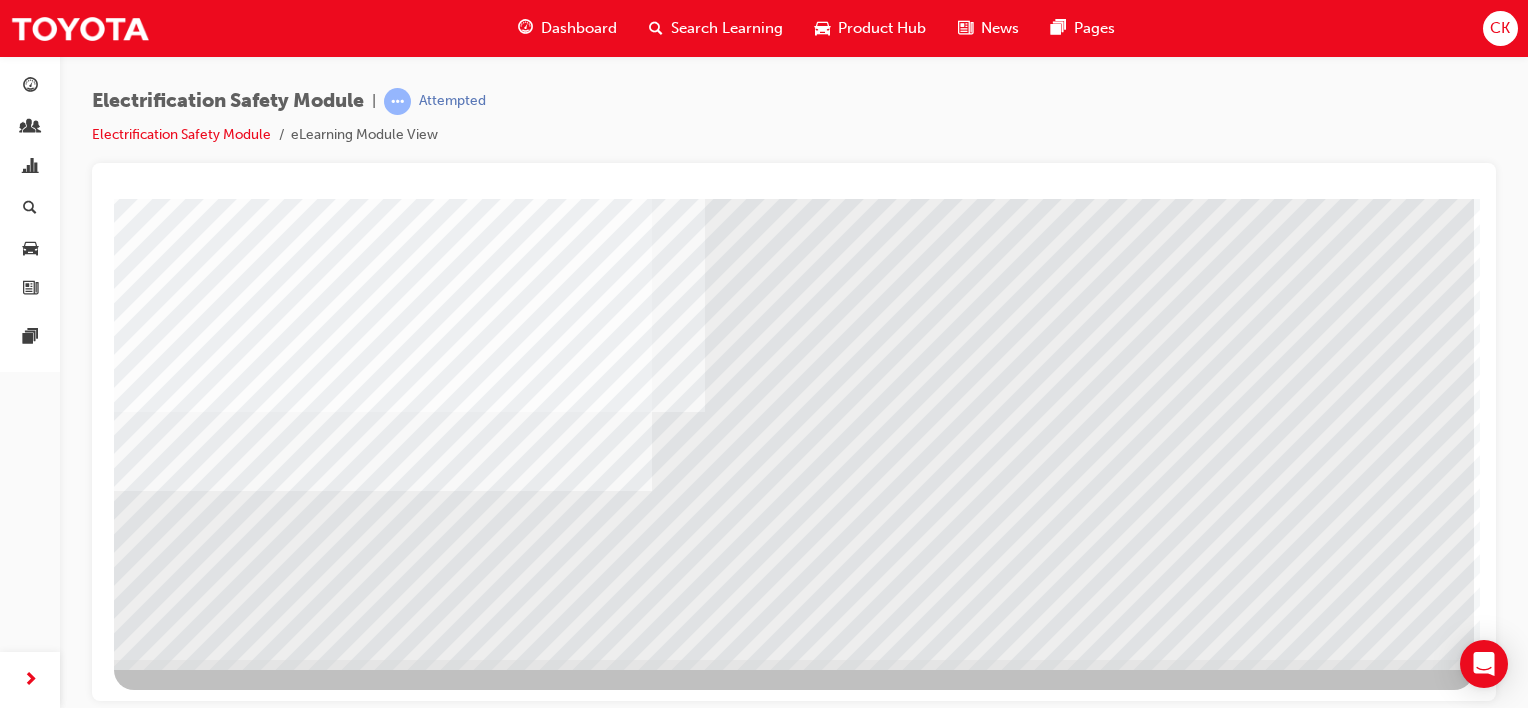 click at bounding box center (383, 3774) 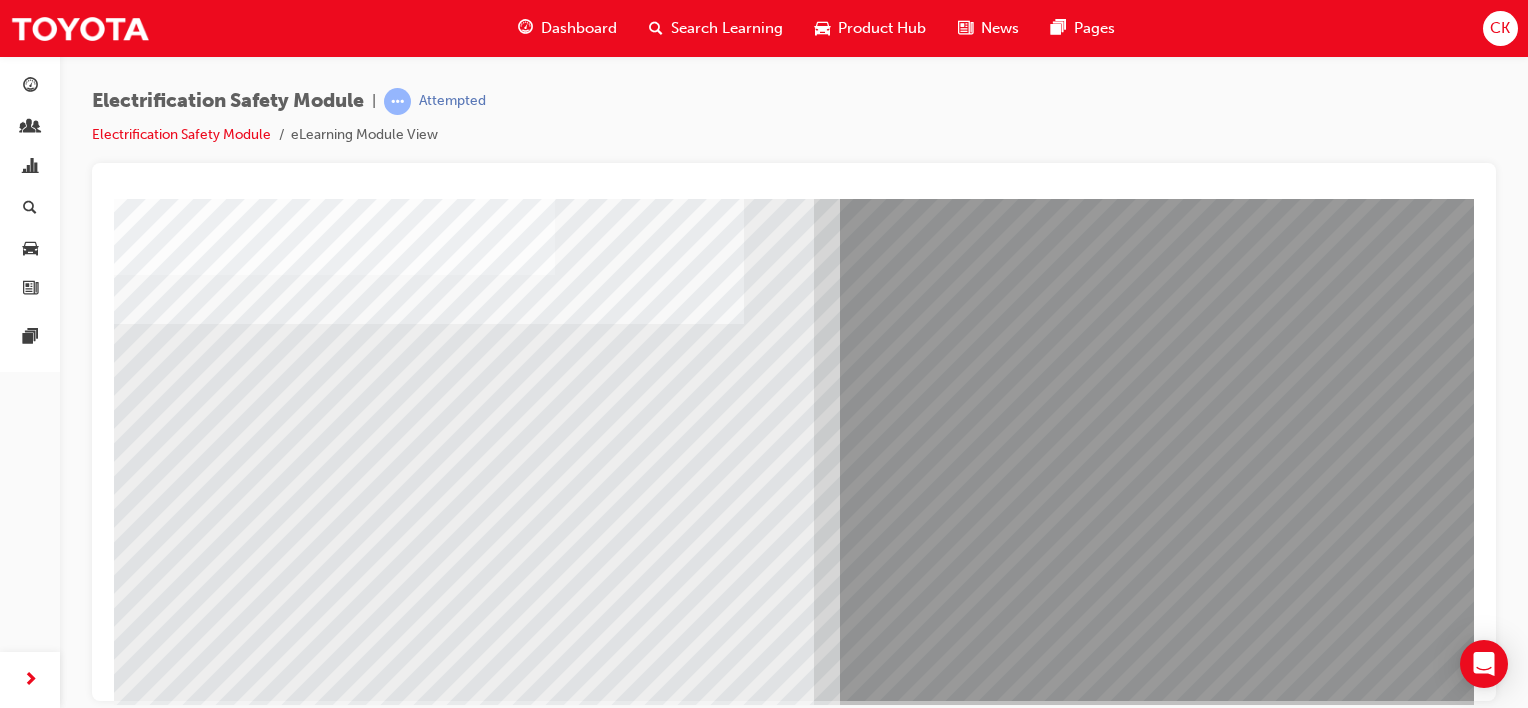 scroll, scrollTop: 259, scrollLeft: 0, axis: vertical 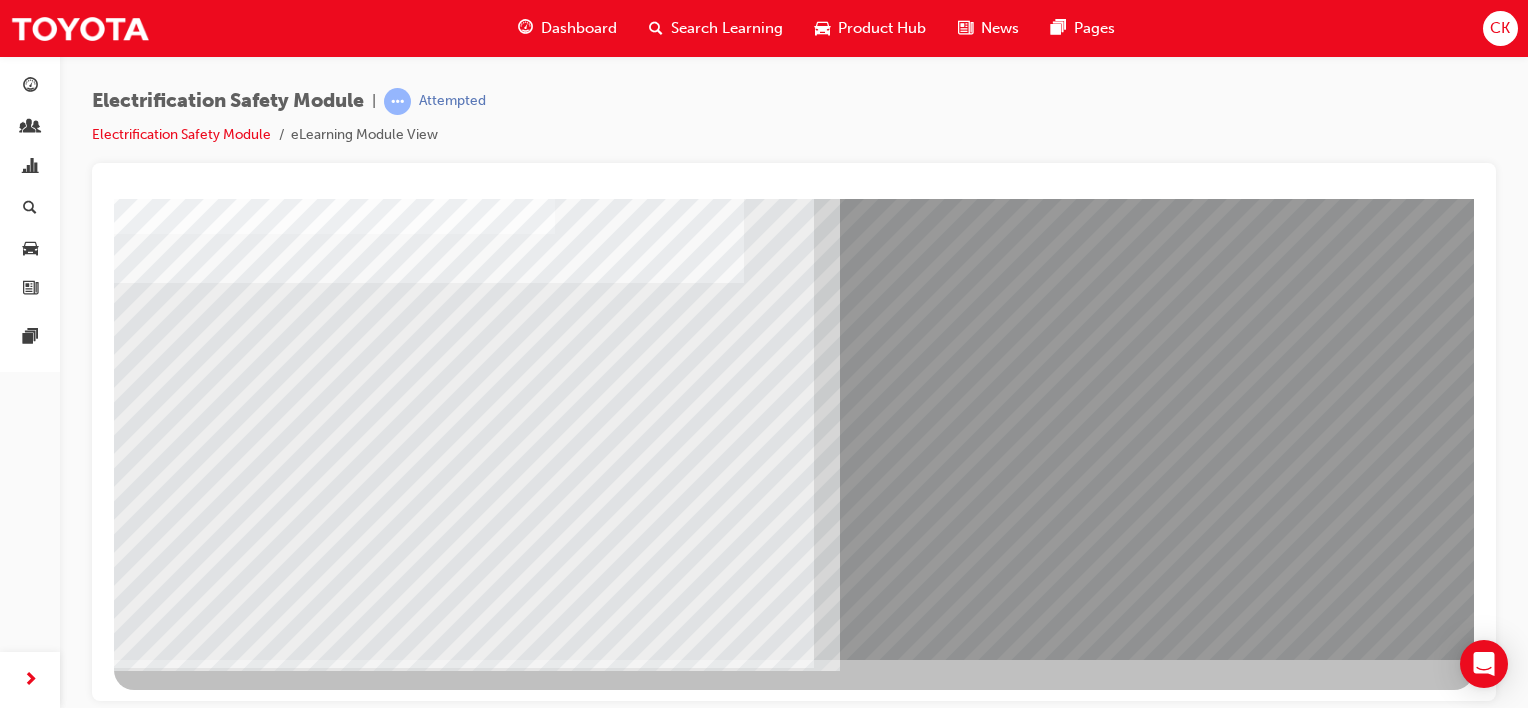 click at bounding box center [194, 7261] 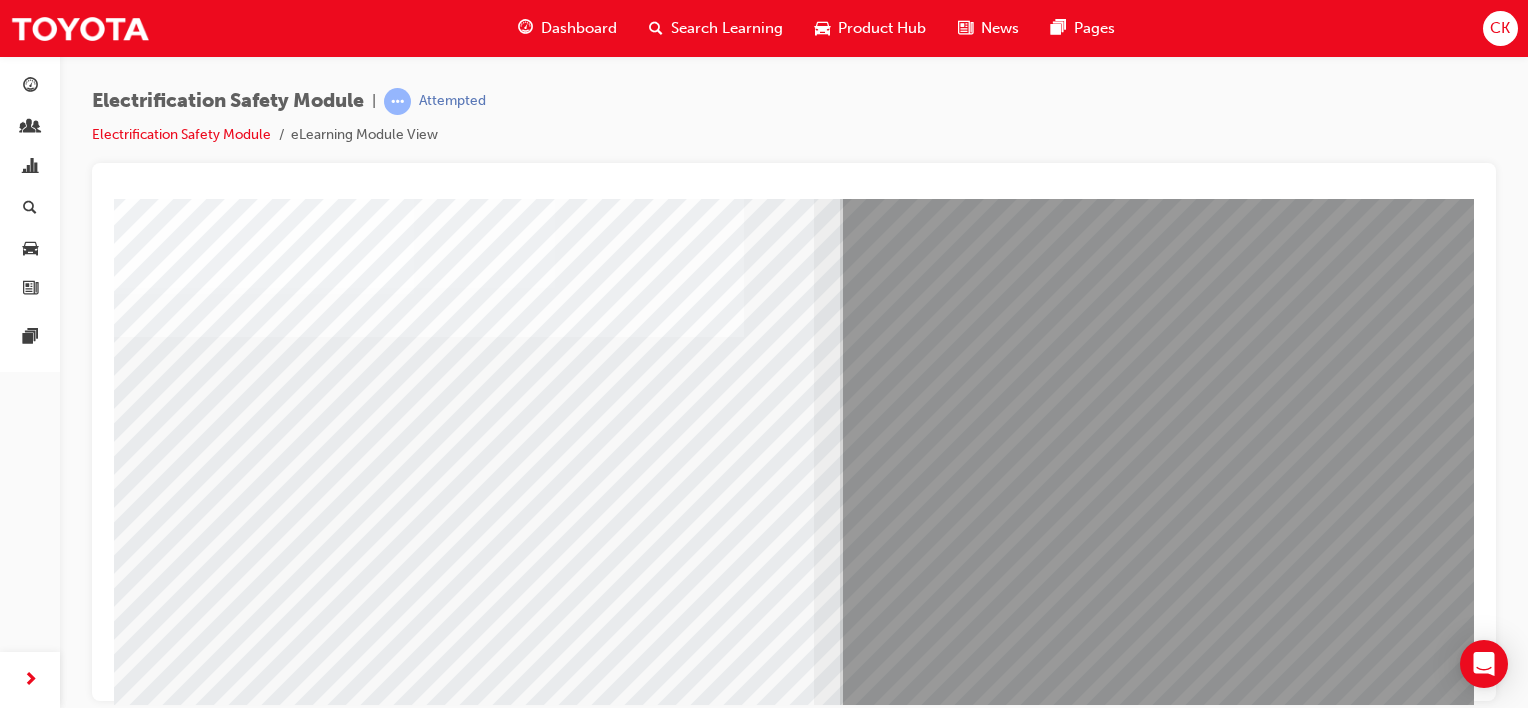 scroll, scrollTop: 159, scrollLeft: 0, axis: vertical 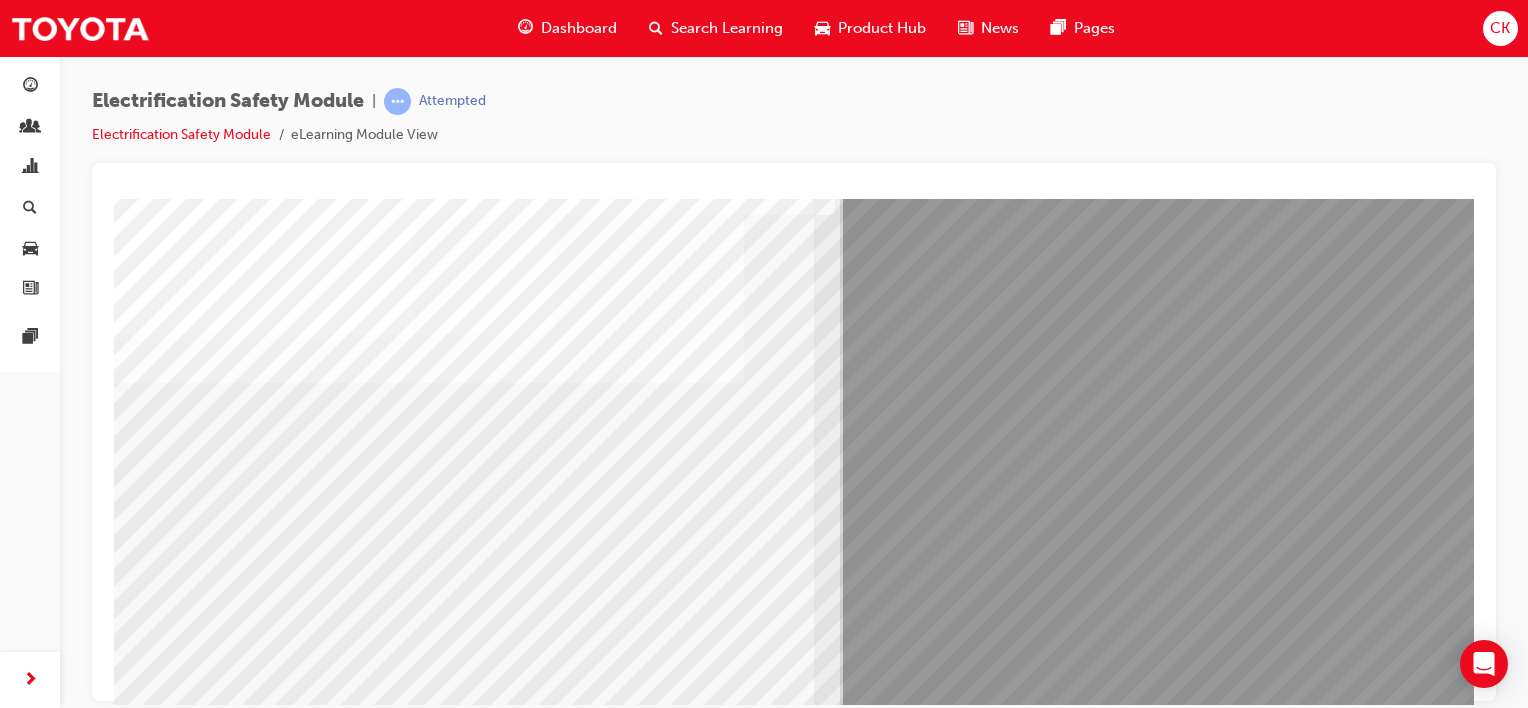 click at bounding box center [194, 7407] 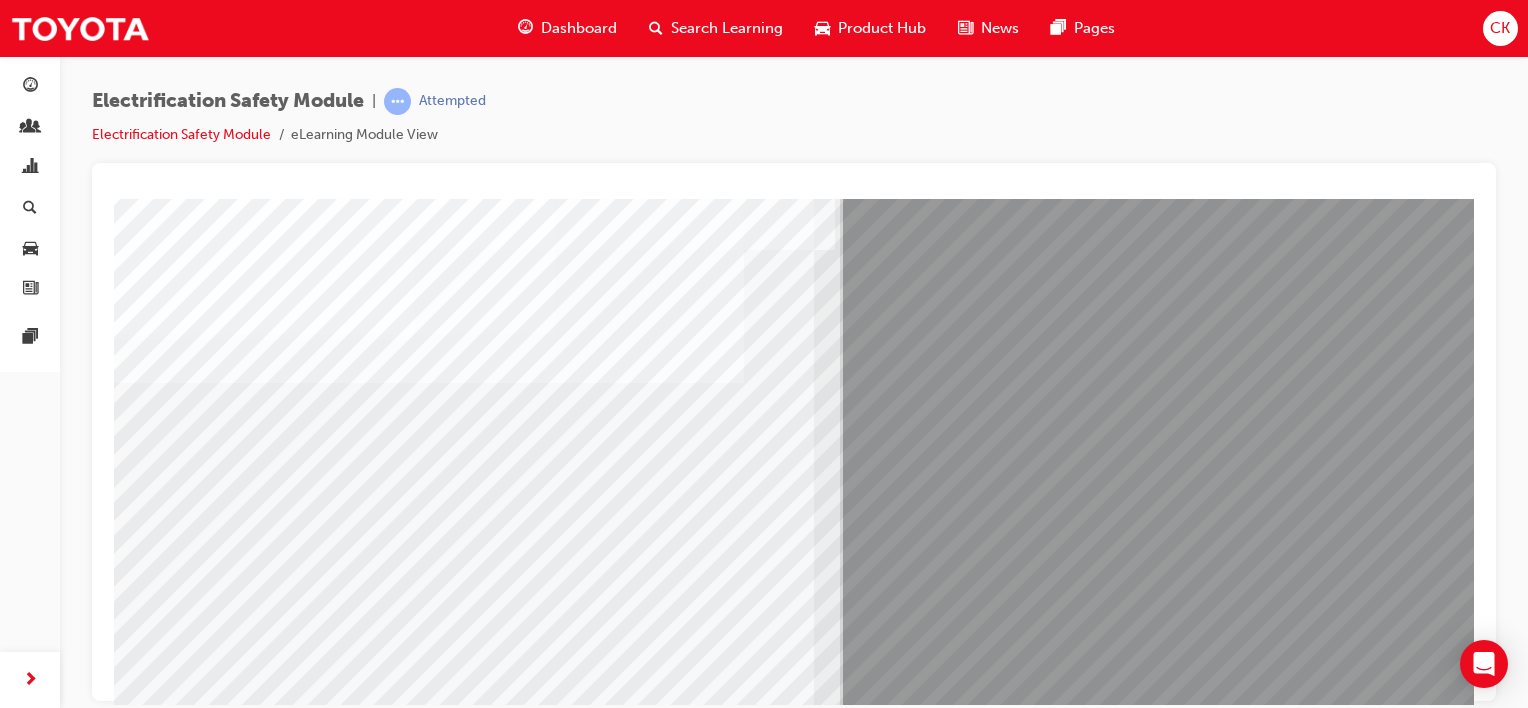 click at bounding box center [194, 7453] 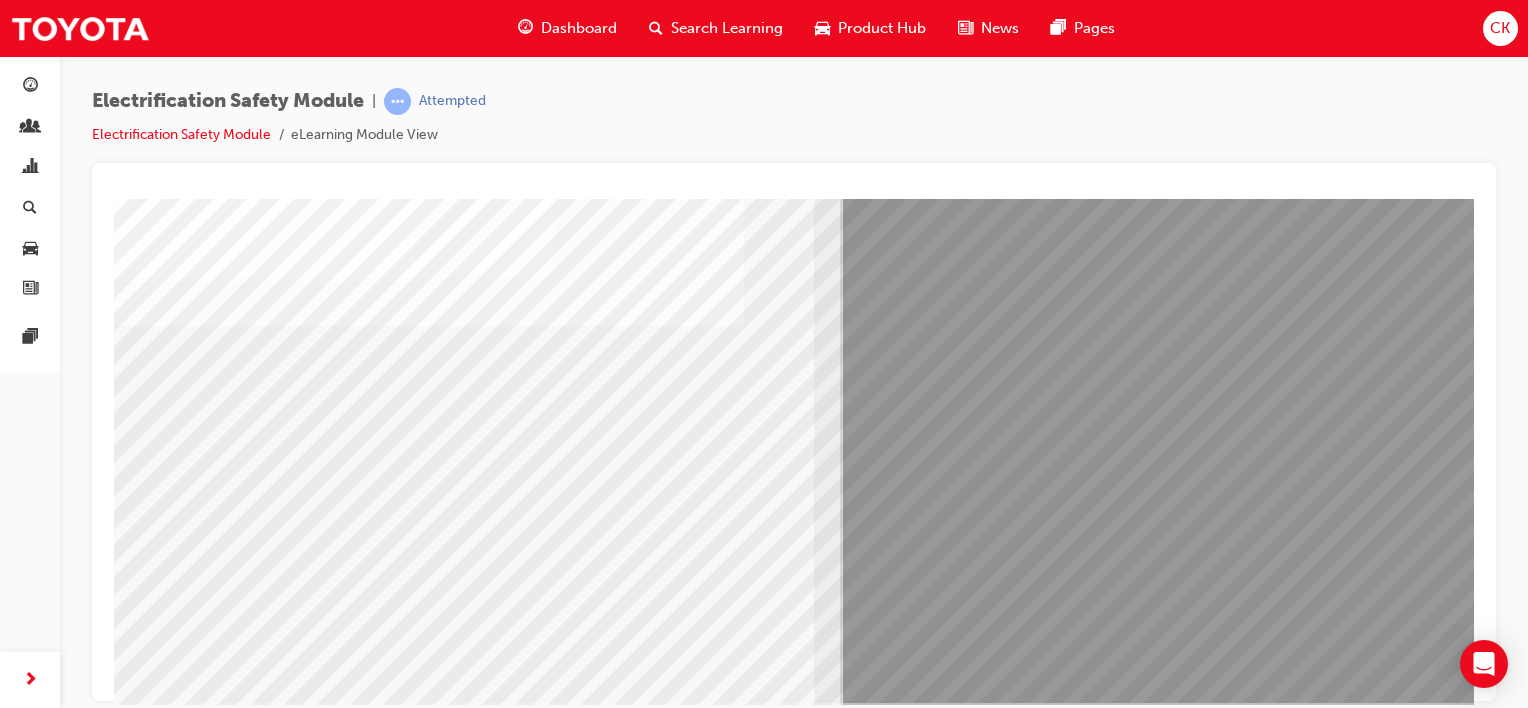 scroll, scrollTop: 259, scrollLeft: 0, axis: vertical 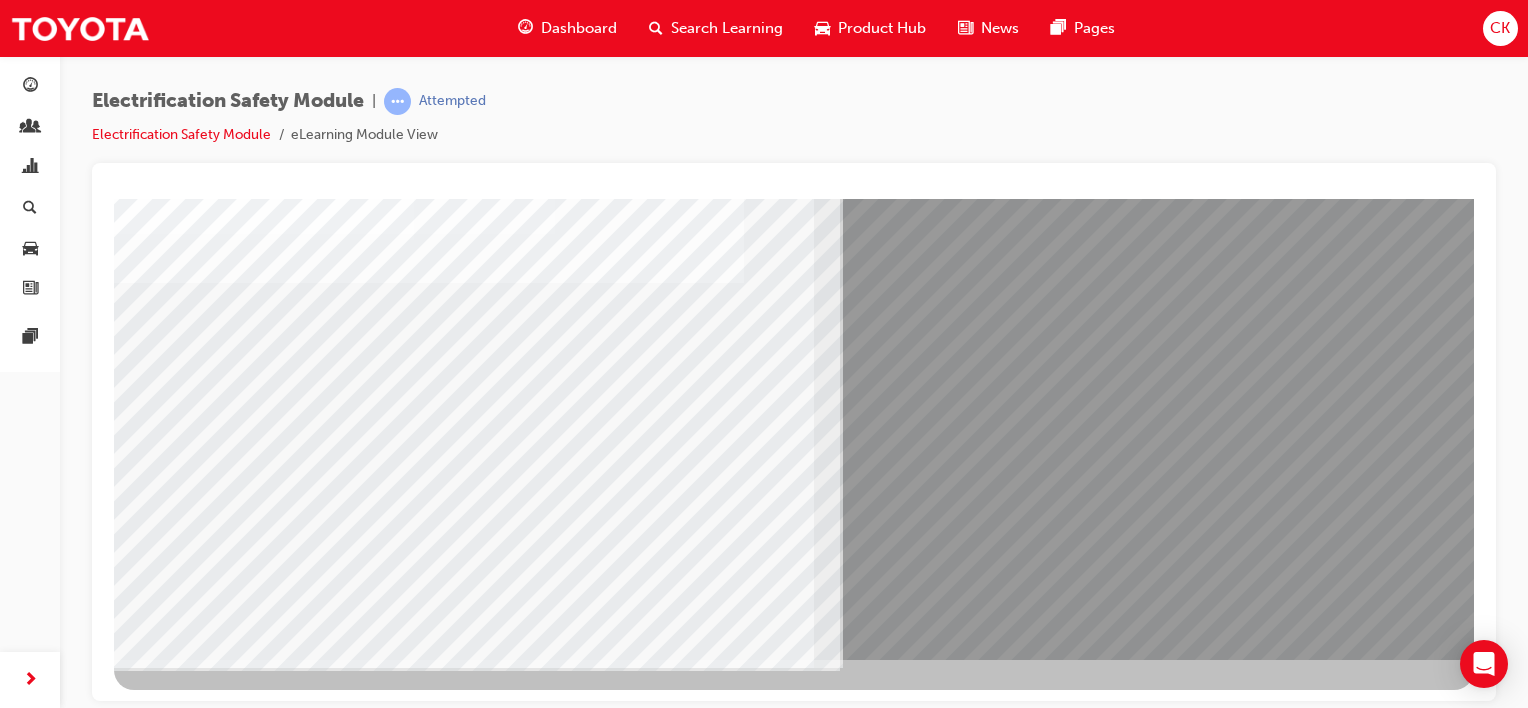 click at bounding box center (177, 7220) 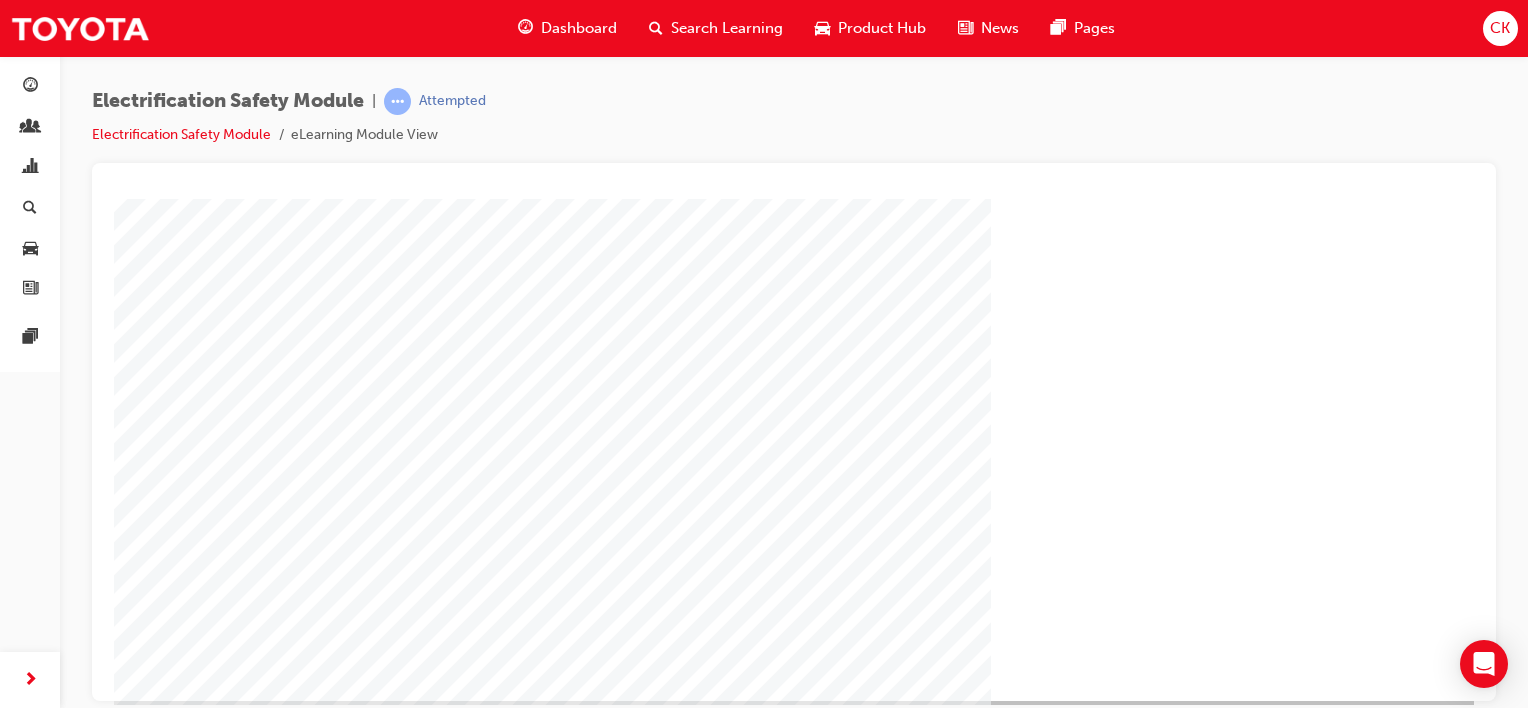 scroll, scrollTop: 259, scrollLeft: 0, axis: vertical 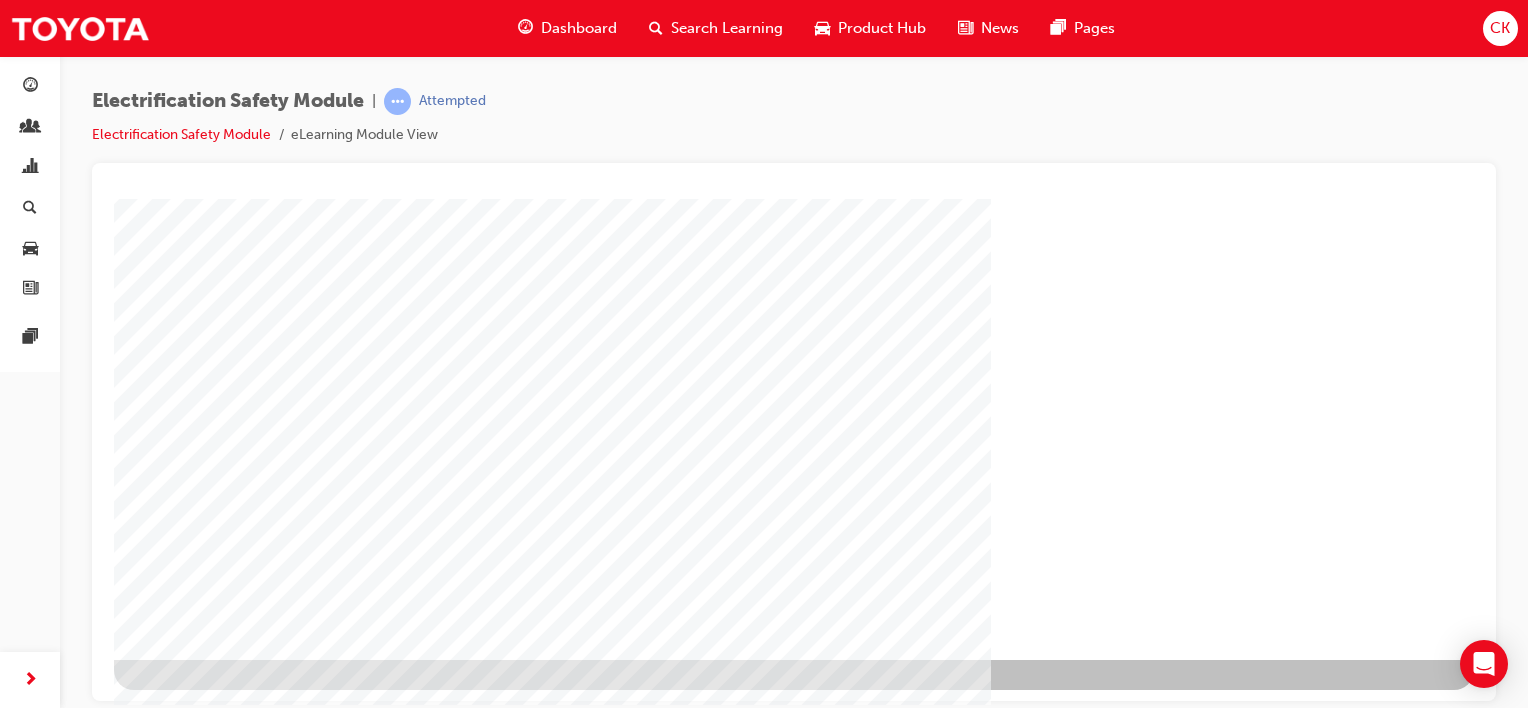 click at bounding box center (177, 1291) 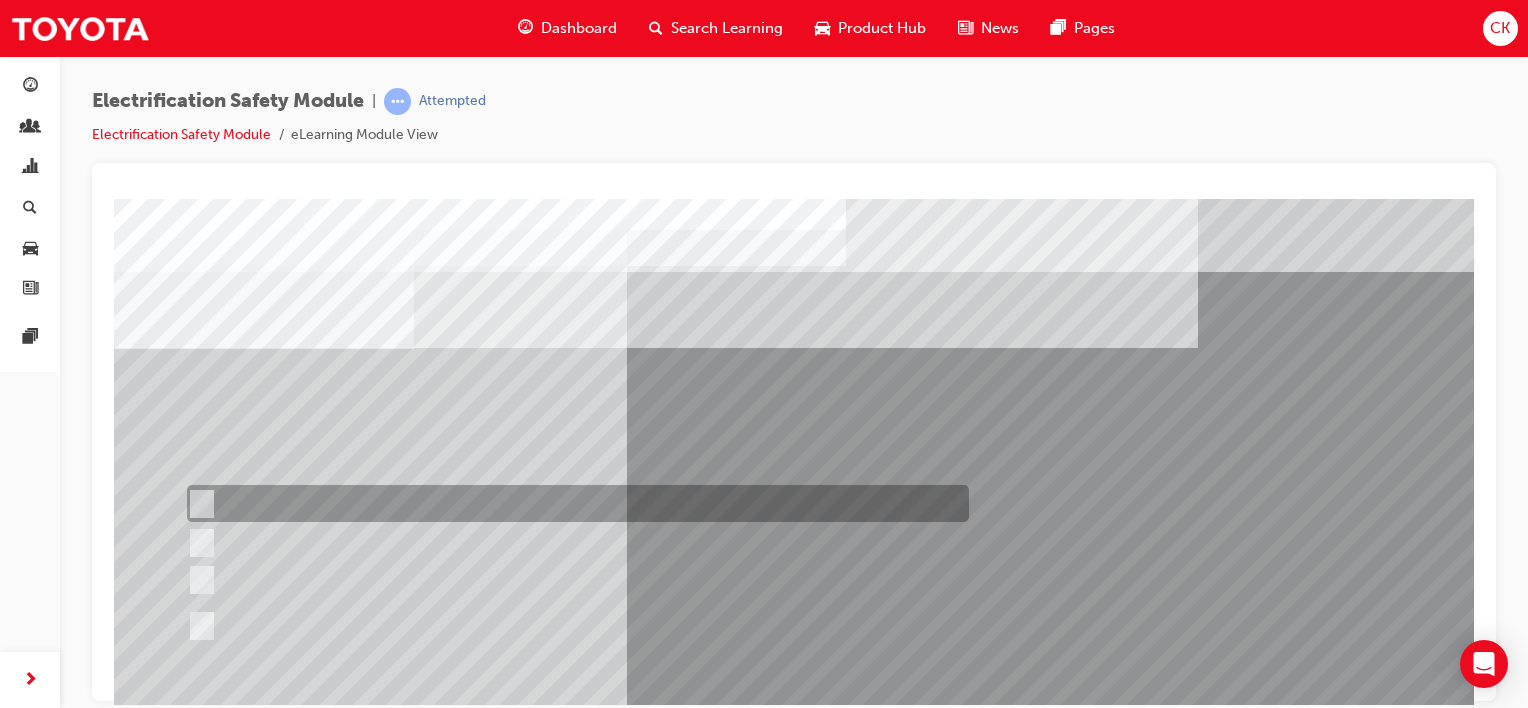 click at bounding box center (198, 504) 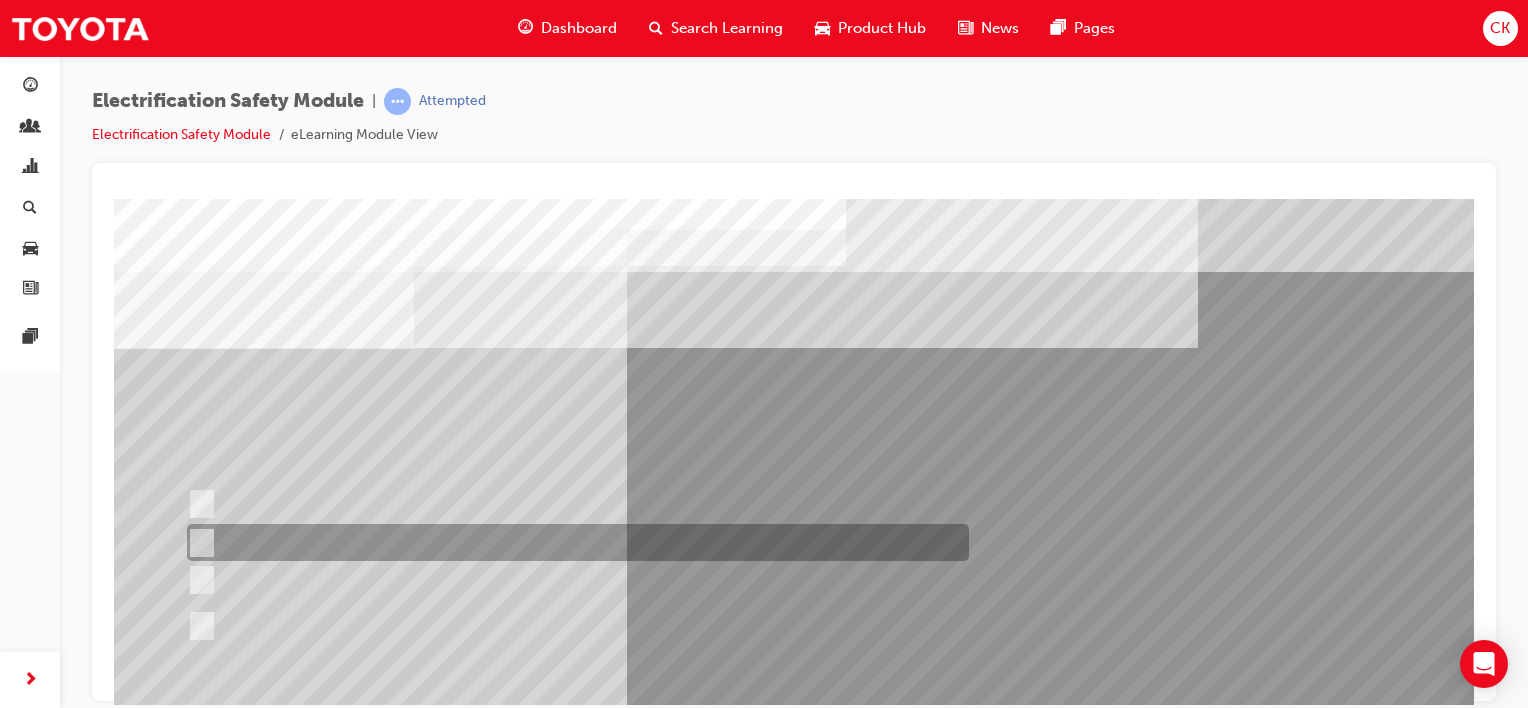 drag, startPoint x: 204, startPoint y: 536, endPoint x: 224, endPoint y: 542, distance: 20.880613 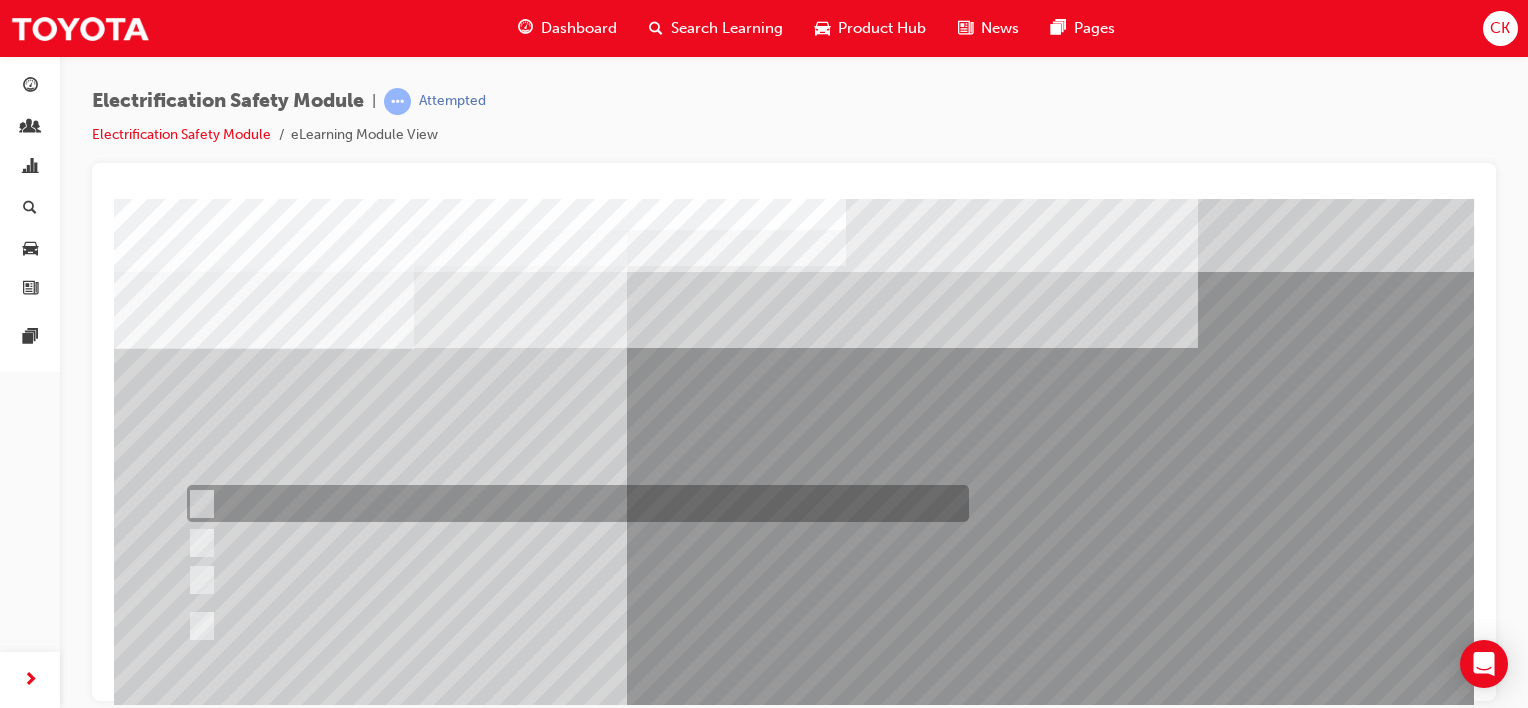 click at bounding box center [198, 504] 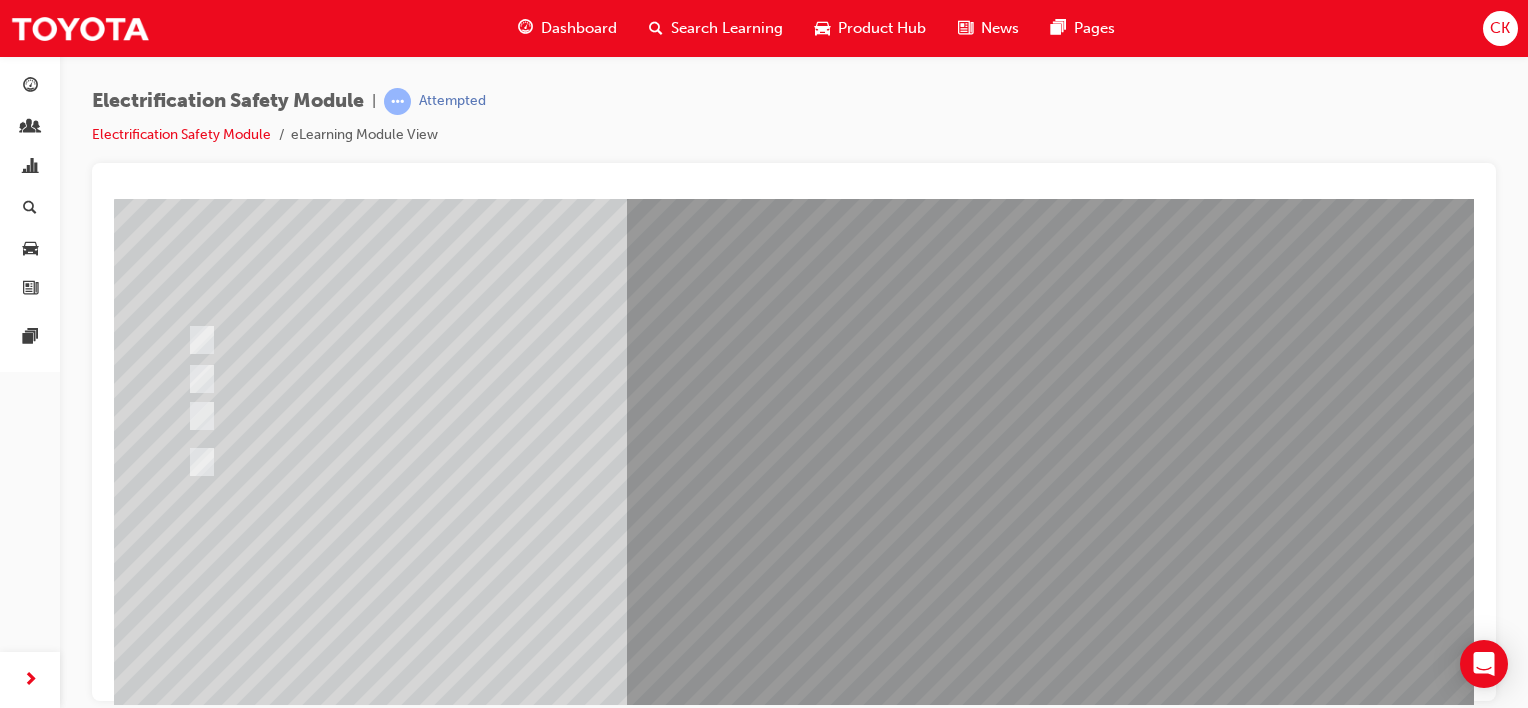 scroll, scrollTop: 259, scrollLeft: 0, axis: vertical 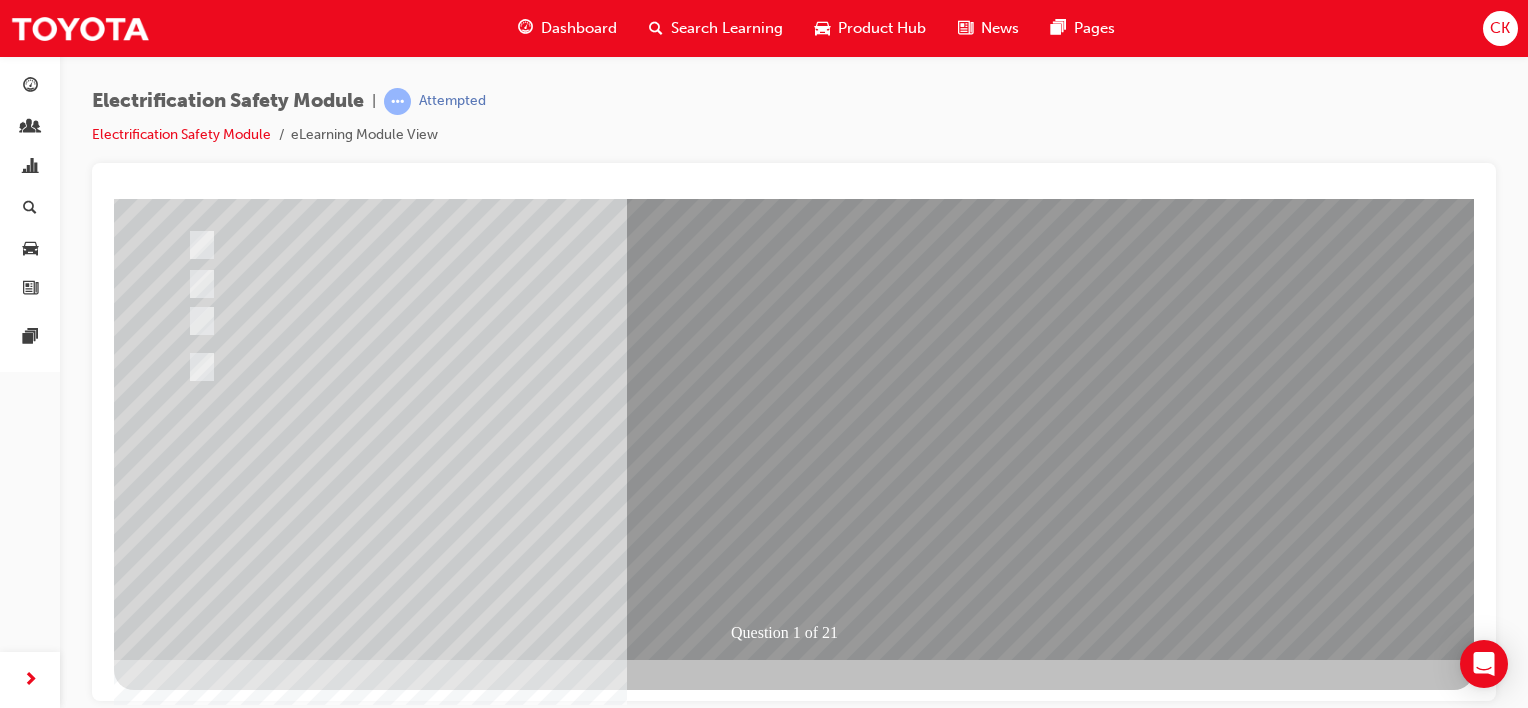 click at bounding box center (186, 2728) 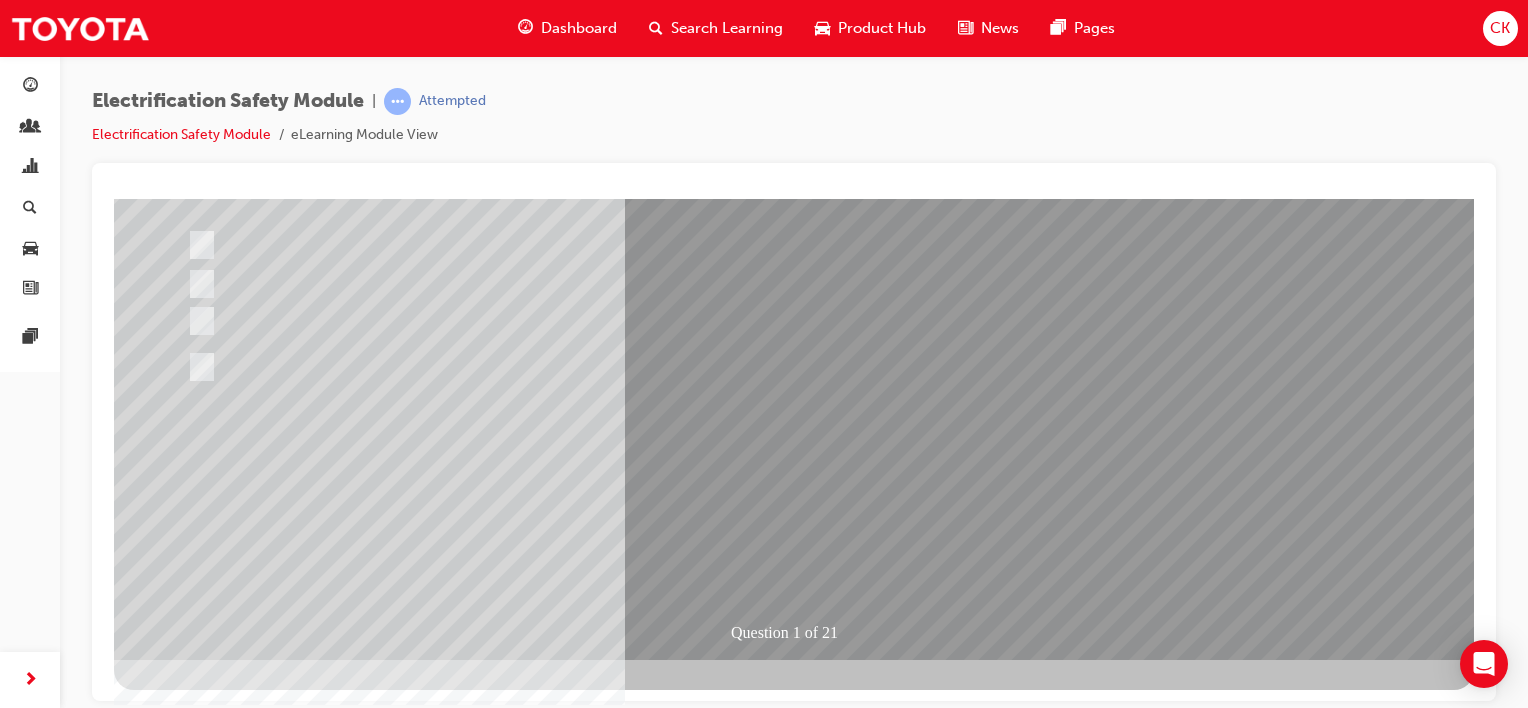 scroll, scrollTop: 0, scrollLeft: 0, axis: both 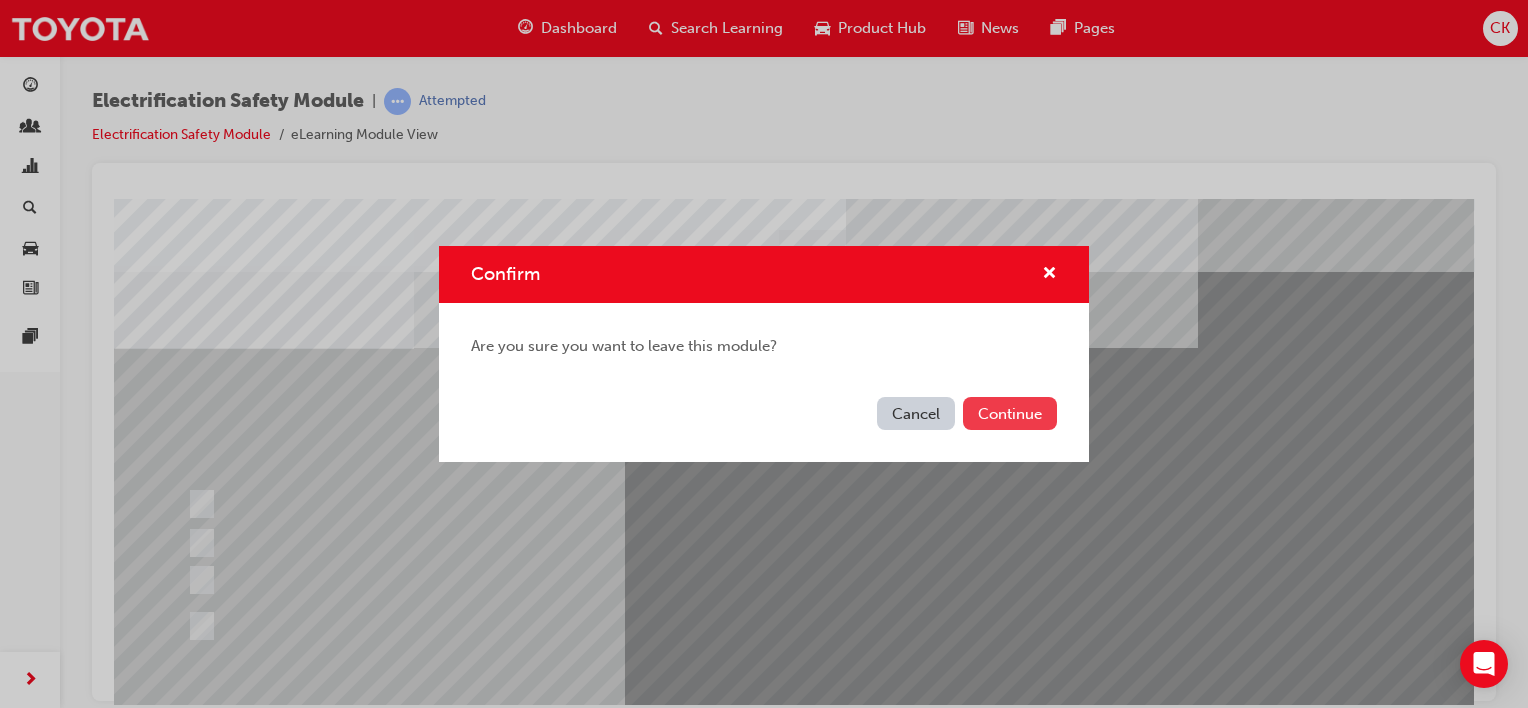 click on "Continue" at bounding box center [1010, 413] 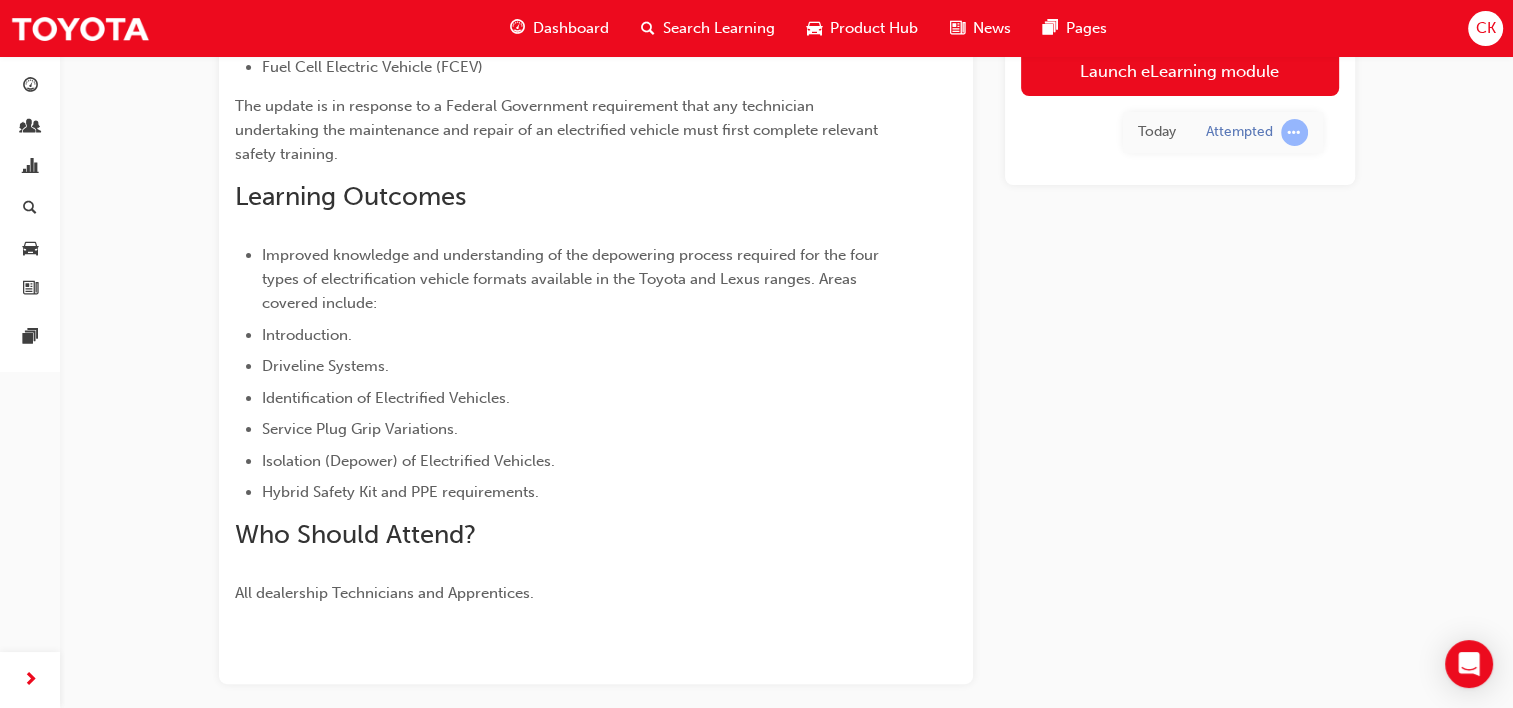 scroll, scrollTop: 266, scrollLeft: 0, axis: vertical 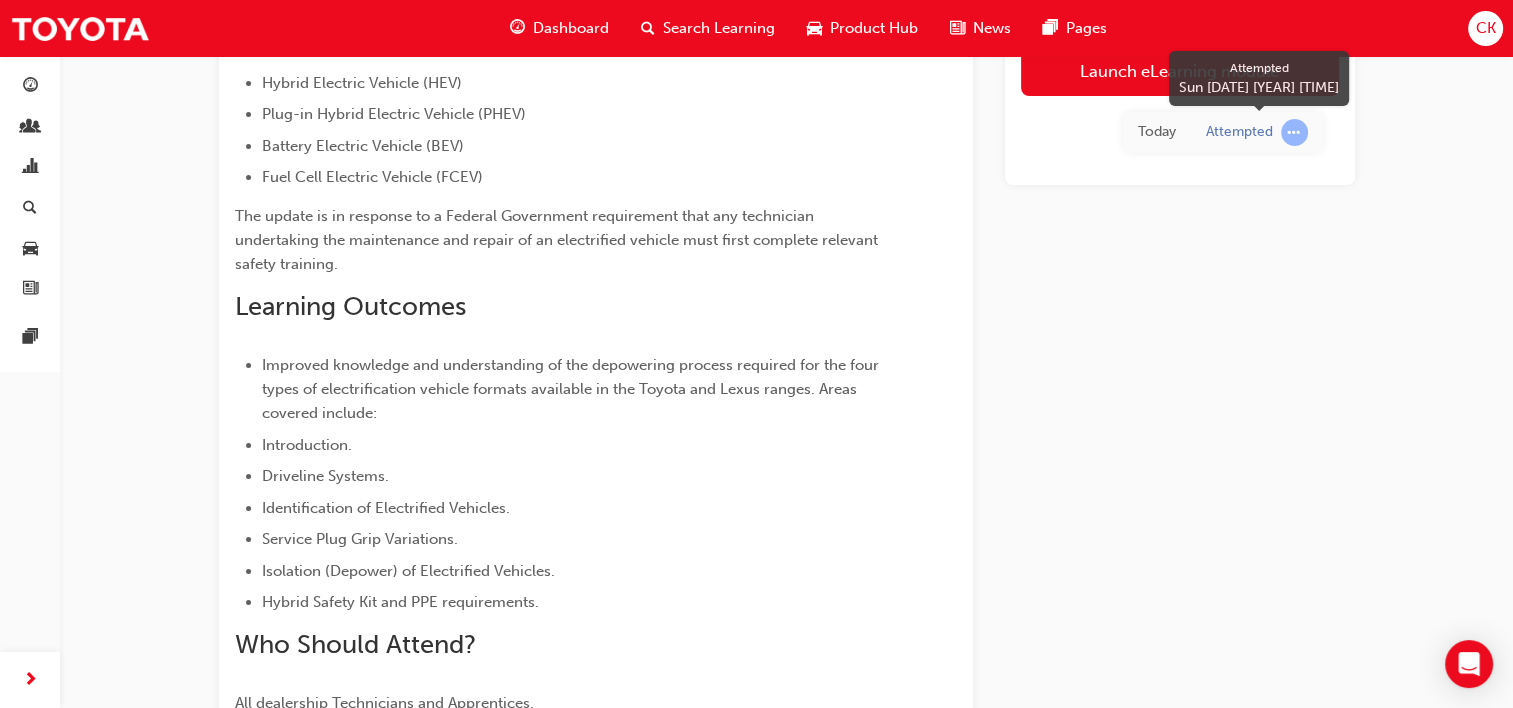 click at bounding box center (1294, 132) 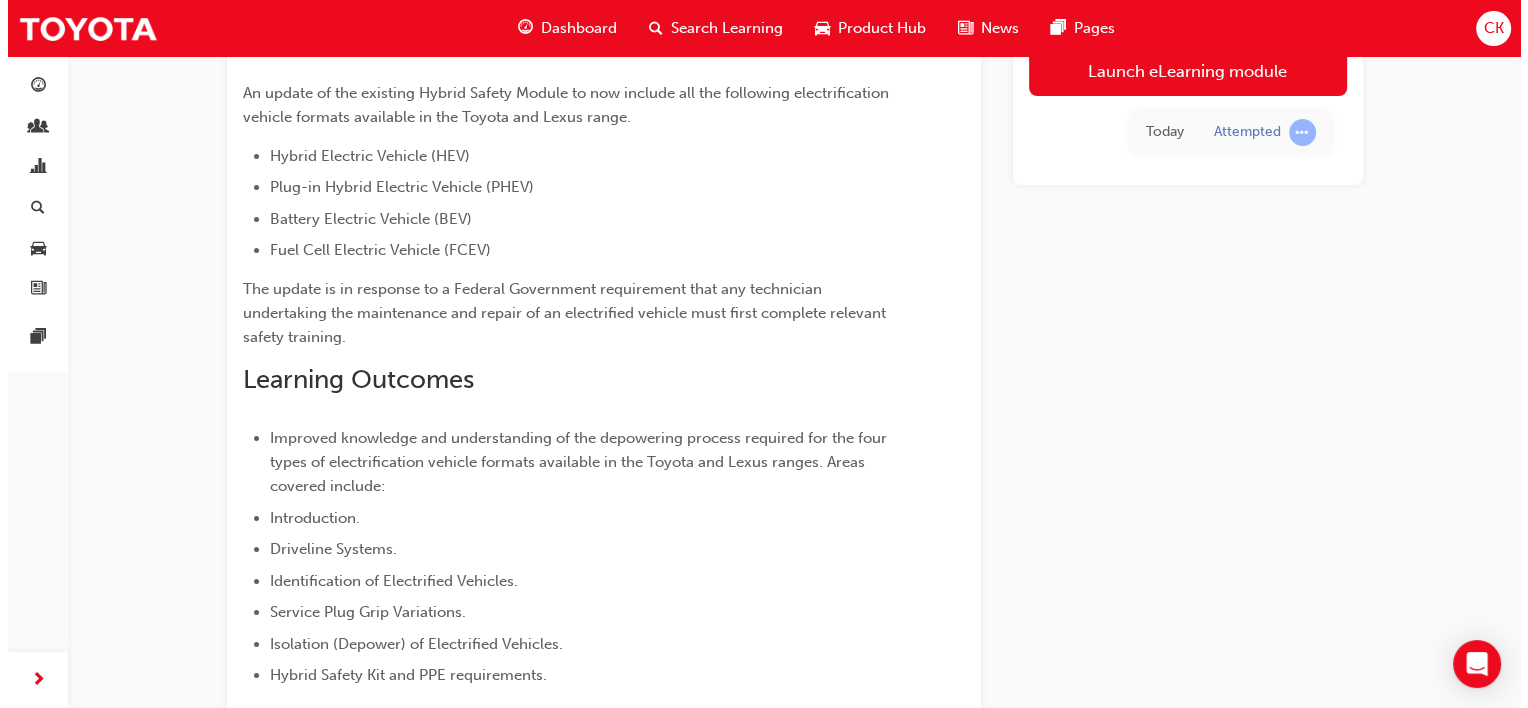 scroll, scrollTop: 0, scrollLeft: 0, axis: both 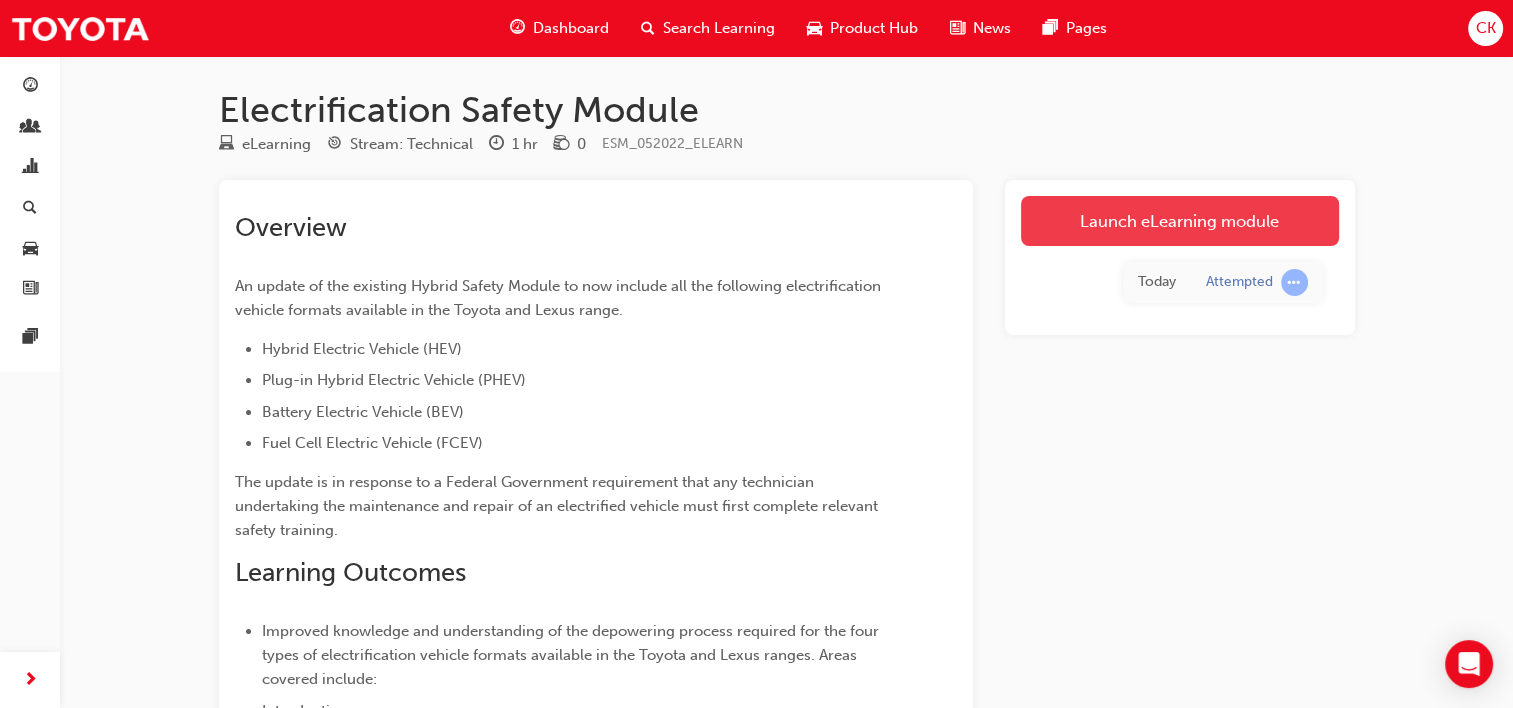 click on "Launch eLearning module" at bounding box center (1180, 221) 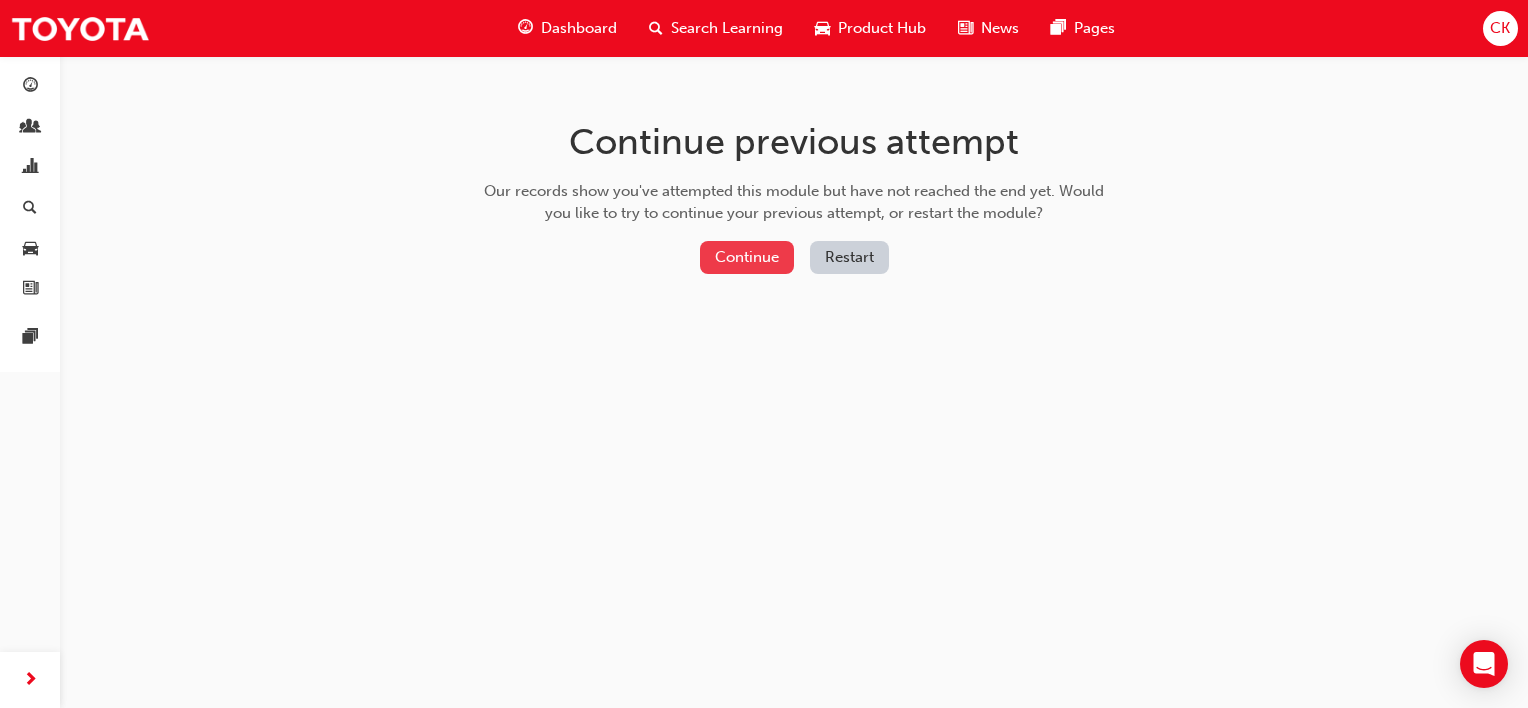 click on "Continue" at bounding box center (747, 257) 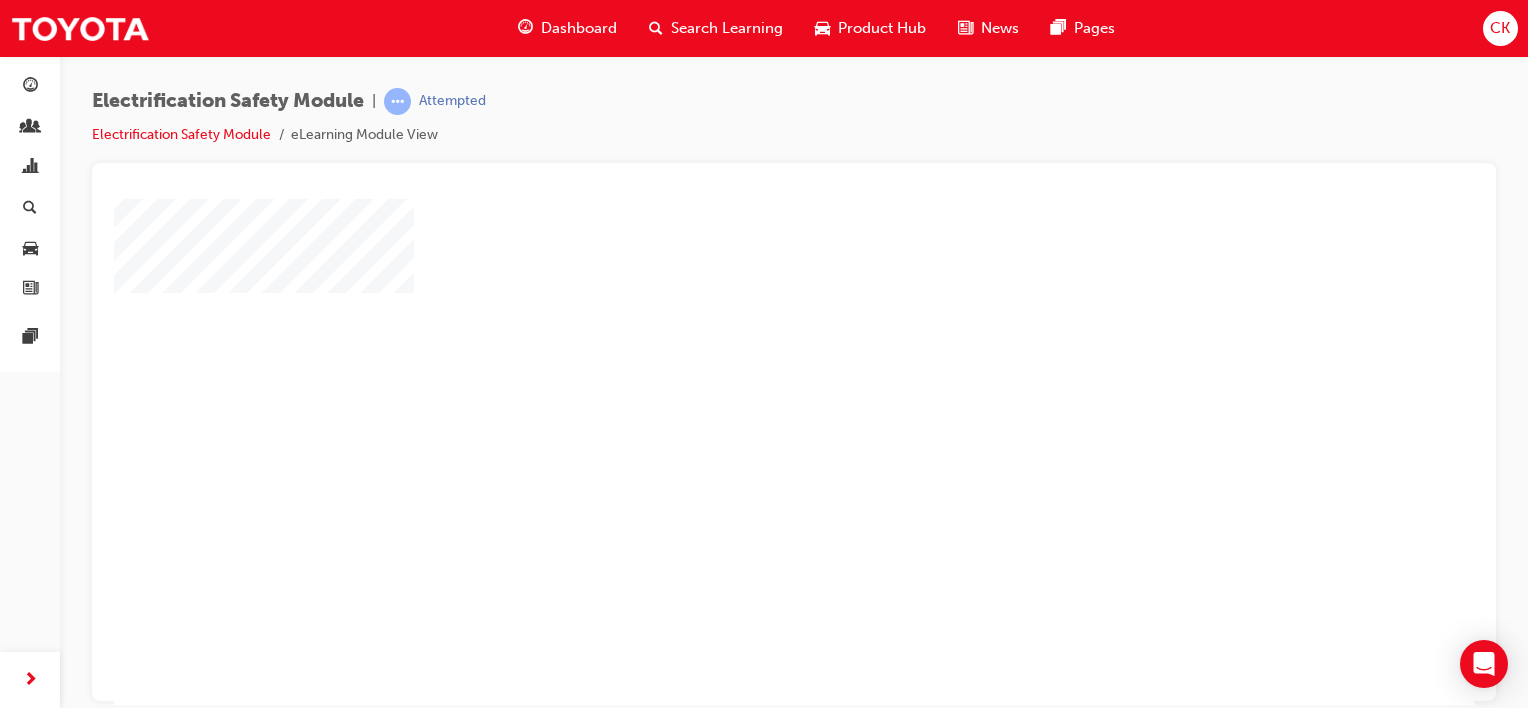 scroll, scrollTop: 100, scrollLeft: 0, axis: vertical 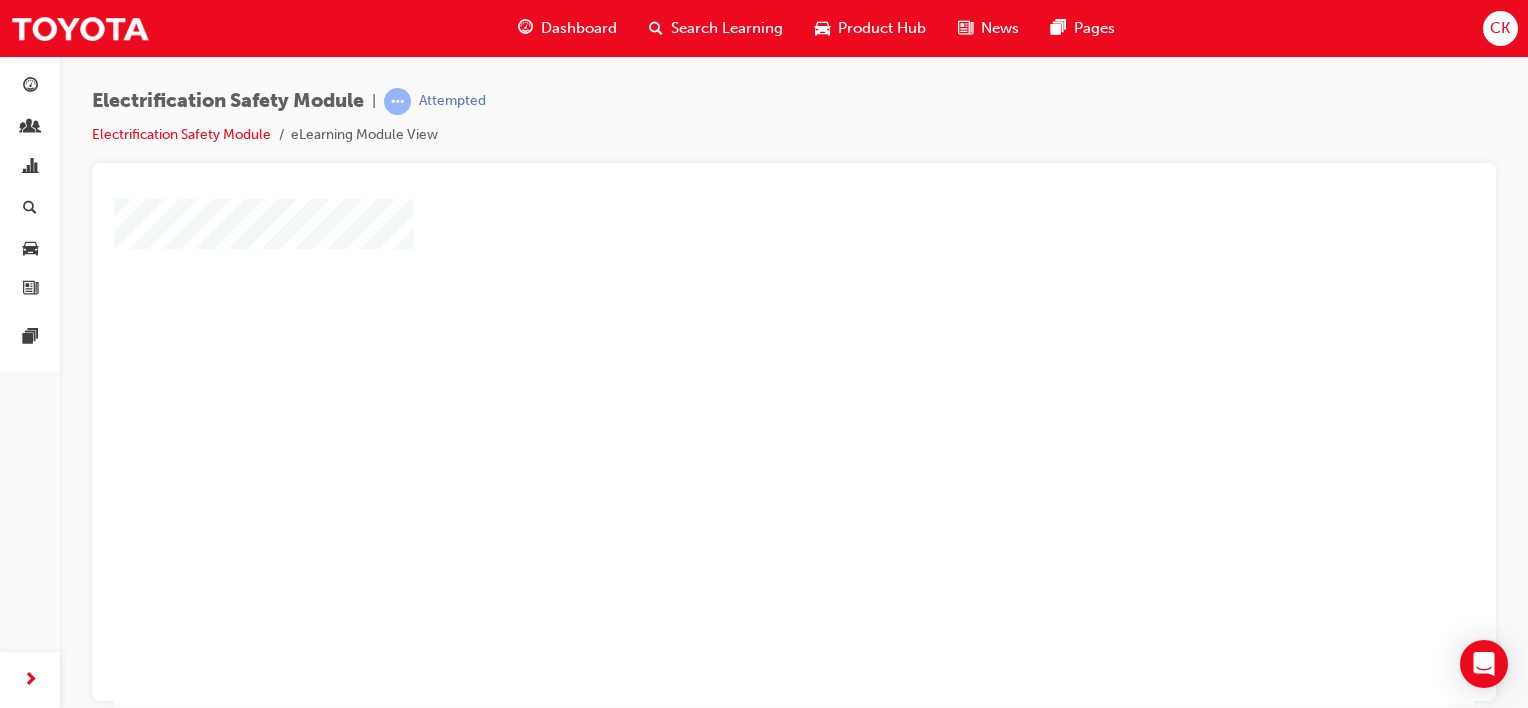 click at bounding box center [736, 293] 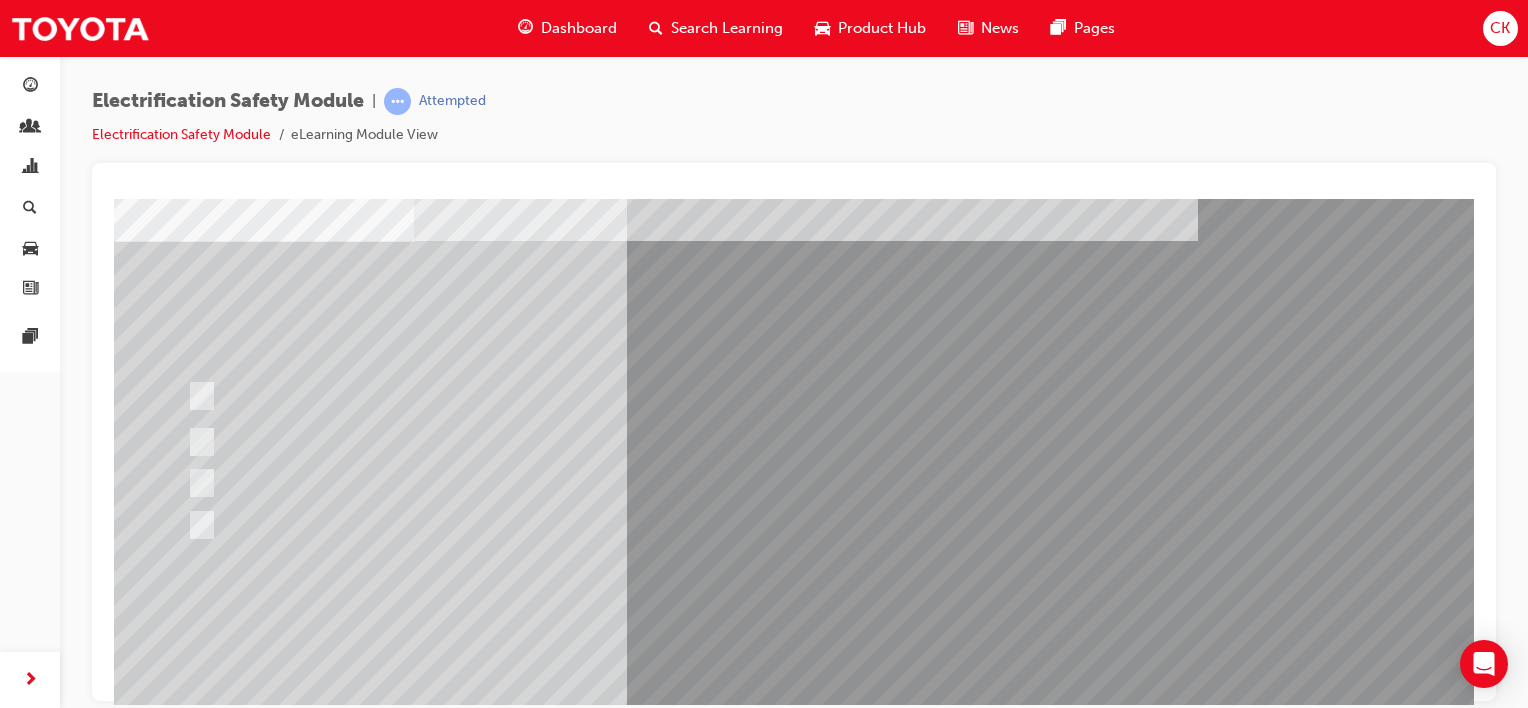 scroll, scrollTop: 59, scrollLeft: 0, axis: vertical 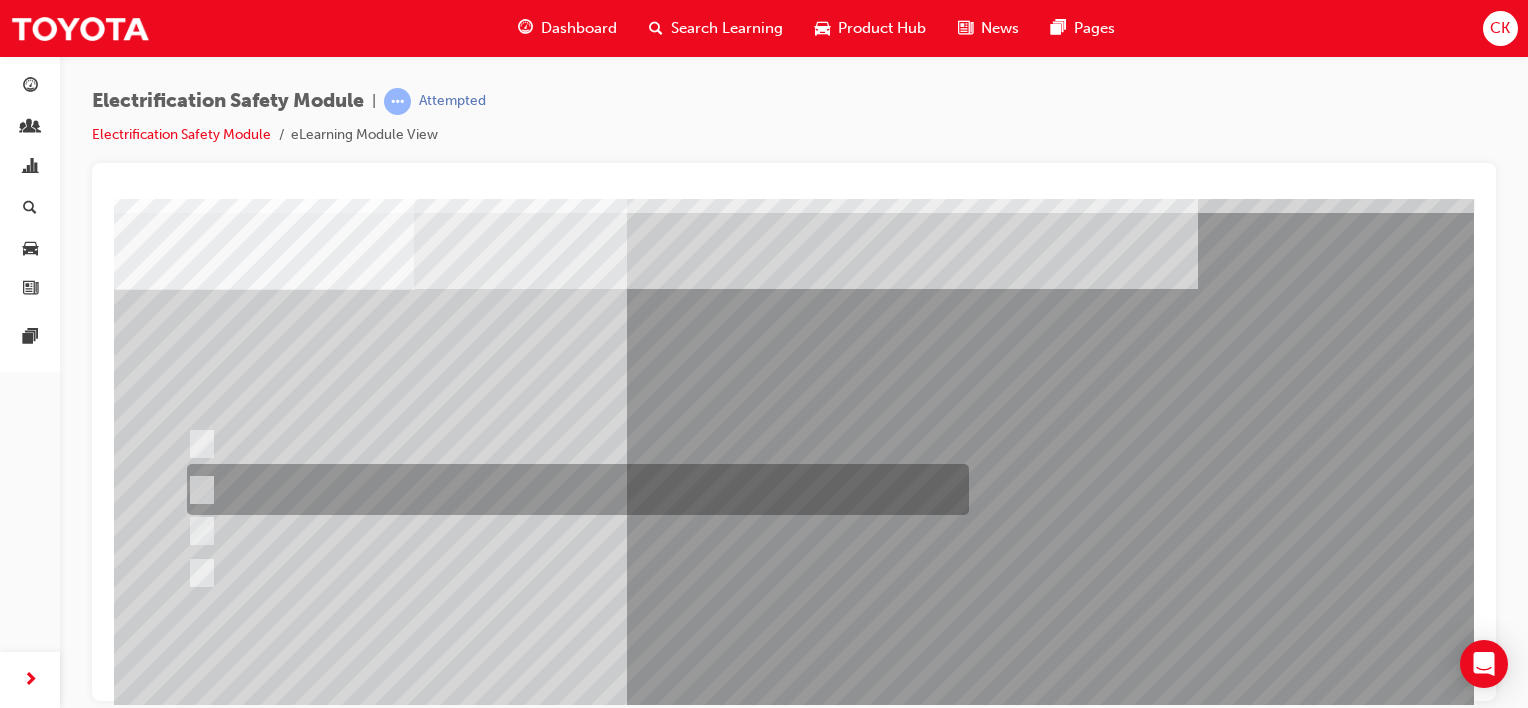 click at bounding box center [198, 490] 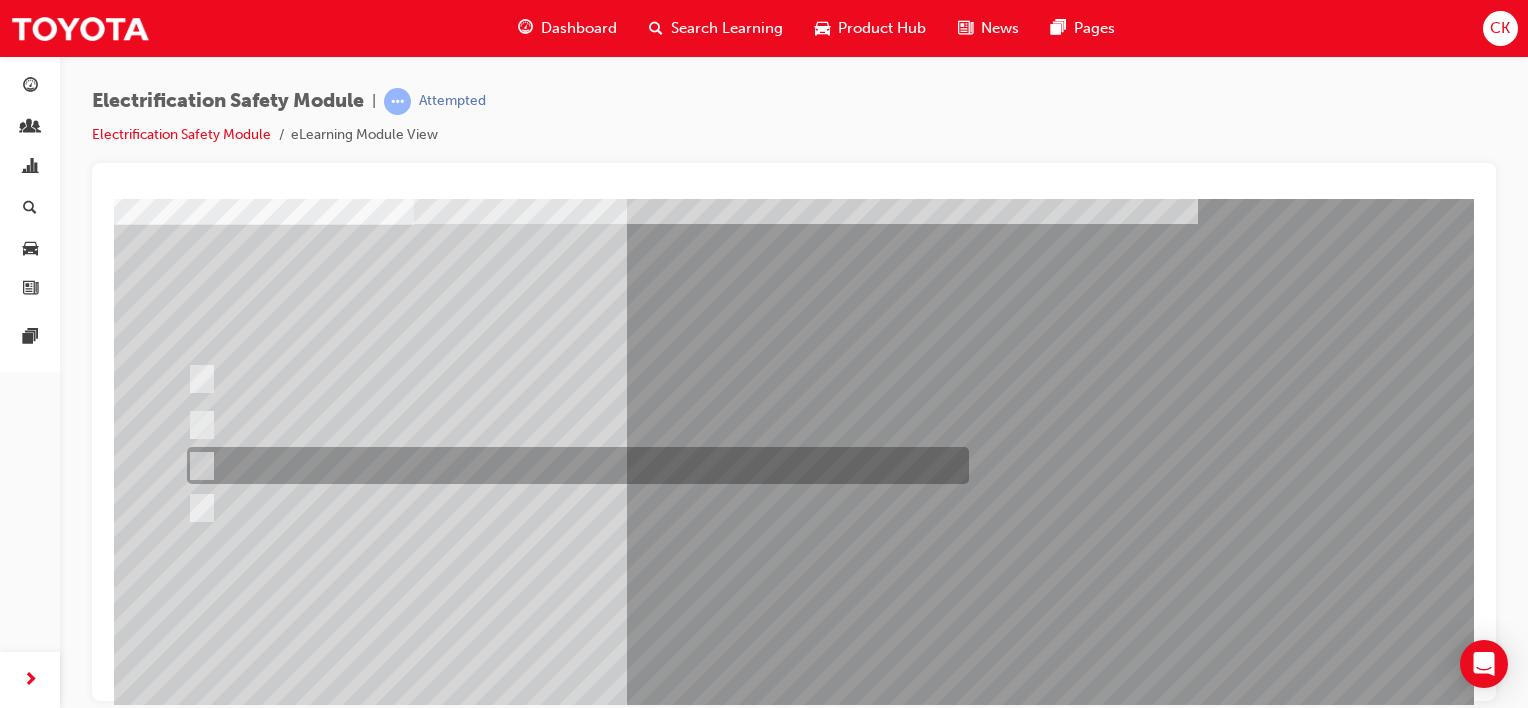 scroll, scrollTop: 259, scrollLeft: 0, axis: vertical 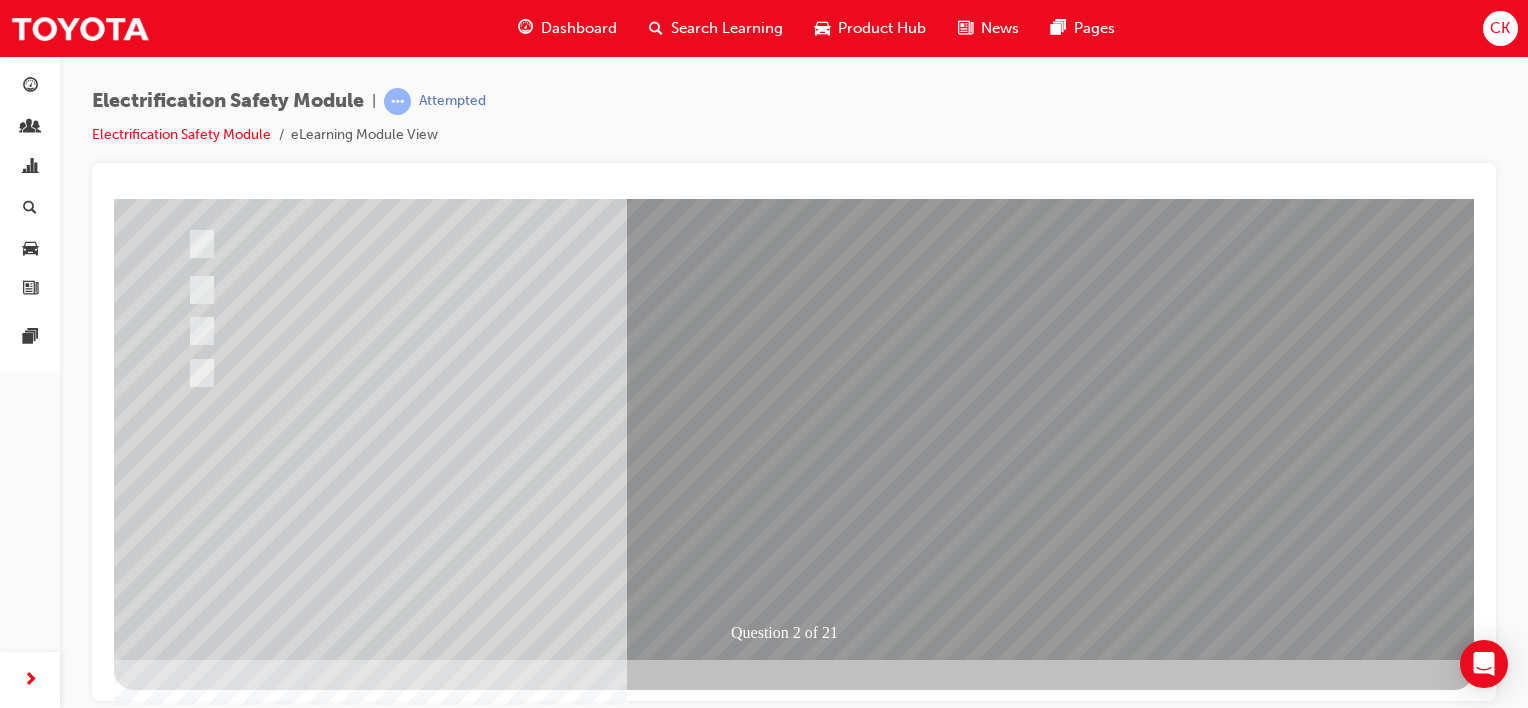 click at bounding box center [186, 2728] 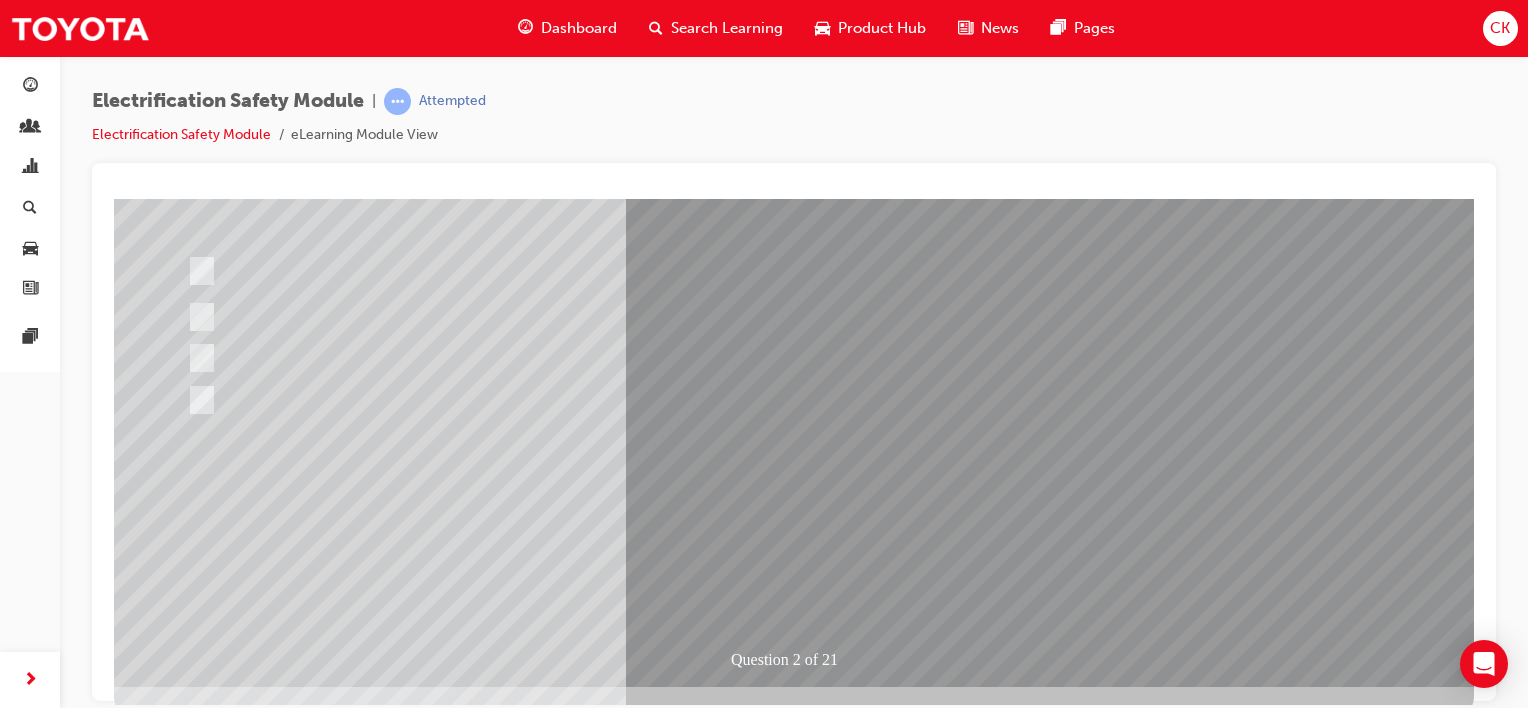 scroll, scrollTop: 259, scrollLeft: 0, axis: vertical 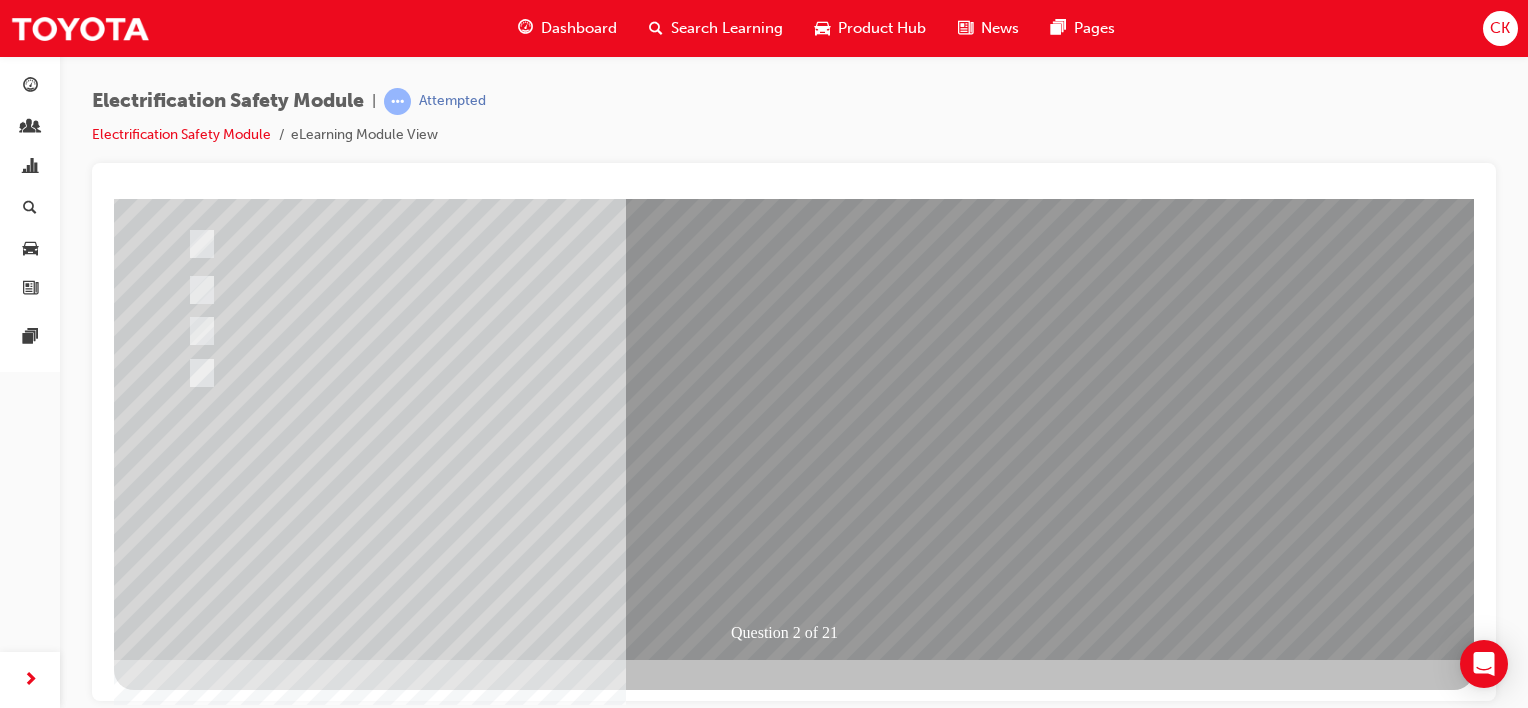 click at bounding box center [186, 2728] 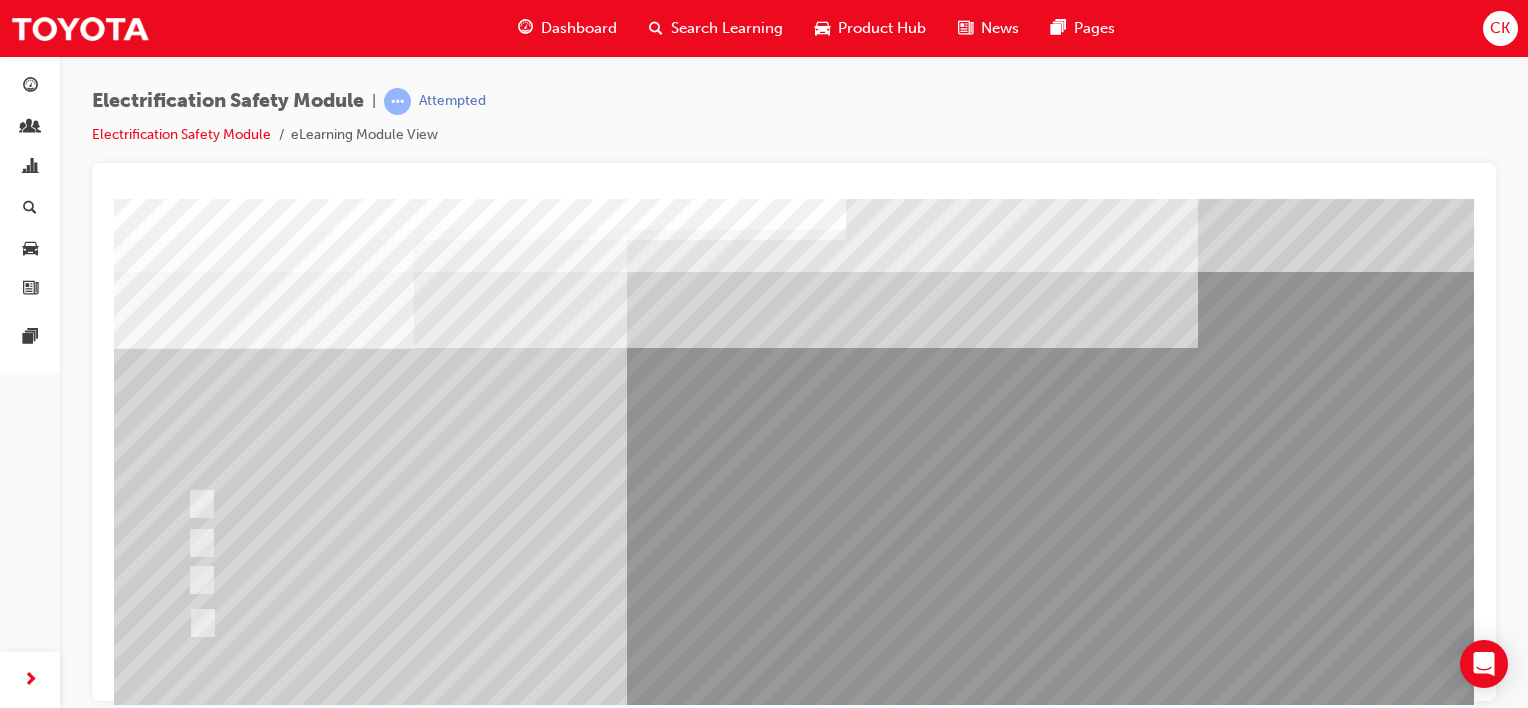 scroll, scrollTop: 100, scrollLeft: 0, axis: vertical 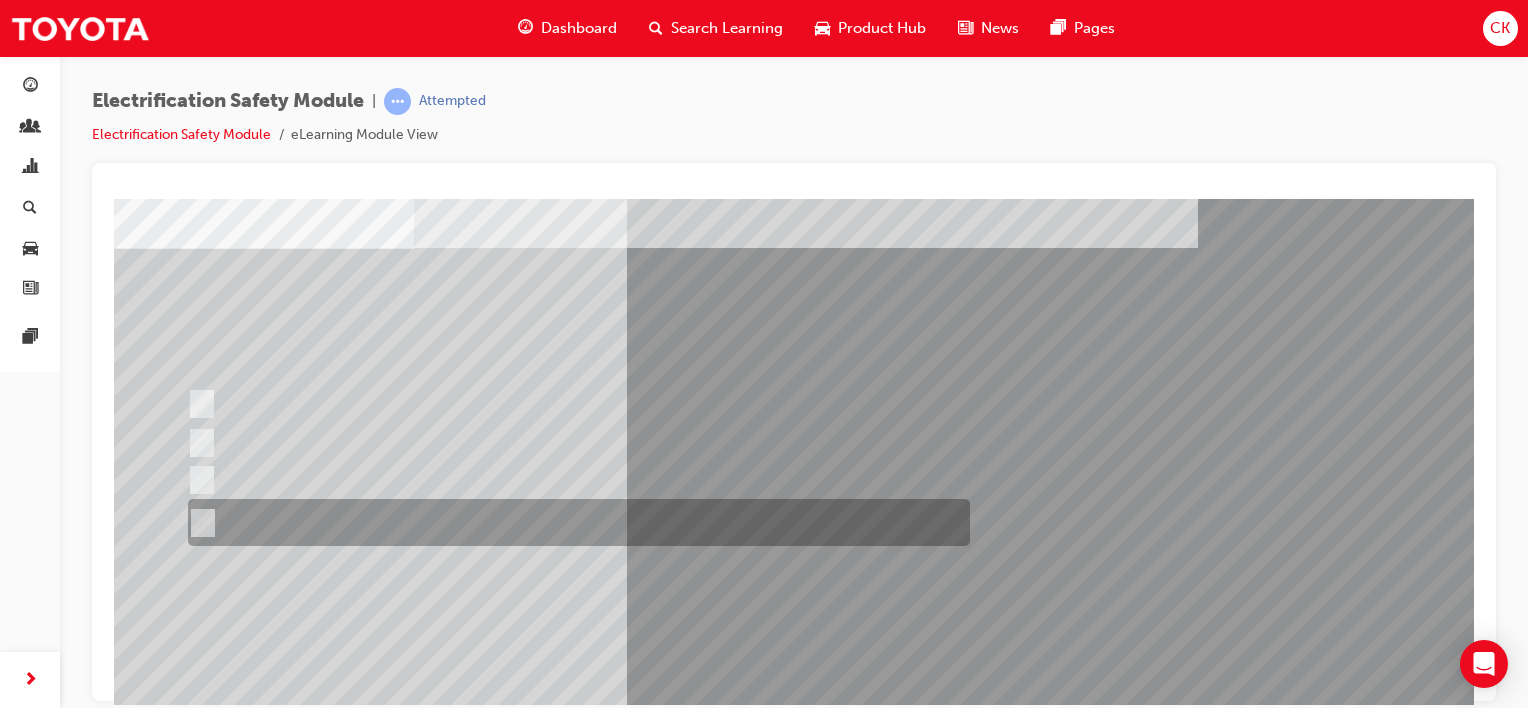 click at bounding box center [199, 523] 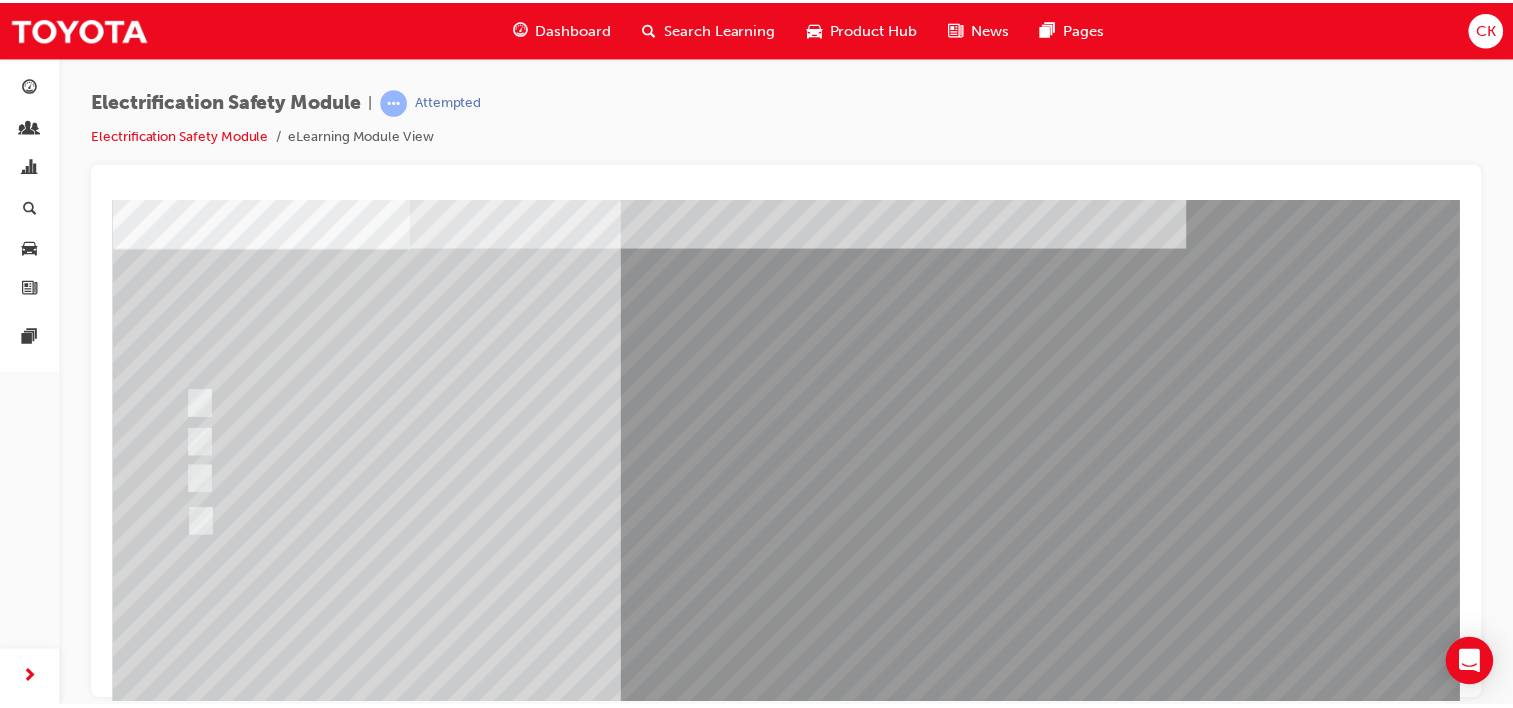 scroll, scrollTop: 259, scrollLeft: 0, axis: vertical 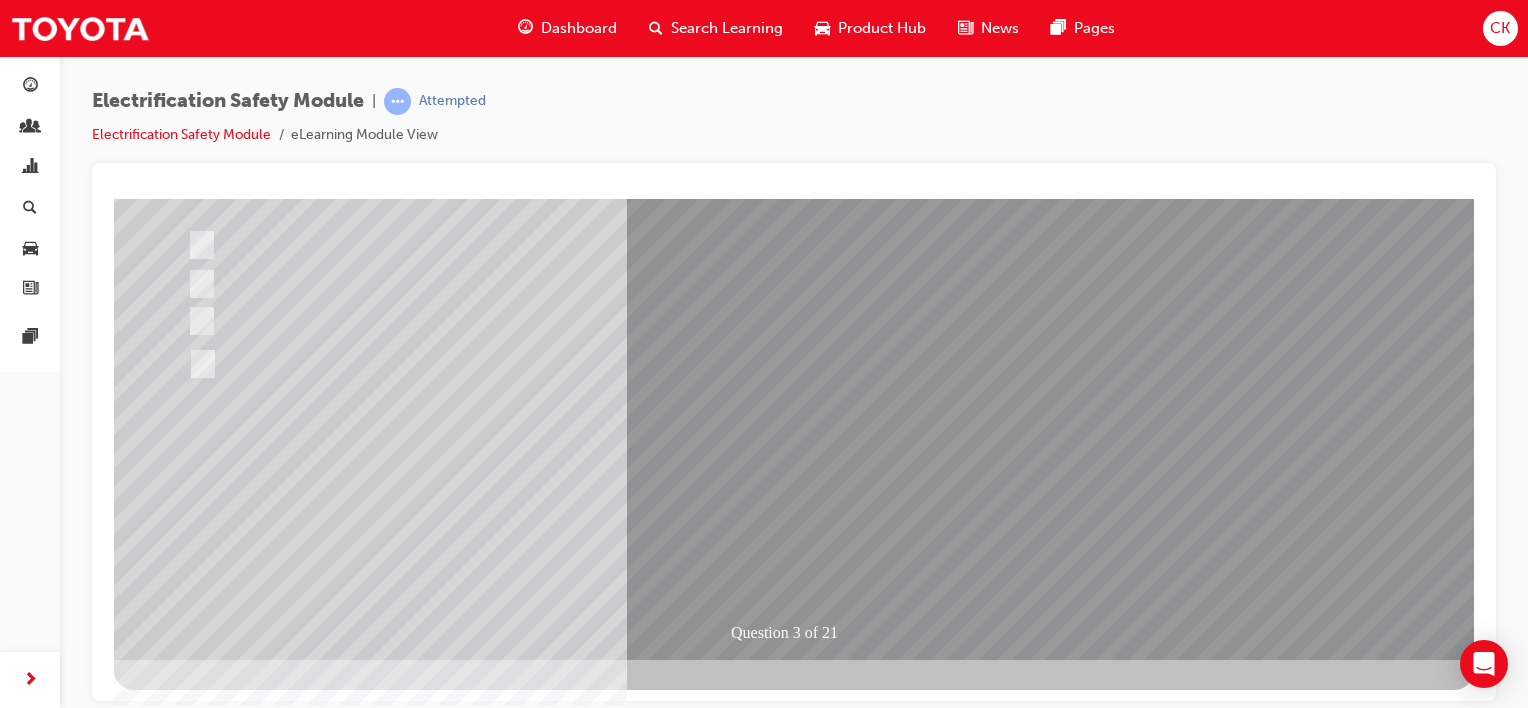 click at bounding box center (186, 2728) 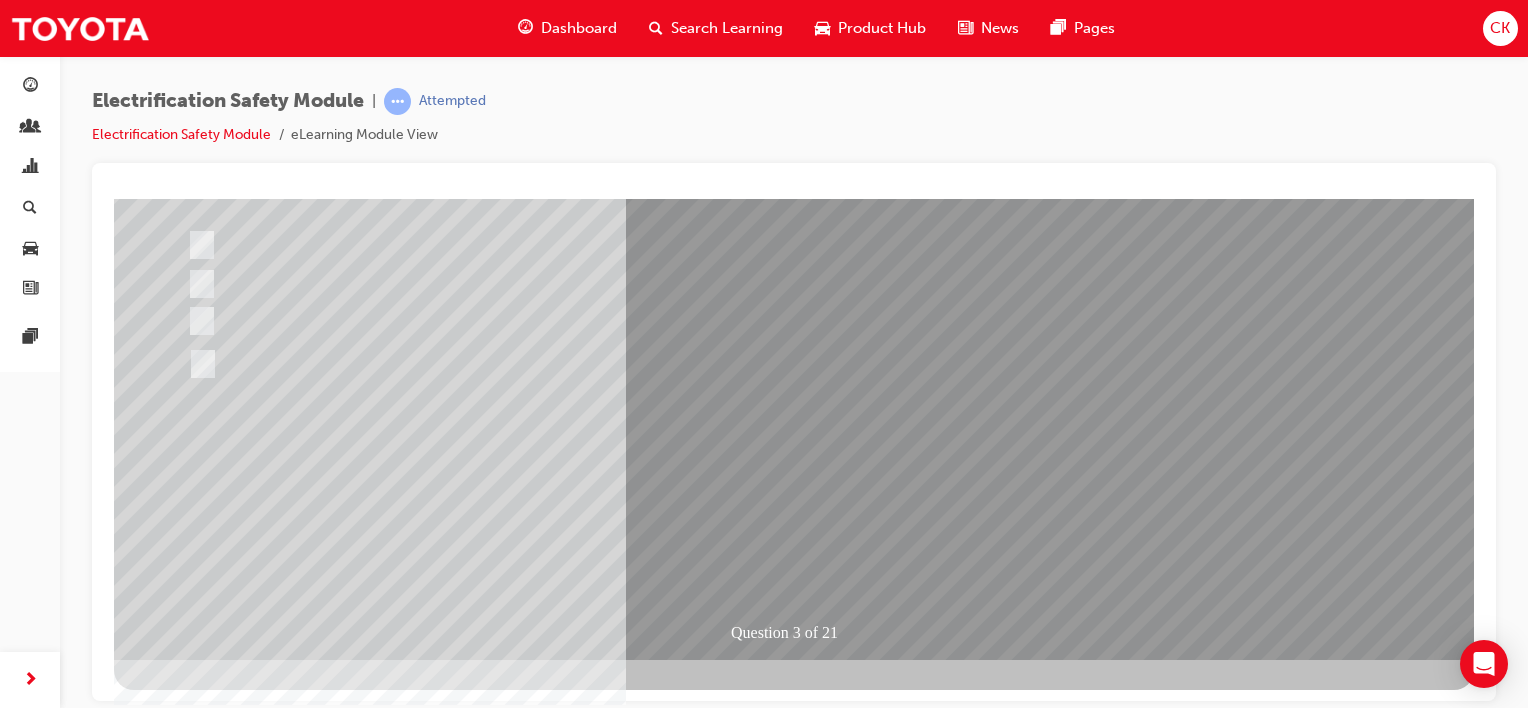 scroll, scrollTop: 0, scrollLeft: 0, axis: both 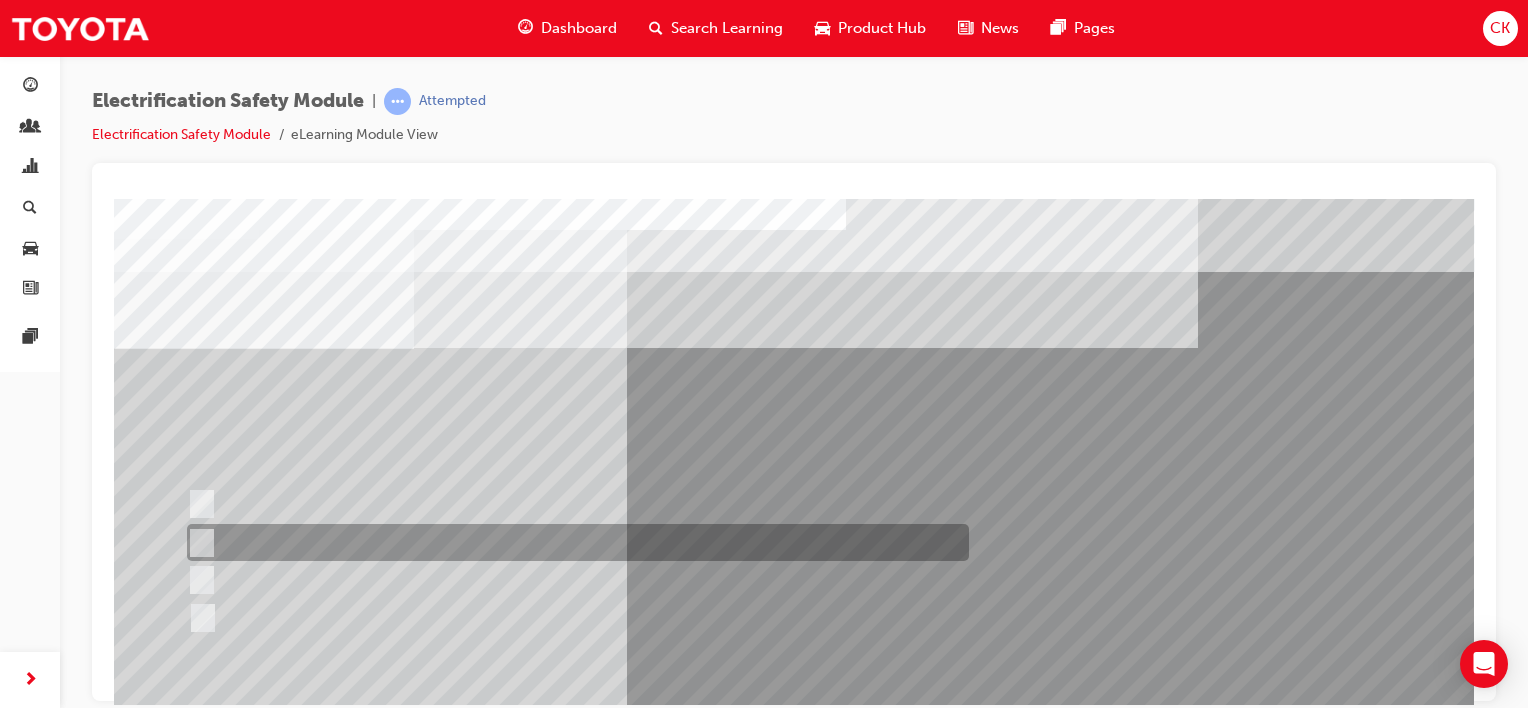 click at bounding box center (197, 543) 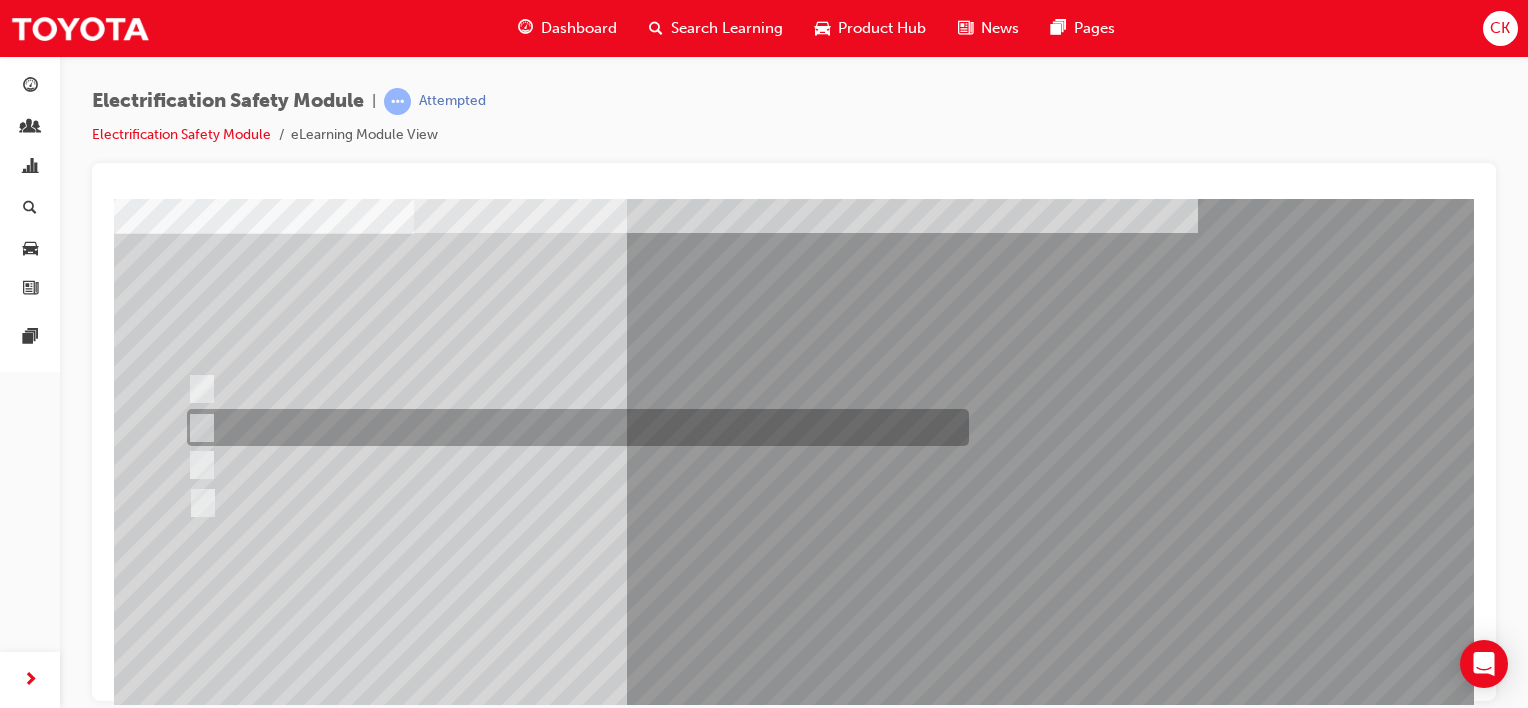 scroll, scrollTop: 200, scrollLeft: 0, axis: vertical 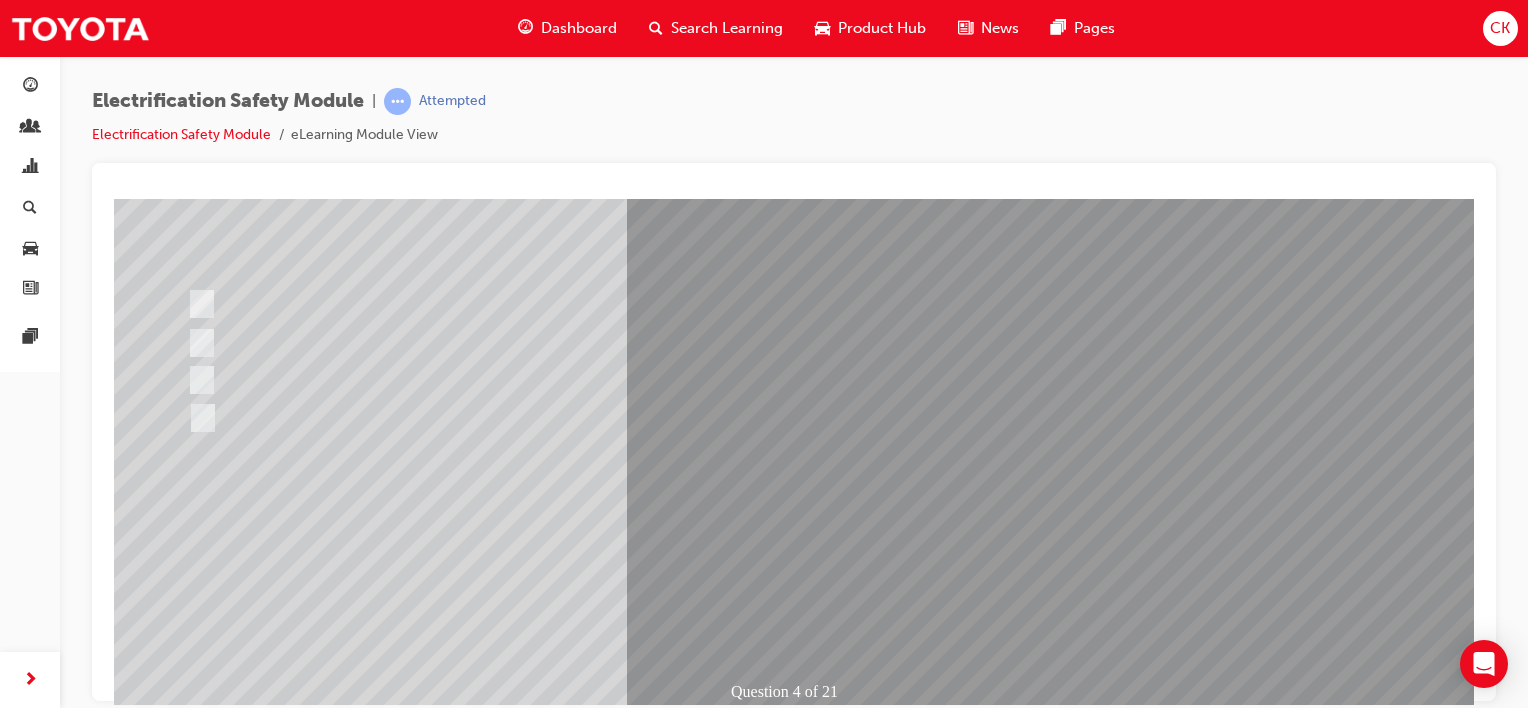 click at bounding box center (186, 2787) 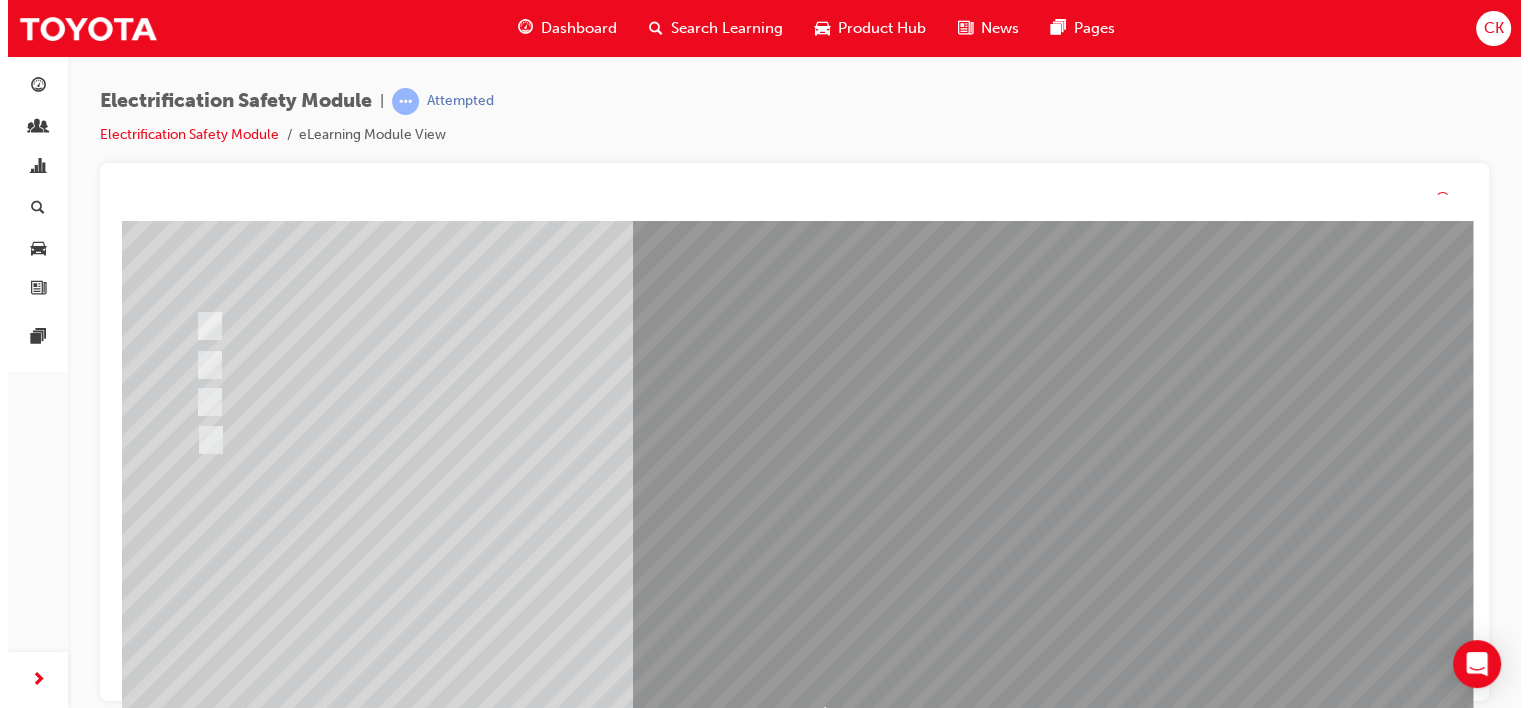 scroll, scrollTop: 0, scrollLeft: 0, axis: both 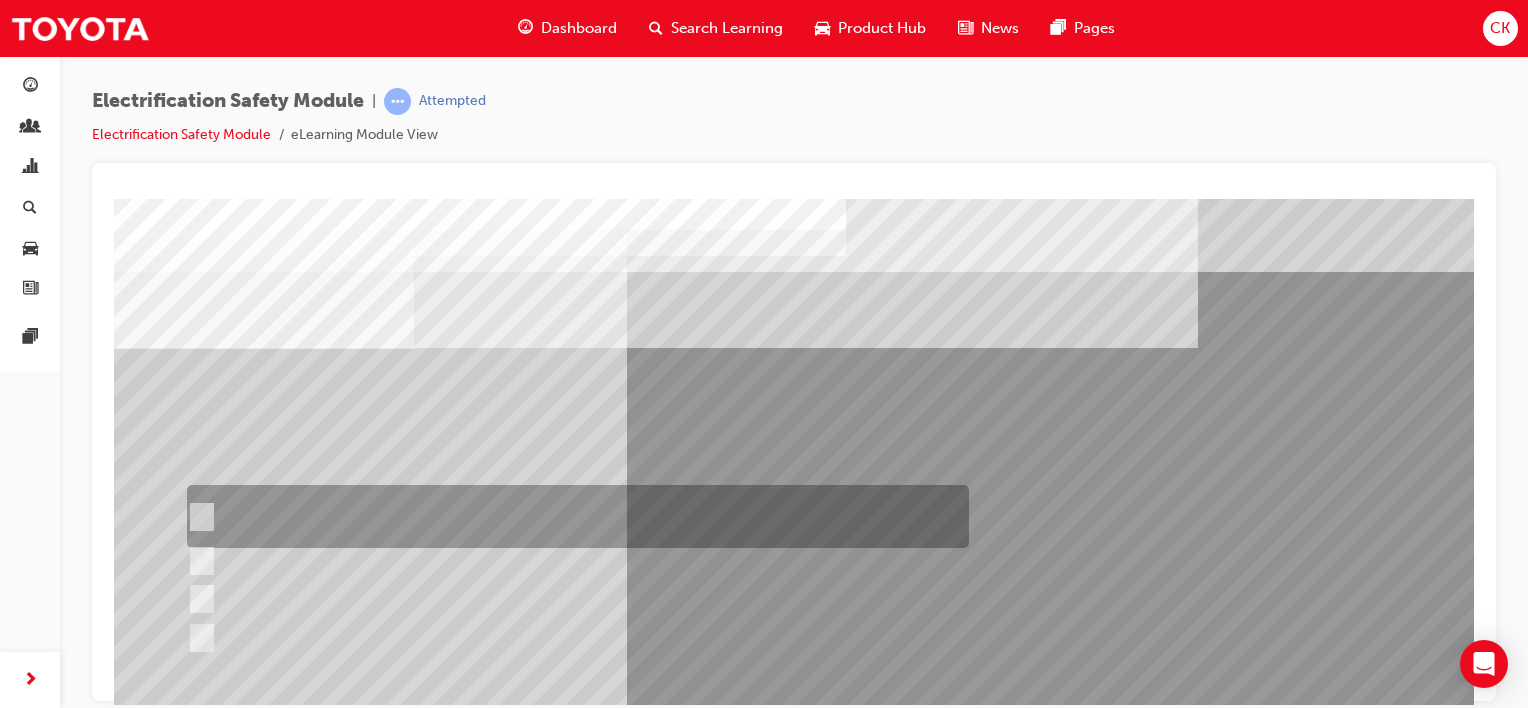 click at bounding box center (197, 517) 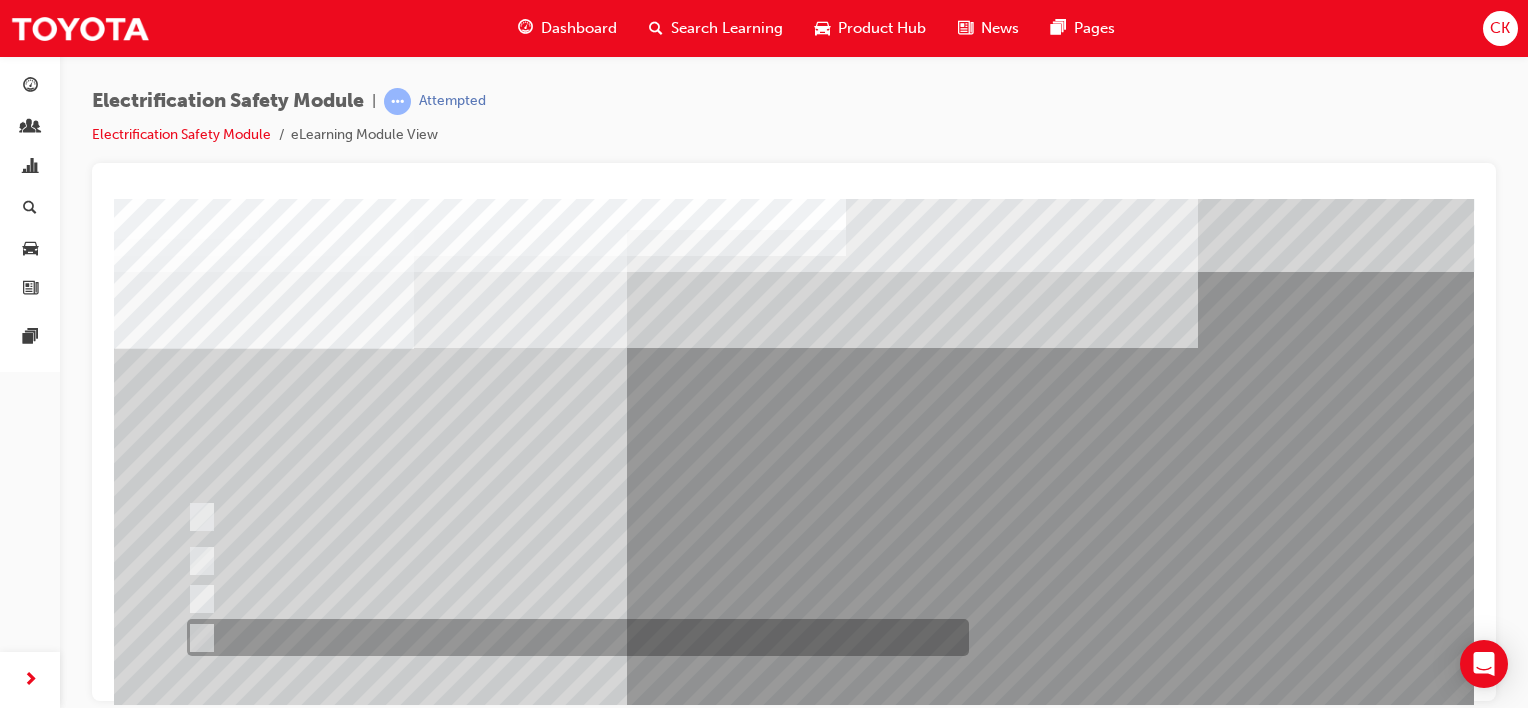 click at bounding box center [197, 638] 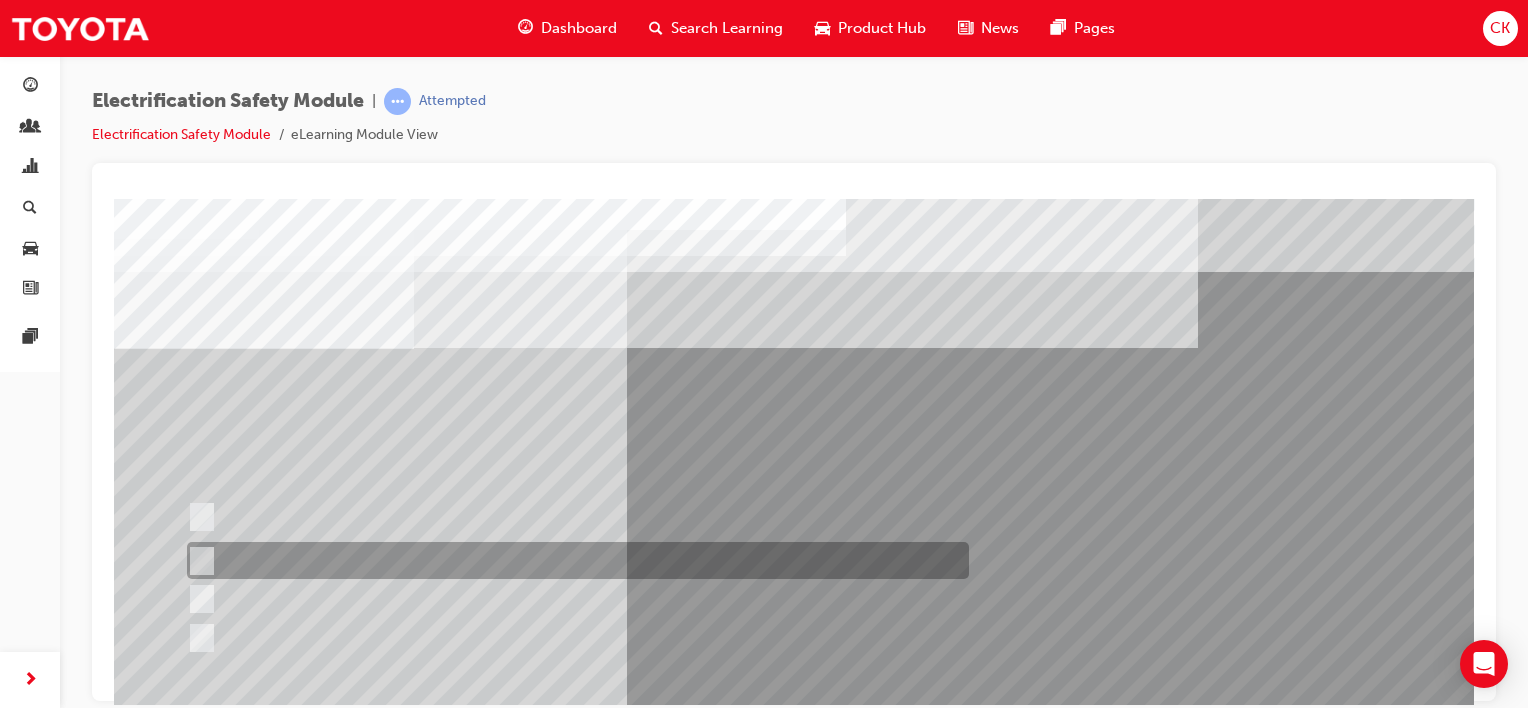 click at bounding box center [197, 561] 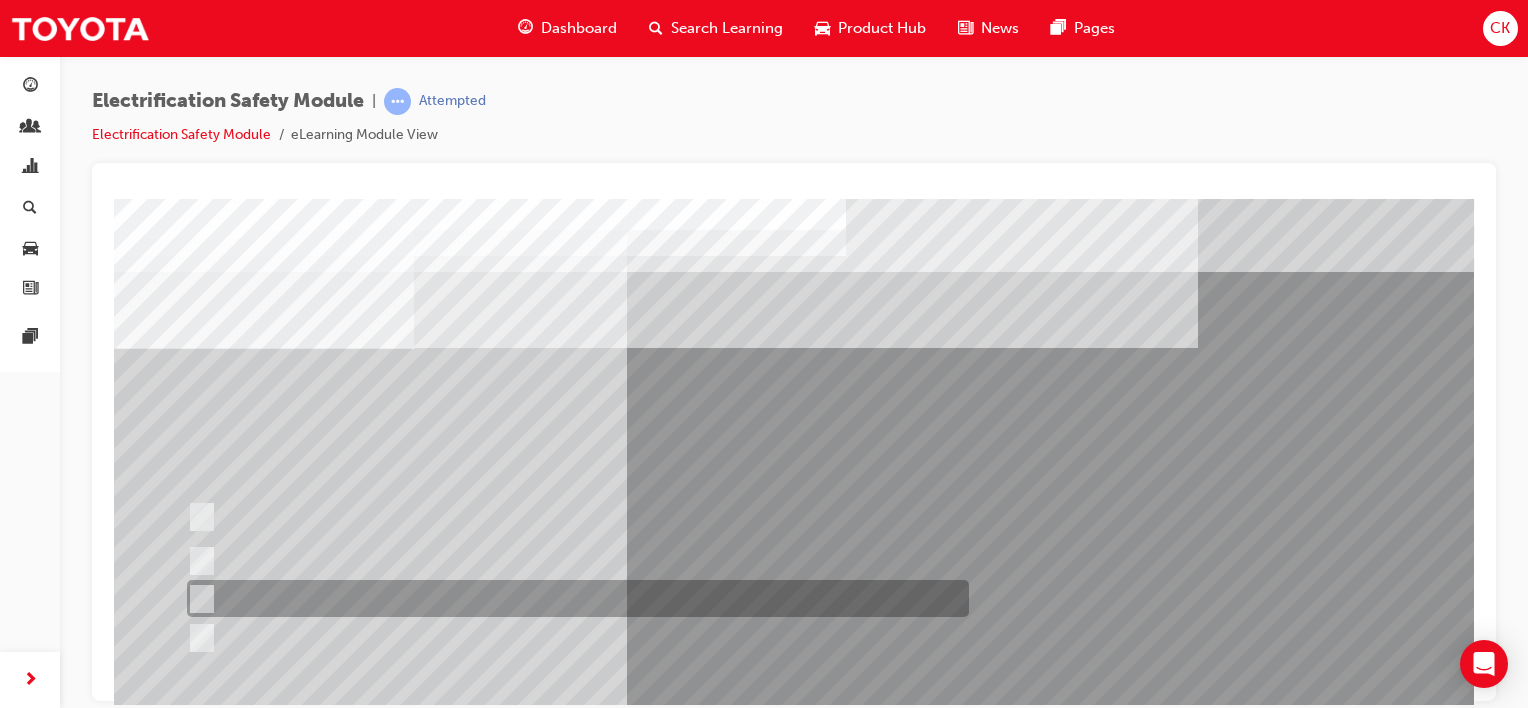 click at bounding box center (197, 599) 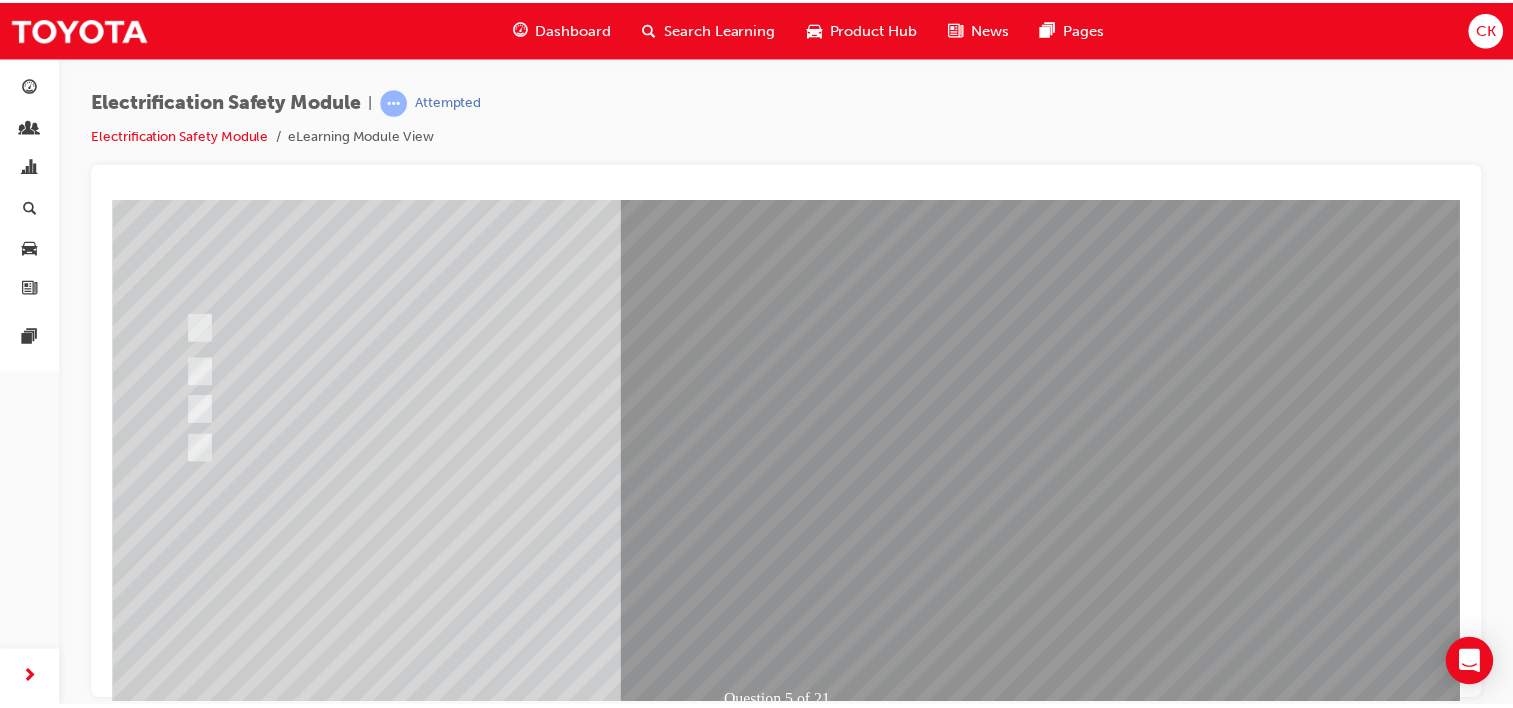 scroll, scrollTop: 200, scrollLeft: 0, axis: vertical 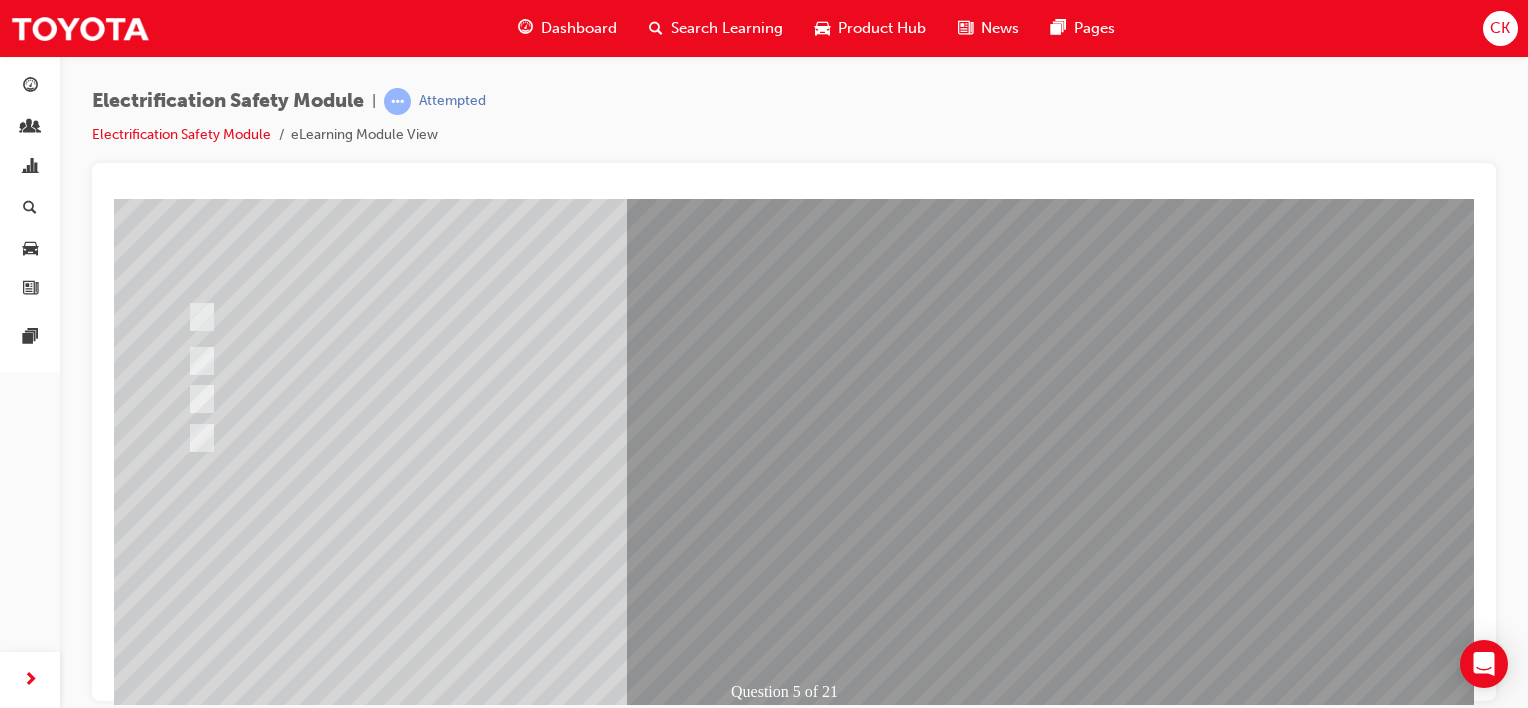 click at bounding box center [186, 2787] 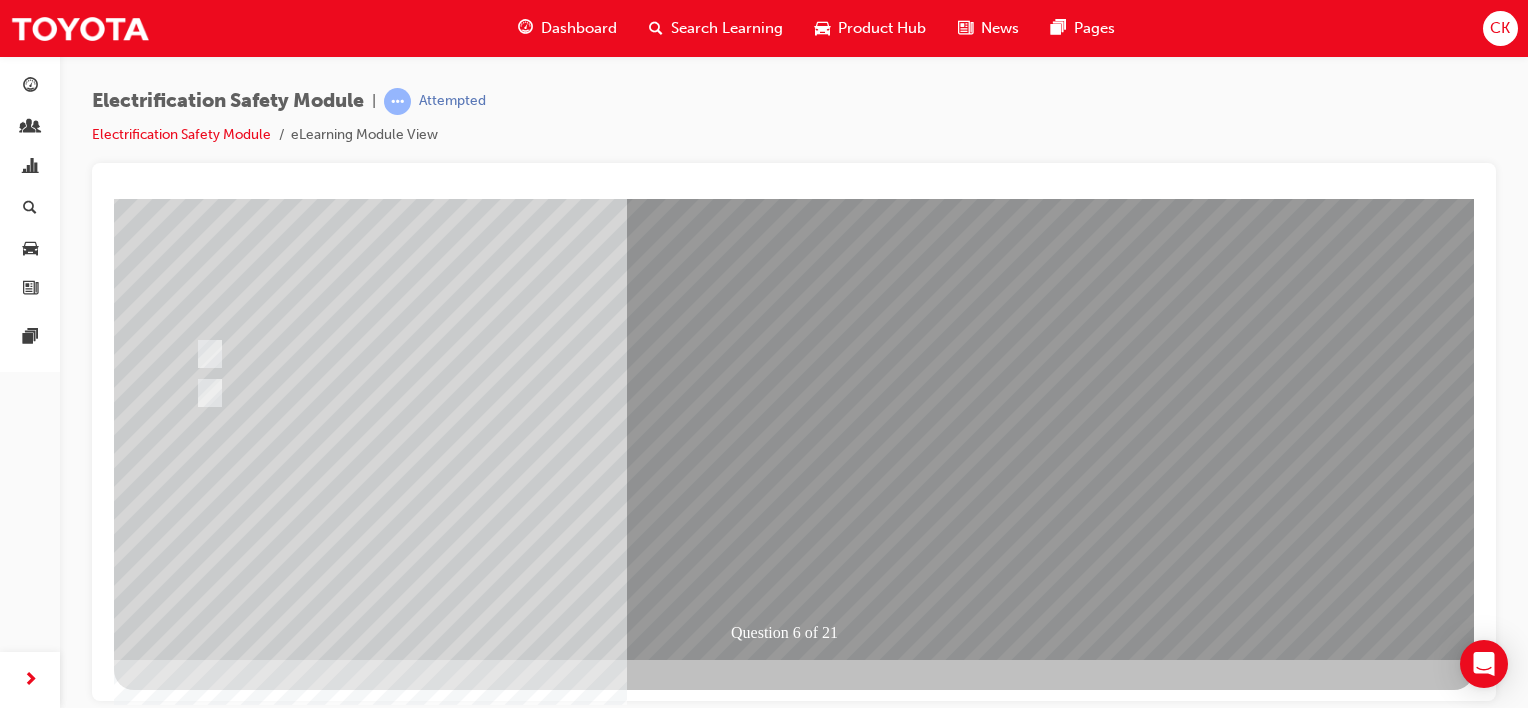 scroll, scrollTop: 0, scrollLeft: 0, axis: both 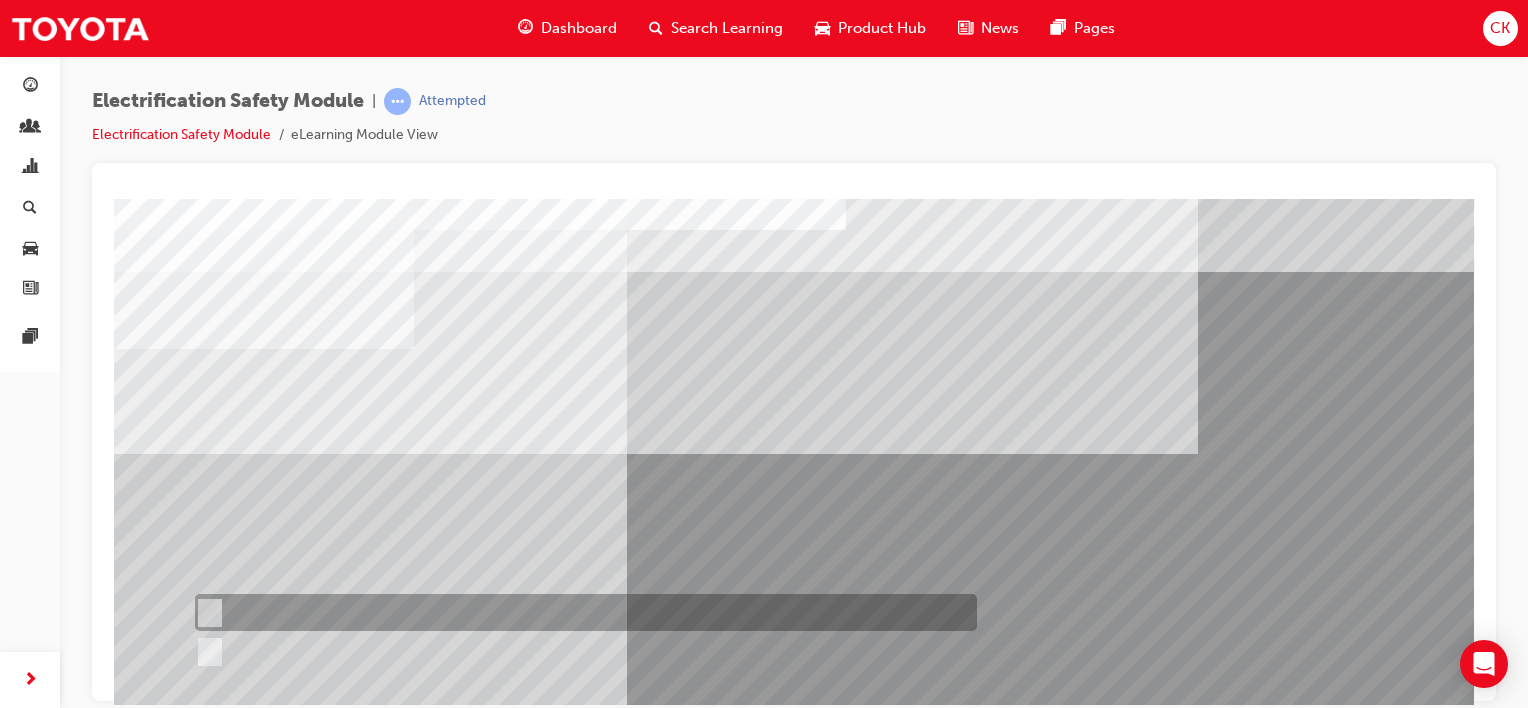 click at bounding box center [206, 613] 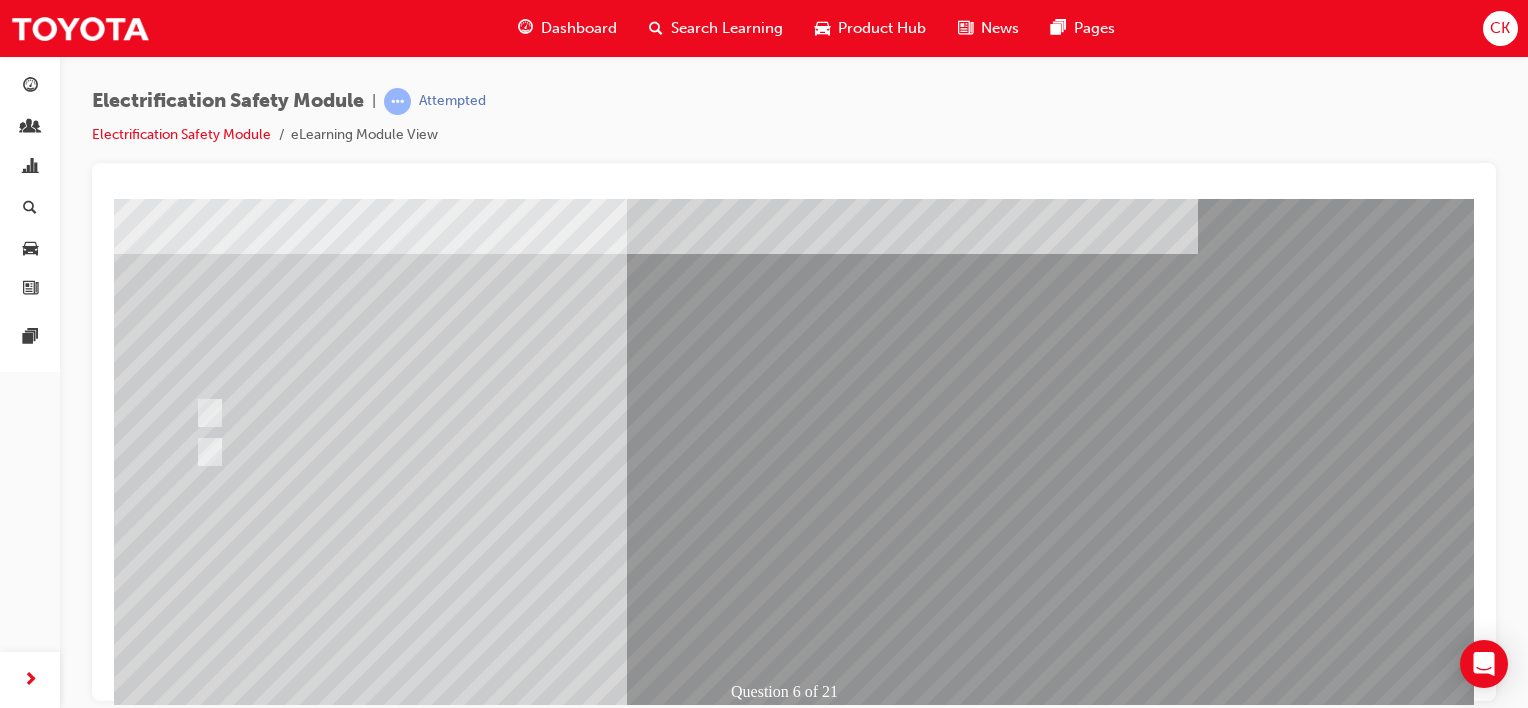 click at bounding box center (186, 2849) 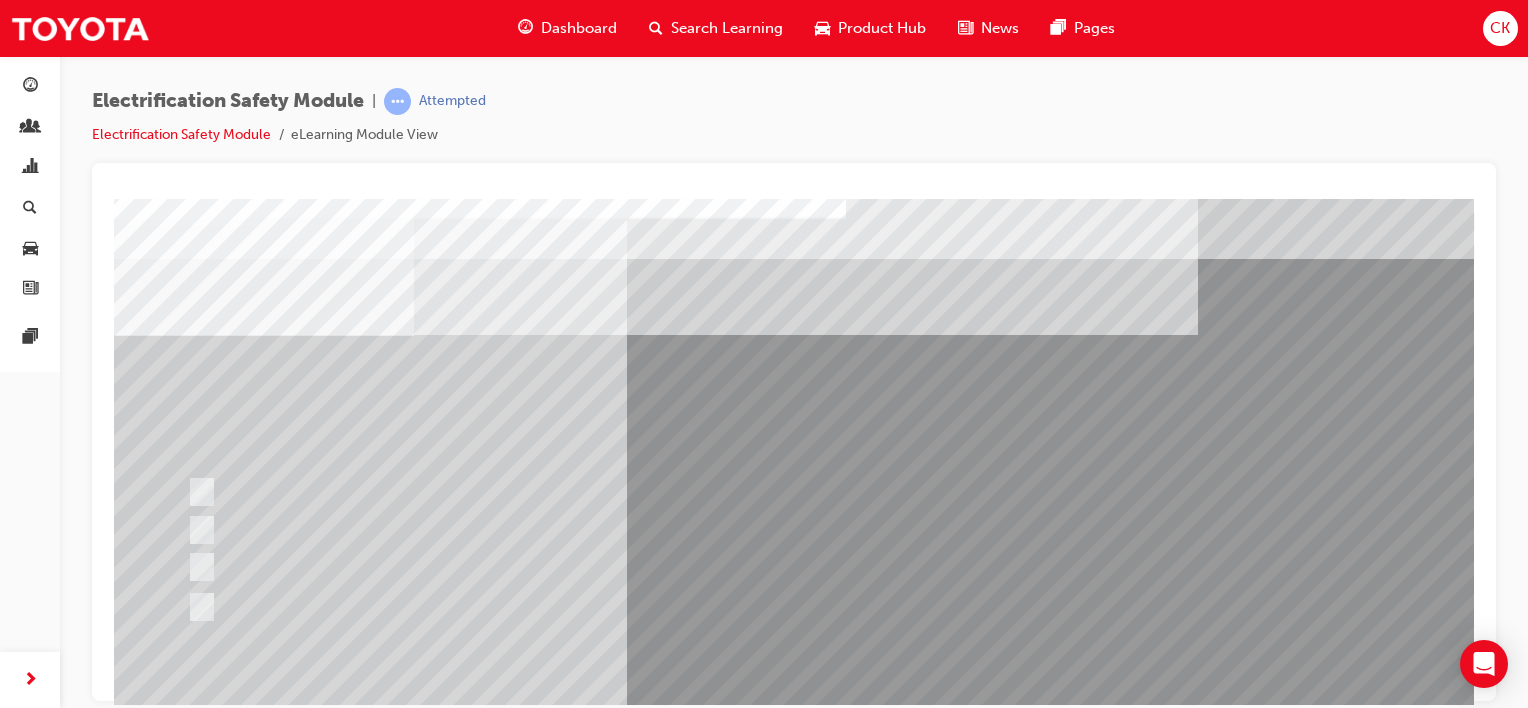 scroll, scrollTop: 0, scrollLeft: 0, axis: both 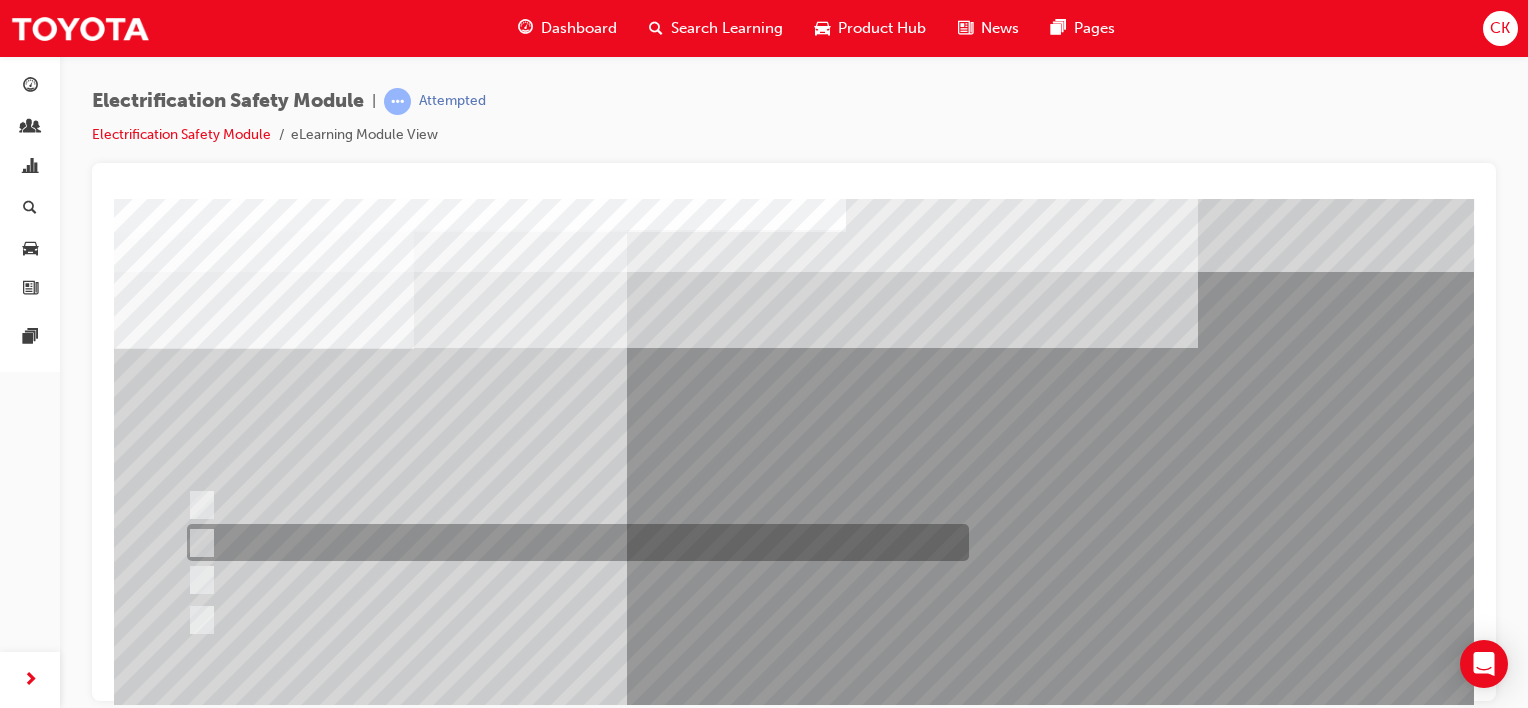 click at bounding box center (198, 543) 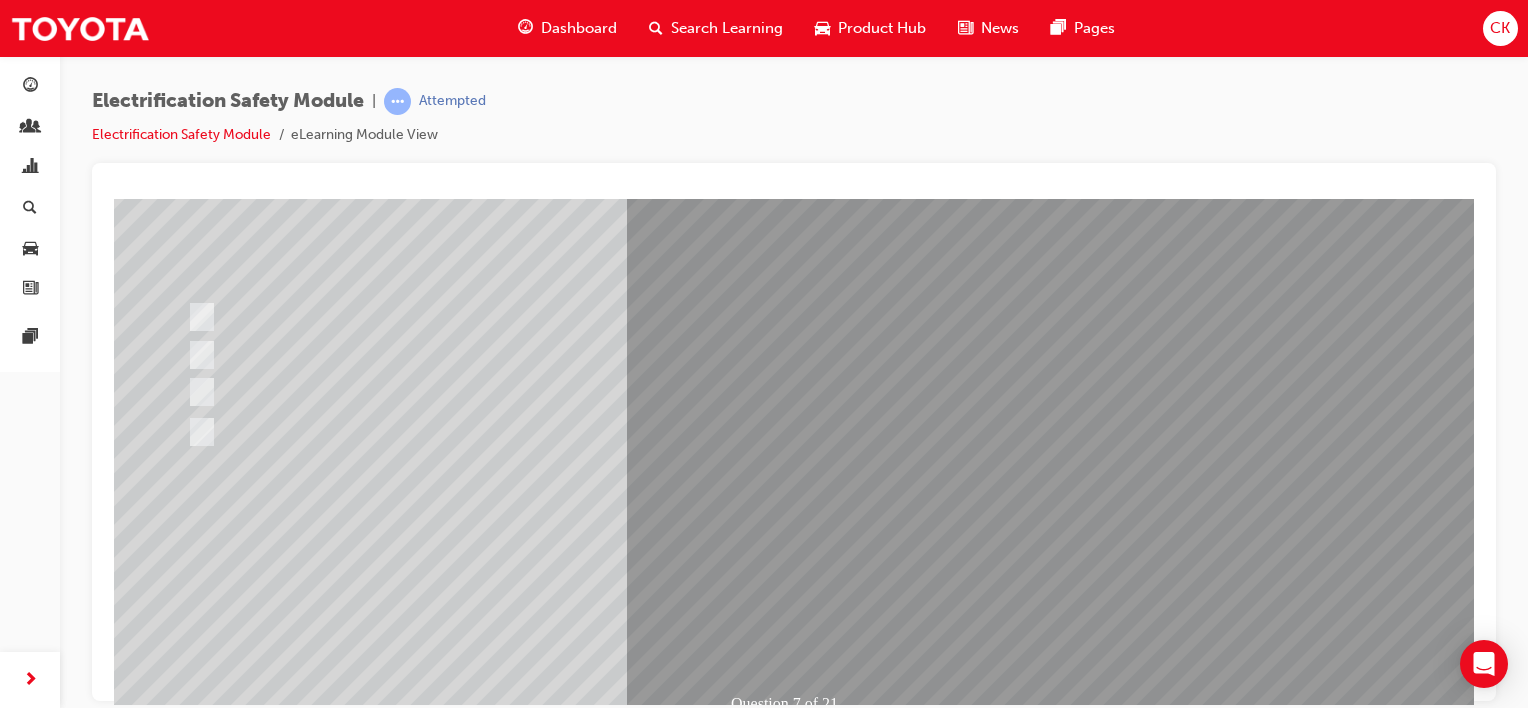 scroll, scrollTop: 200, scrollLeft: 0, axis: vertical 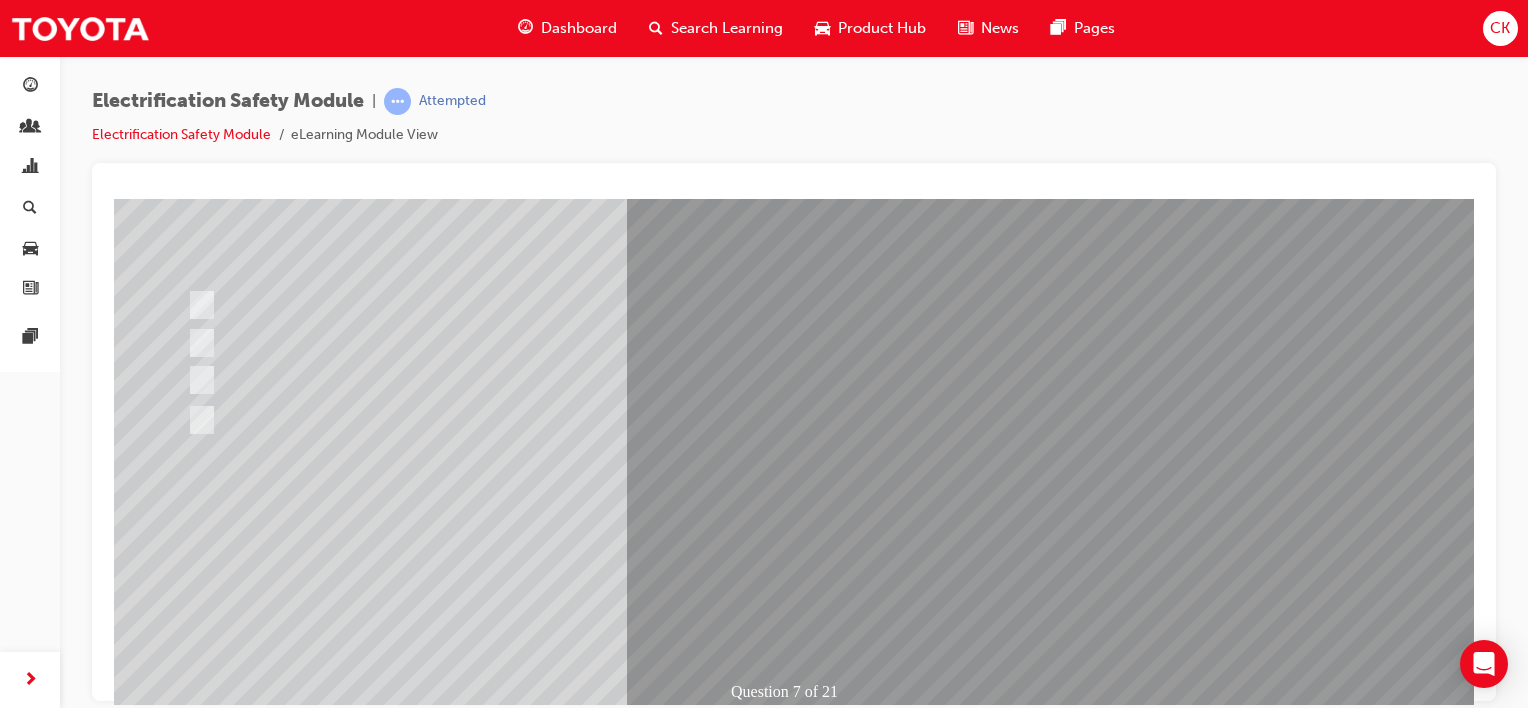 drag, startPoint x: 810, startPoint y: 604, endPoint x: 819, endPoint y: 599, distance: 10.29563 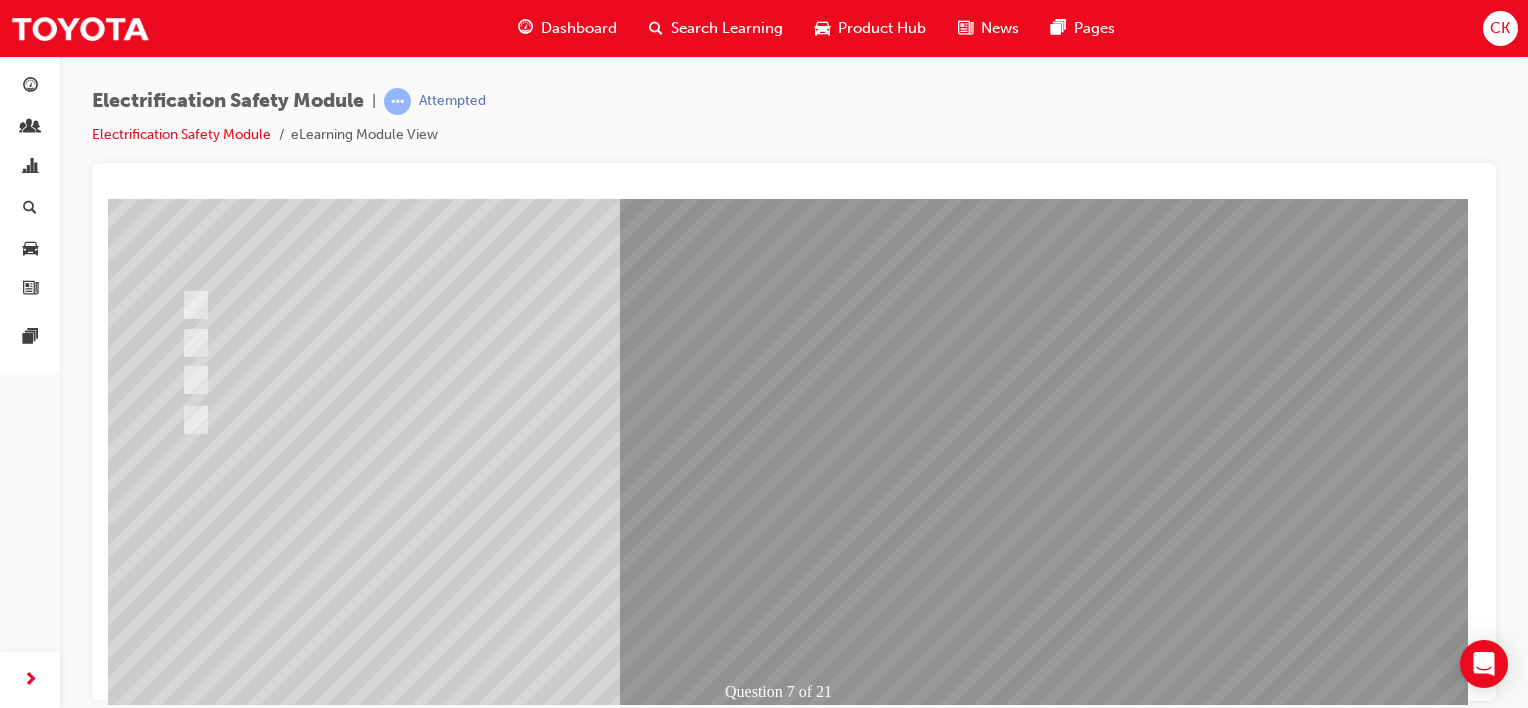 scroll, scrollTop: 0, scrollLeft: 0, axis: both 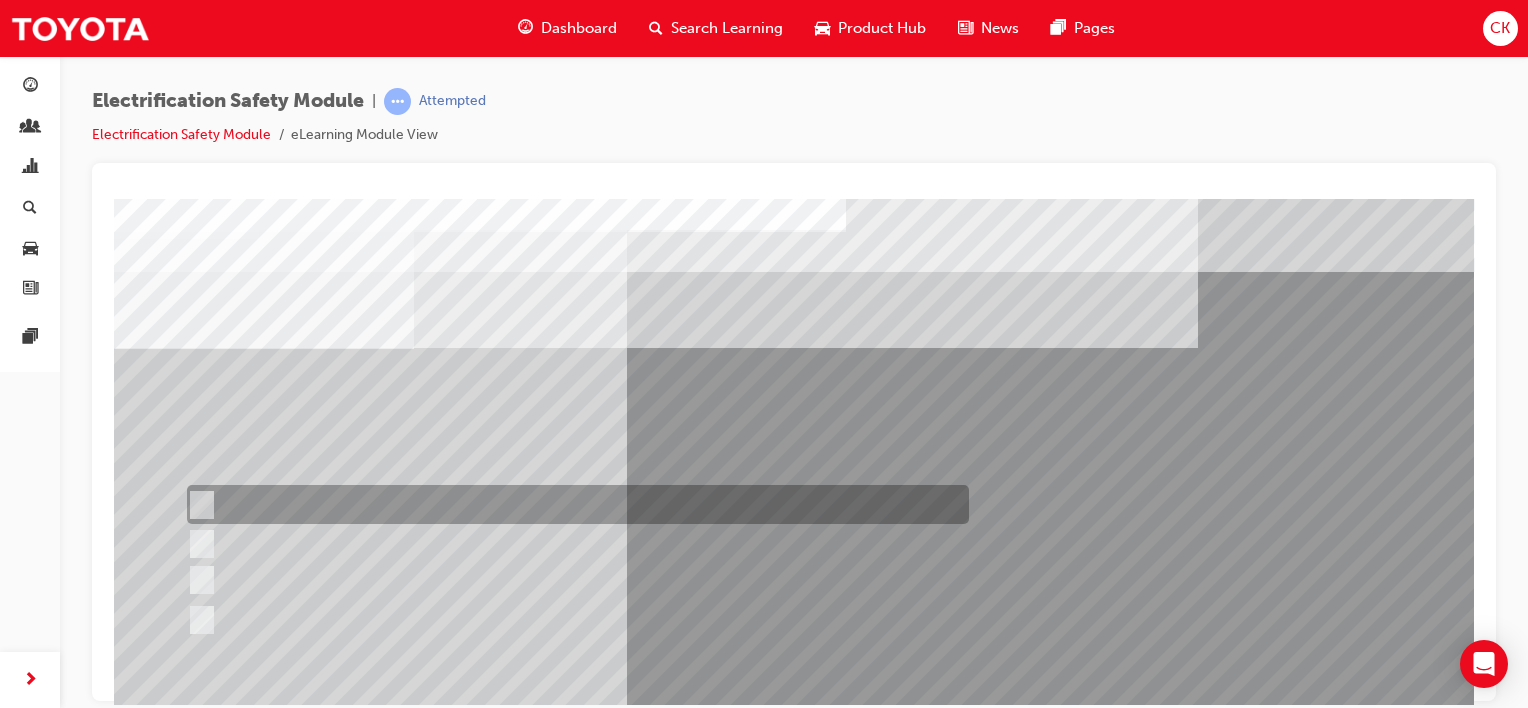 click at bounding box center [198, 505] 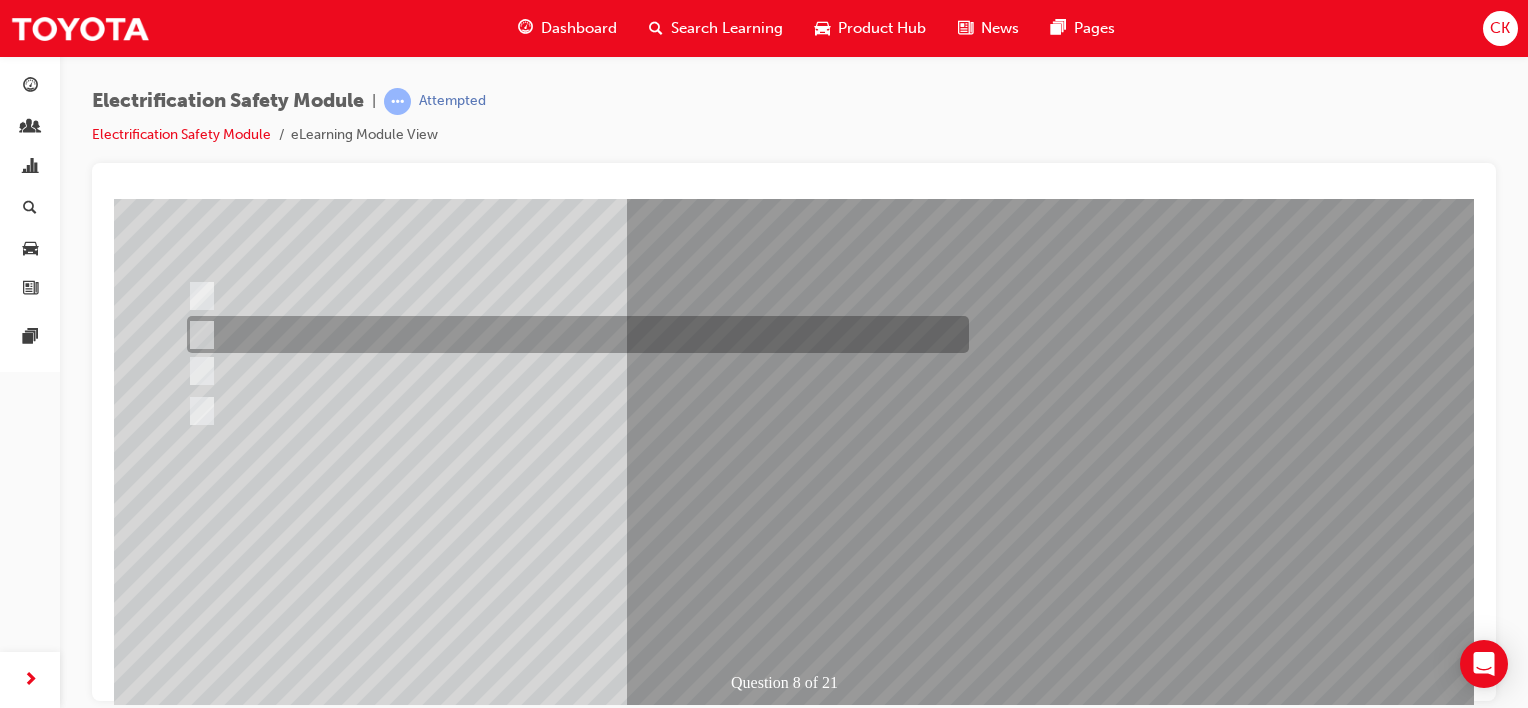 scroll, scrollTop: 259, scrollLeft: 0, axis: vertical 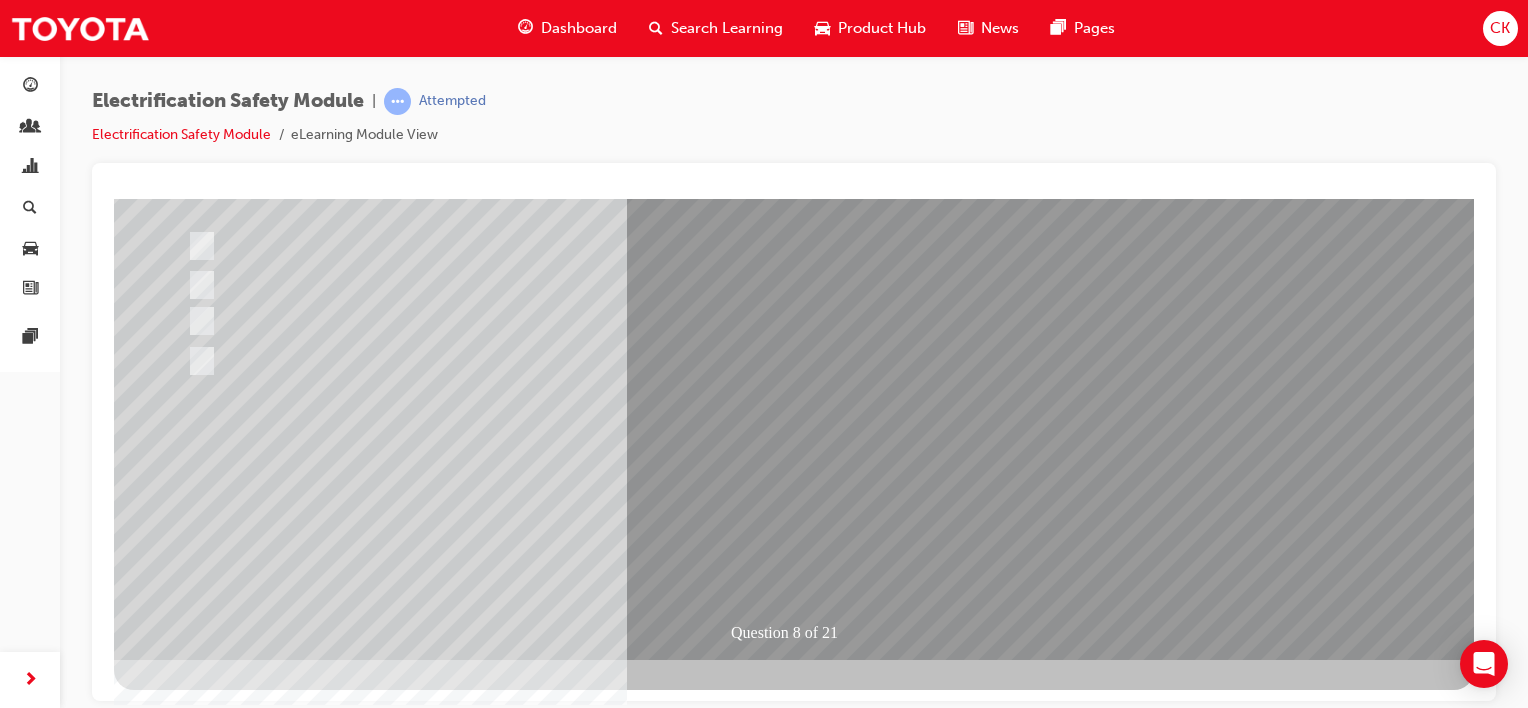click at bounding box center [186, 2728] 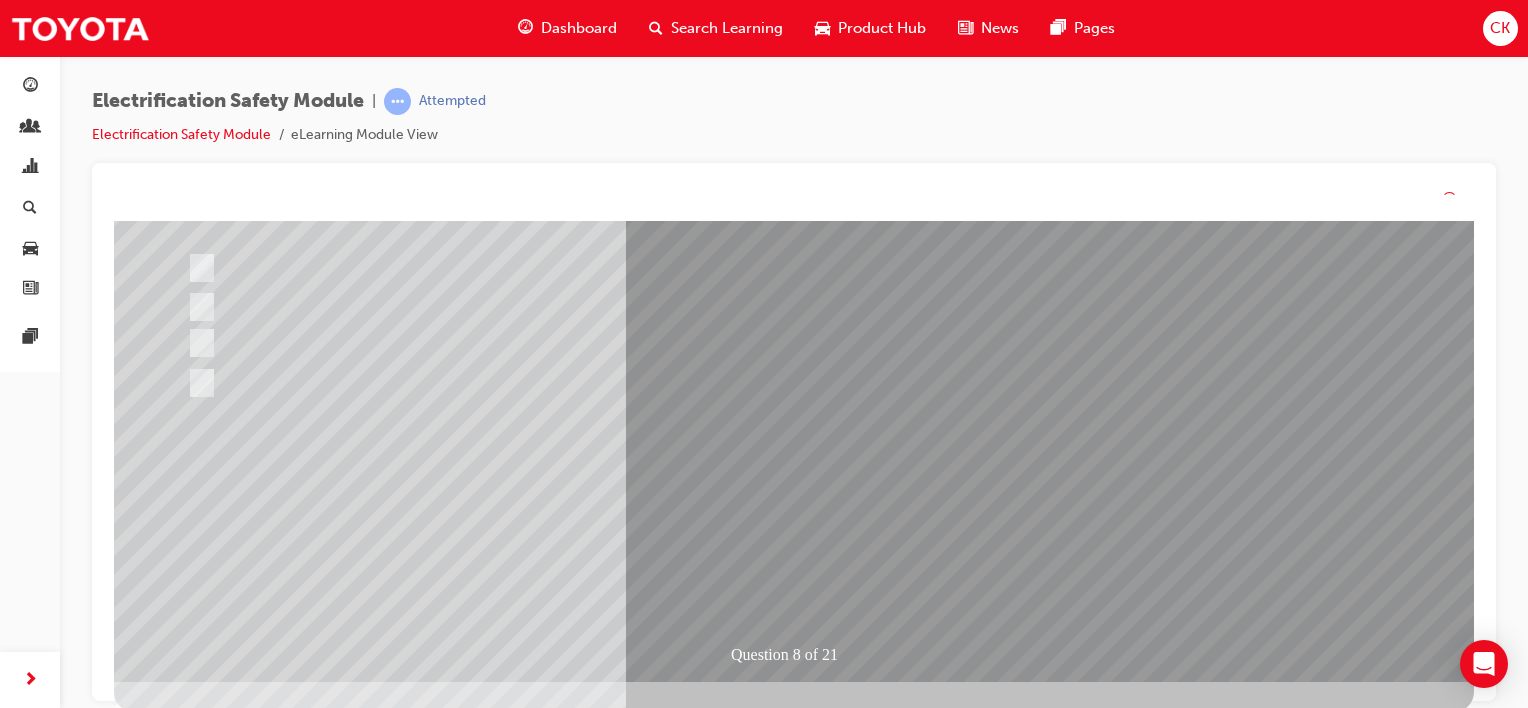 scroll, scrollTop: 0, scrollLeft: 0, axis: both 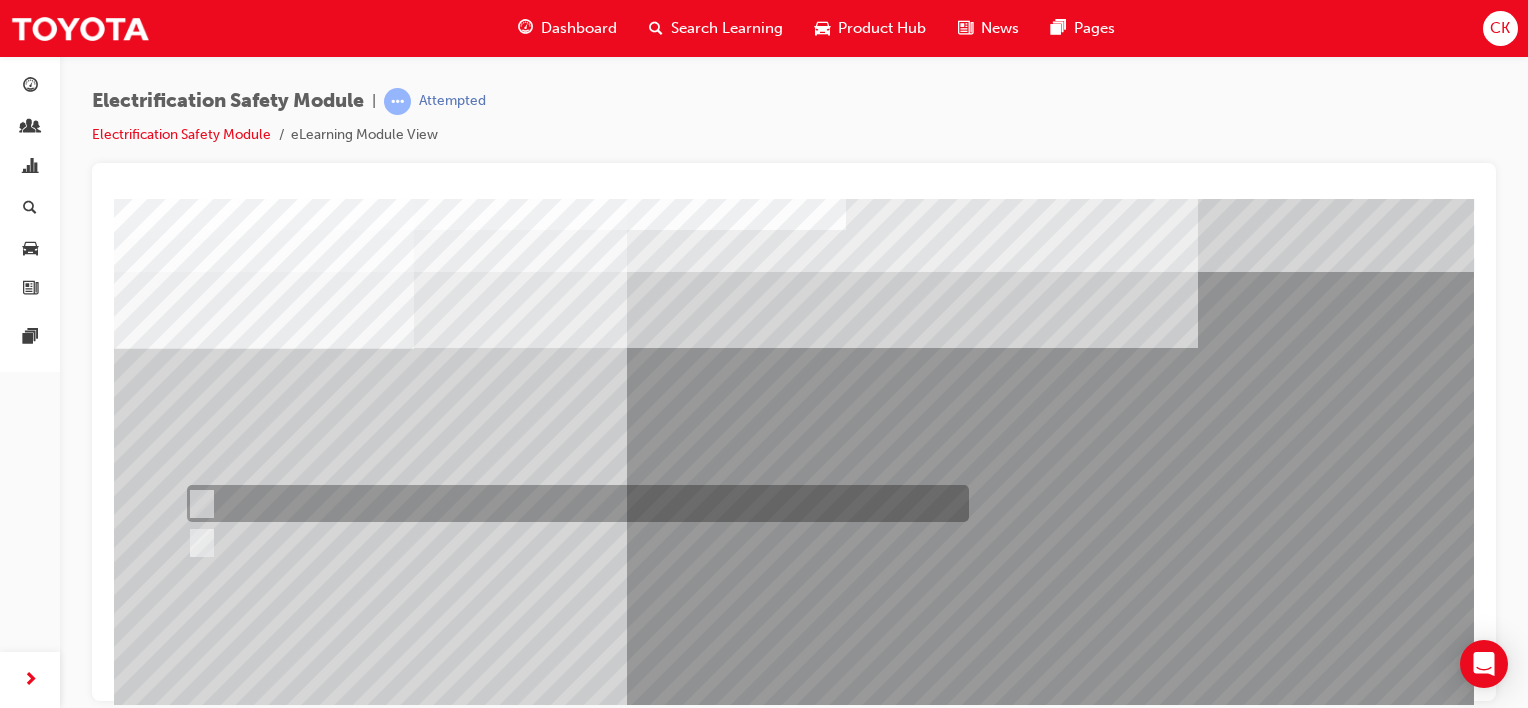 click at bounding box center (573, 503) 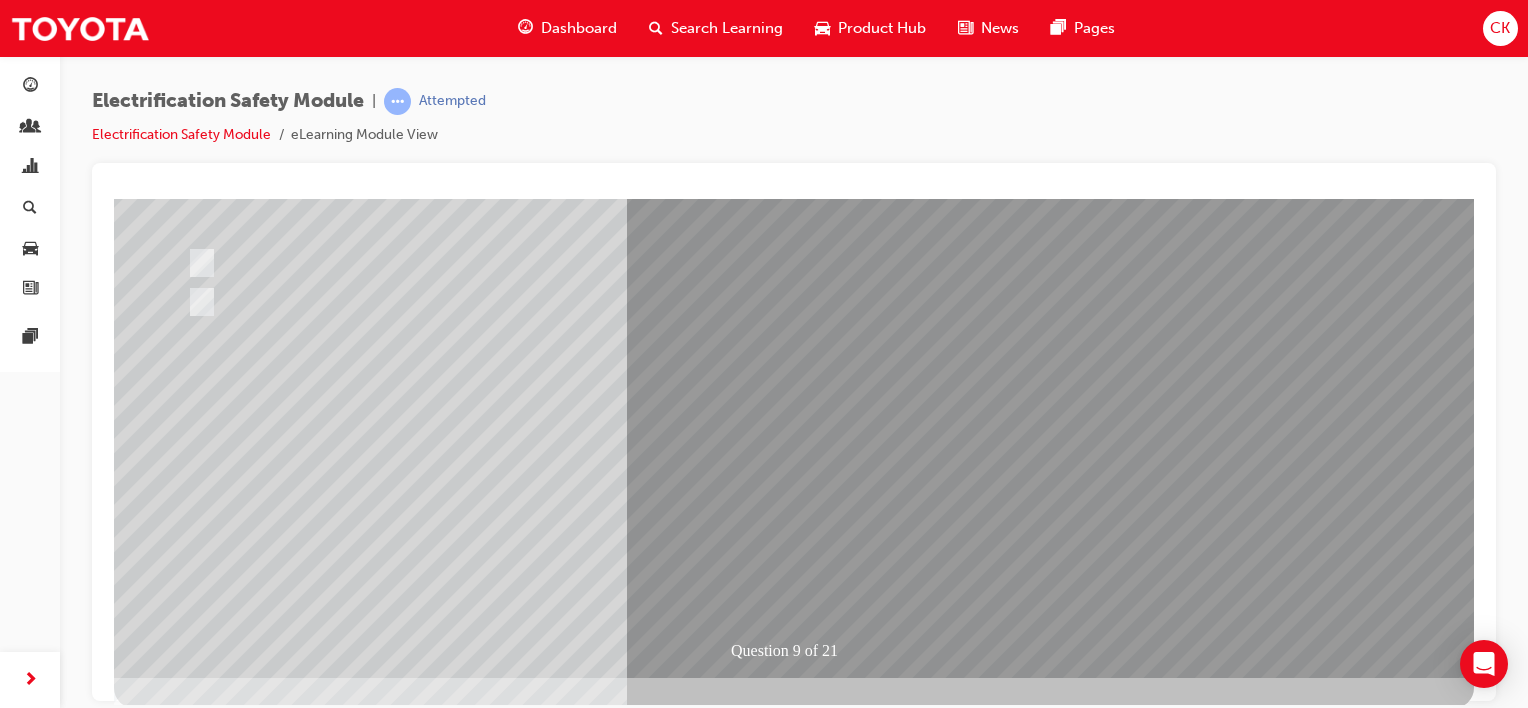 scroll, scrollTop: 259, scrollLeft: 0, axis: vertical 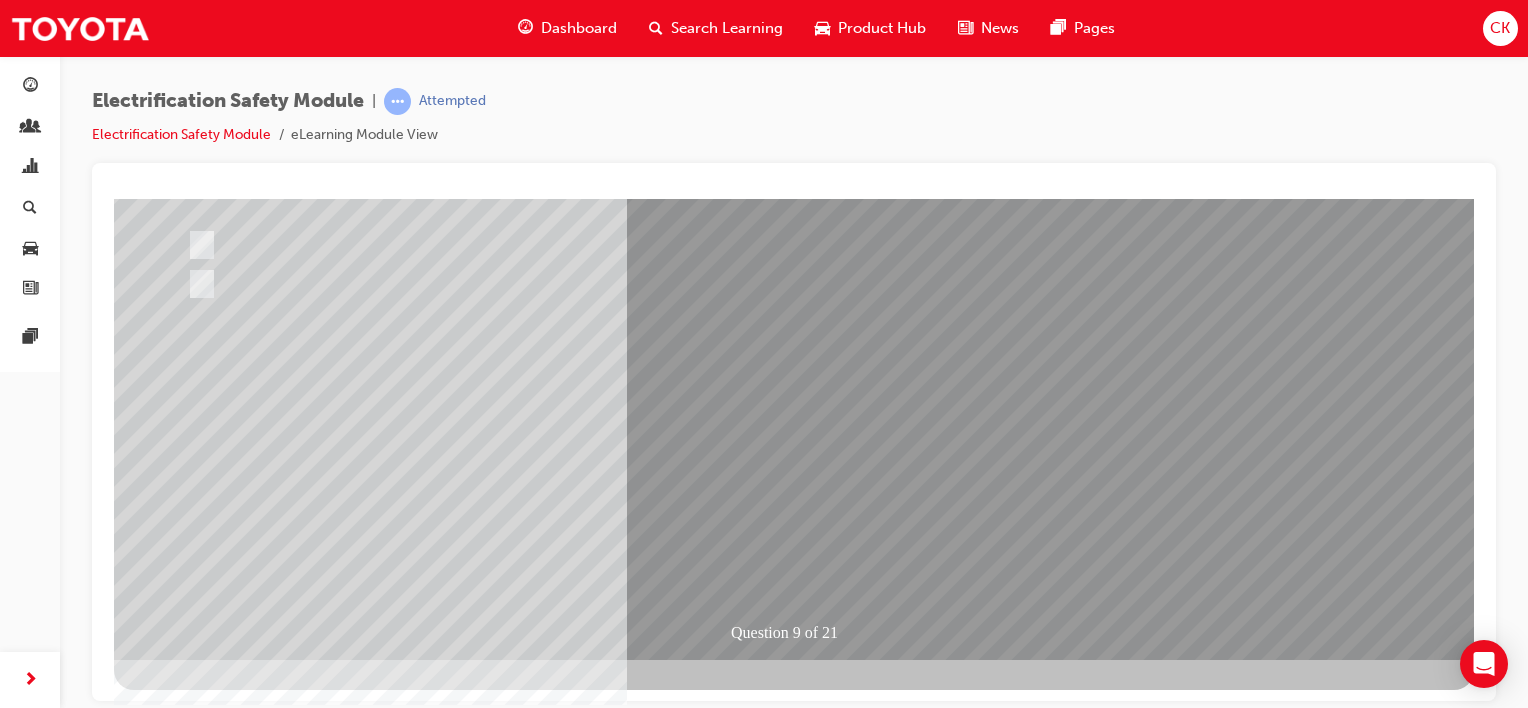 click at bounding box center (186, 2684) 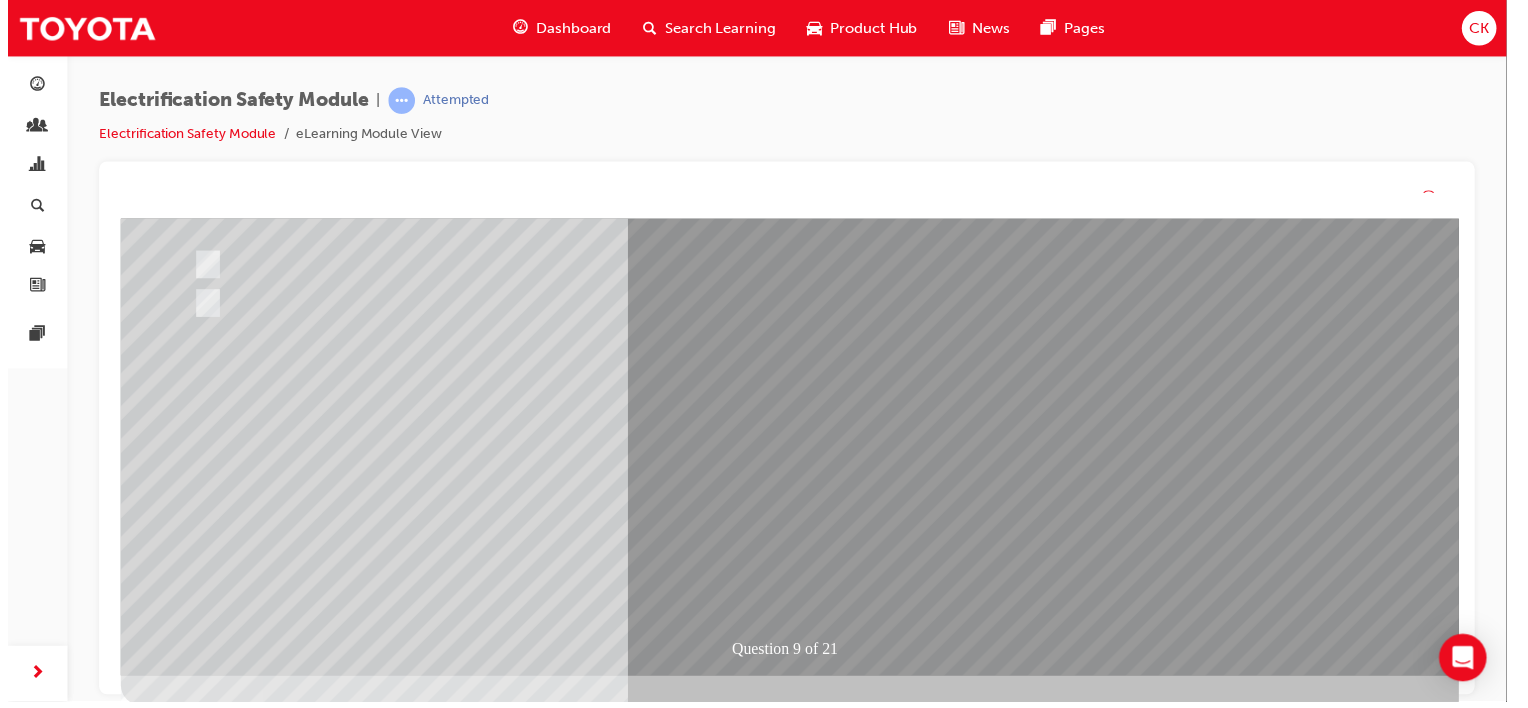 scroll, scrollTop: 0, scrollLeft: 0, axis: both 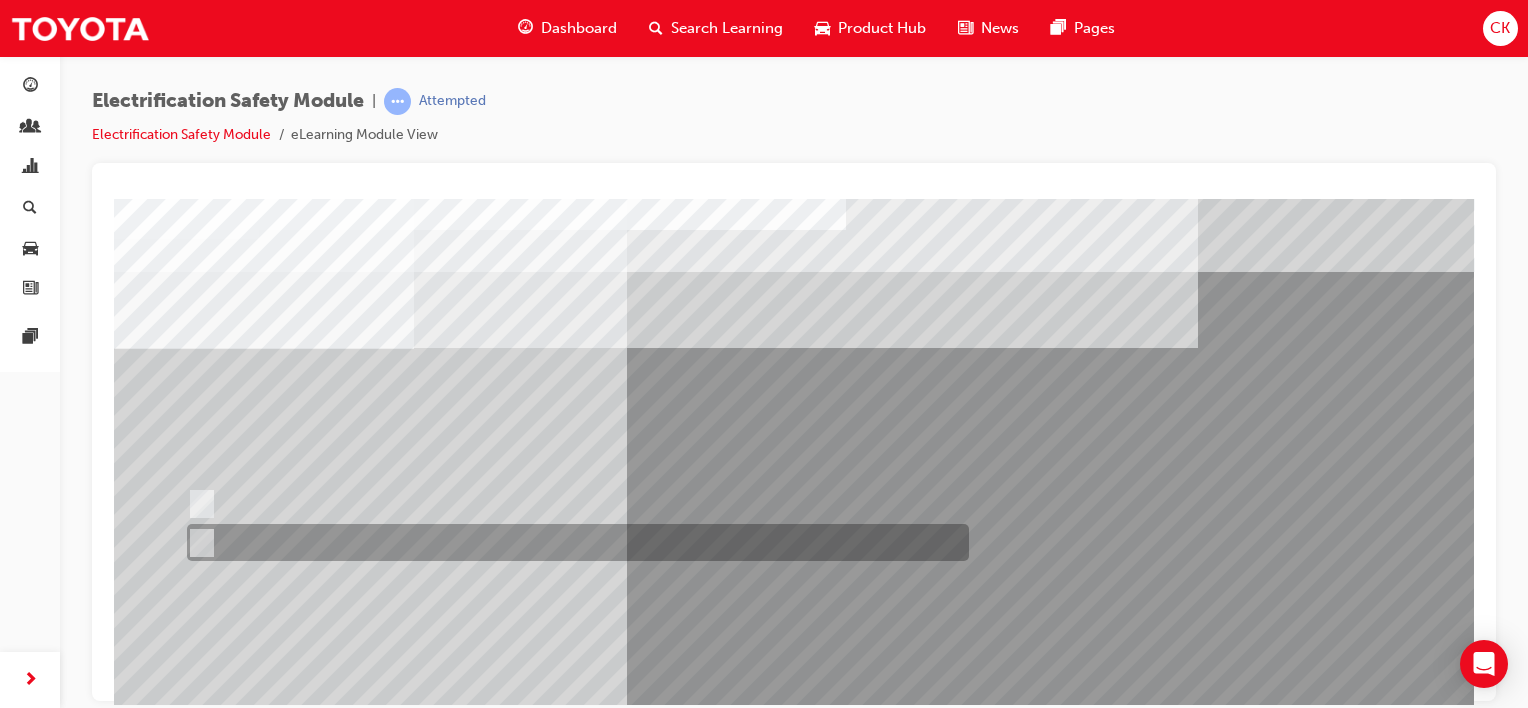 drag, startPoint x: 207, startPoint y: 539, endPoint x: 233, endPoint y: 539, distance: 26 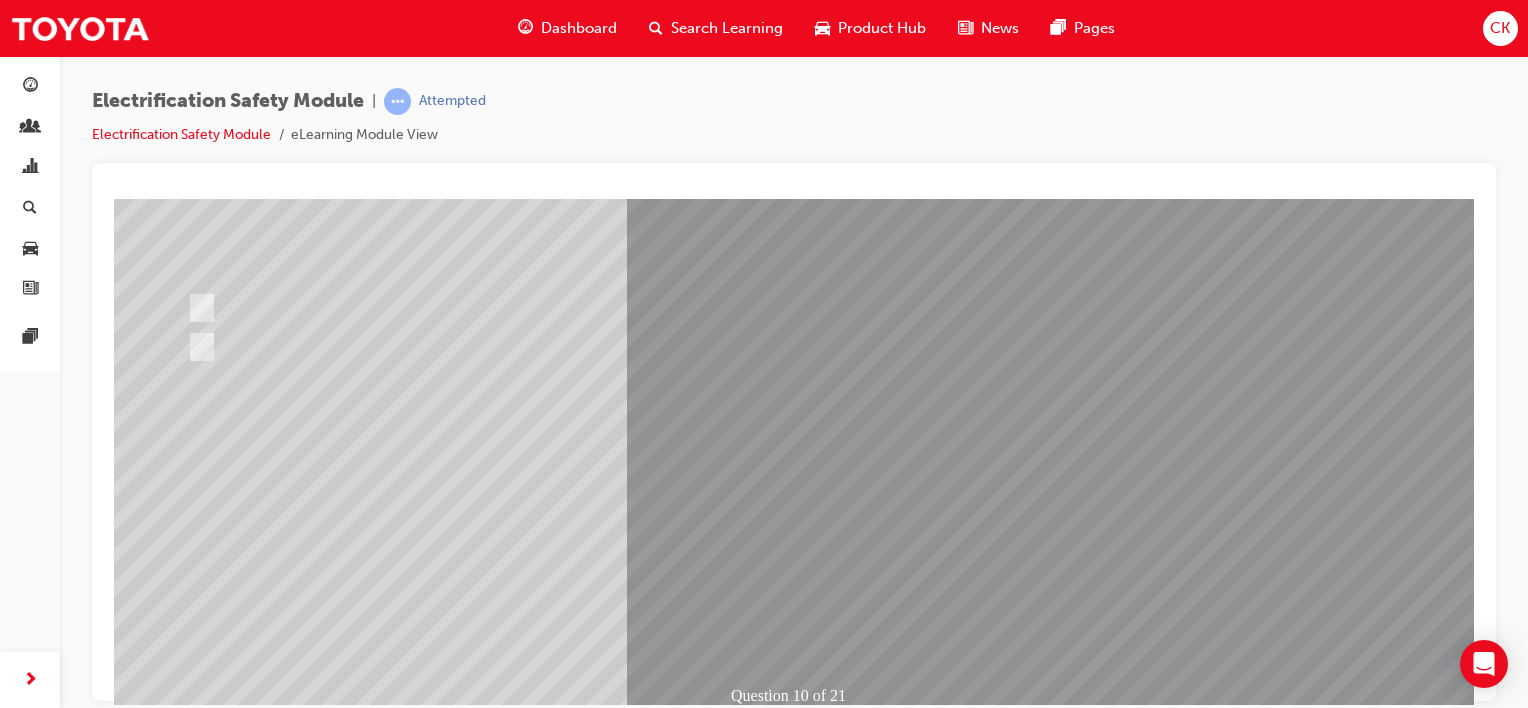 scroll, scrollTop: 200, scrollLeft: 0, axis: vertical 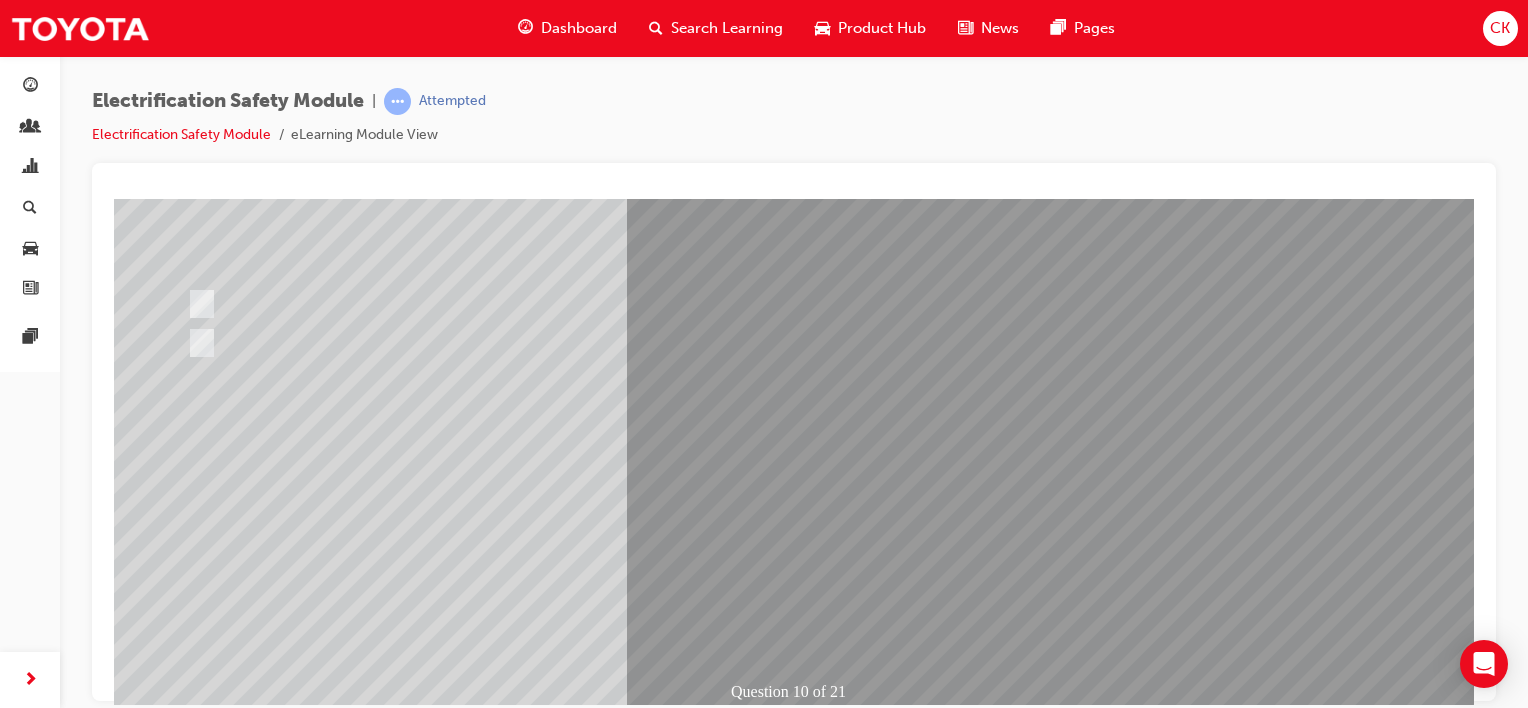 click at bounding box center [186, 2743] 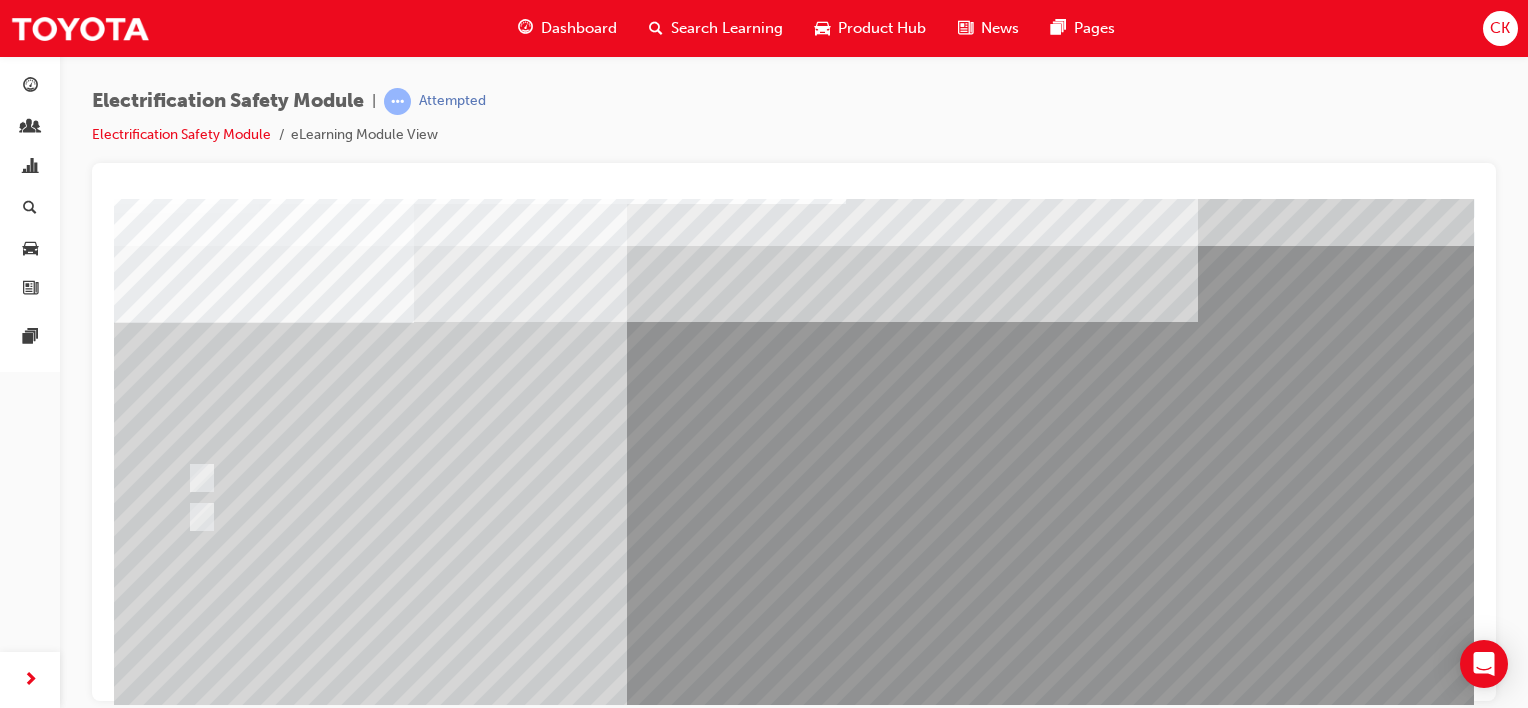 scroll, scrollTop: 0, scrollLeft: 0, axis: both 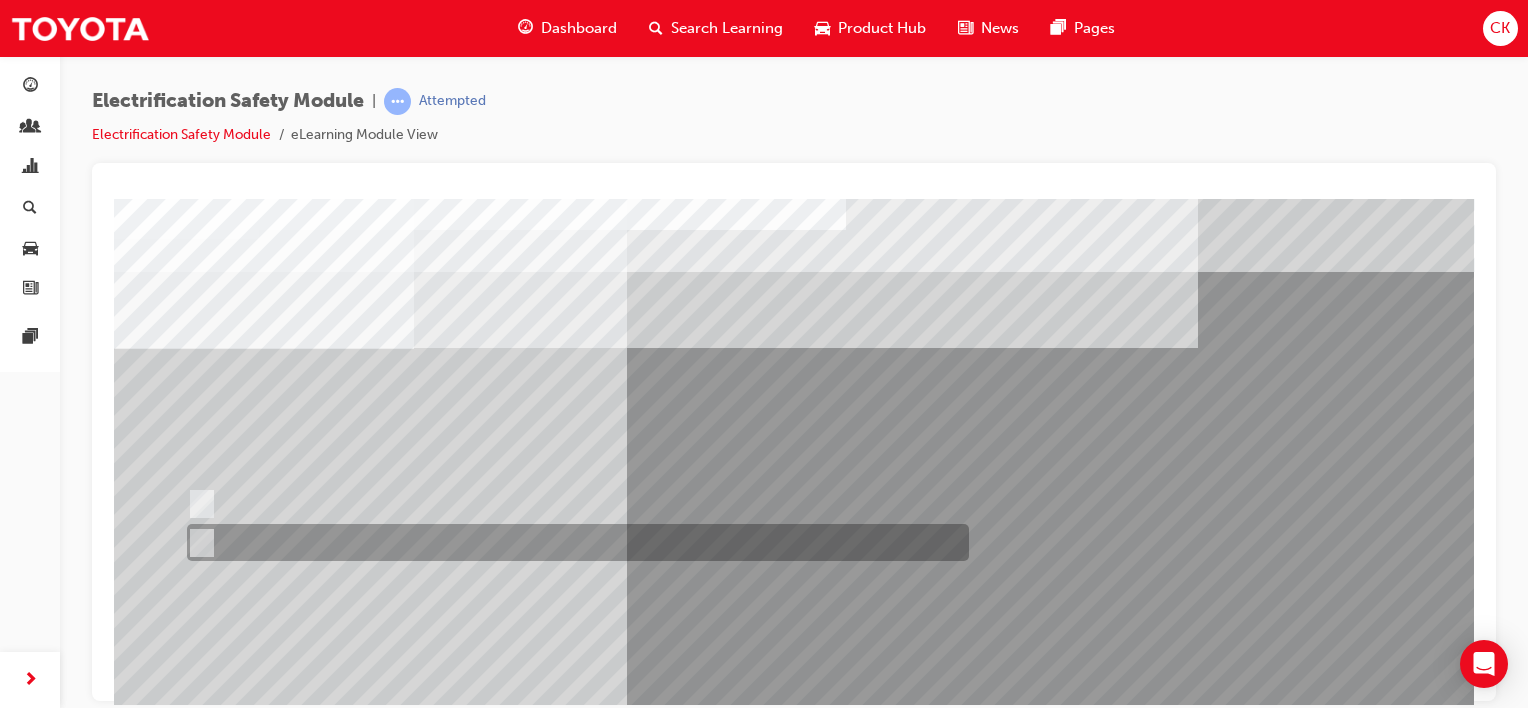 click at bounding box center (198, 543) 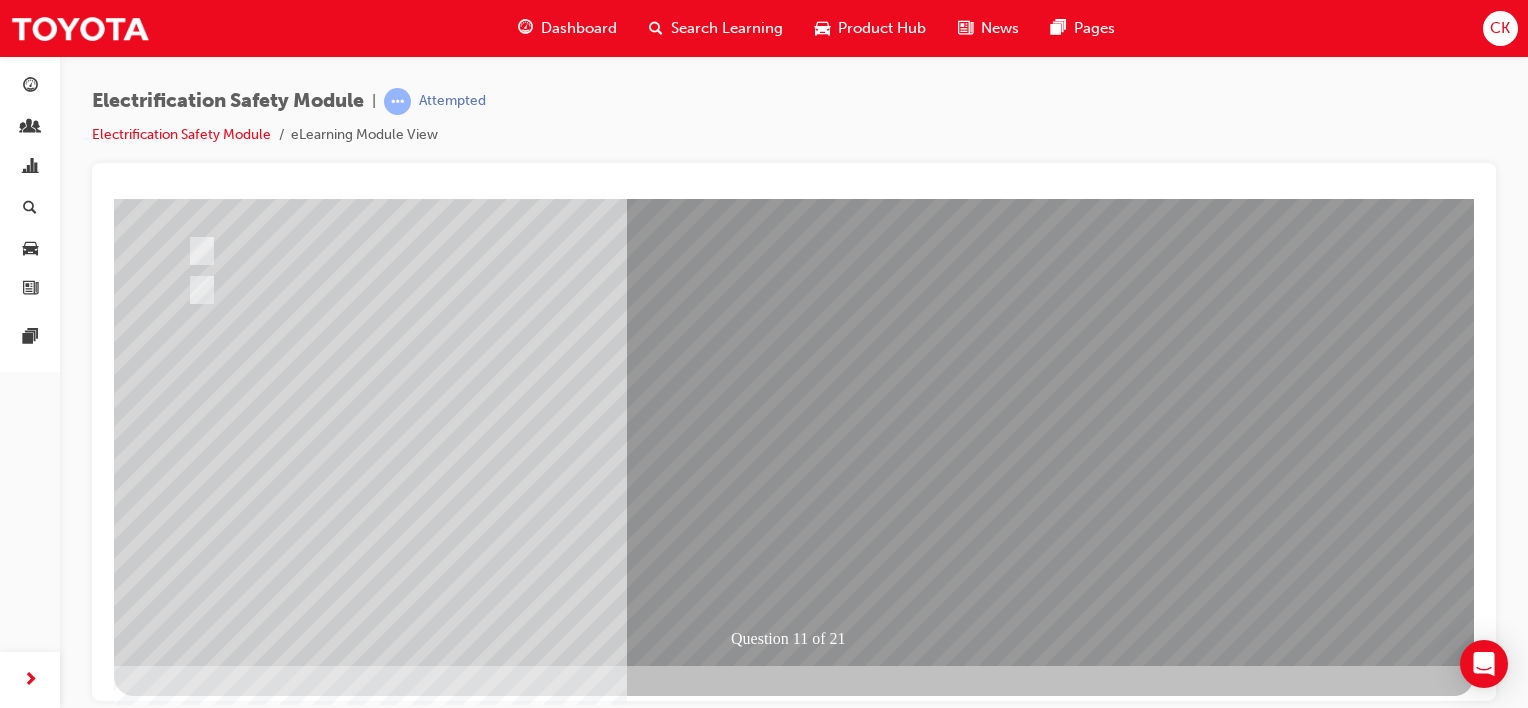 scroll, scrollTop: 259, scrollLeft: 0, axis: vertical 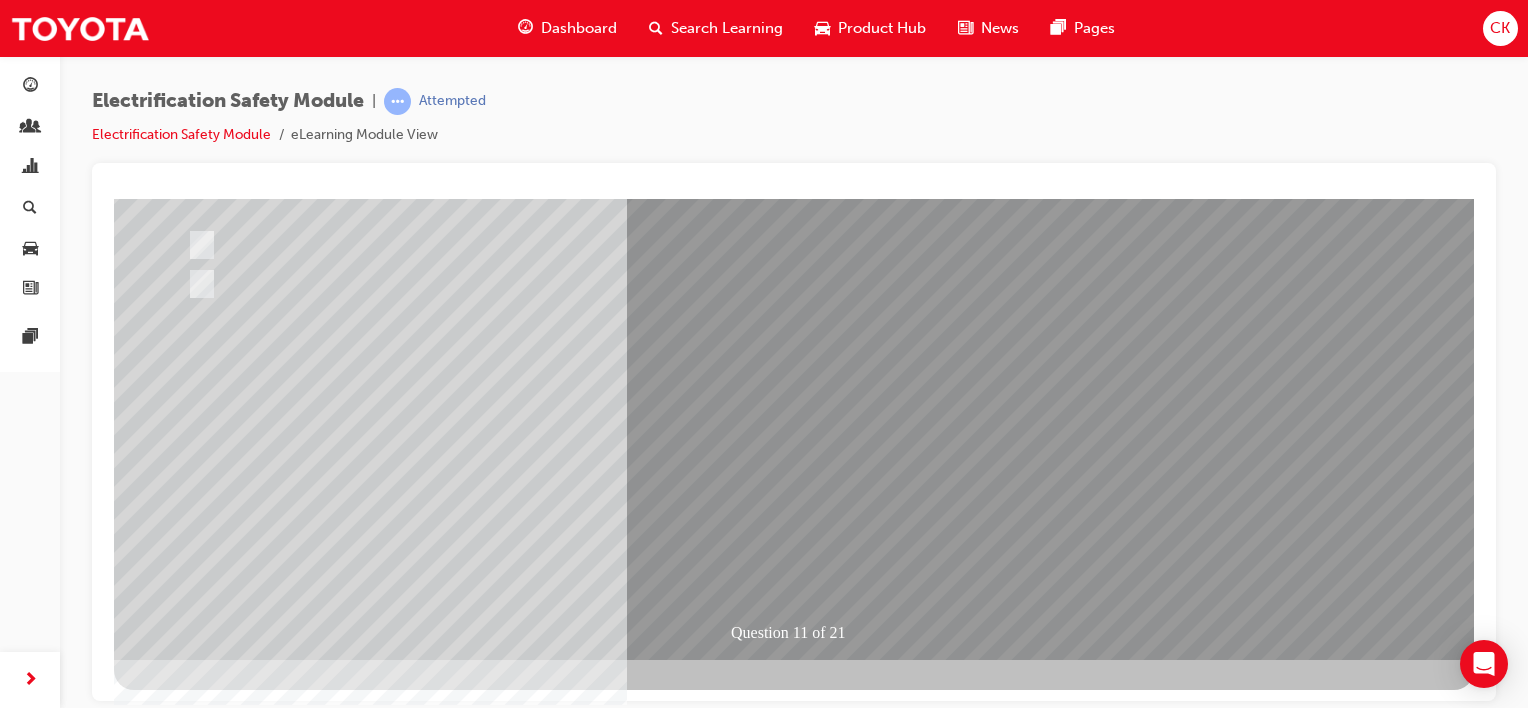 click at bounding box center (186, 2684) 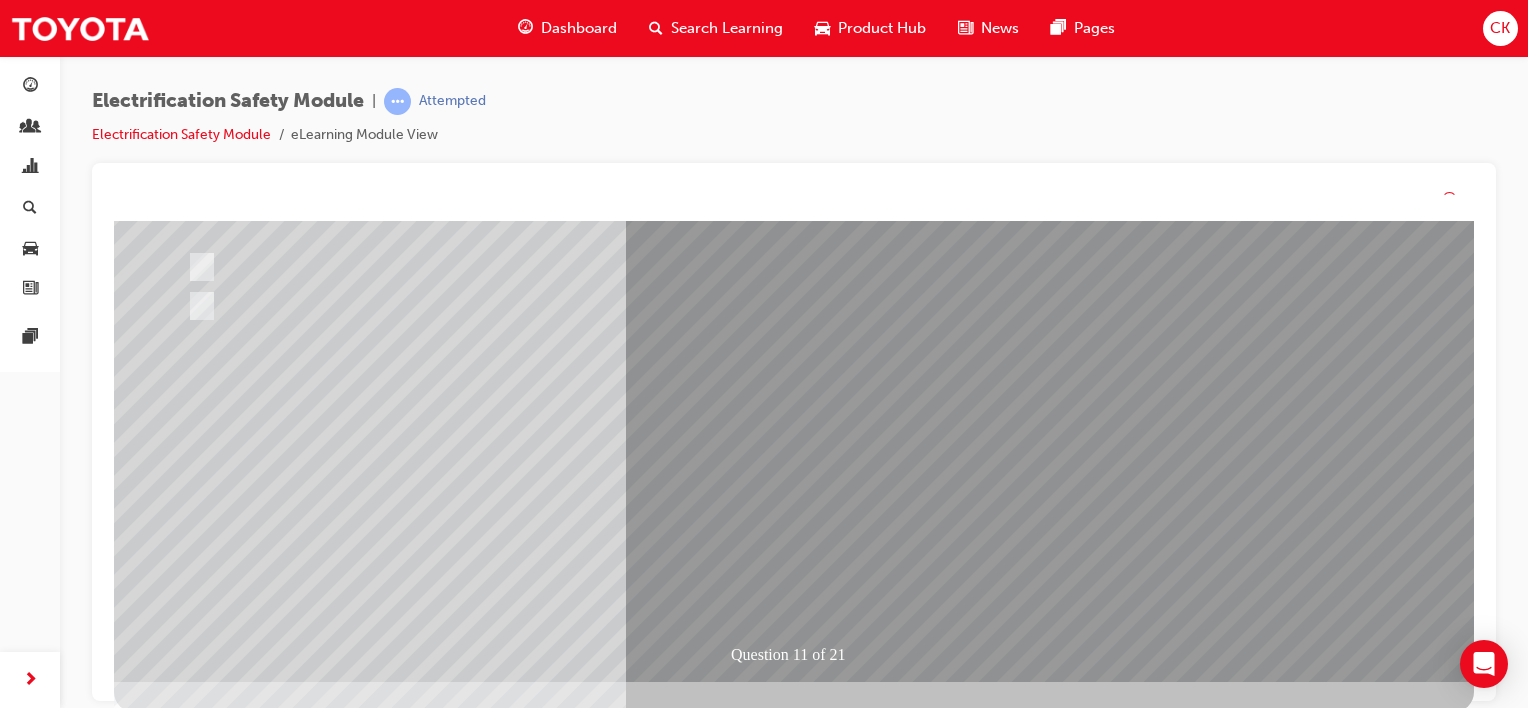 scroll, scrollTop: 0, scrollLeft: 0, axis: both 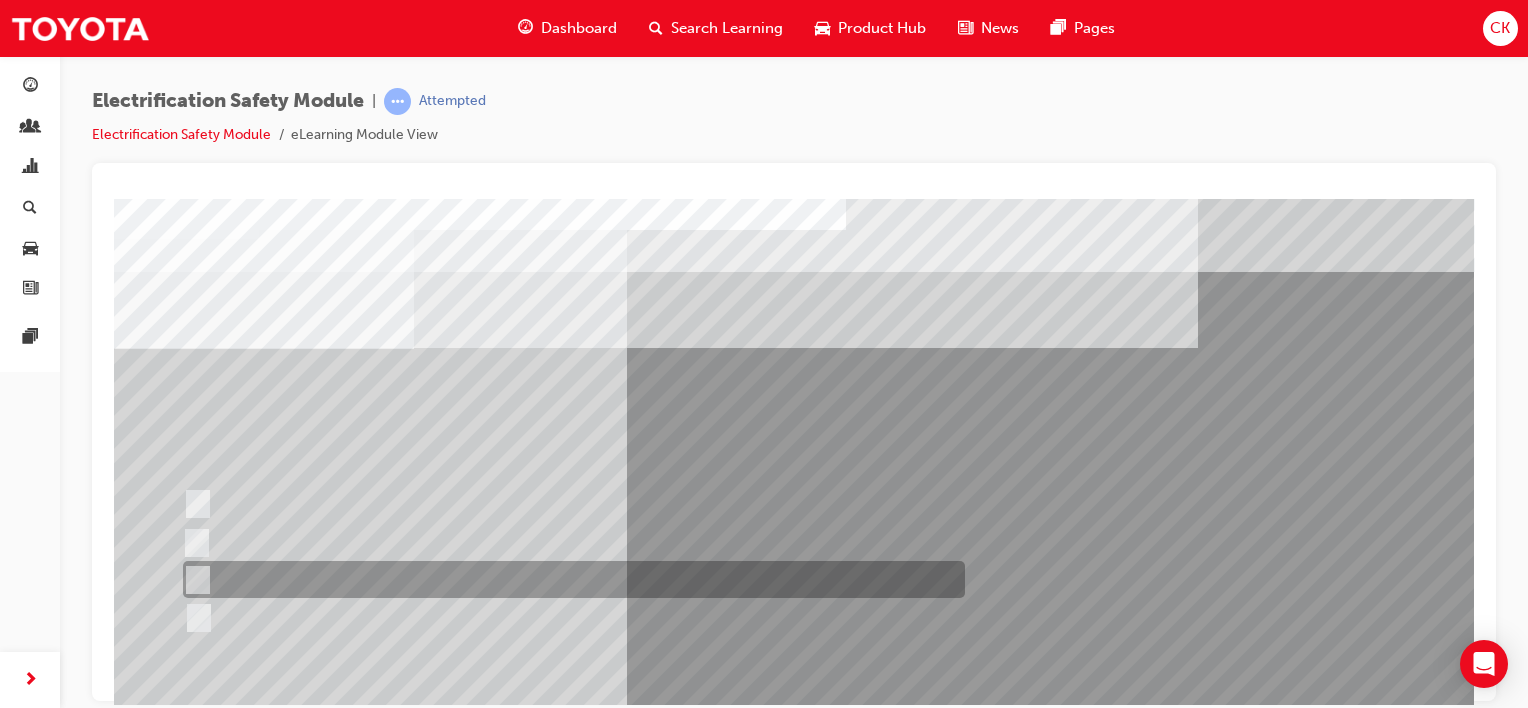 click at bounding box center (194, 580) 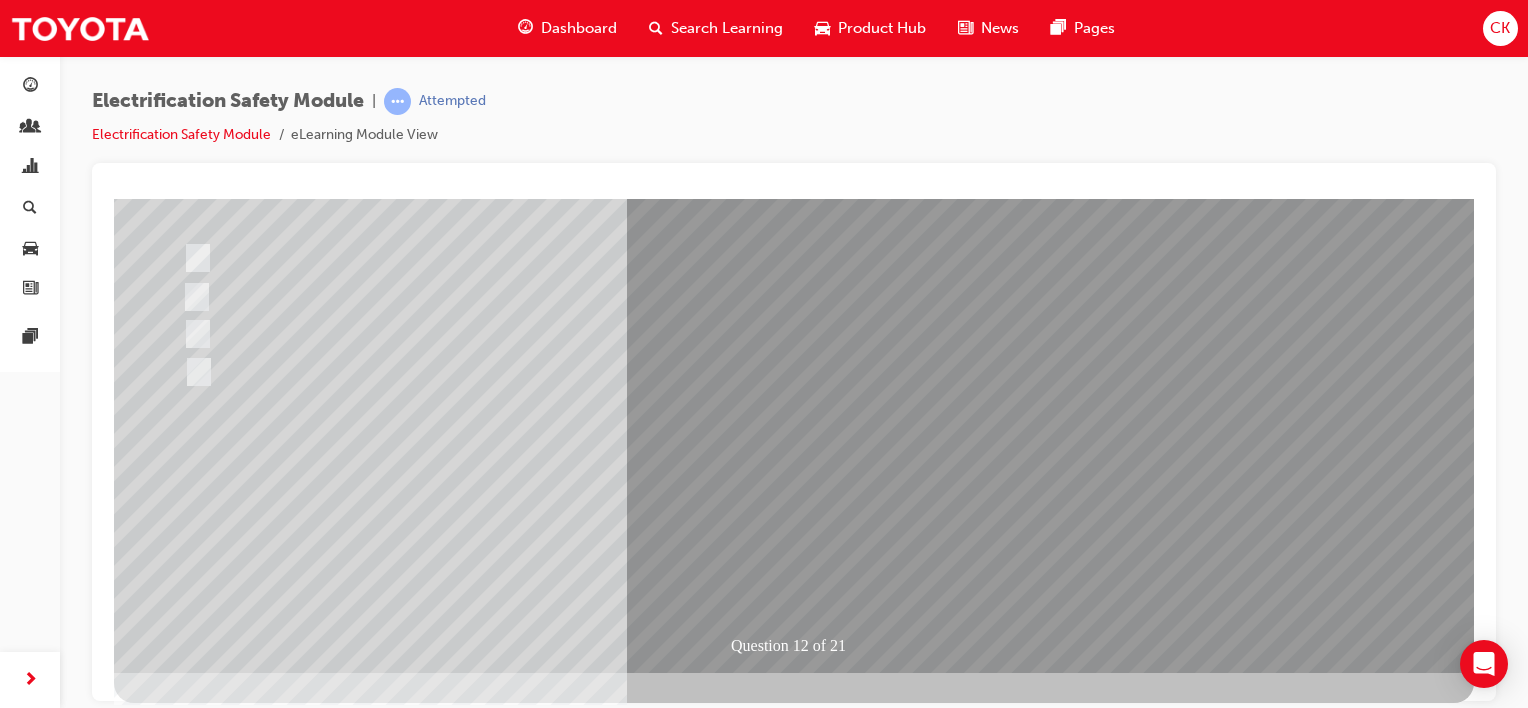 scroll, scrollTop: 259, scrollLeft: 0, axis: vertical 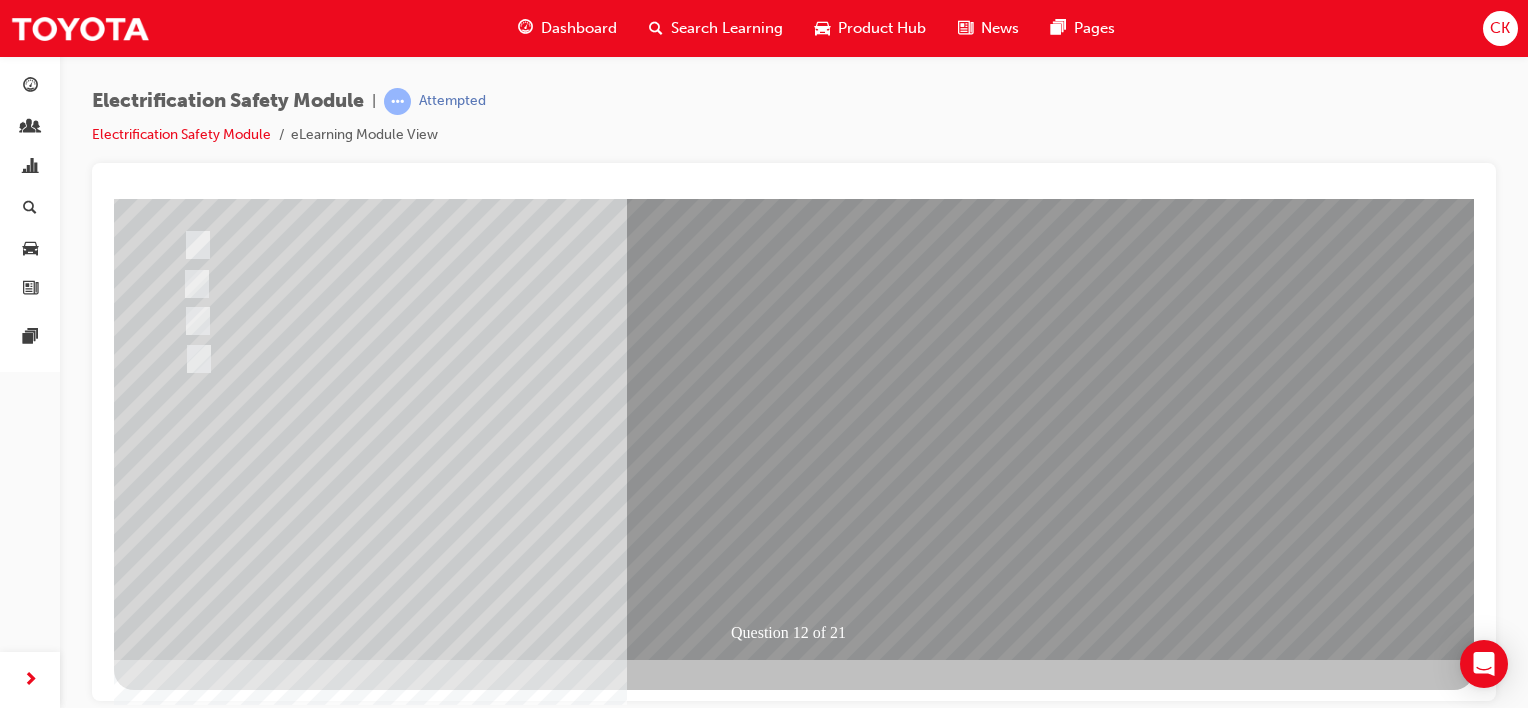 click at bounding box center [186, 2728] 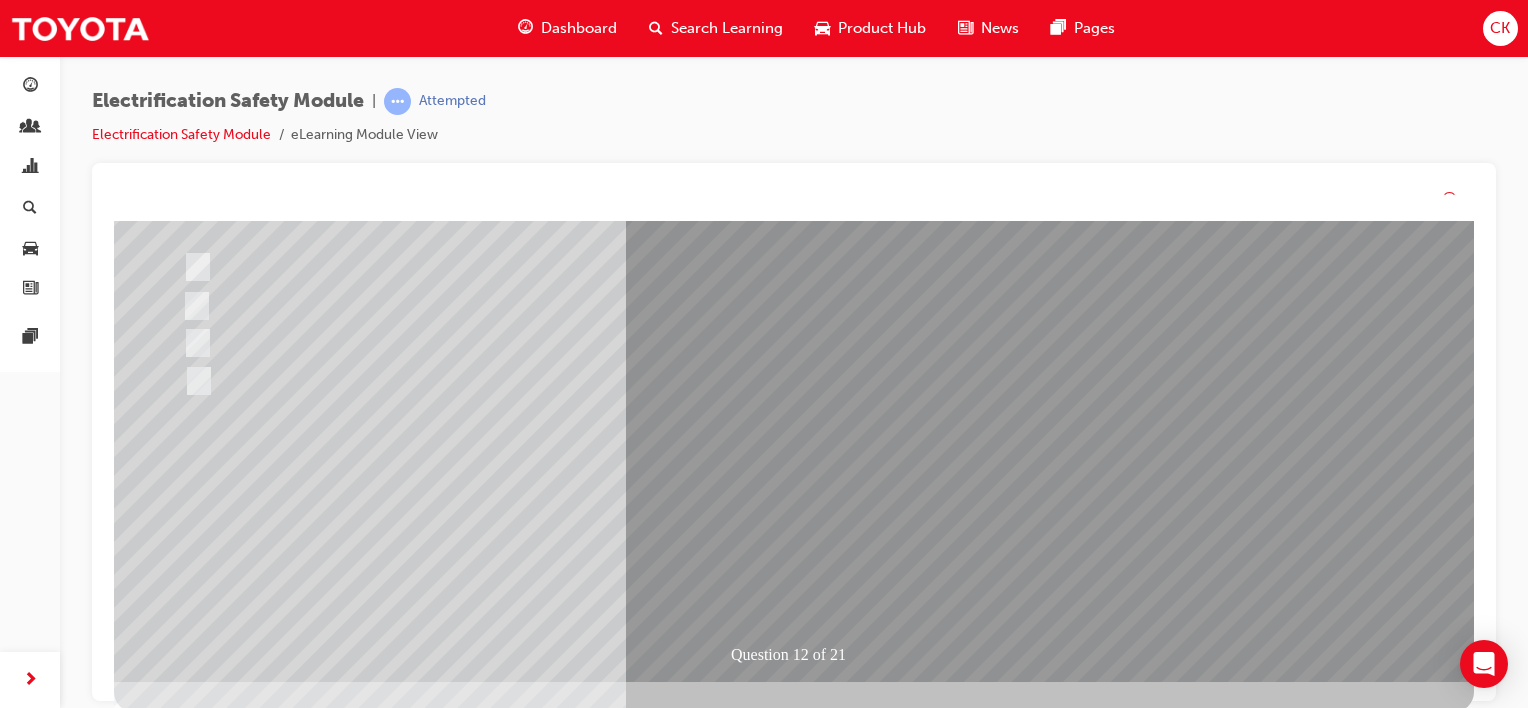 scroll, scrollTop: 0, scrollLeft: 0, axis: both 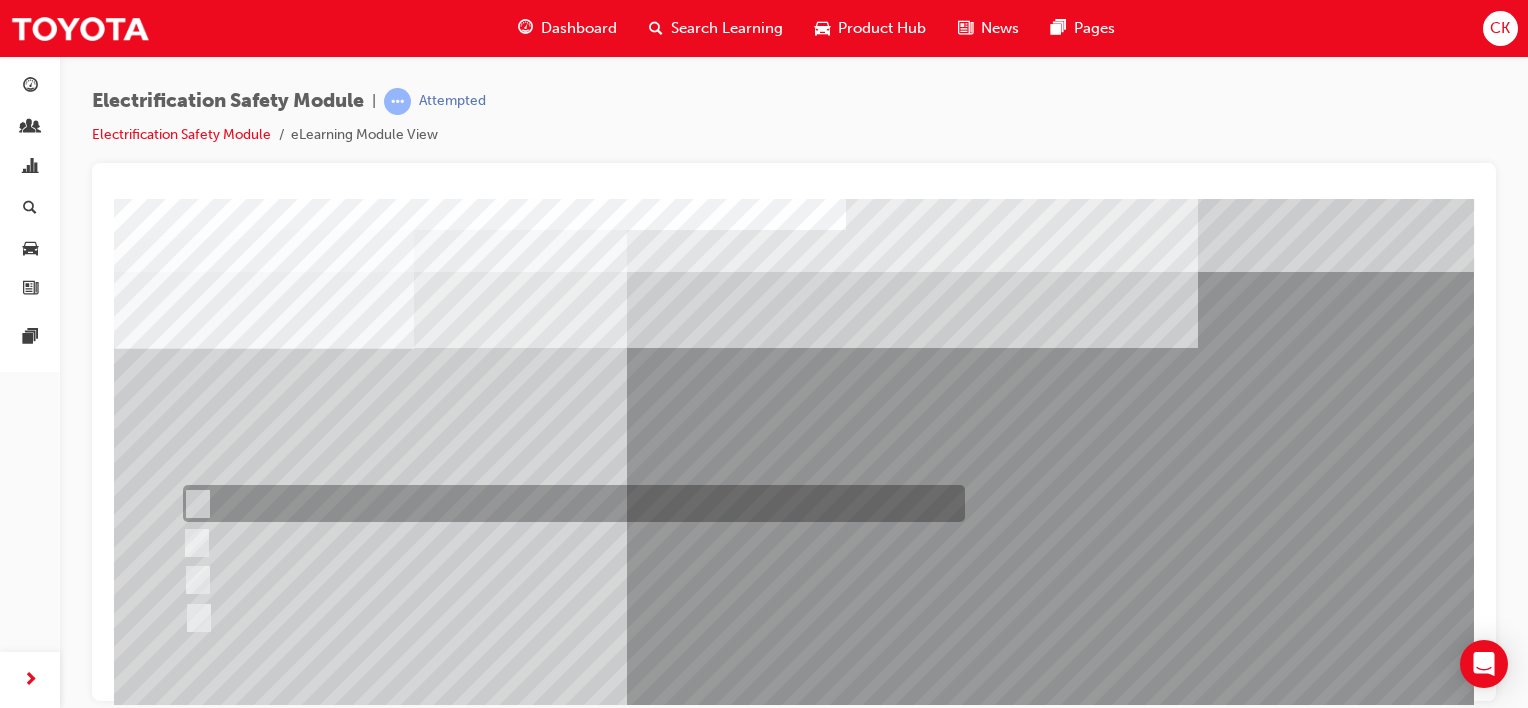 click at bounding box center (194, 504) 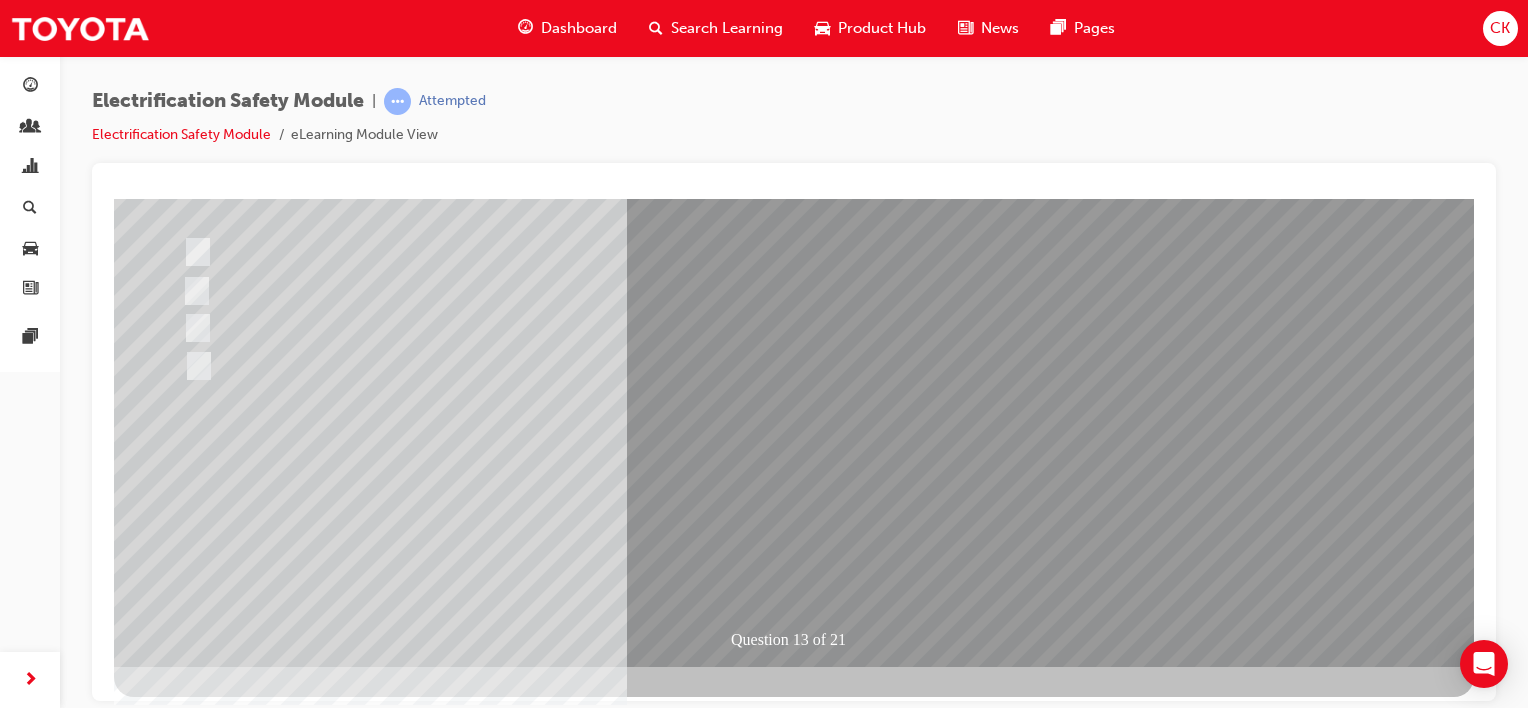 scroll, scrollTop: 259, scrollLeft: 0, axis: vertical 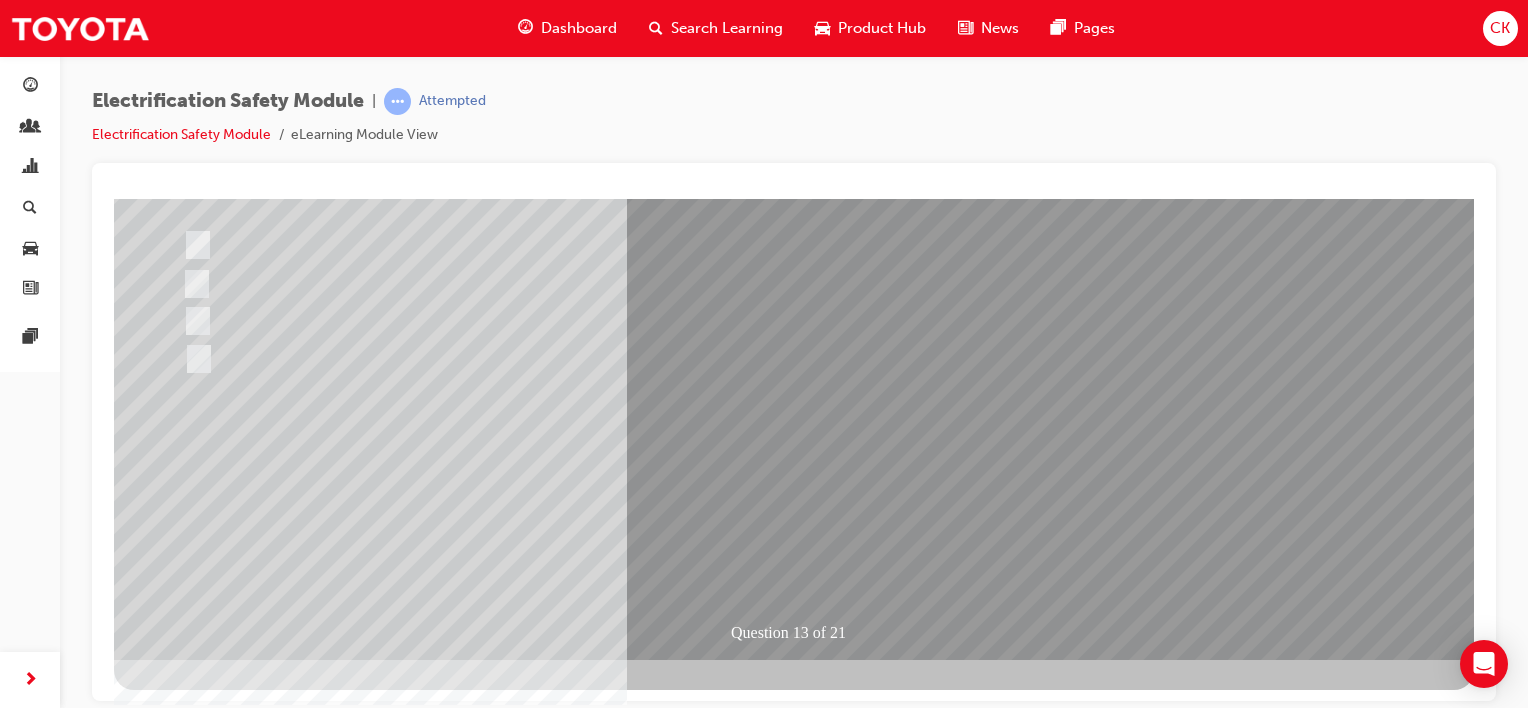 click at bounding box center [186, 2728] 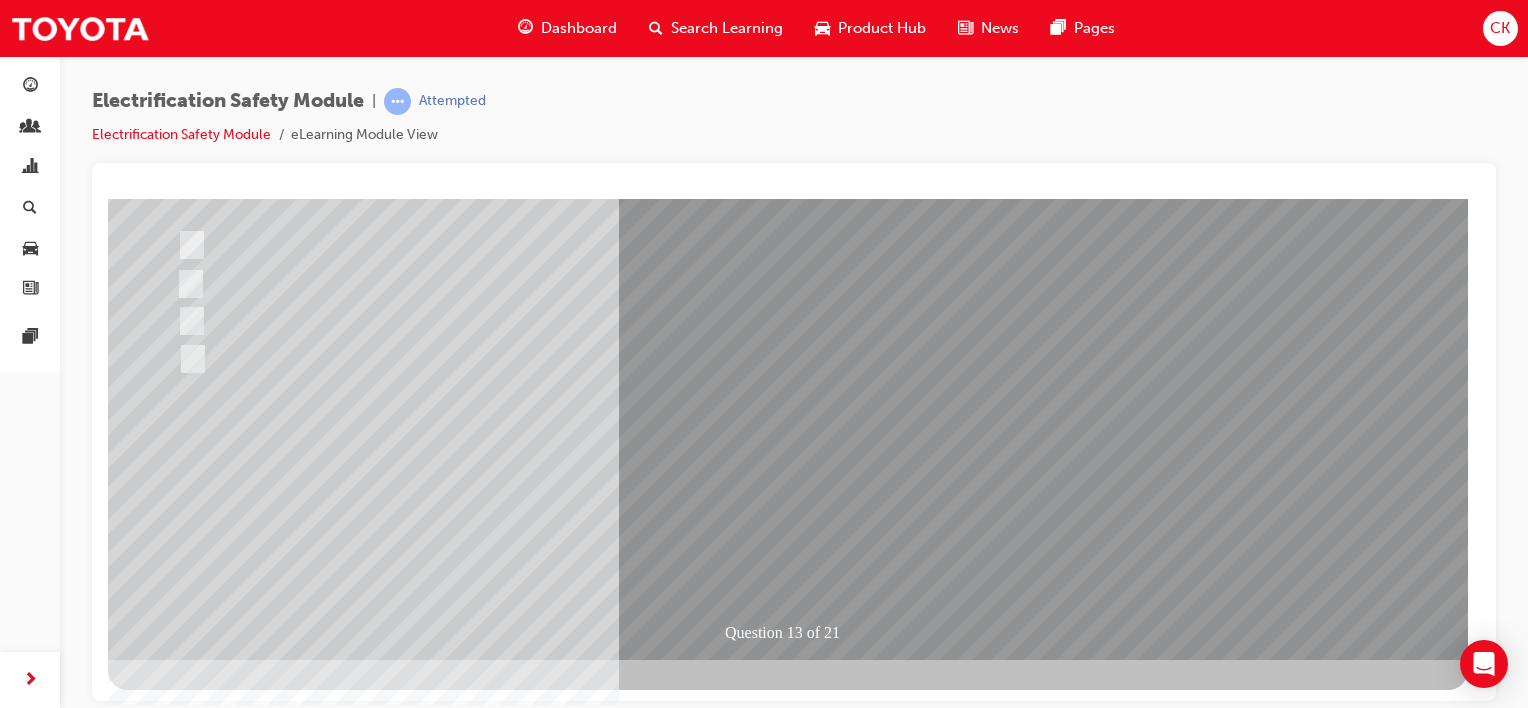 scroll, scrollTop: 0, scrollLeft: 0, axis: both 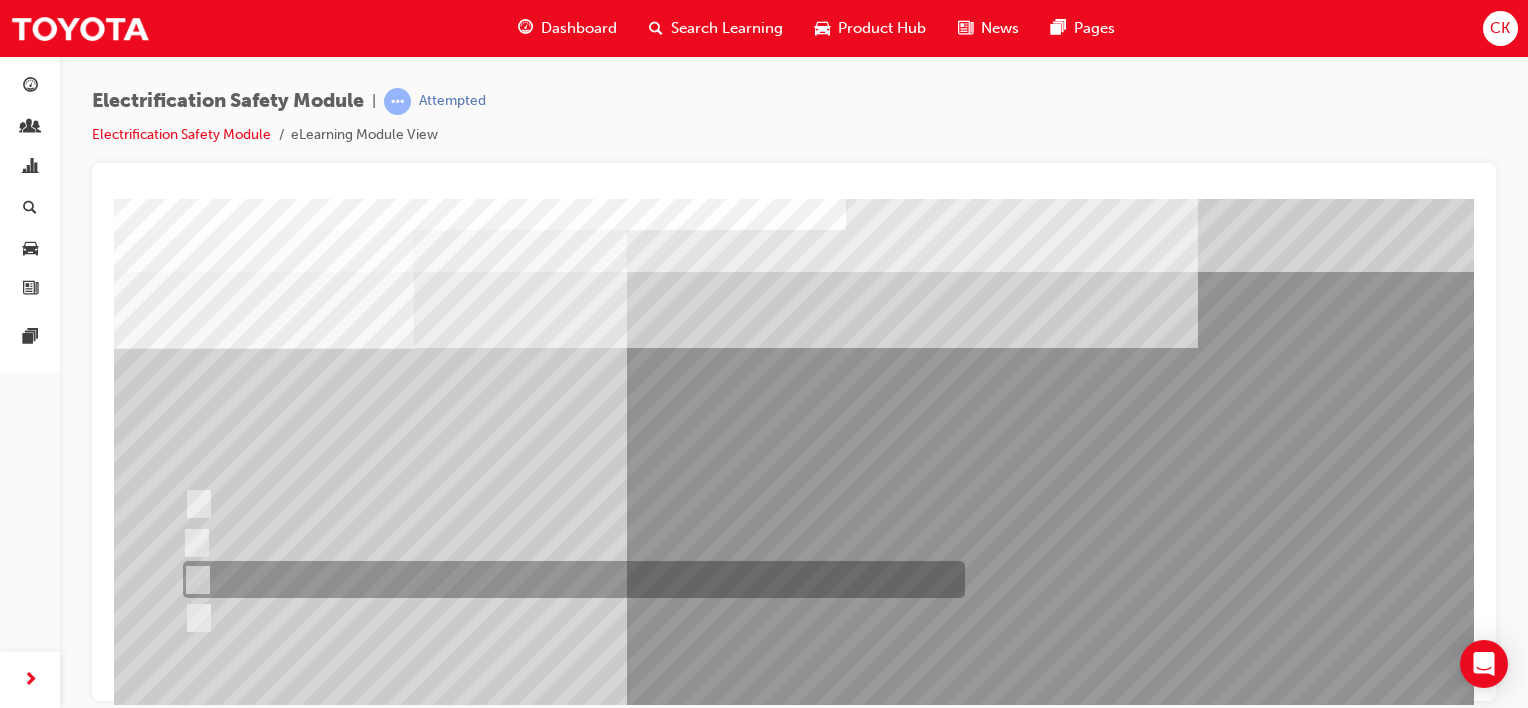 click at bounding box center (194, 580) 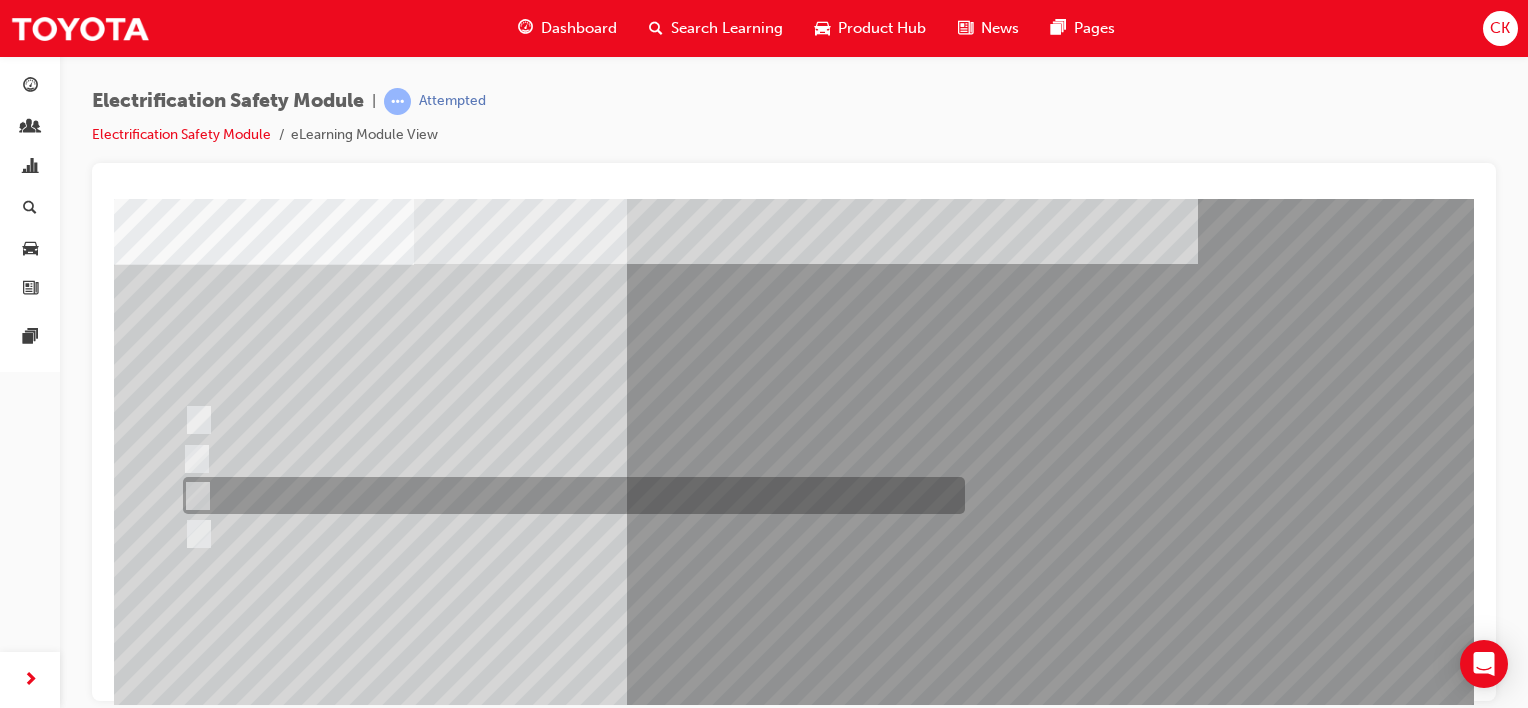 scroll, scrollTop: 259, scrollLeft: 0, axis: vertical 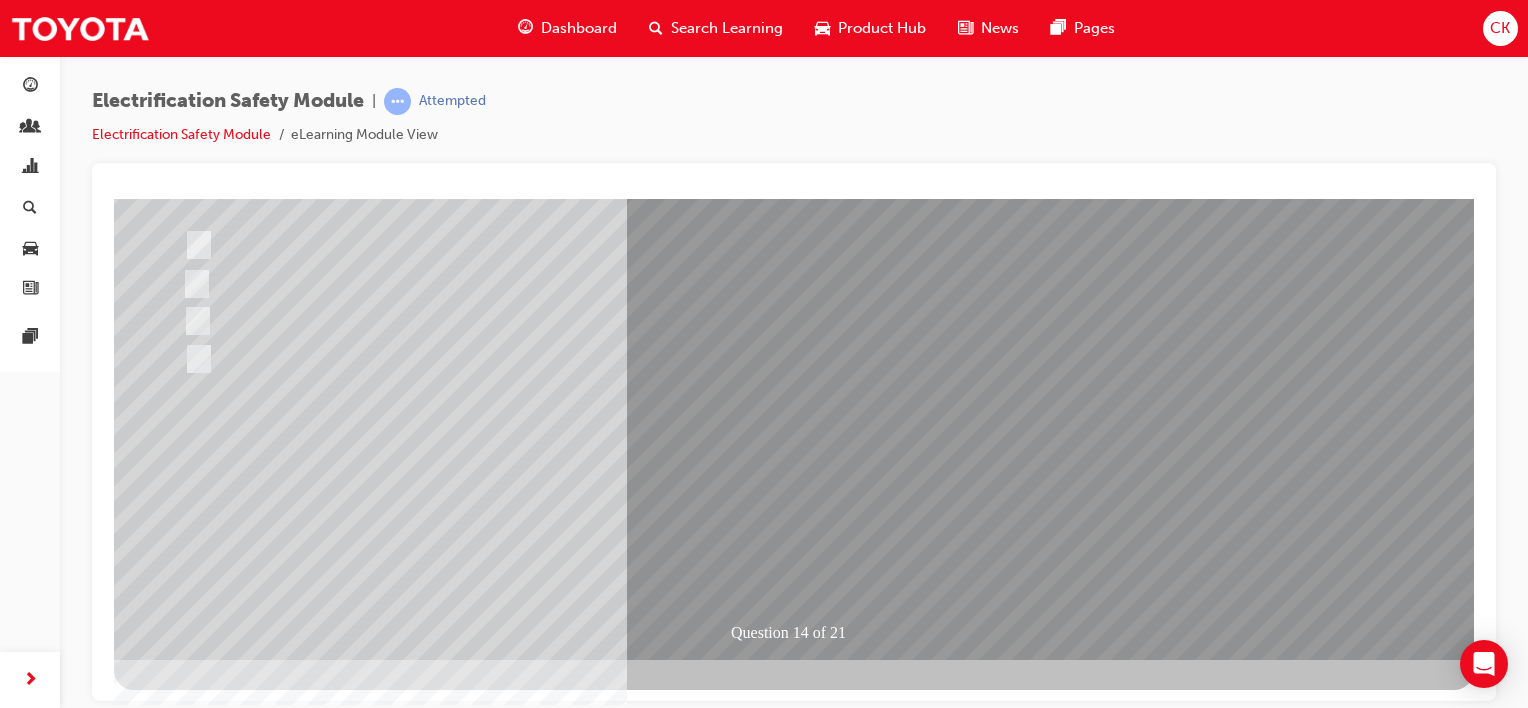 click at bounding box center [186, 2728] 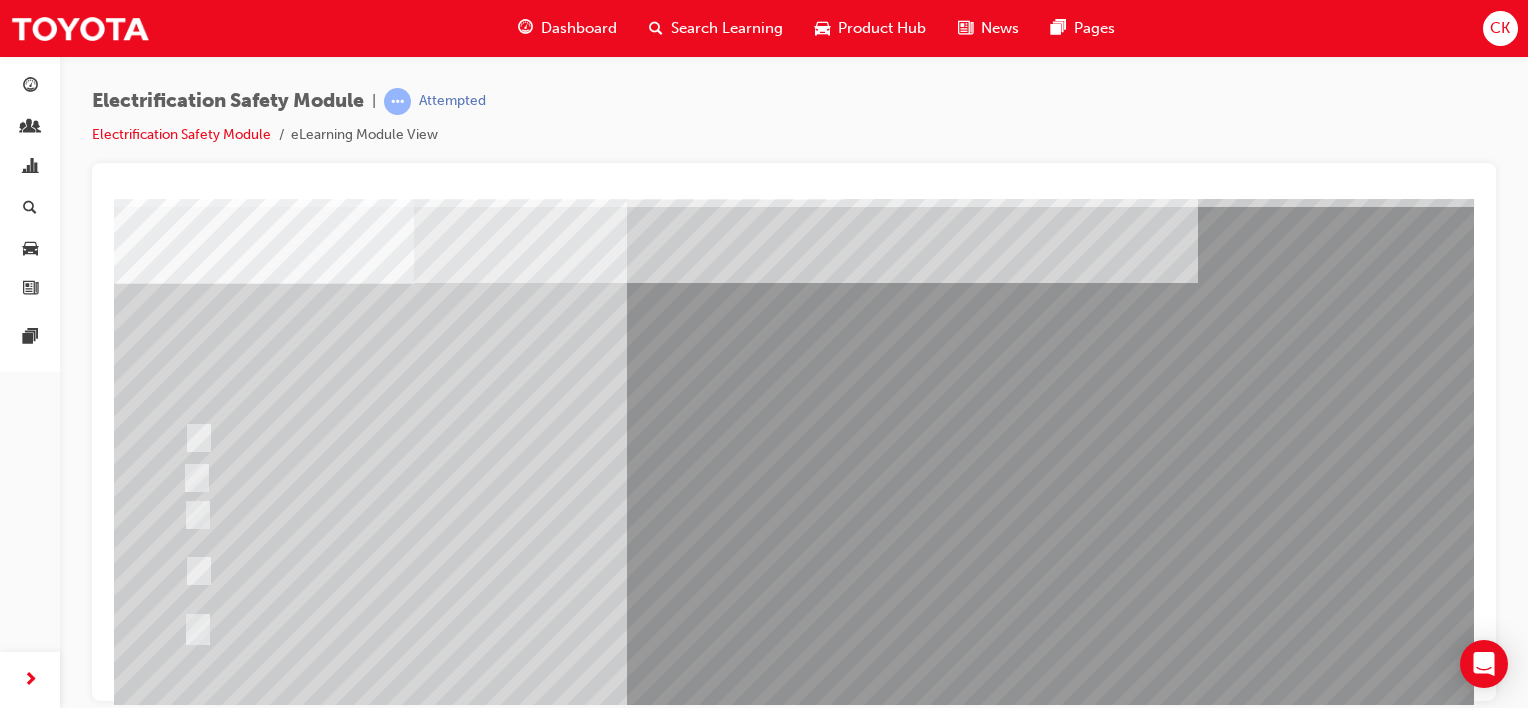 scroll, scrollTop: 100, scrollLeft: 0, axis: vertical 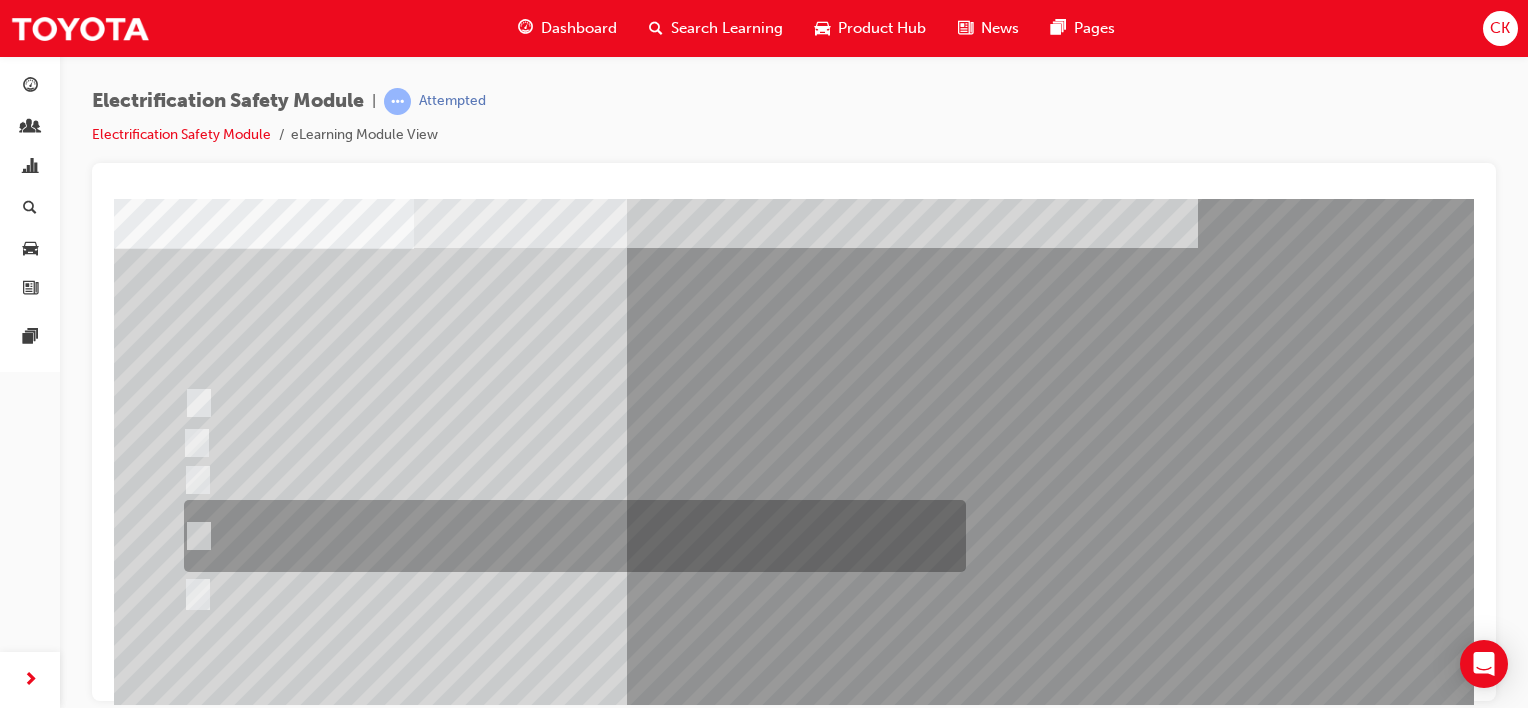 click at bounding box center [195, 536] 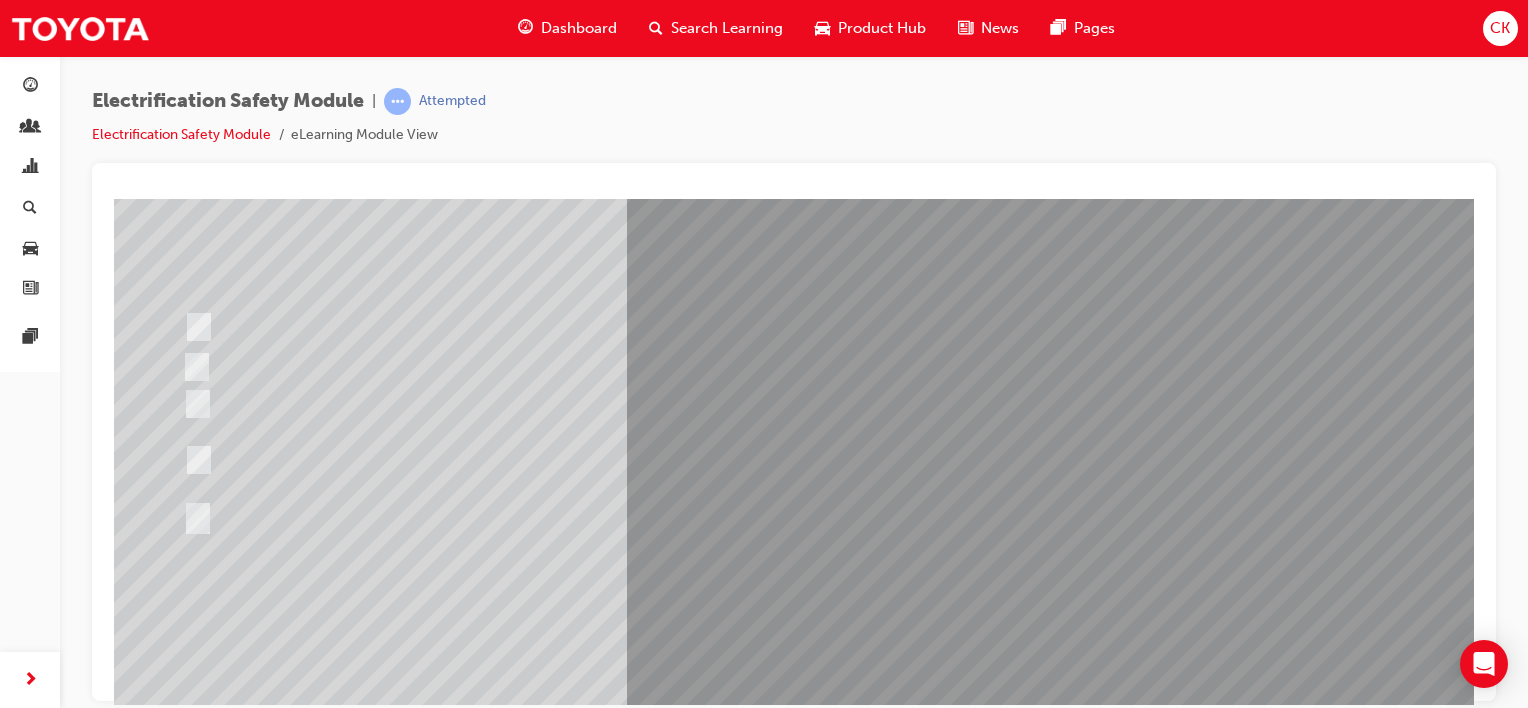 scroll, scrollTop: 259, scrollLeft: 0, axis: vertical 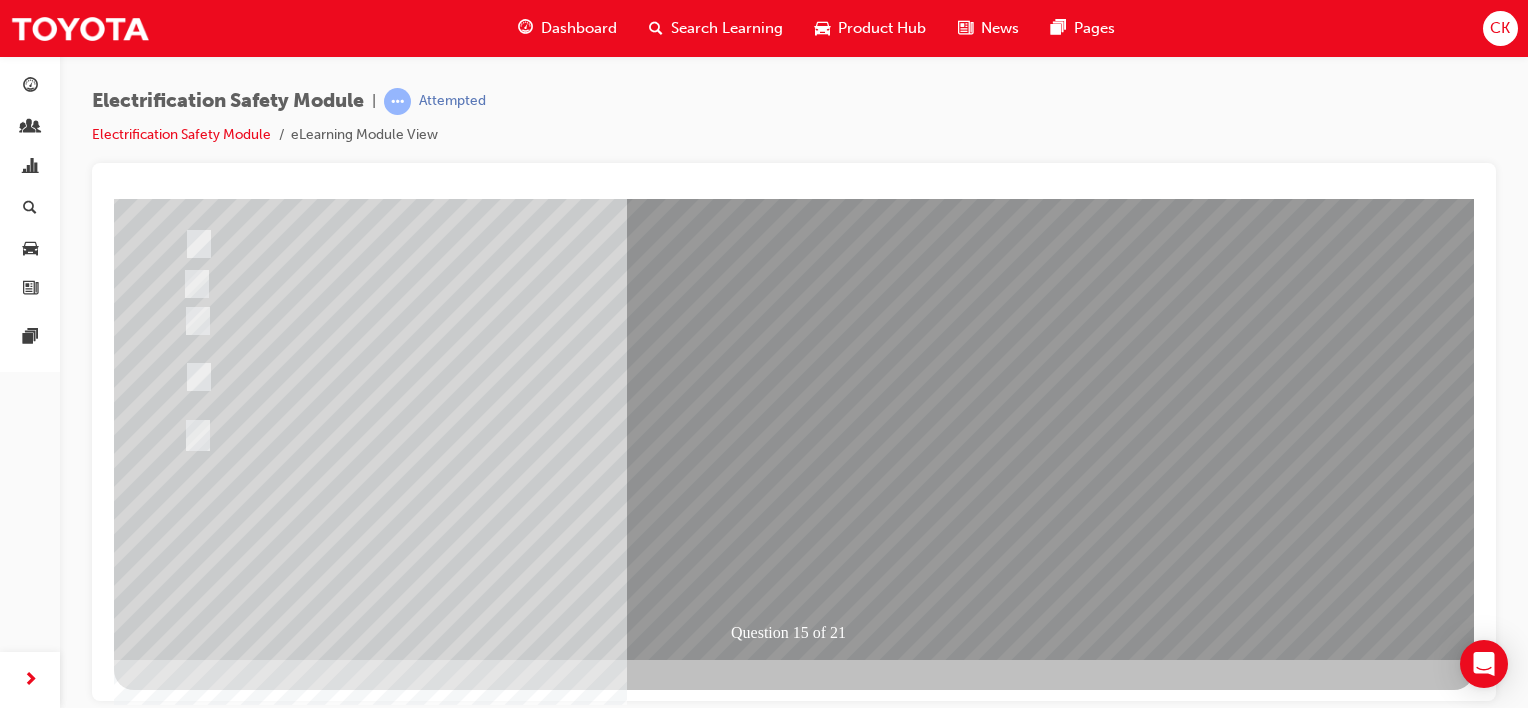click at bounding box center (186, 2755) 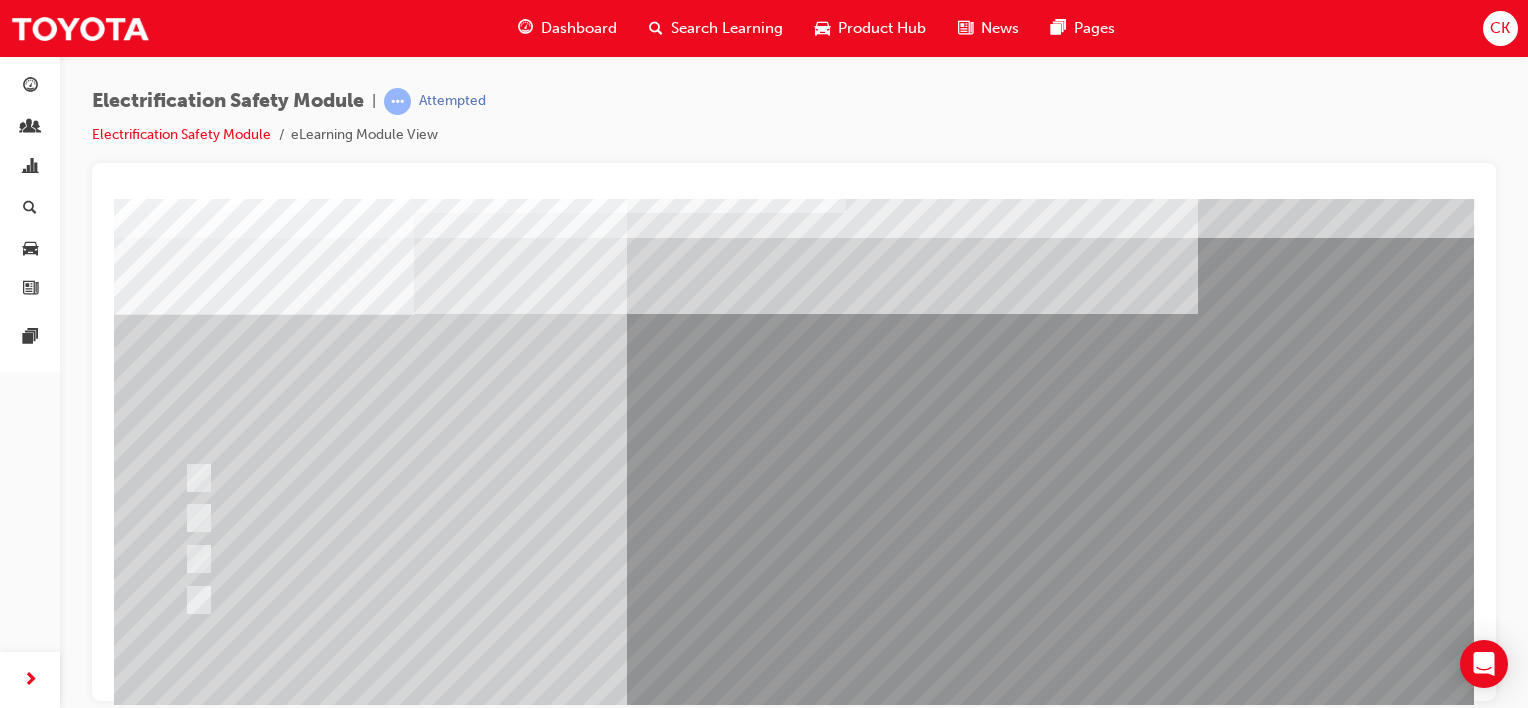scroll, scrollTop: 0, scrollLeft: 0, axis: both 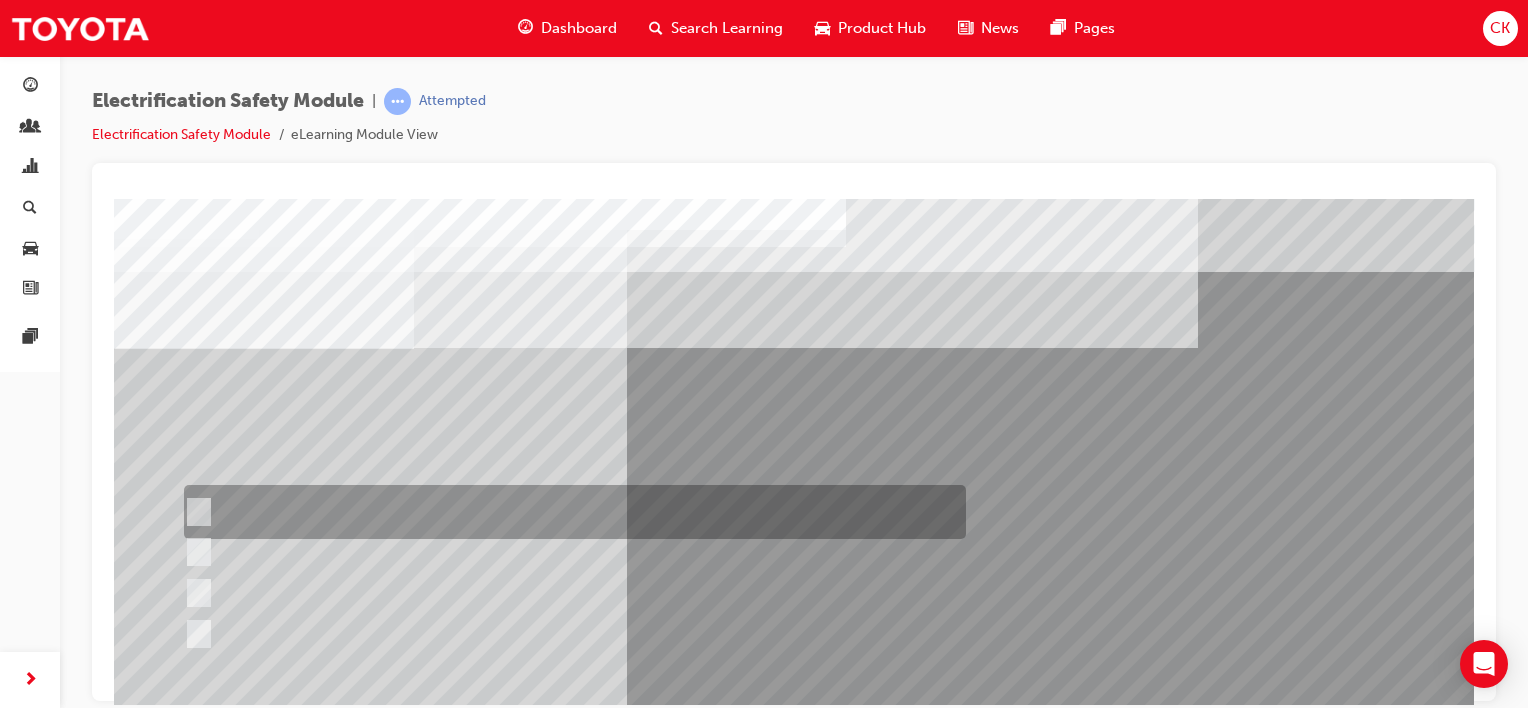 click at bounding box center (195, 512) 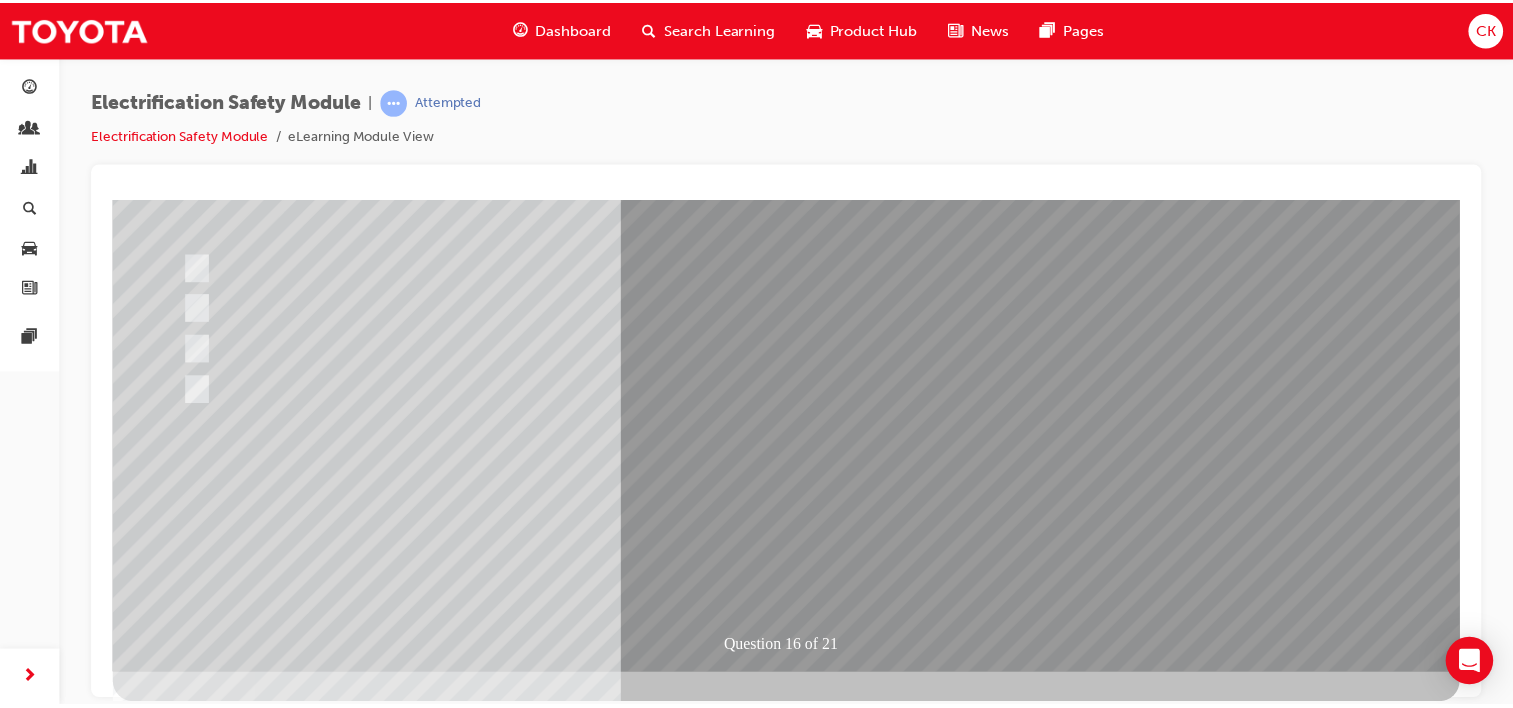 scroll, scrollTop: 259, scrollLeft: 0, axis: vertical 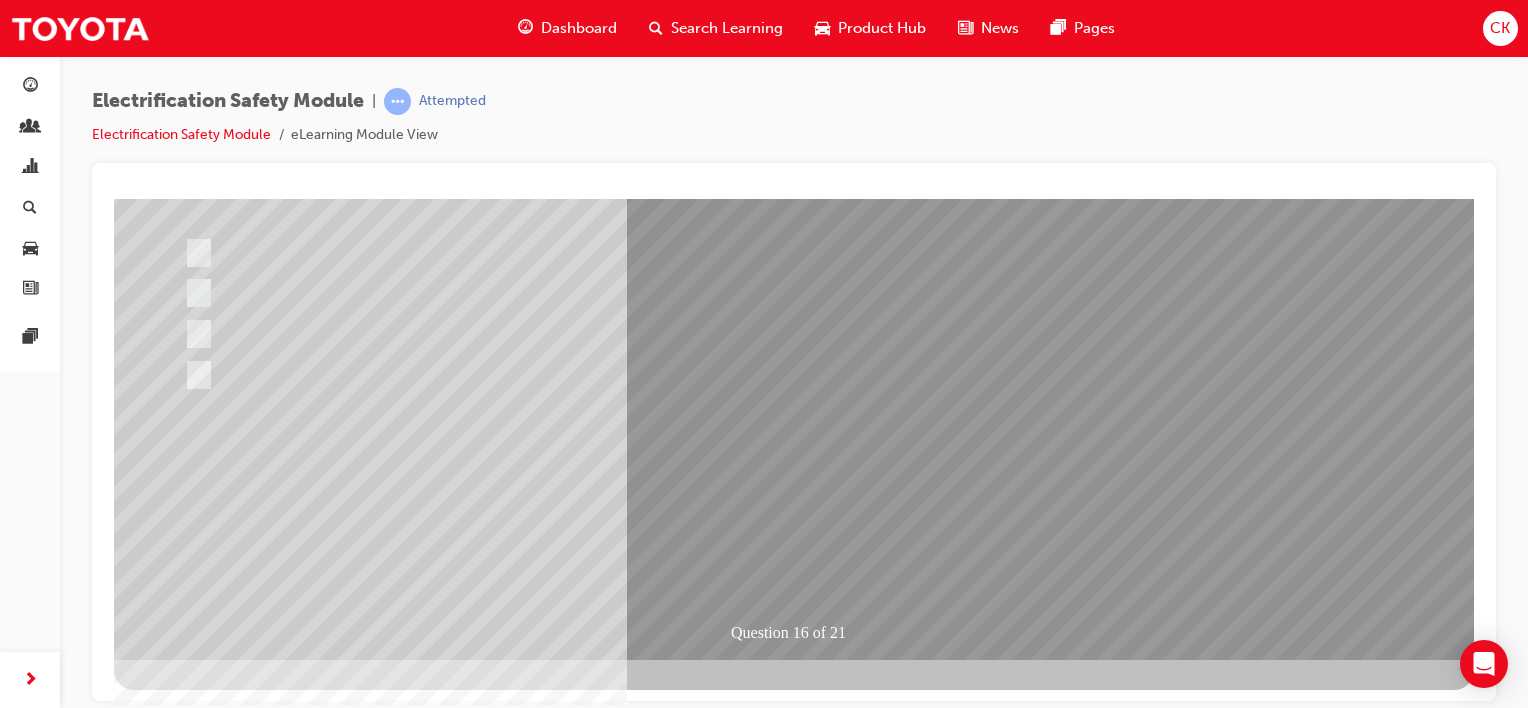 click at bounding box center [186, 2728] 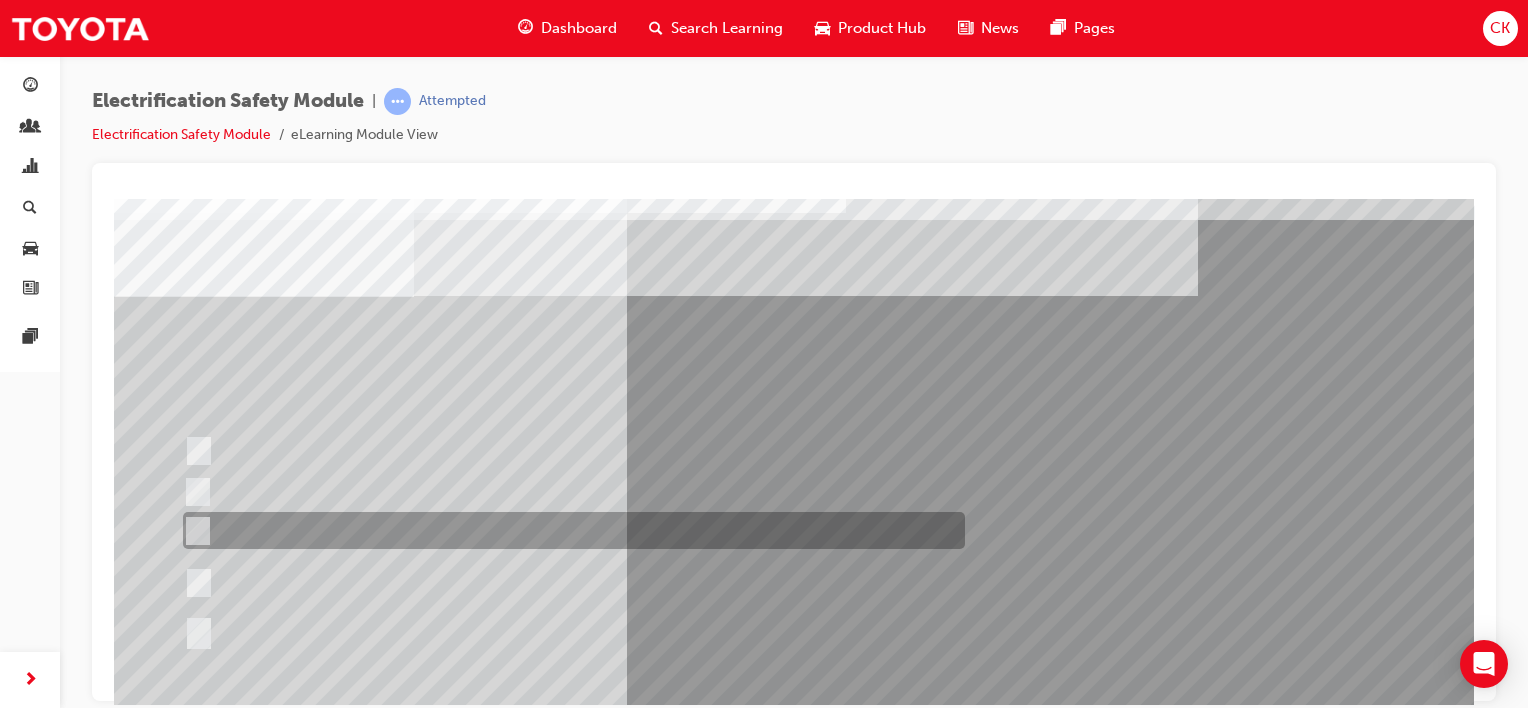 scroll, scrollTop: 100, scrollLeft: 0, axis: vertical 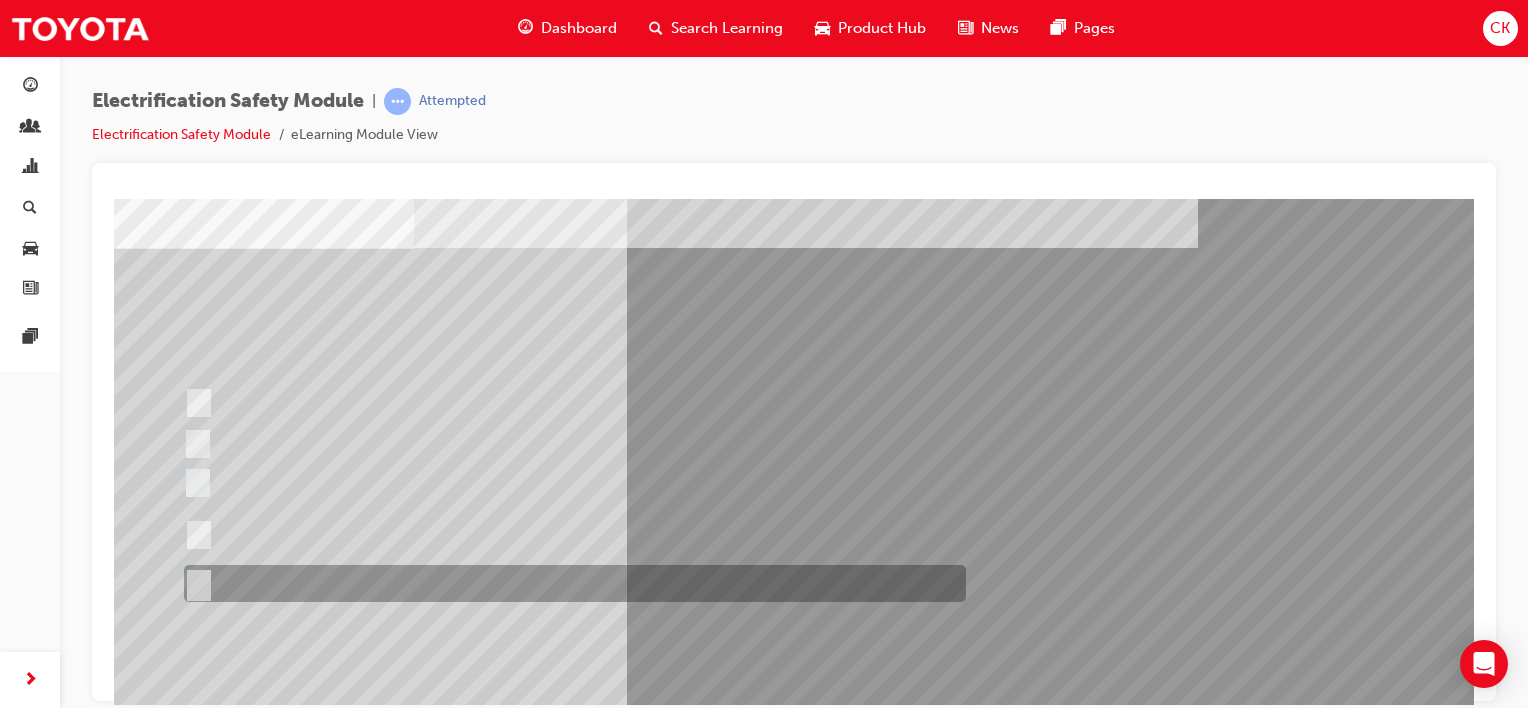 click at bounding box center (195, 584) 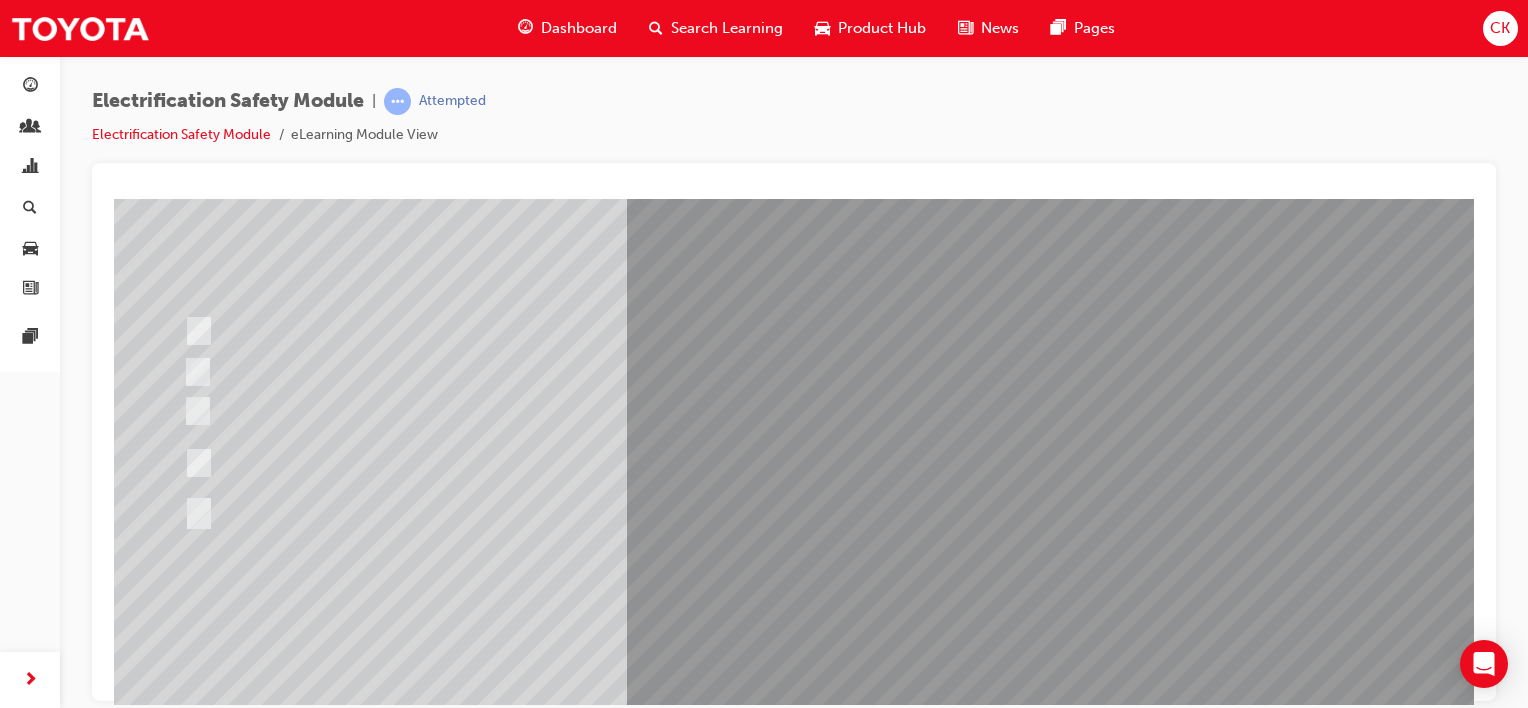 scroll, scrollTop: 259, scrollLeft: 0, axis: vertical 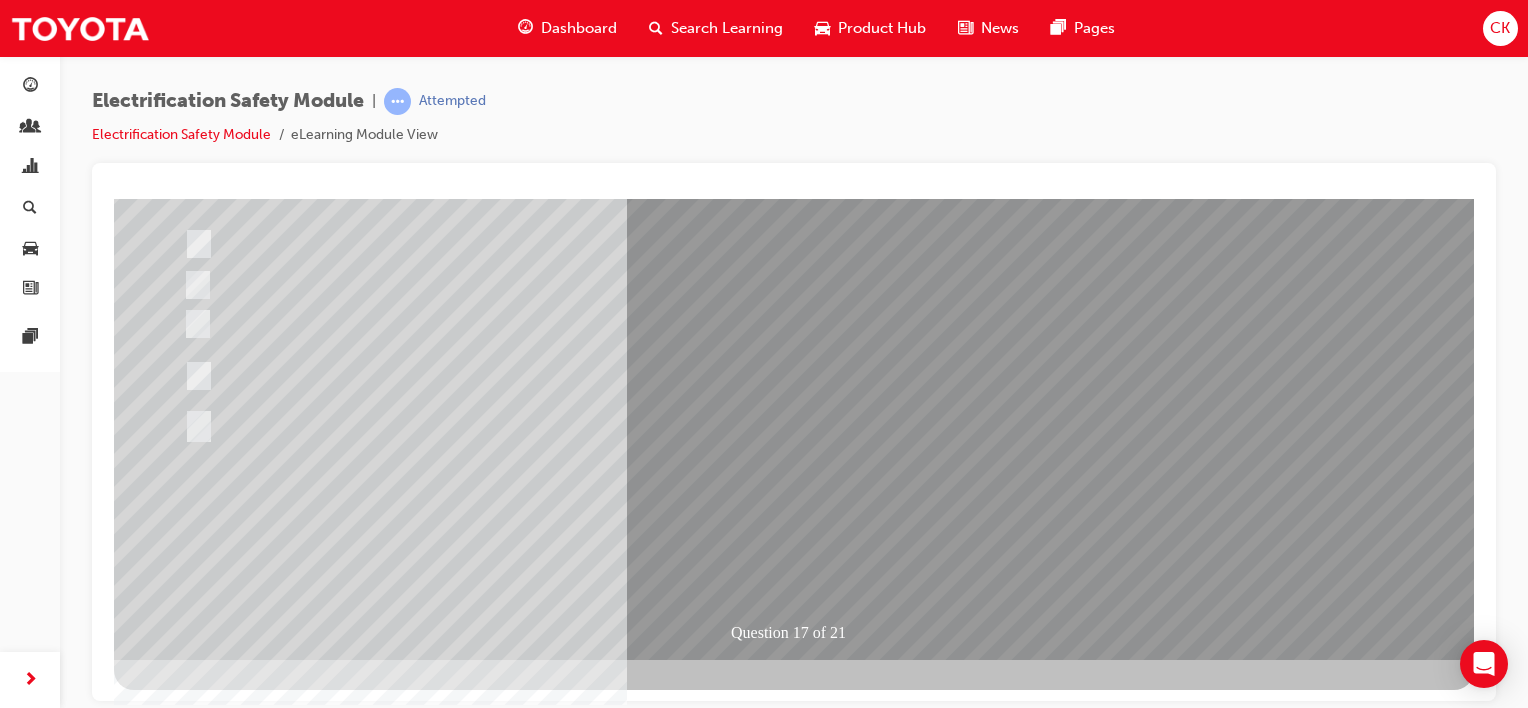 click at bounding box center (186, 2755) 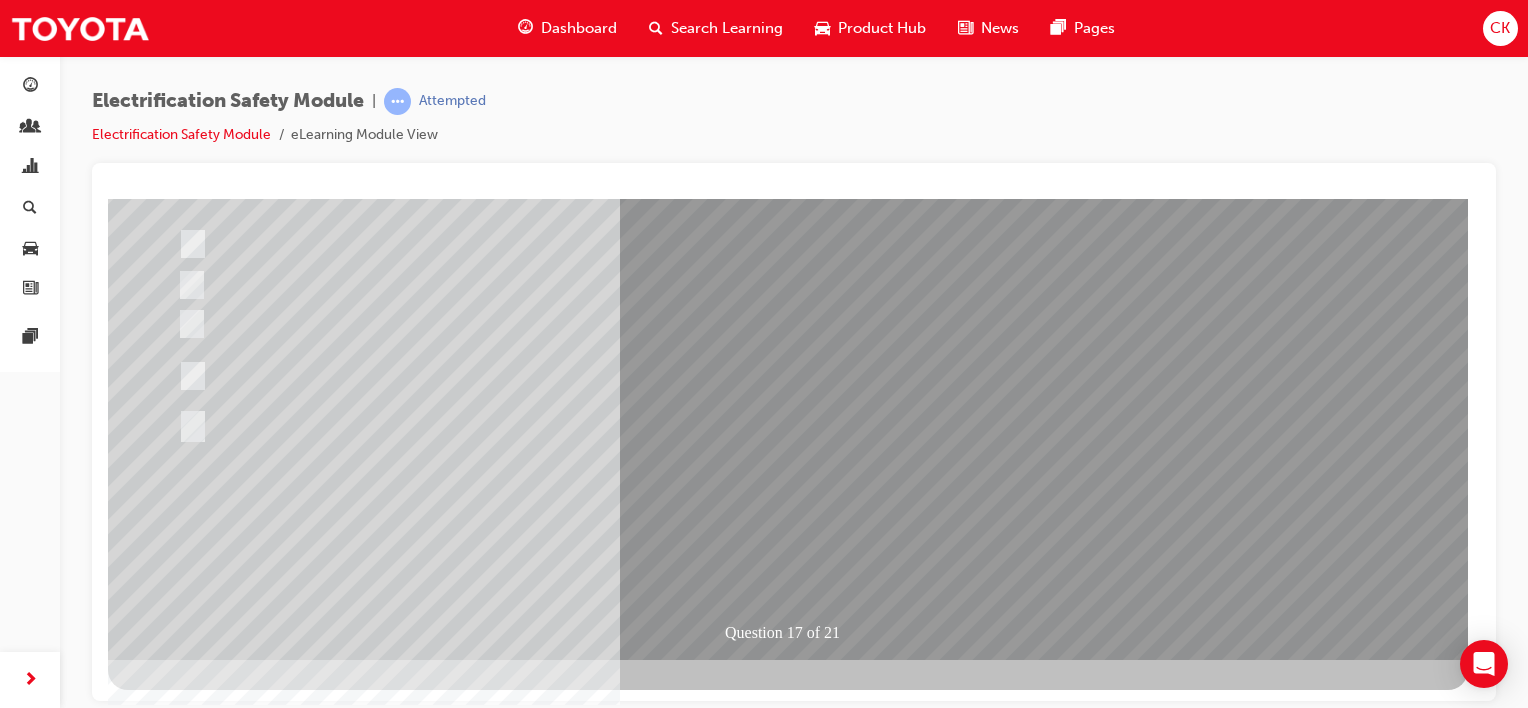scroll, scrollTop: 0, scrollLeft: 0, axis: both 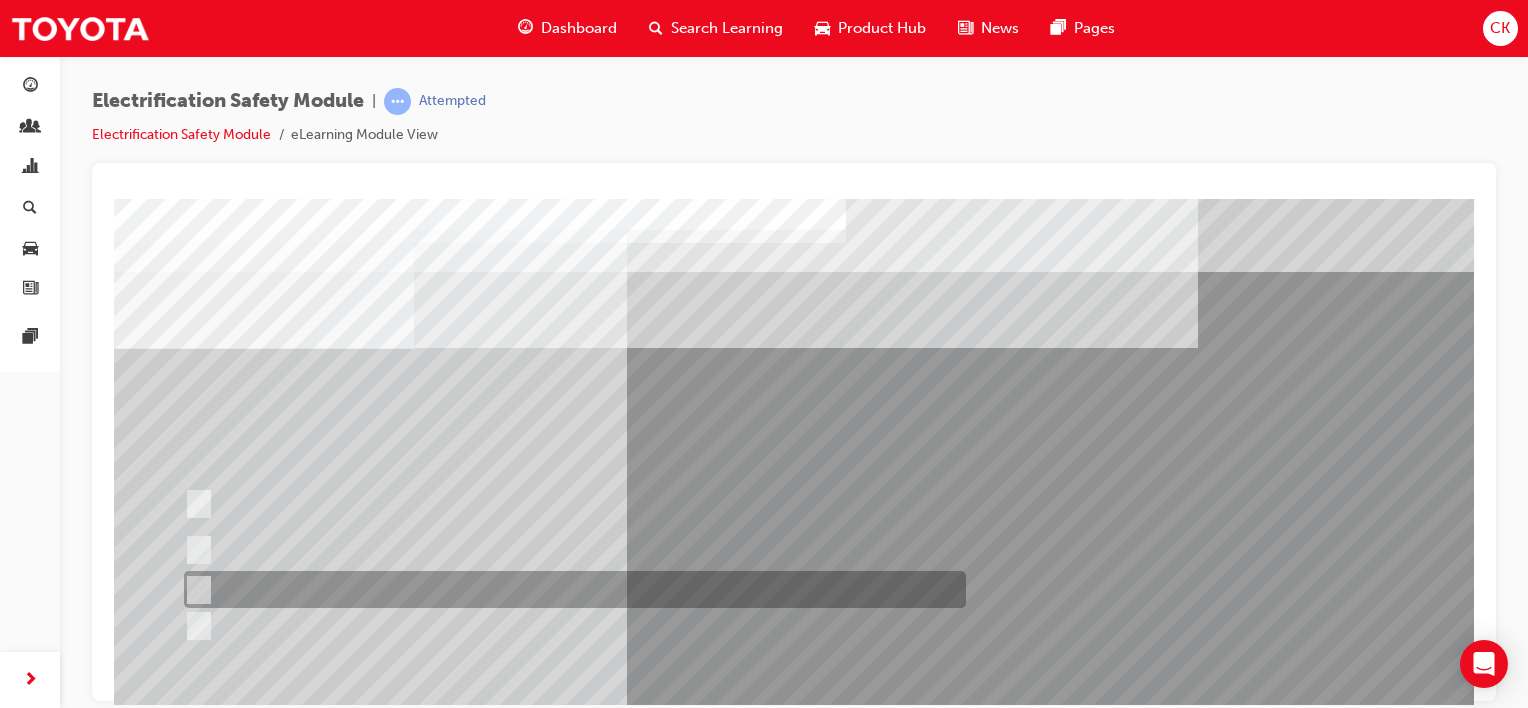 click at bounding box center (195, 590) 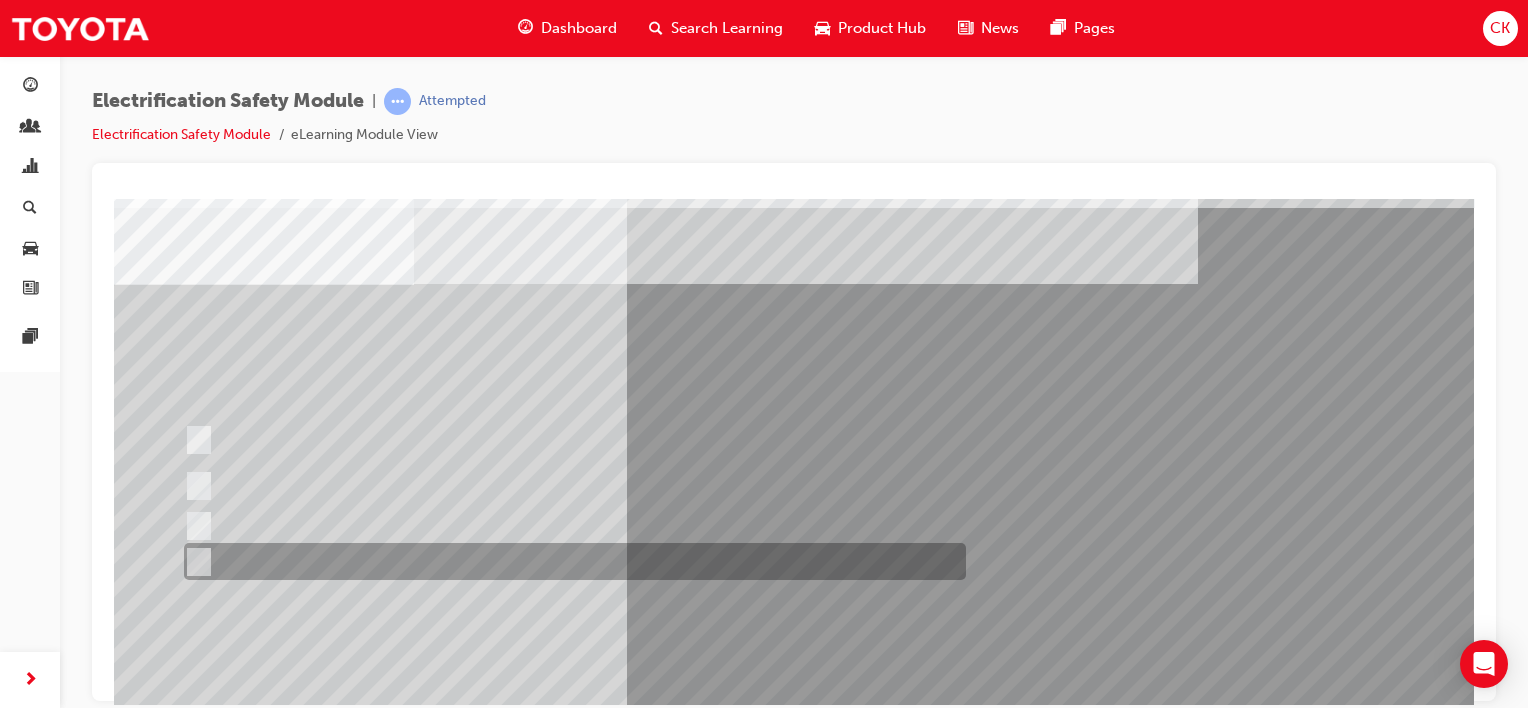 scroll, scrollTop: 200, scrollLeft: 0, axis: vertical 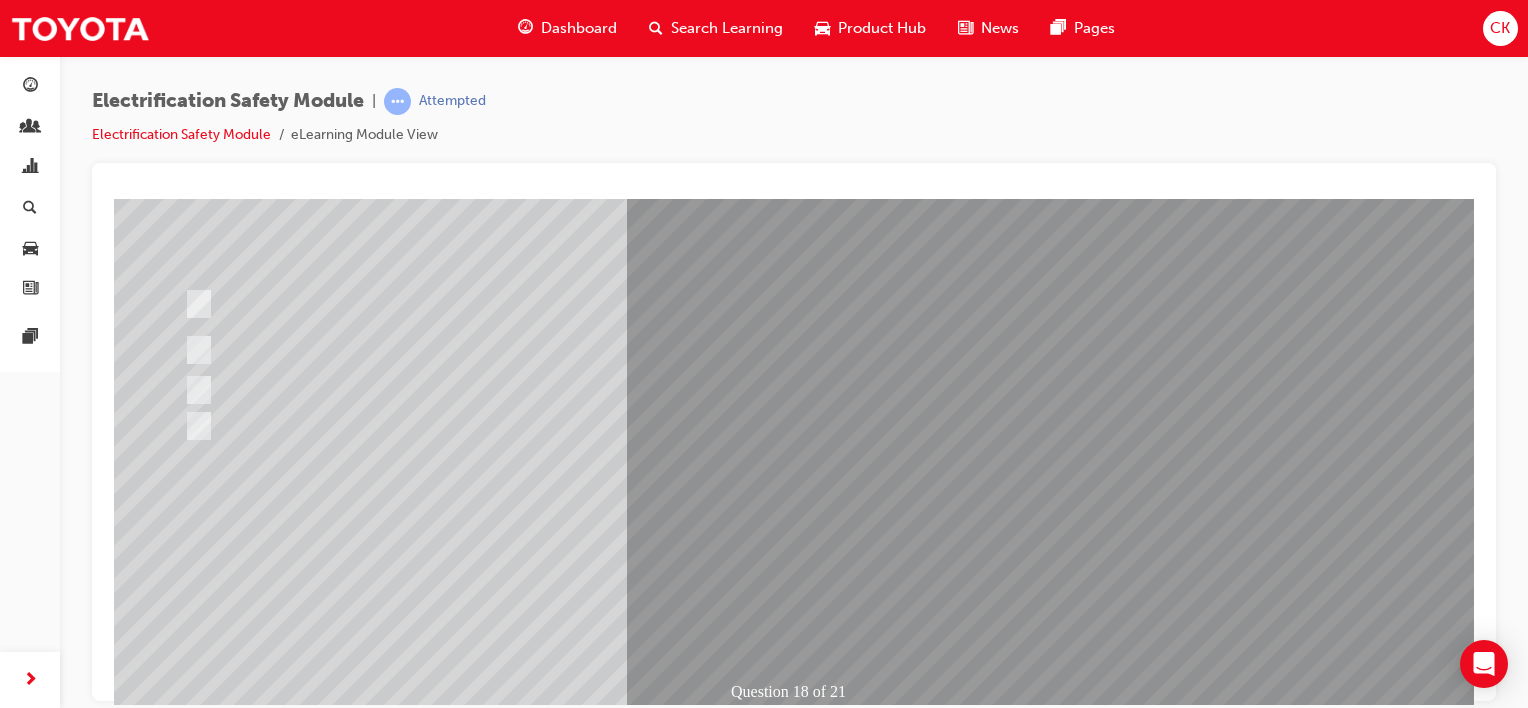 click at bounding box center (186, 2787) 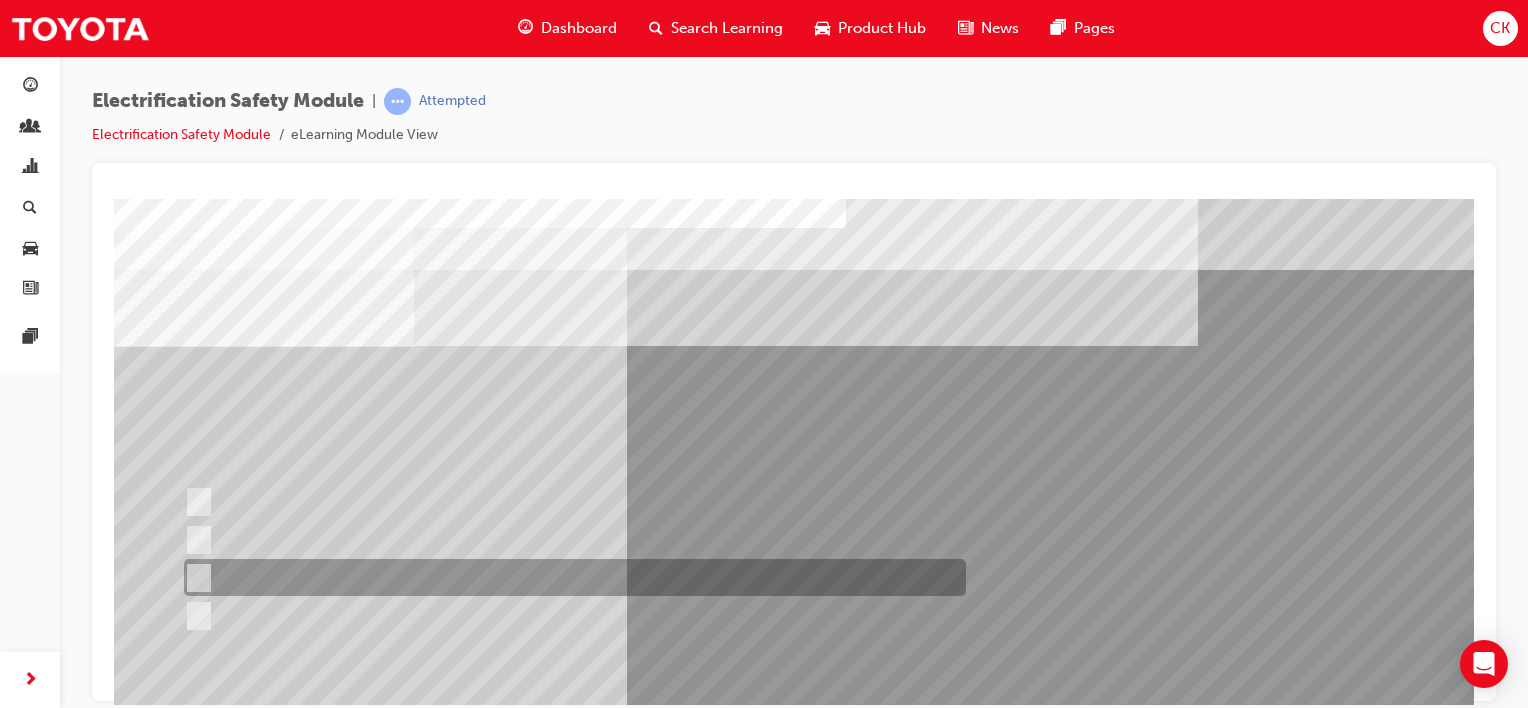 scroll, scrollTop: 0, scrollLeft: 0, axis: both 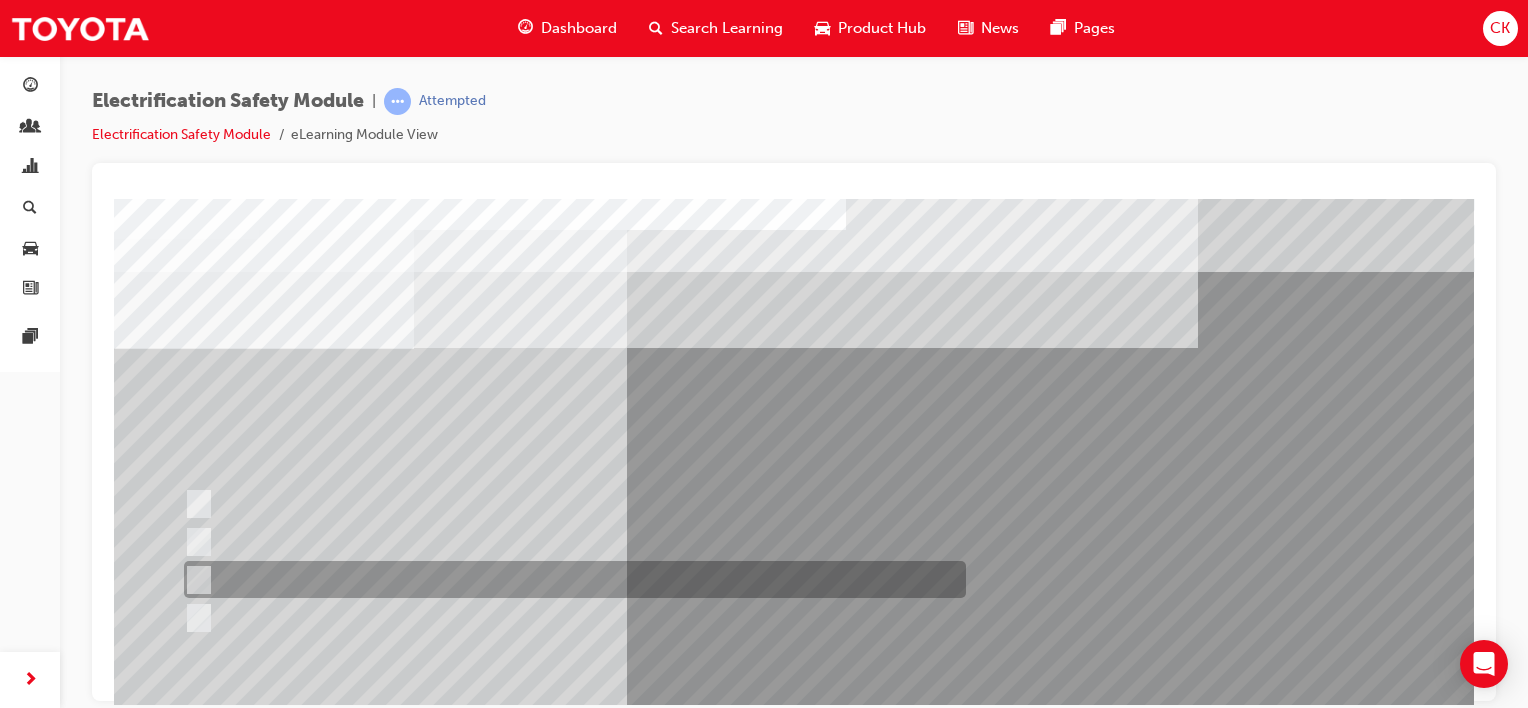 drag, startPoint x: 200, startPoint y: 570, endPoint x: 301, endPoint y: 568, distance: 101.0198 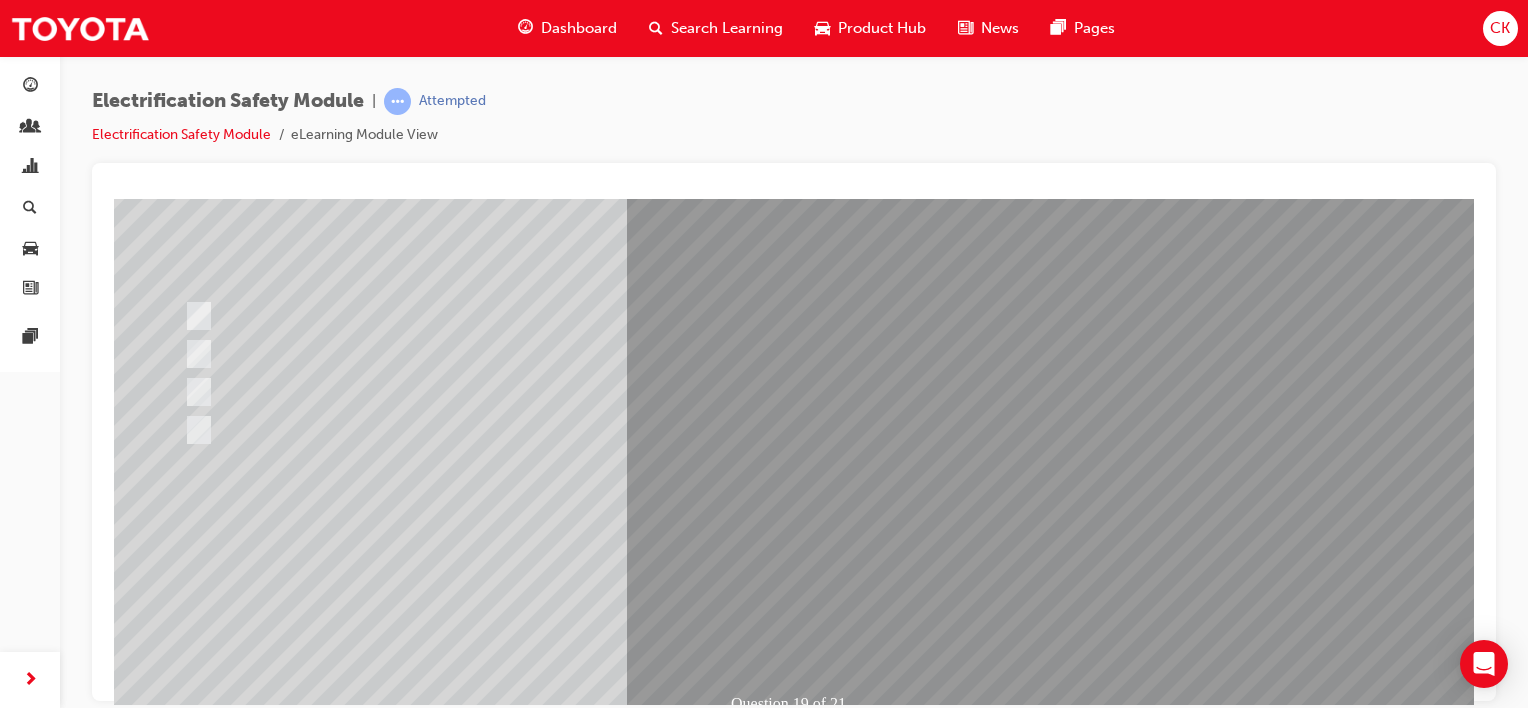 scroll, scrollTop: 200, scrollLeft: 0, axis: vertical 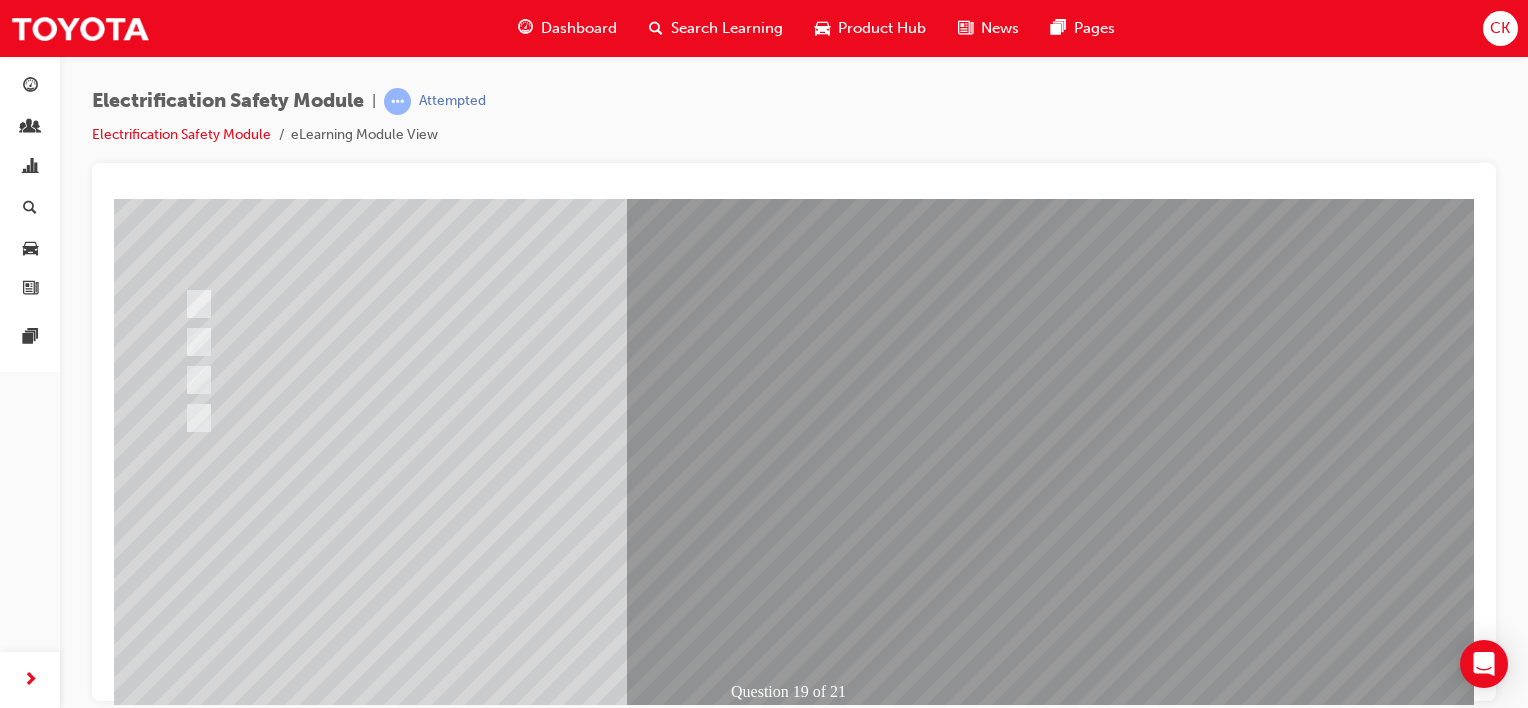 click at bounding box center (186, 2787) 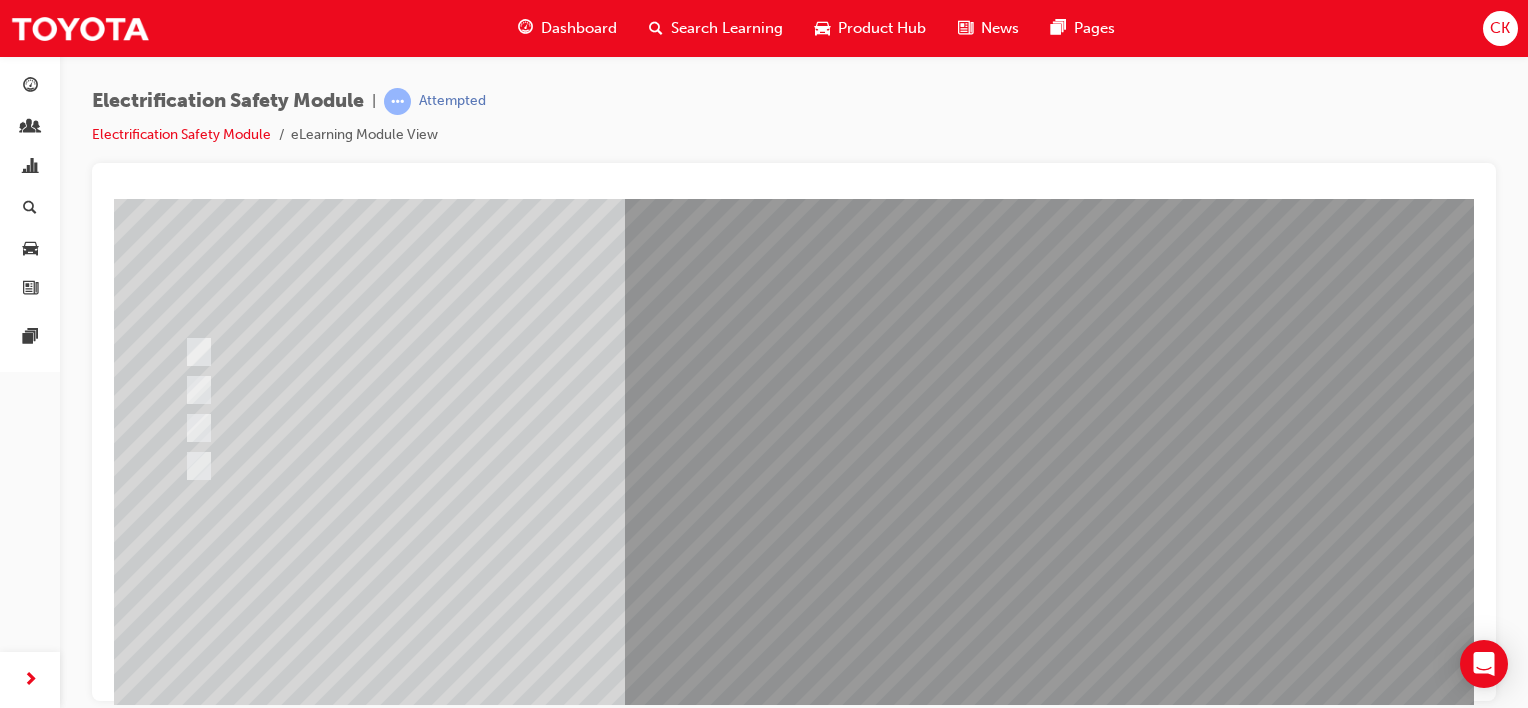 scroll, scrollTop: 200, scrollLeft: 0, axis: vertical 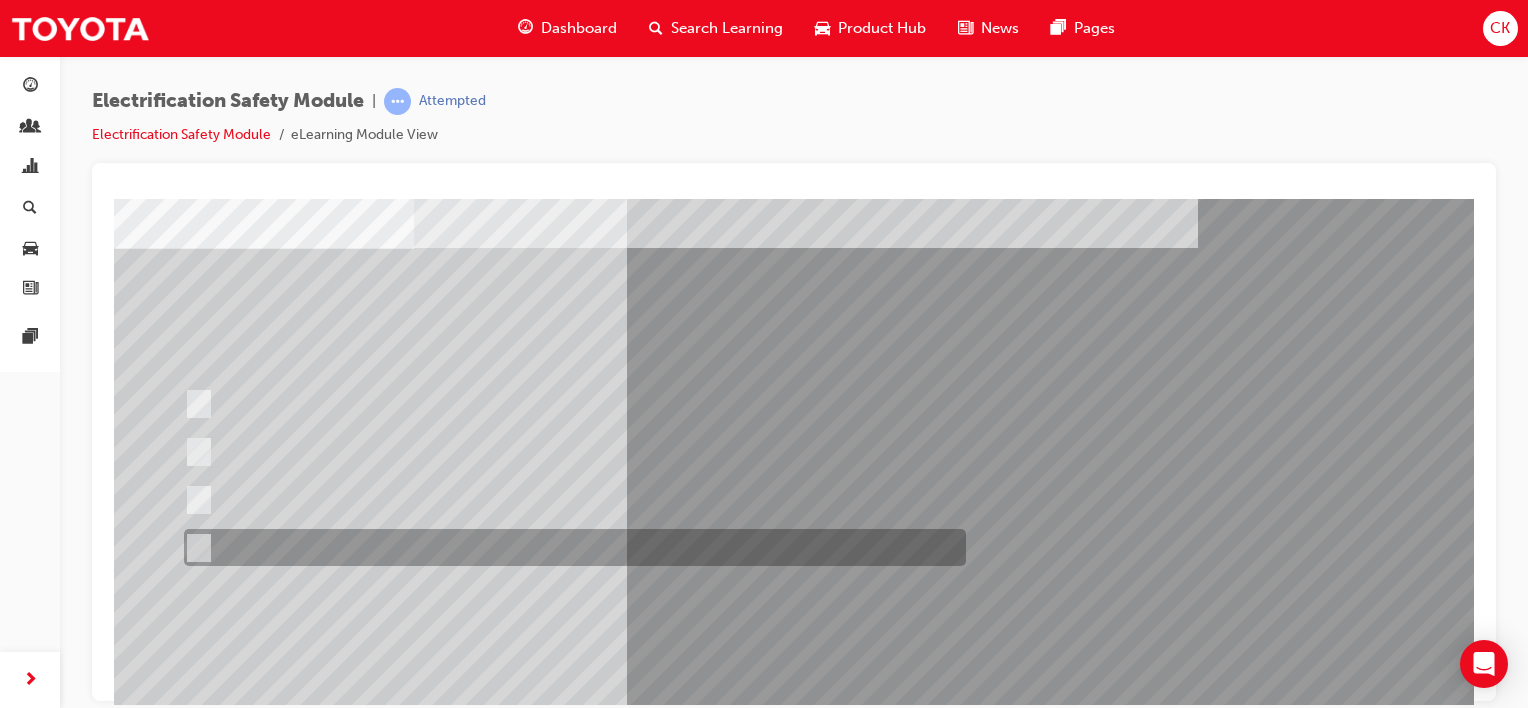 click at bounding box center [195, 548] 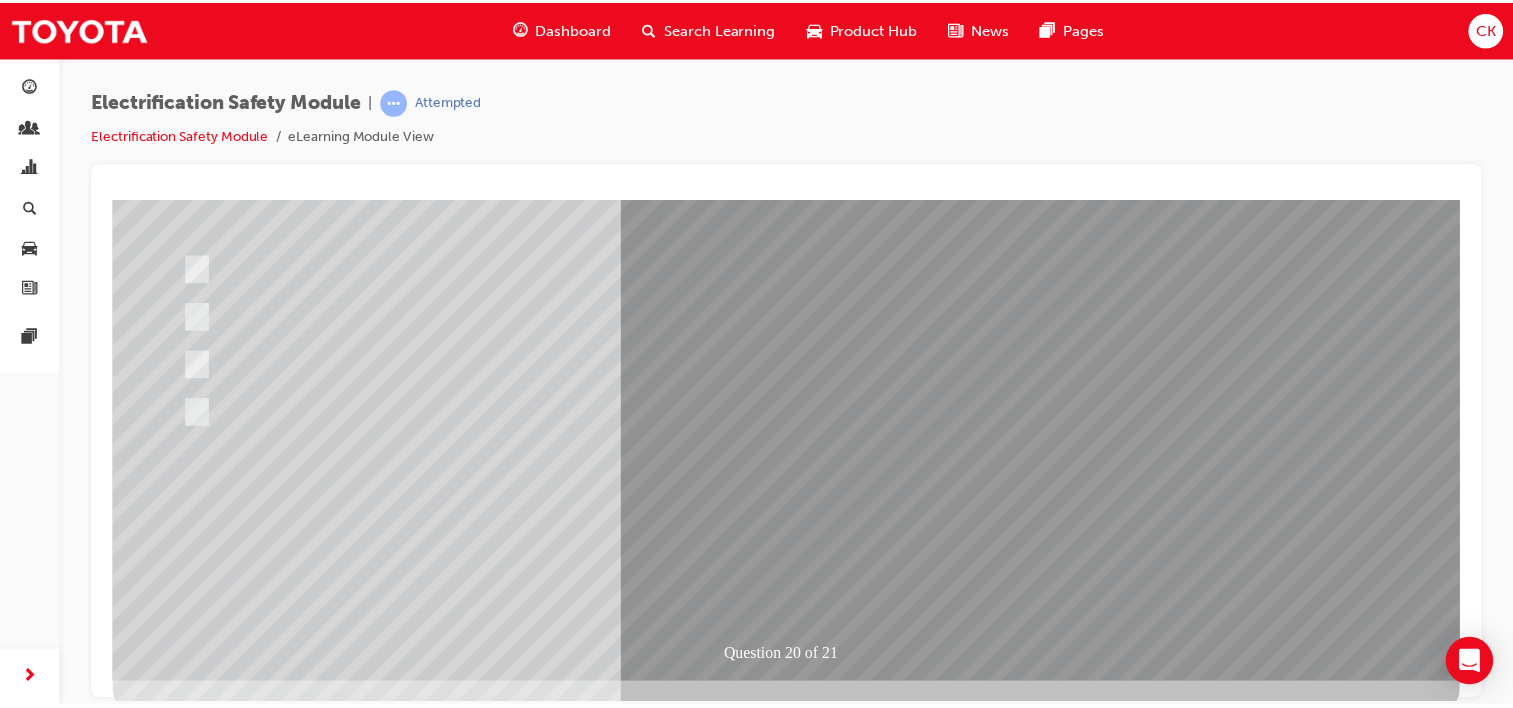 scroll, scrollTop: 259, scrollLeft: 0, axis: vertical 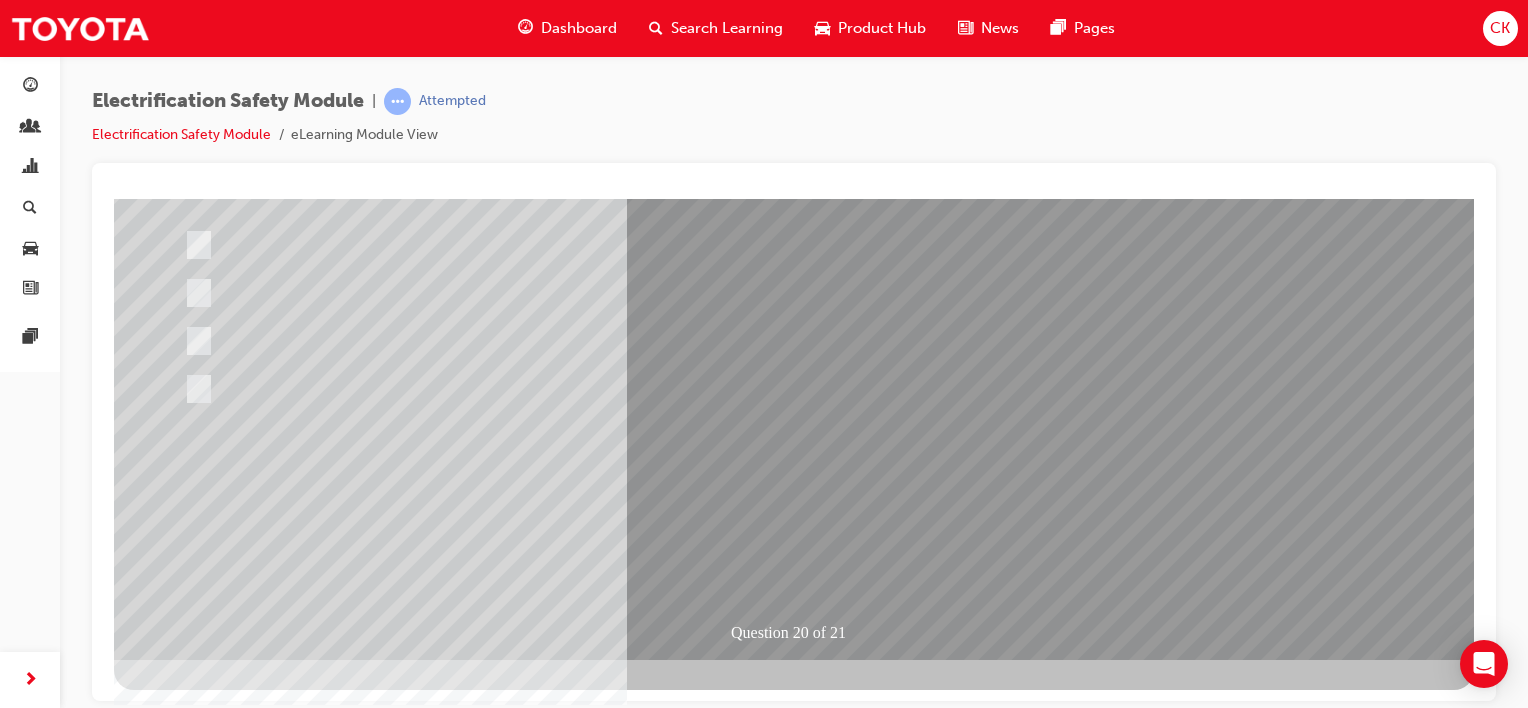 click at bounding box center [186, 2728] 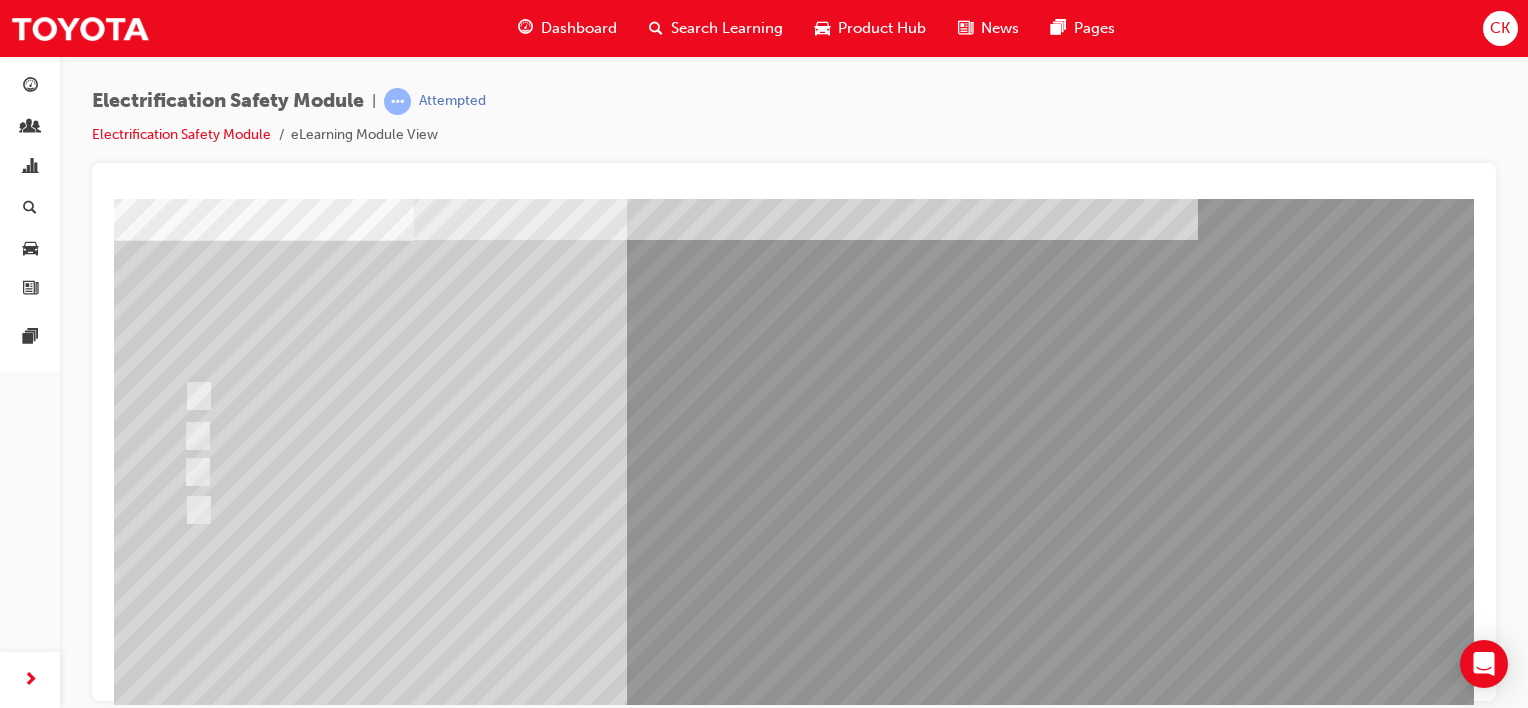 scroll, scrollTop: 59, scrollLeft: 0, axis: vertical 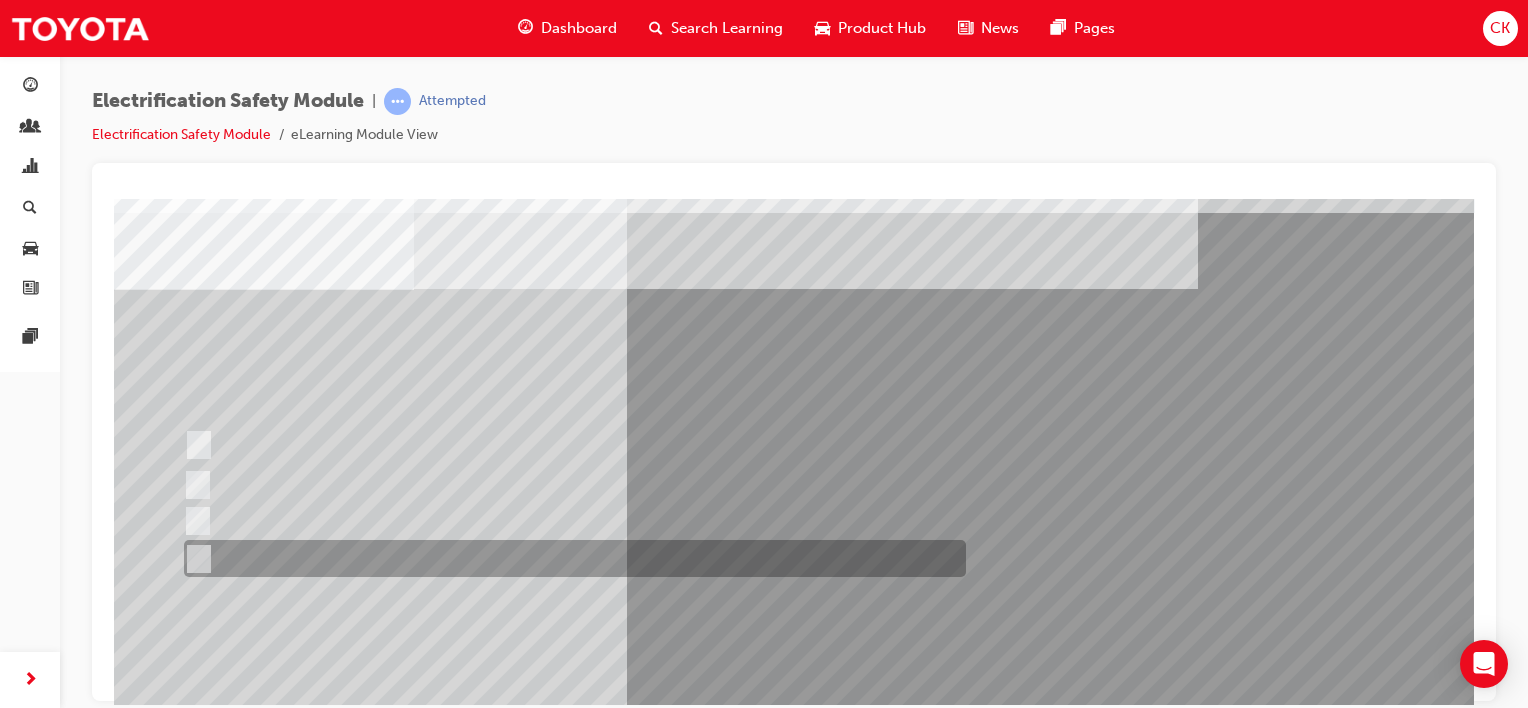 click at bounding box center [195, 559] 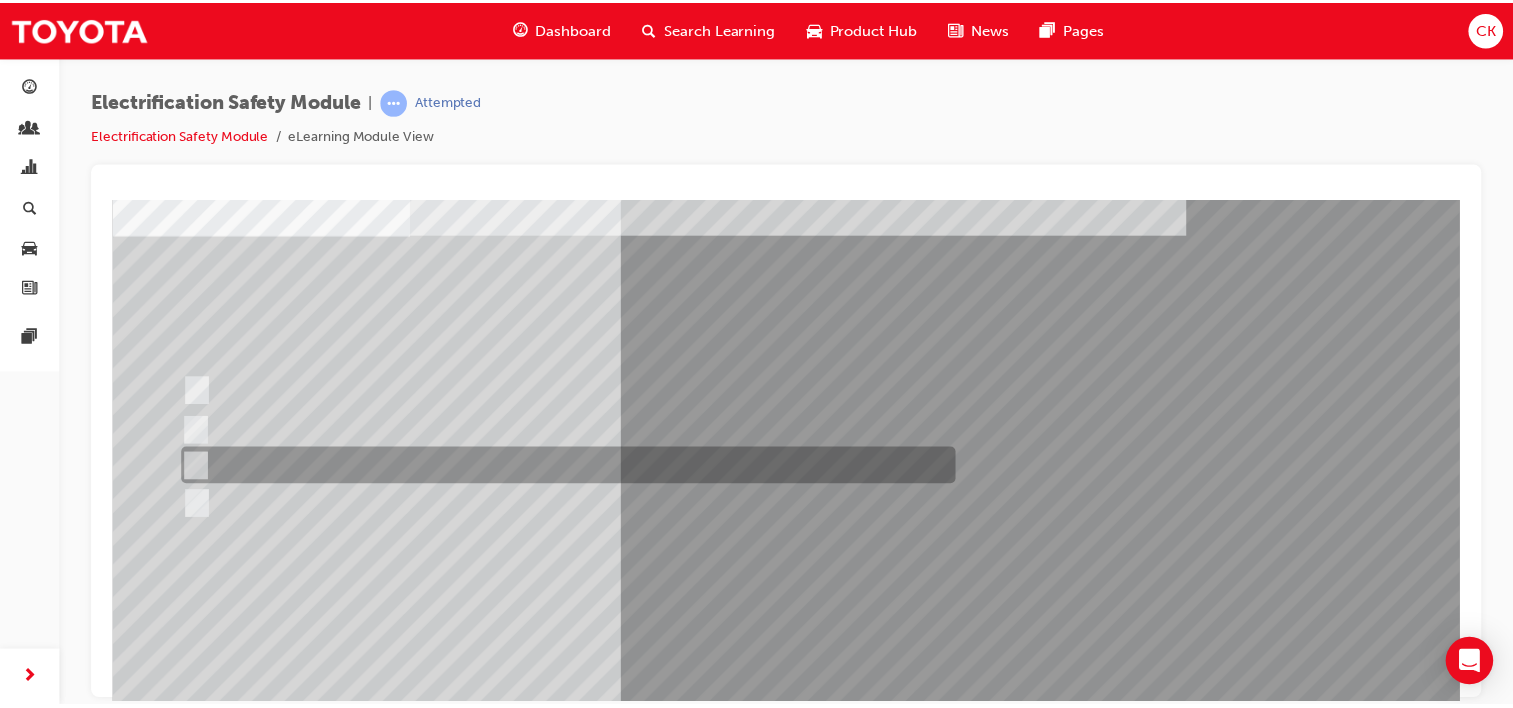 scroll, scrollTop: 259, scrollLeft: 0, axis: vertical 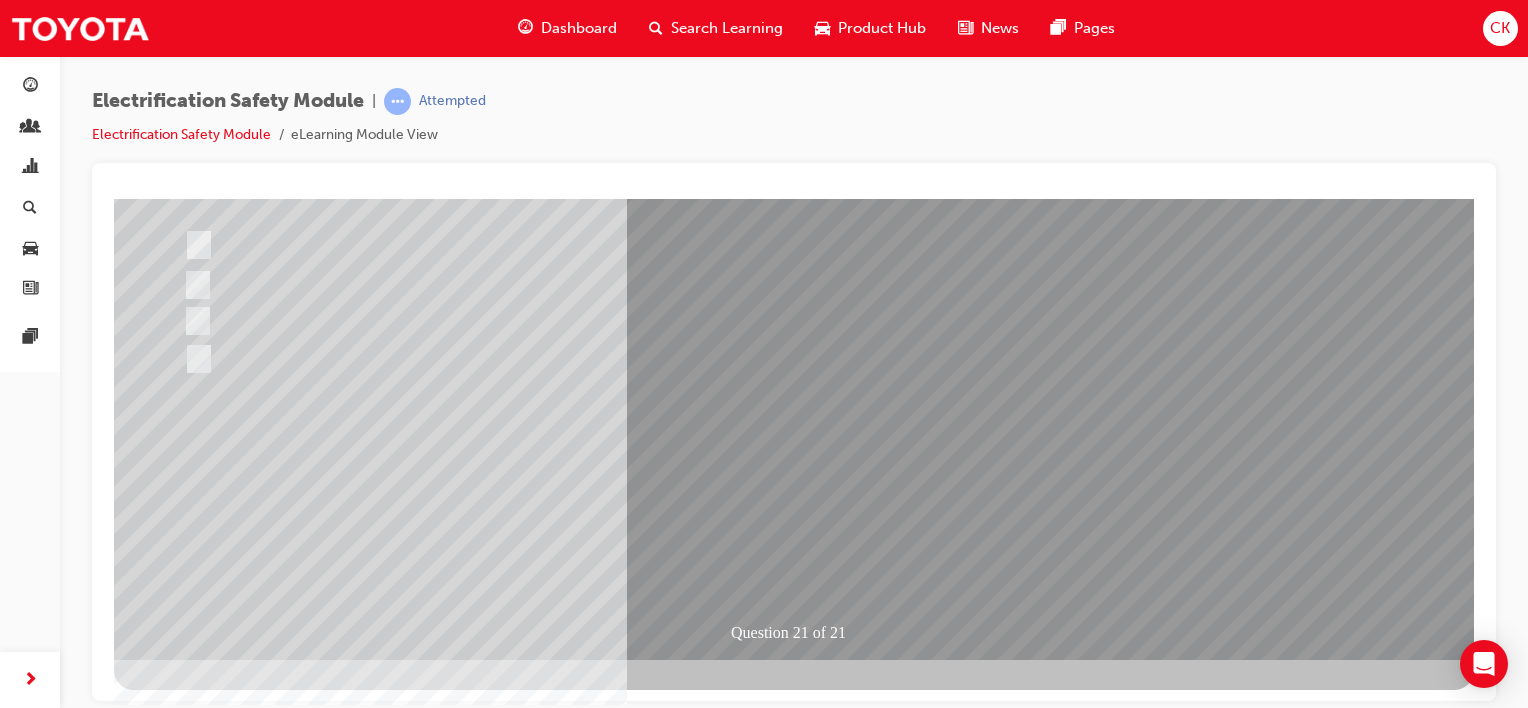 click at bounding box center [186, 2728] 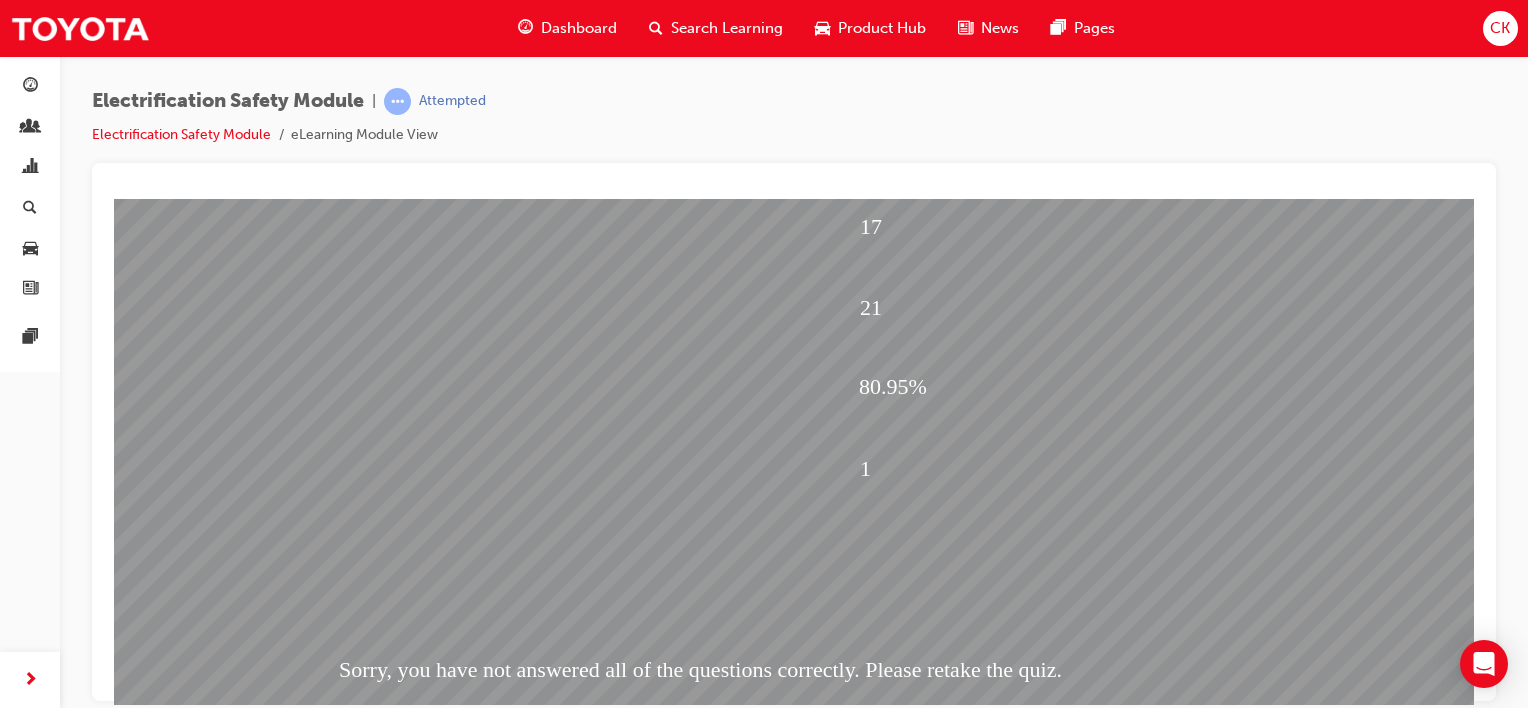 scroll, scrollTop: 159, scrollLeft: 0, axis: vertical 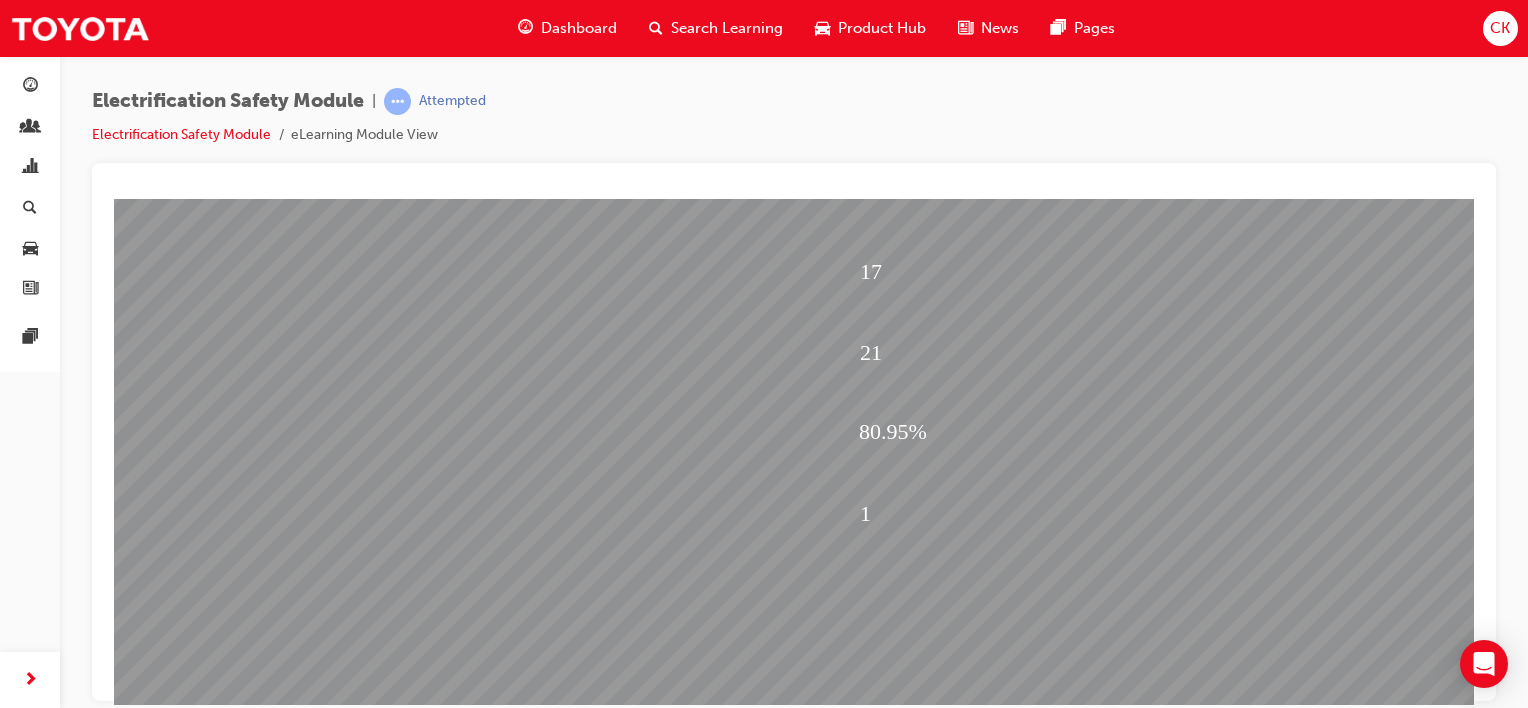 click at bounding box center [186, 1854] 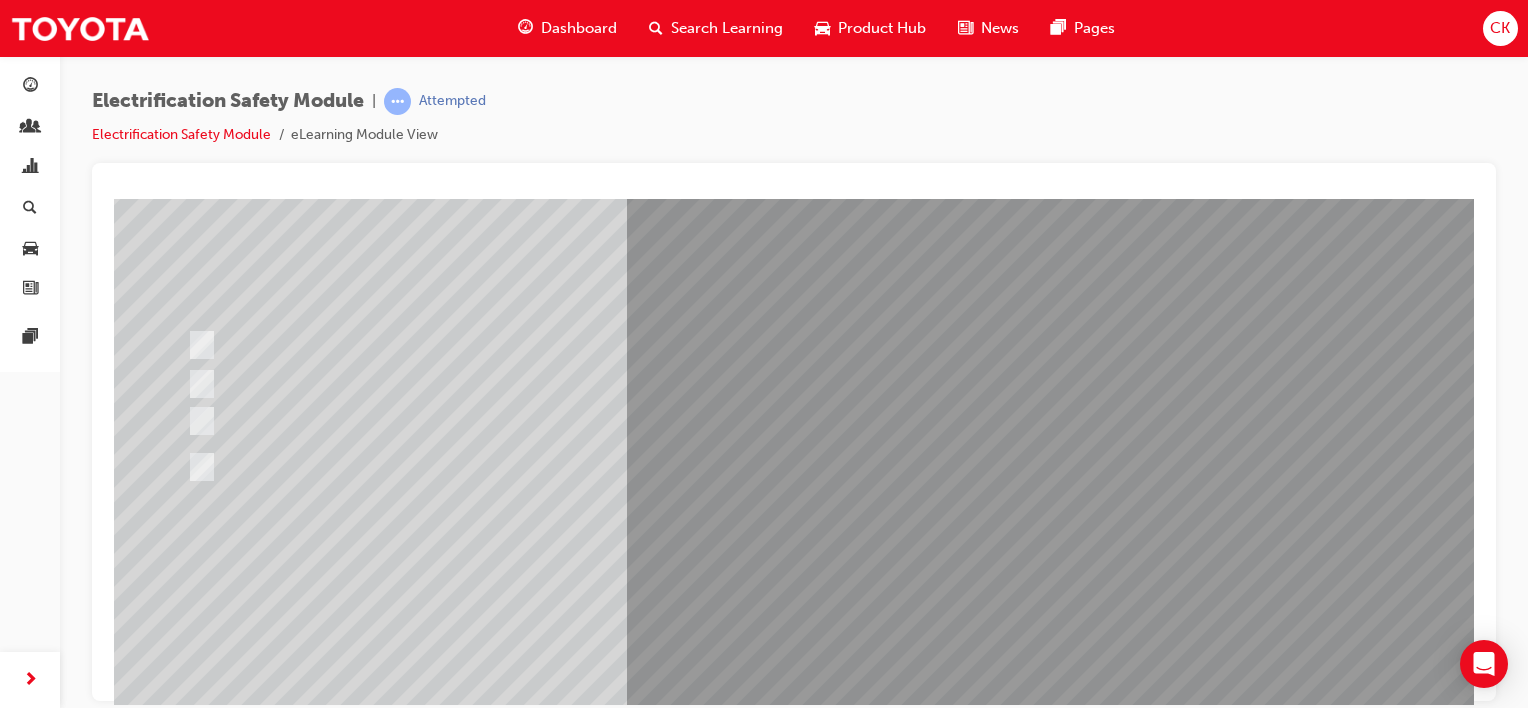 scroll, scrollTop: 0, scrollLeft: 0, axis: both 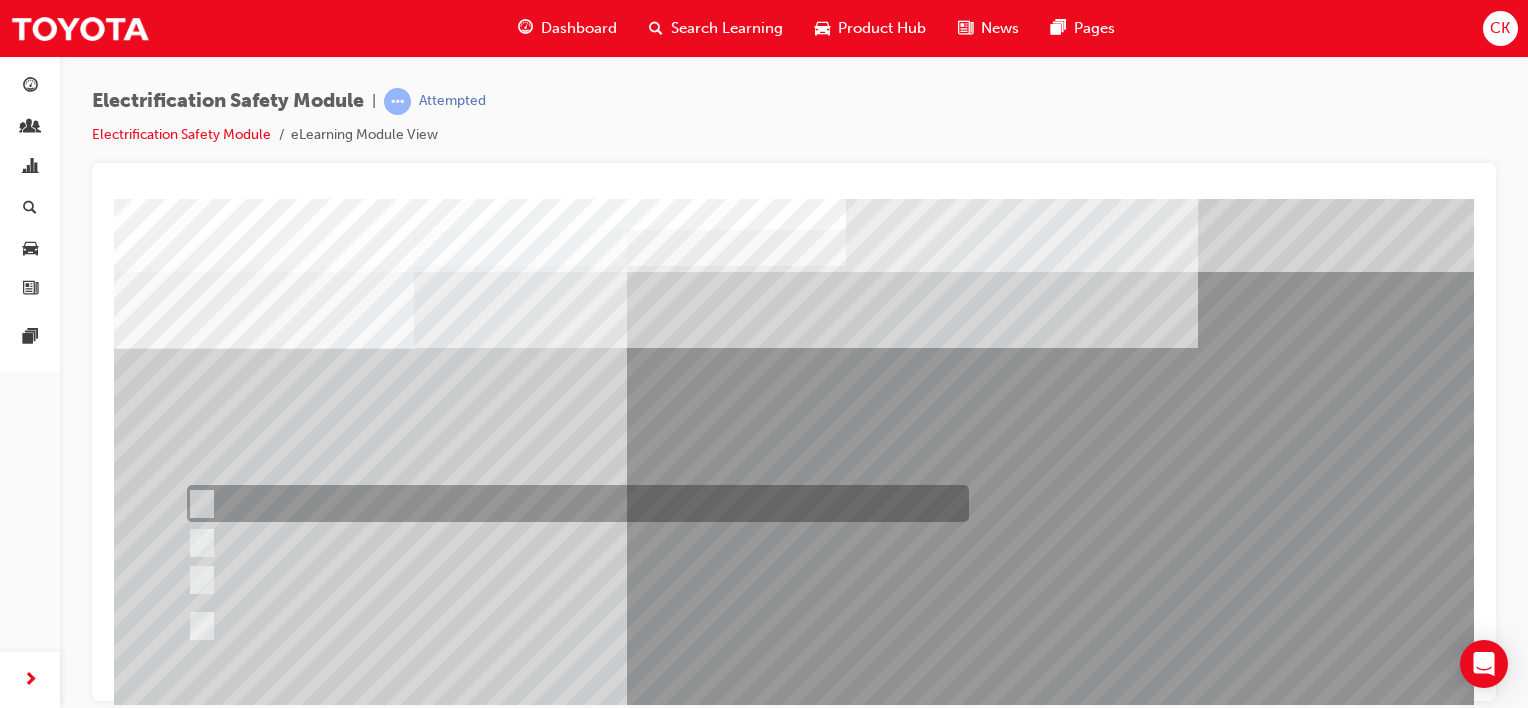 click at bounding box center [198, 504] 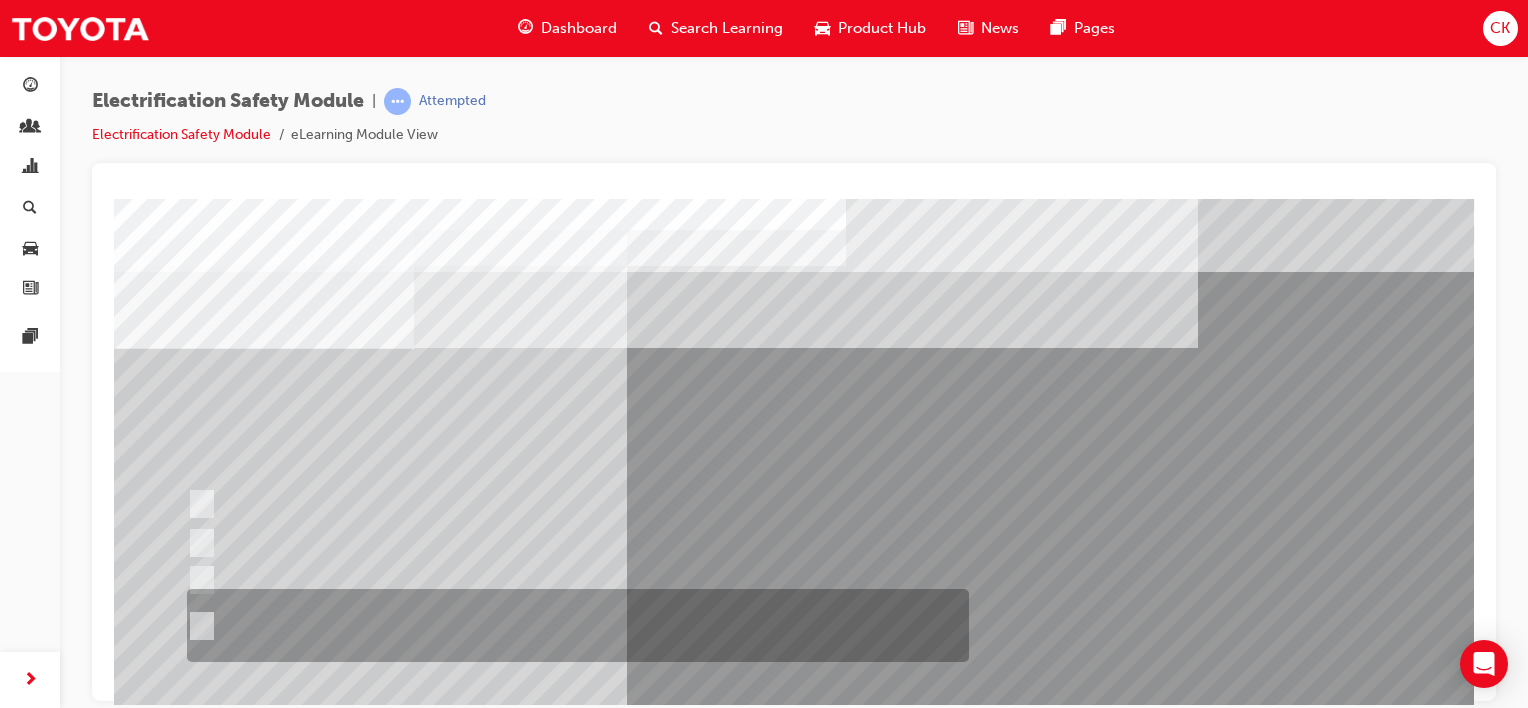 click at bounding box center [198, 626] 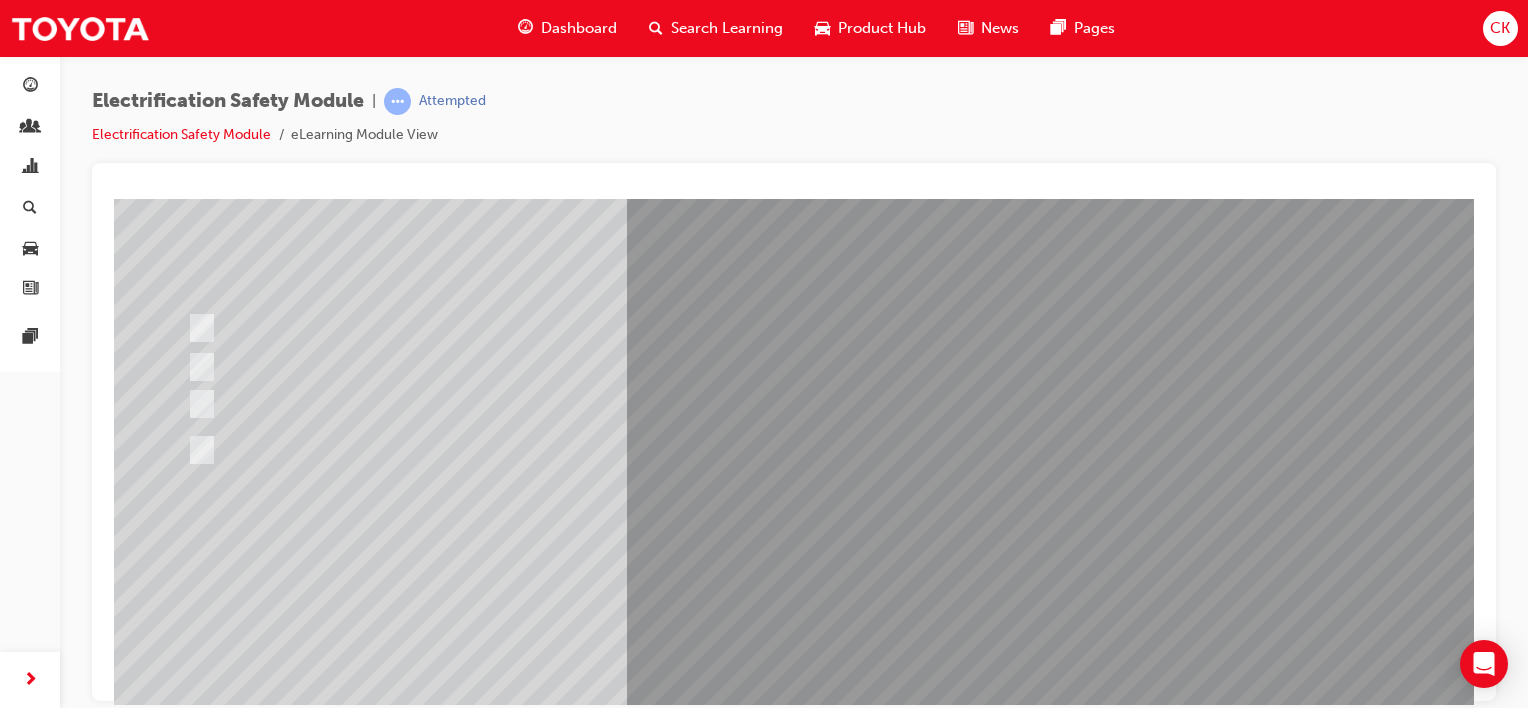scroll, scrollTop: 200, scrollLeft: 0, axis: vertical 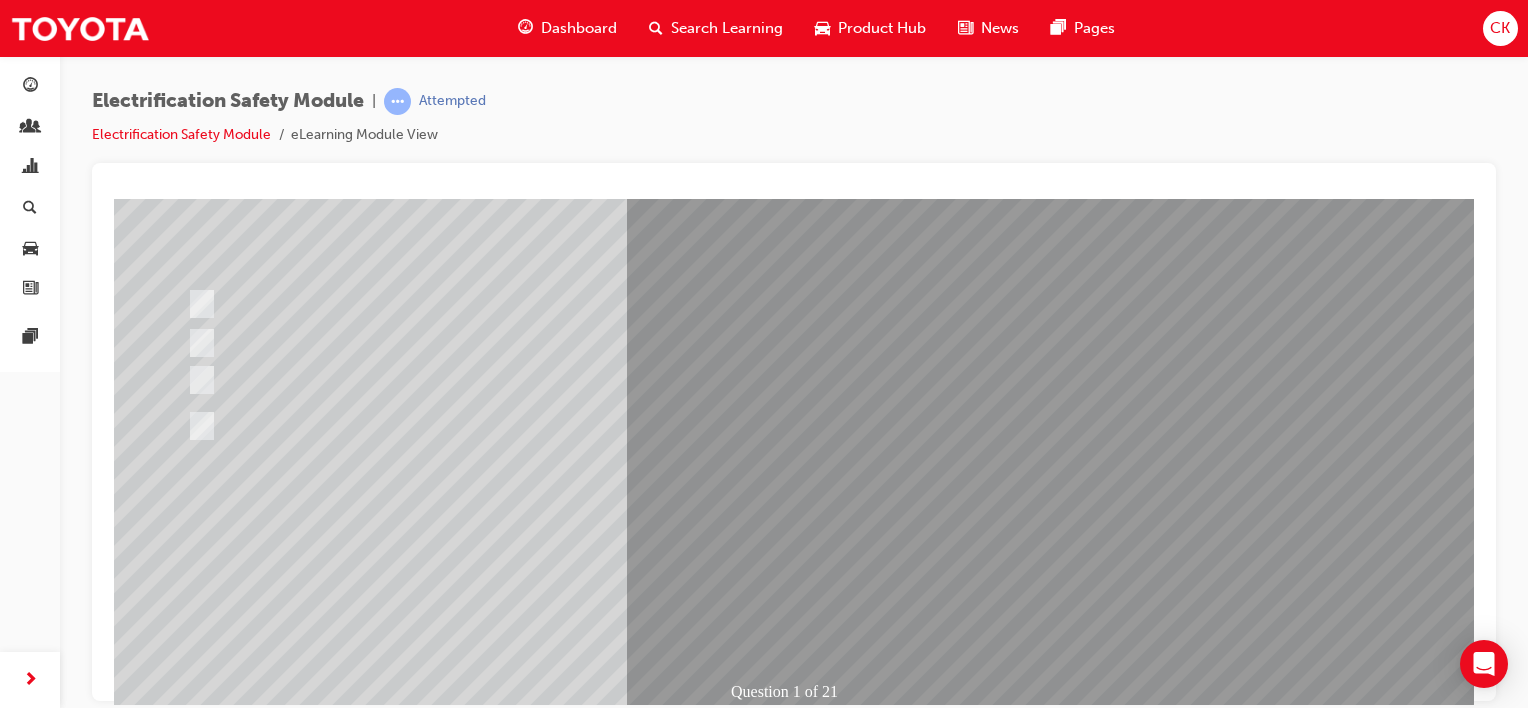 click at bounding box center (186, 2787) 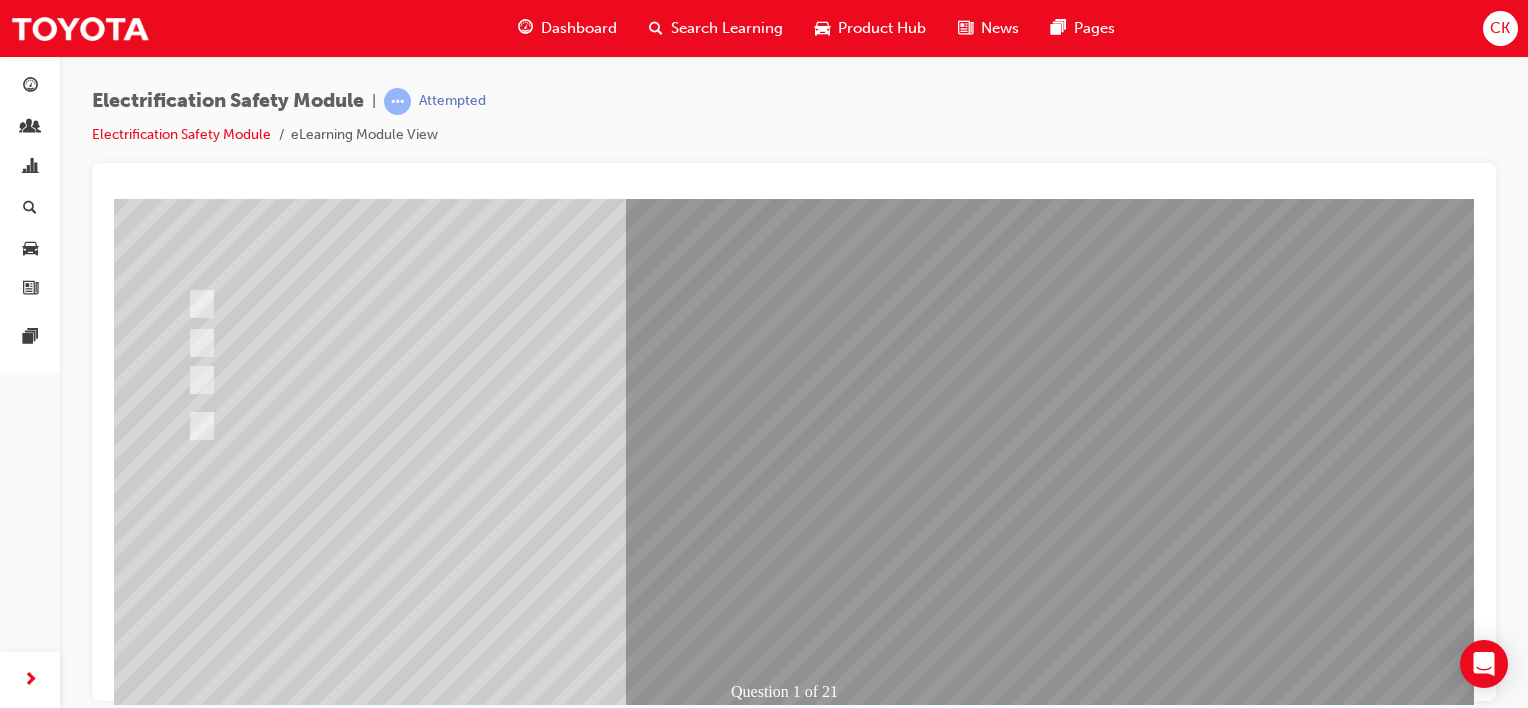 scroll, scrollTop: 0, scrollLeft: 0, axis: both 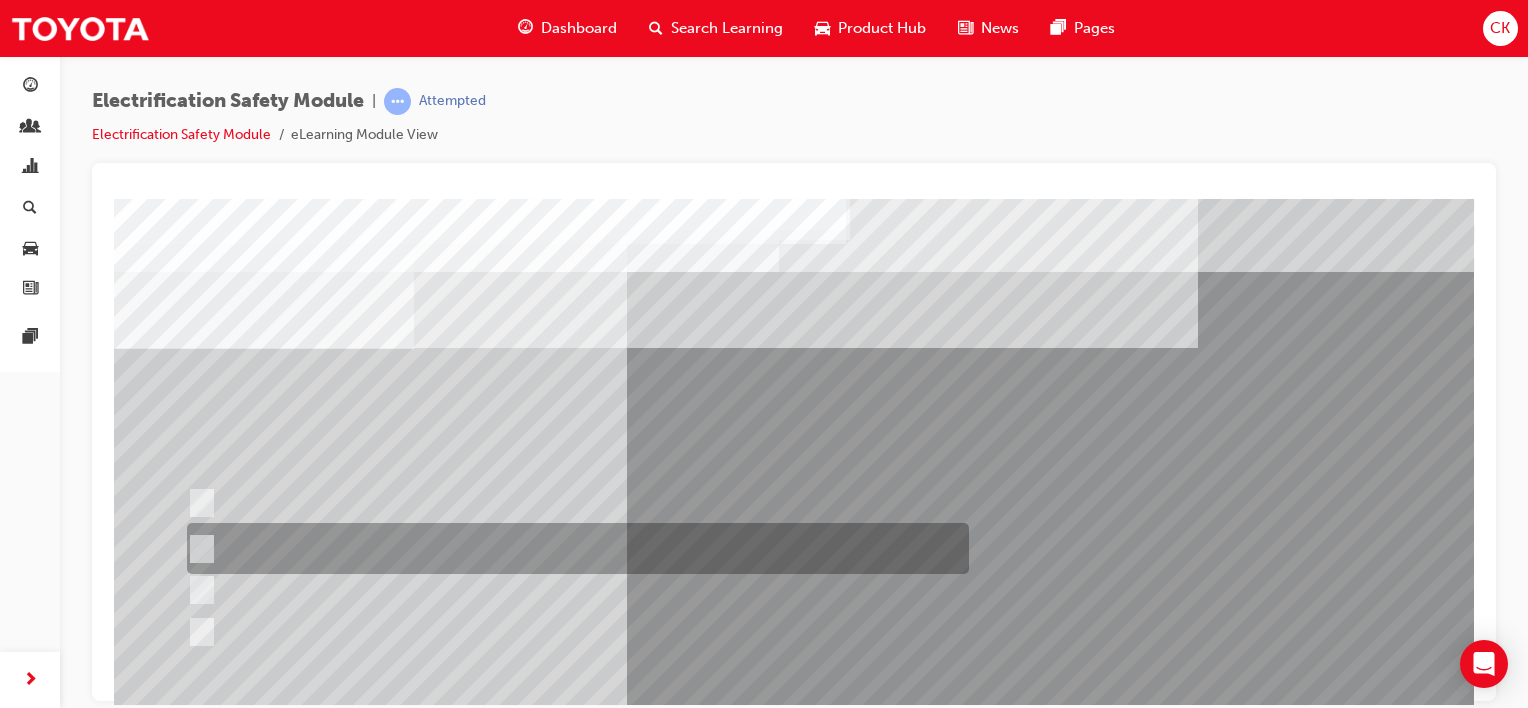 click at bounding box center (198, 549) 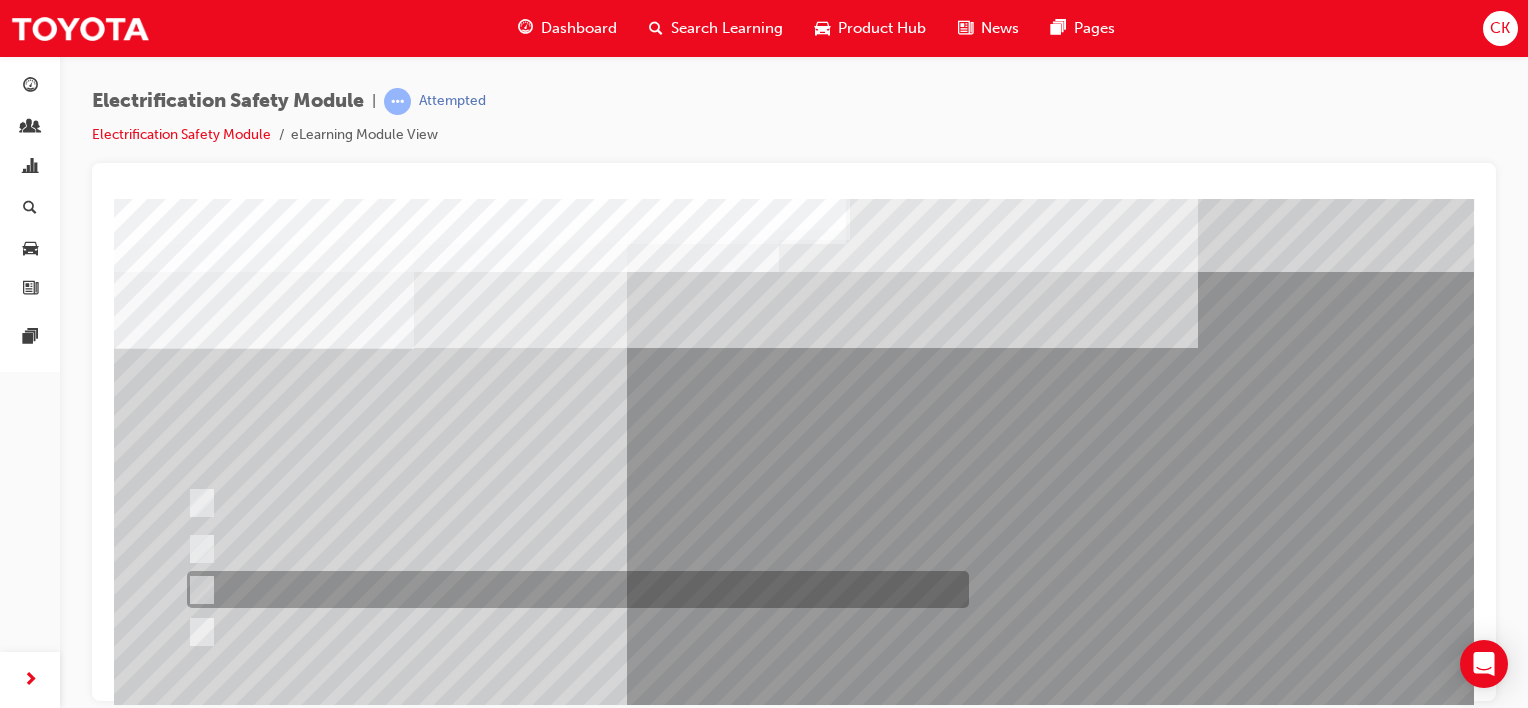click at bounding box center [198, 590] 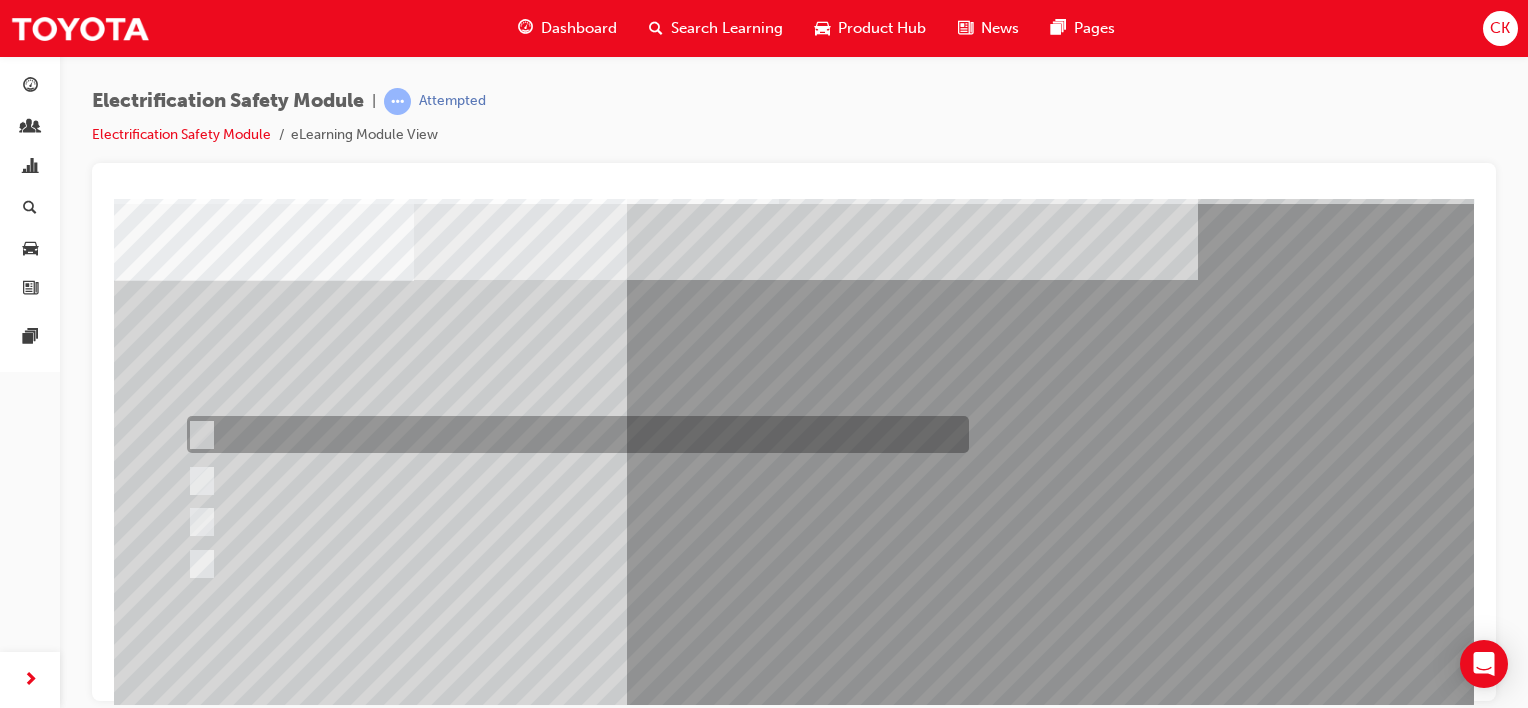 scroll, scrollTop: 200, scrollLeft: 0, axis: vertical 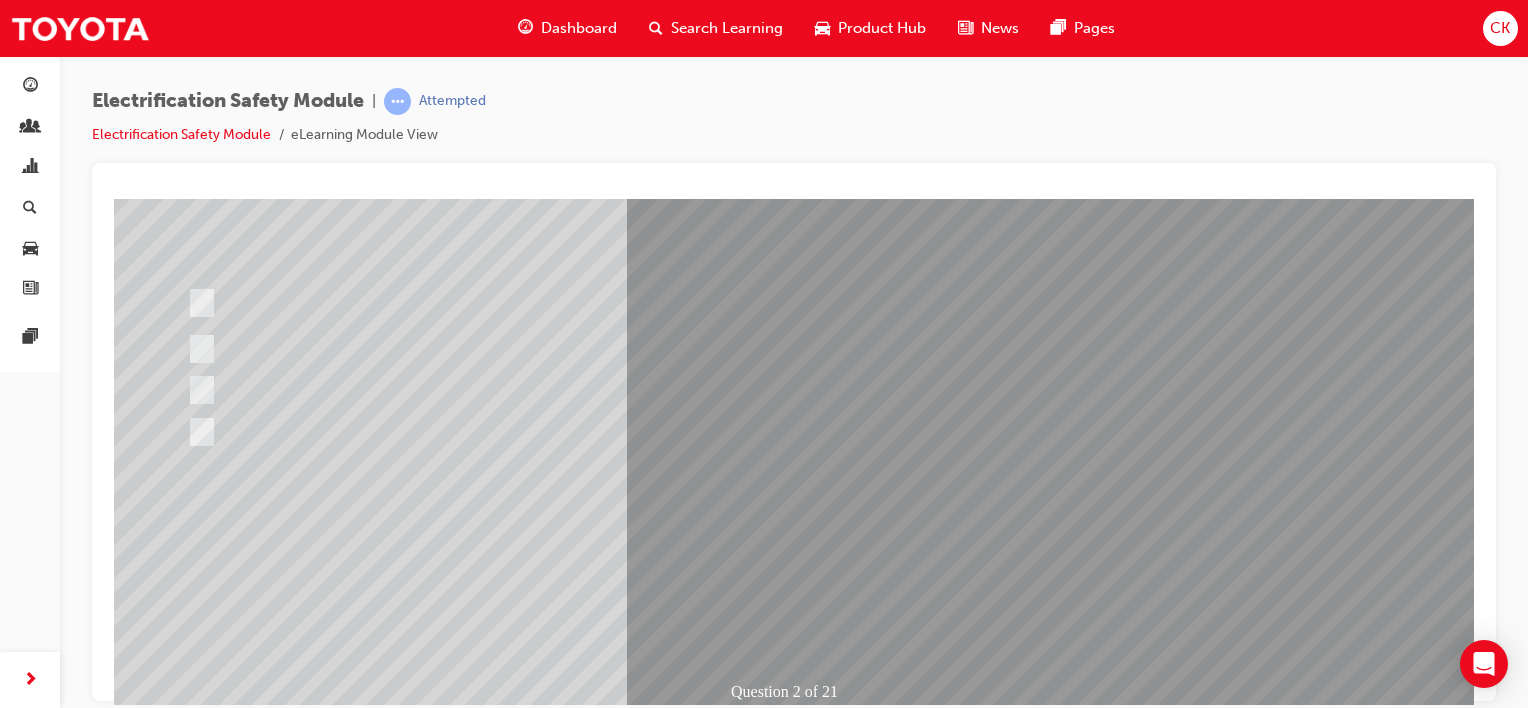 click at bounding box center (186, 2787) 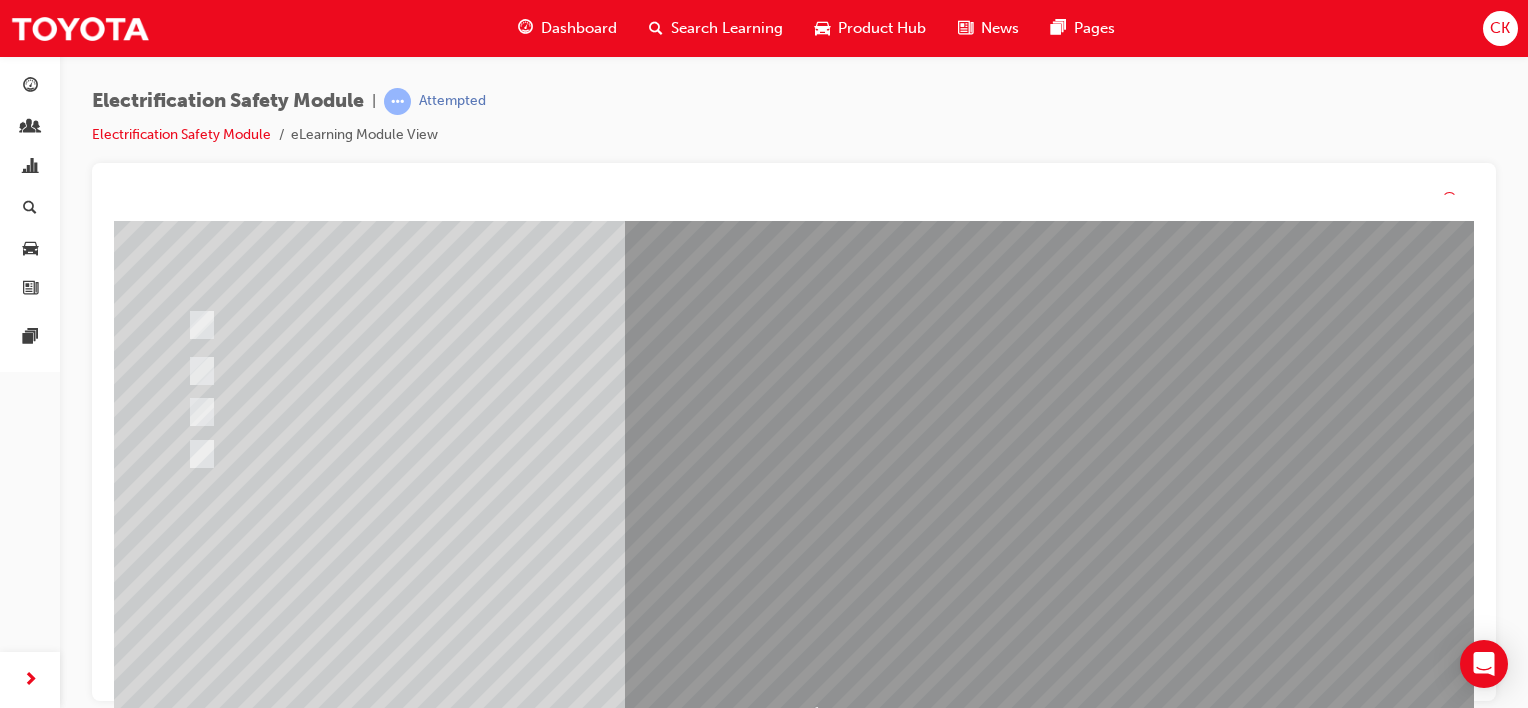 scroll, scrollTop: 0, scrollLeft: 0, axis: both 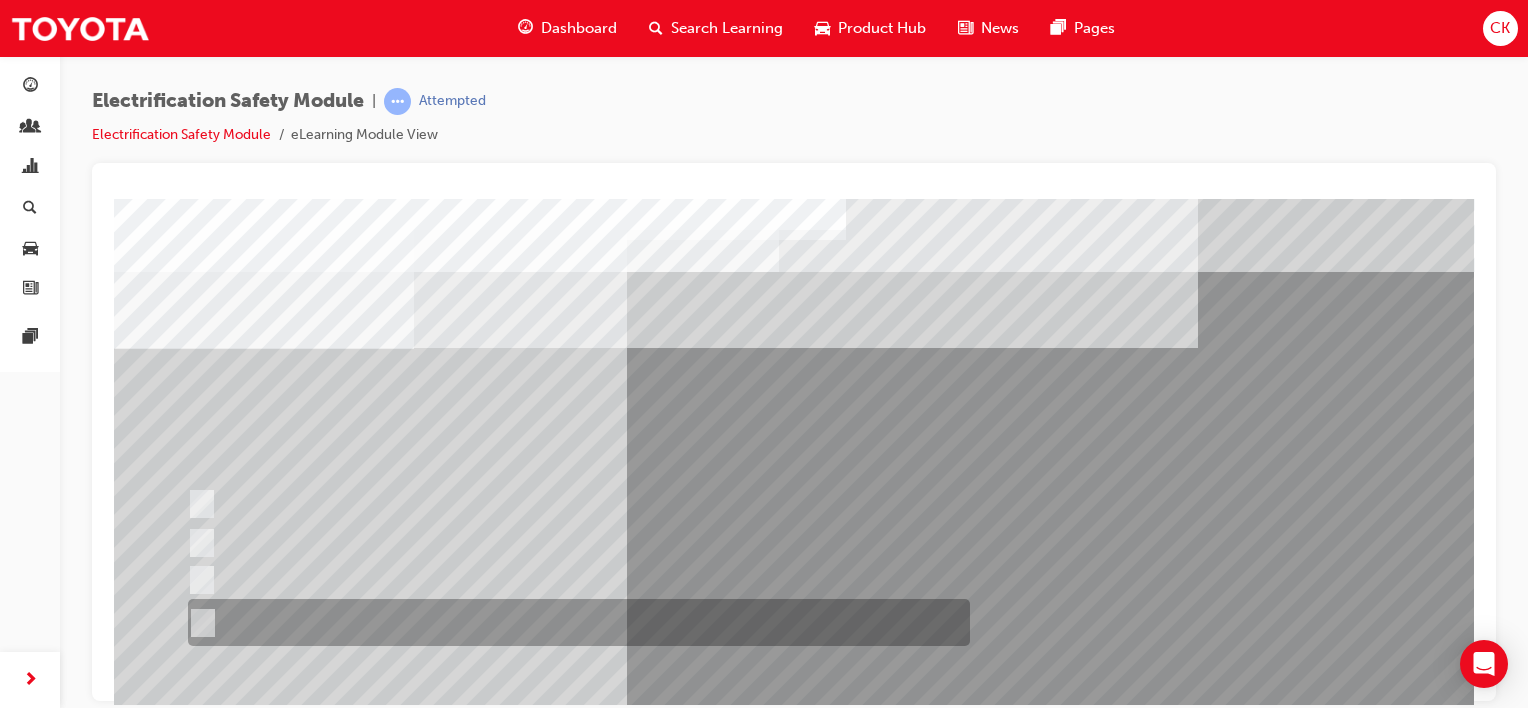 click at bounding box center [199, 623] 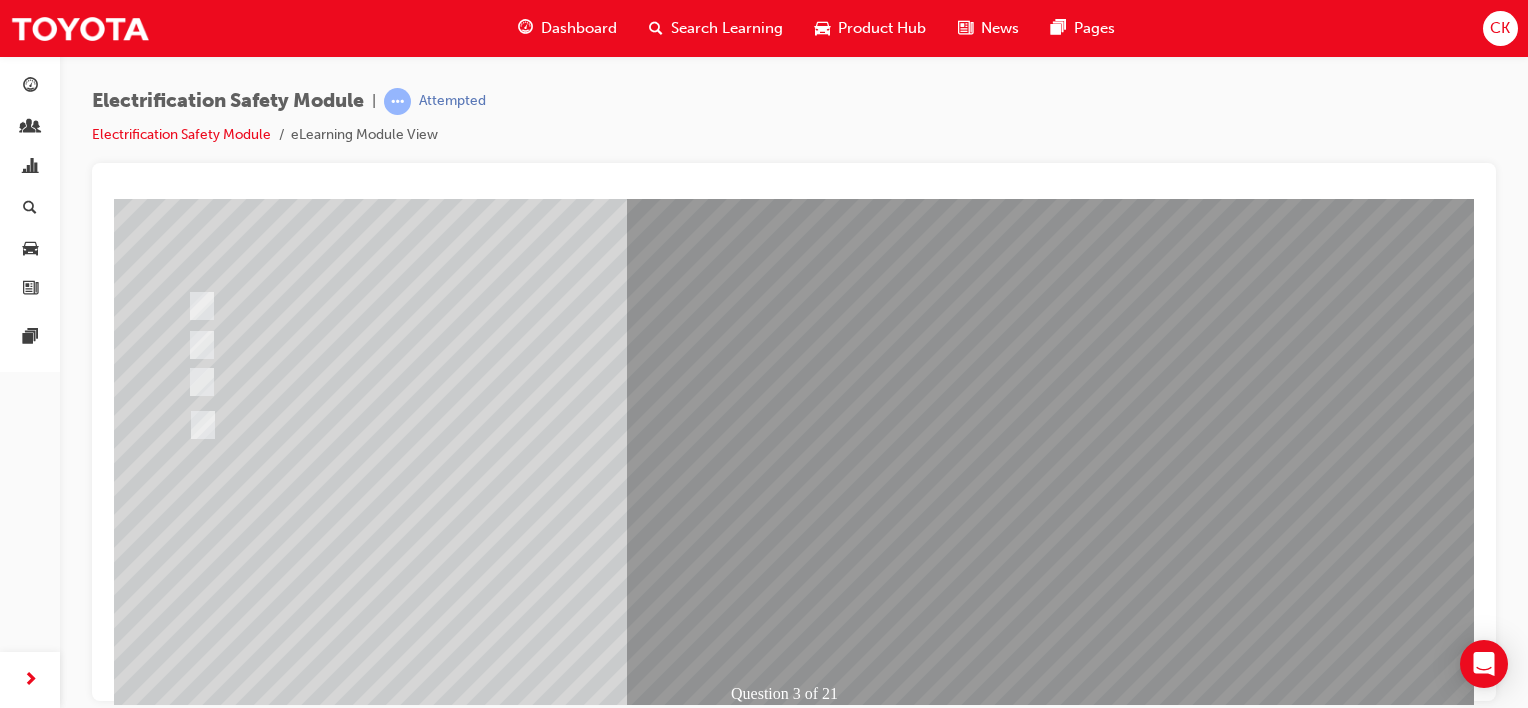 scroll, scrollTop: 200, scrollLeft: 0, axis: vertical 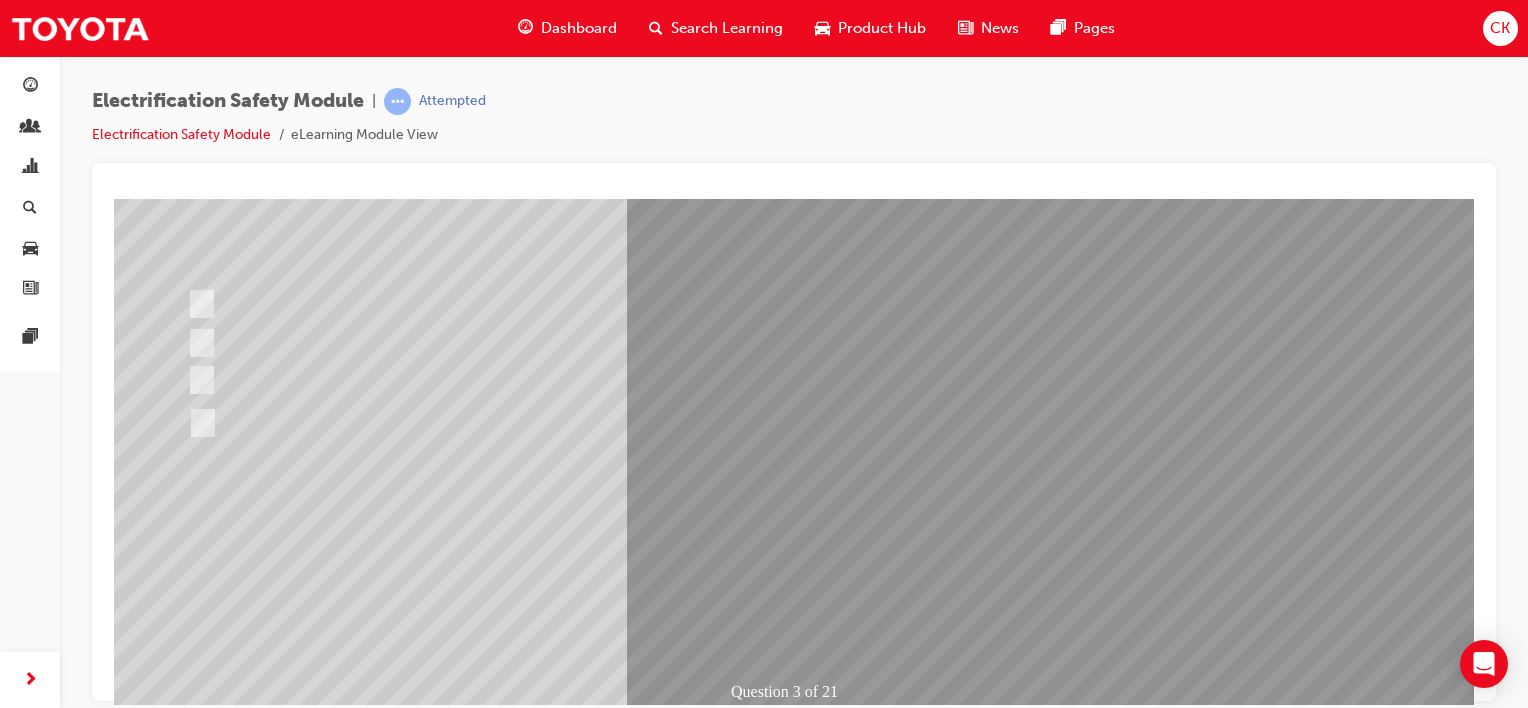 click at bounding box center (186, 2787) 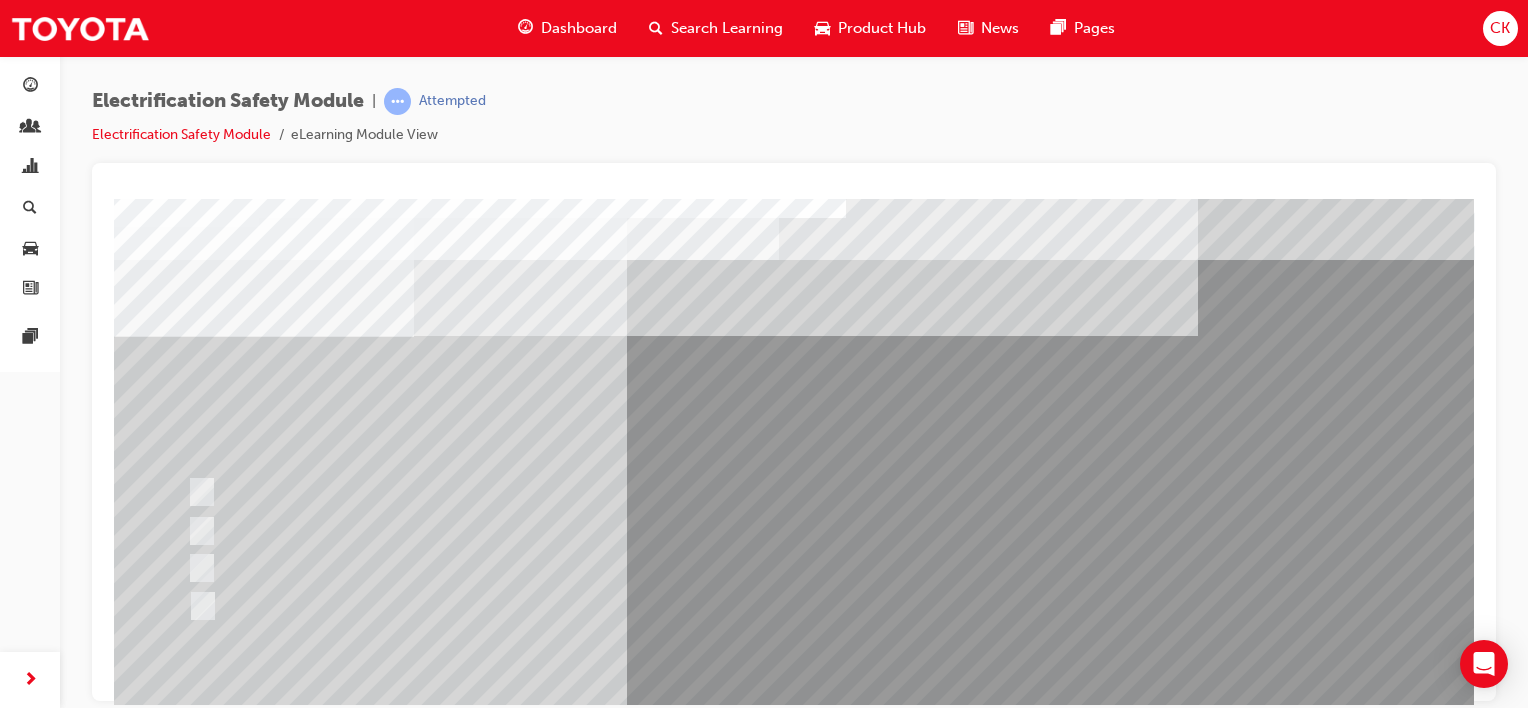 scroll, scrollTop: 0, scrollLeft: 0, axis: both 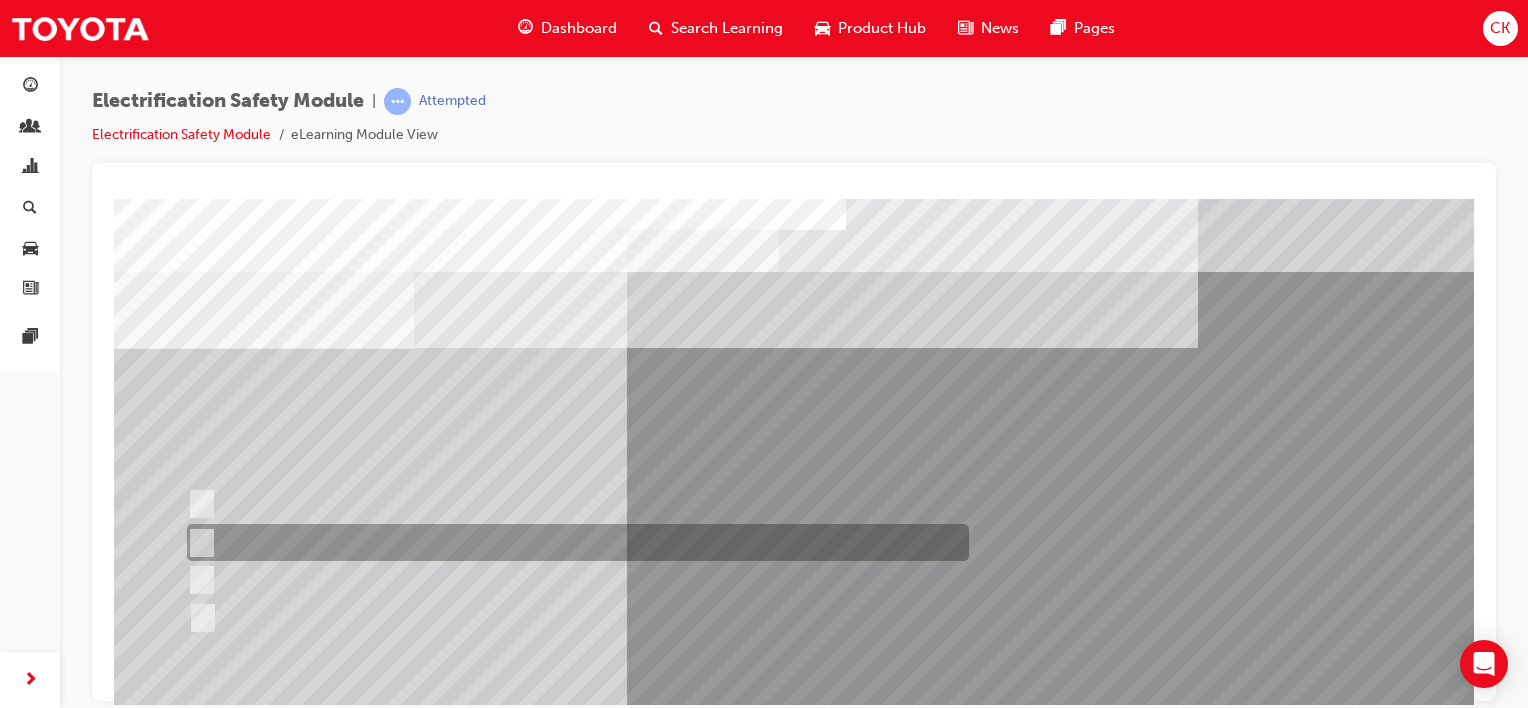 click at bounding box center (197, 543) 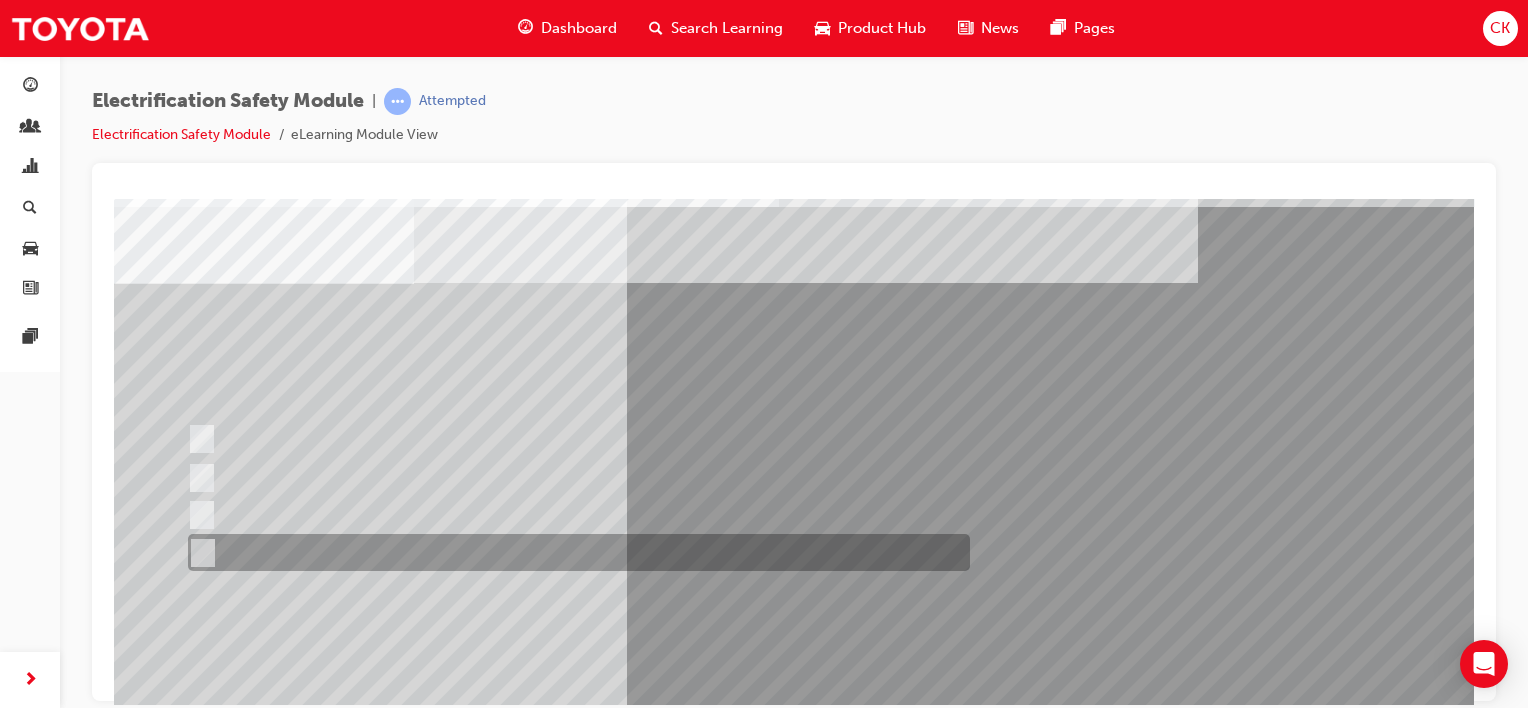 scroll, scrollTop: 100, scrollLeft: 0, axis: vertical 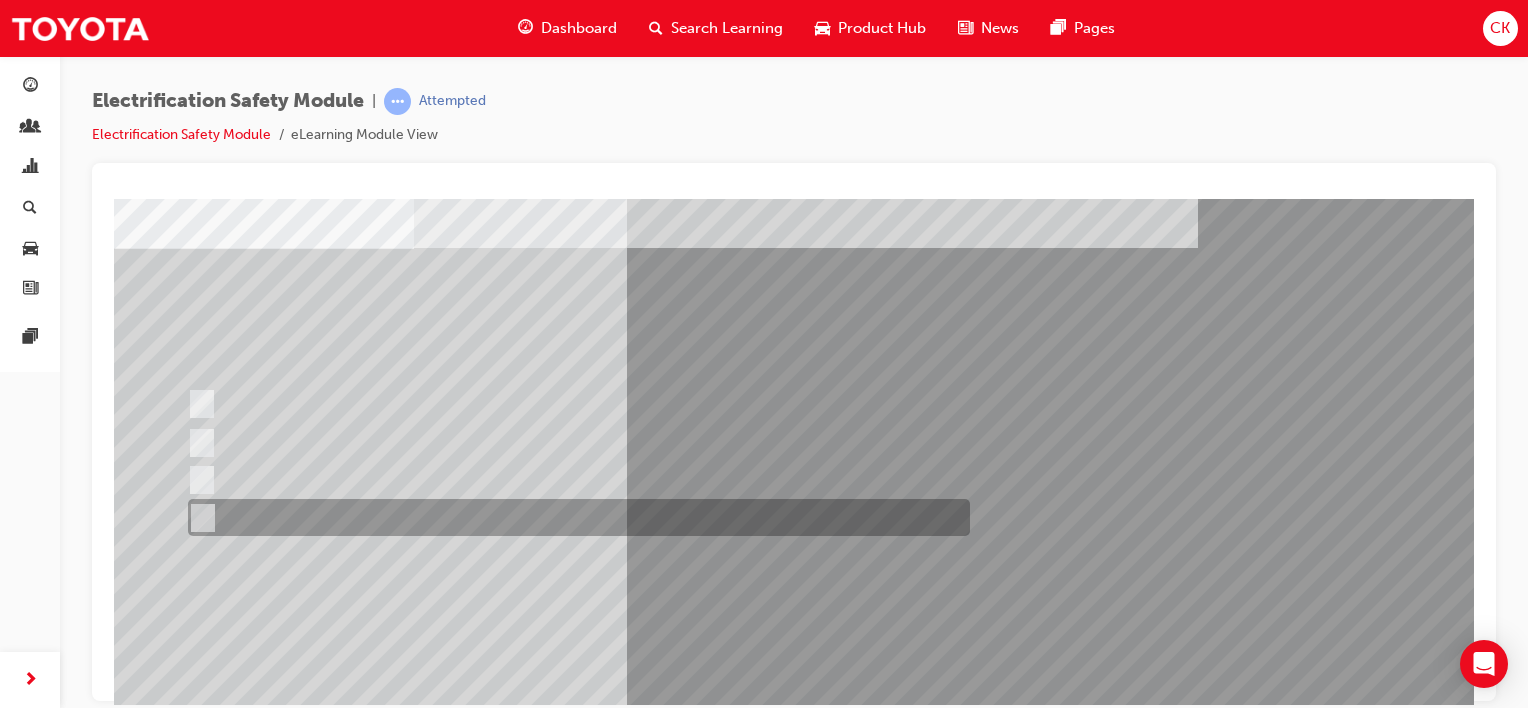 click at bounding box center [198, 518] 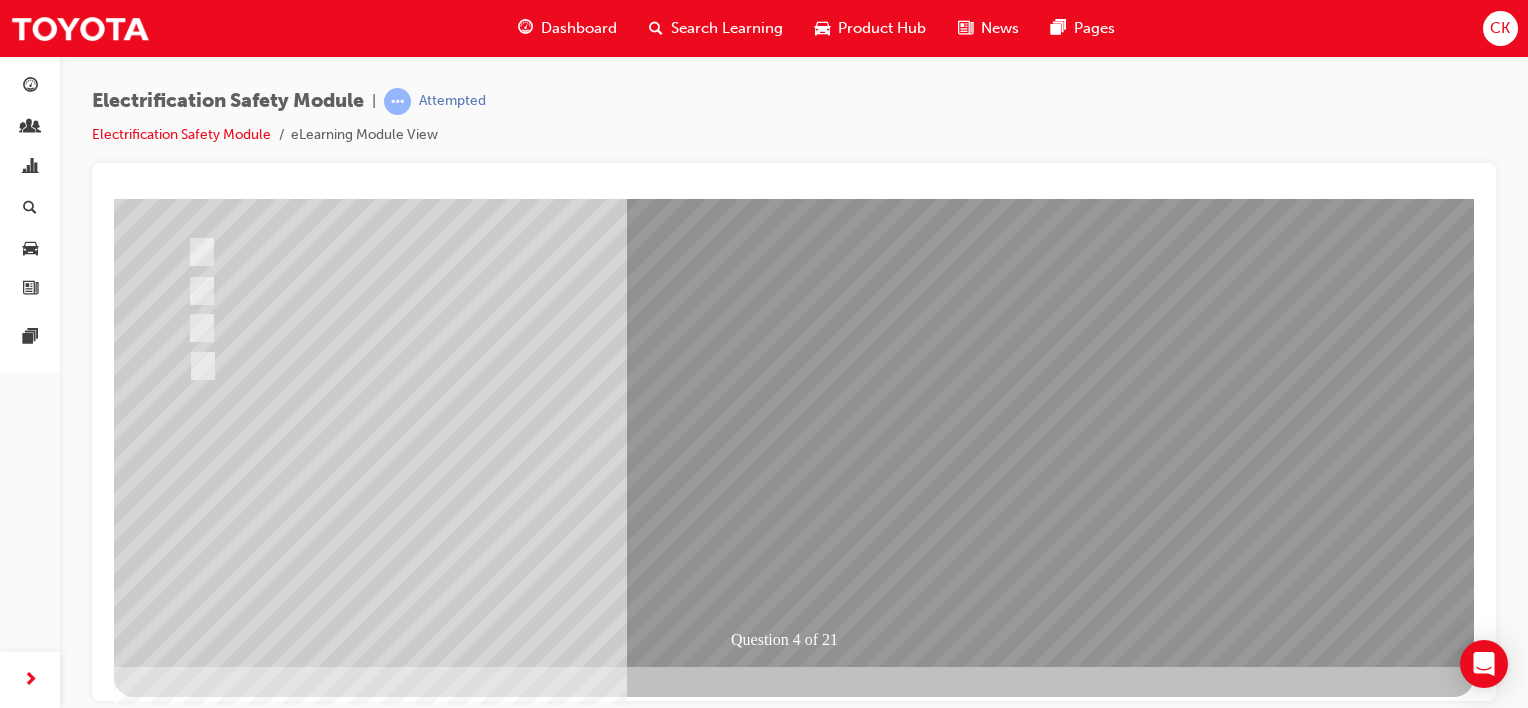 scroll, scrollTop: 259, scrollLeft: 0, axis: vertical 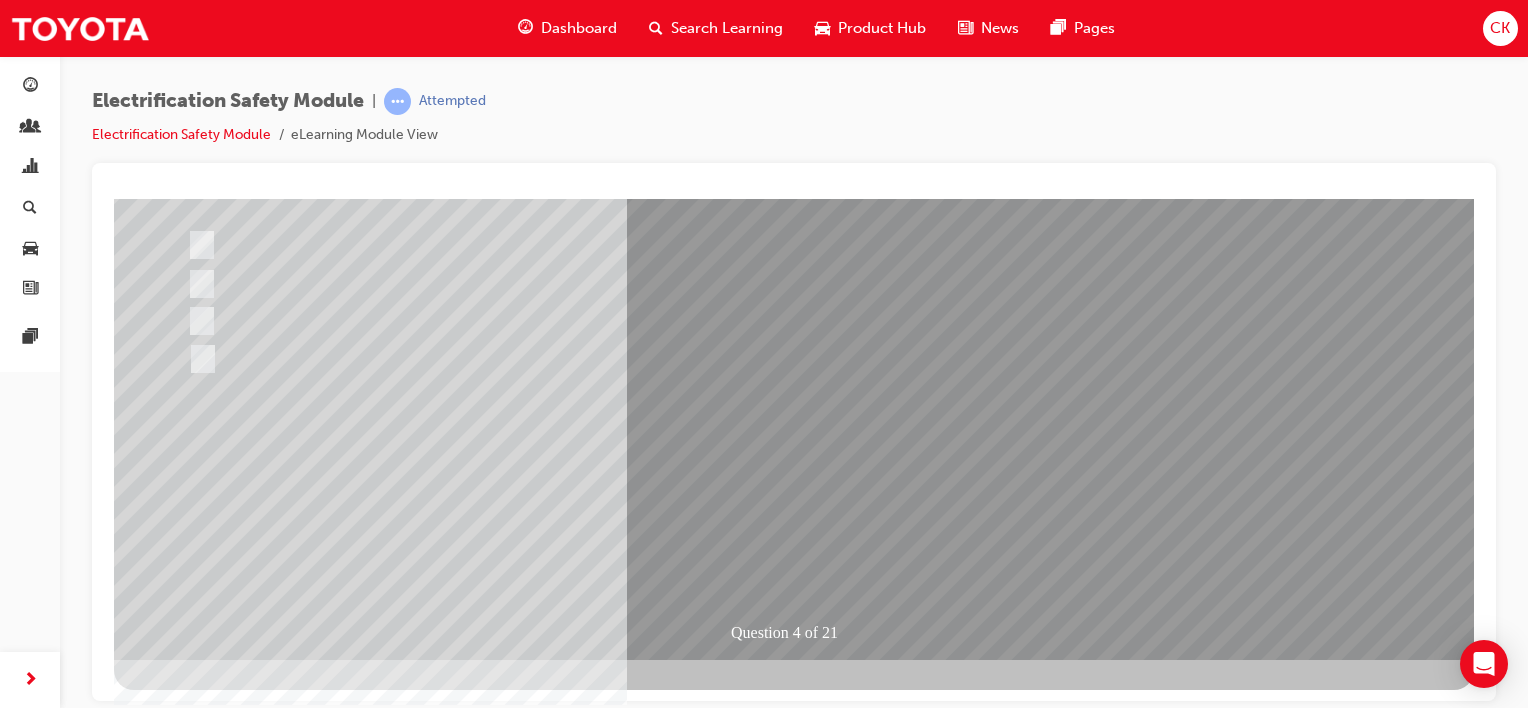 click at bounding box center [186, 2728] 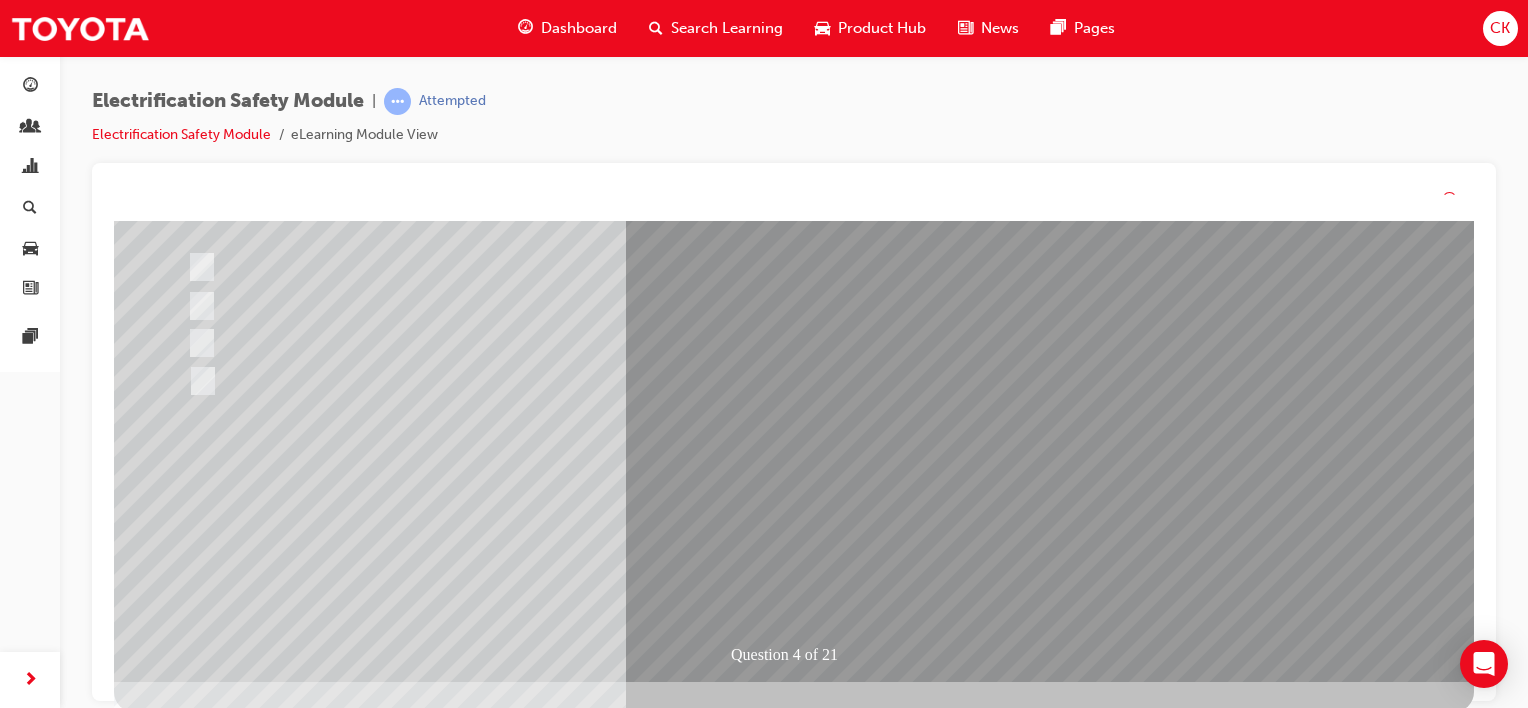 scroll, scrollTop: 0, scrollLeft: 0, axis: both 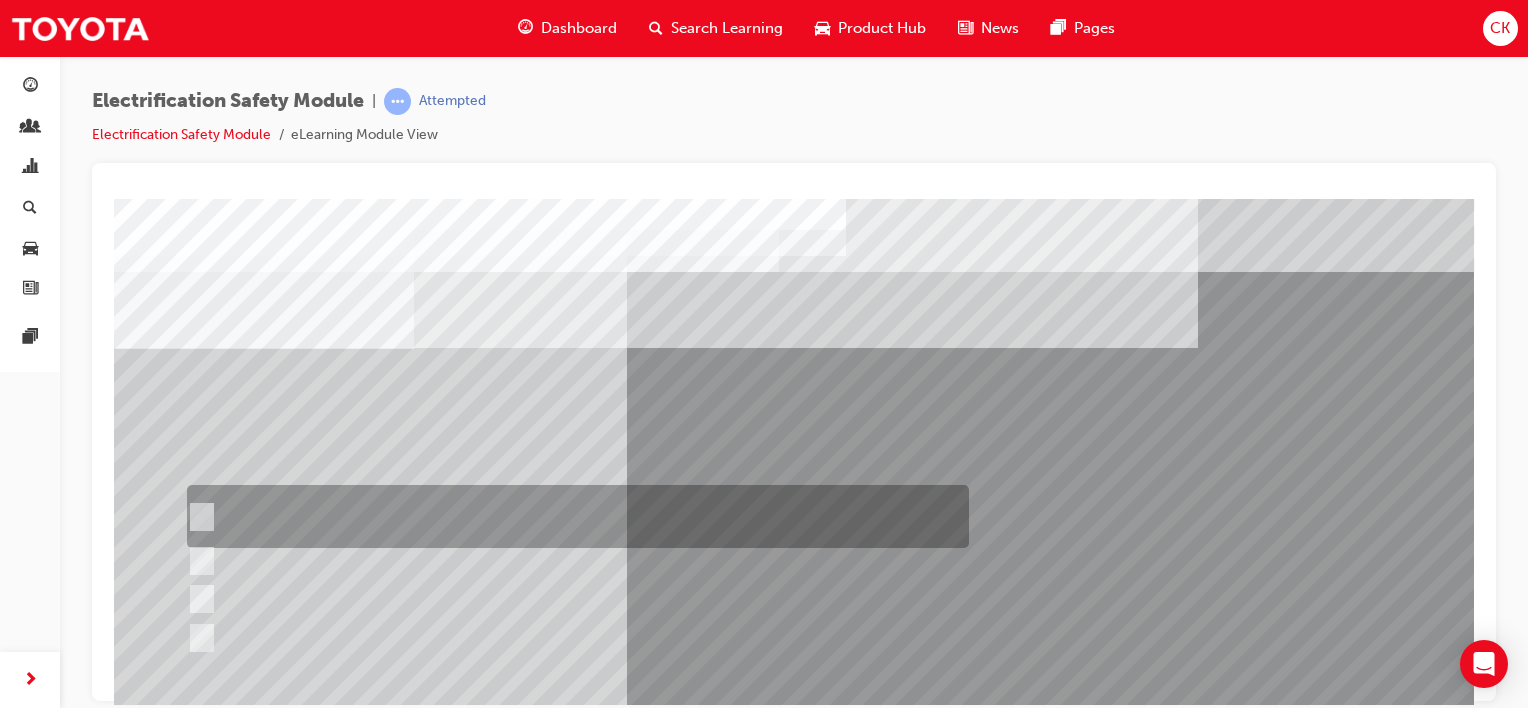 click at bounding box center (573, 516) 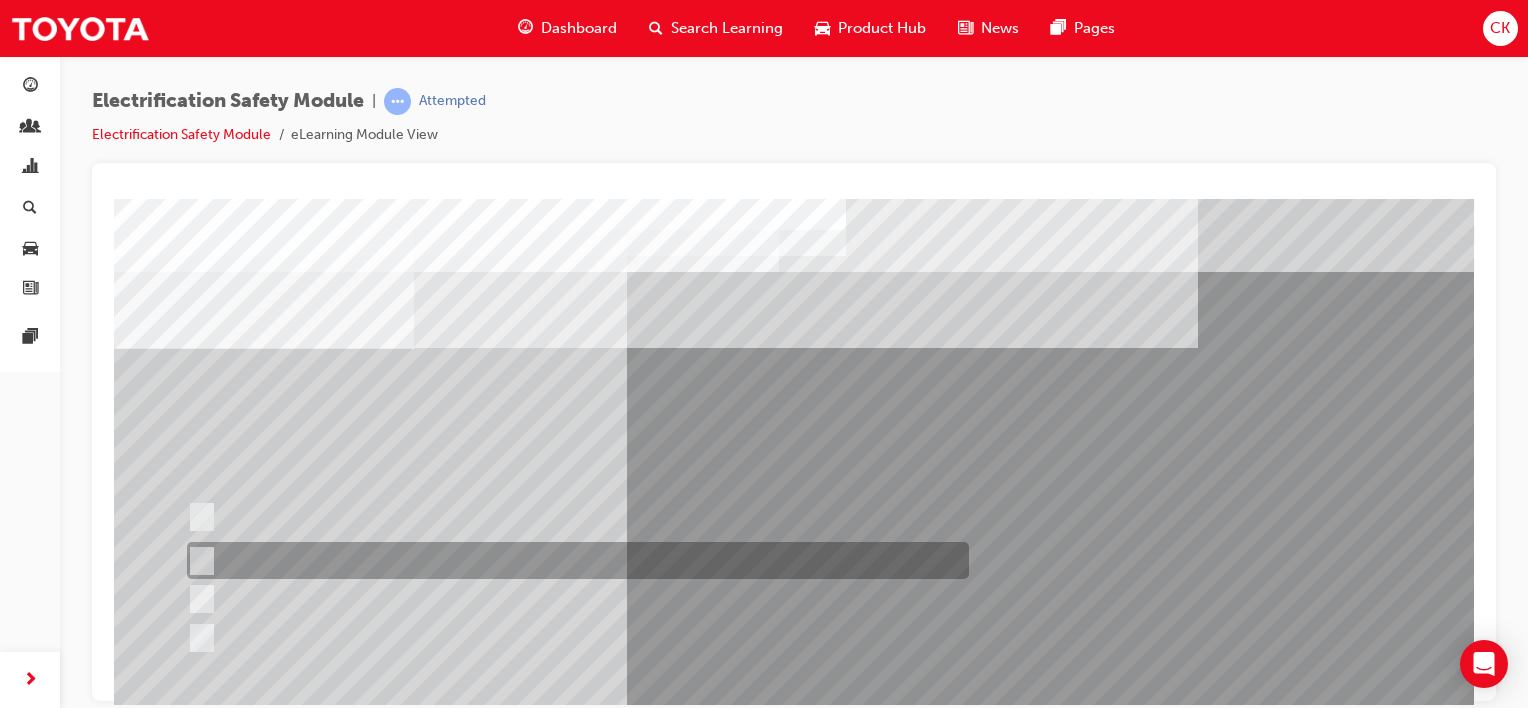 click at bounding box center (573, 560) 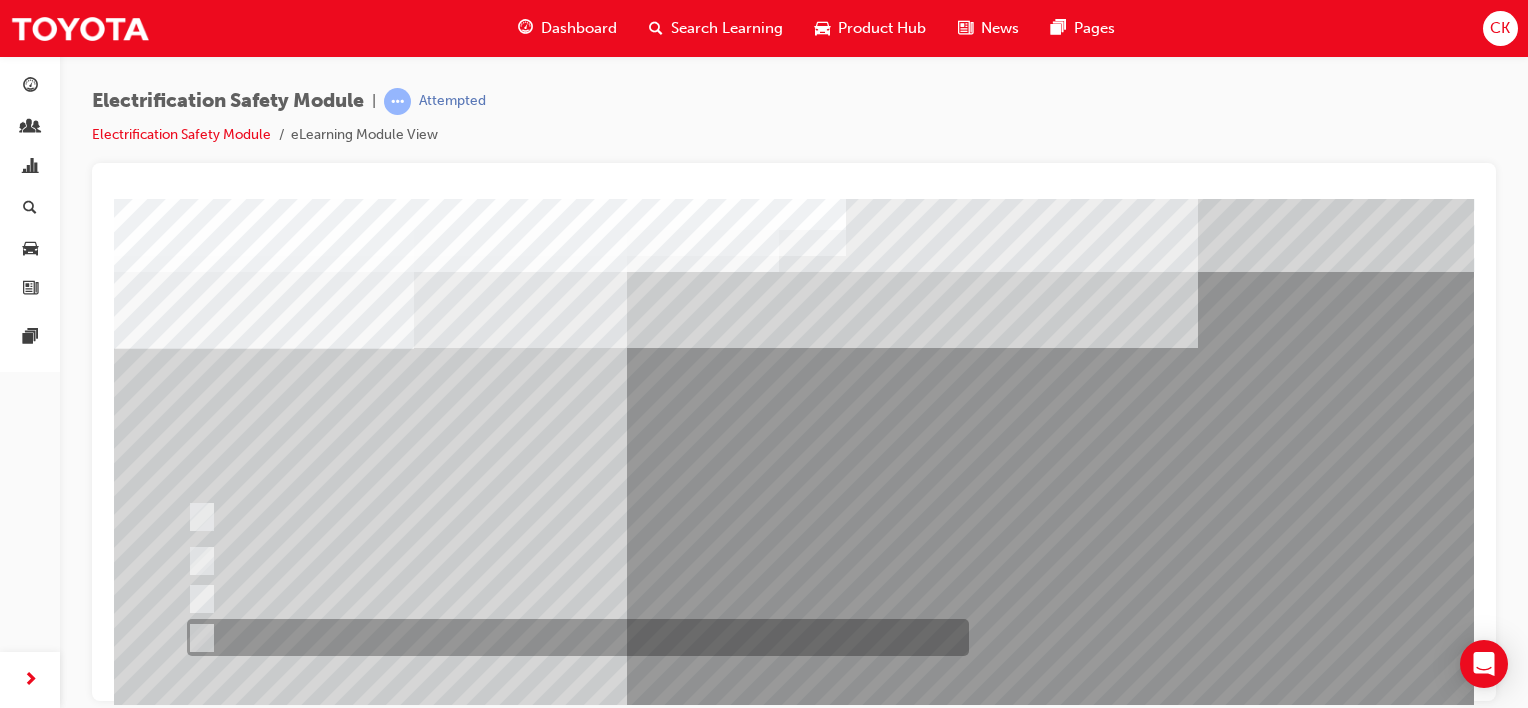 click at bounding box center (197, 638) 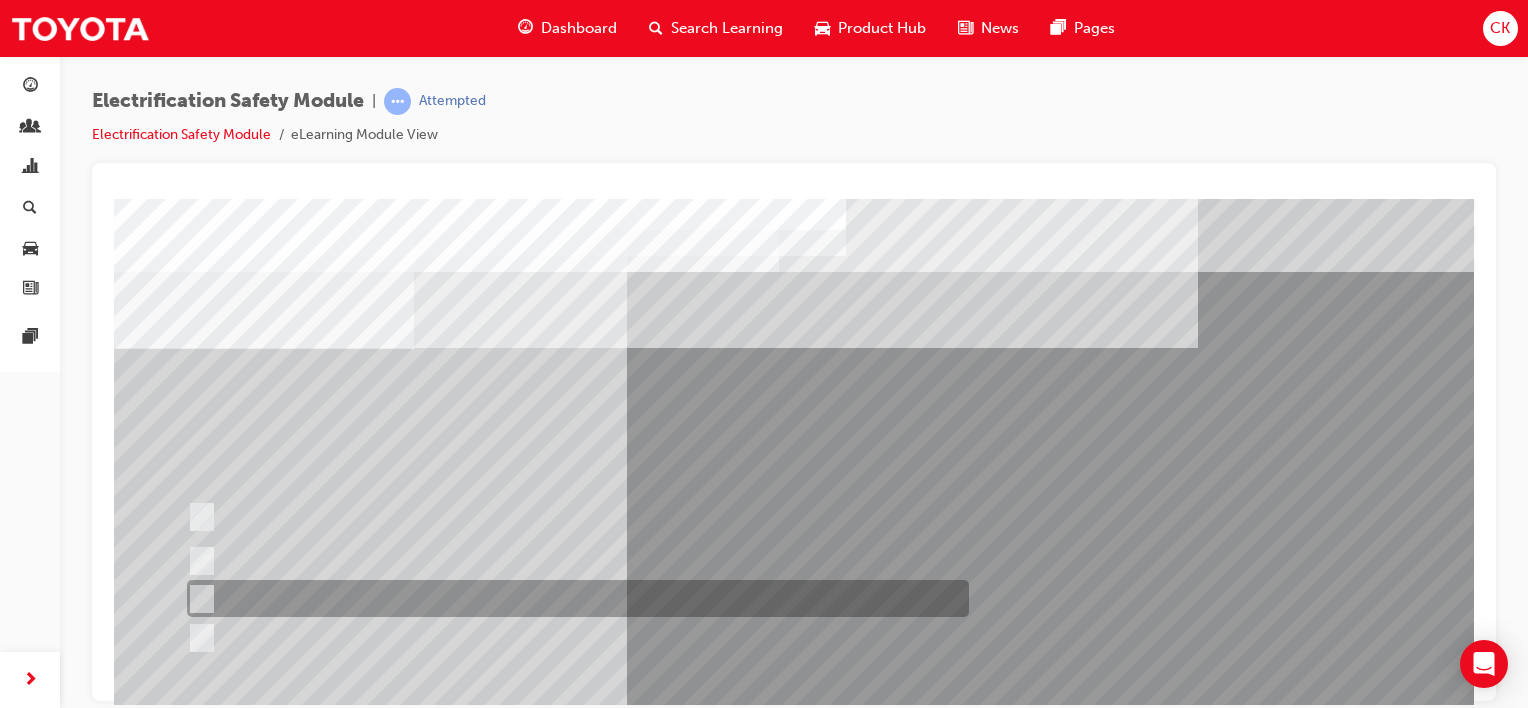 click at bounding box center (197, 599) 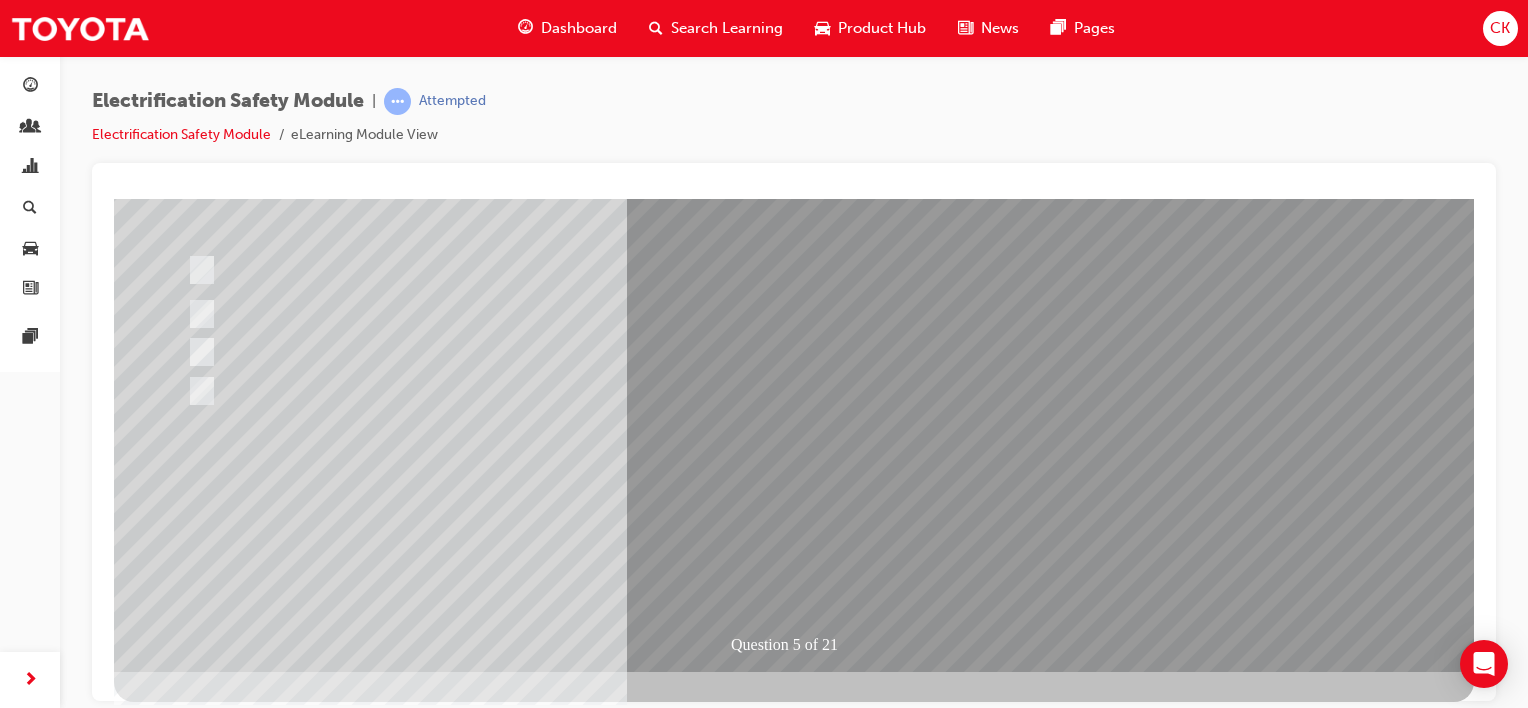 scroll, scrollTop: 259, scrollLeft: 0, axis: vertical 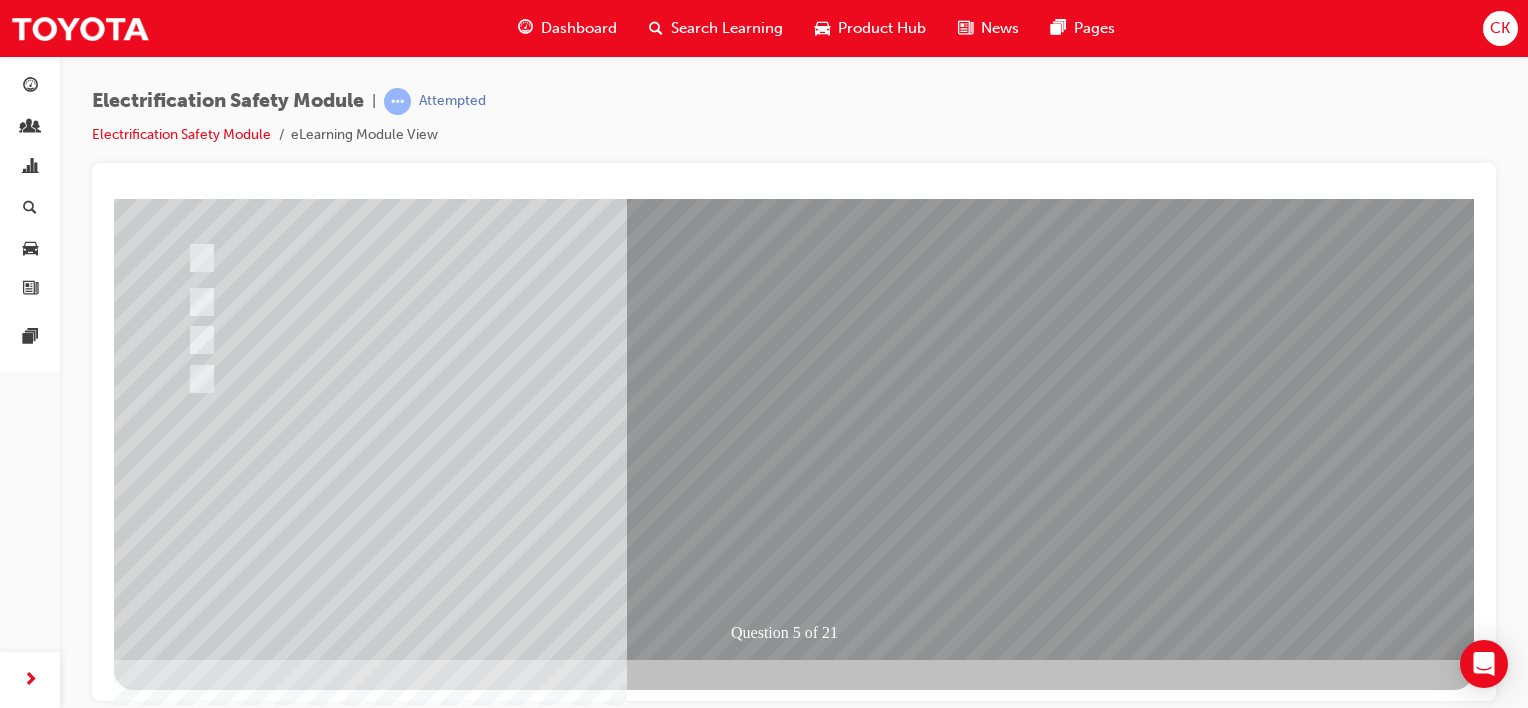 click at bounding box center [186, 2728] 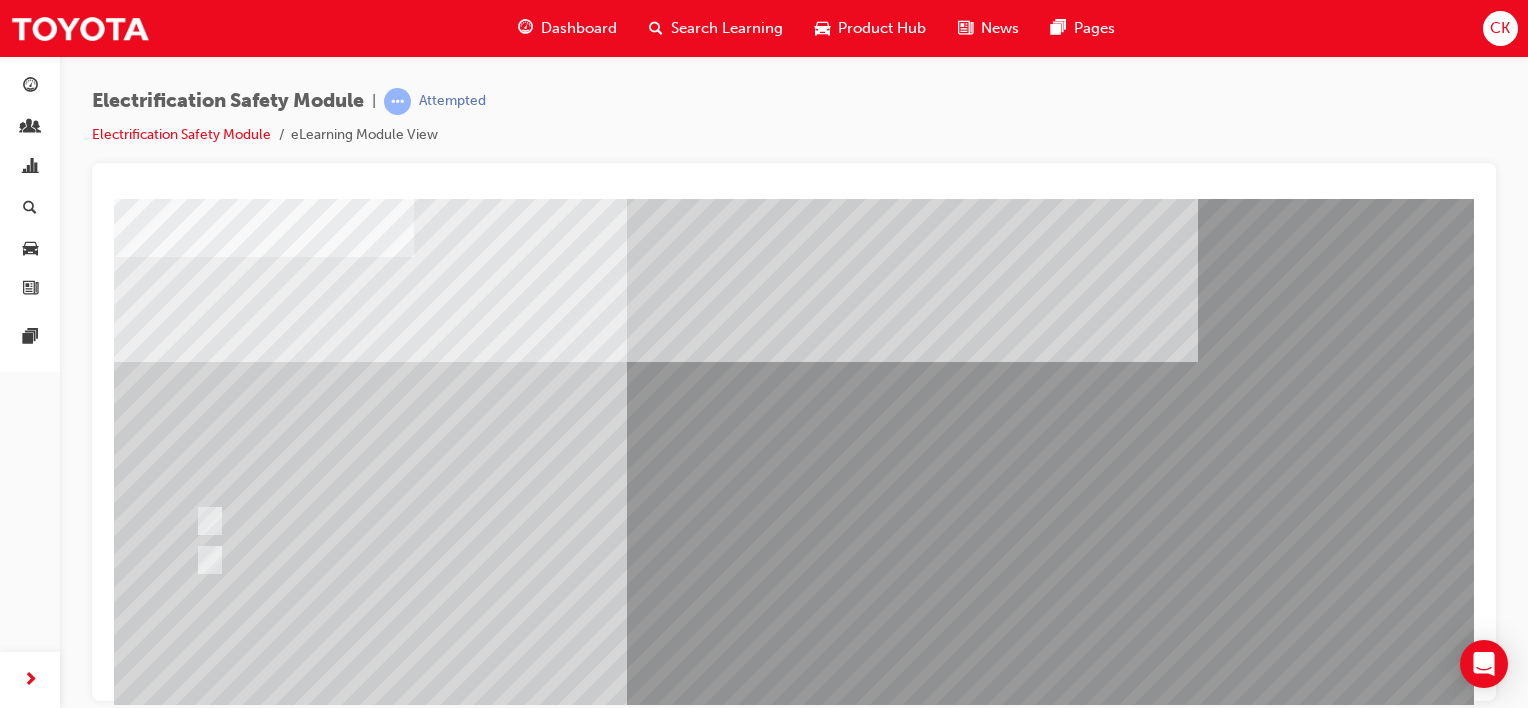 scroll, scrollTop: 100, scrollLeft: 0, axis: vertical 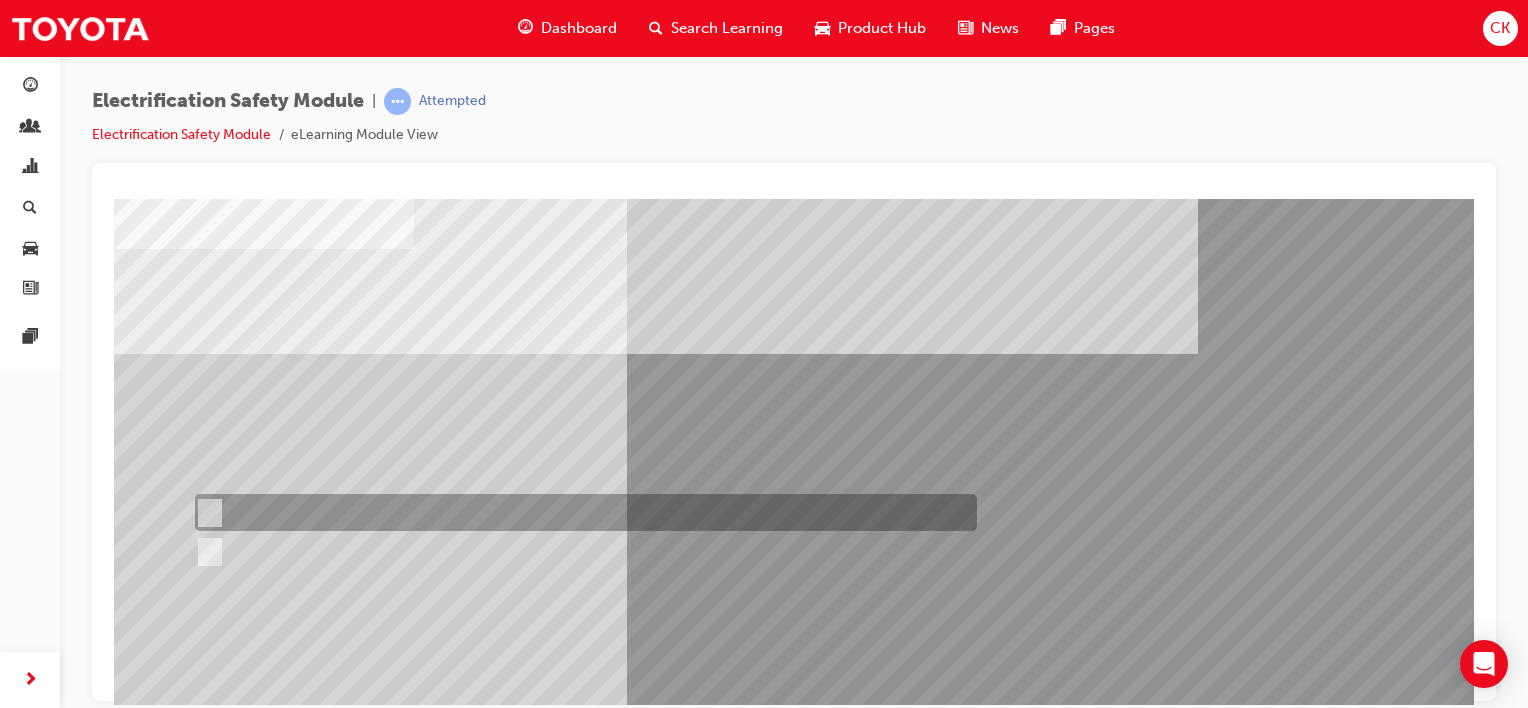 click at bounding box center (206, 513) 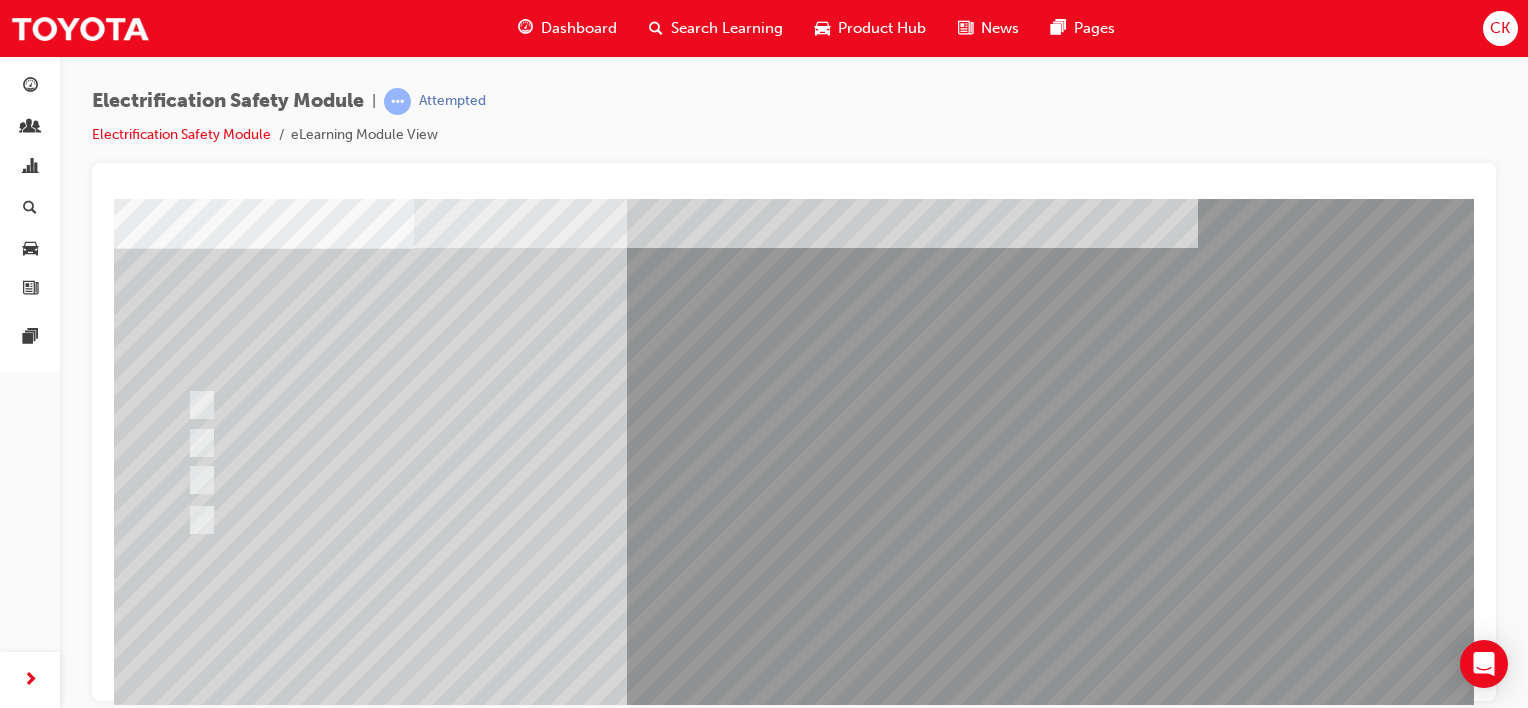 scroll, scrollTop: 0, scrollLeft: 0, axis: both 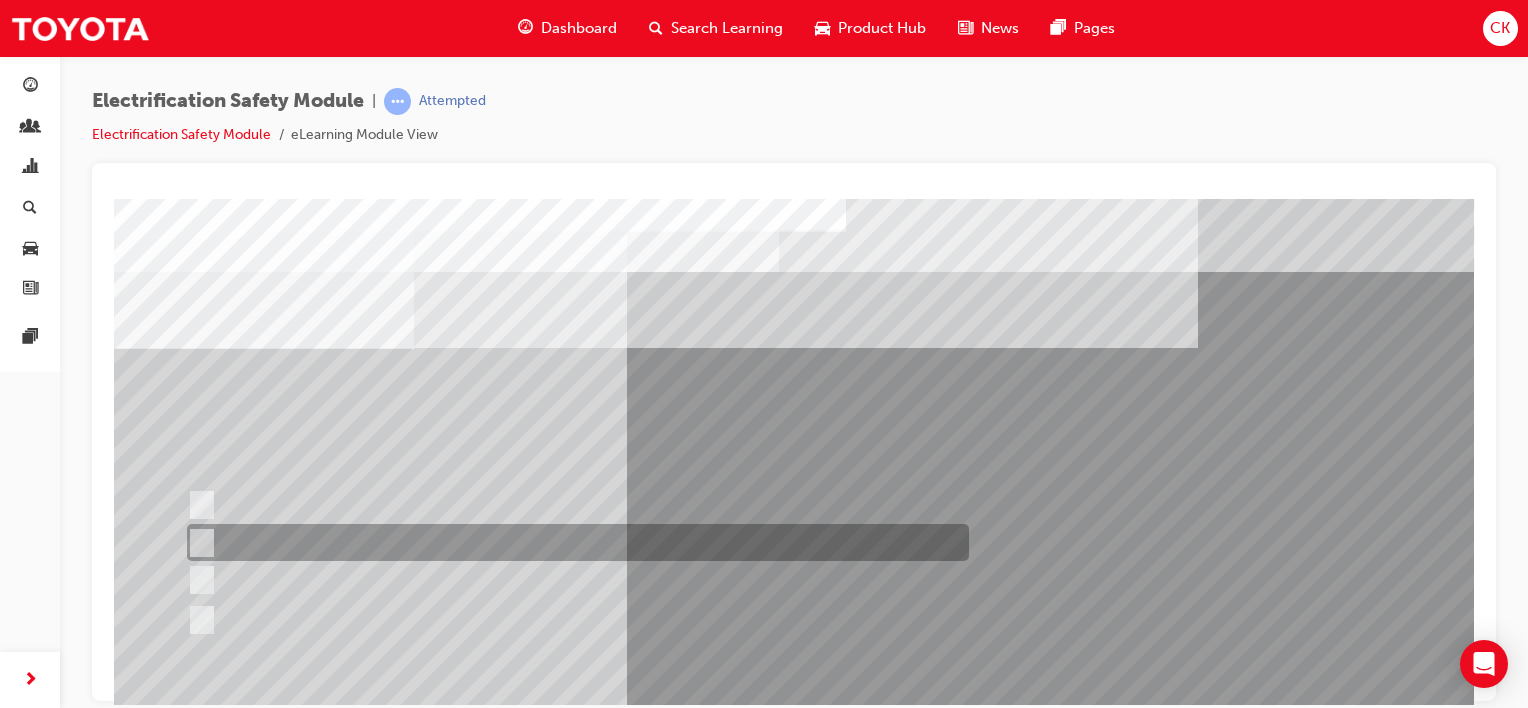 click at bounding box center (573, 542) 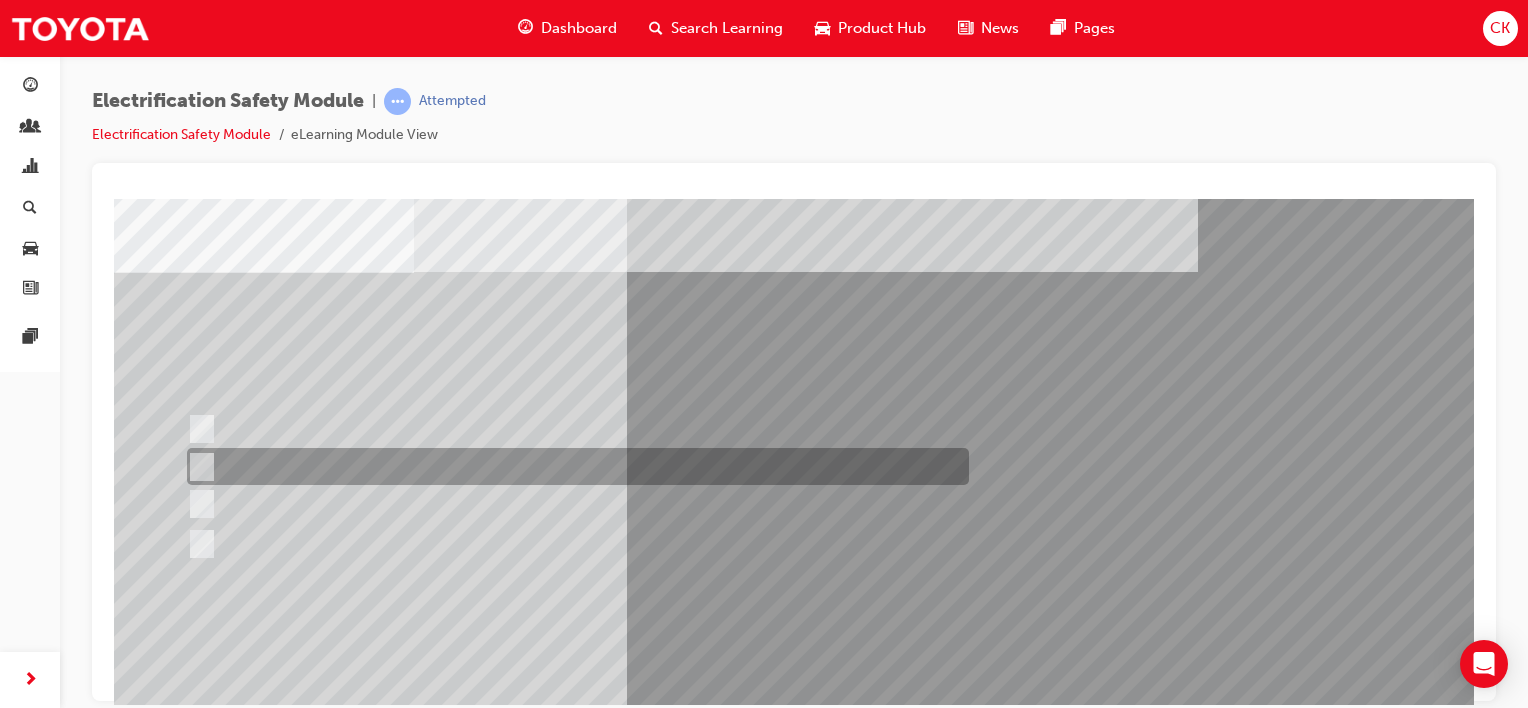 scroll, scrollTop: 259, scrollLeft: 0, axis: vertical 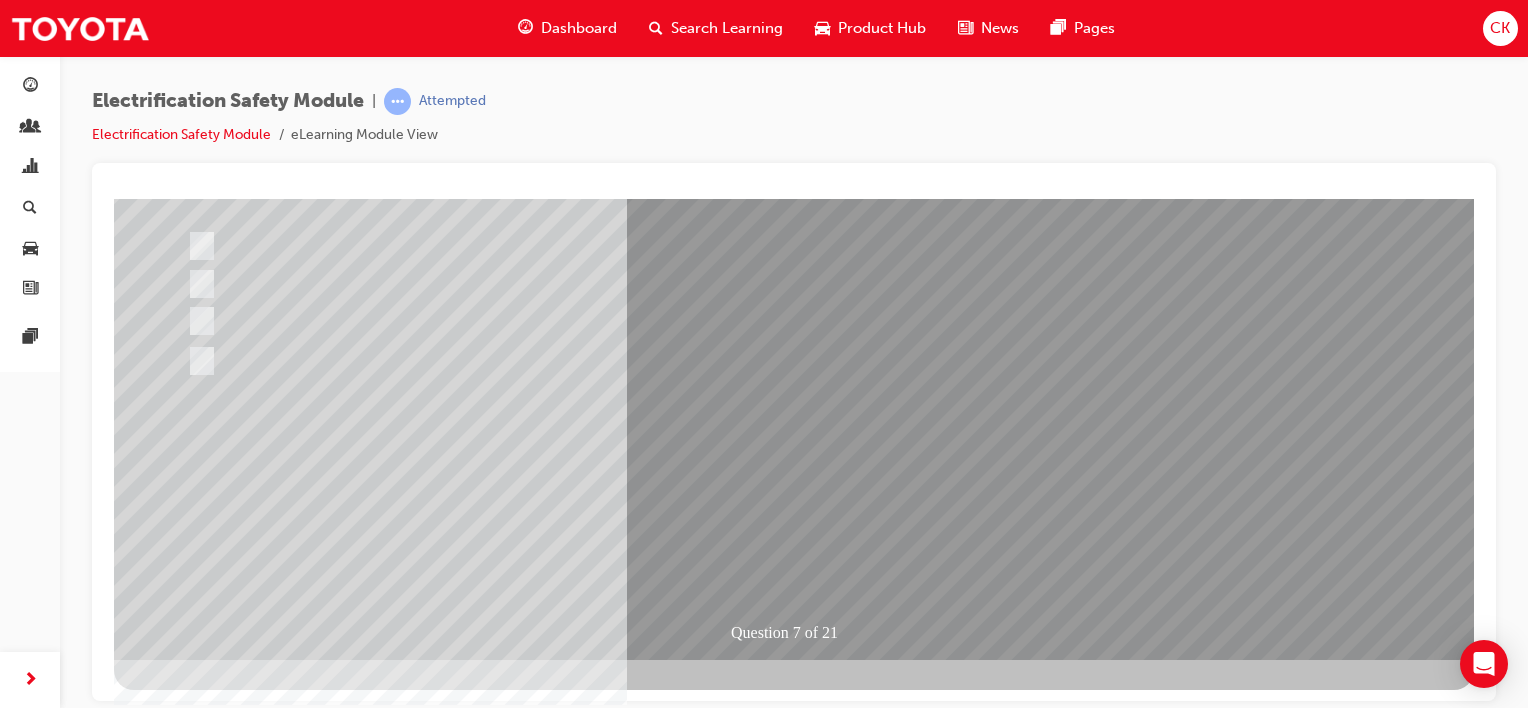 click at bounding box center (186, 2728) 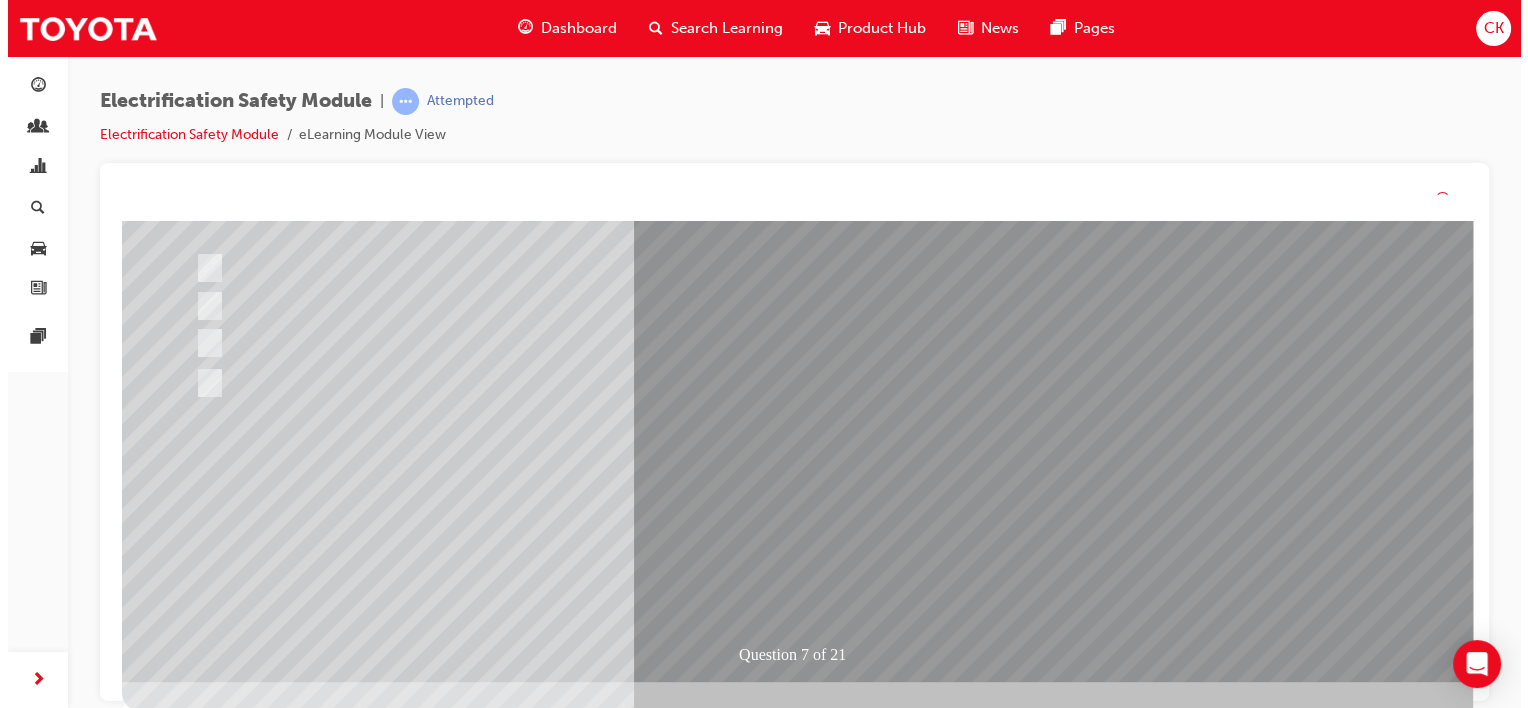 scroll, scrollTop: 0, scrollLeft: 0, axis: both 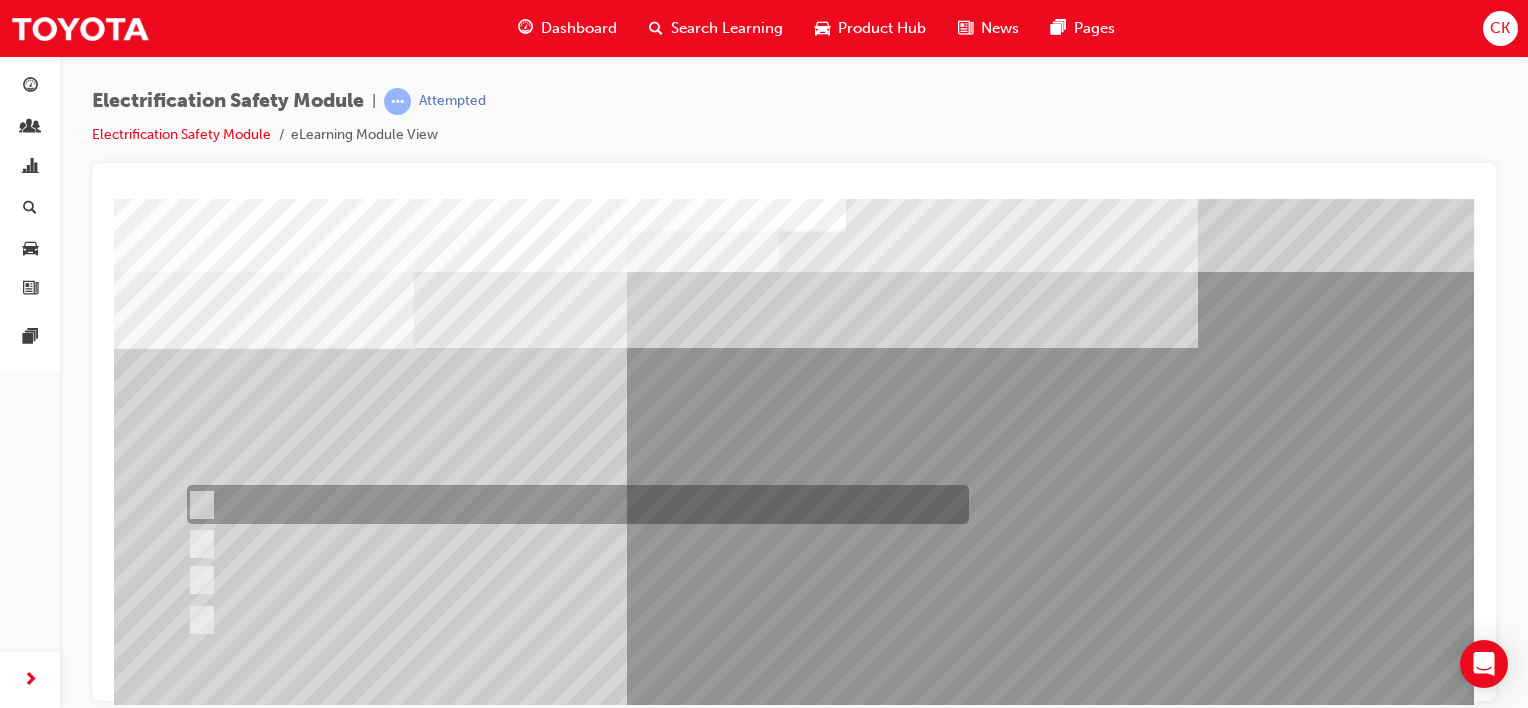 click at bounding box center (198, 505) 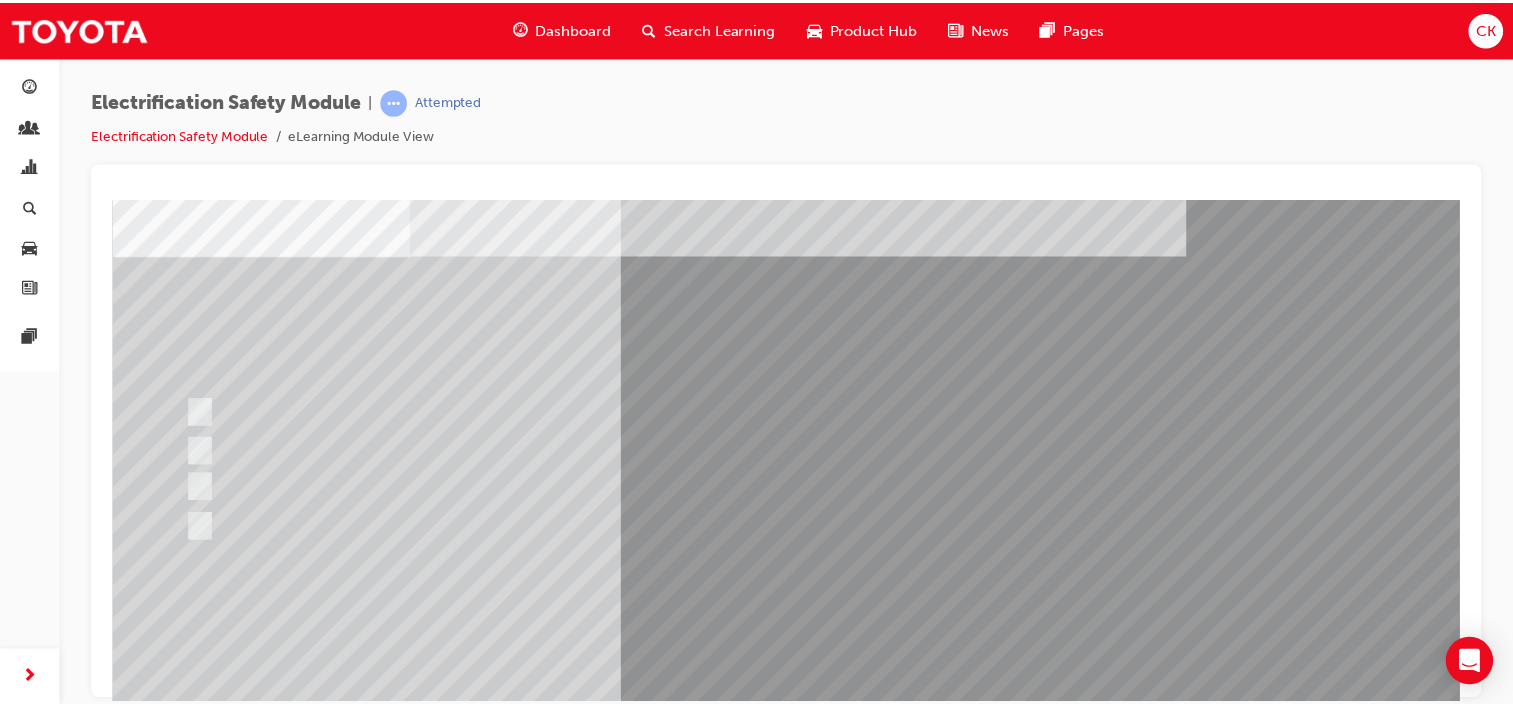 scroll, scrollTop: 200, scrollLeft: 0, axis: vertical 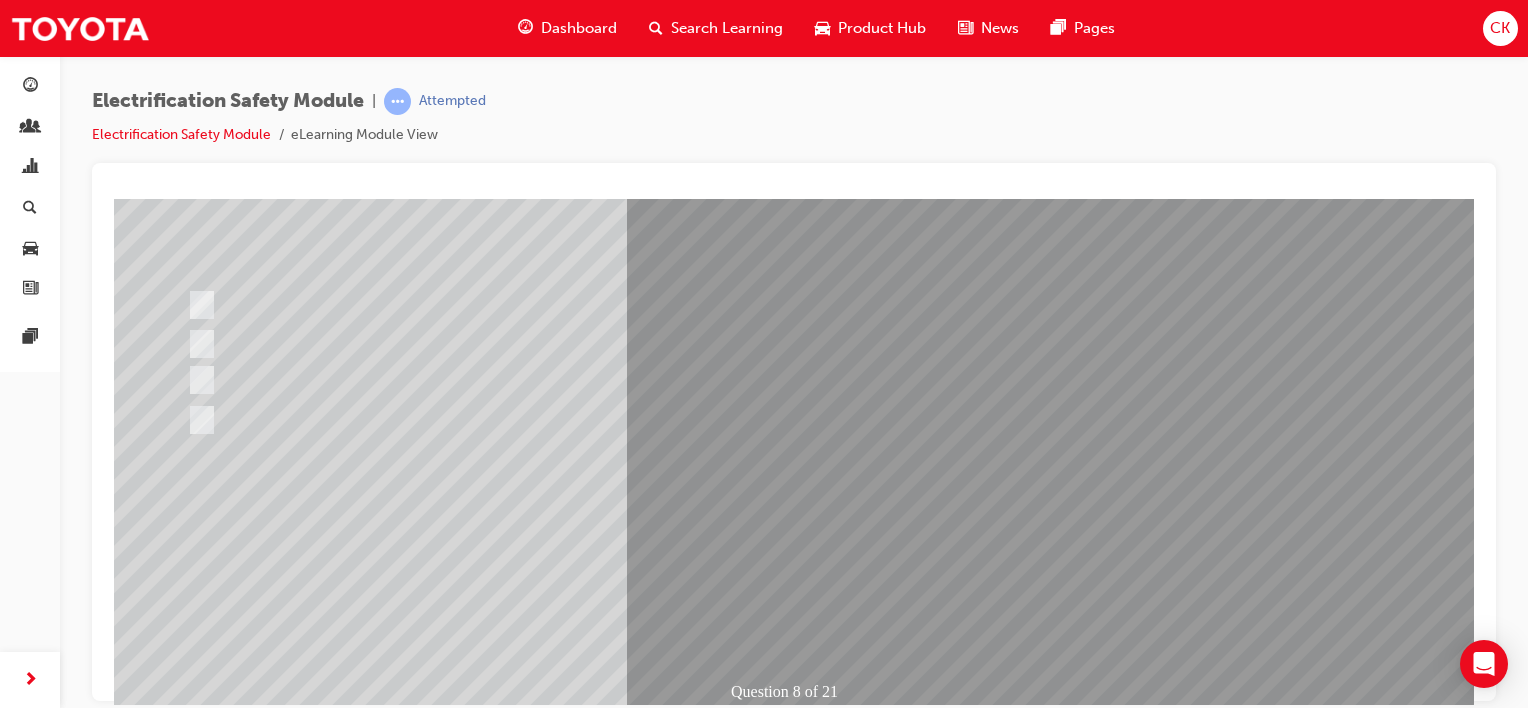 click at bounding box center (186, 2787) 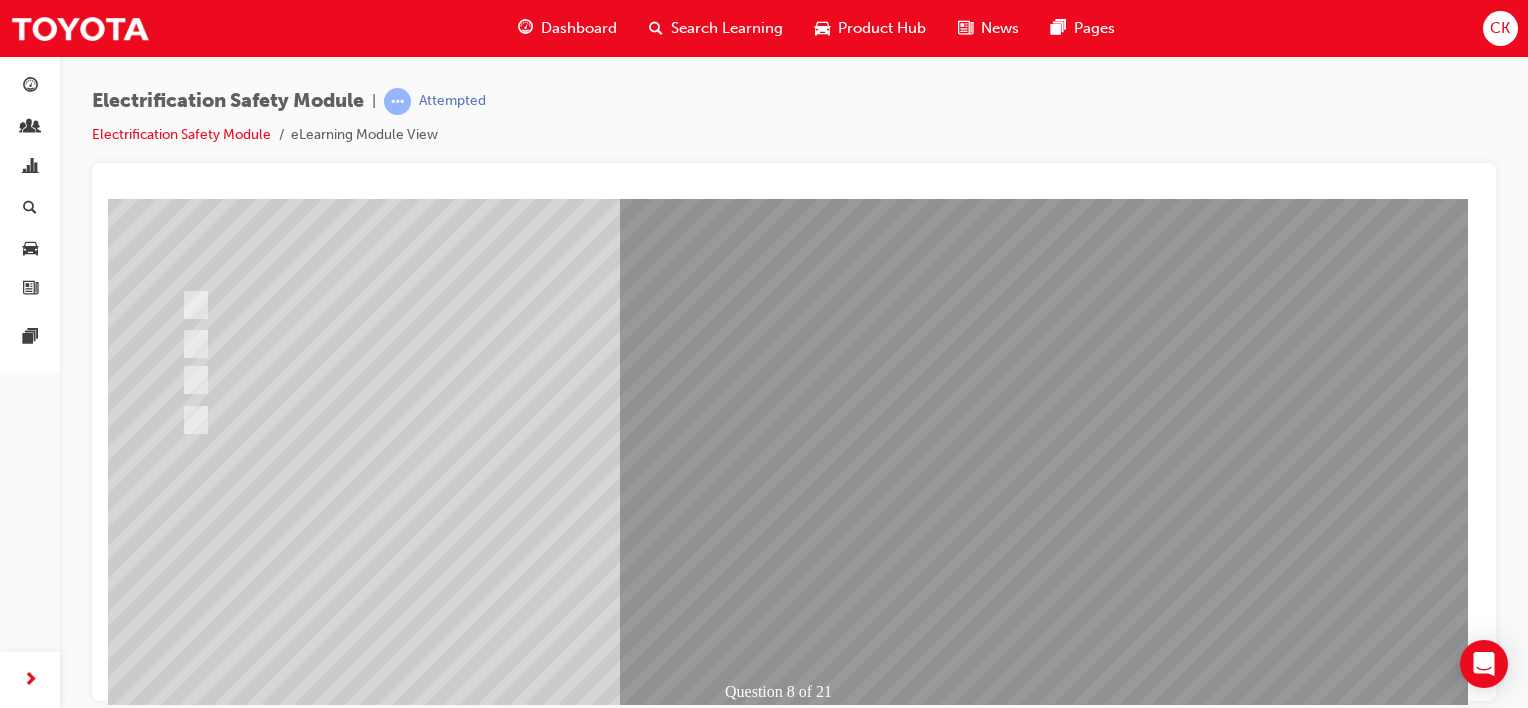 scroll, scrollTop: 0, scrollLeft: 0, axis: both 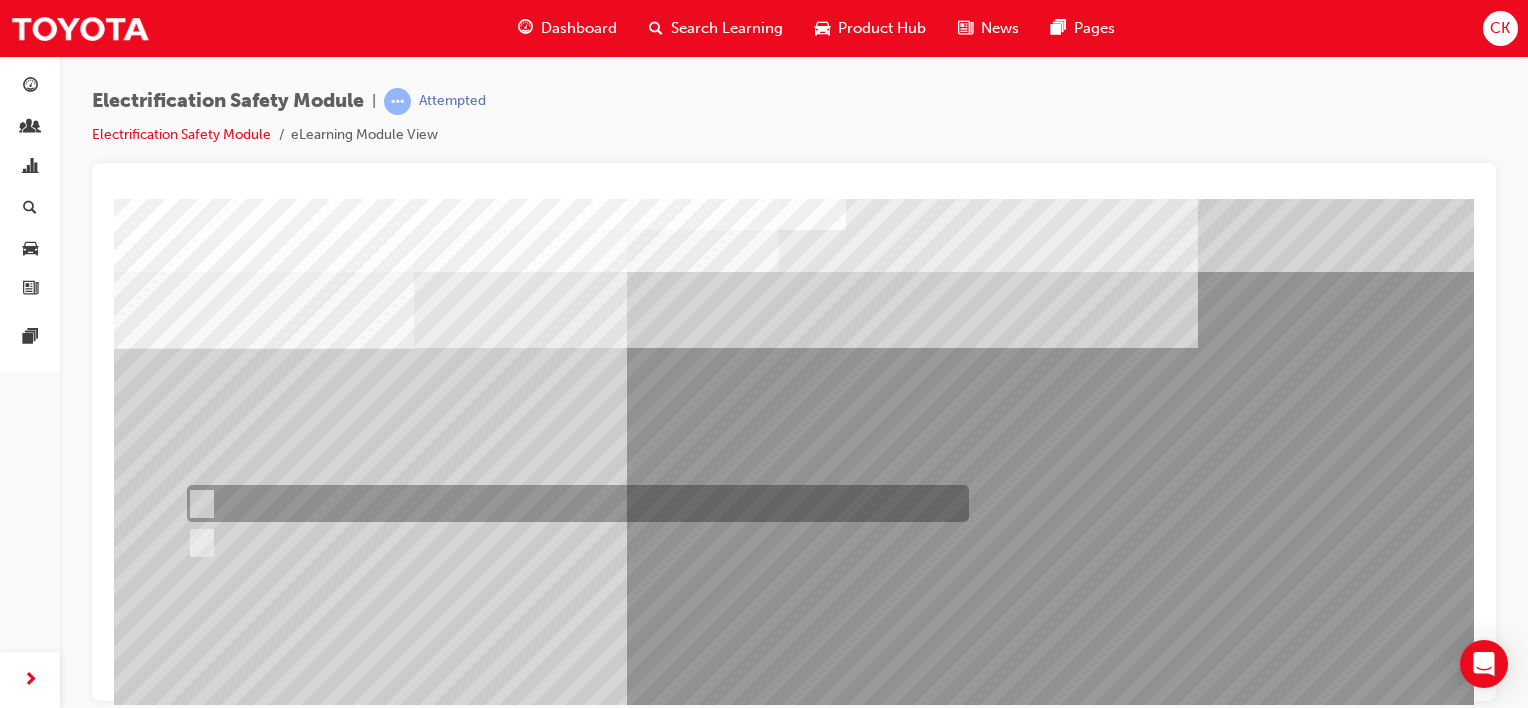 click at bounding box center [198, 504] 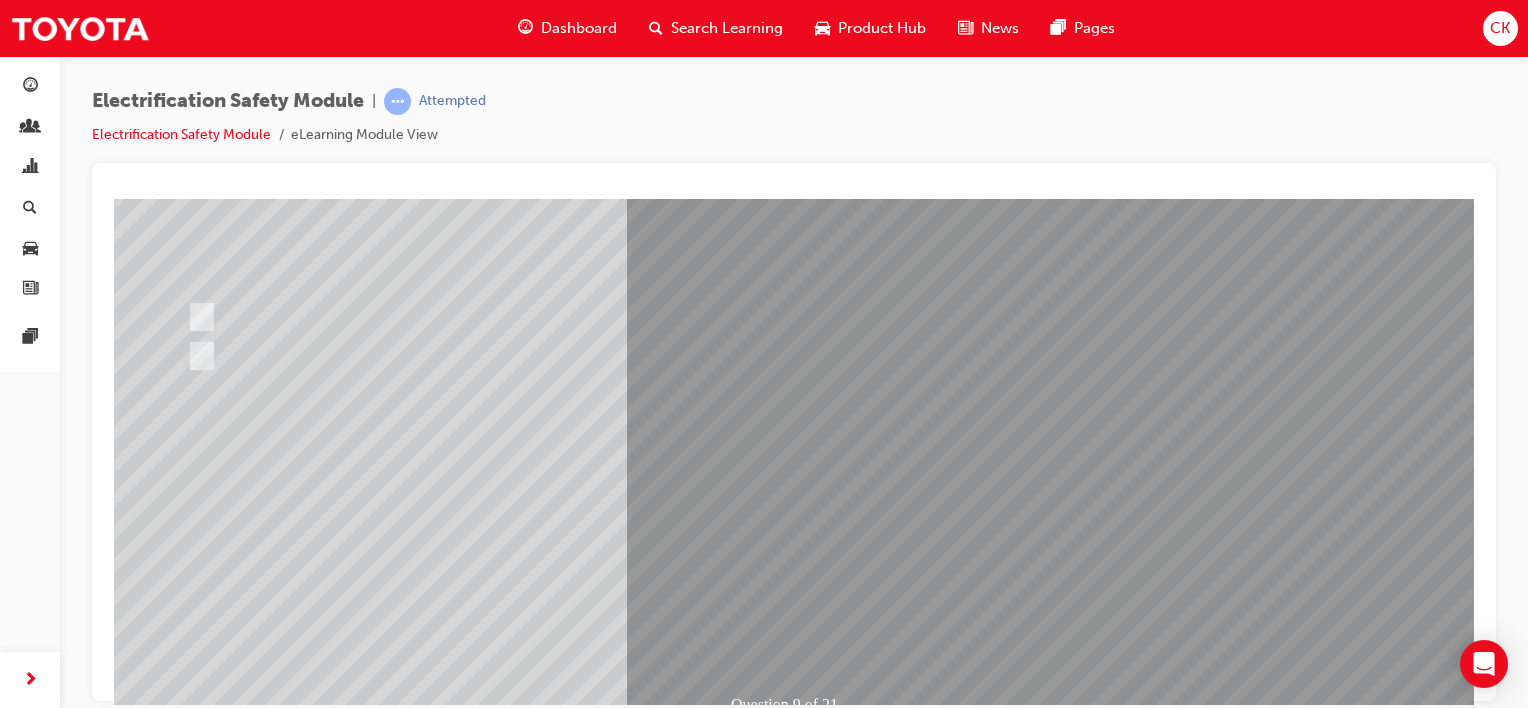 scroll, scrollTop: 200, scrollLeft: 0, axis: vertical 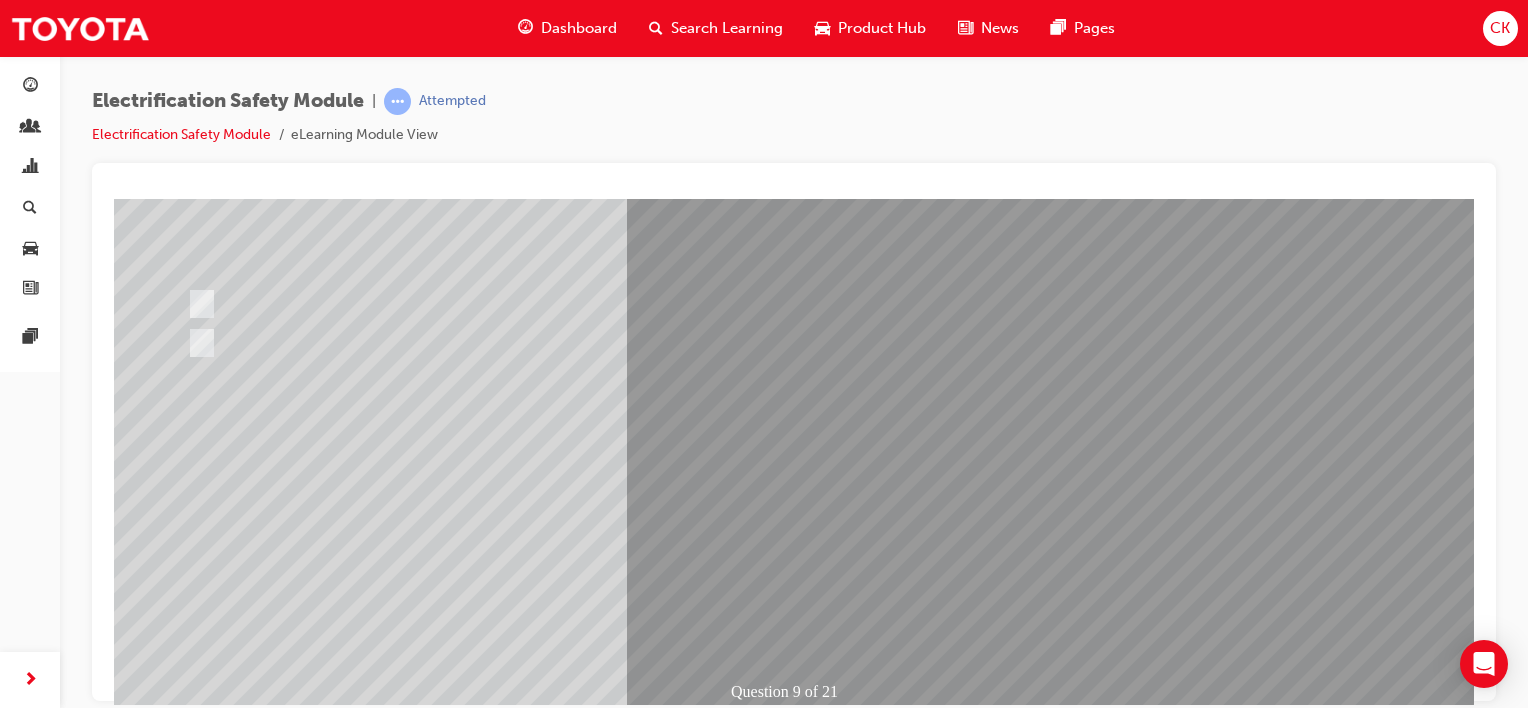 click at bounding box center (186, 2743) 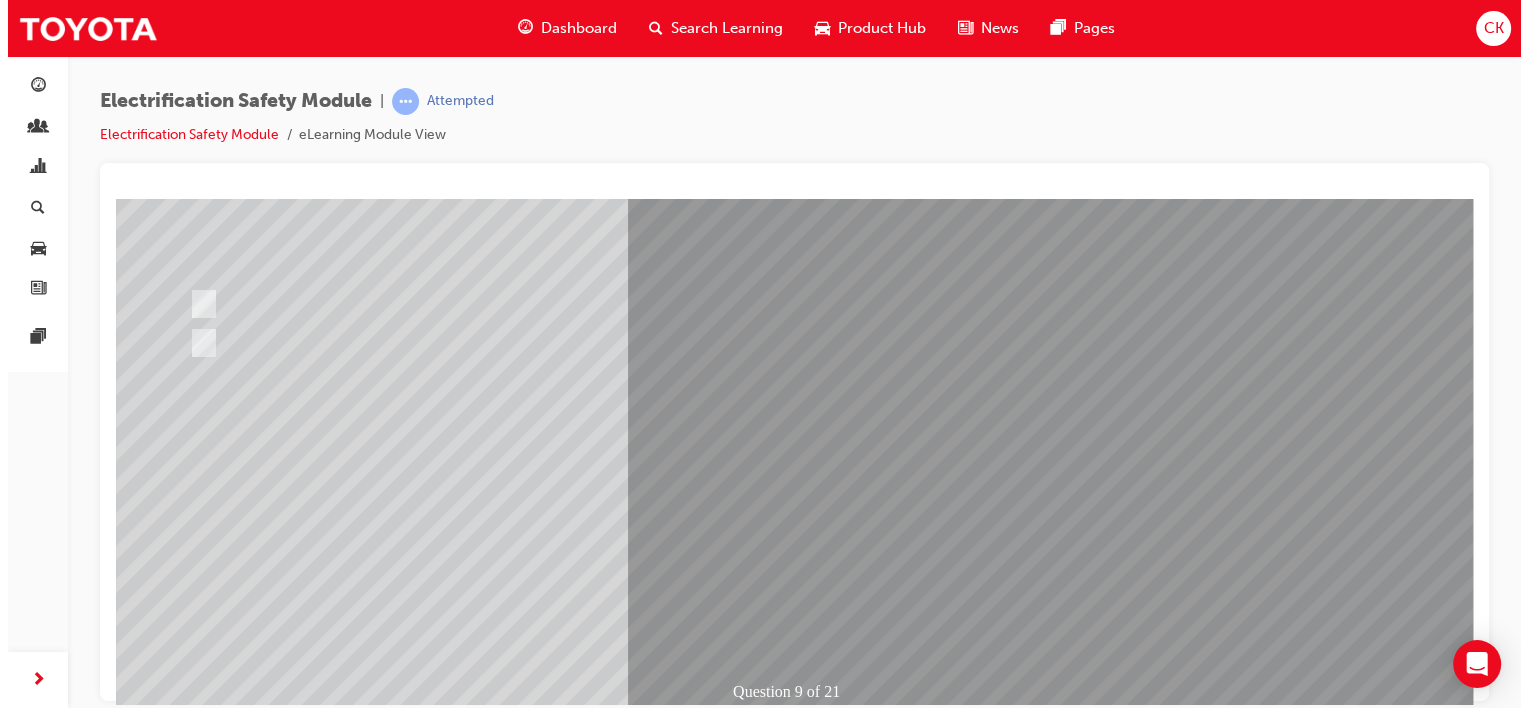 scroll, scrollTop: 0, scrollLeft: 0, axis: both 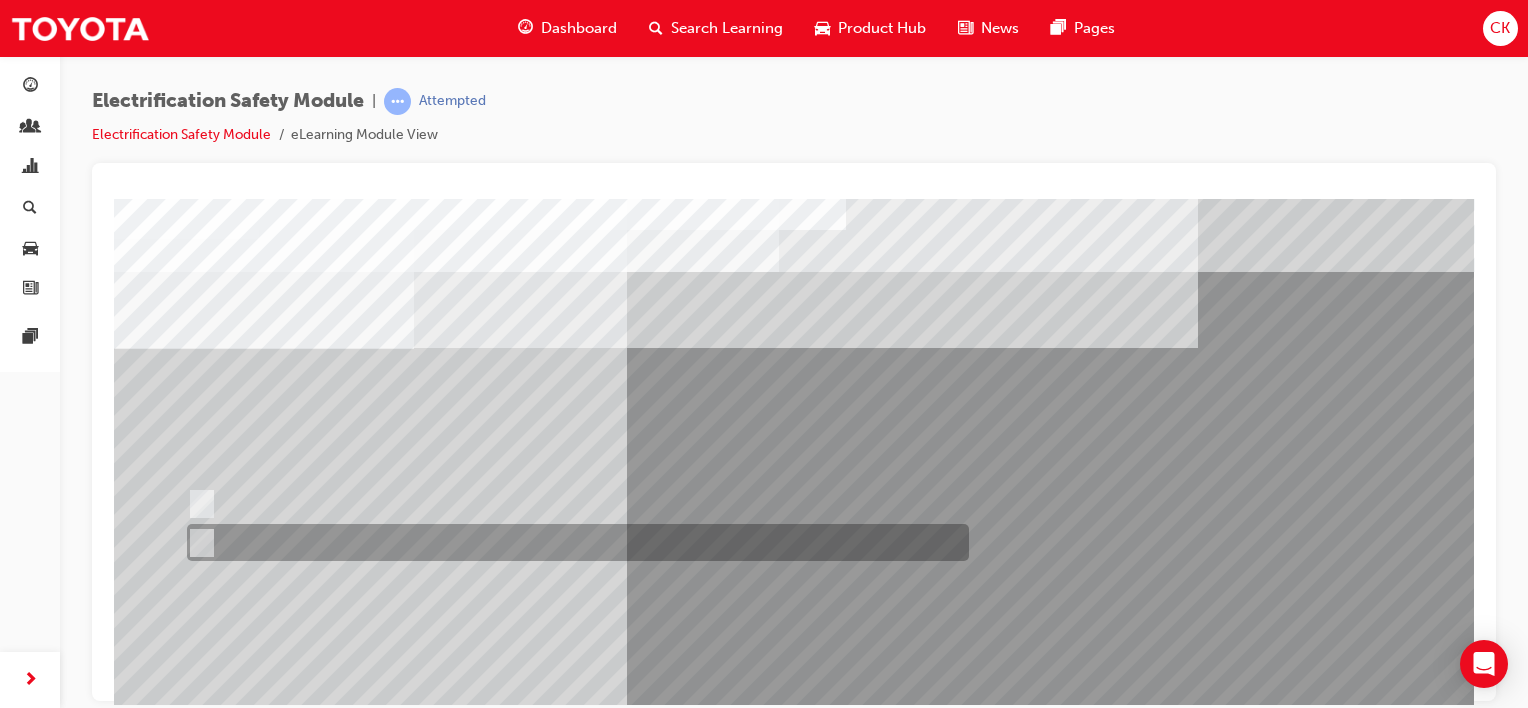 drag, startPoint x: 199, startPoint y: 541, endPoint x: 275, endPoint y: 546, distance: 76.1643 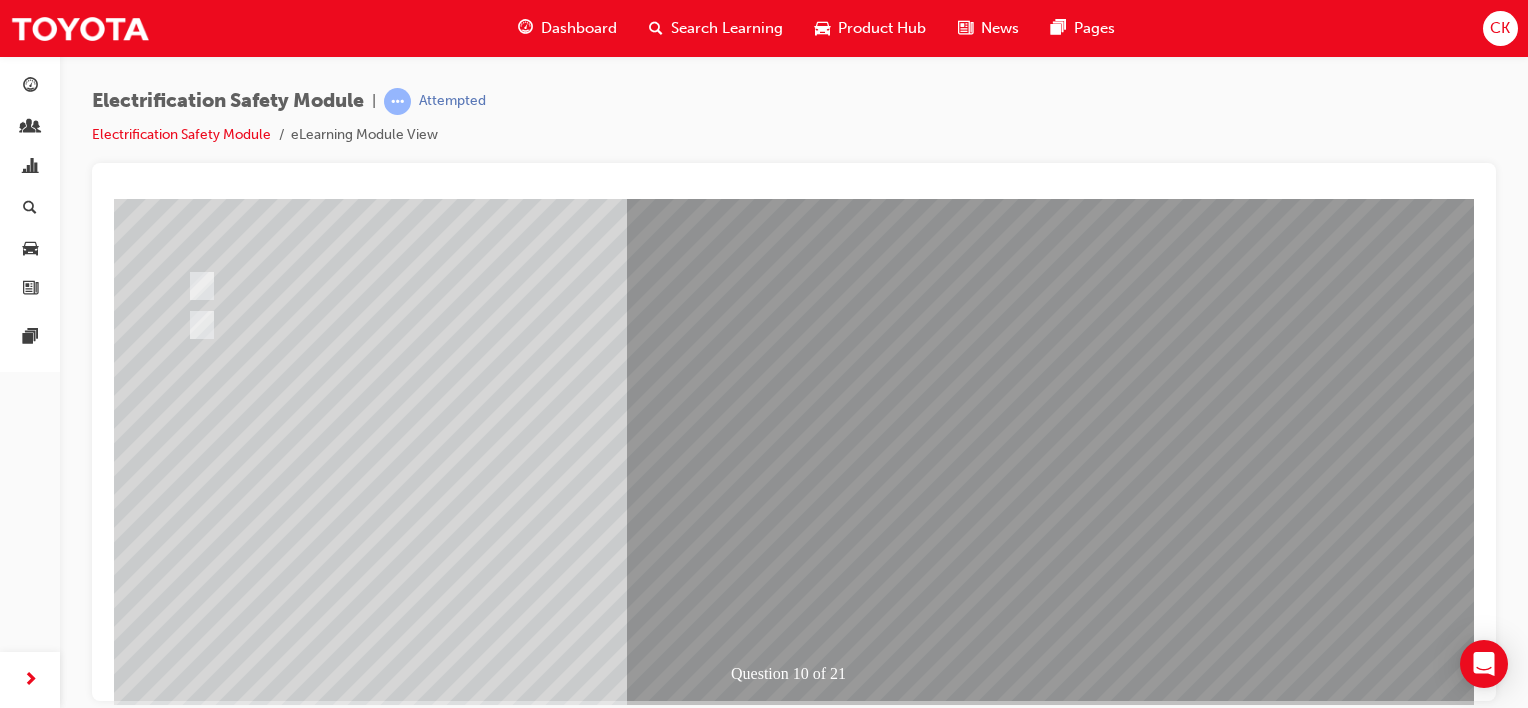 scroll, scrollTop: 259, scrollLeft: 0, axis: vertical 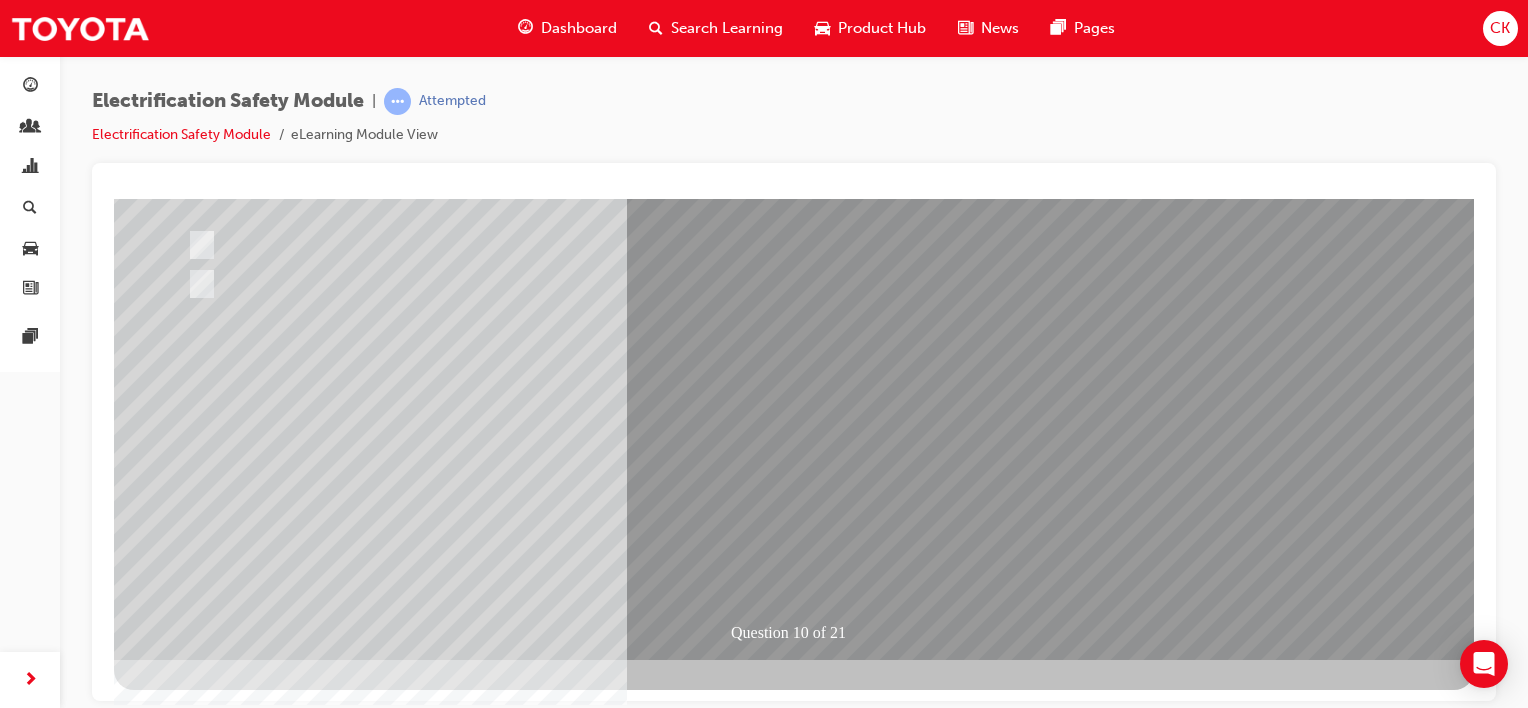 click at bounding box center (186, 2684) 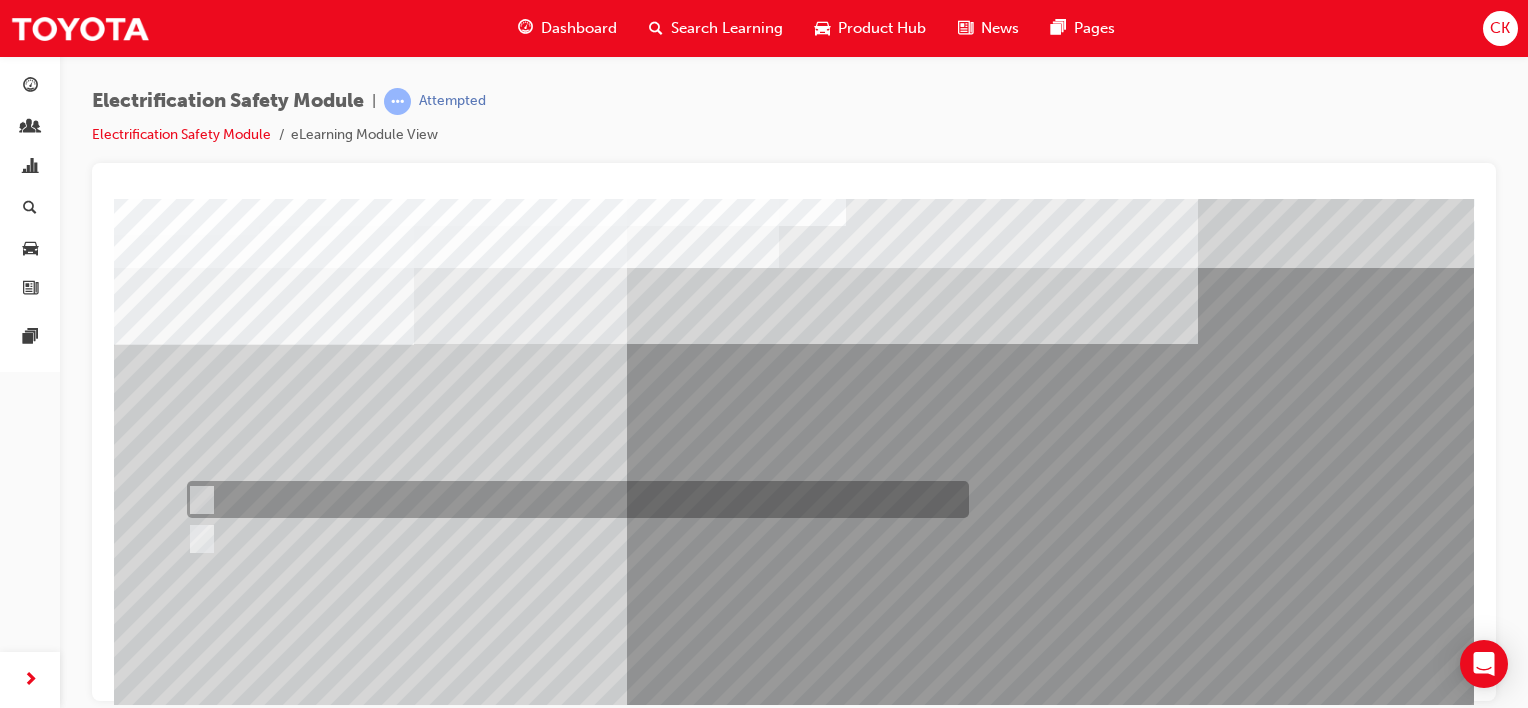 scroll, scrollTop: 0, scrollLeft: 0, axis: both 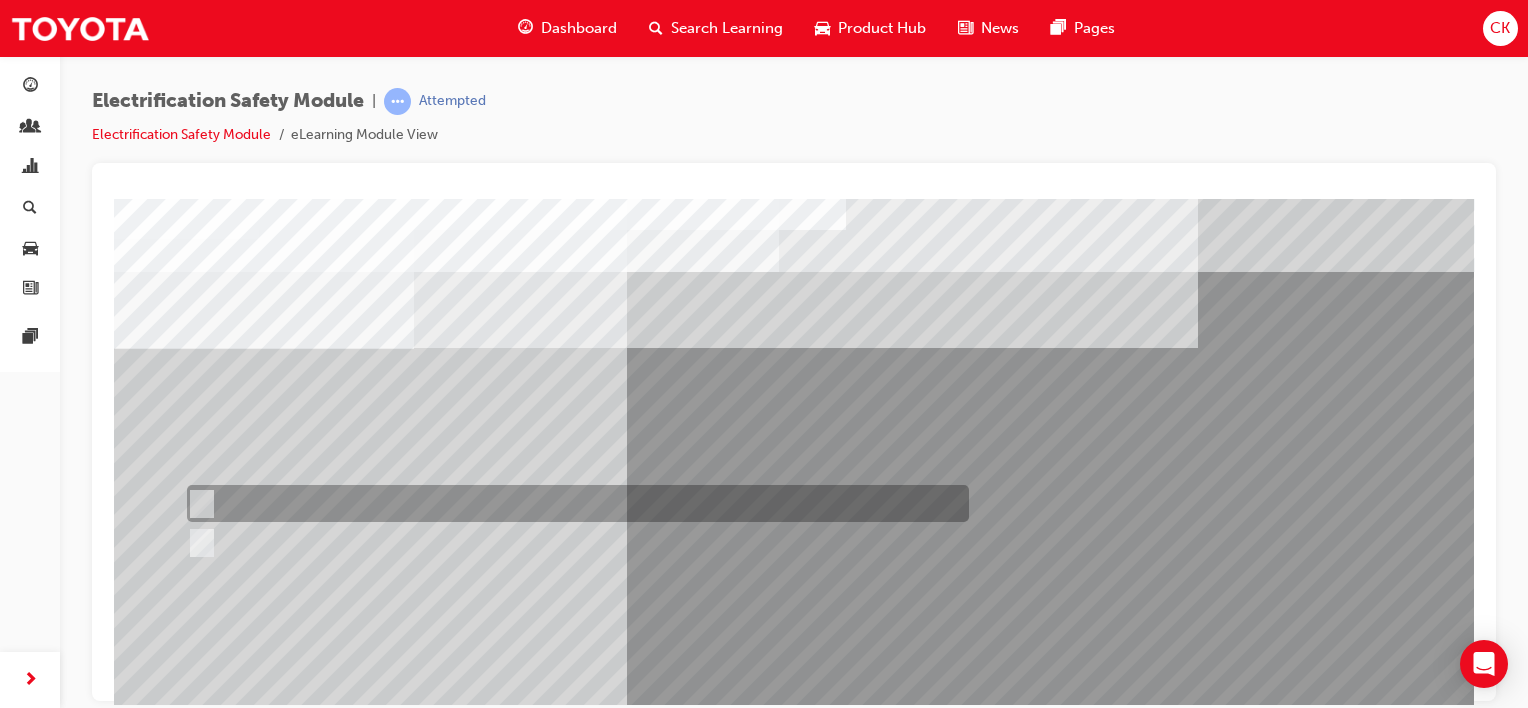 drag, startPoint x: 204, startPoint y: 499, endPoint x: 273, endPoint y: 502, distance: 69.065186 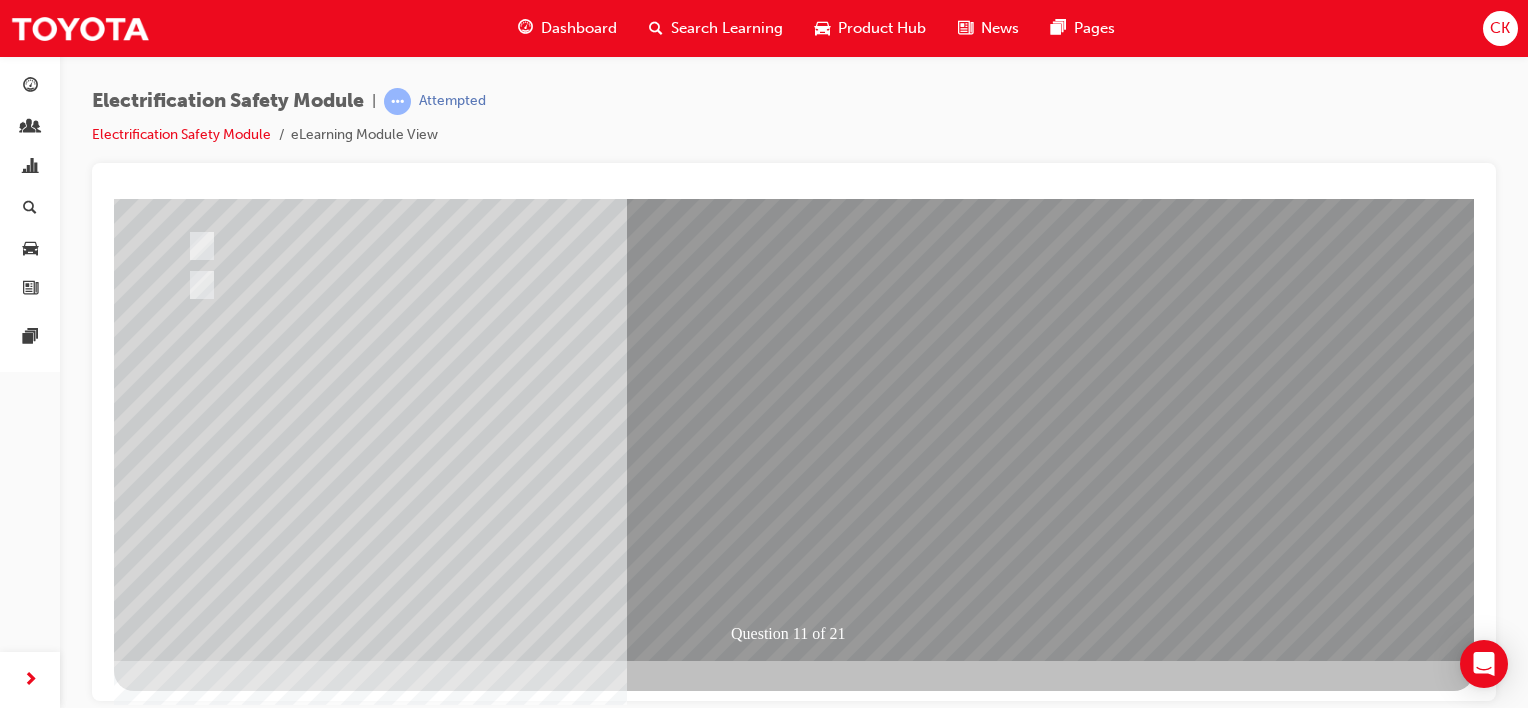 scroll, scrollTop: 259, scrollLeft: 0, axis: vertical 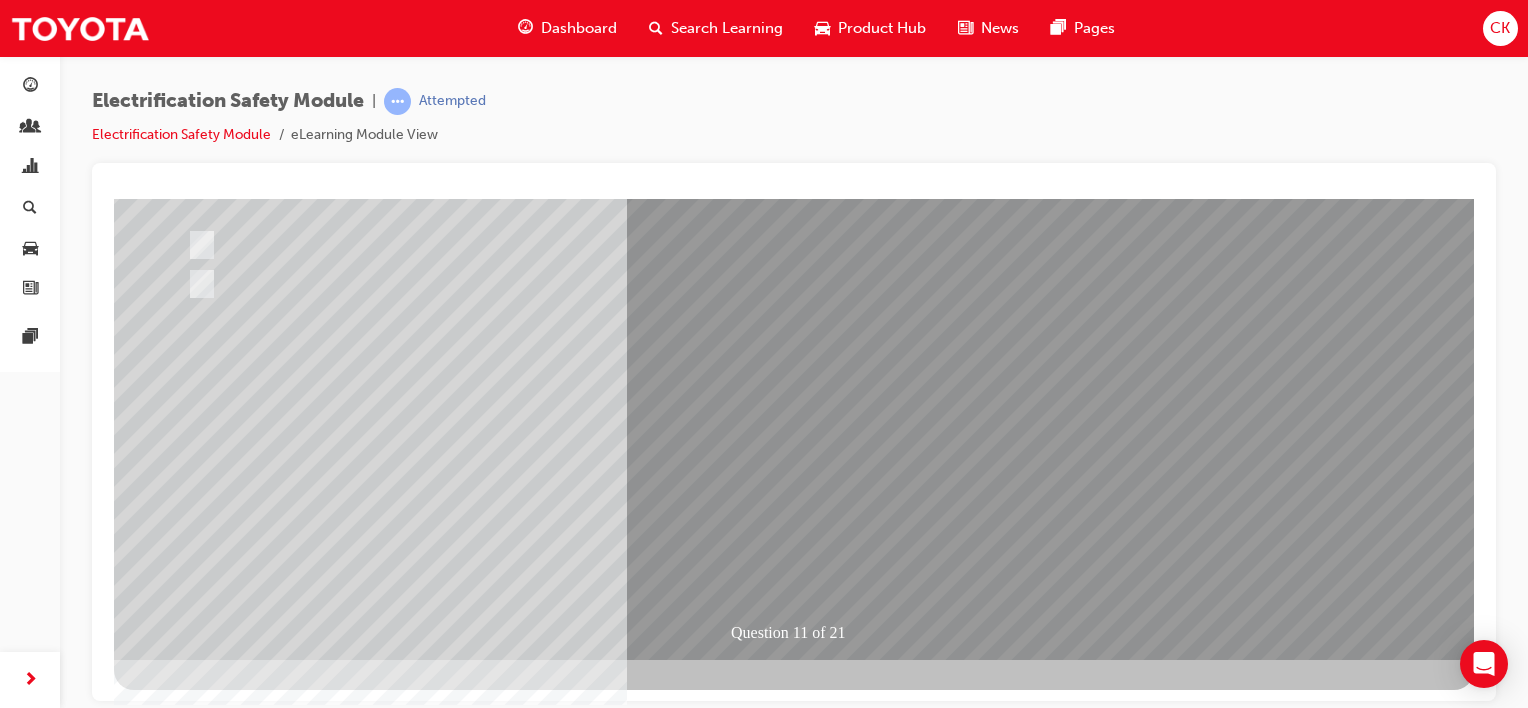 click at bounding box center [186, 2684] 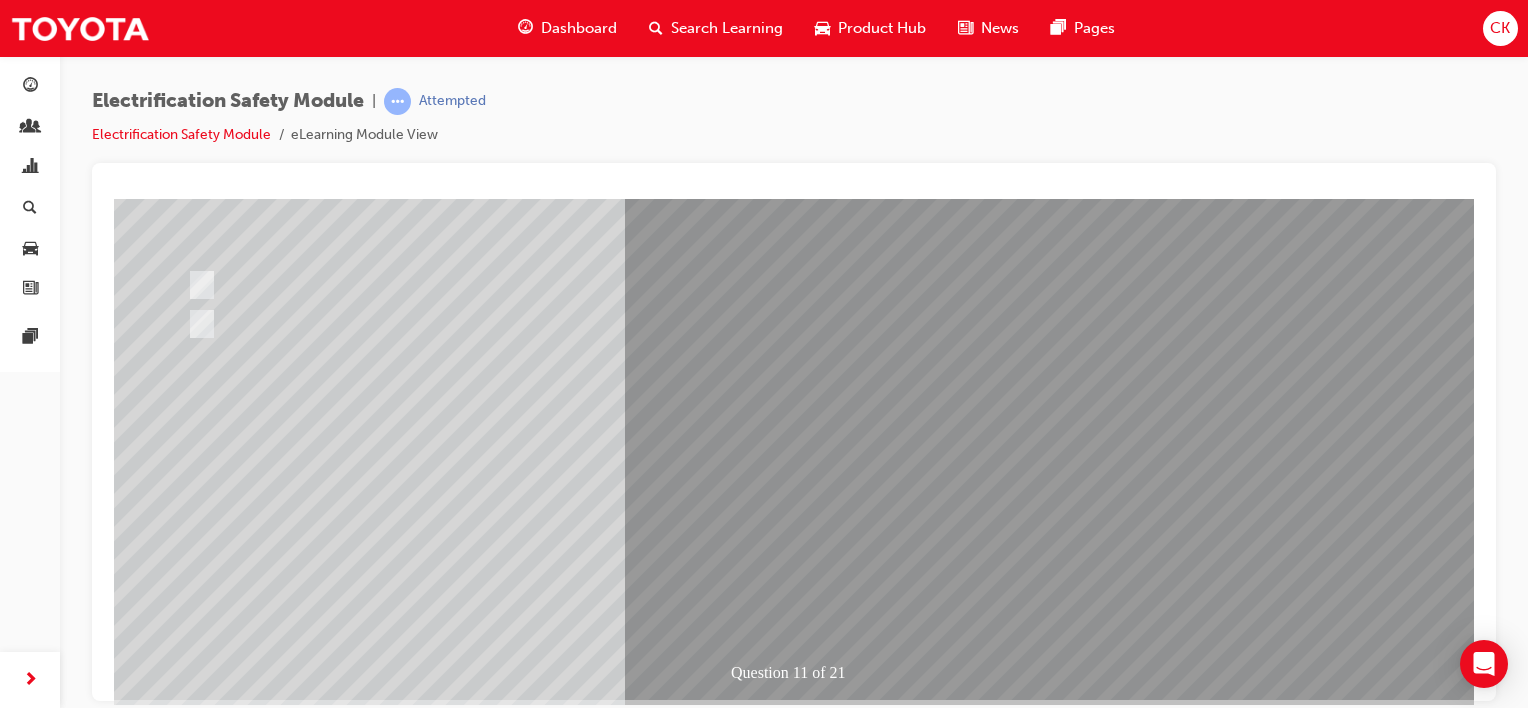 scroll, scrollTop: 259, scrollLeft: 0, axis: vertical 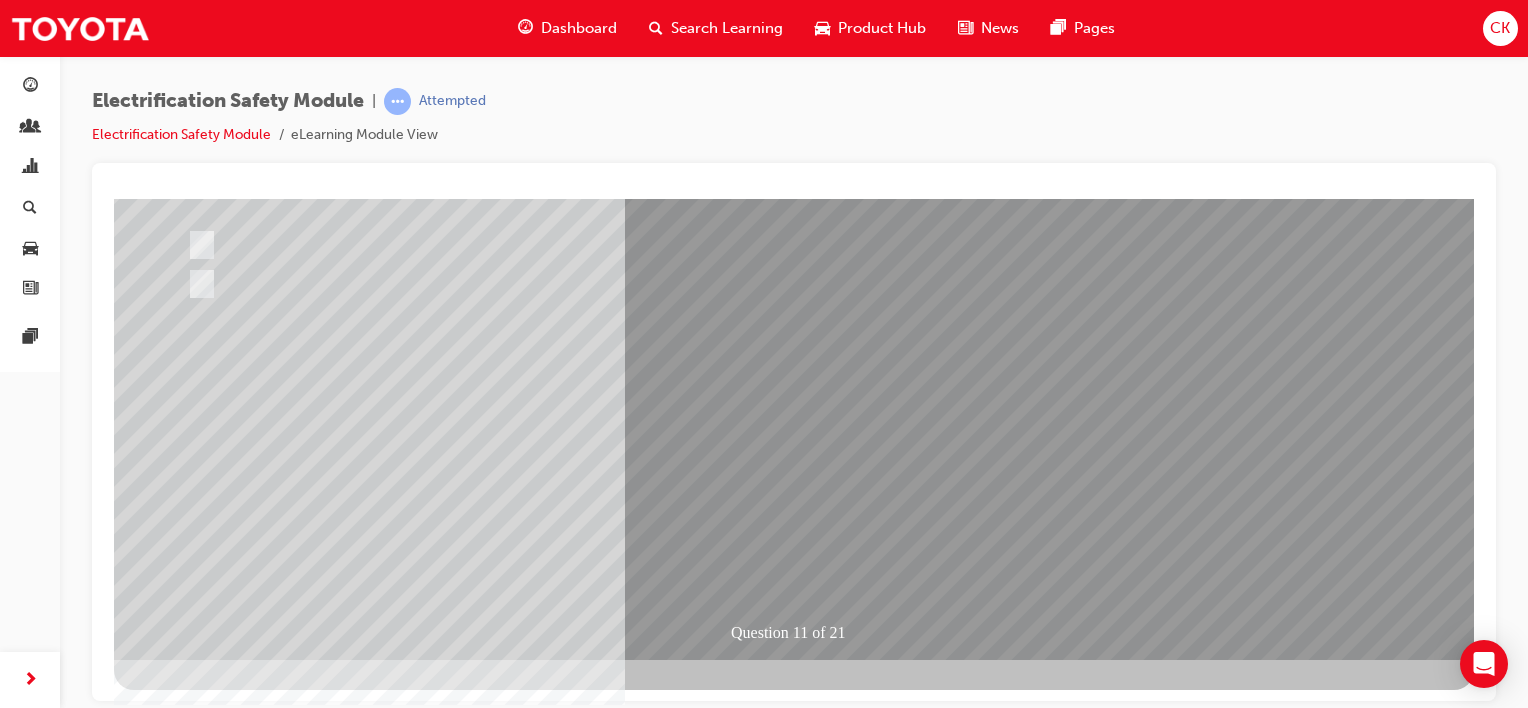click at bounding box center [186, 2682] 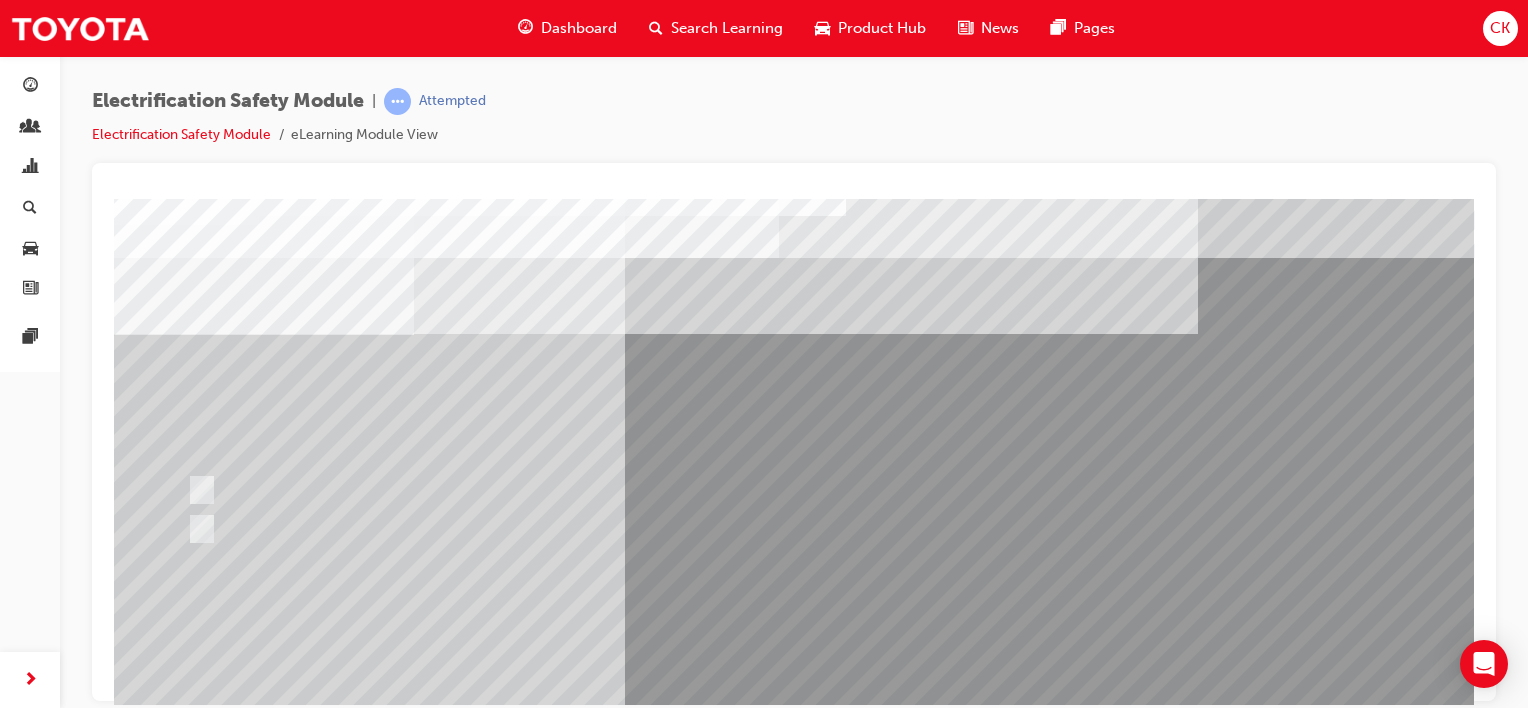 scroll, scrollTop: 0, scrollLeft: 0, axis: both 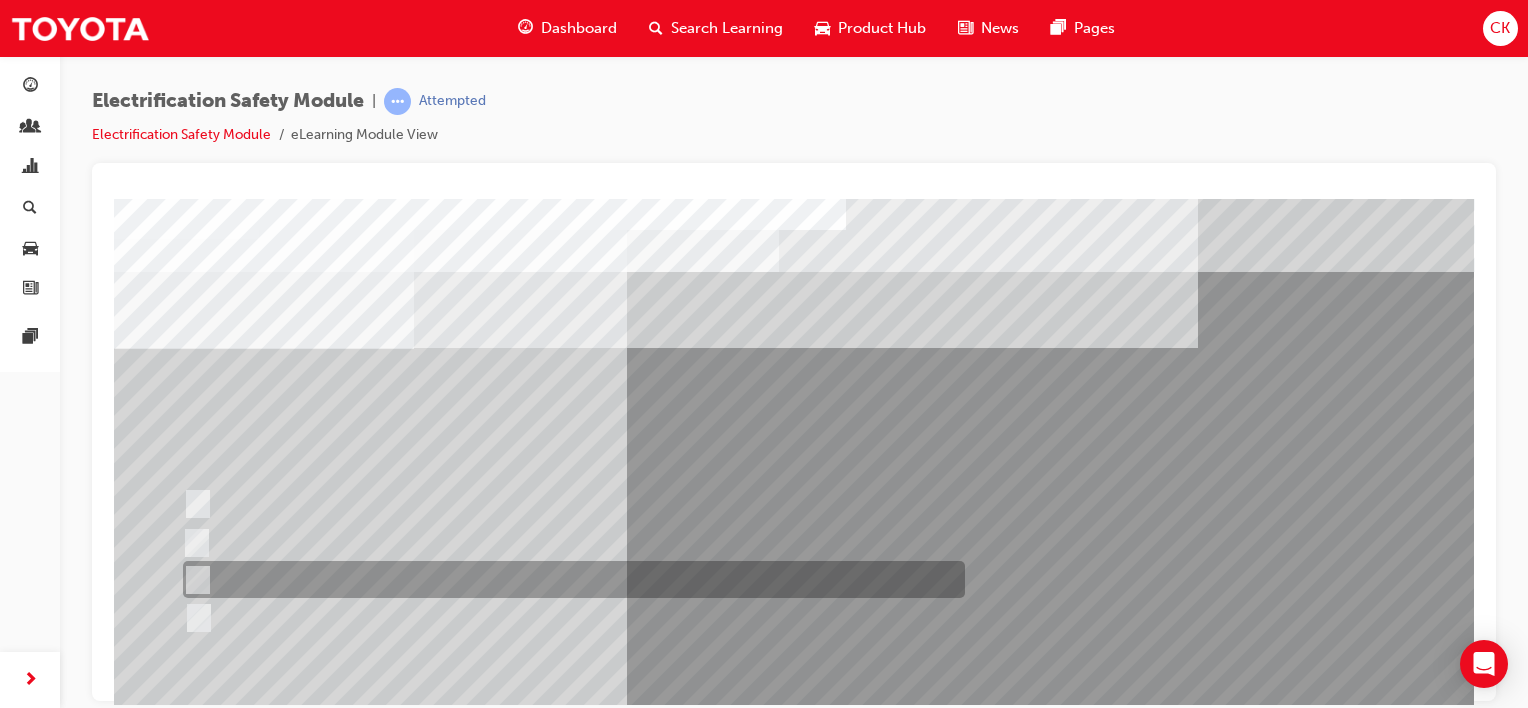 click at bounding box center (194, 580) 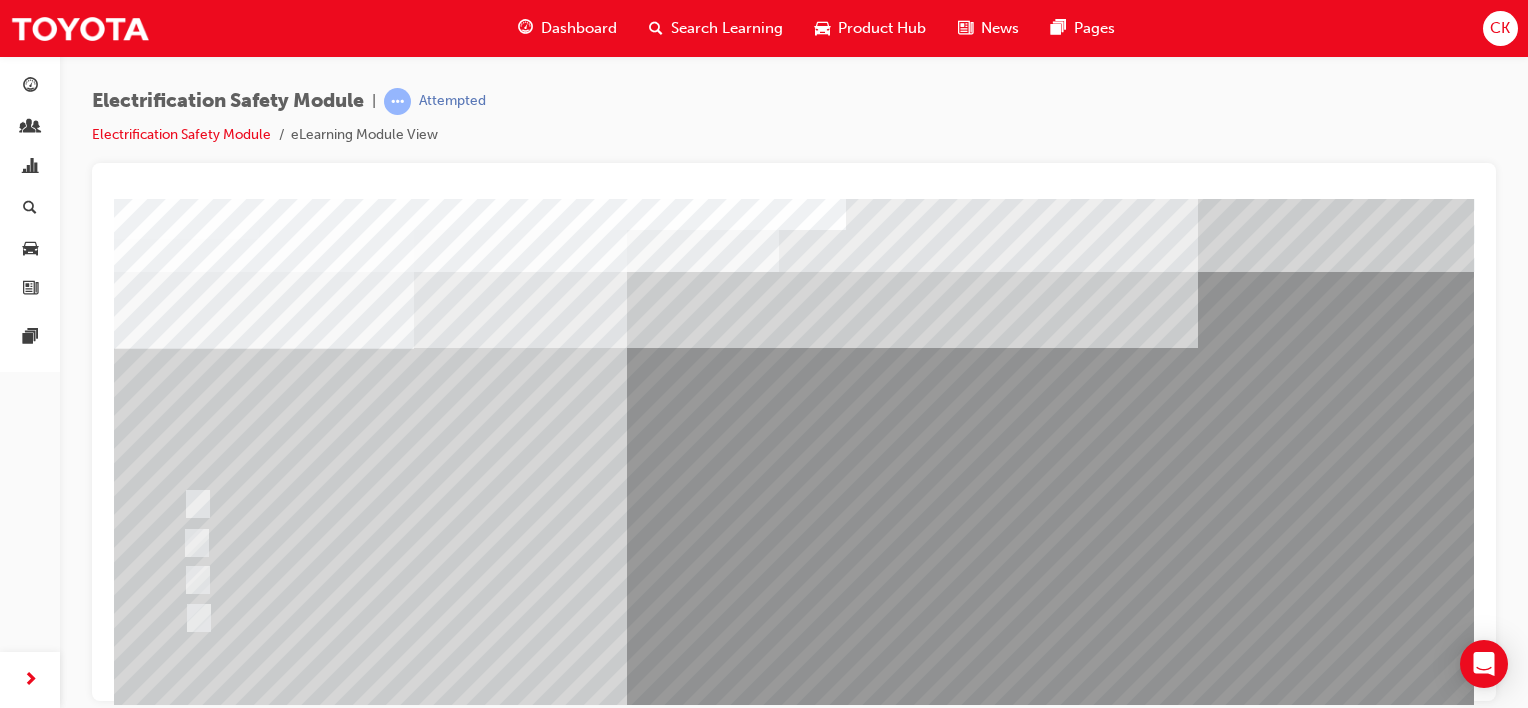 scroll, scrollTop: 259, scrollLeft: 0, axis: vertical 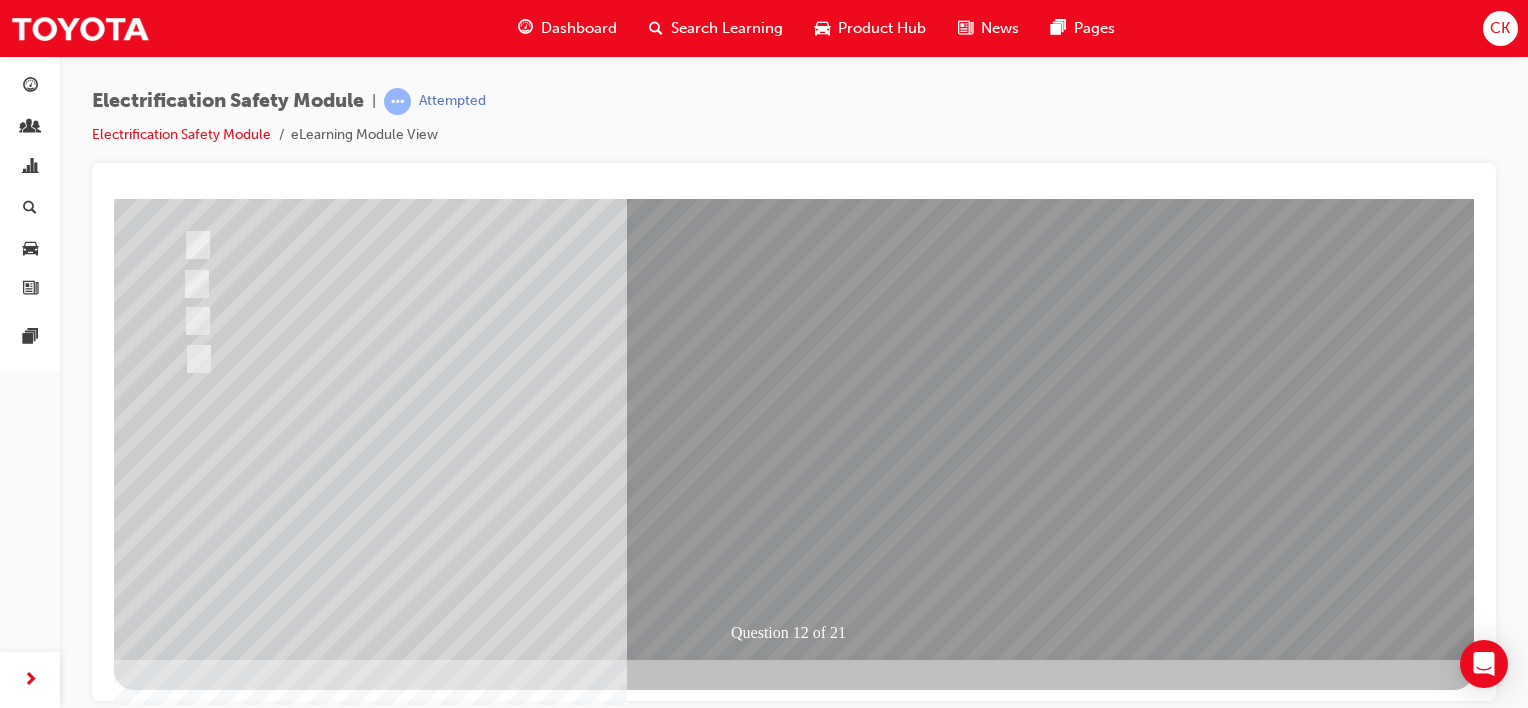 click at bounding box center [186, 2728] 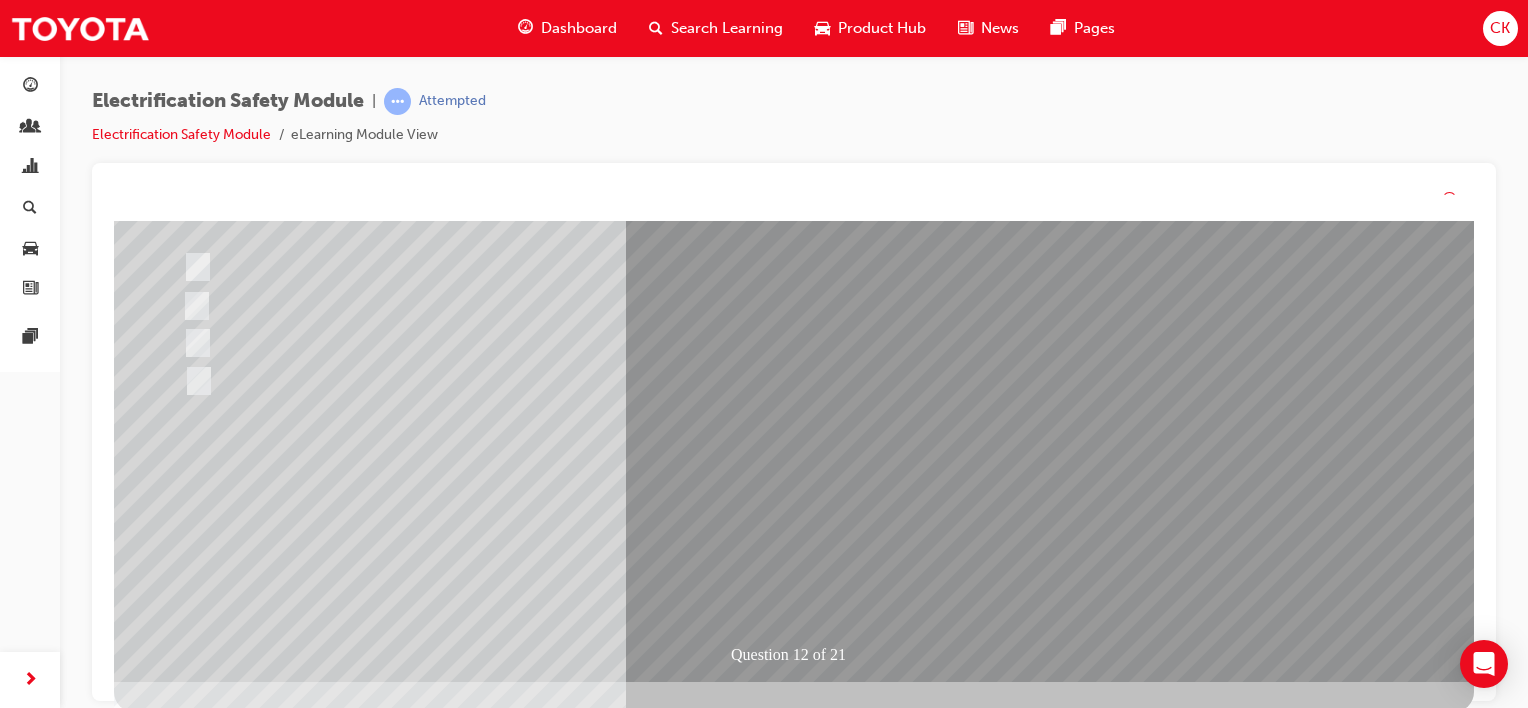 scroll, scrollTop: 0, scrollLeft: 0, axis: both 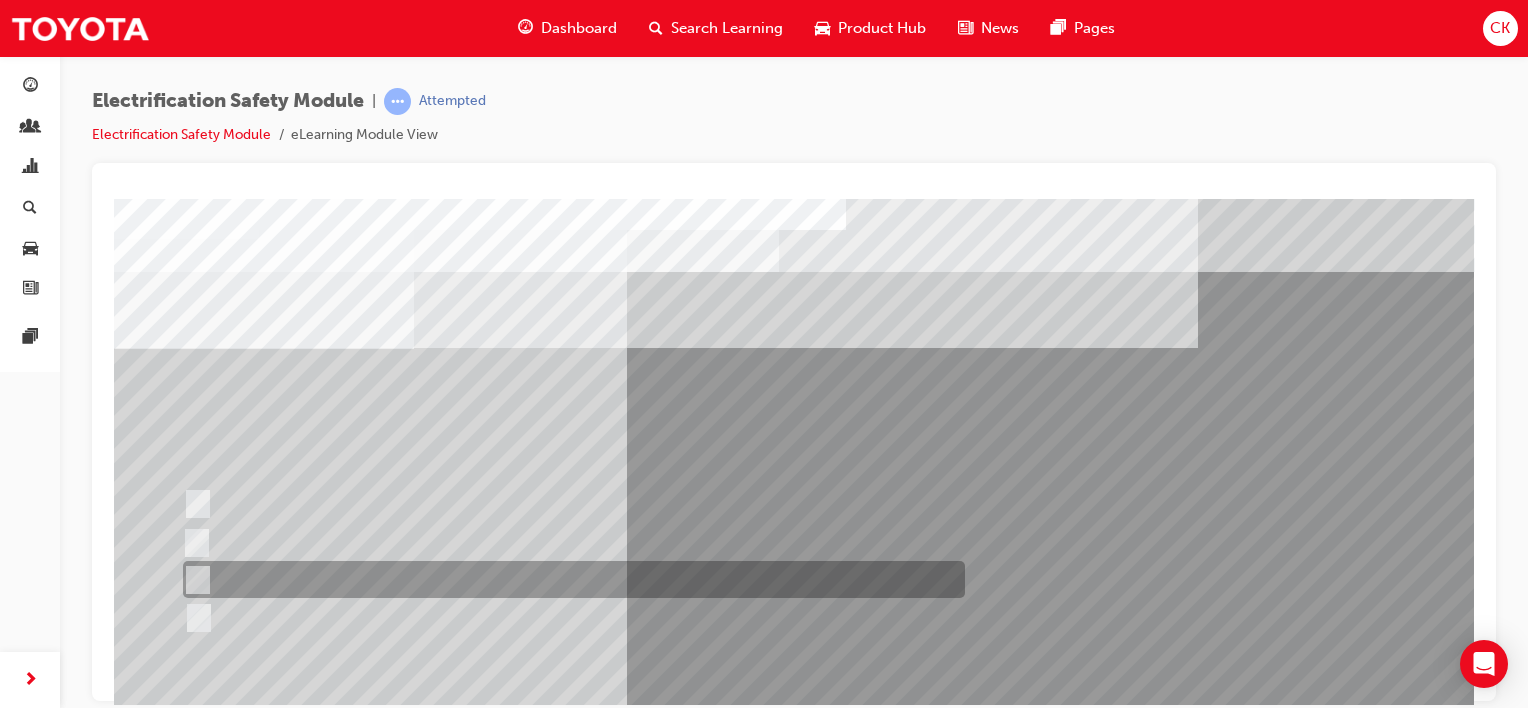 click at bounding box center (194, 580) 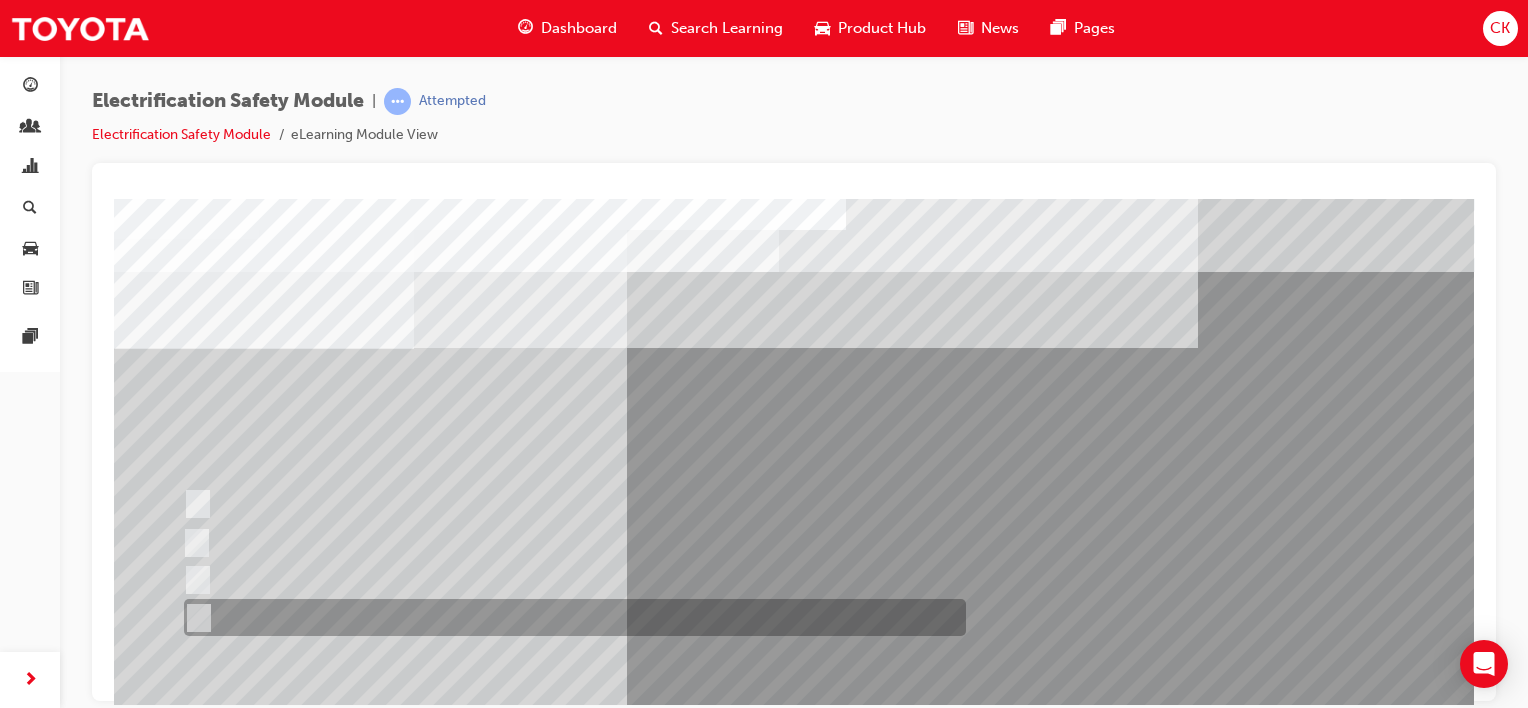 click at bounding box center [195, 618] 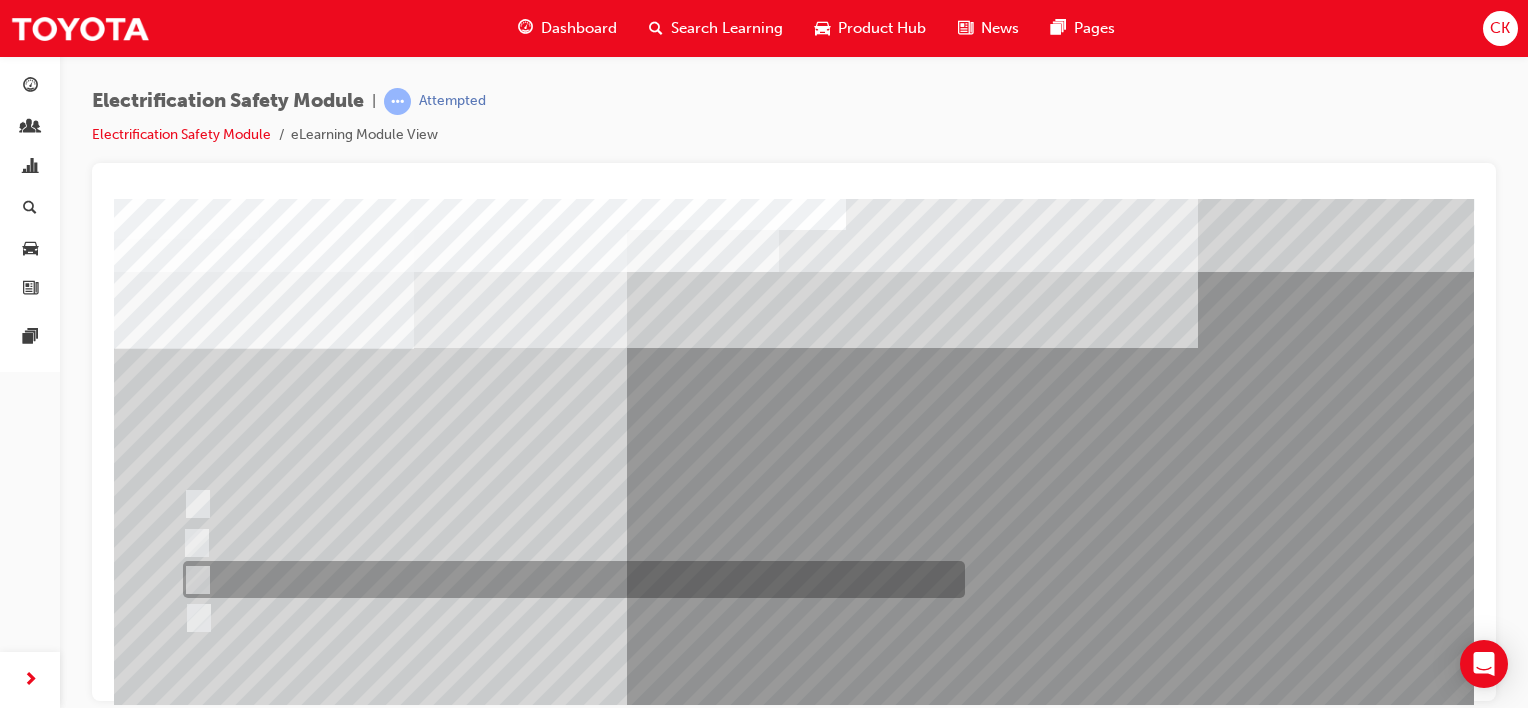 drag, startPoint x: 195, startPoint y: 577, endPoint x: 205, endPoint y: 574, distance: 10.440307 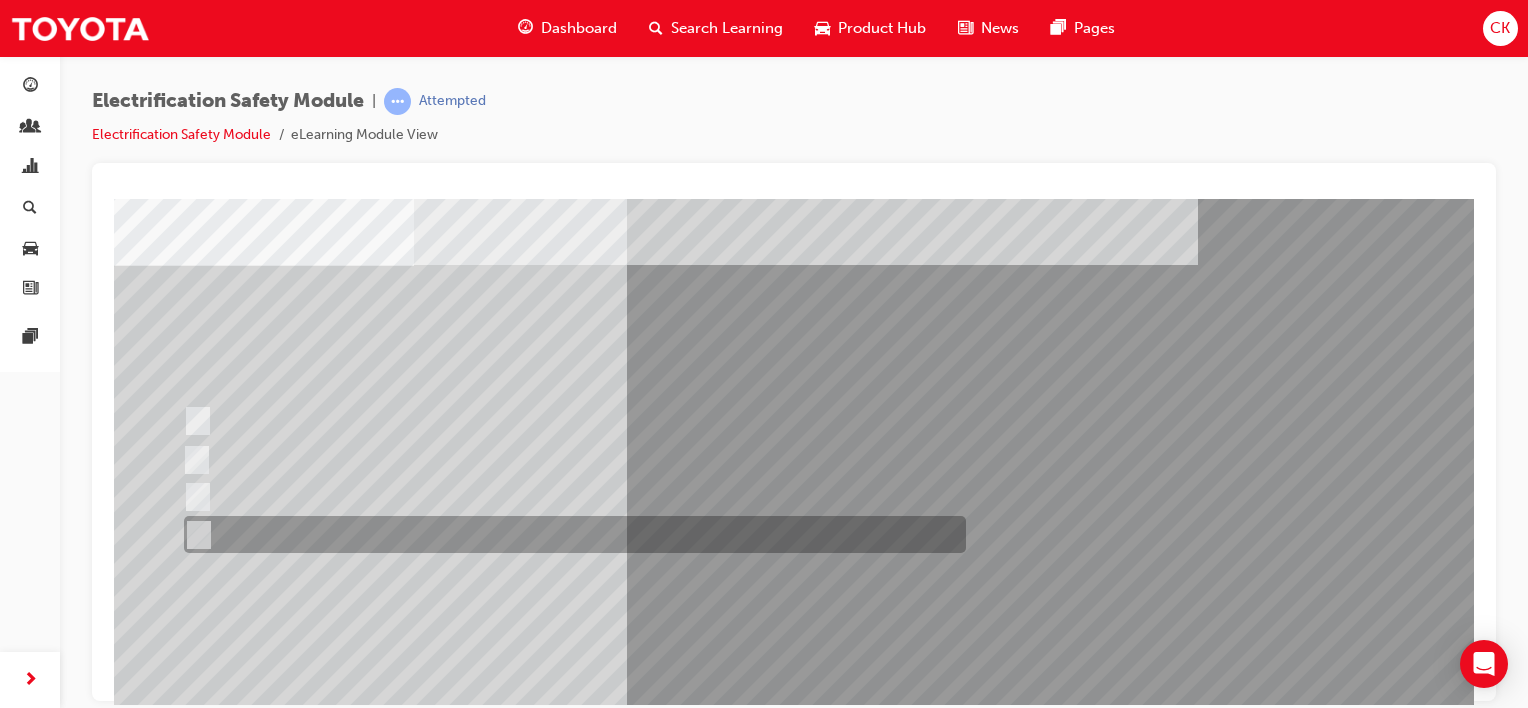 scroll, scrollTop: 200, scrollLeft: 0, axis: vertical 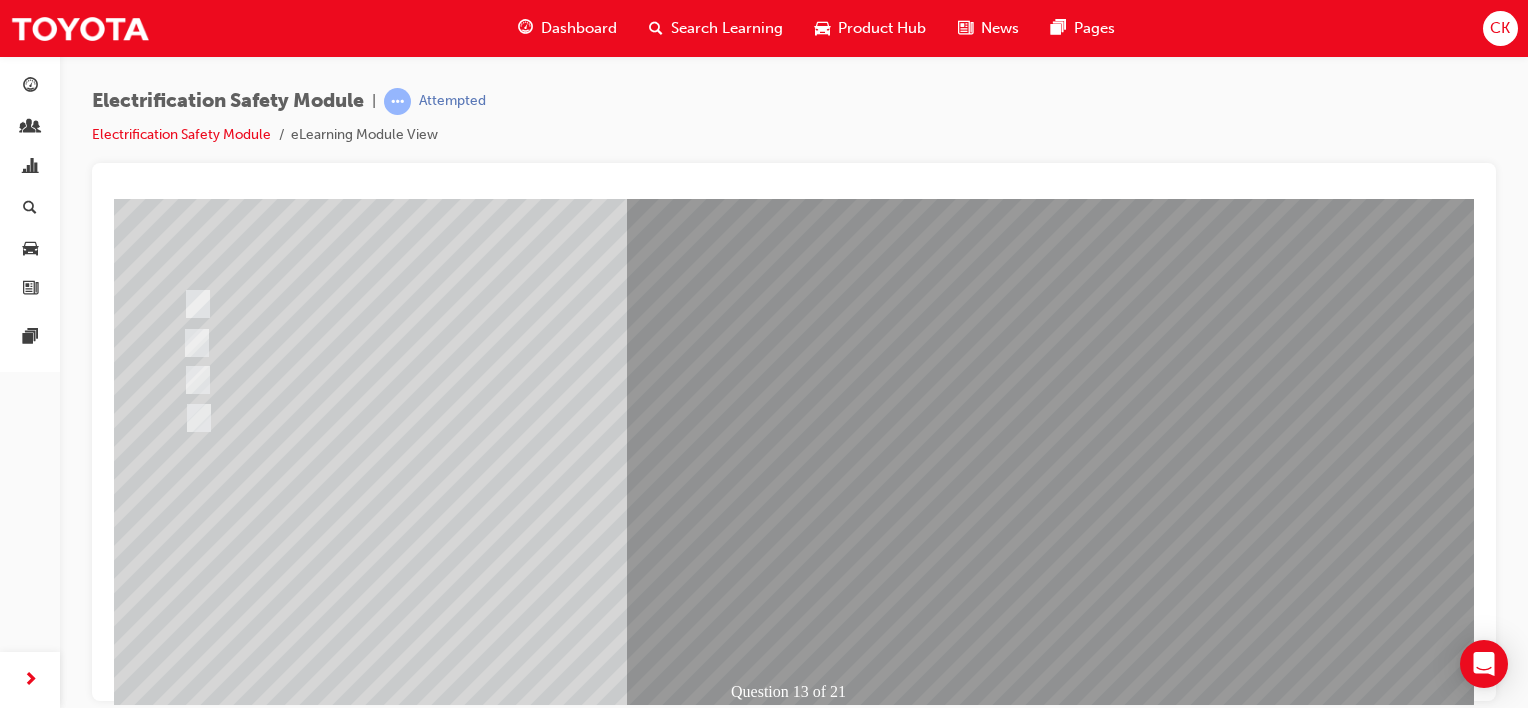 click at bounding box center (186, 2787) 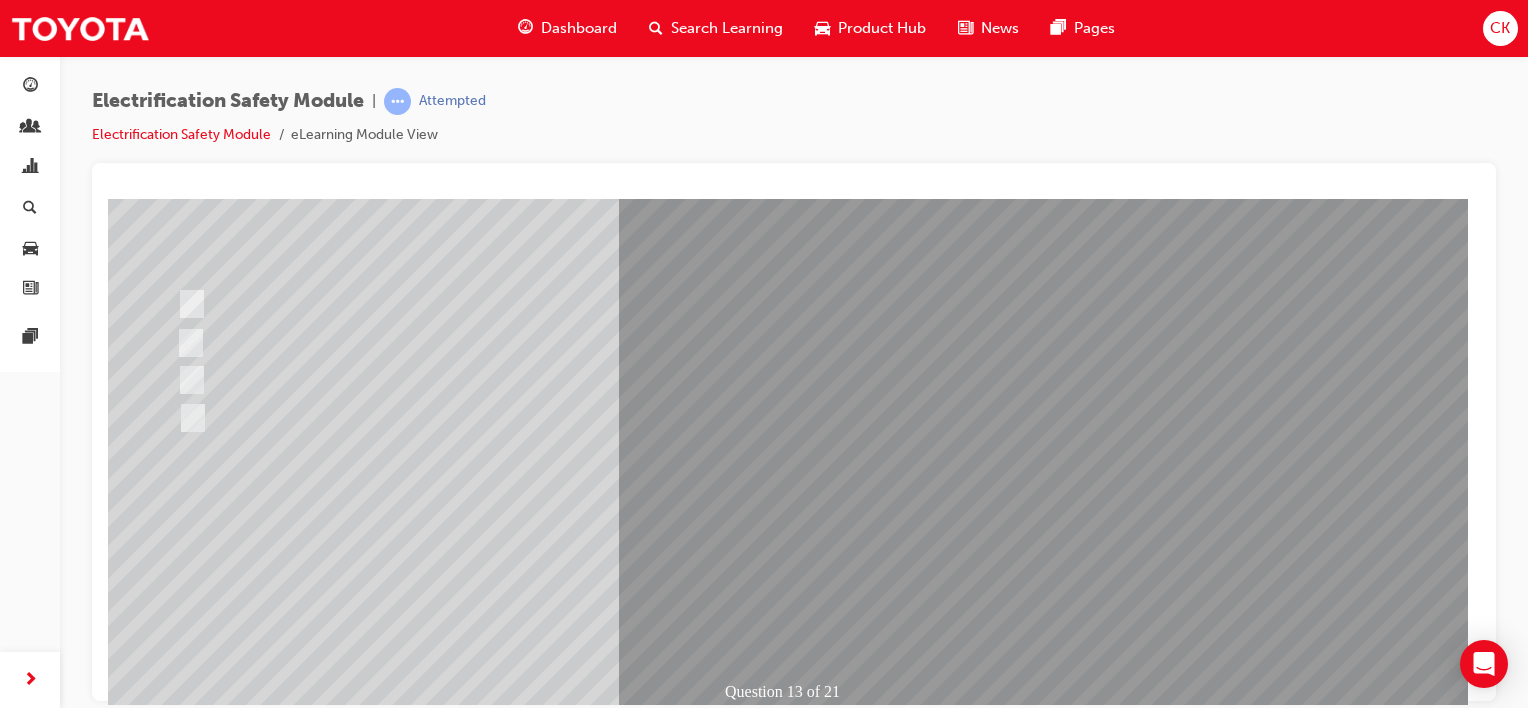 scroll, scrollTop: 0, scrollLeft: 0, axis: both 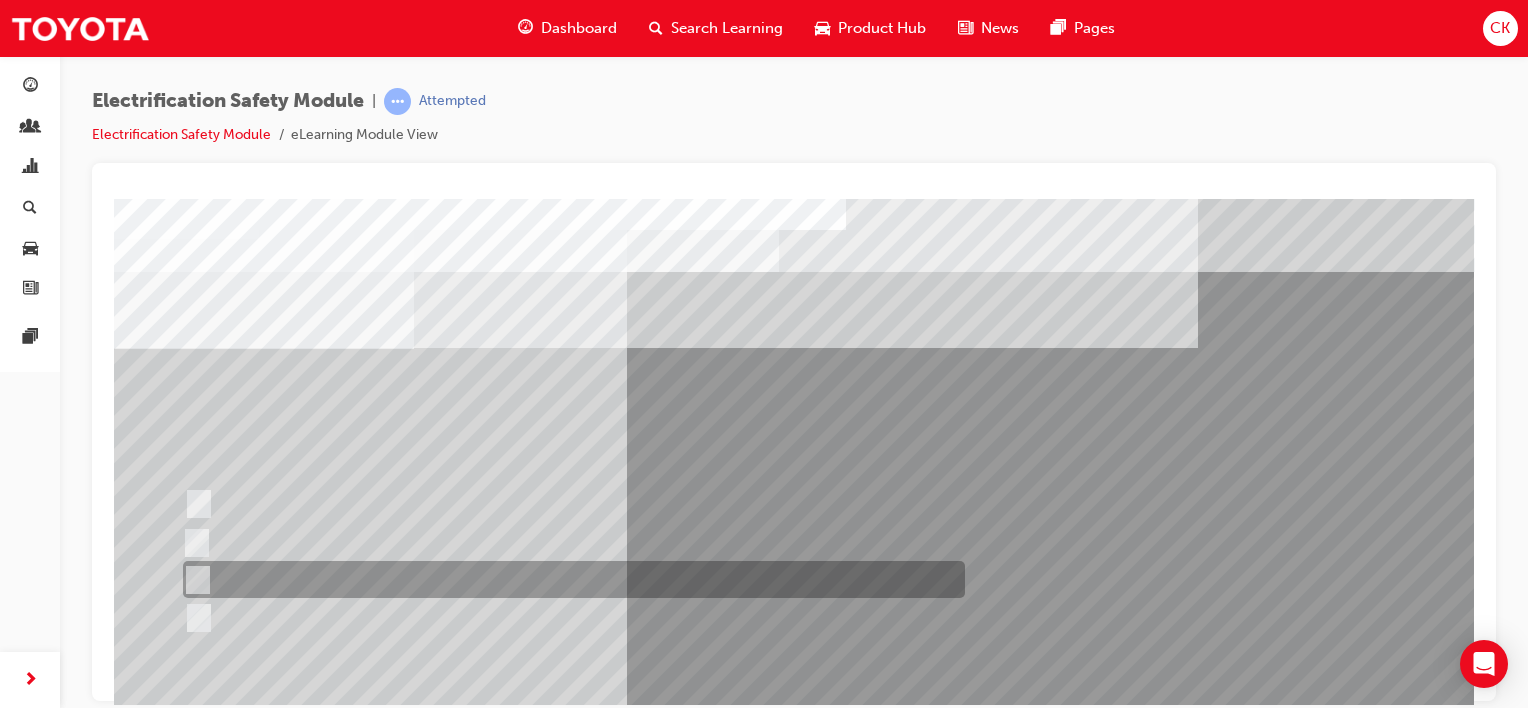 click at bounding box center [194, 580] 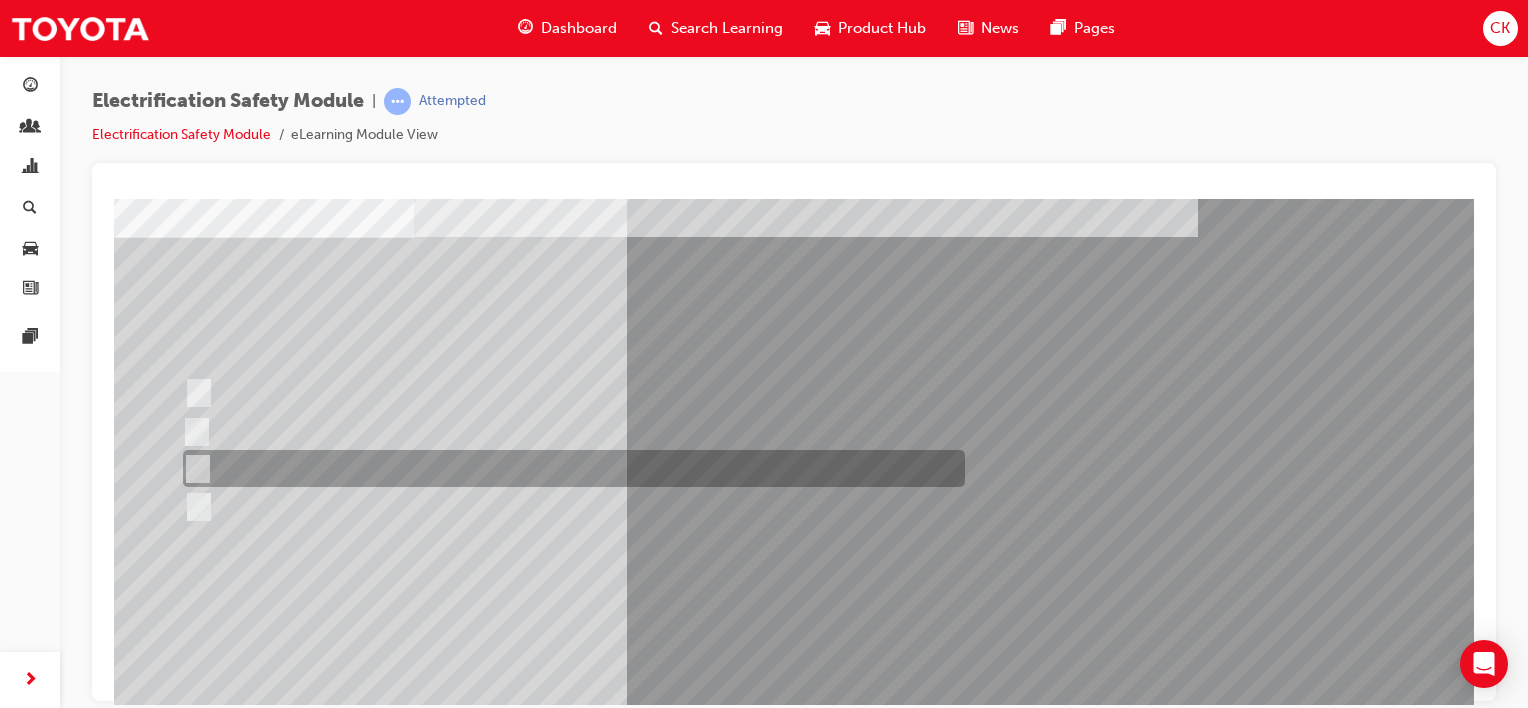 scroll, scrollTop: 259, scrollLeft: 0, axis: vertical 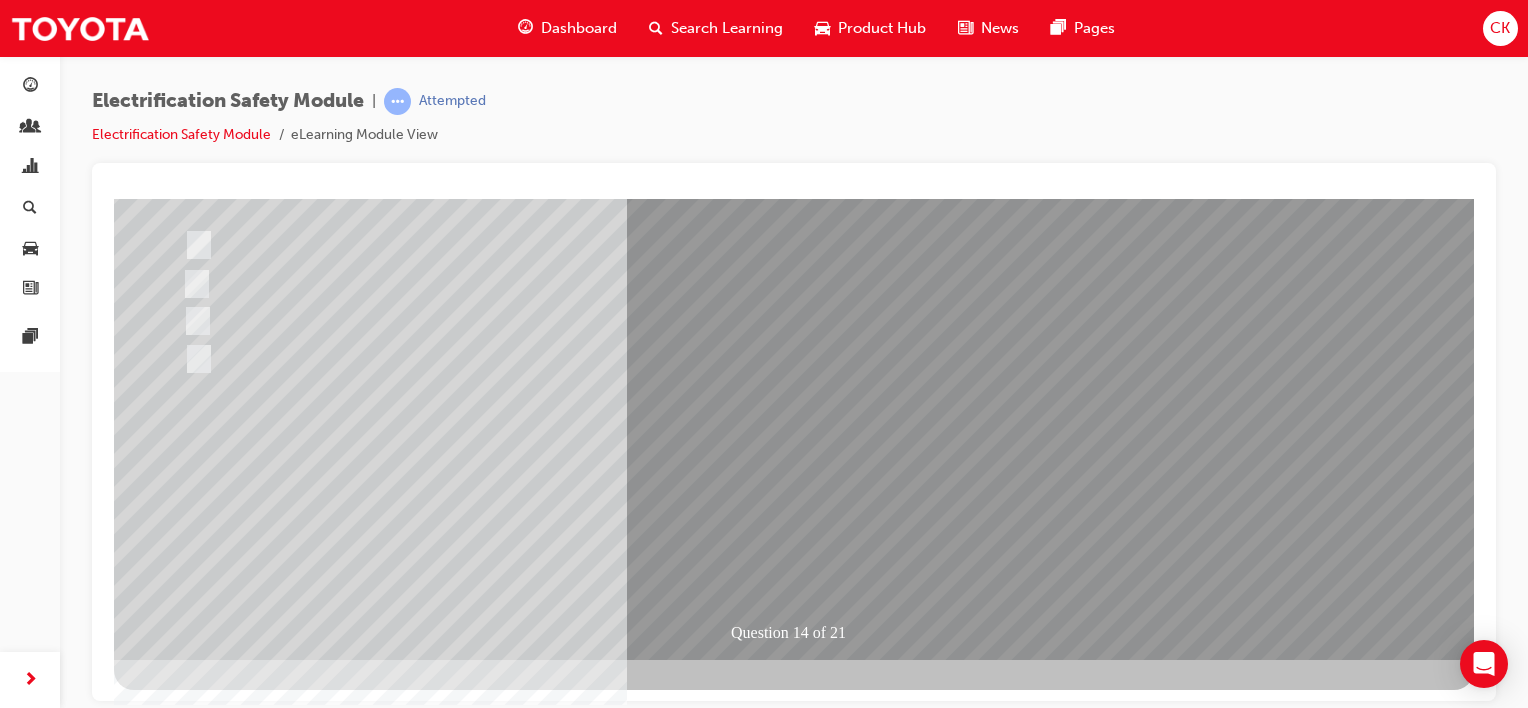 click at bounding box center [186, 2728] 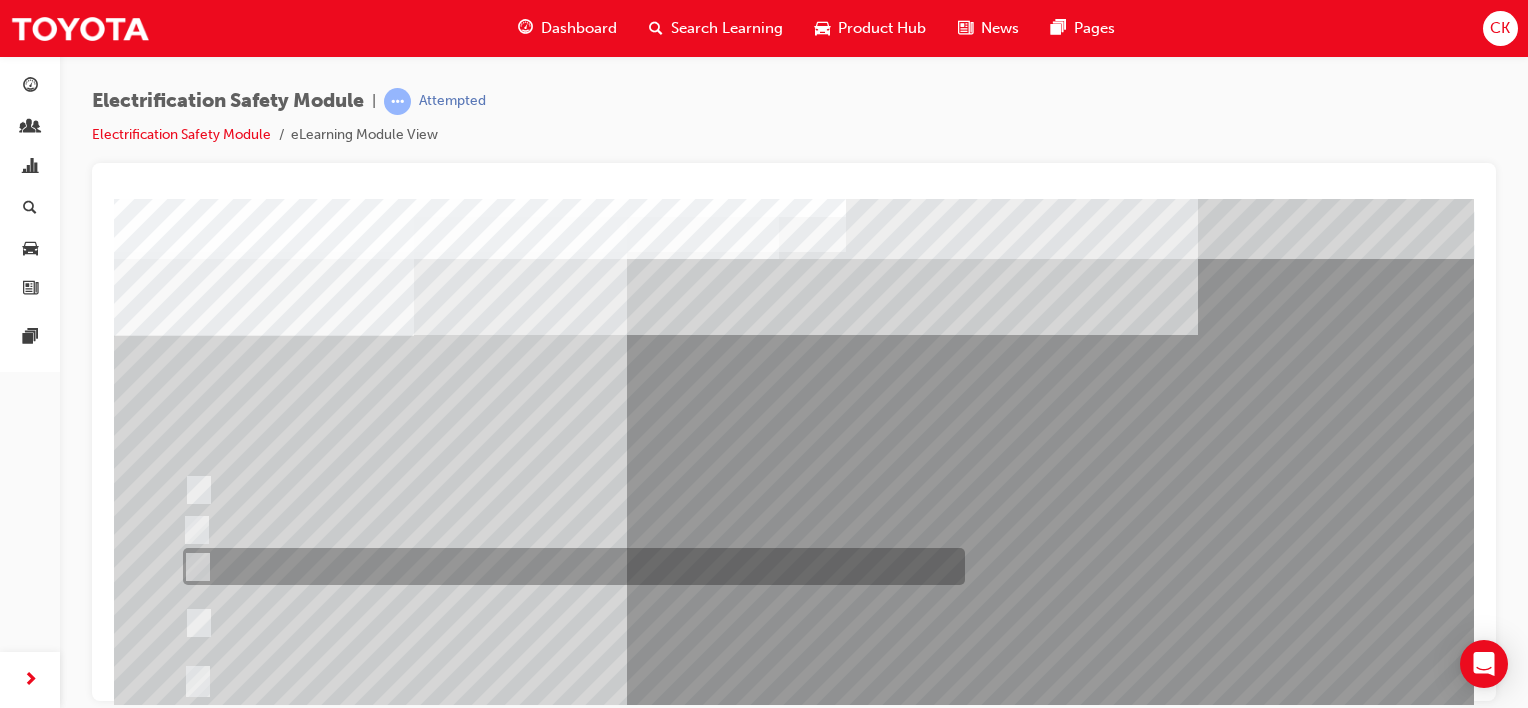 scroll, scrollTop: 200, scrollLeft: 0, axis: vertical 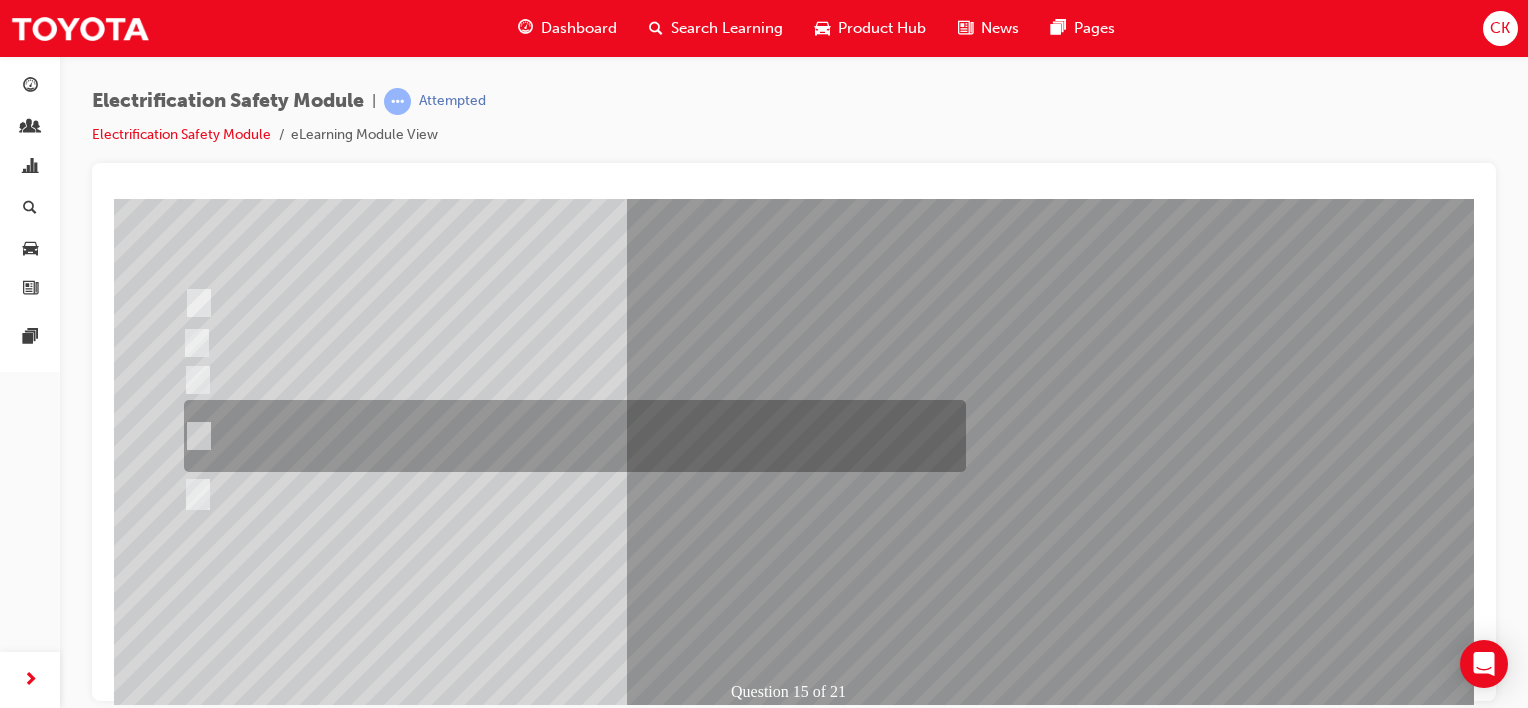 drag, startPoint x: 195, startPoint y: 434, endPoint x: 253, endPoint y: 454, distance: 61.351448 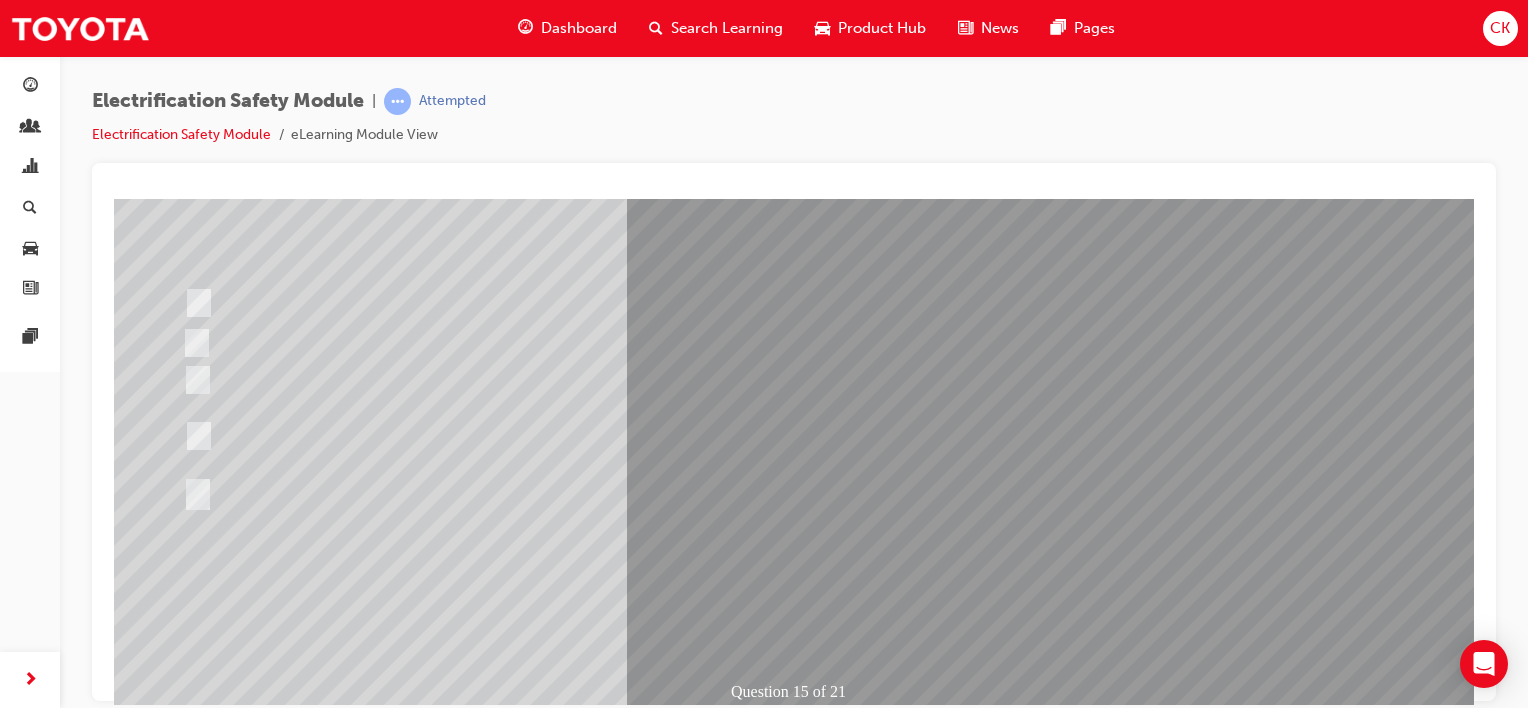 click at bounding box center [186, 2814] 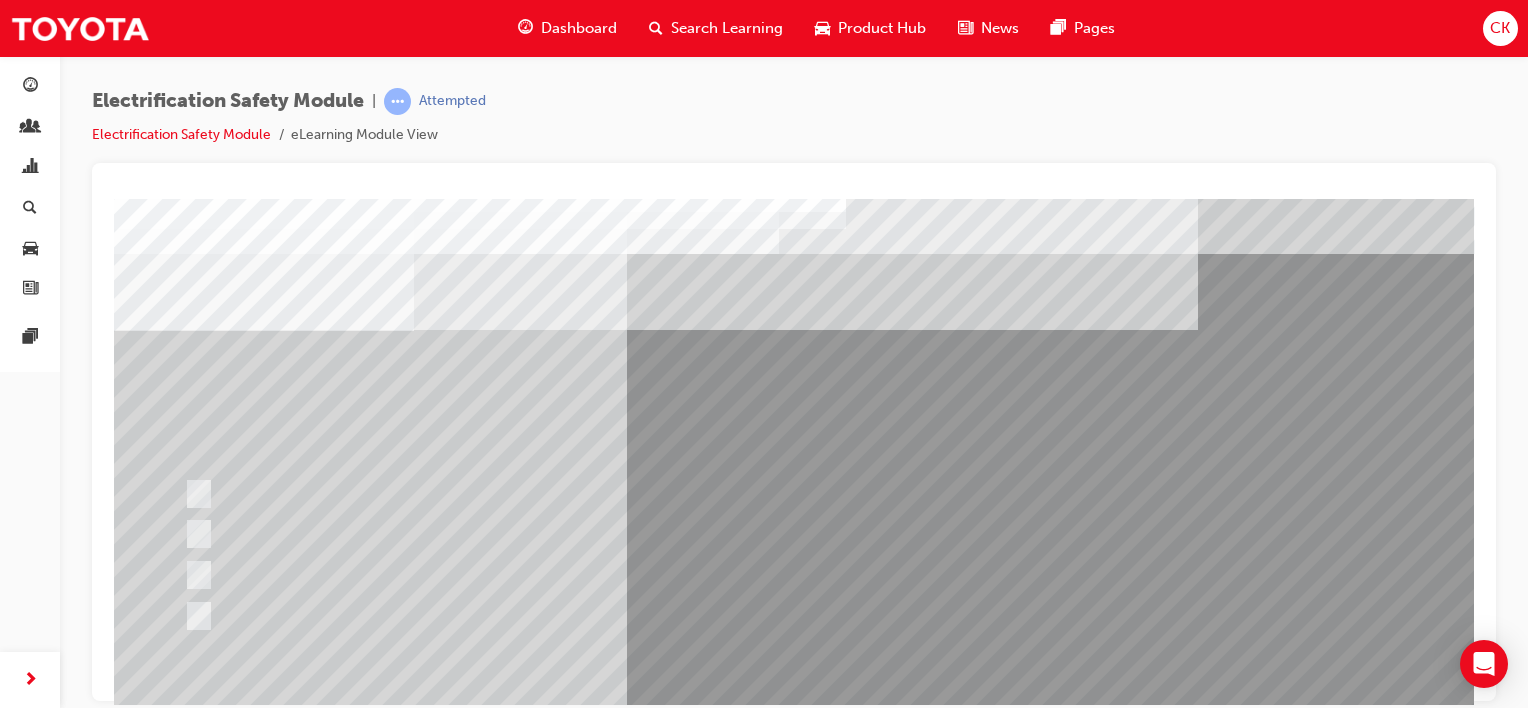 scroll, scrollTop: 0, scrollLeft: 0, axis: both 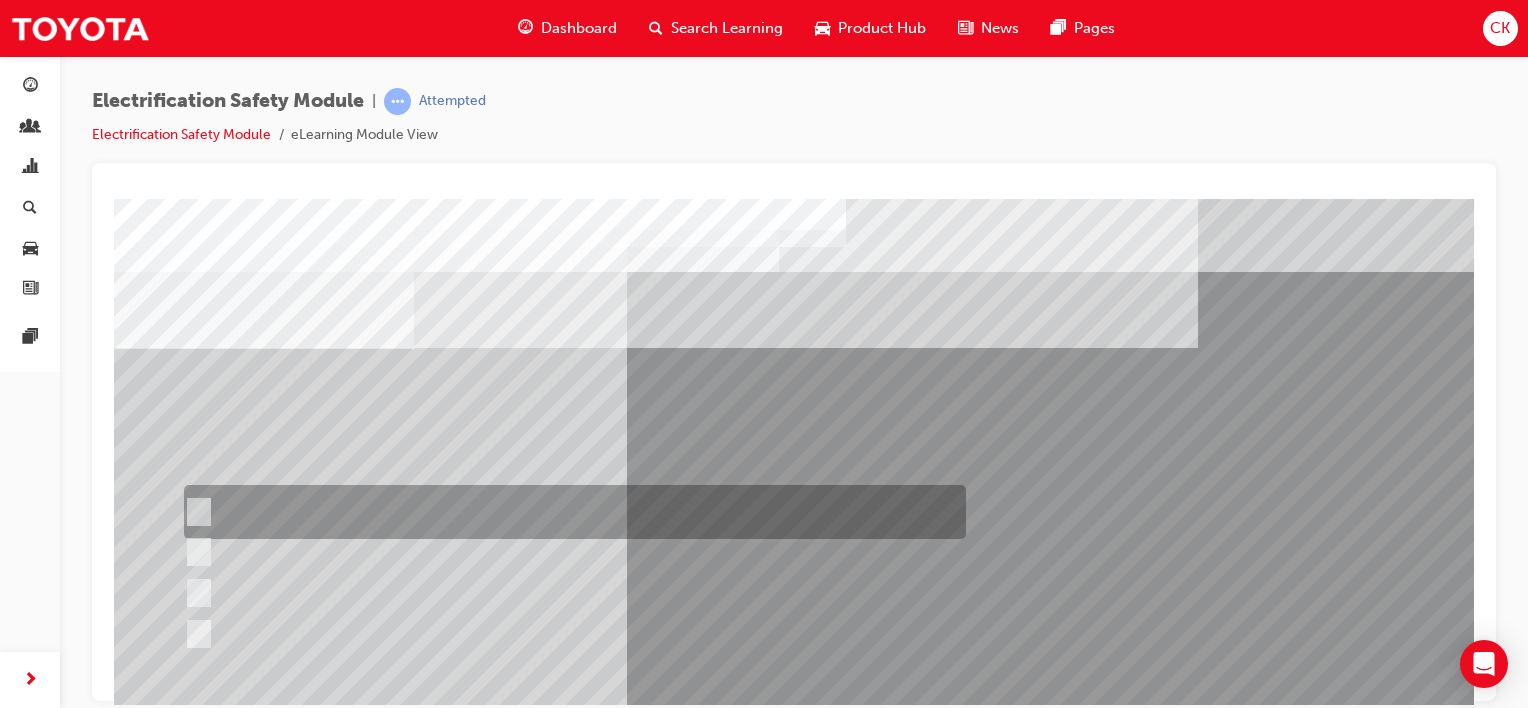 click at bounding box center [195, 512] 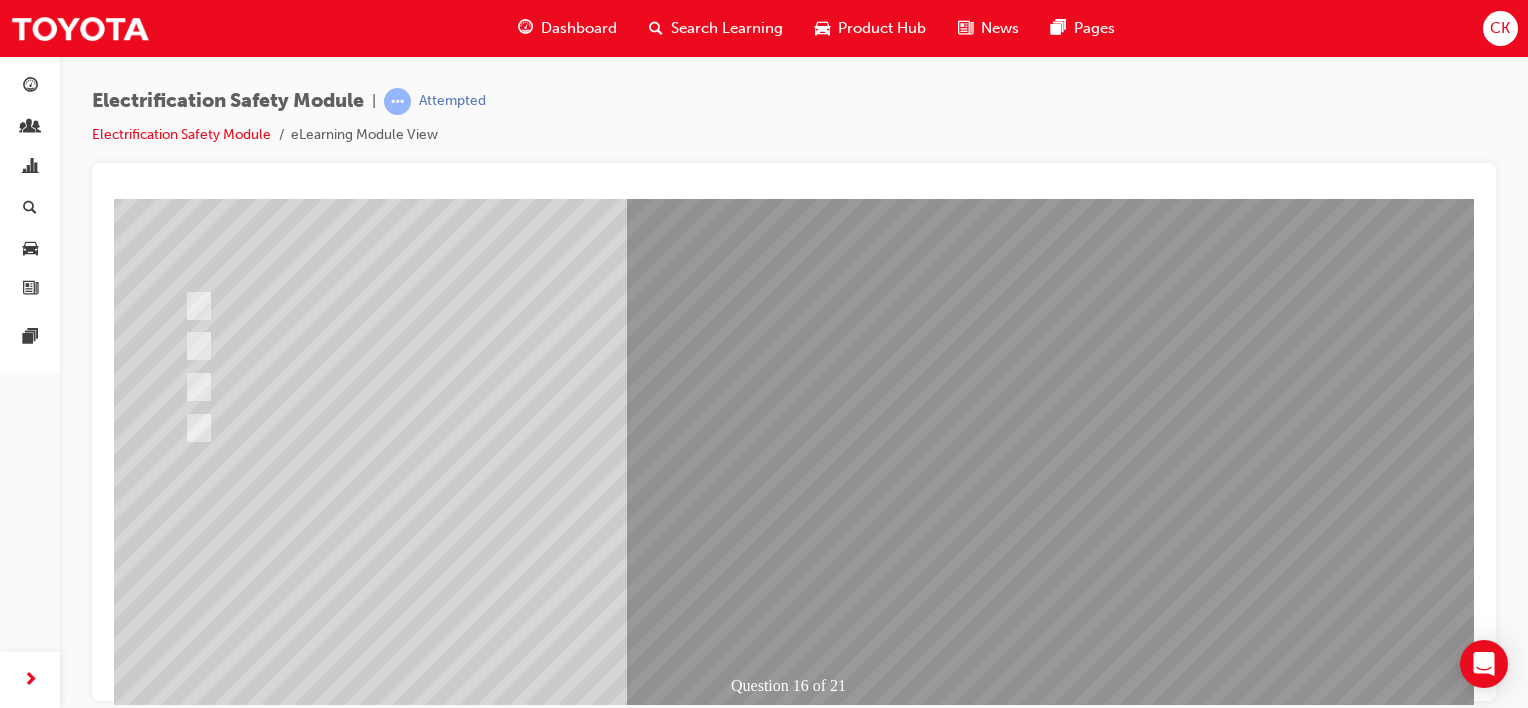 scroll, scrollTop: 259, scrollLeft: 0, axis: vertical 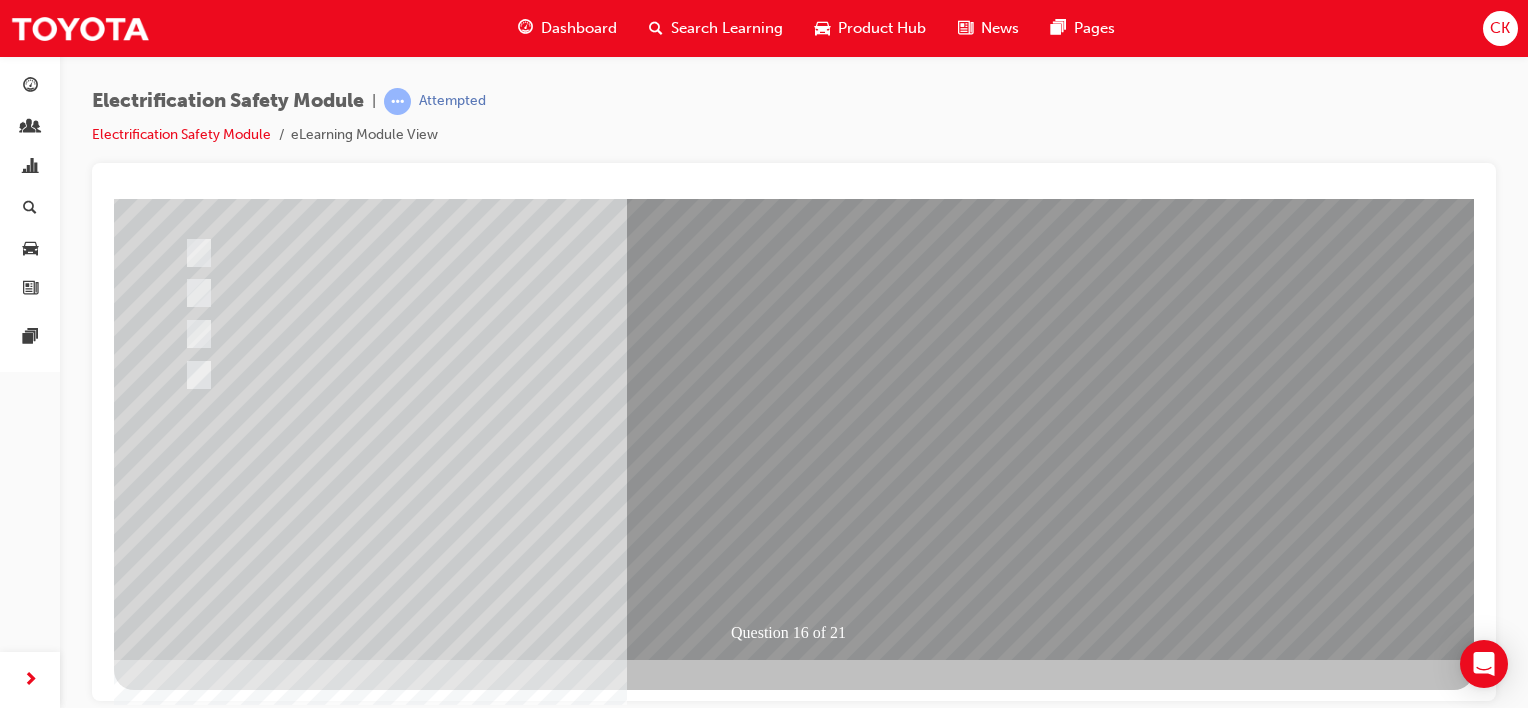 click at bounding box center [186, 2728] 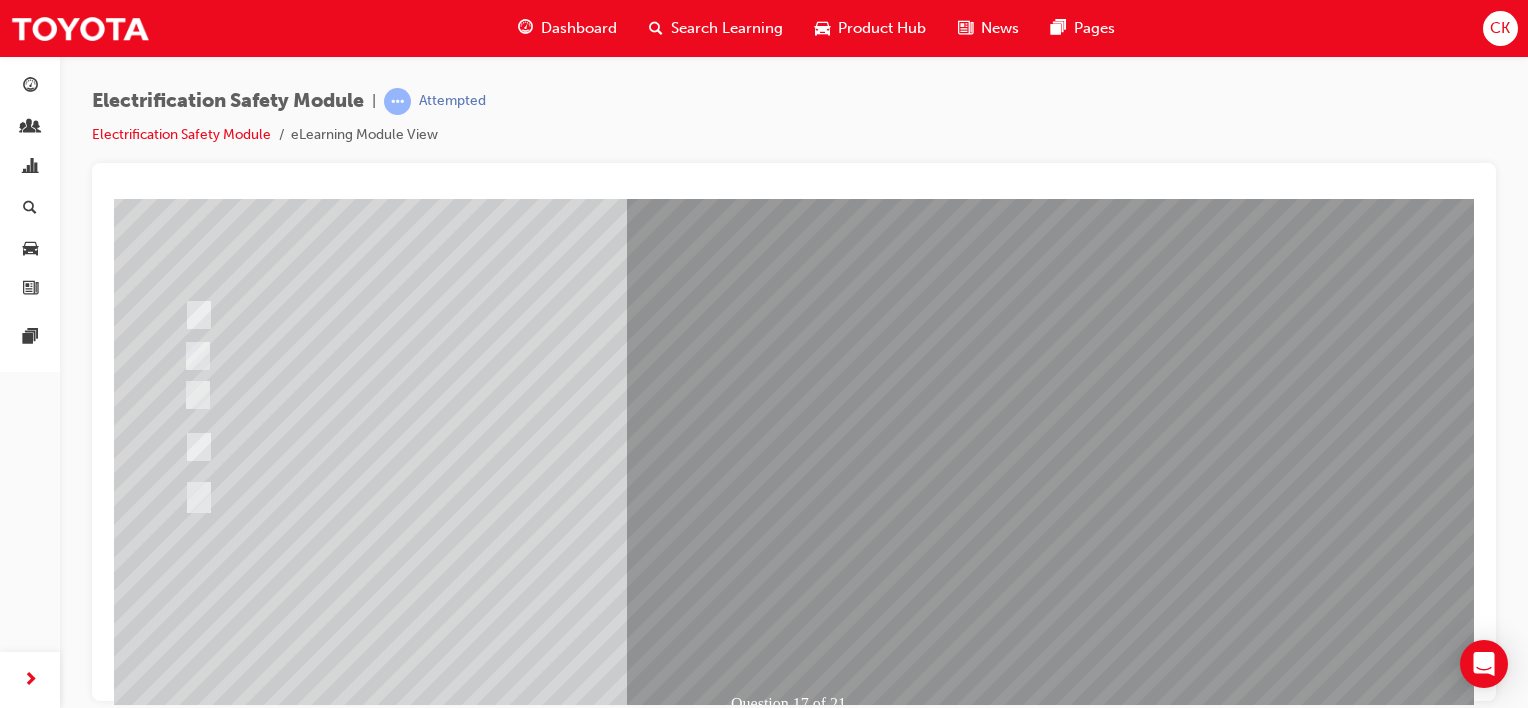 scroll, scrollTop: 200, scrollLeft: 0, axis: vertical 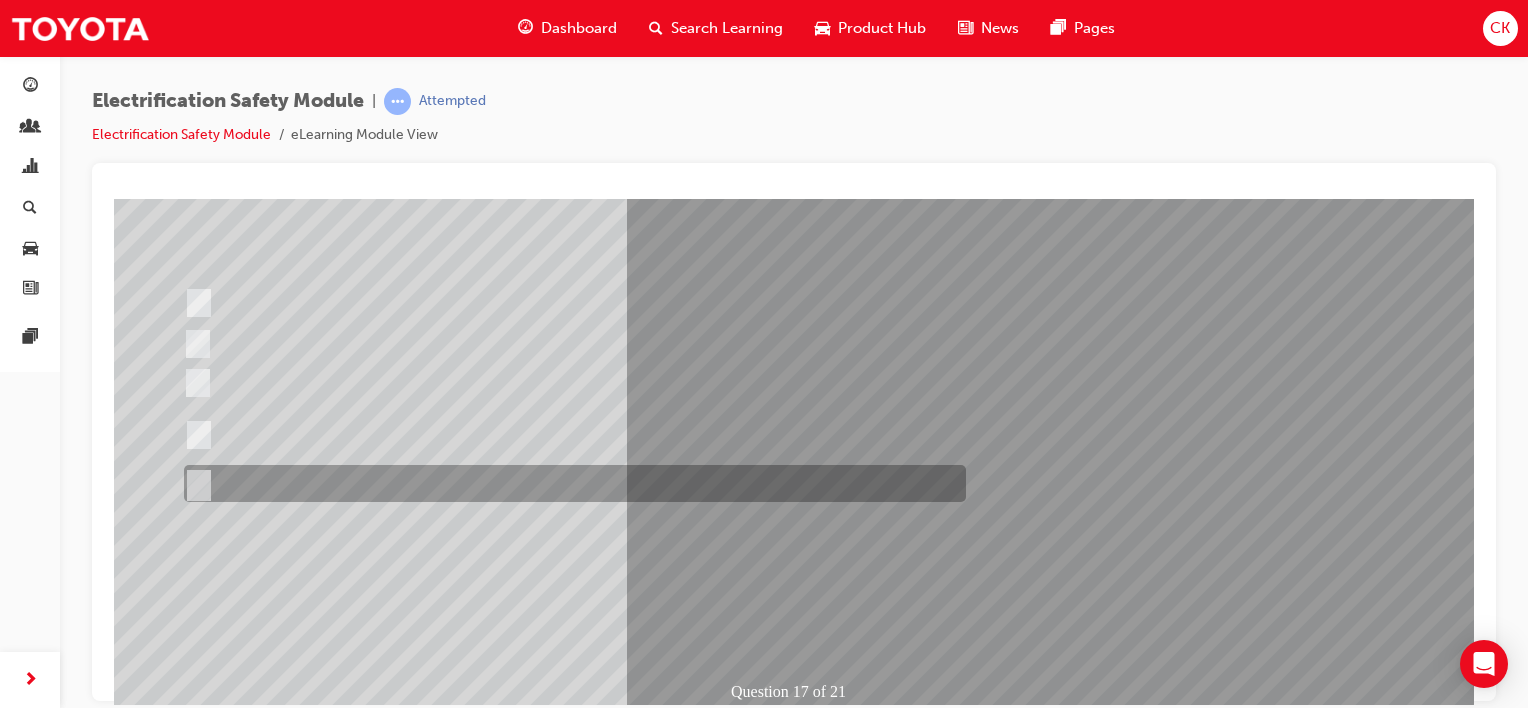 drag, startPoint x: 198, startPoint y: 474, endPoint x: 228, endPoint y: 474, distance: 30 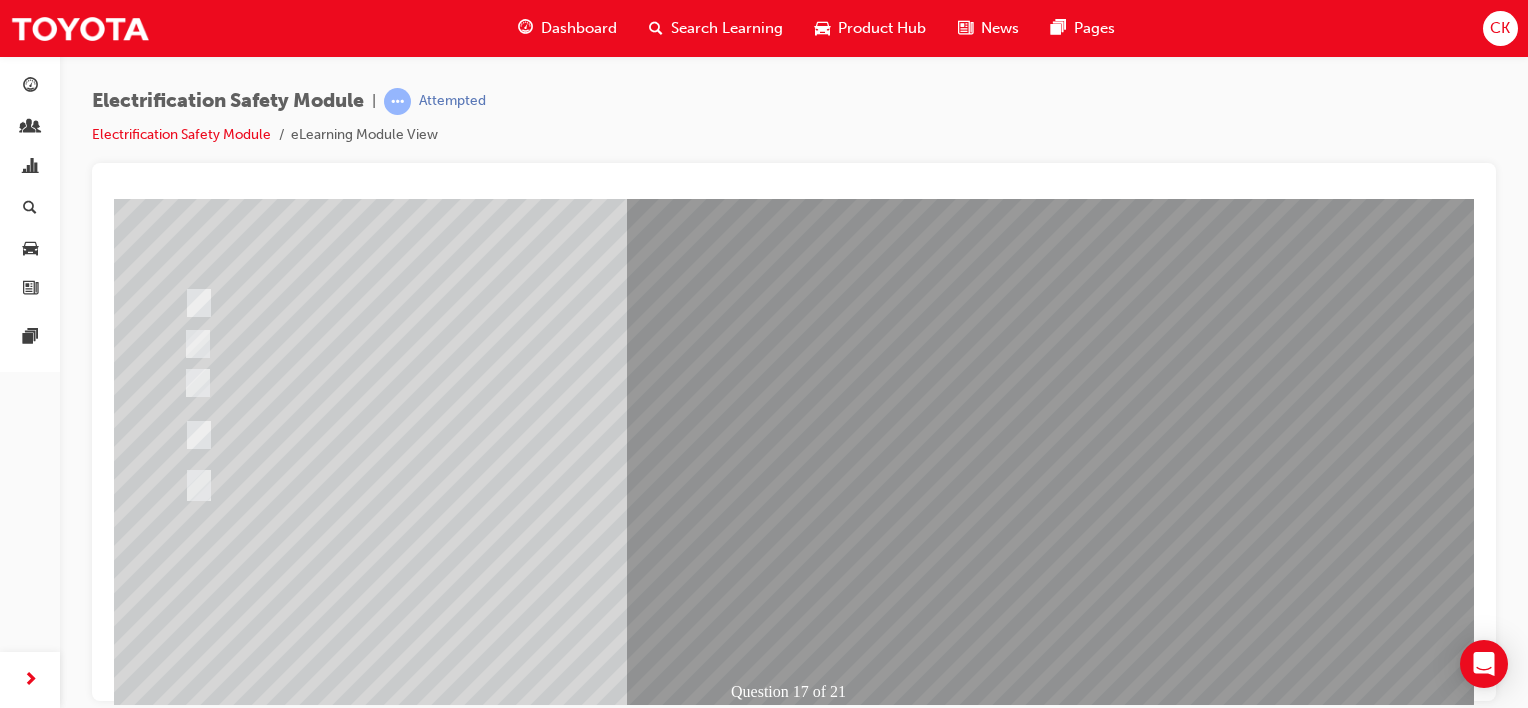 click at bounding box center [186, 2814] 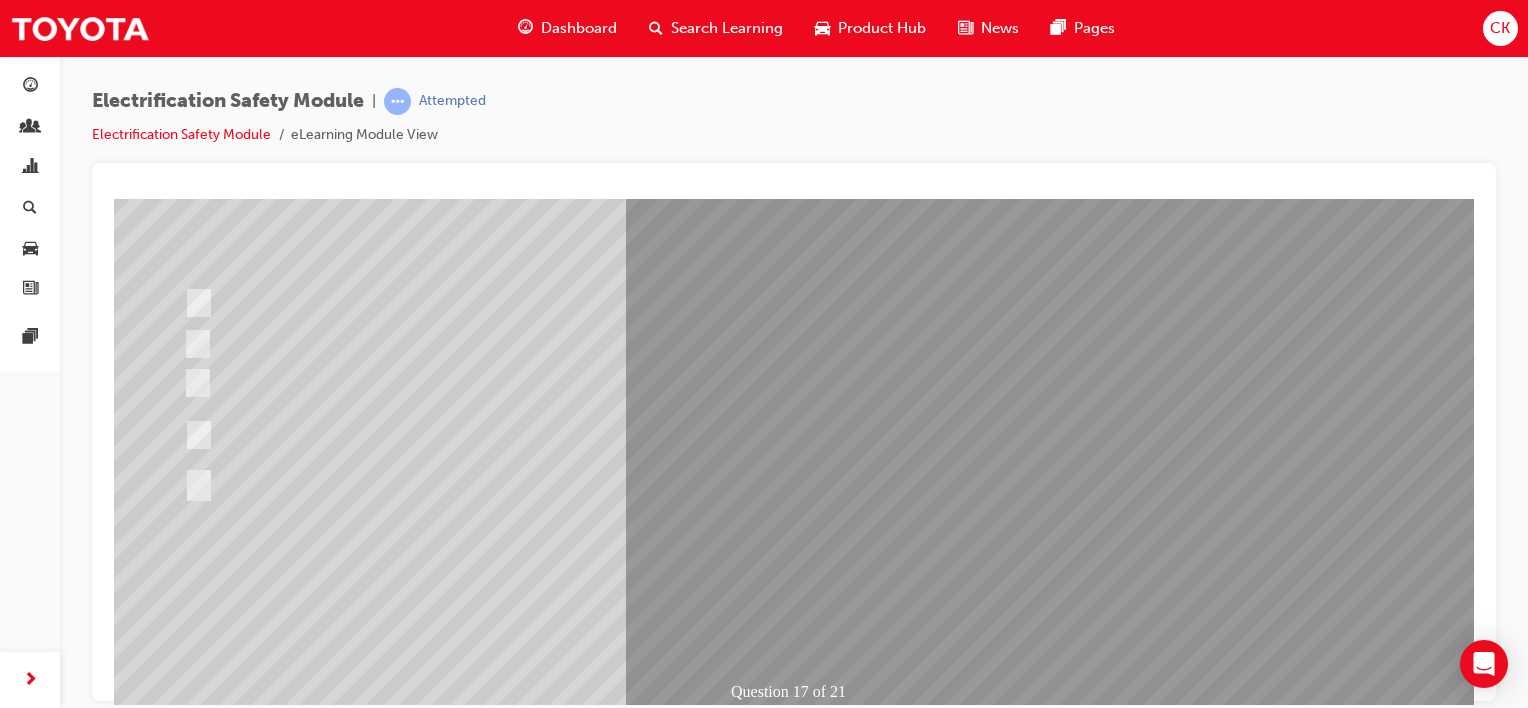 scroll, scrollTop: 0, scrollLeft: 0, axis: both 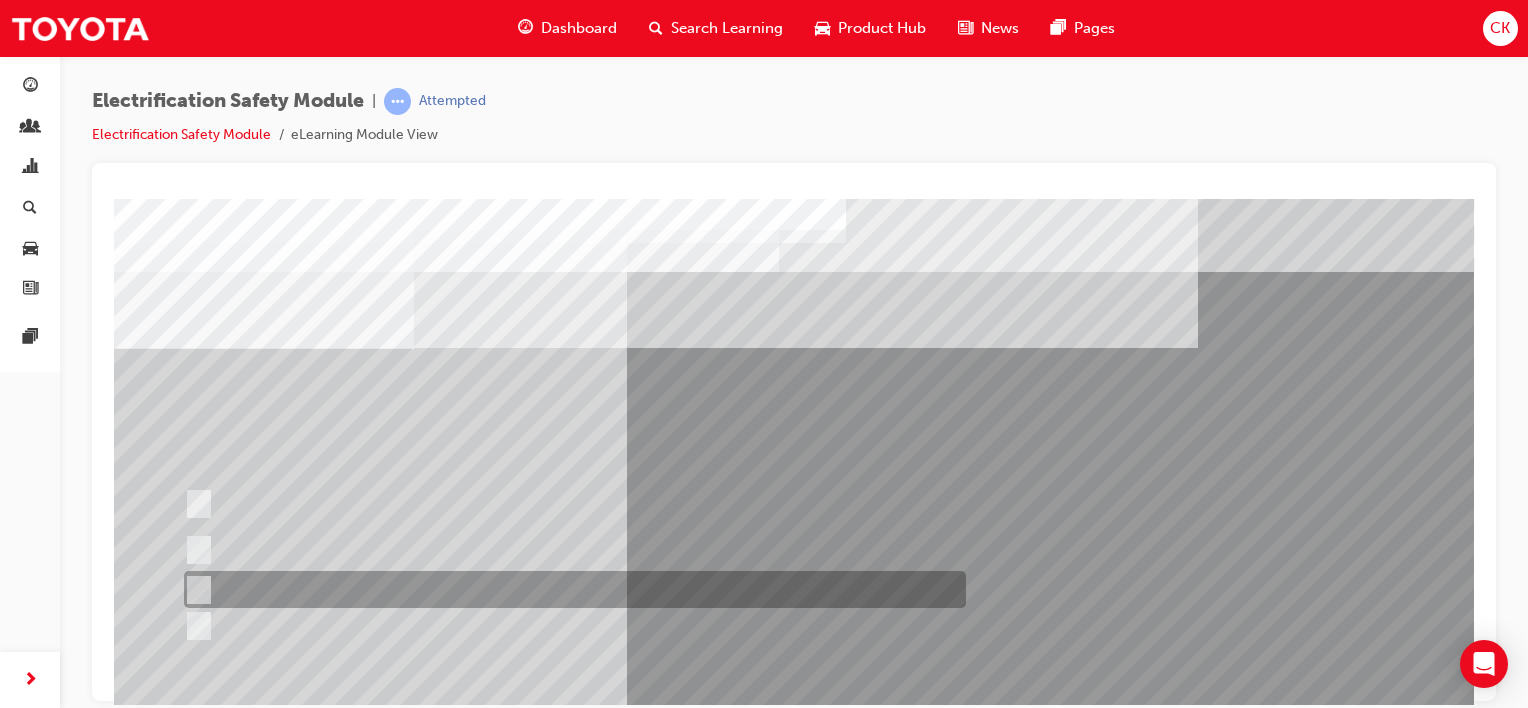 drag, startPoint x: 204, startPoint y: 583, endPoint x: 412, endPoint y: 529, distance: 214.89532 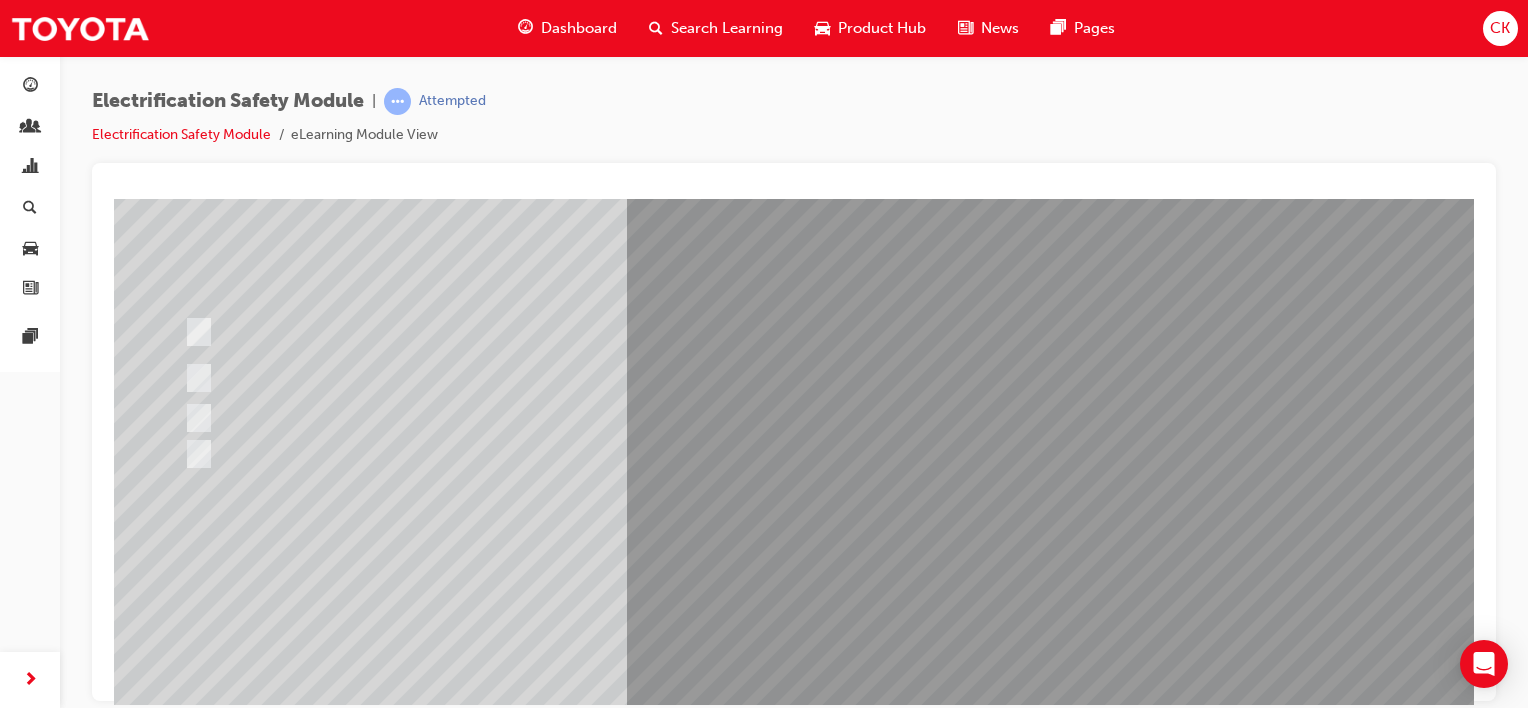 scroll, scrollTop: 200, scrollLeft: 0, axis: vertical 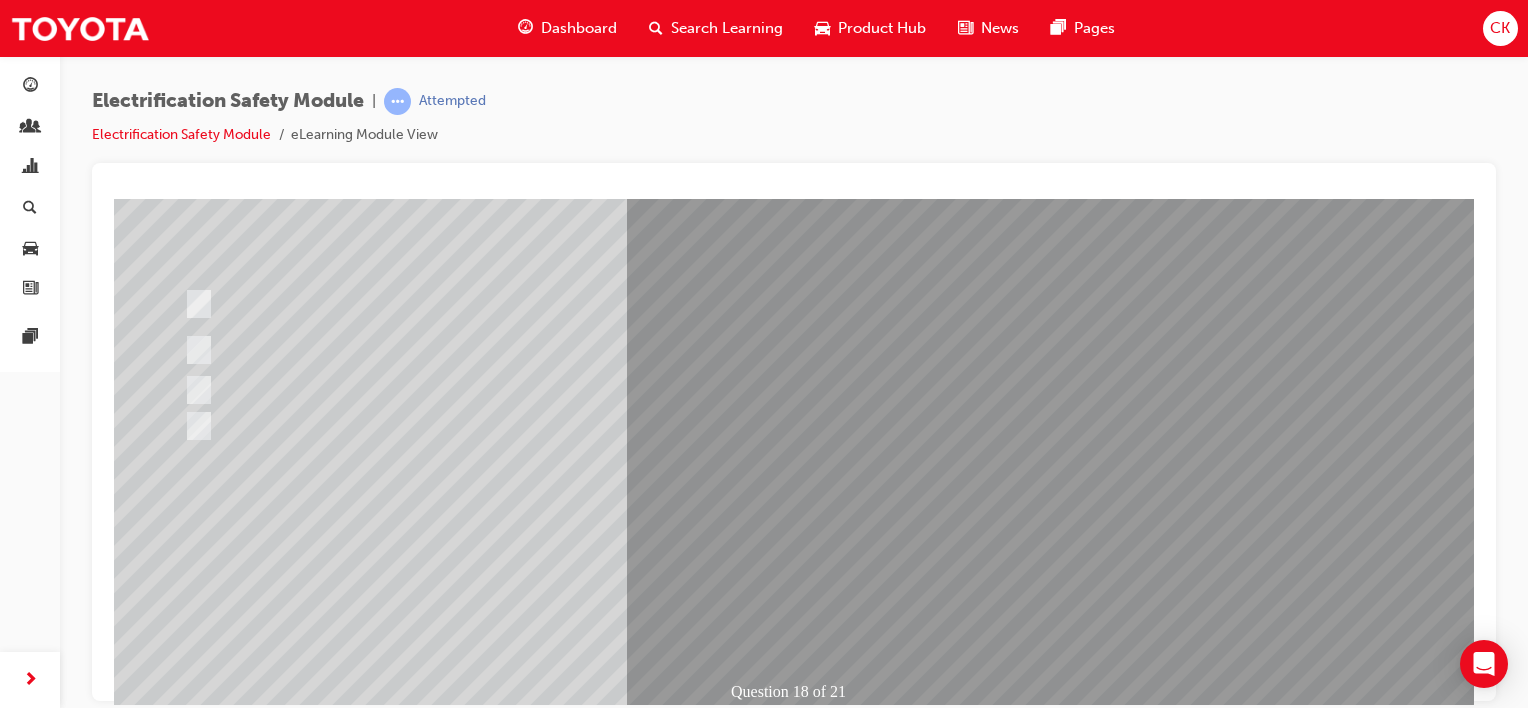click at bounding box center [186, 2787] 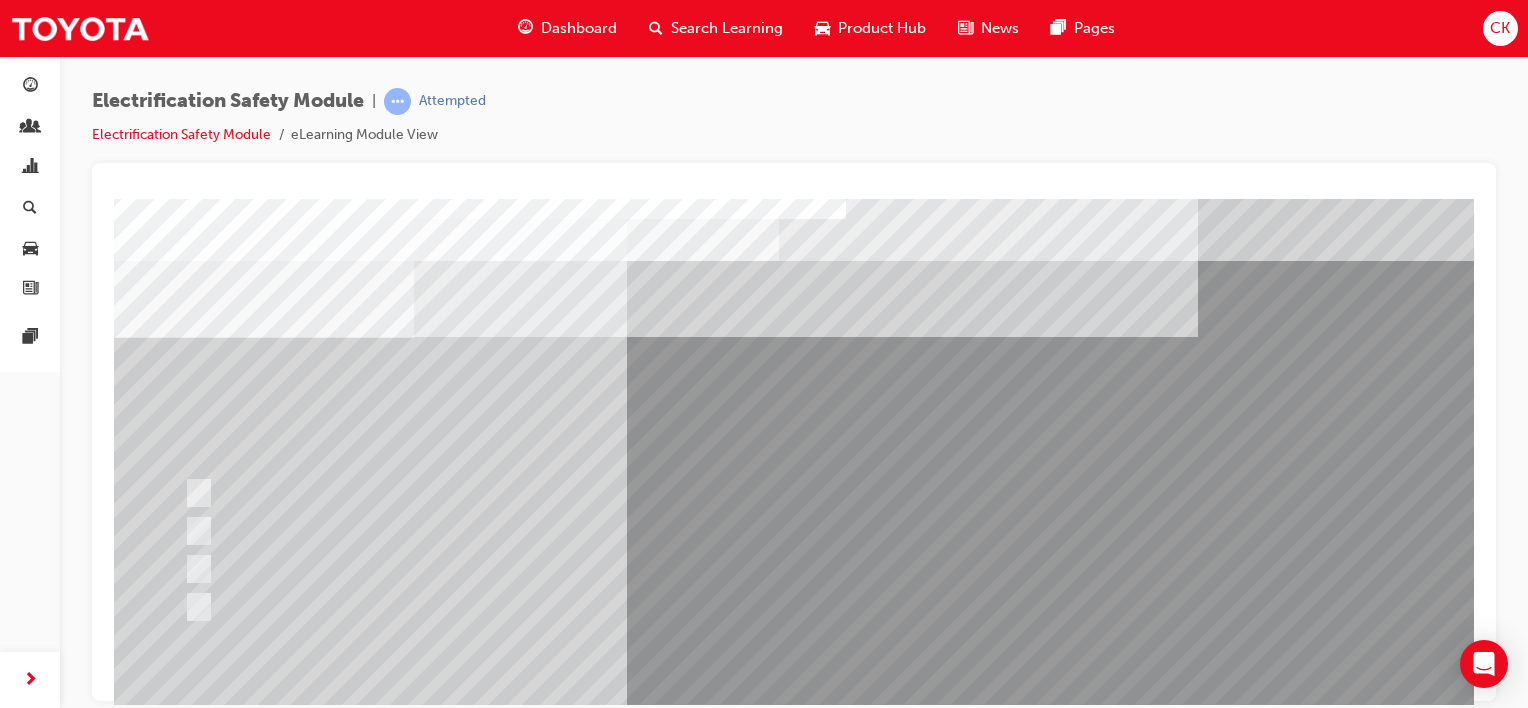scroll, scrollTop: 0, scrollLeft: 0, axis: both 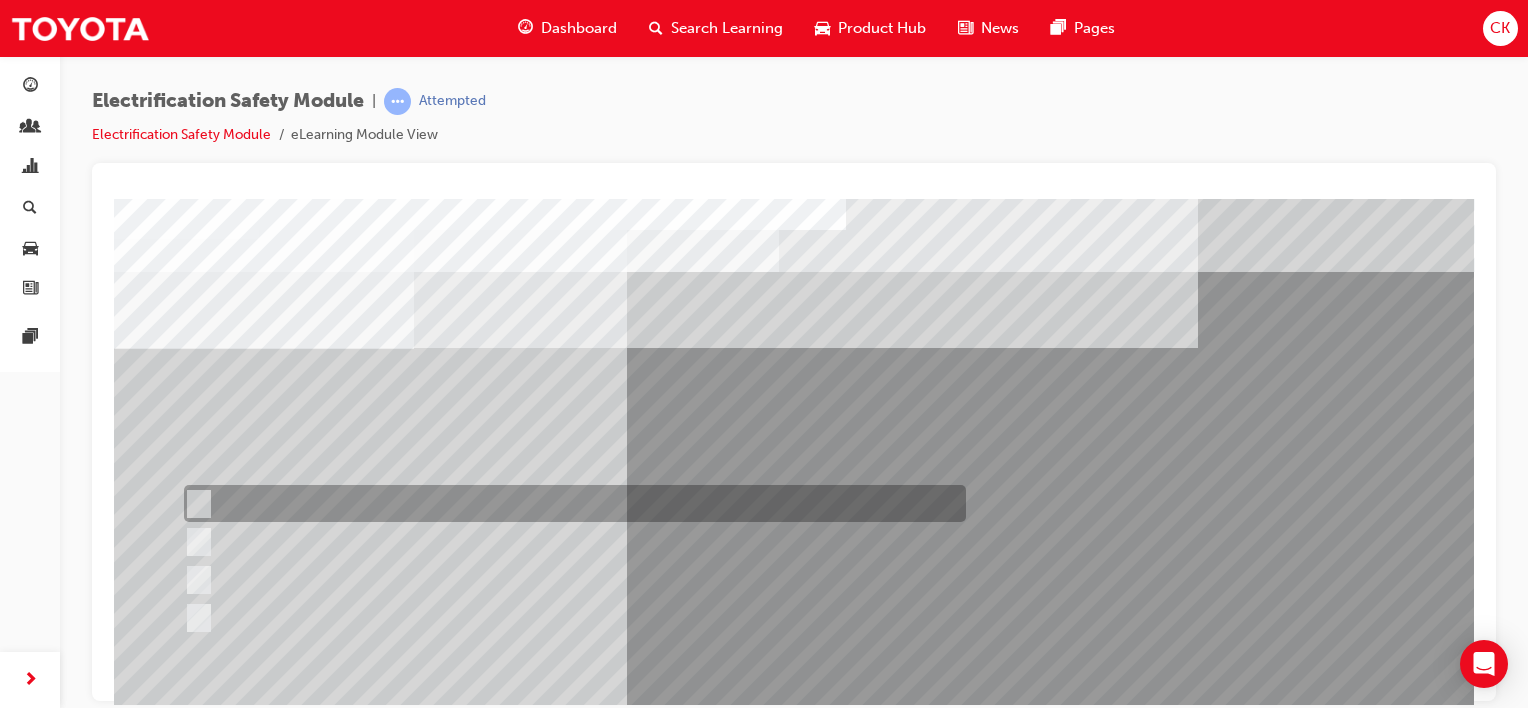 click at bounding box center (195, 504) 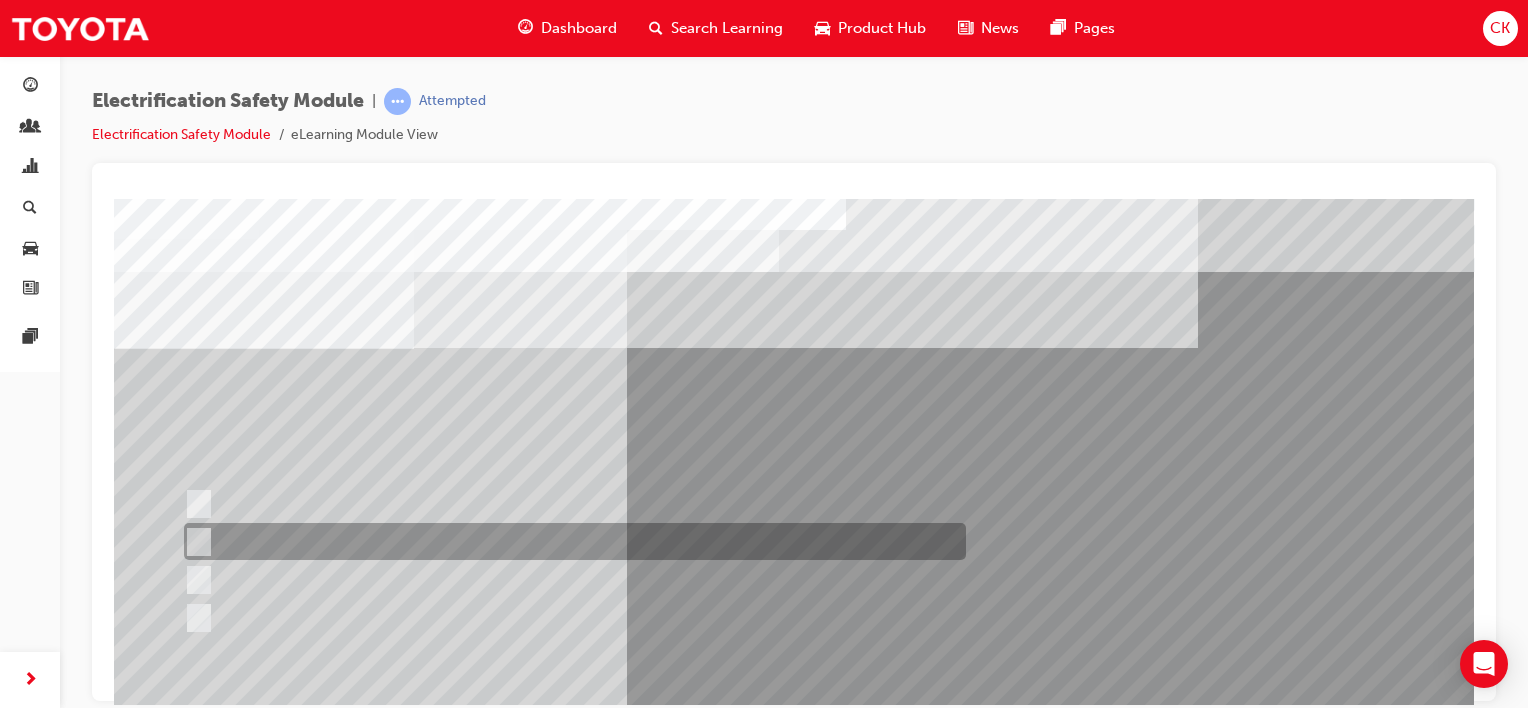 click at bounding box center (195, 542) 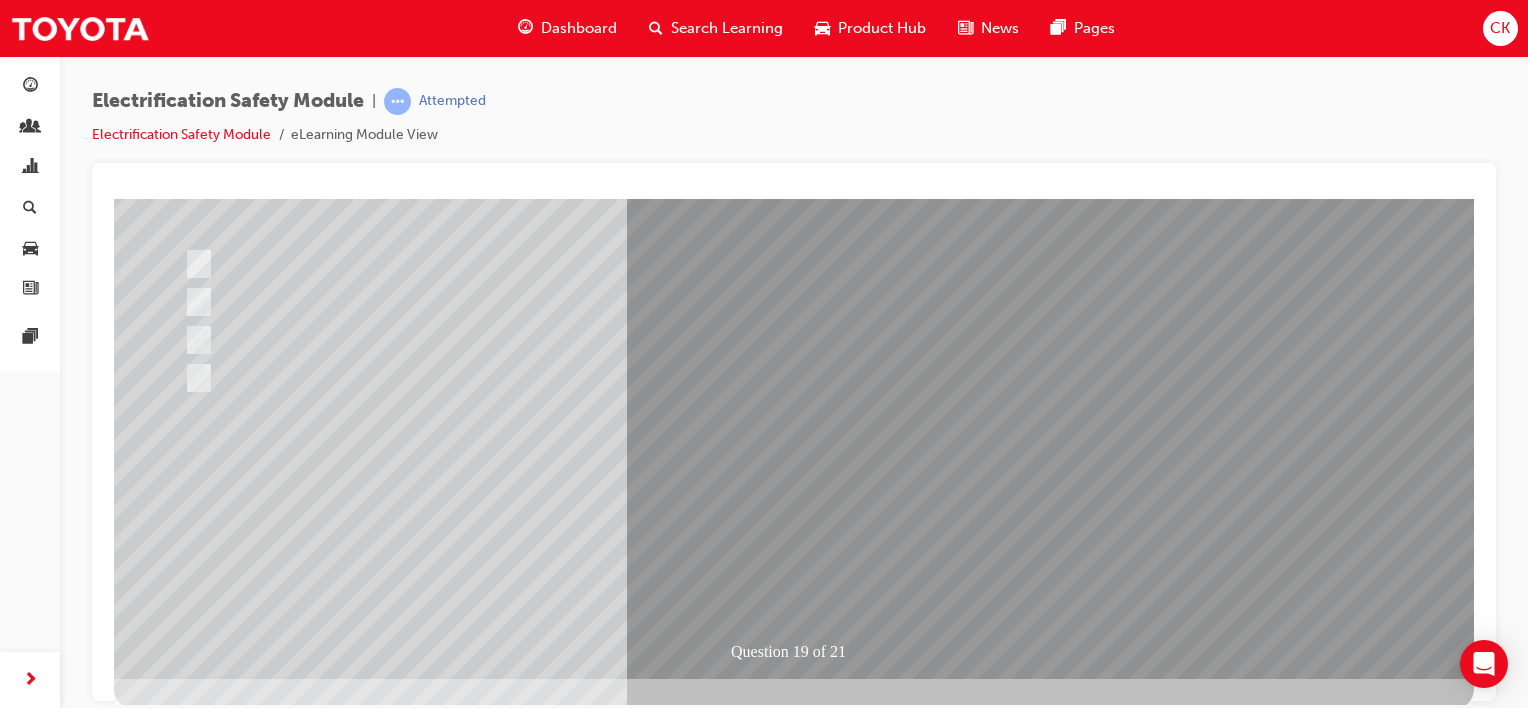 scroll, scrollTop: 259, scrollLeft: 0, axis: vertical 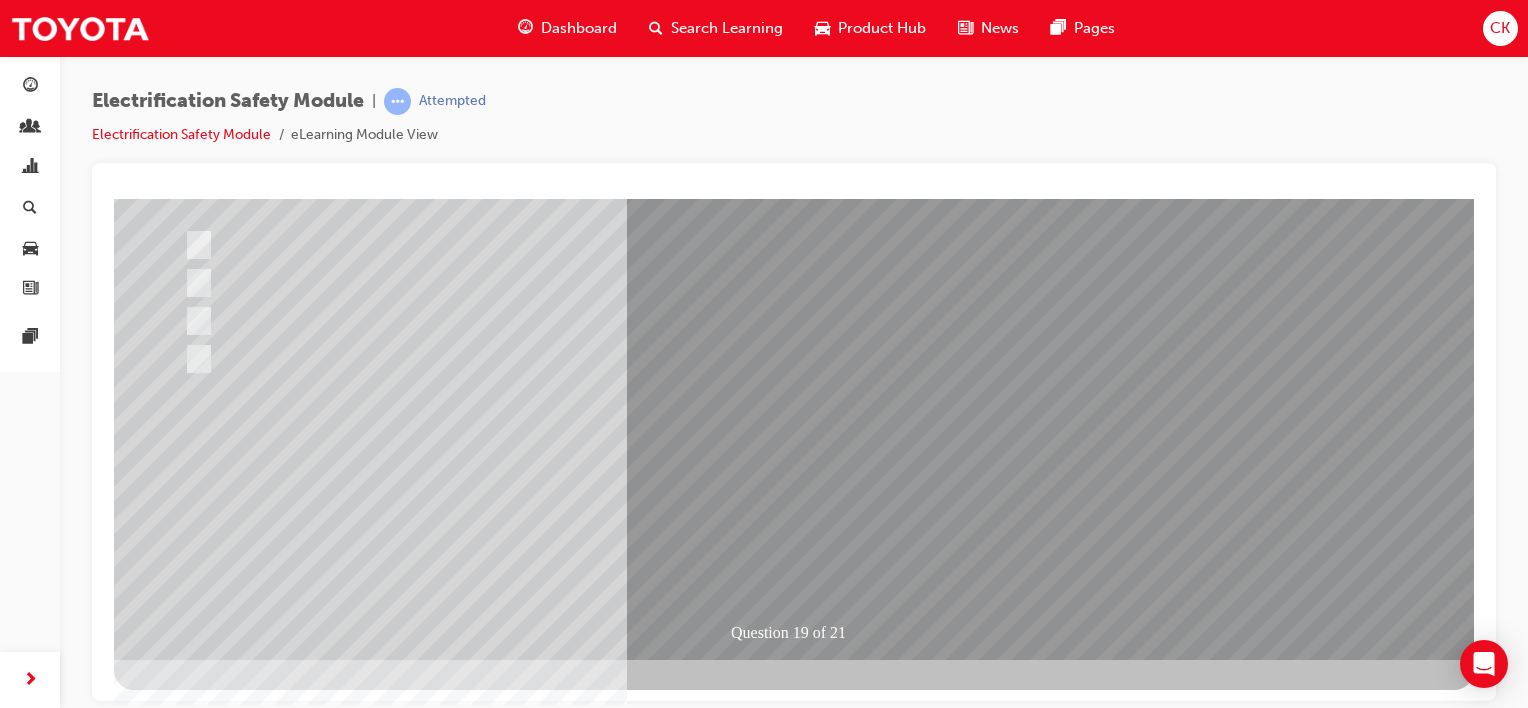 click at bounding box center (186, 2728) 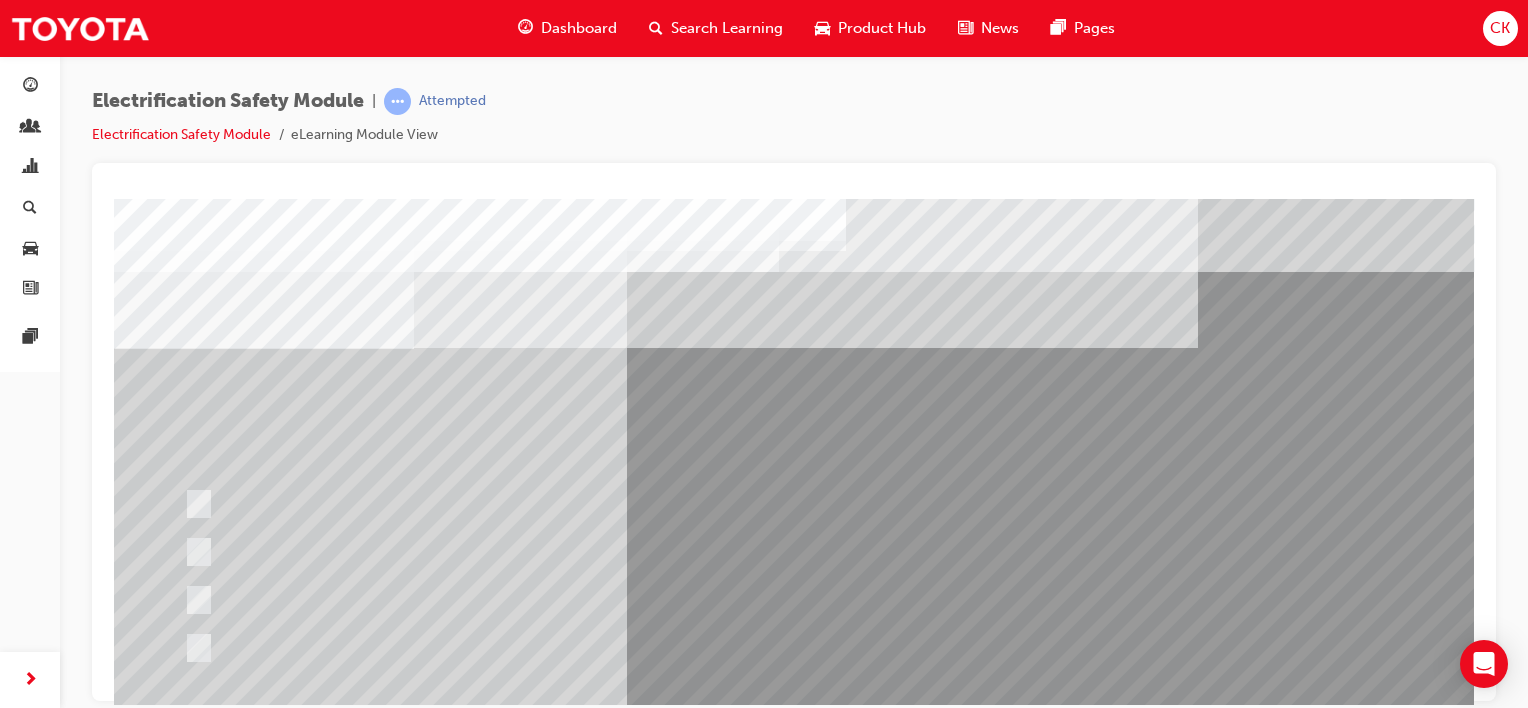 scroll, scrollTop: 100, scrollLeft: 0, axis: vertical 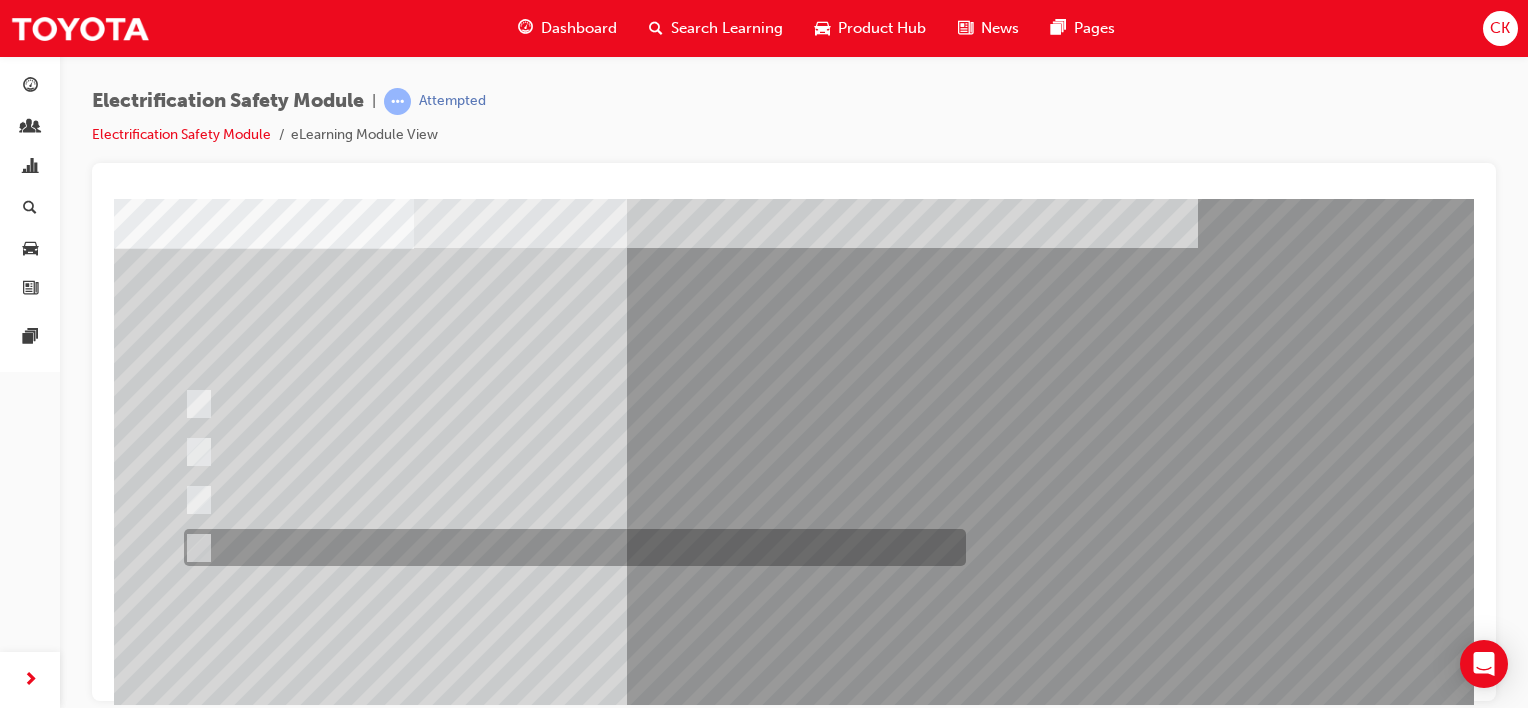 click at bounding box center (195, 548) 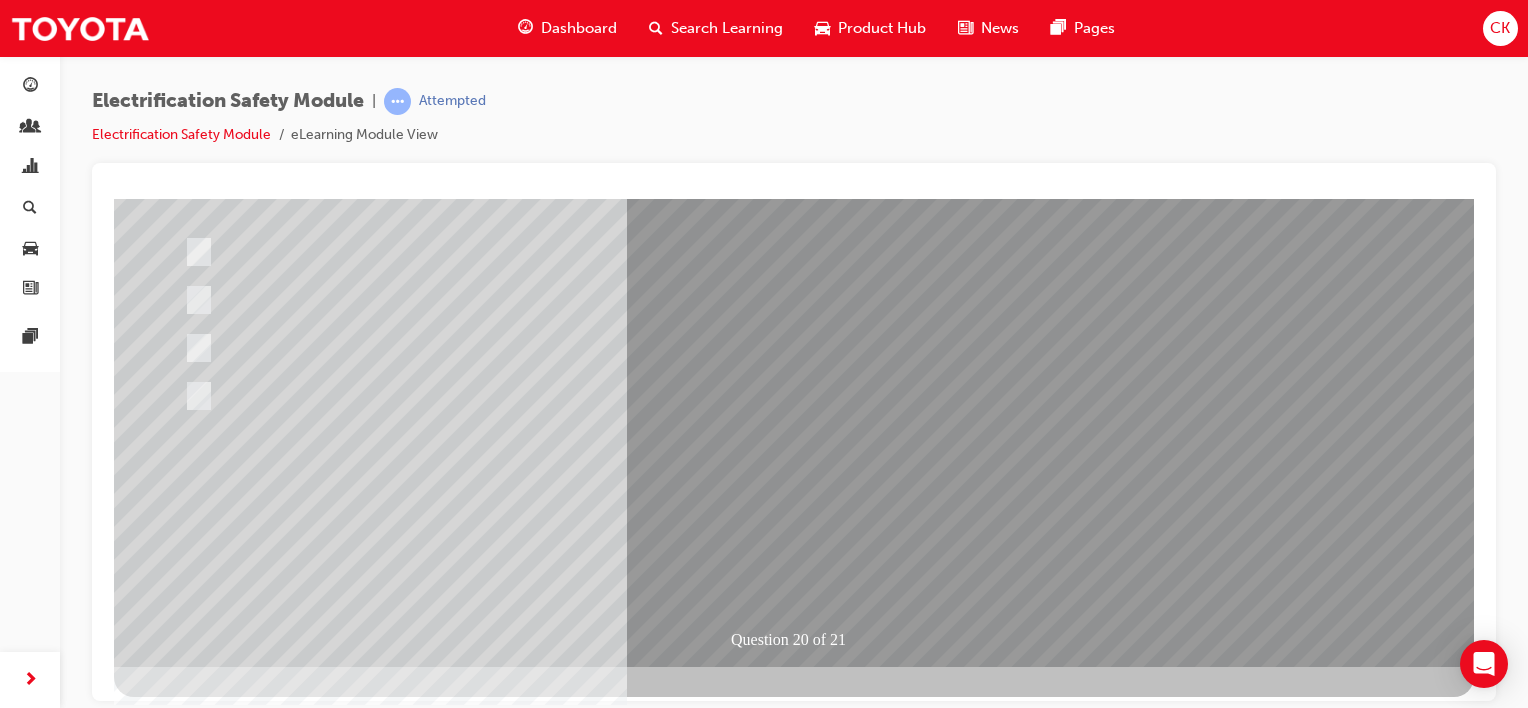 scroll, scrollTop: 259, scrollLeft: 0, axis: vertical 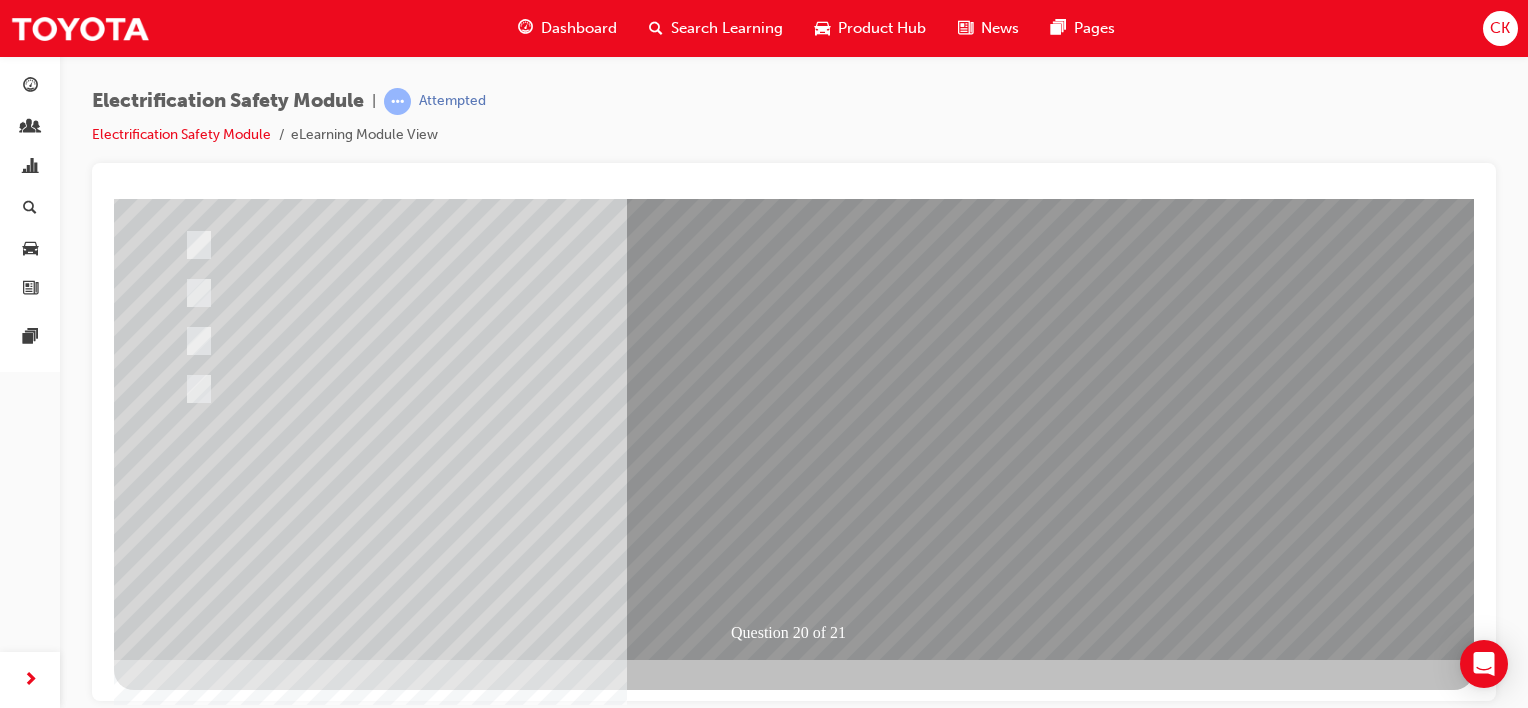 click at bounding box center (186, 2728) 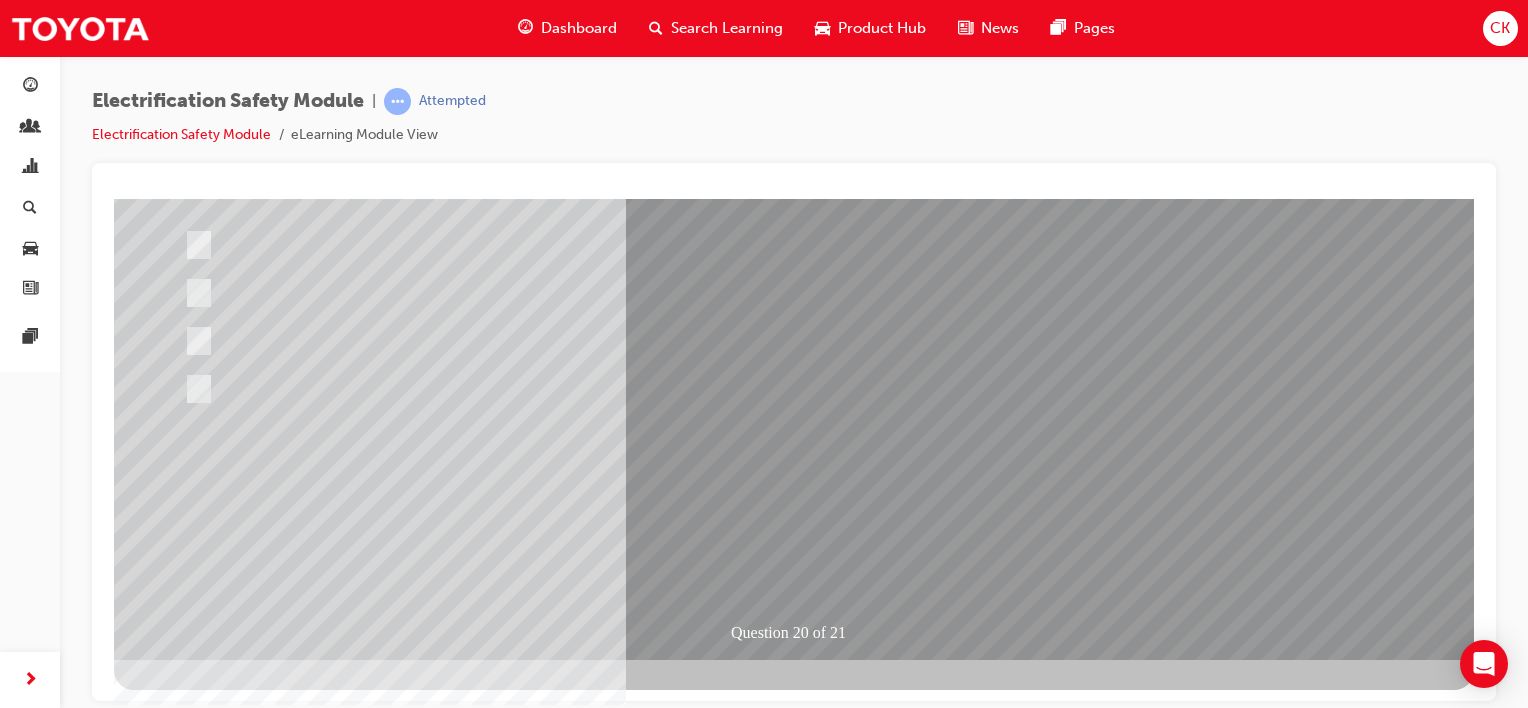scroll, scrollTop: 0, scrollLeft: 0, axis: both 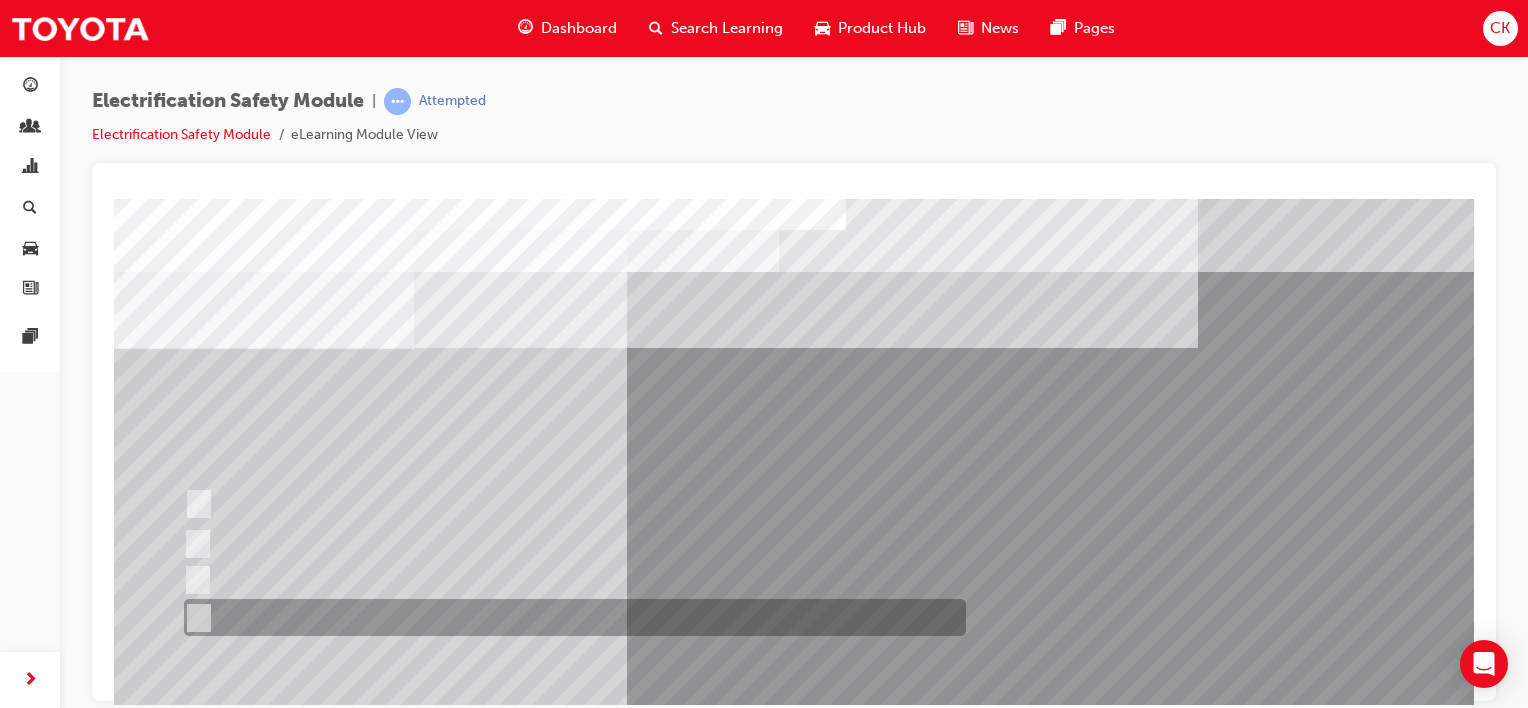 click at bounding box center (195, 618) 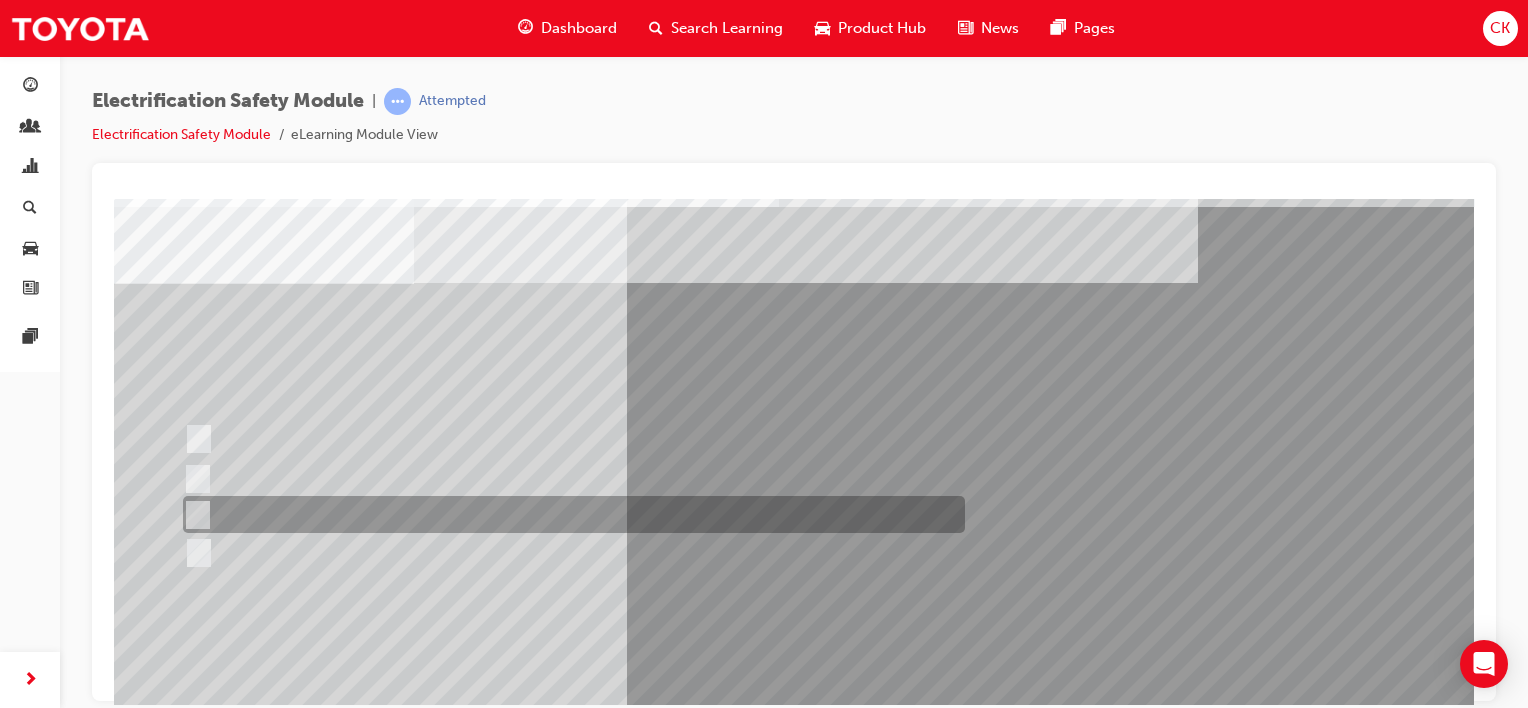 scroll, scrollTop: 200, scrollLeft: 0, axis: vertical 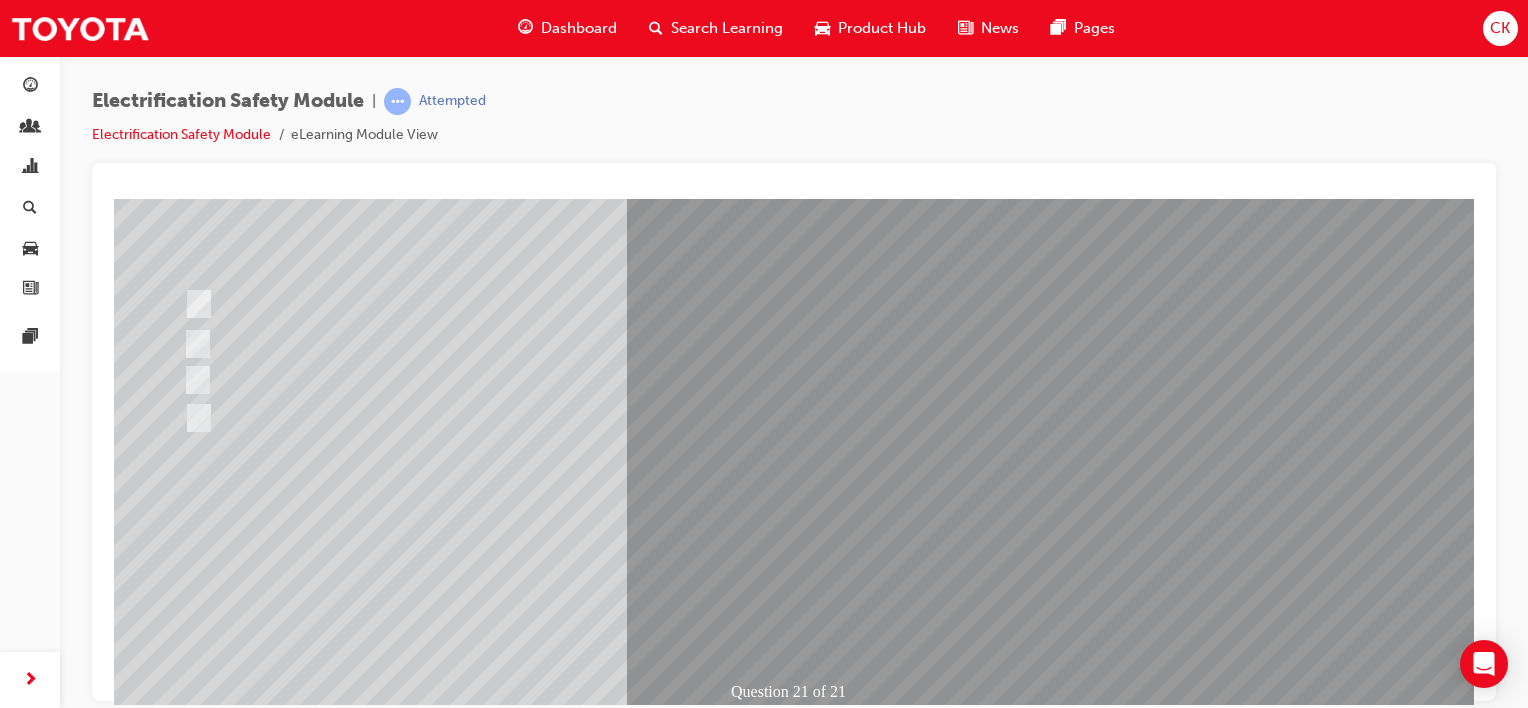 click at bounding box center [186, 2787] 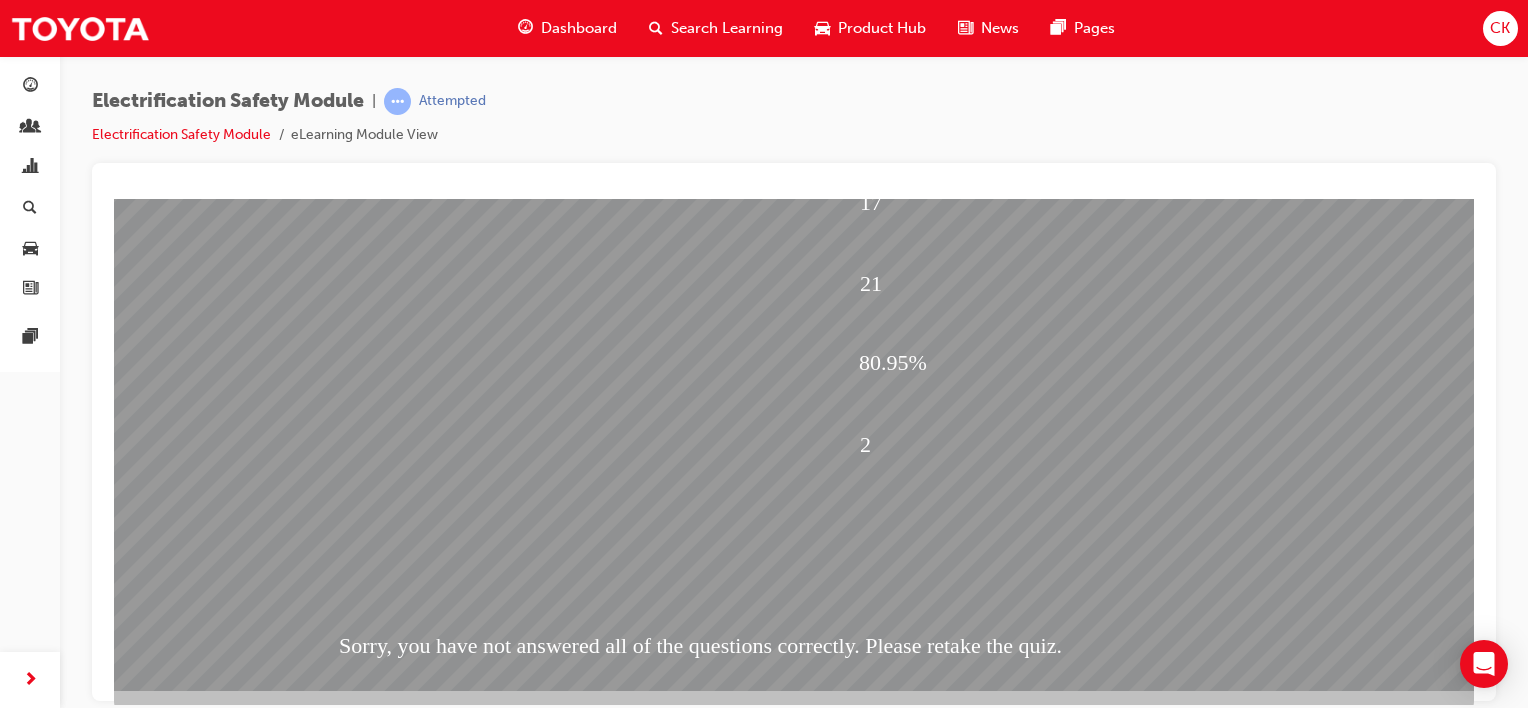 scroll, scrollTop: 259, scrollLeft: 0, axis: vertical 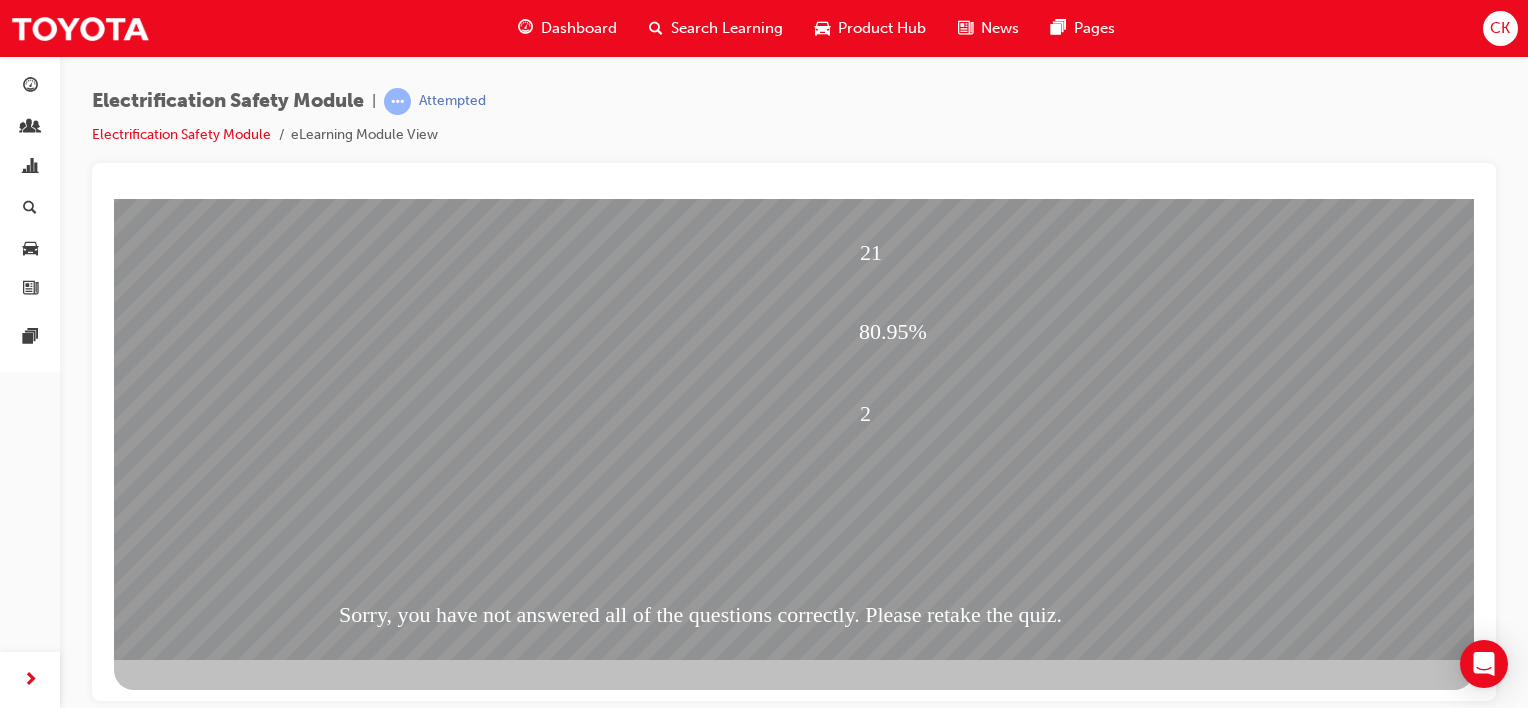click at bounding box center (186, 1754) 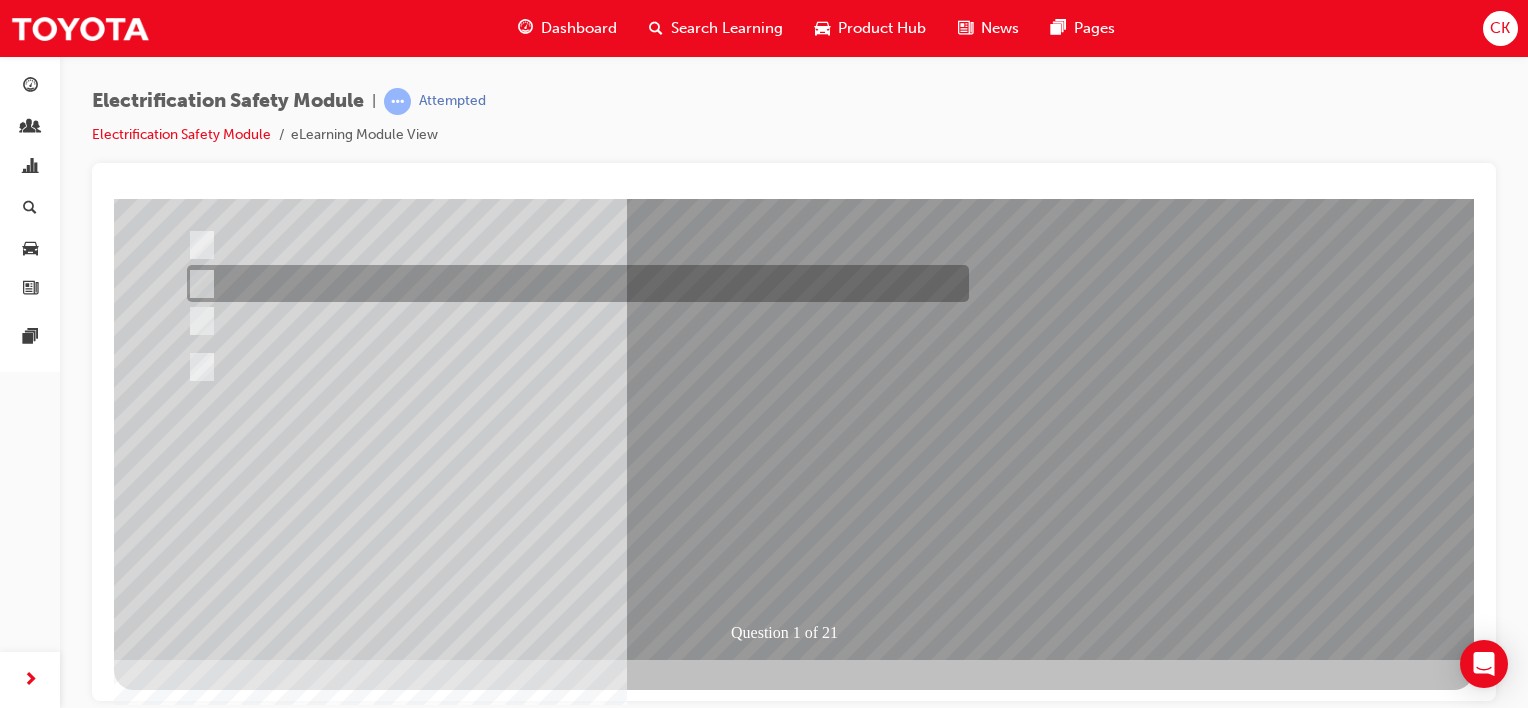 scroll, scrollTop: 0, scrollLeft: 0, axis: both 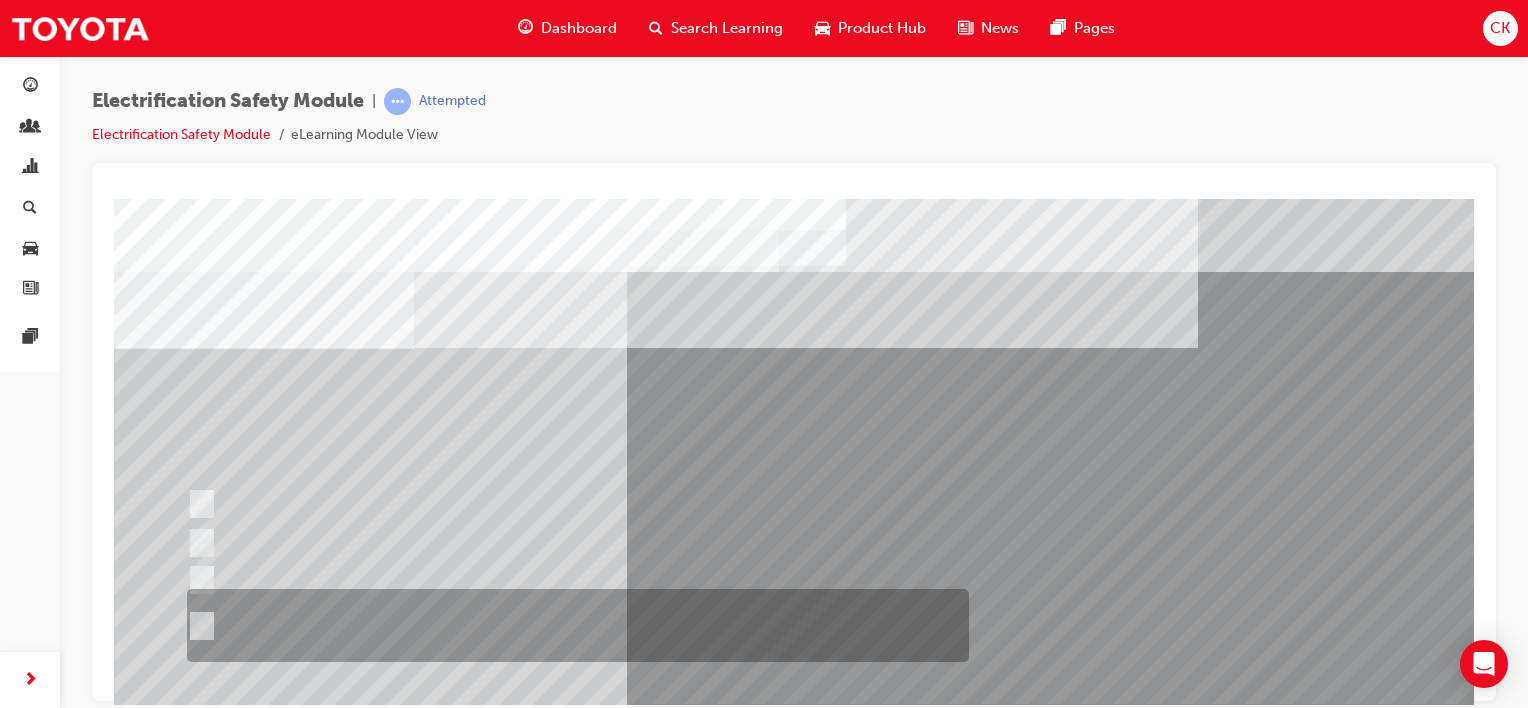 drag, startPoint x: 204, startPoint y: 618, endPoint x: 325, endPoint y: 603, distance: 121.92621 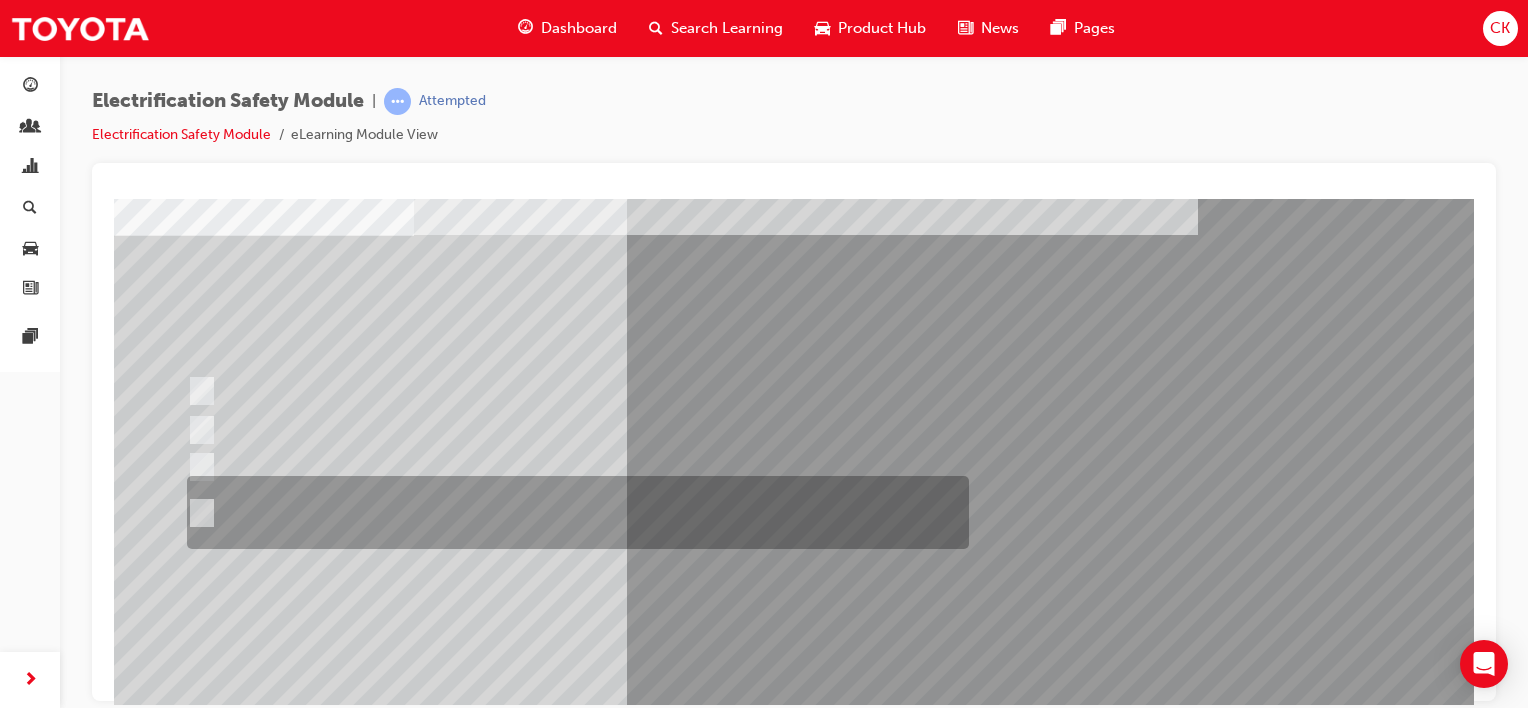 scroll, scrollTop: 200, scrollLeft: 0, axis: vertical 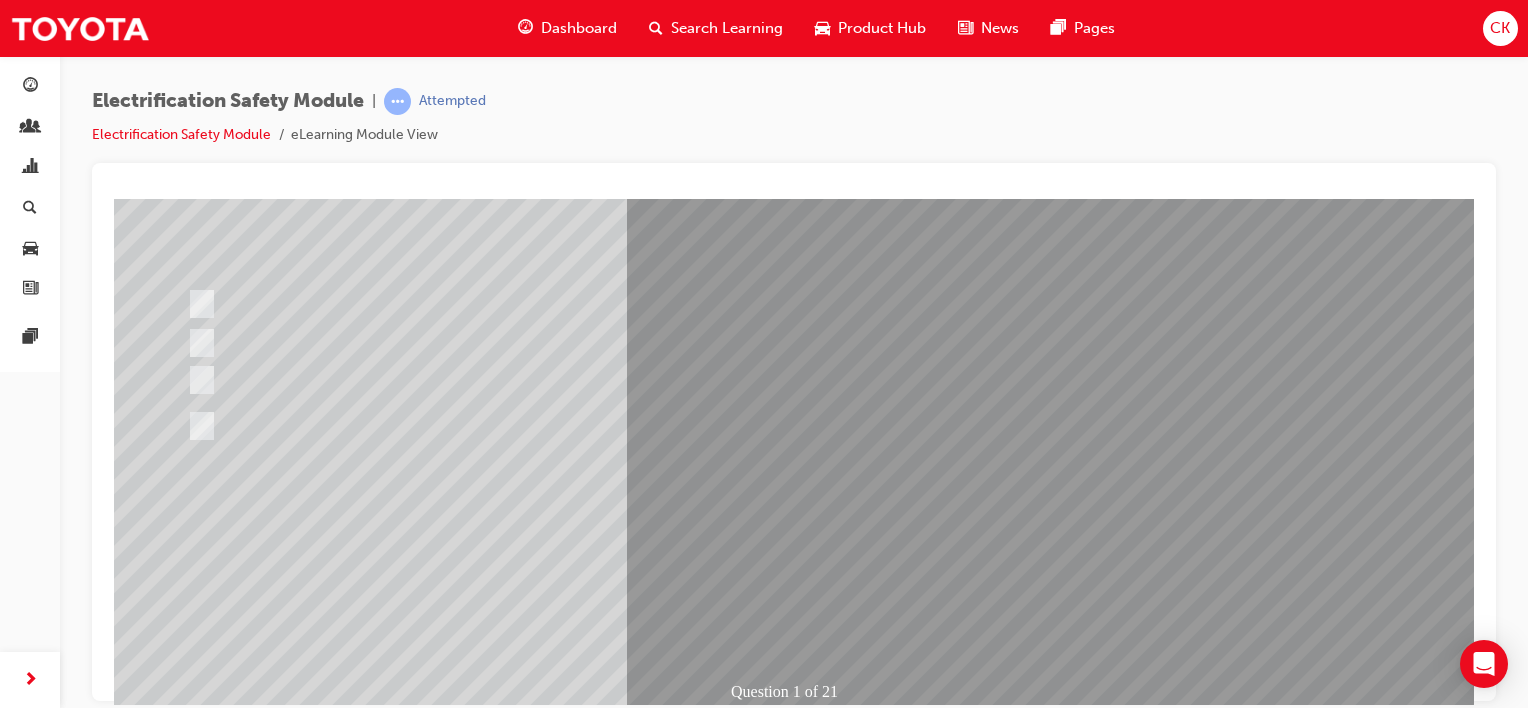 click at bounding box center (186, 2787) 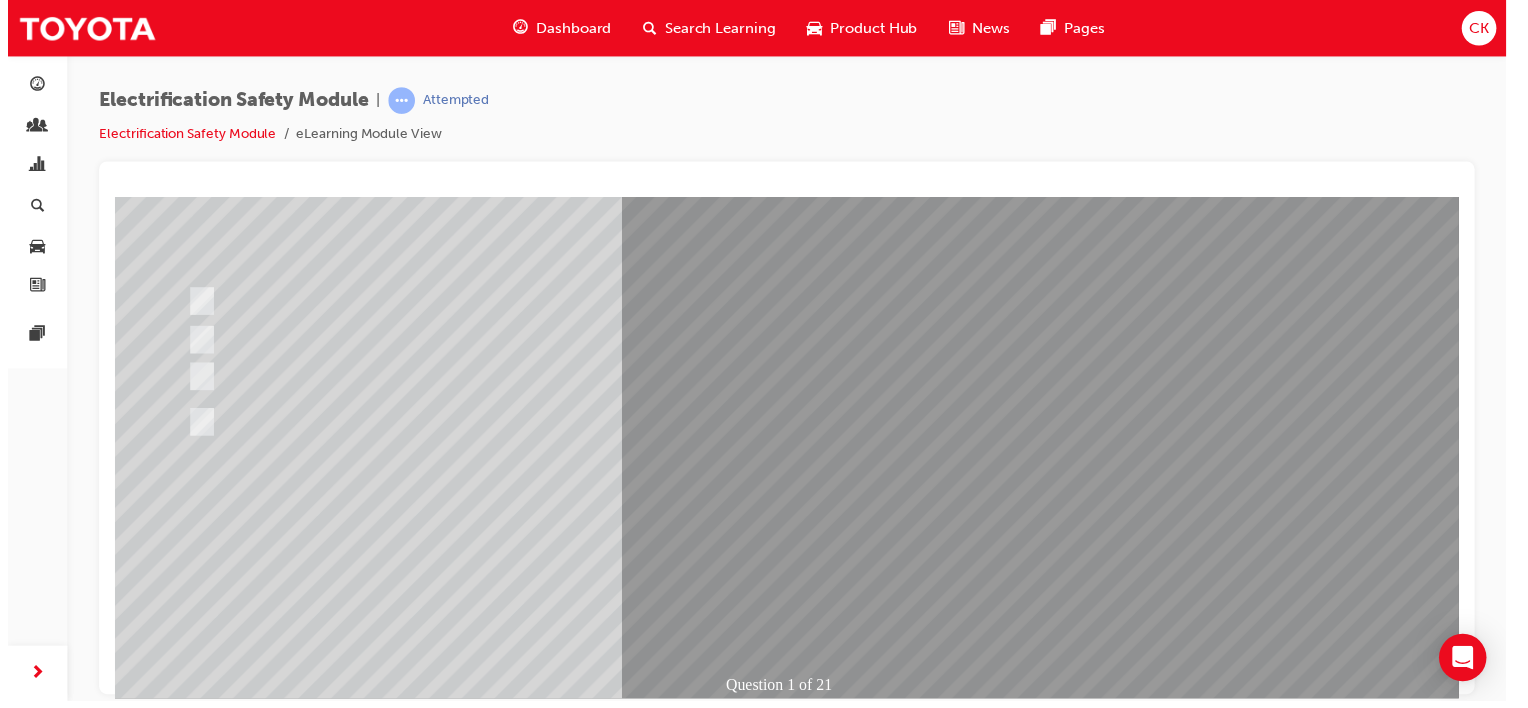 scroll, scrollTop: 0, scrollLeft: 0, axis: both 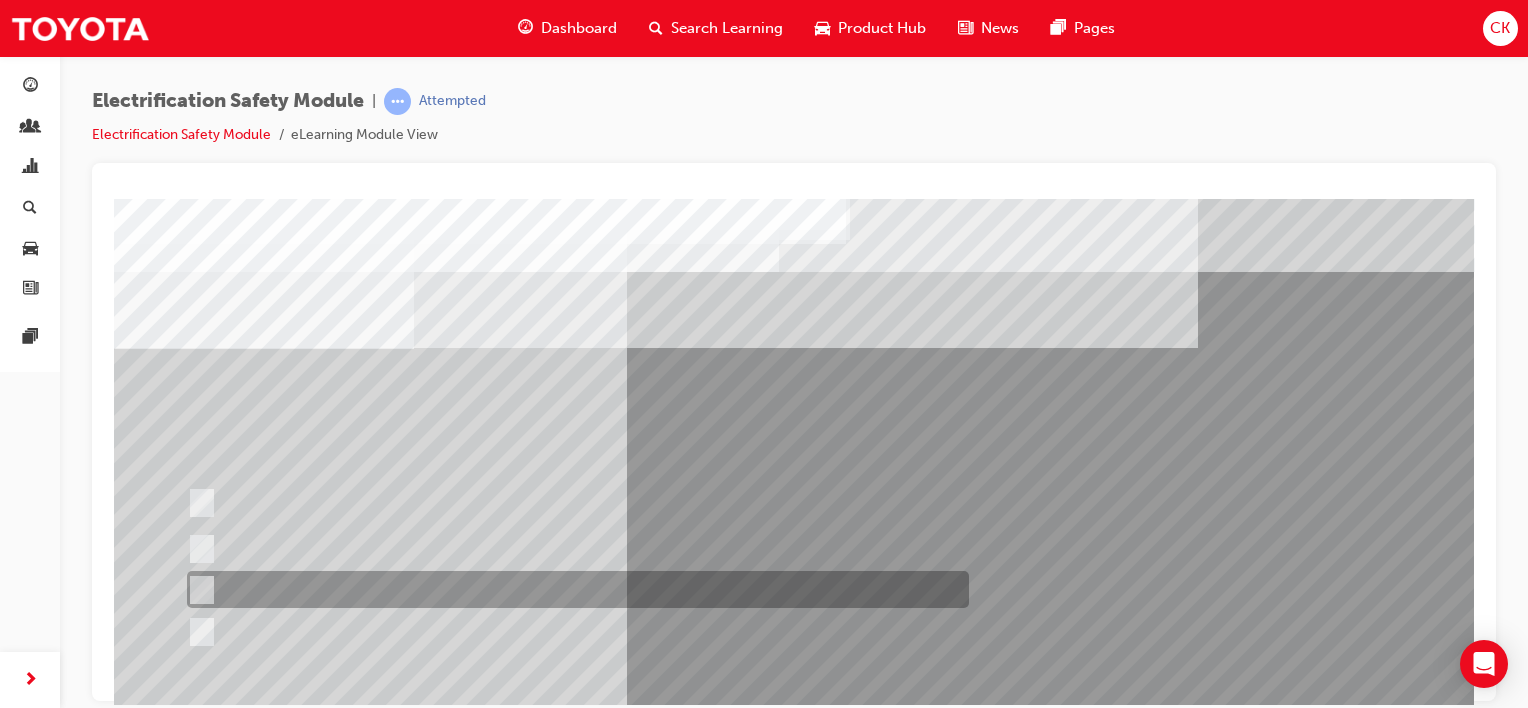 click at bounding box center (198, 590) 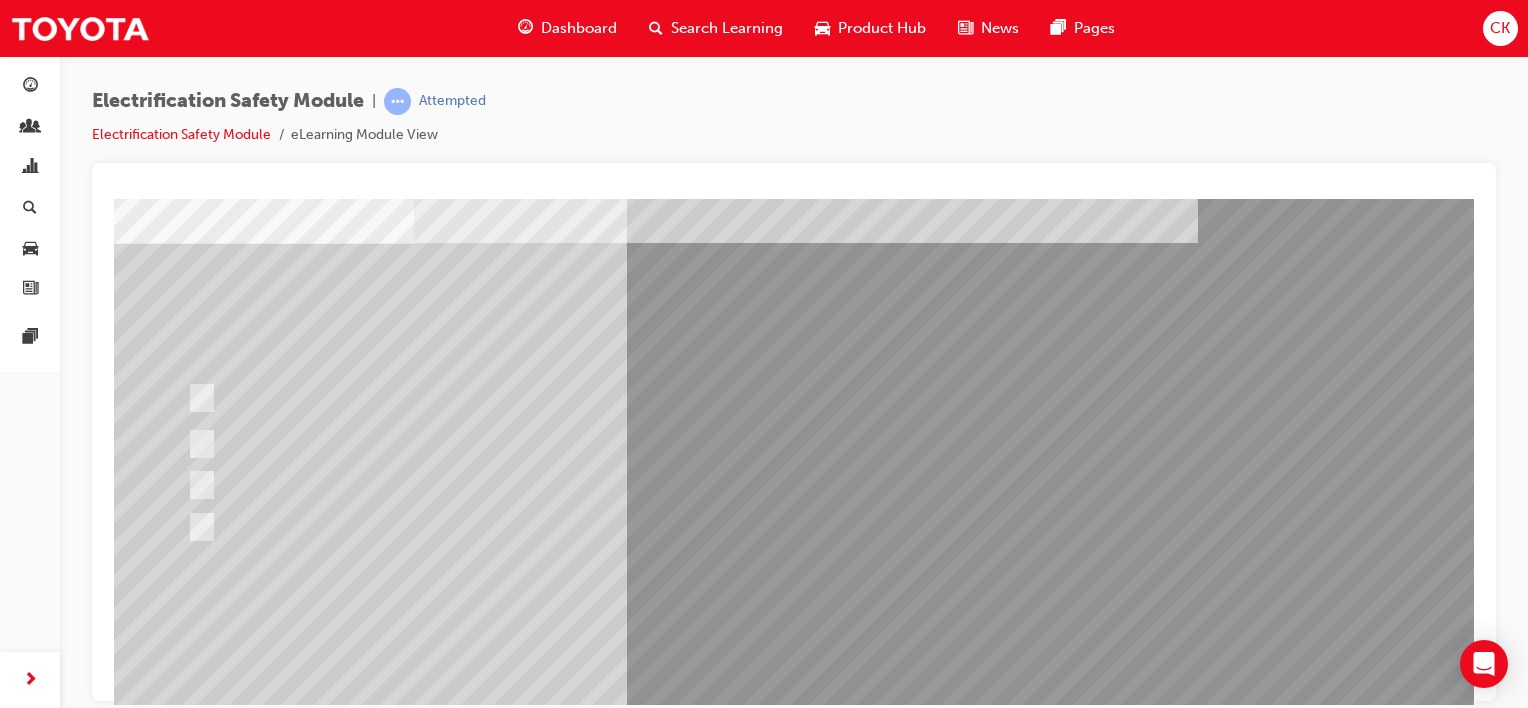 scroll, scrollTop: 200, scrollLeft: 0, axis: vertical 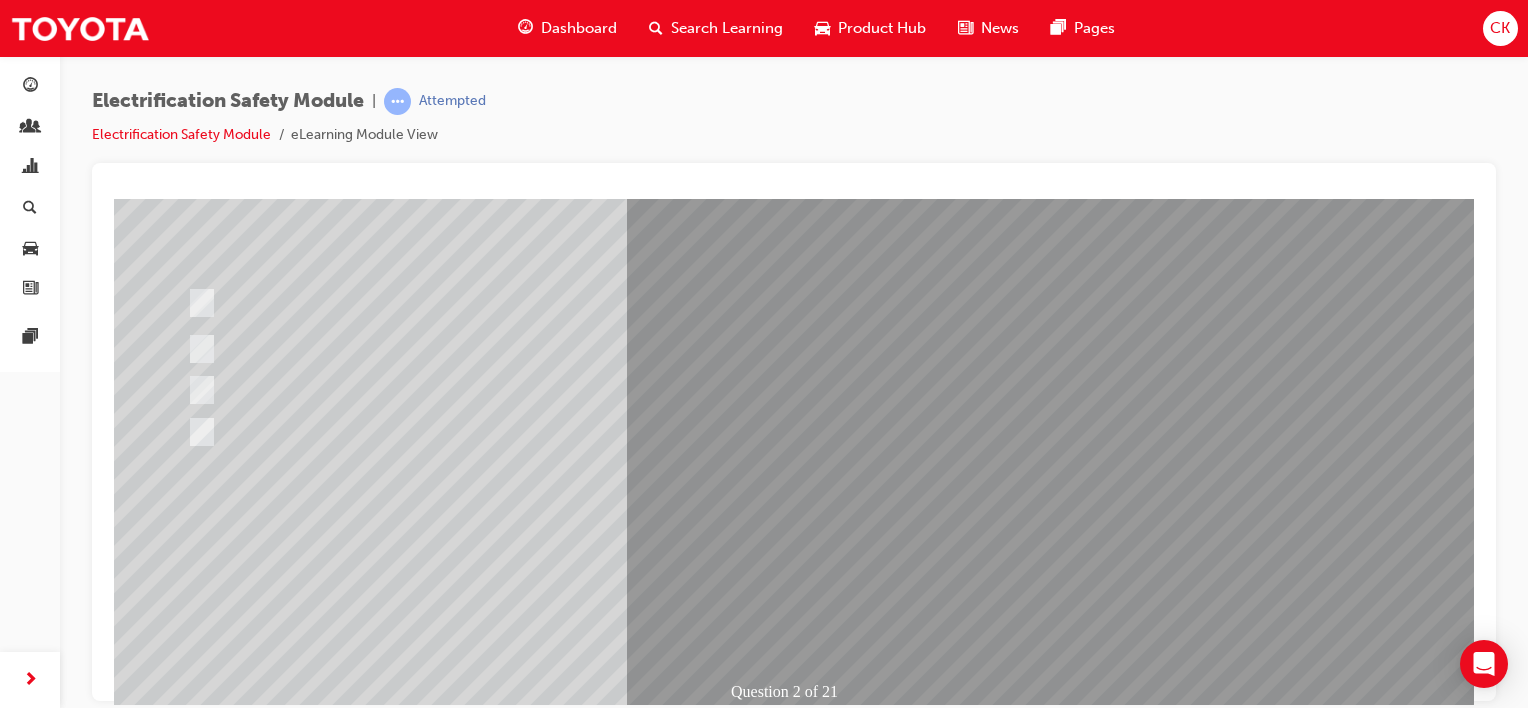 click at bounding box center [186, 2787] 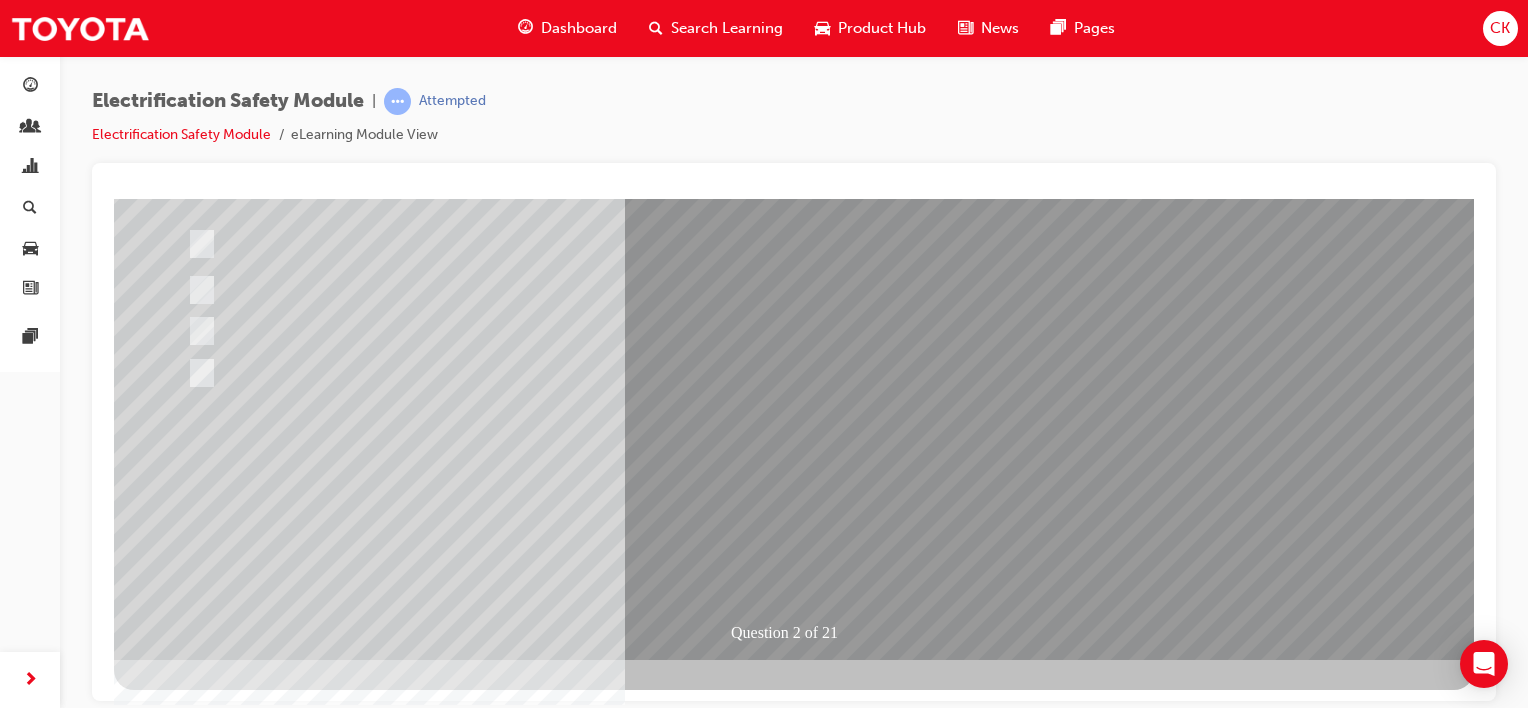 scroll, scrollTop: 159, scrollLeft: 0, axis: vertical 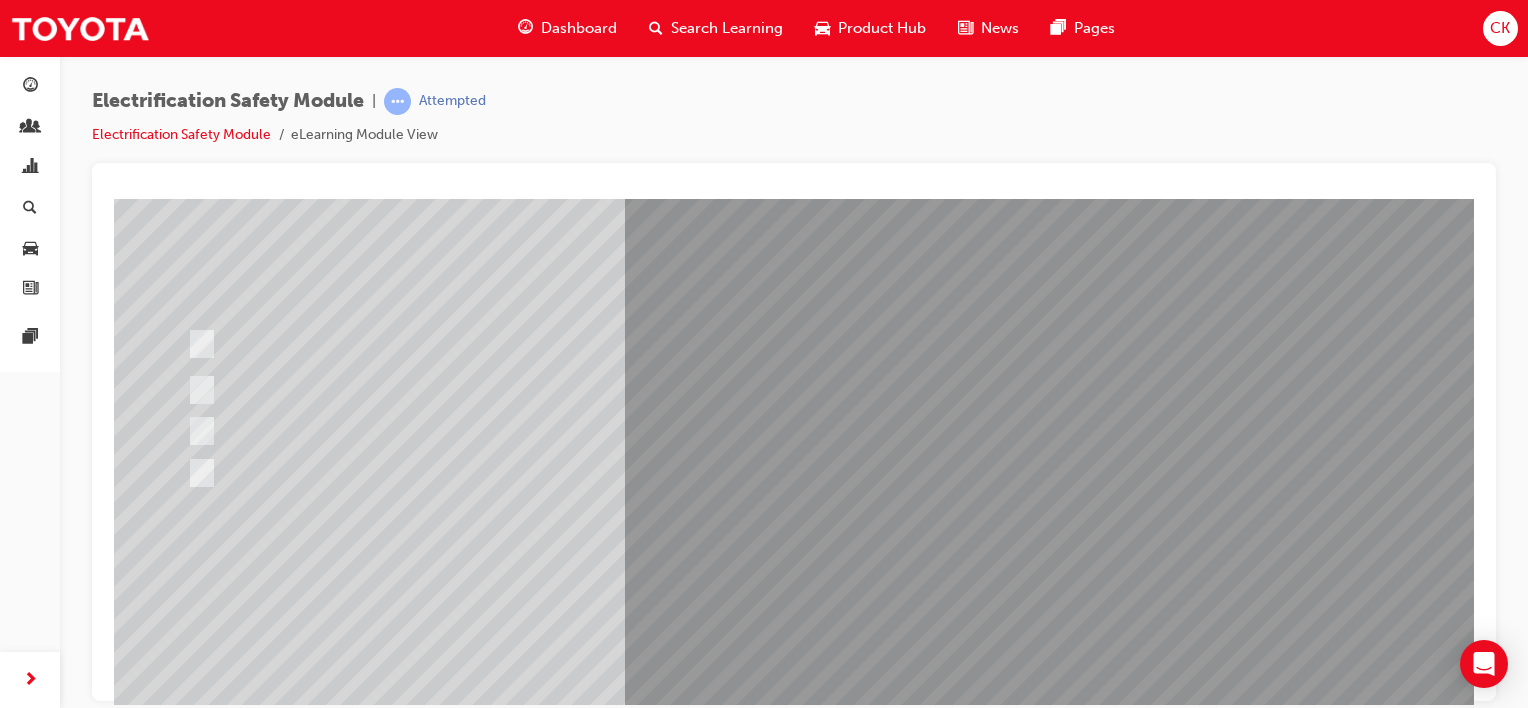 click at bounding box center [573, 389] 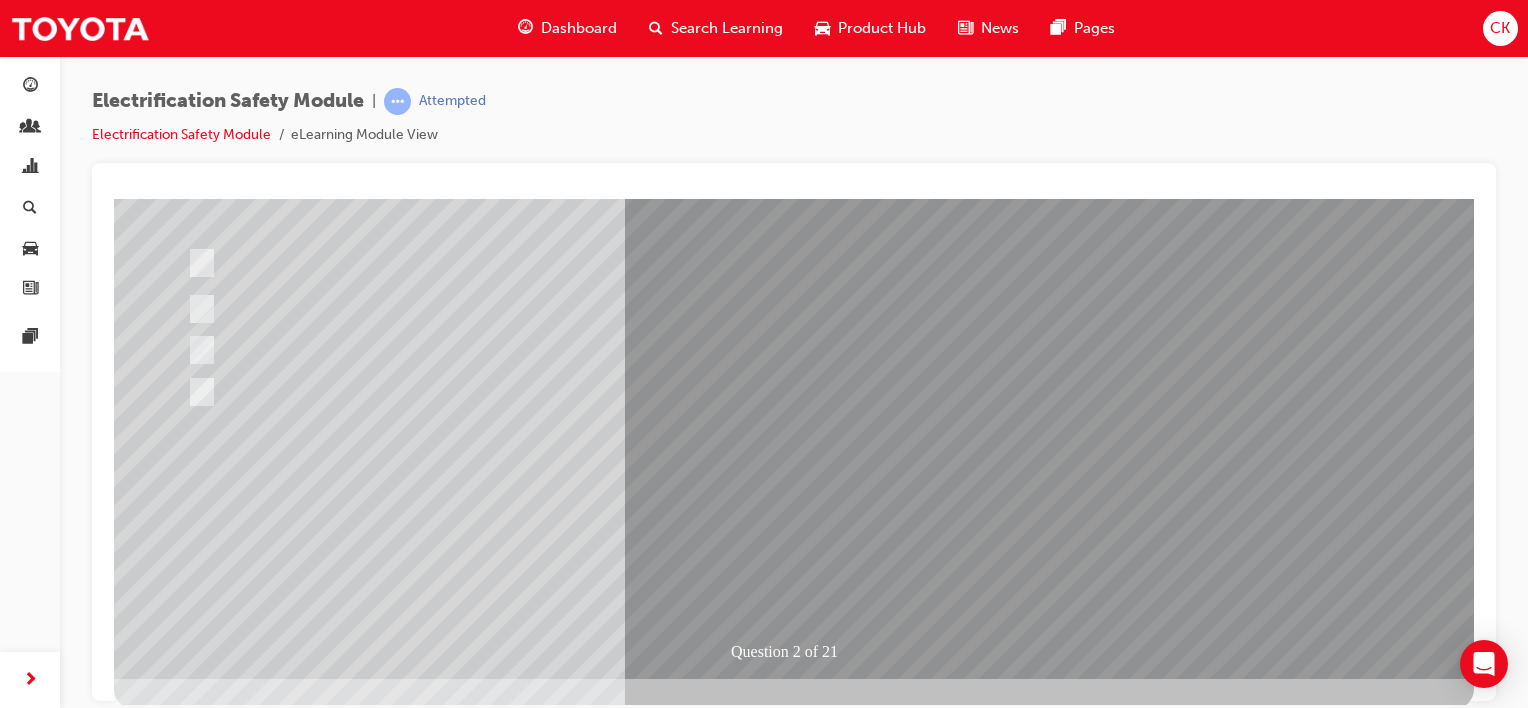 scroll, scrollTop: 259, scrollLeft: 0, axis: vertical 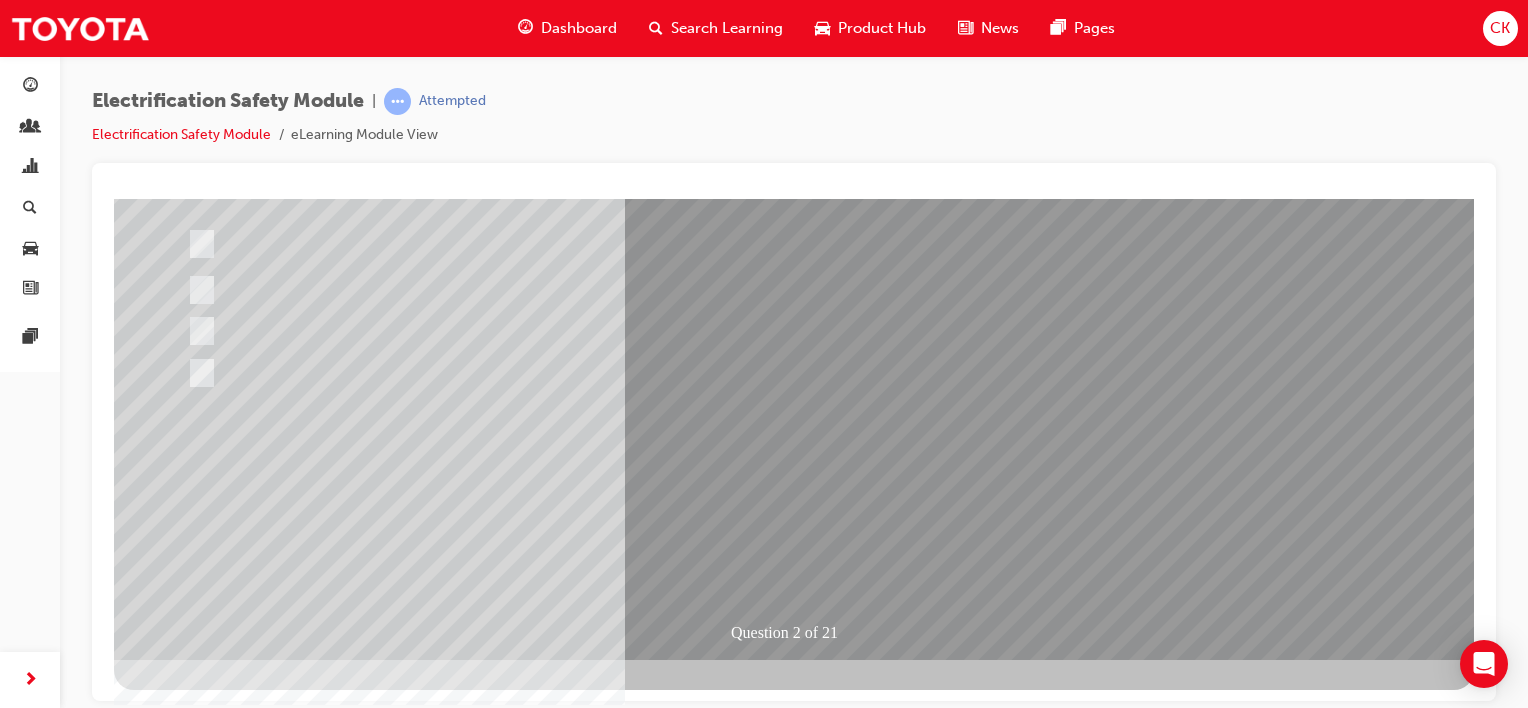 click at bounding box center [186, 2726] 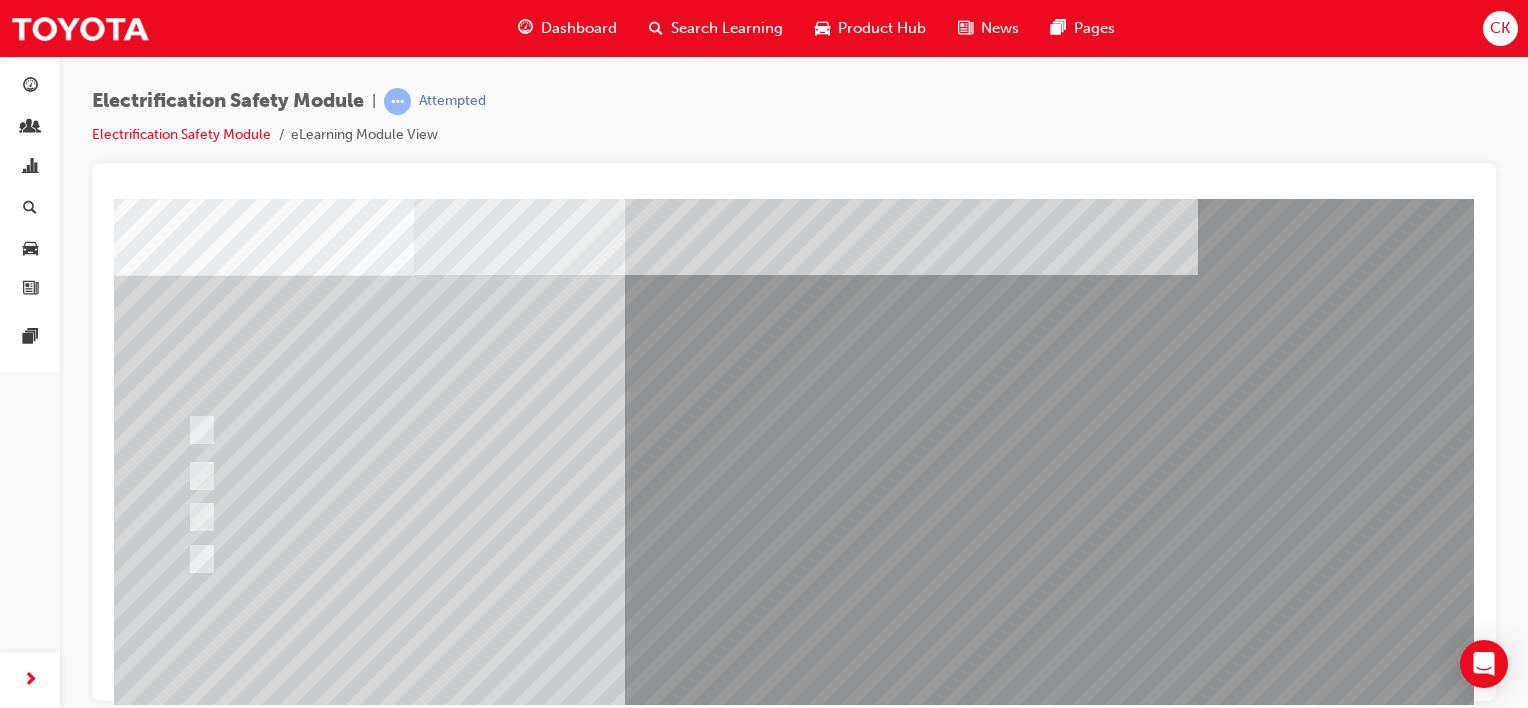 scroll, scrollTop: 0, scrollLeft: 0, axis: both 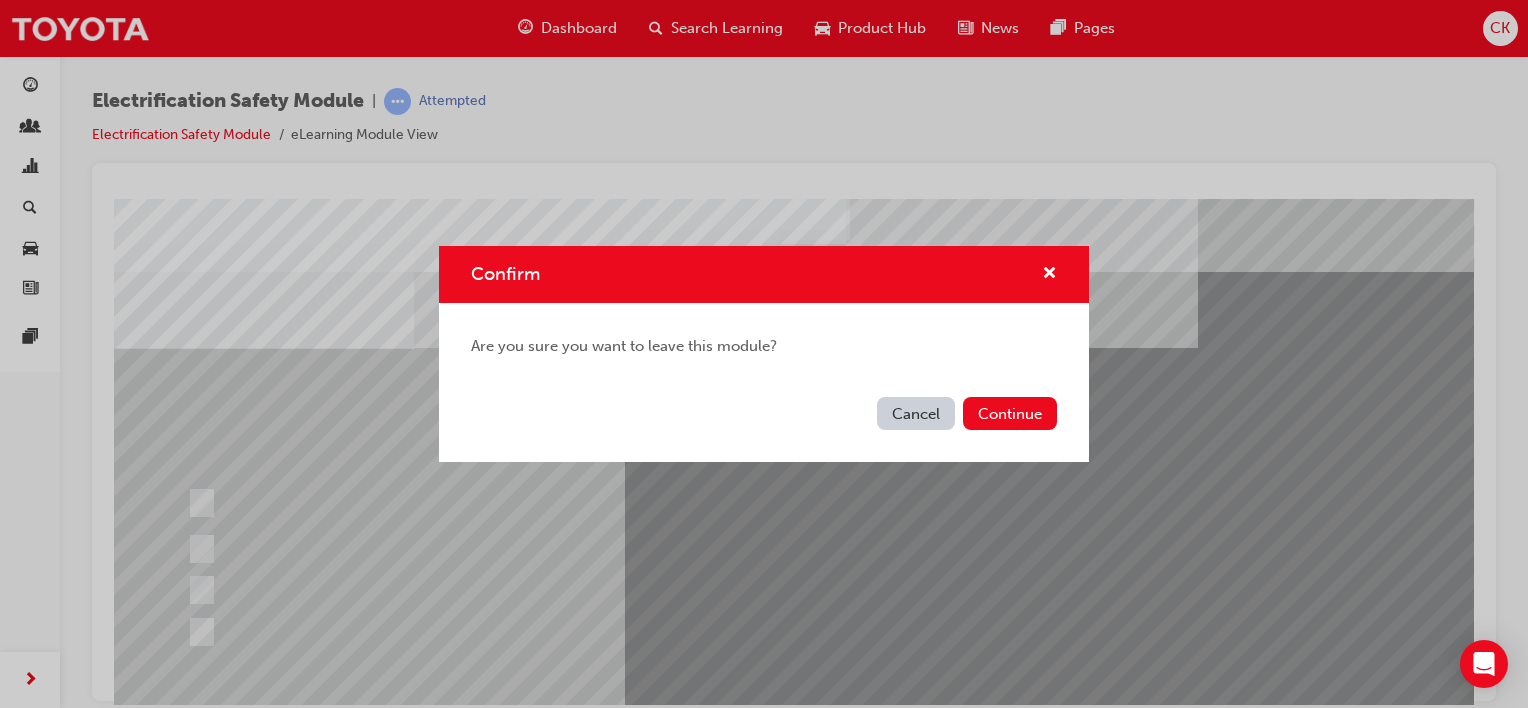 click on "Cancel" at bounding box center [916, 413] 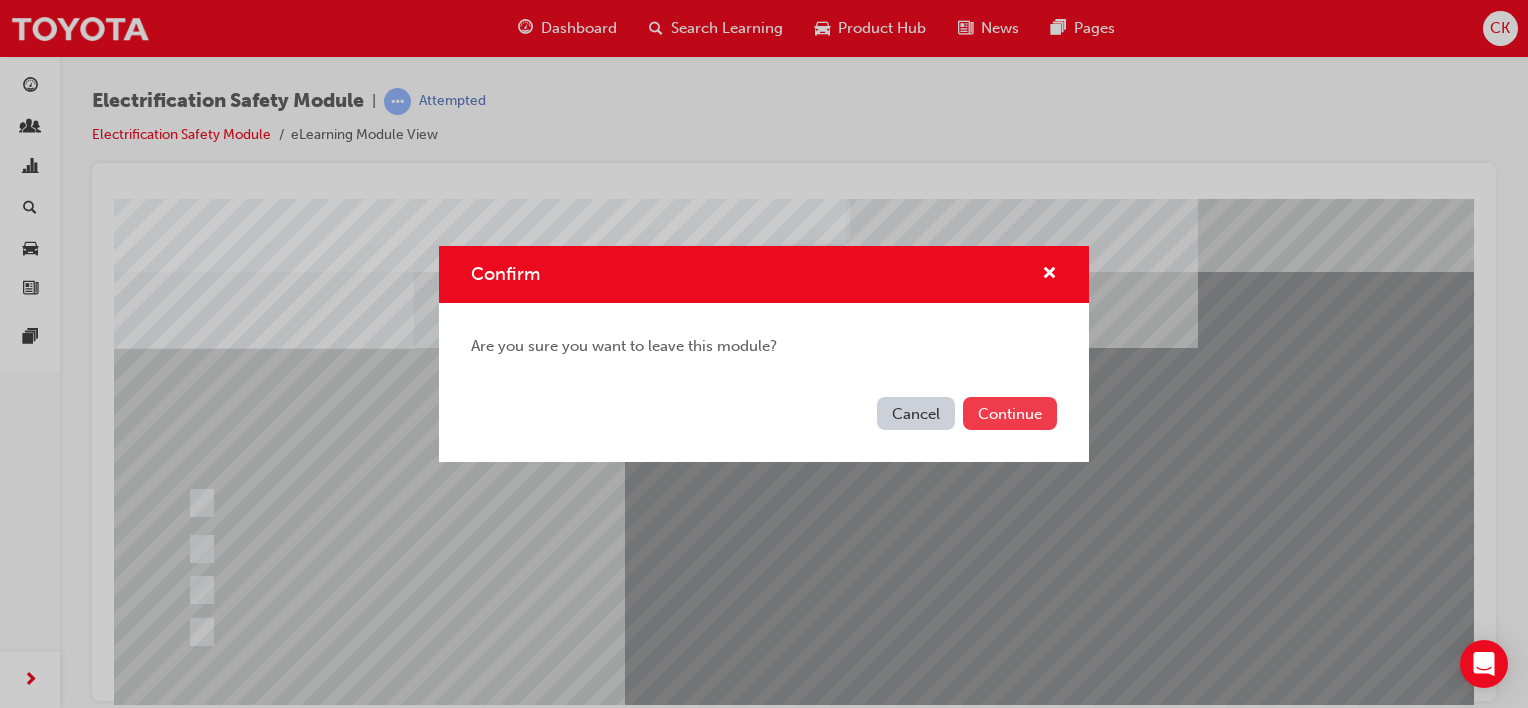 click on "Continue" at bounding box center [1010, 413] 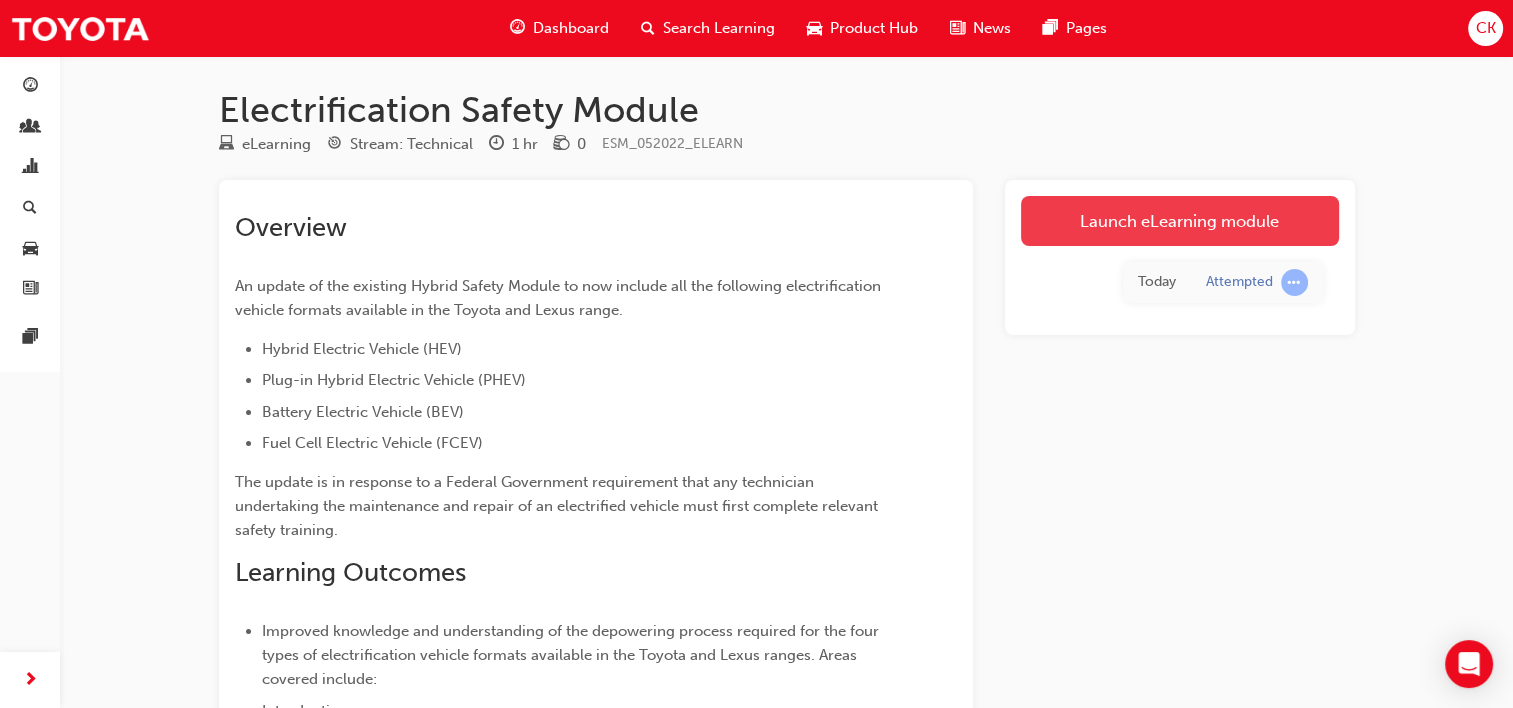 click on "Launch eLearning module" at bounding box center (1180, 221) 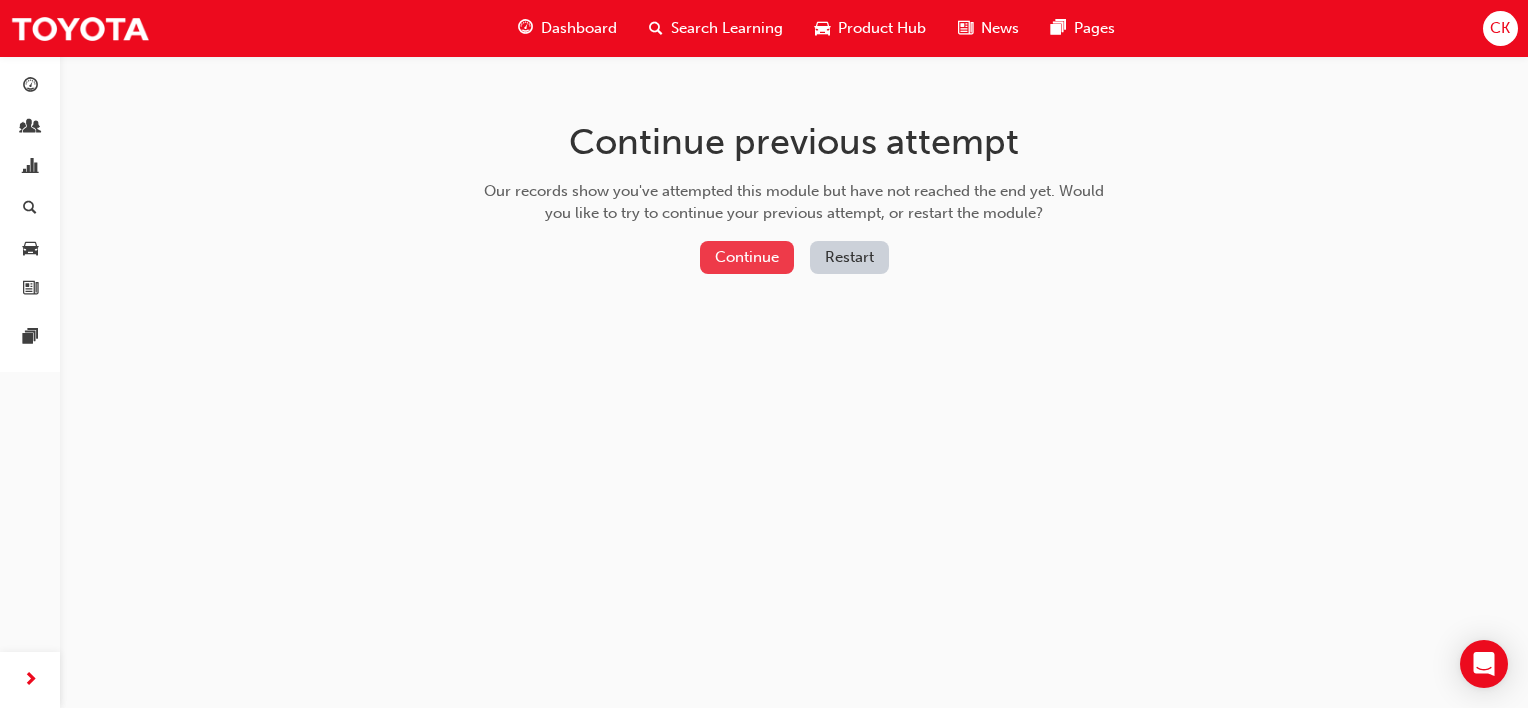 click on "Continue" at bounding box center [747, 257] 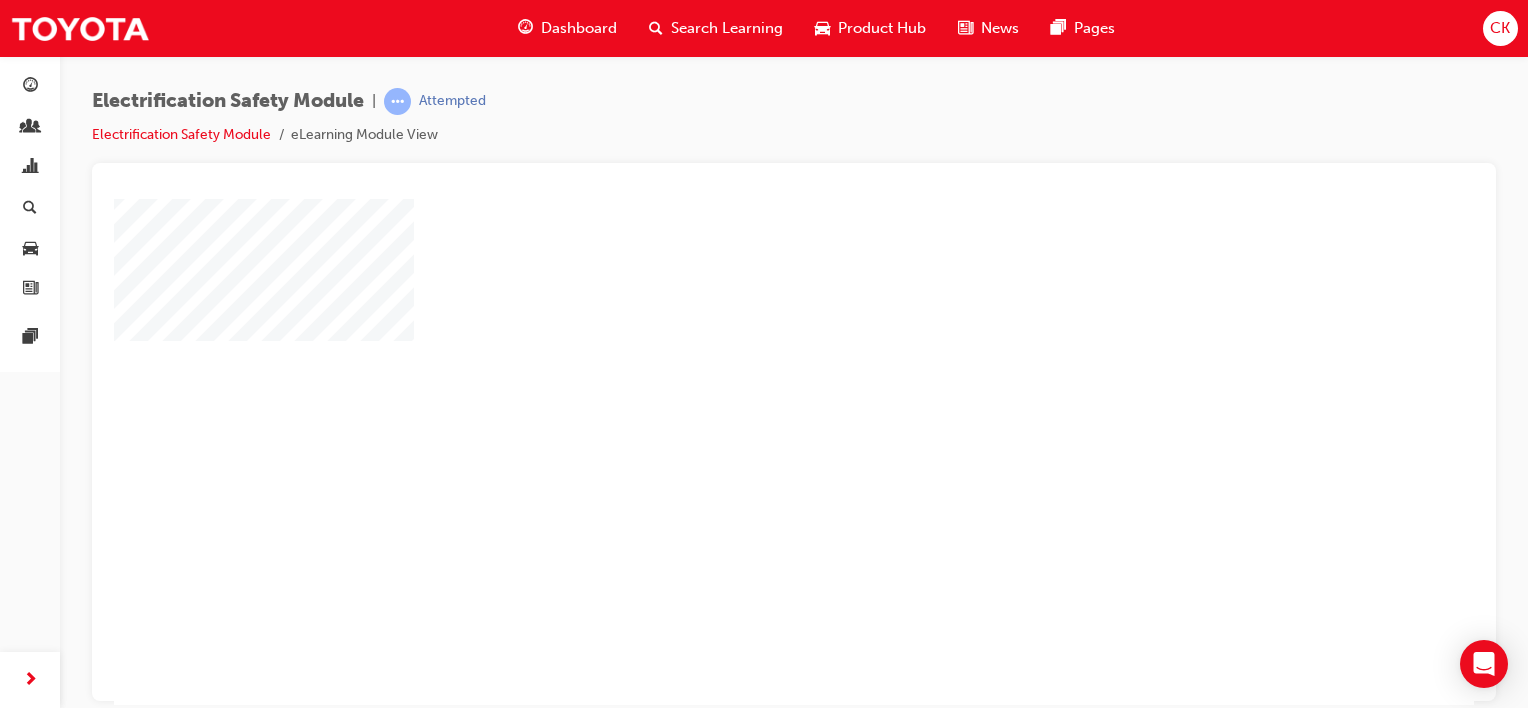 scroll, scrollTop: 0, scrollLeft: 0, axis: both 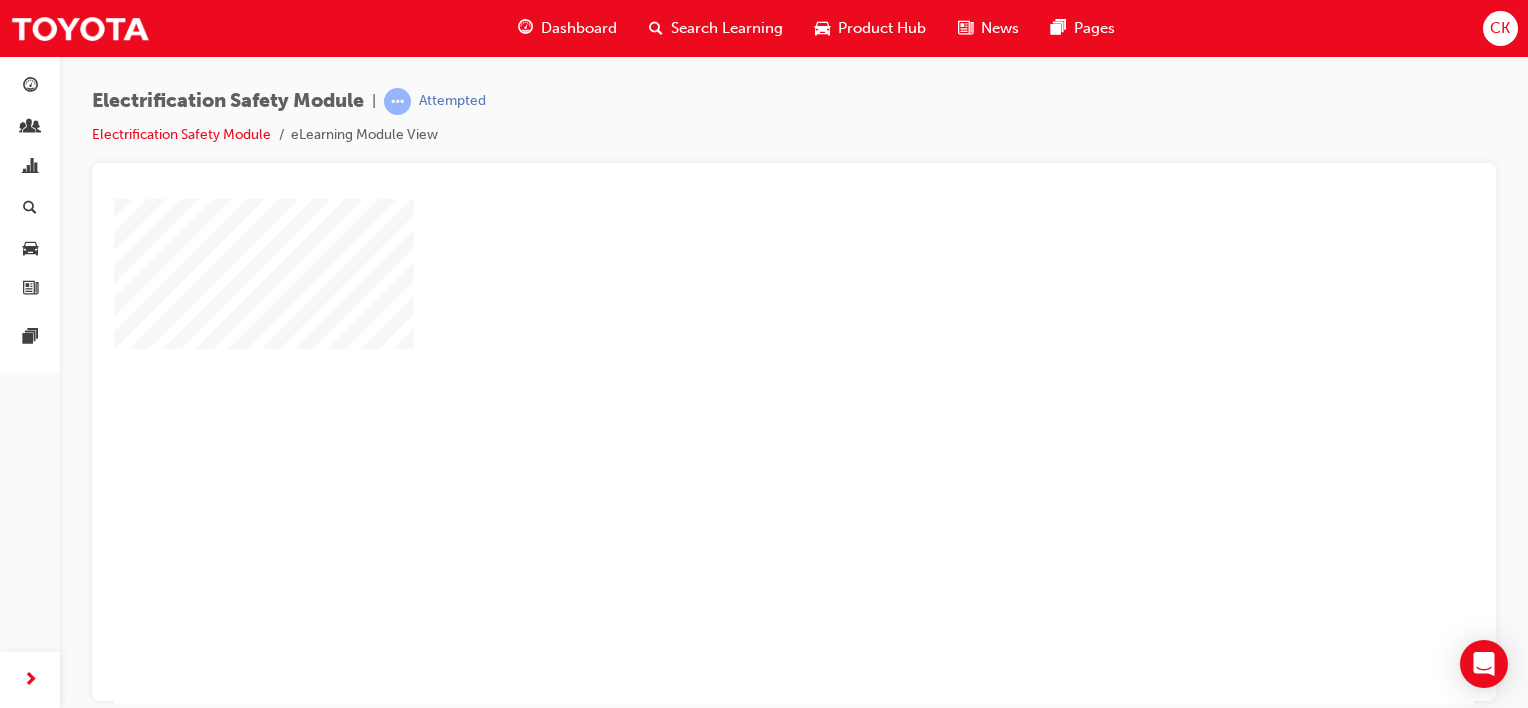 click at bounding box center [736, 393] 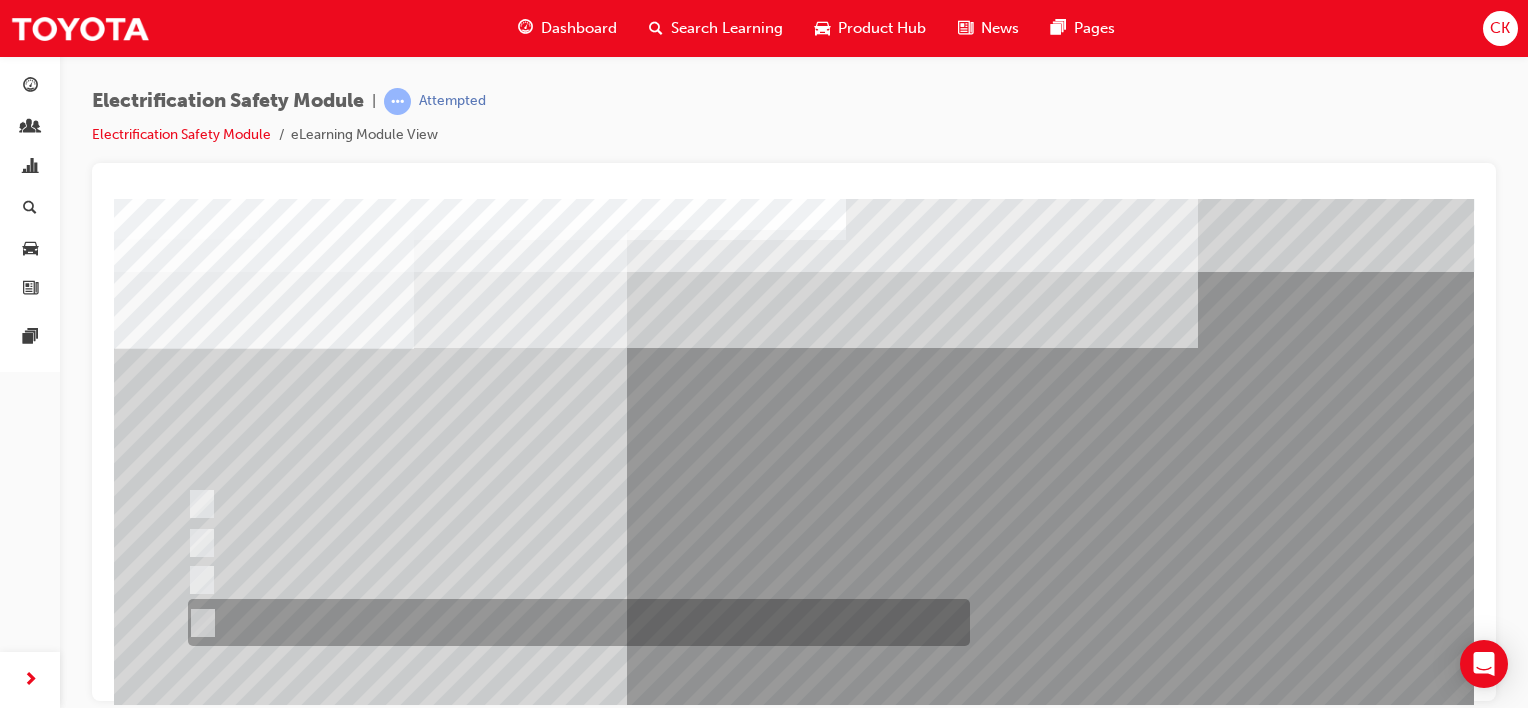 click at bounding box center [199, 623] 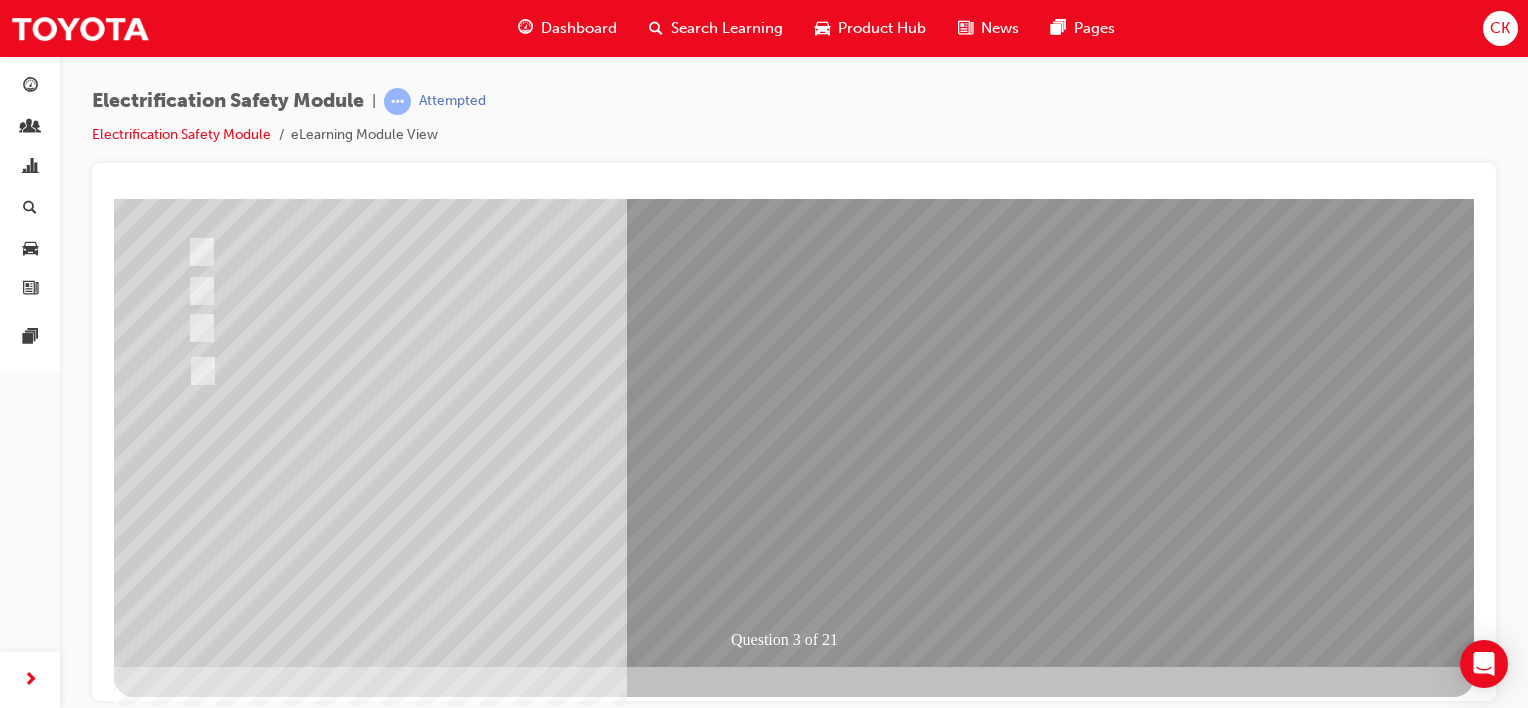 scroll, scrollTop: 259, scrollLeft: 0, axis: vertical 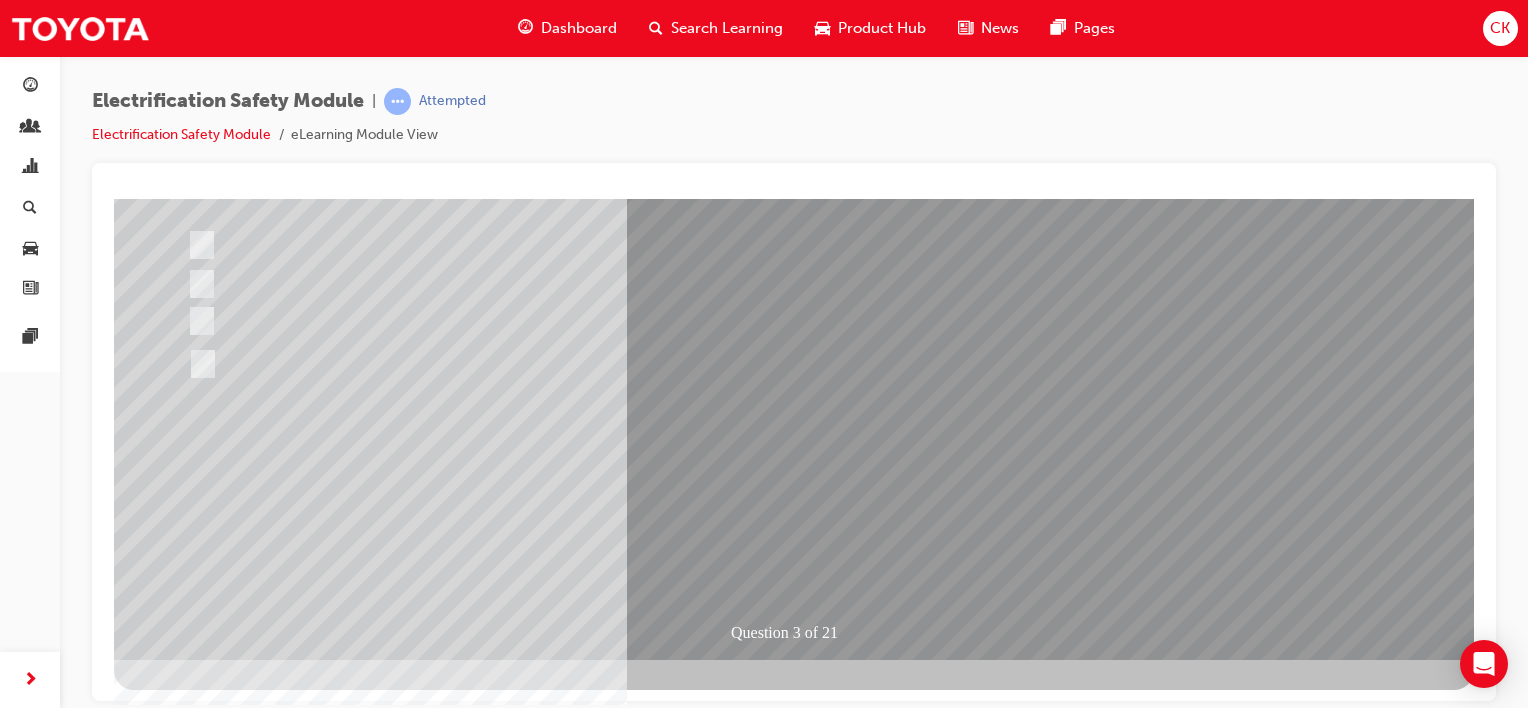click at bounding box center (186, 2728) 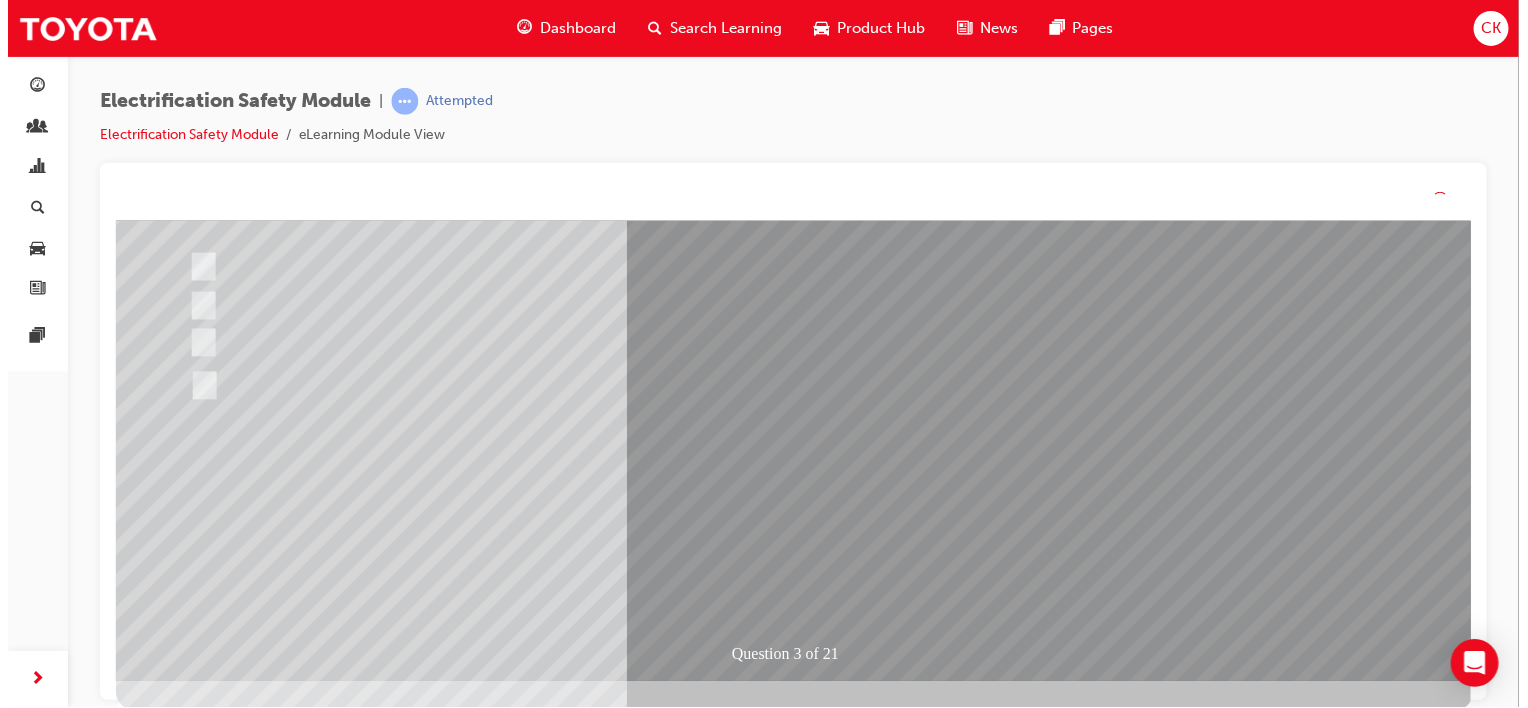 scroll, scrollTop: 0, scrollLeft: 0, axis: both 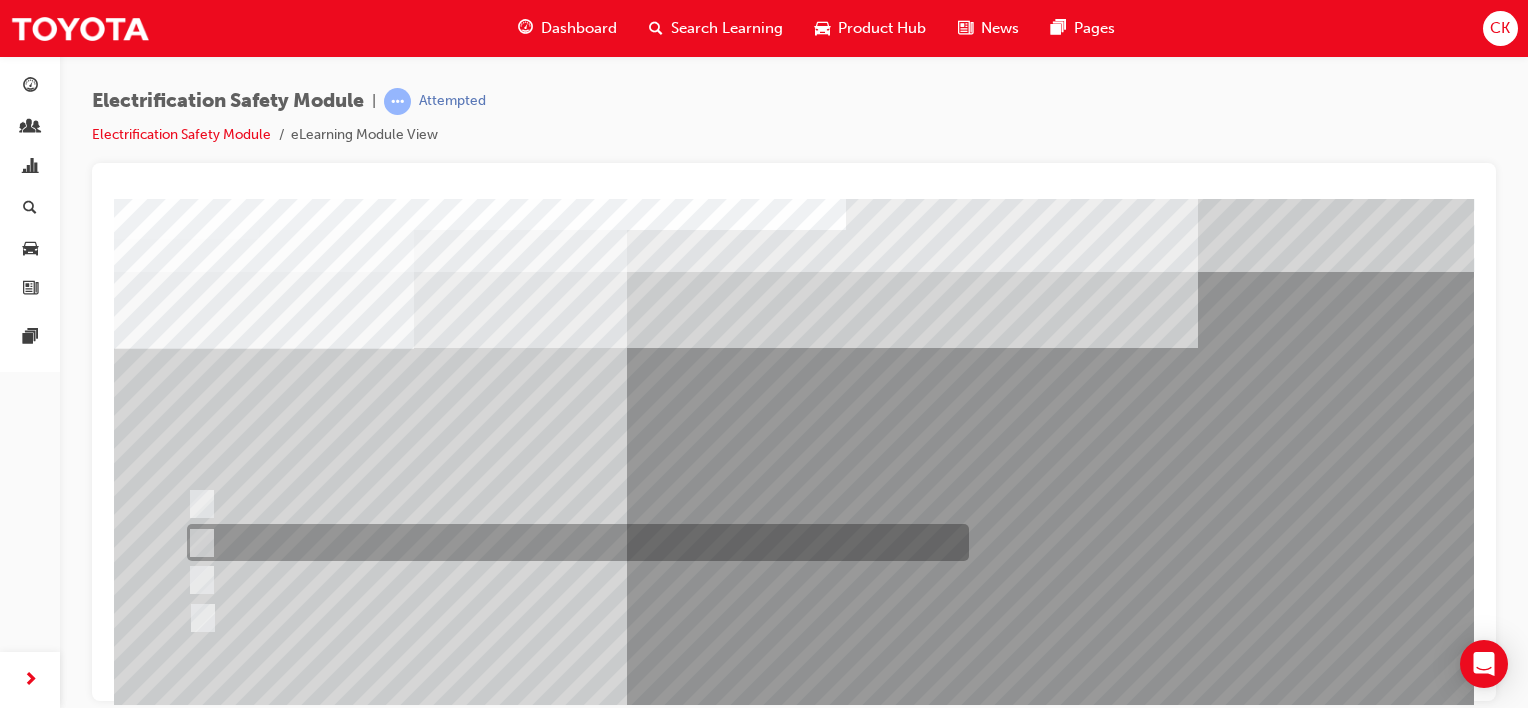 click at bounding box center [573, 542] 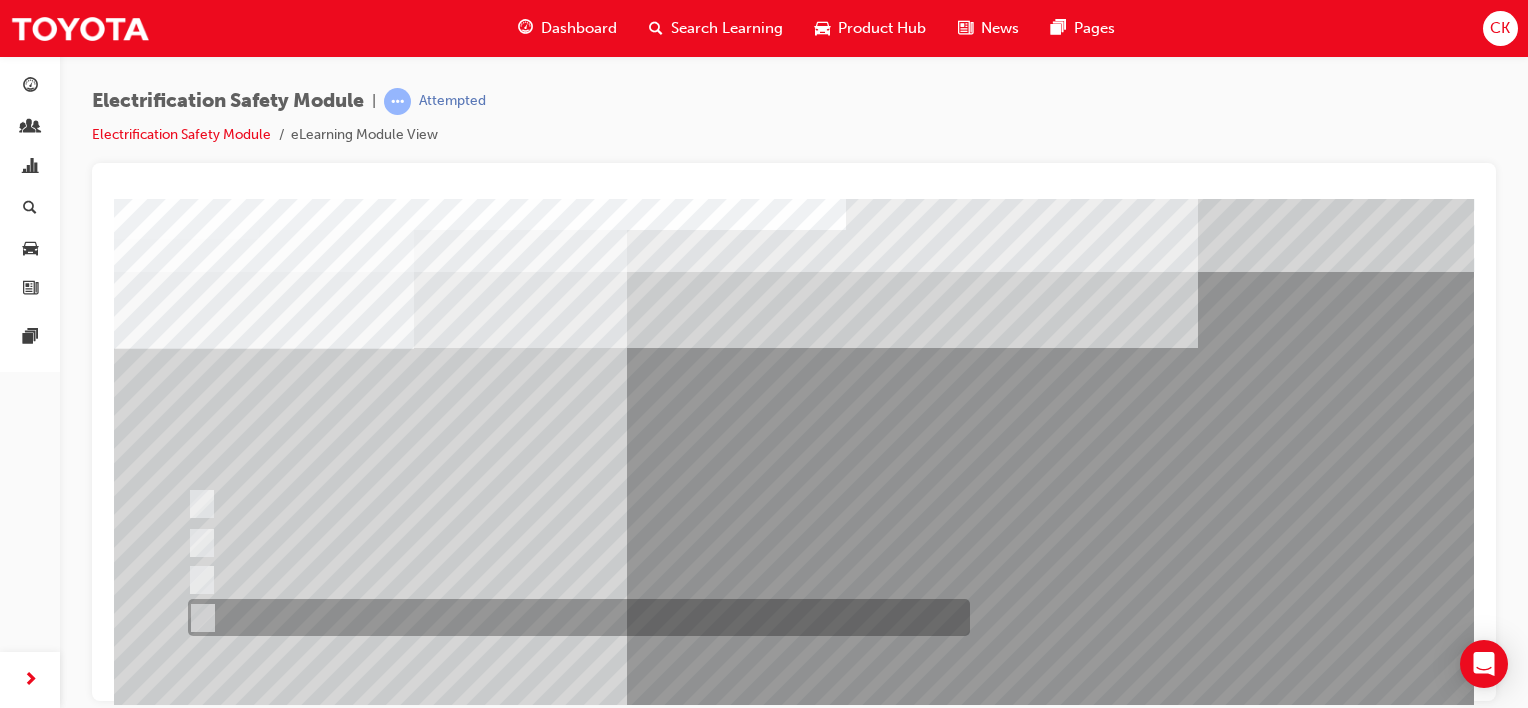 click at bounding box center (198, 618) 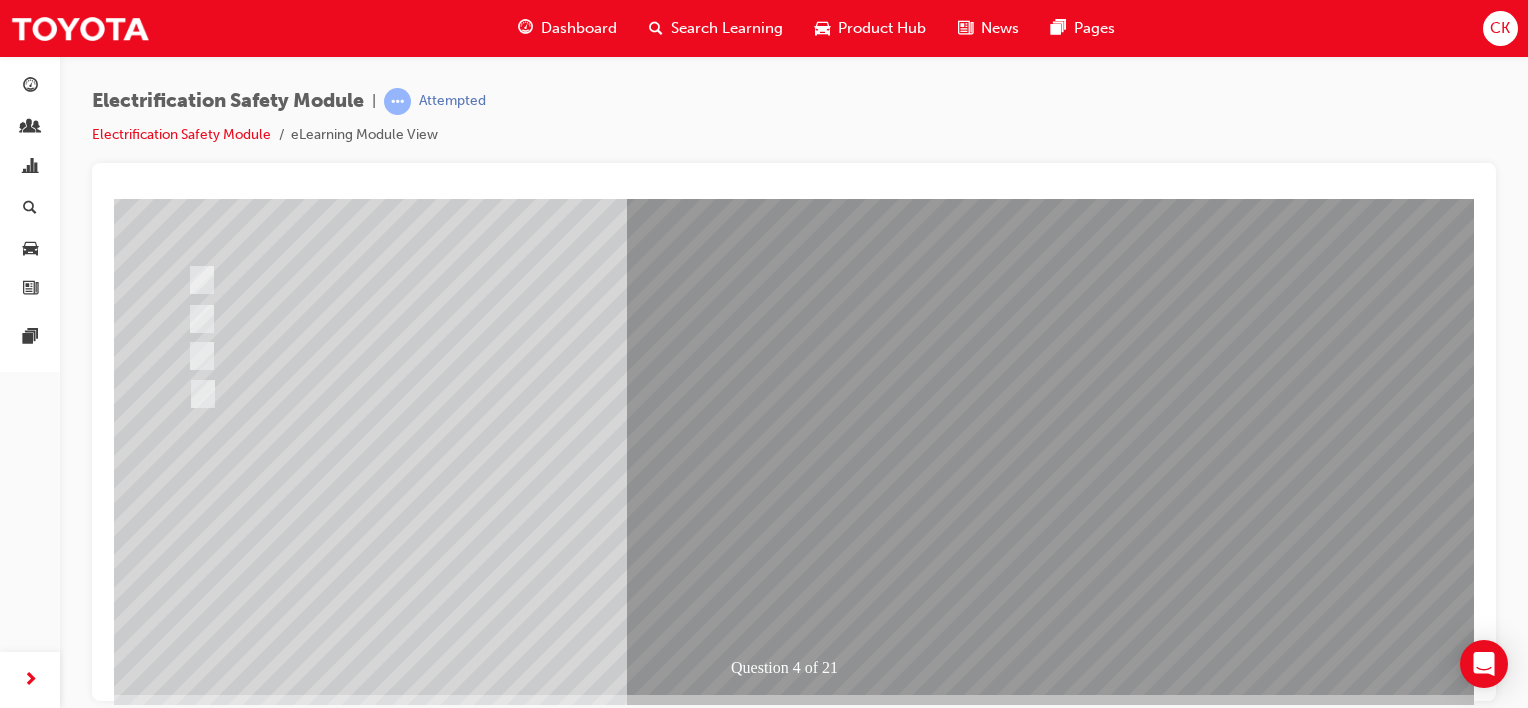 scroll, scrollTop: 259, scrollLeft: 0, axis: vertical 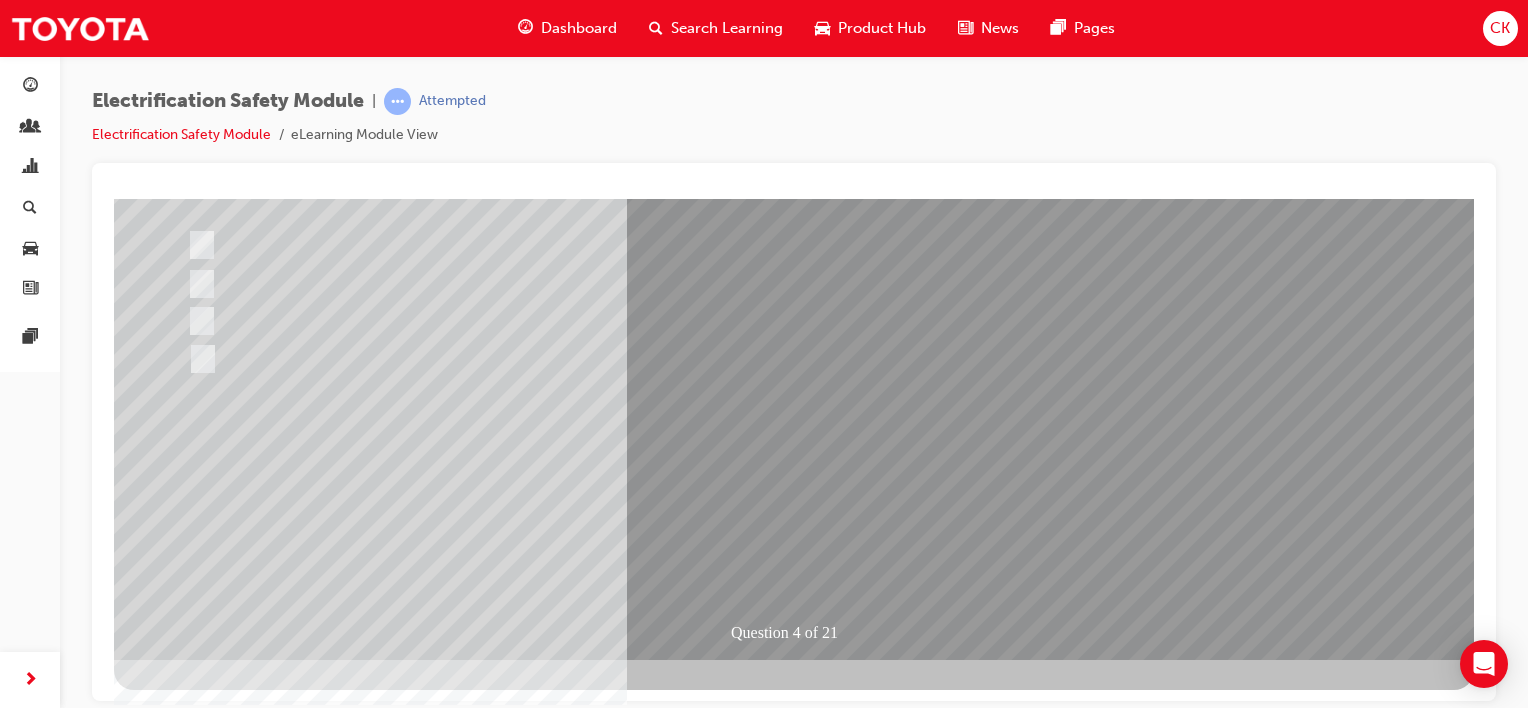 click at bounding box center [186, 2728] 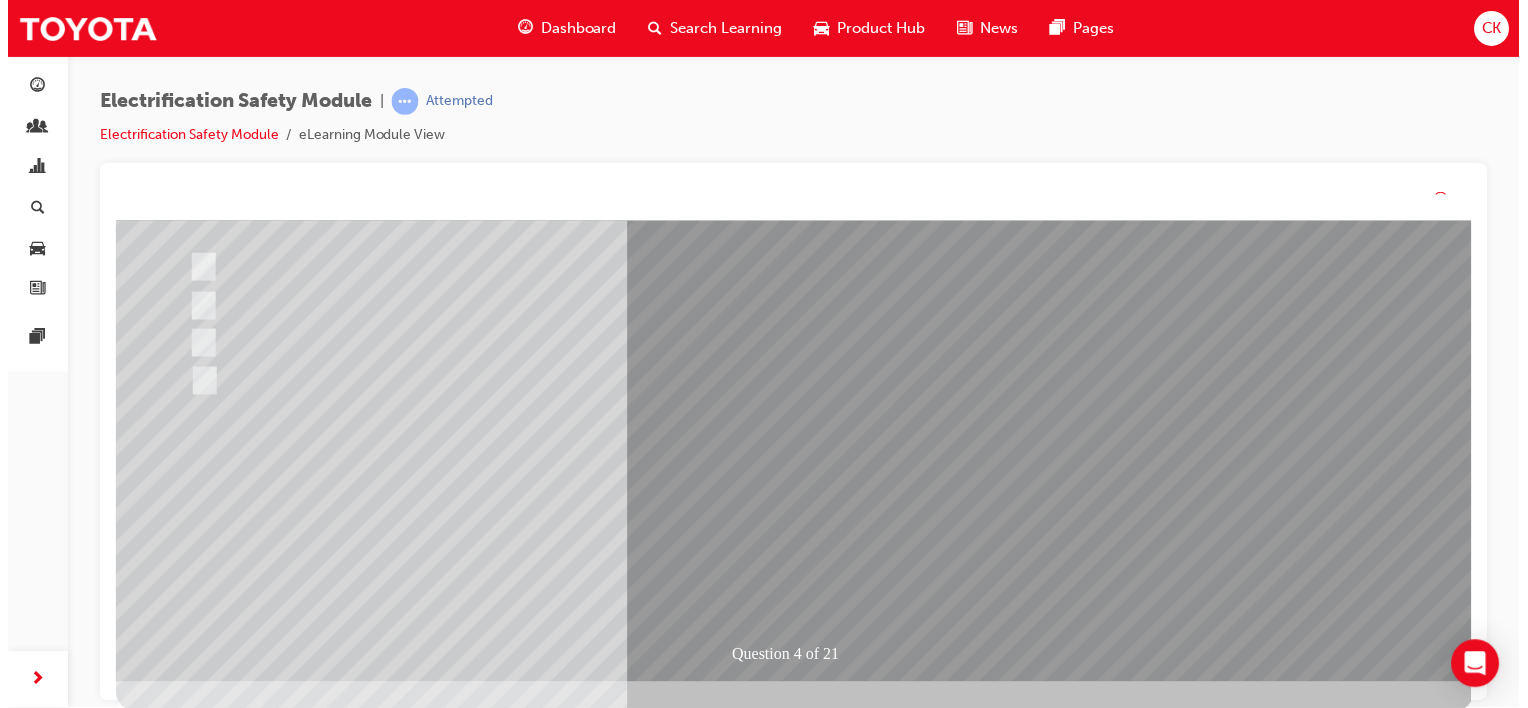 scroll, scrollTop: 0, scrollLeft: 0, axis: both 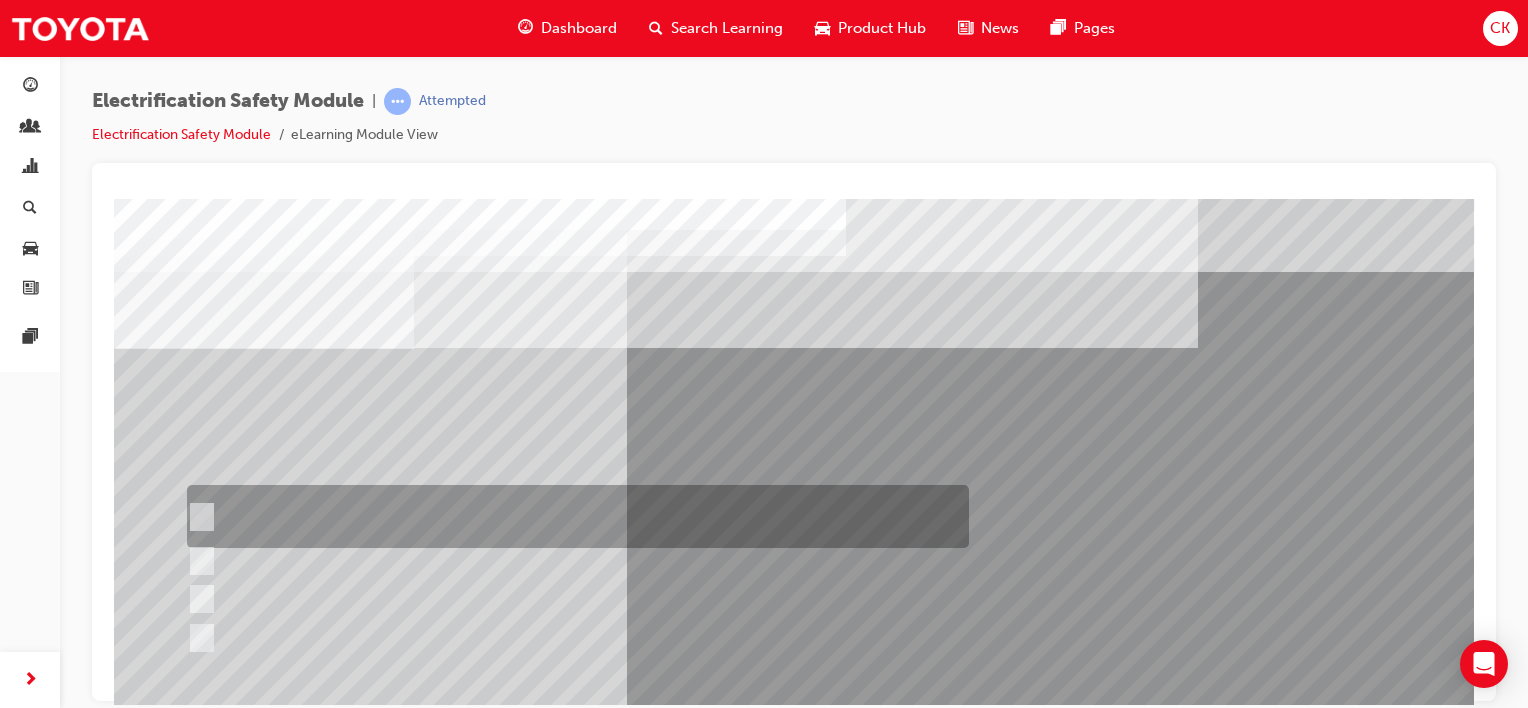 click at bounding box center [197, 517] 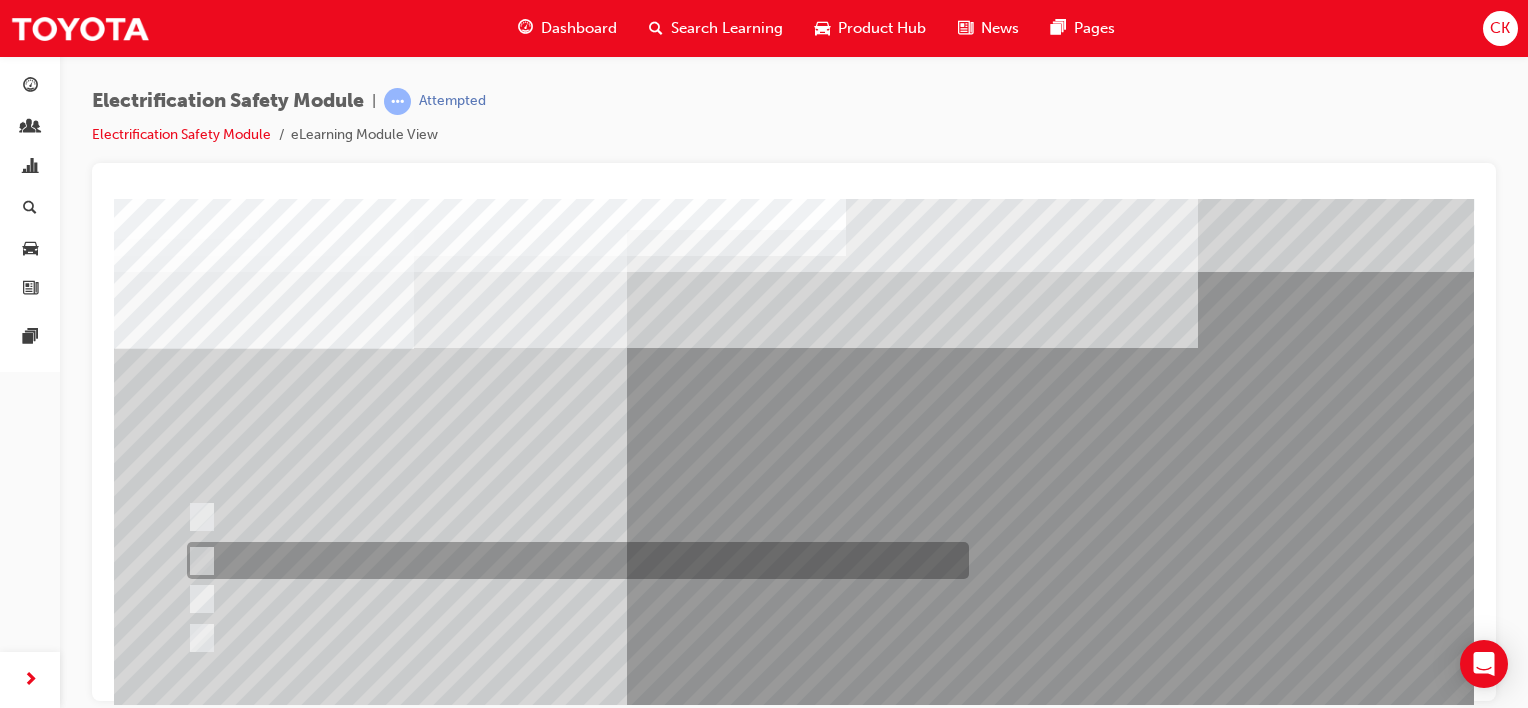 click at bounding box center (197, 561) 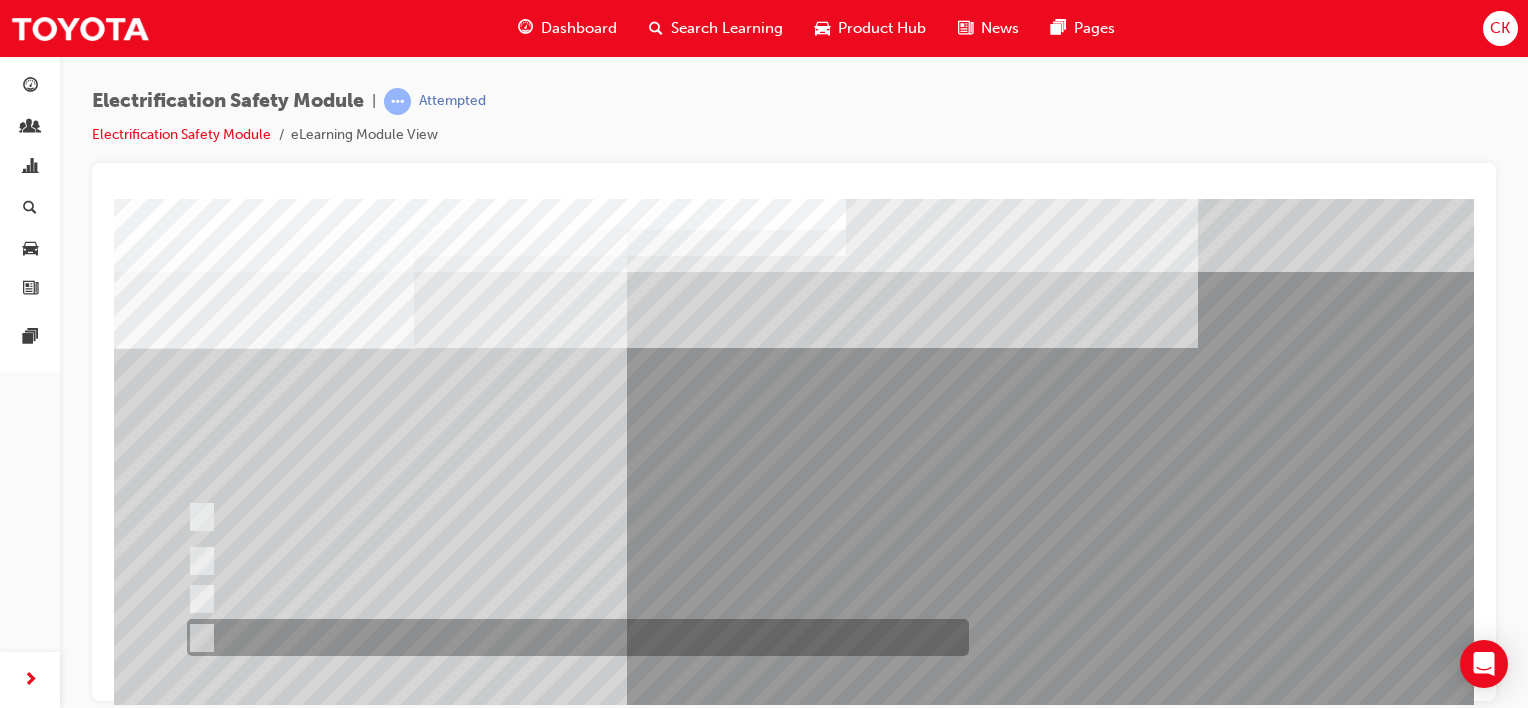 click at bounding box center [197, 638] 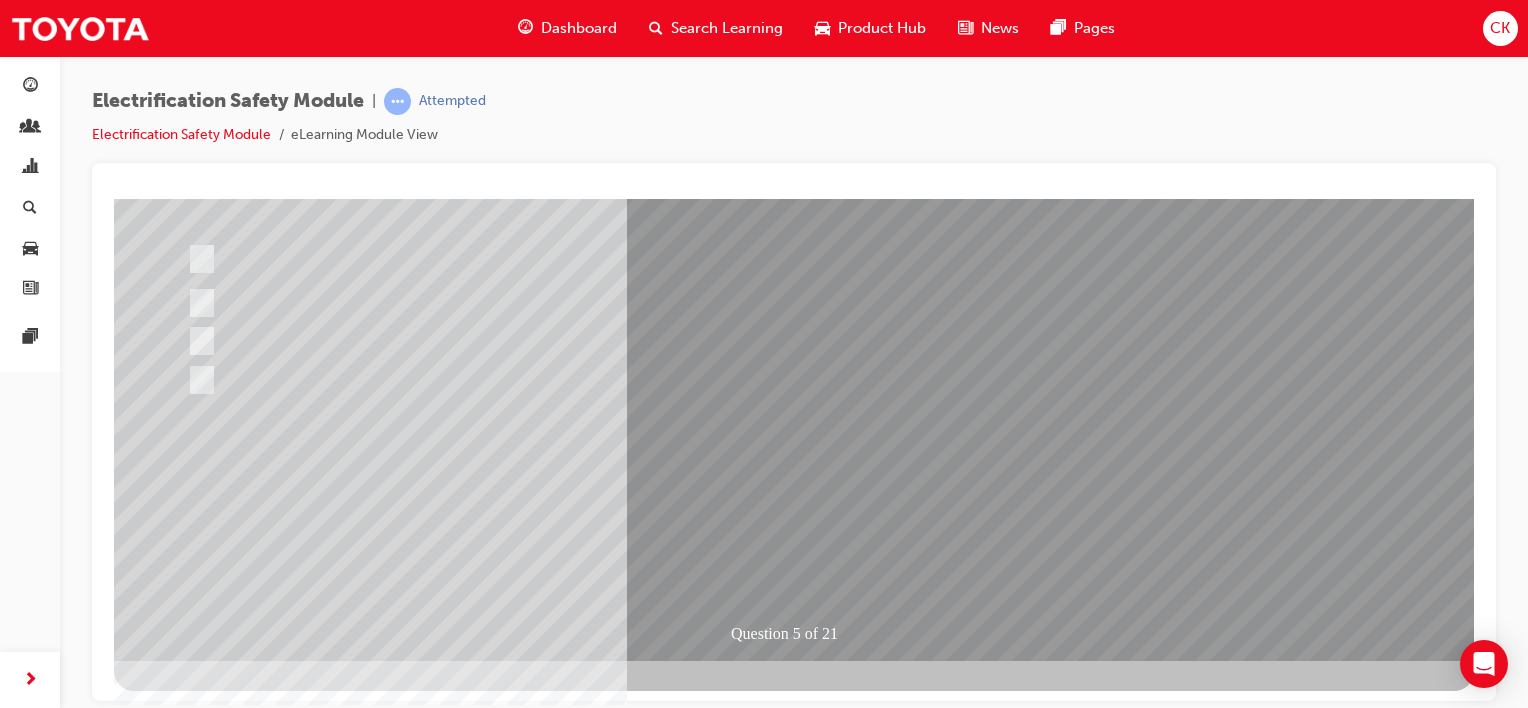 scroll, scrollTop: 259, scrollLeft: 0, axis: vertical 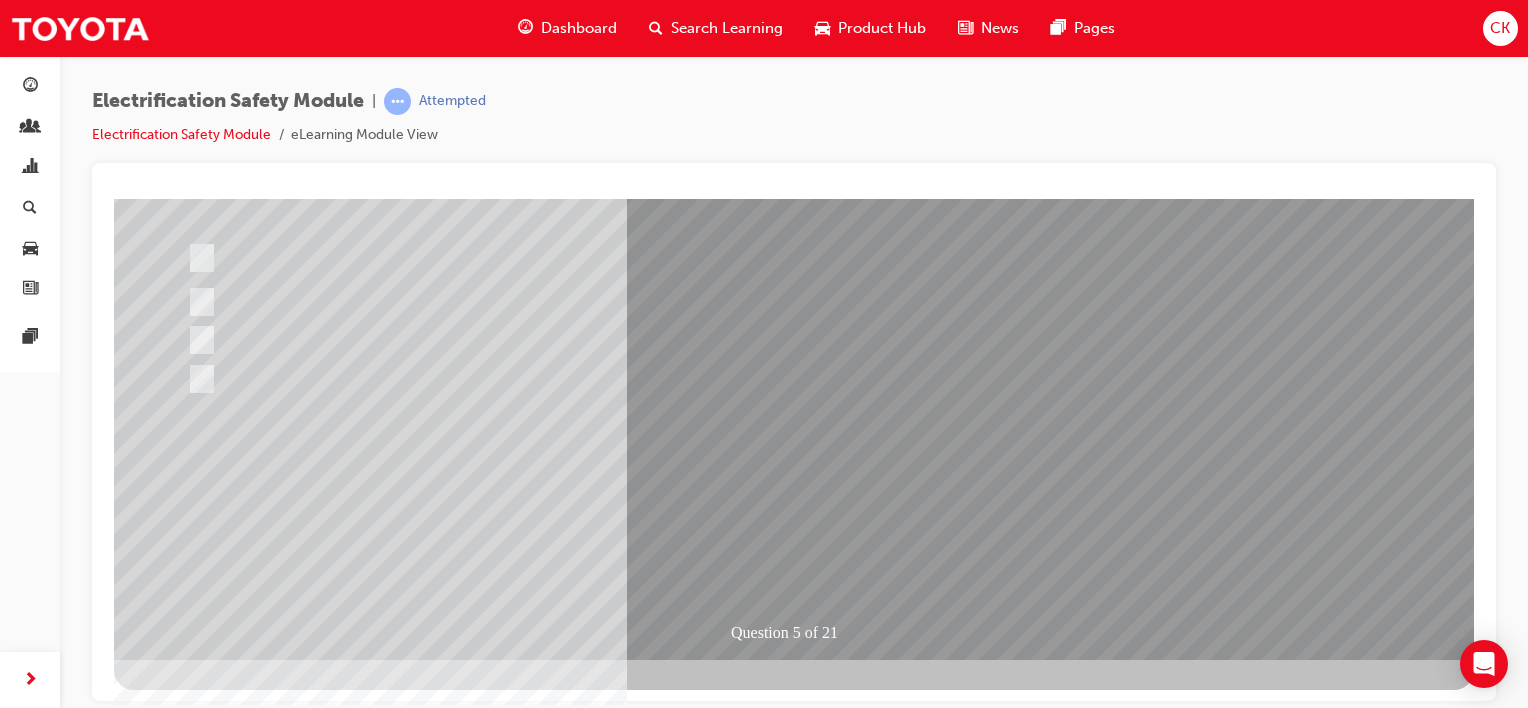 click at bounding box center (186, 2728) 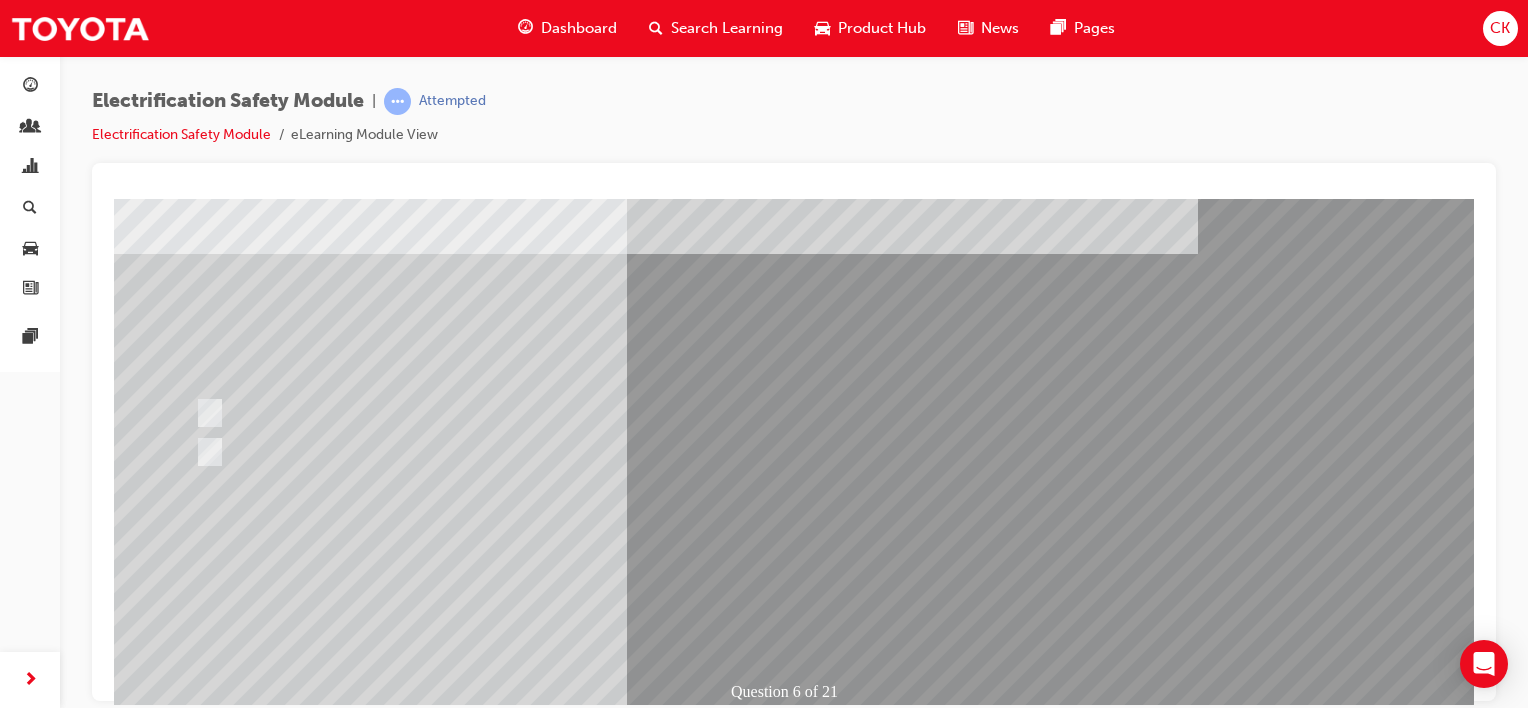 scroll, scrollTop: 0, scrollLeft: 0, axis: both 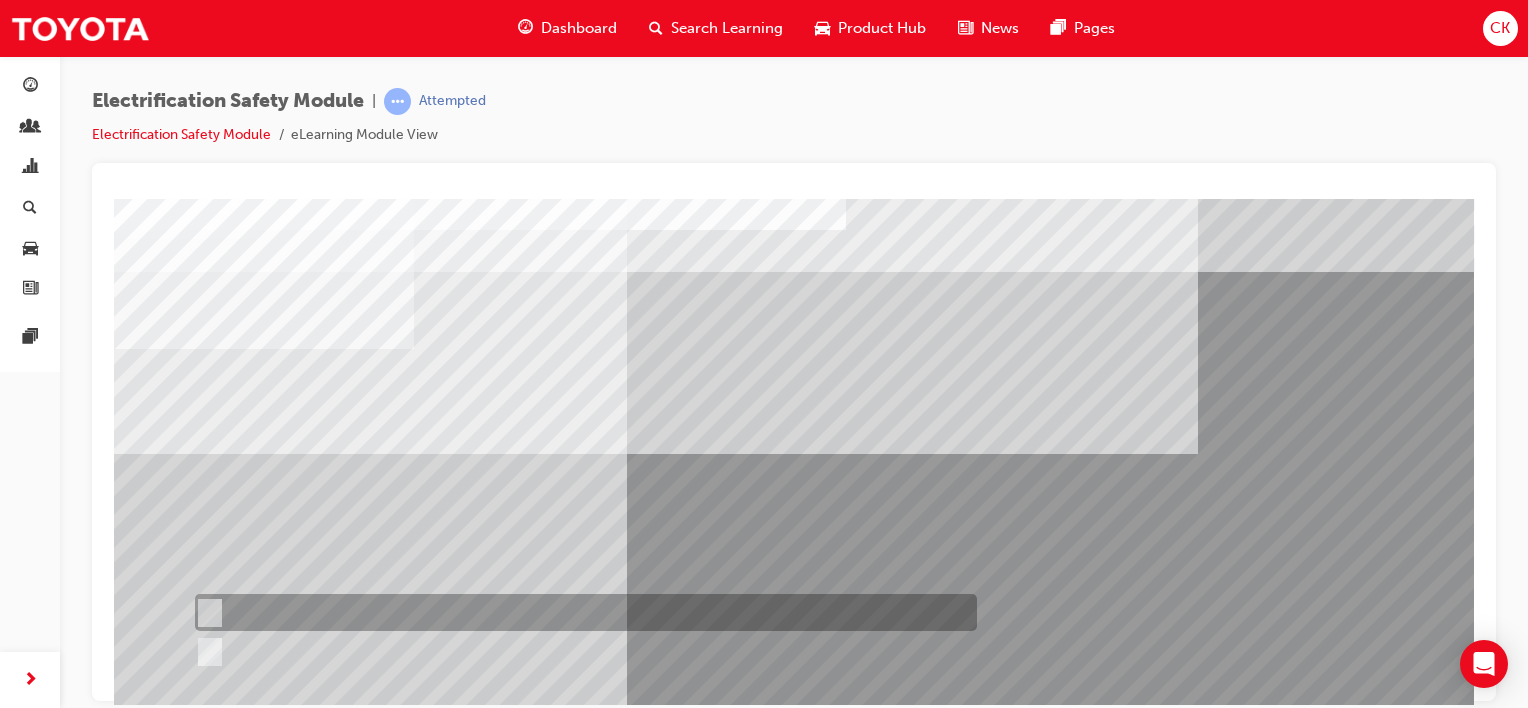 click at bounding box center (206, 613) 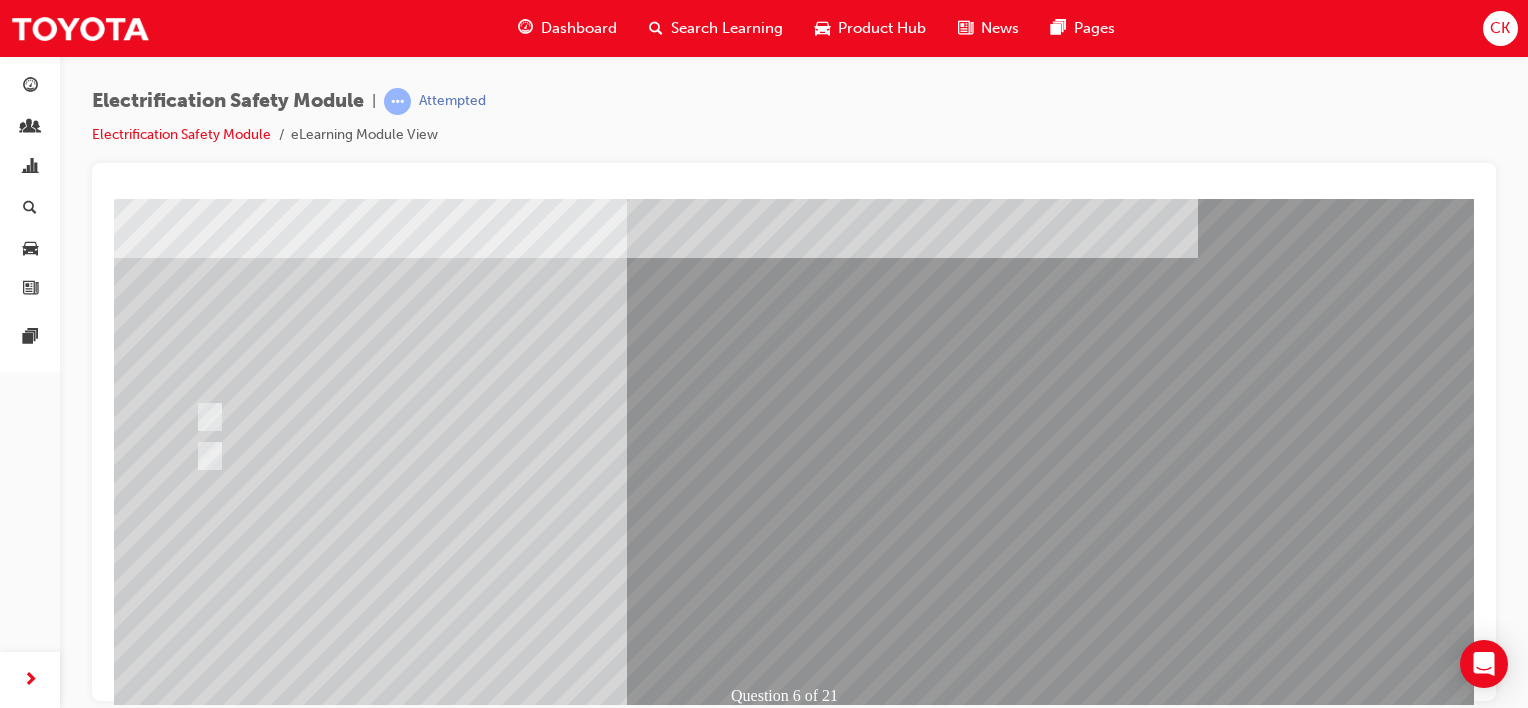 scroll, scrollTop: 200, scrollLeft: 0, axis: vertical 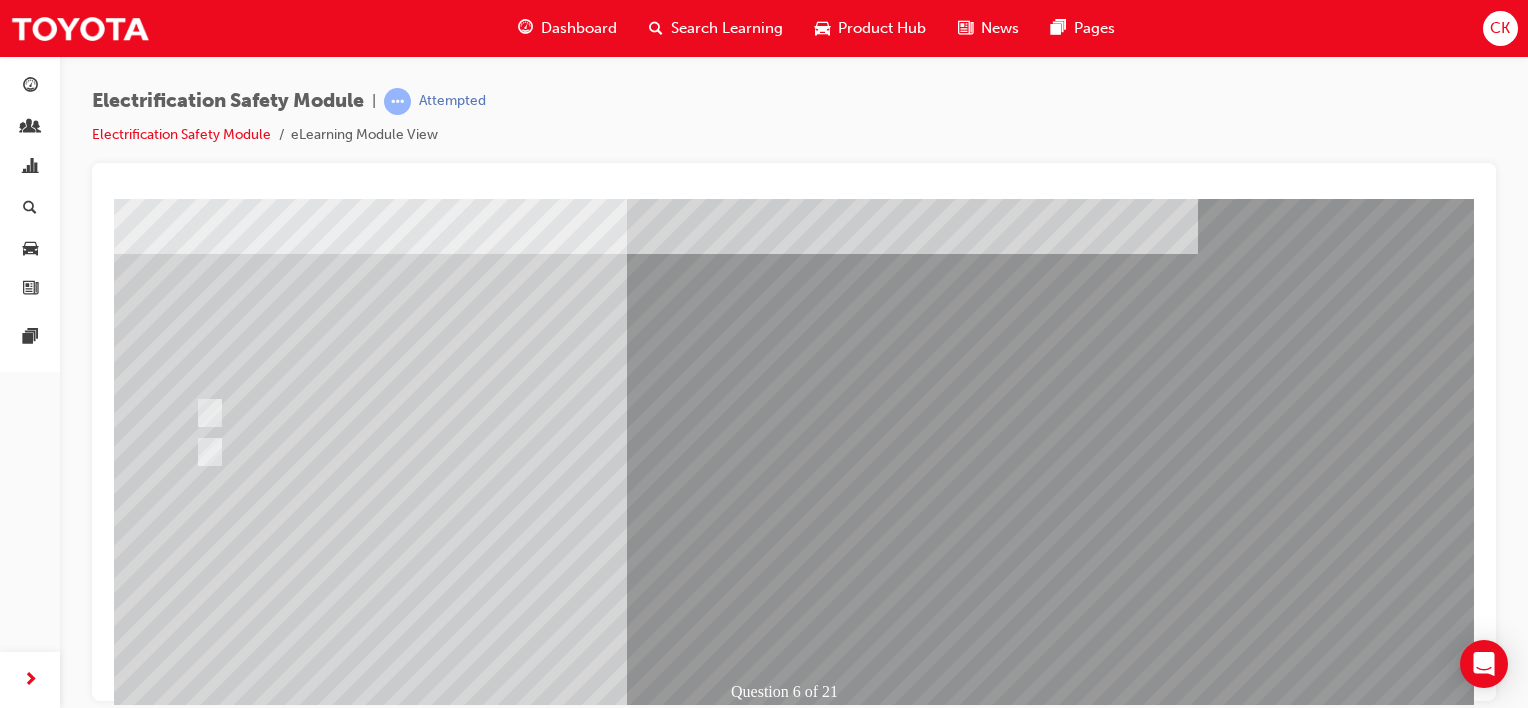 click at bounding box center (186, 2849) 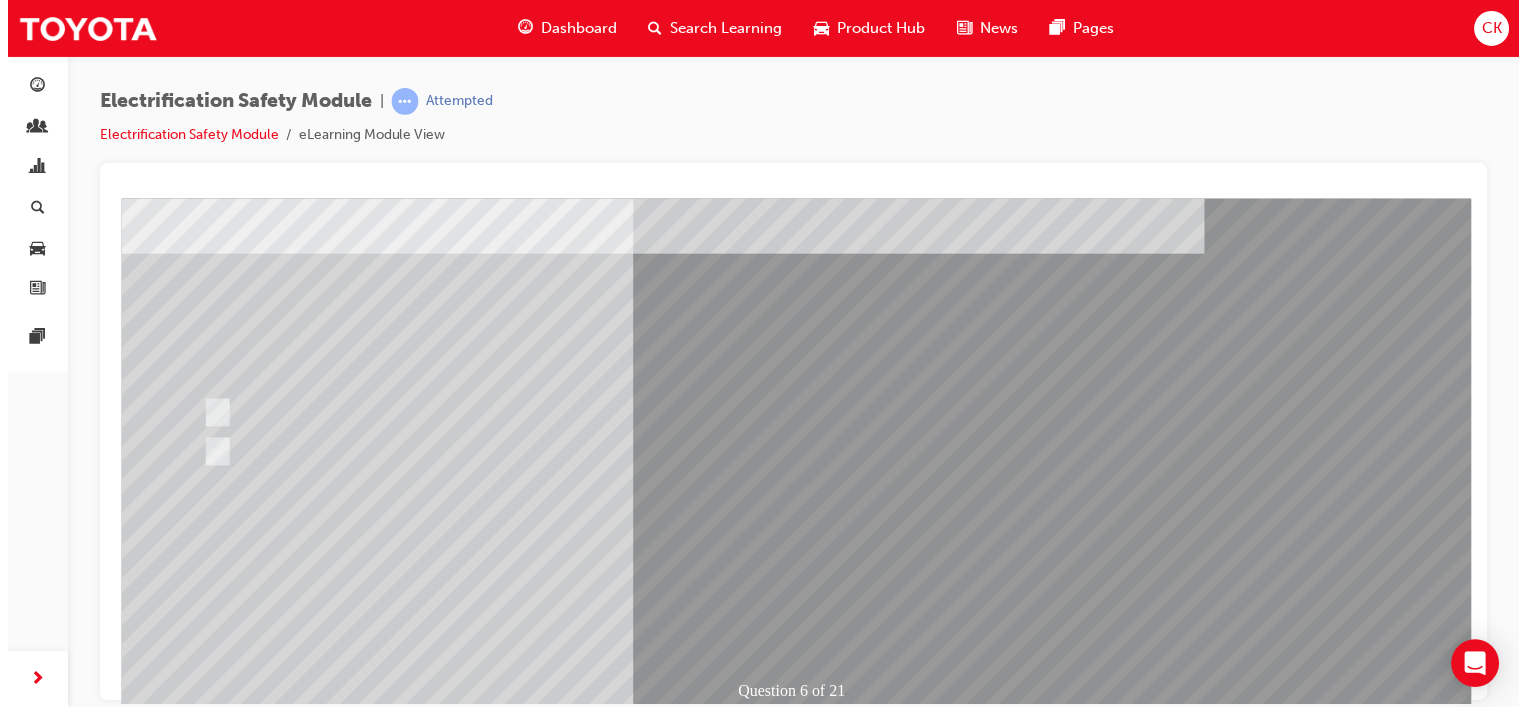 scroll, scrollTop: 0, scrollLeft: 0, axis: both 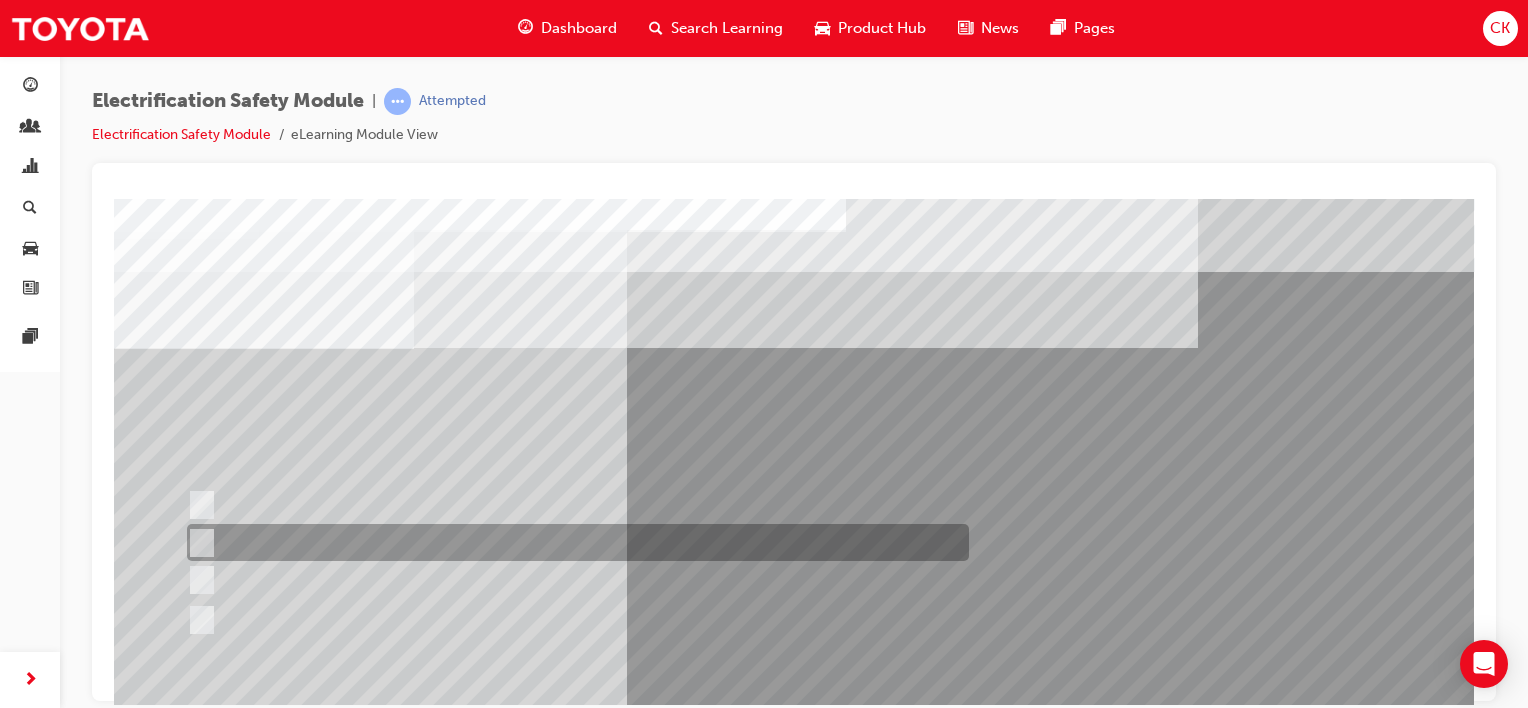 drag, startPoint x: 205, startPoint y: 537, endPoint x: 224, endPoint y: 537, distance: 19 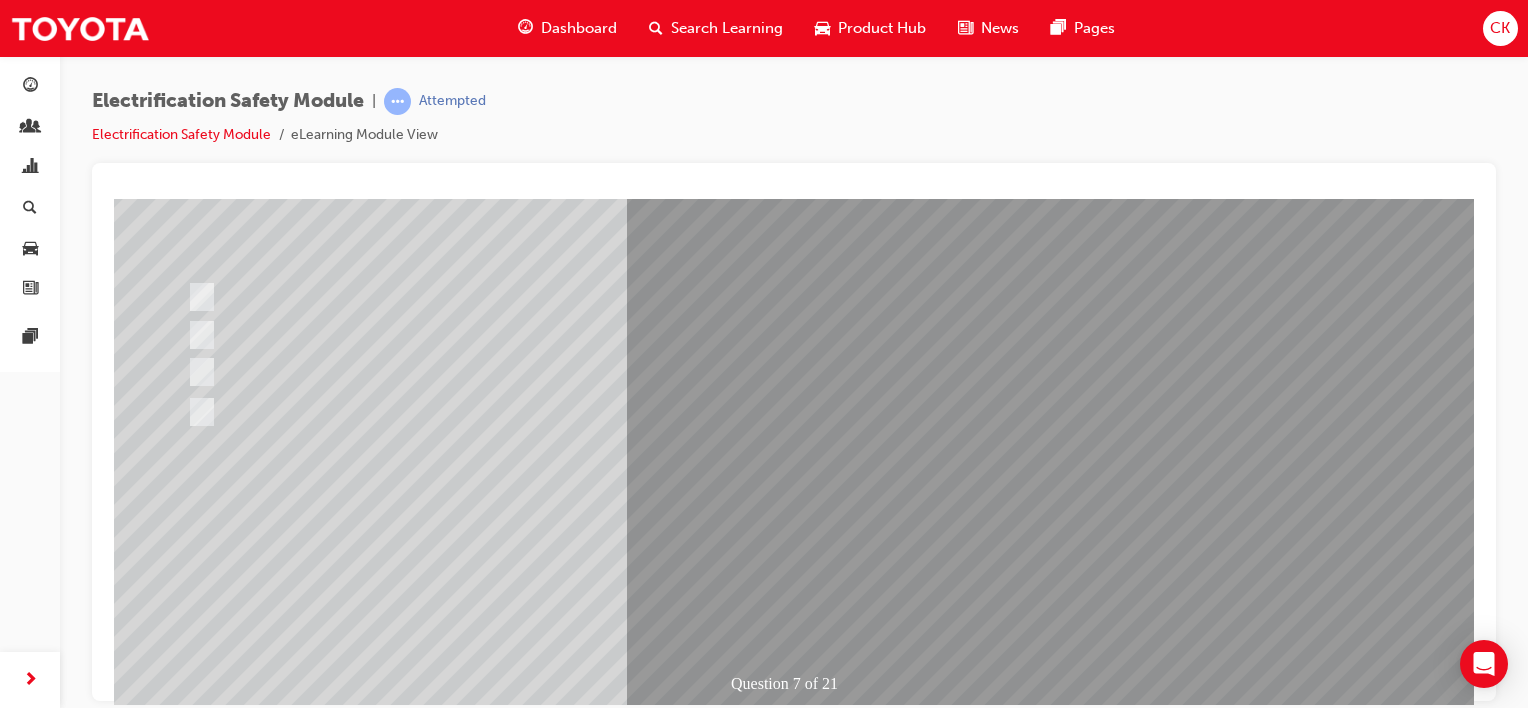 scroll, scrollTop: 259, scrollLeft: 0, axis: vertical 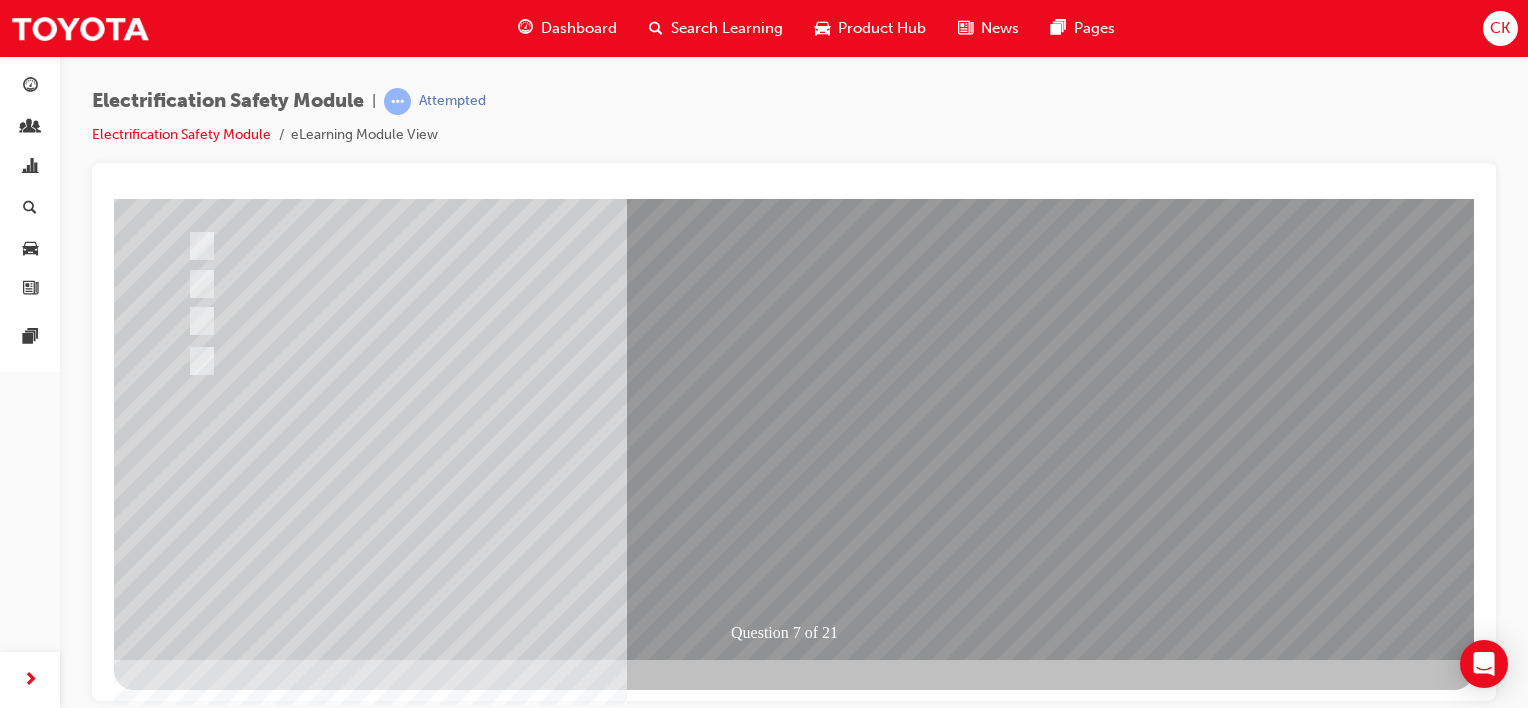 click at bounding box center [186, 2728] 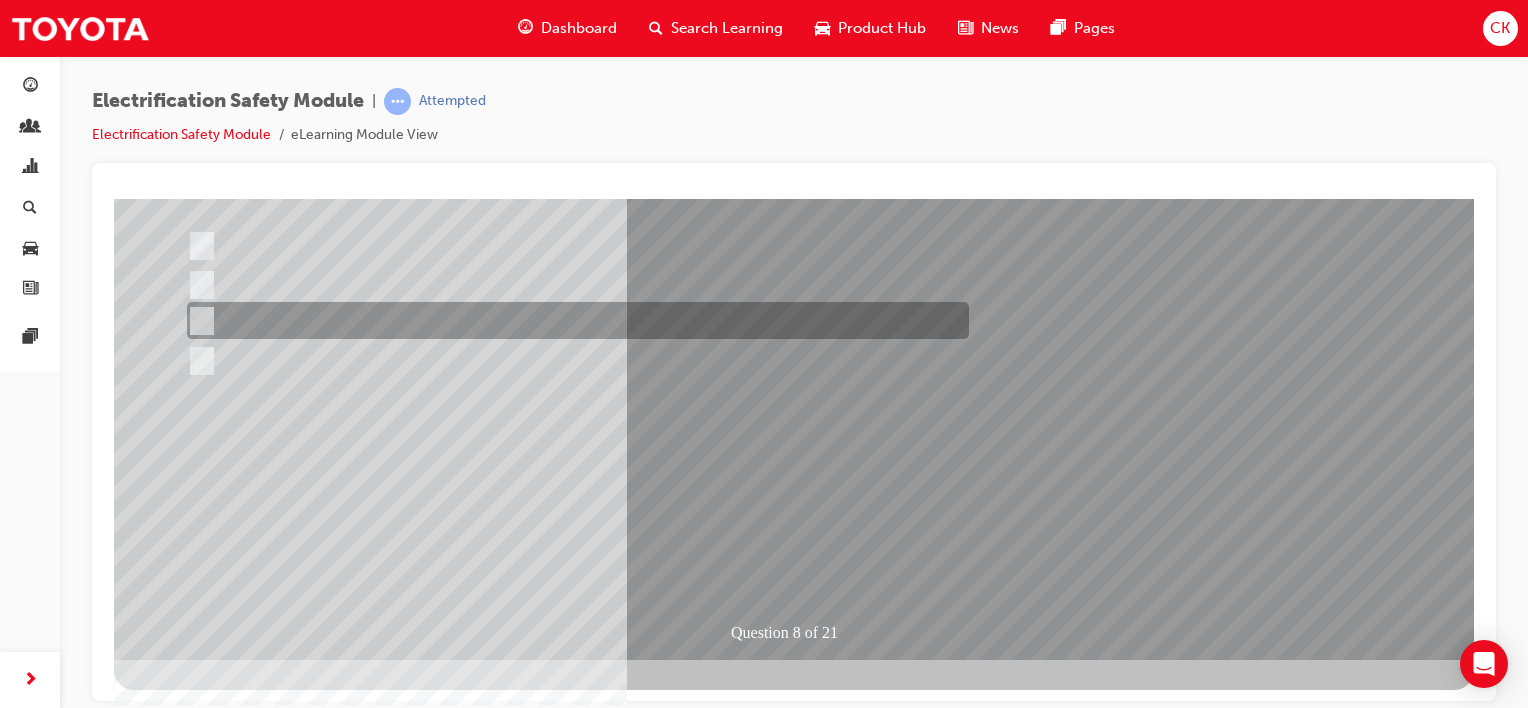scroll, scrollTop: 0, scrollLeft: 0, axis: both 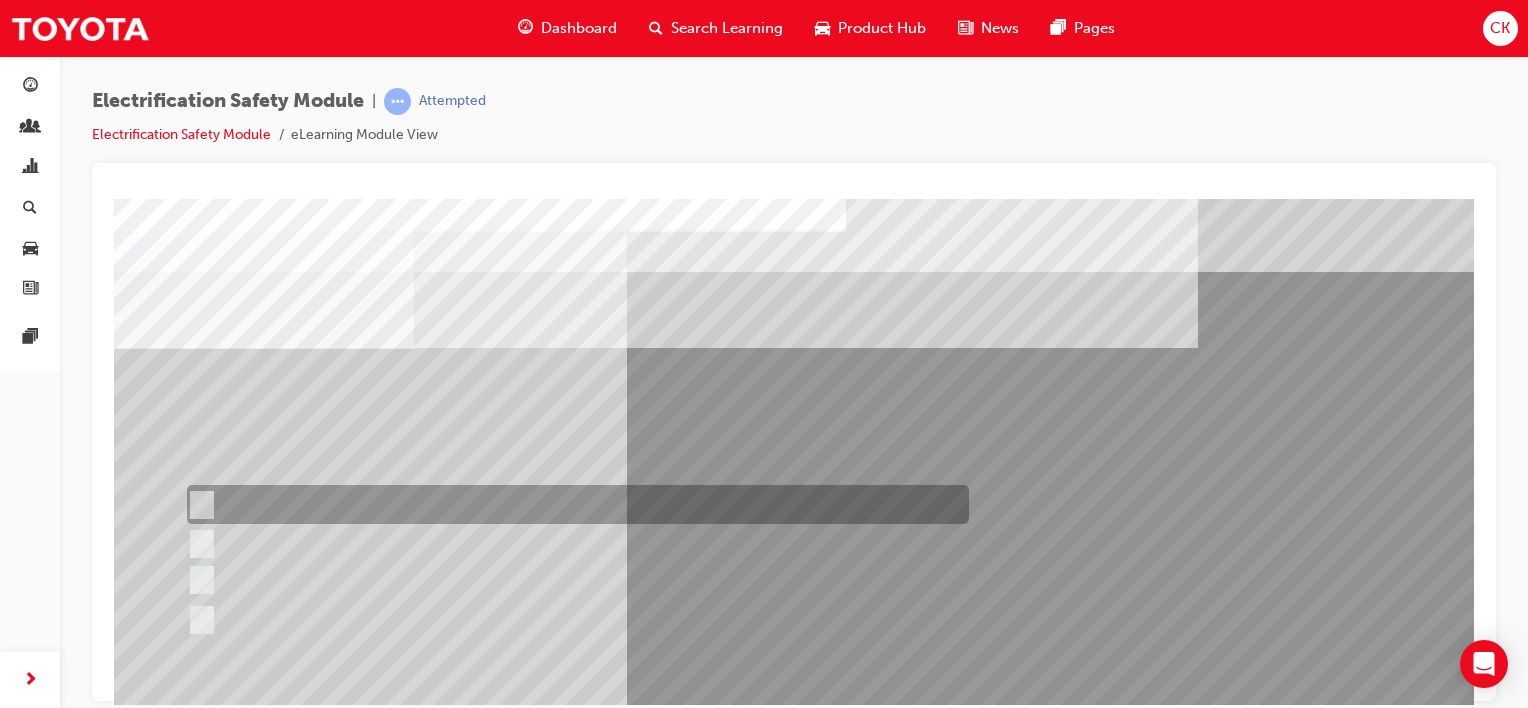 click at bounding box center [198, 505] 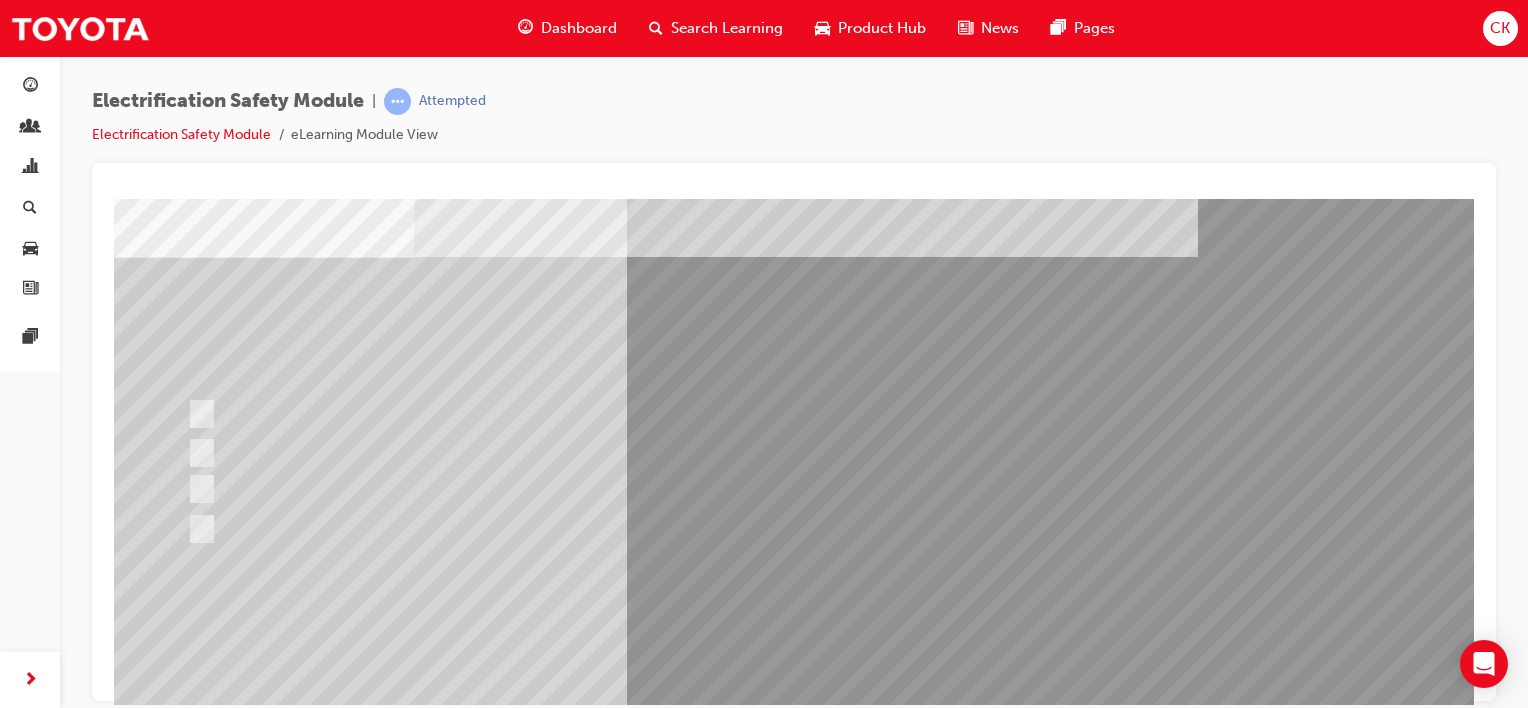 scroll, scrollTop: 200, scrollLeft: 0, axis: vertical 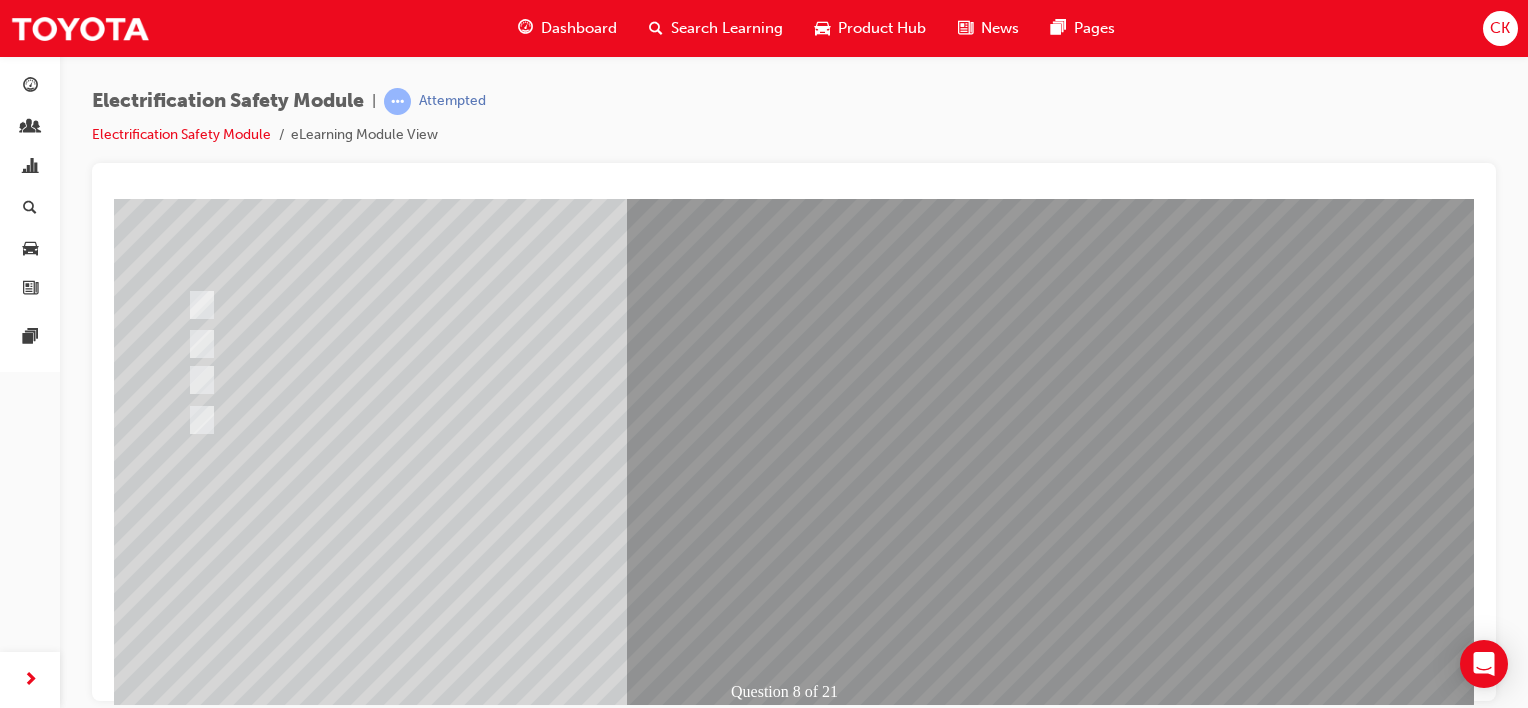 click at bounding box center [186, 2787] 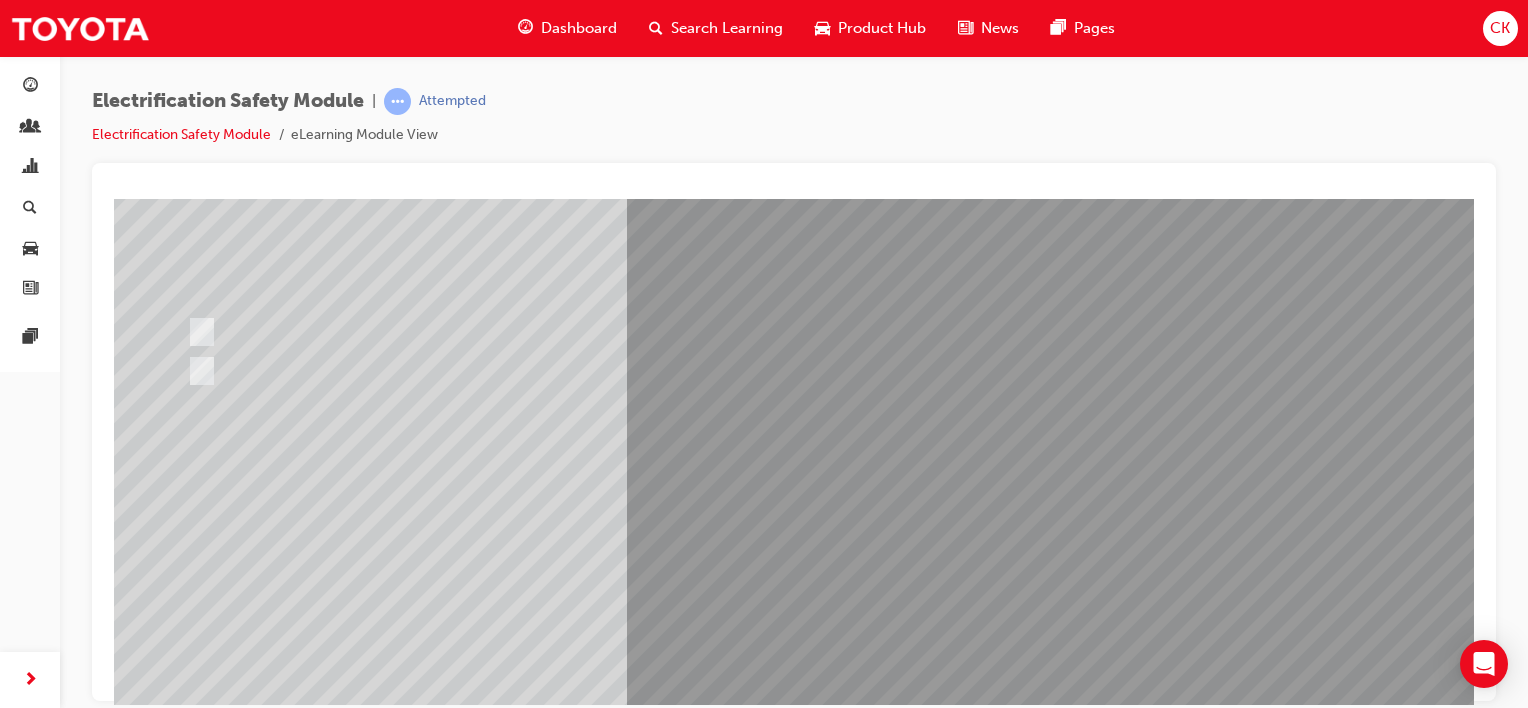 scroll, scrollTop: 59, scrollLeft: 0, axis: vertical 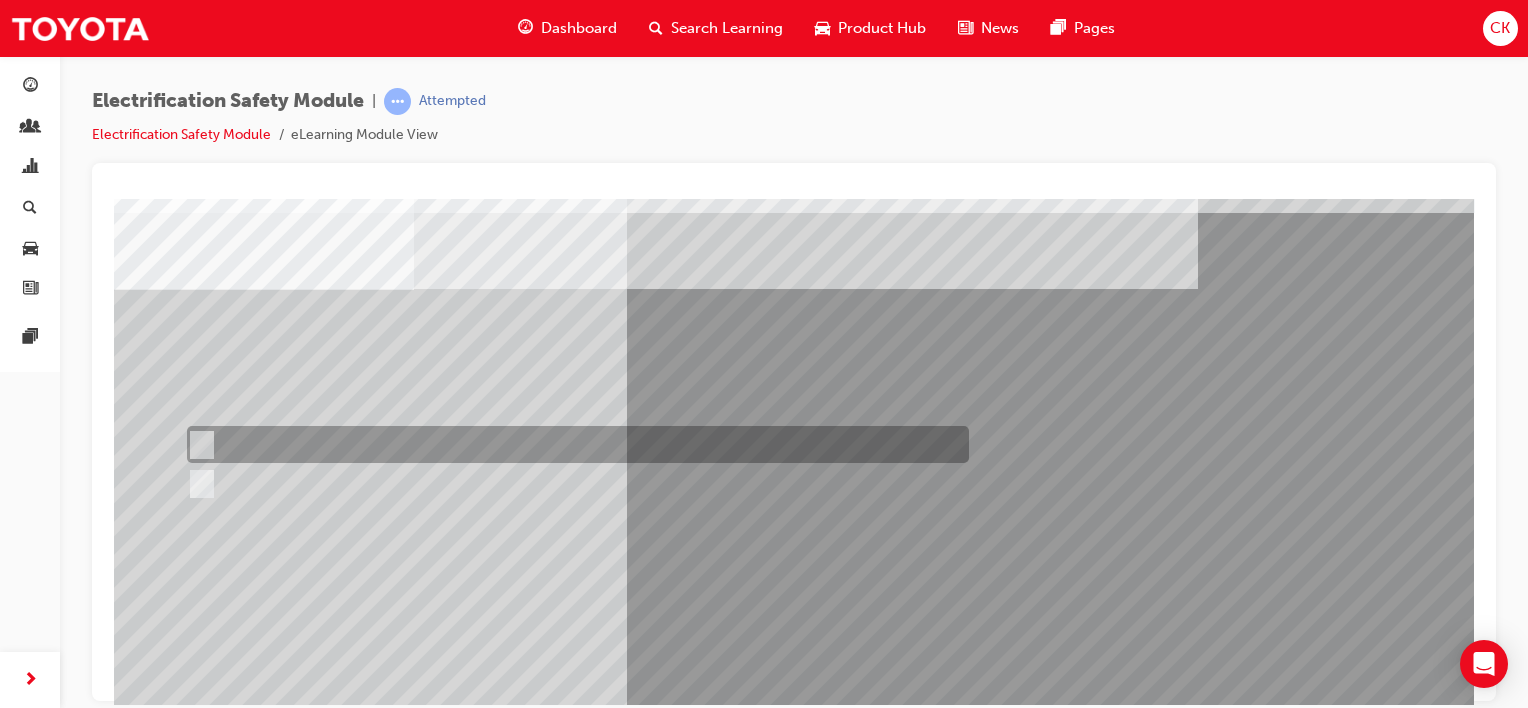 click at bounding box center [198, 445] 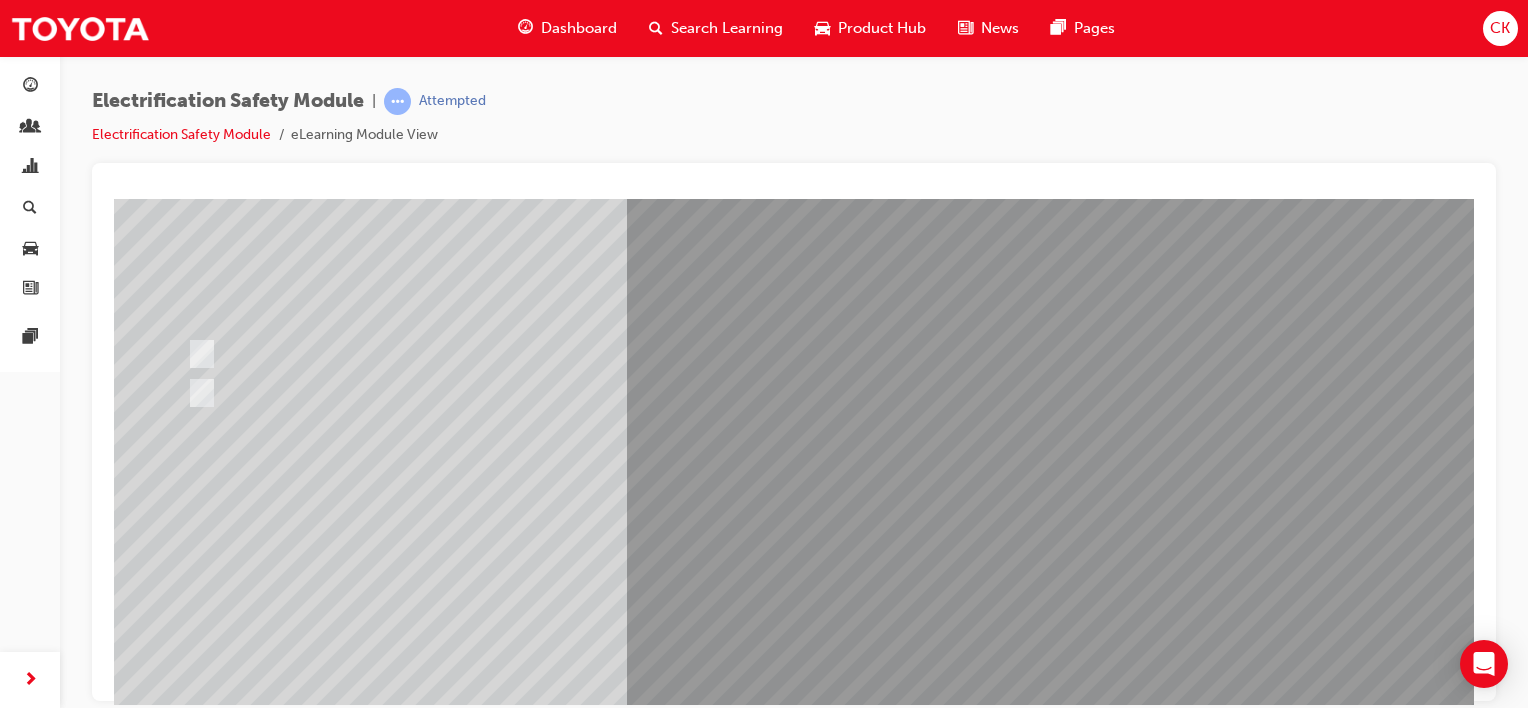 scroll, scrollTop: 259, scrollLeft: 0, axis: vertical 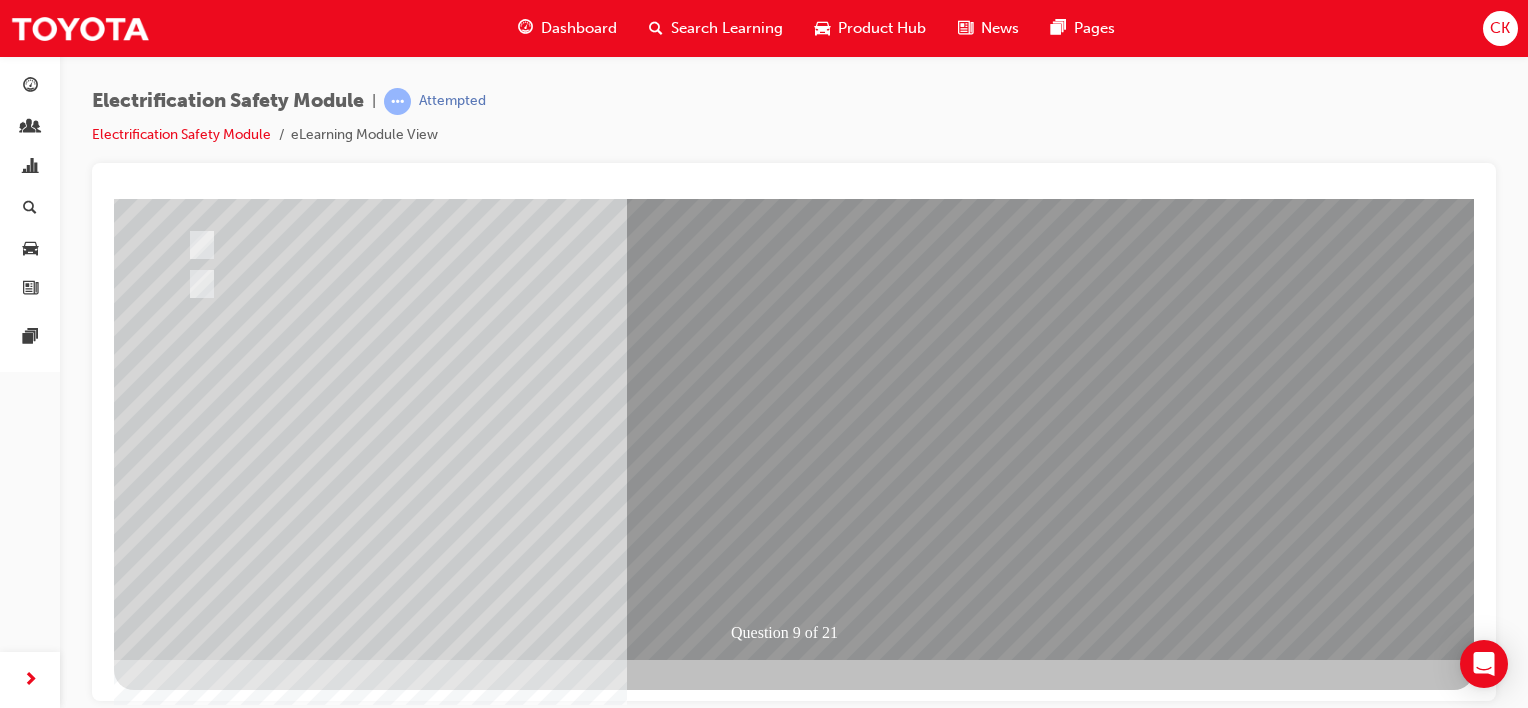 click at bounding box center (186, 2684) 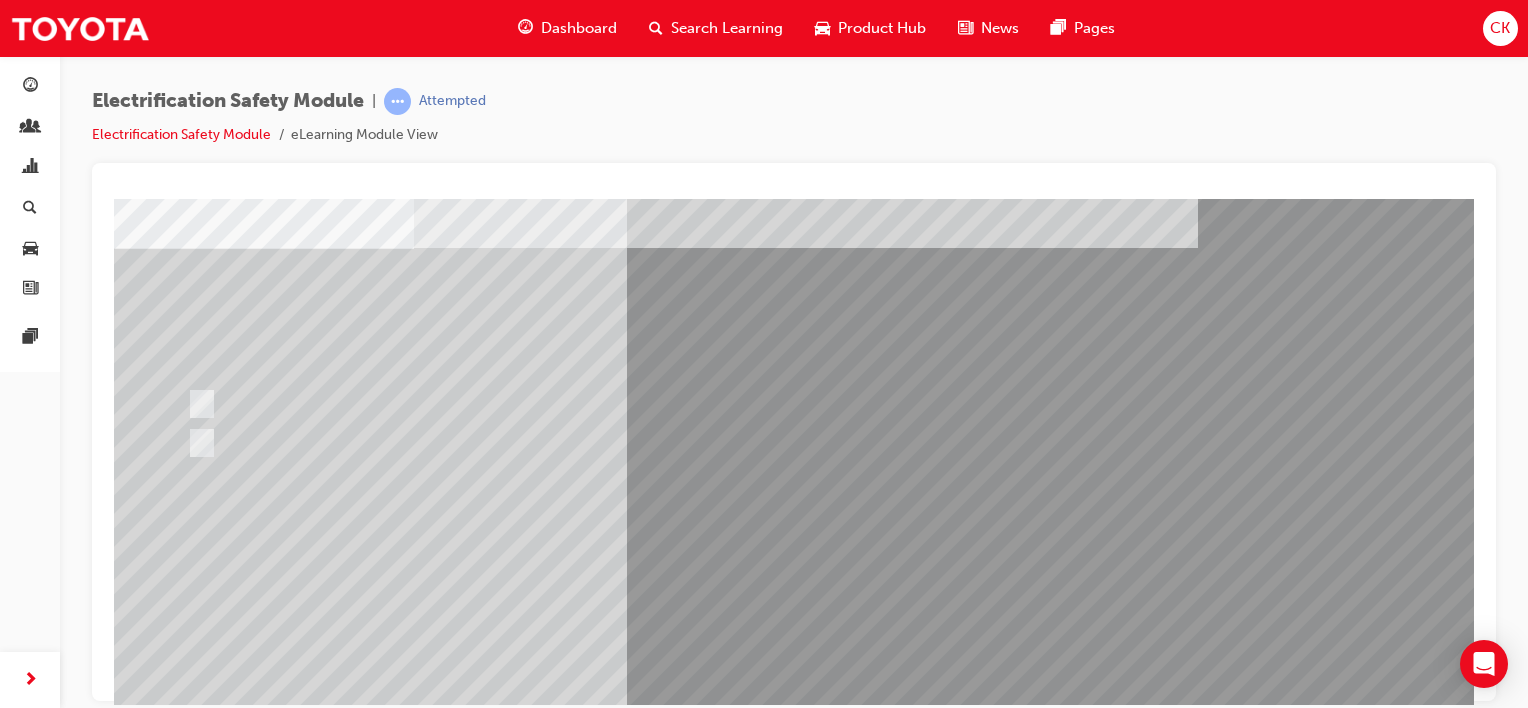 scroll, scrollTop: 0, scrollLeft: 0, axis: both 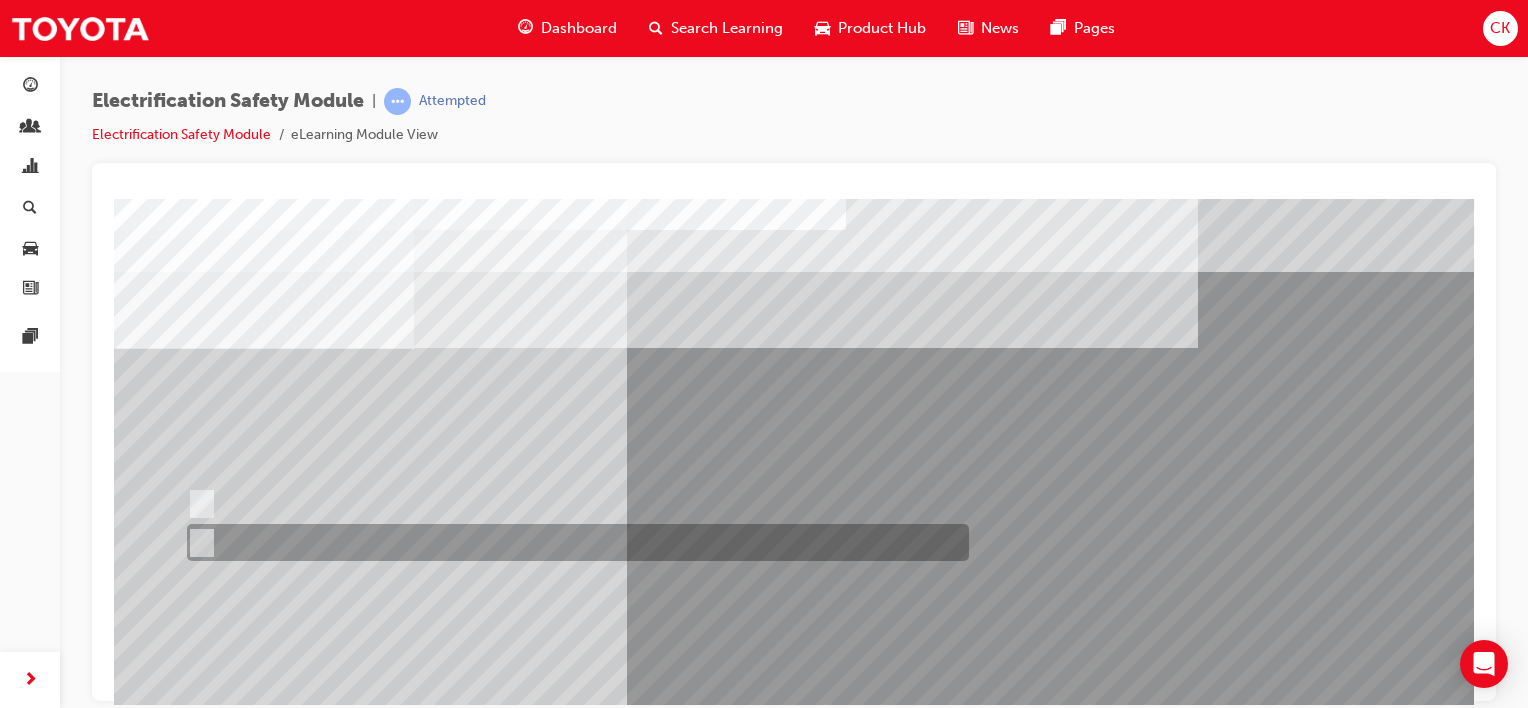 drag, startPoint x: 195, startPoint y: 533, endPoint x: 214, endPoint y: 535, distance: 19.104973 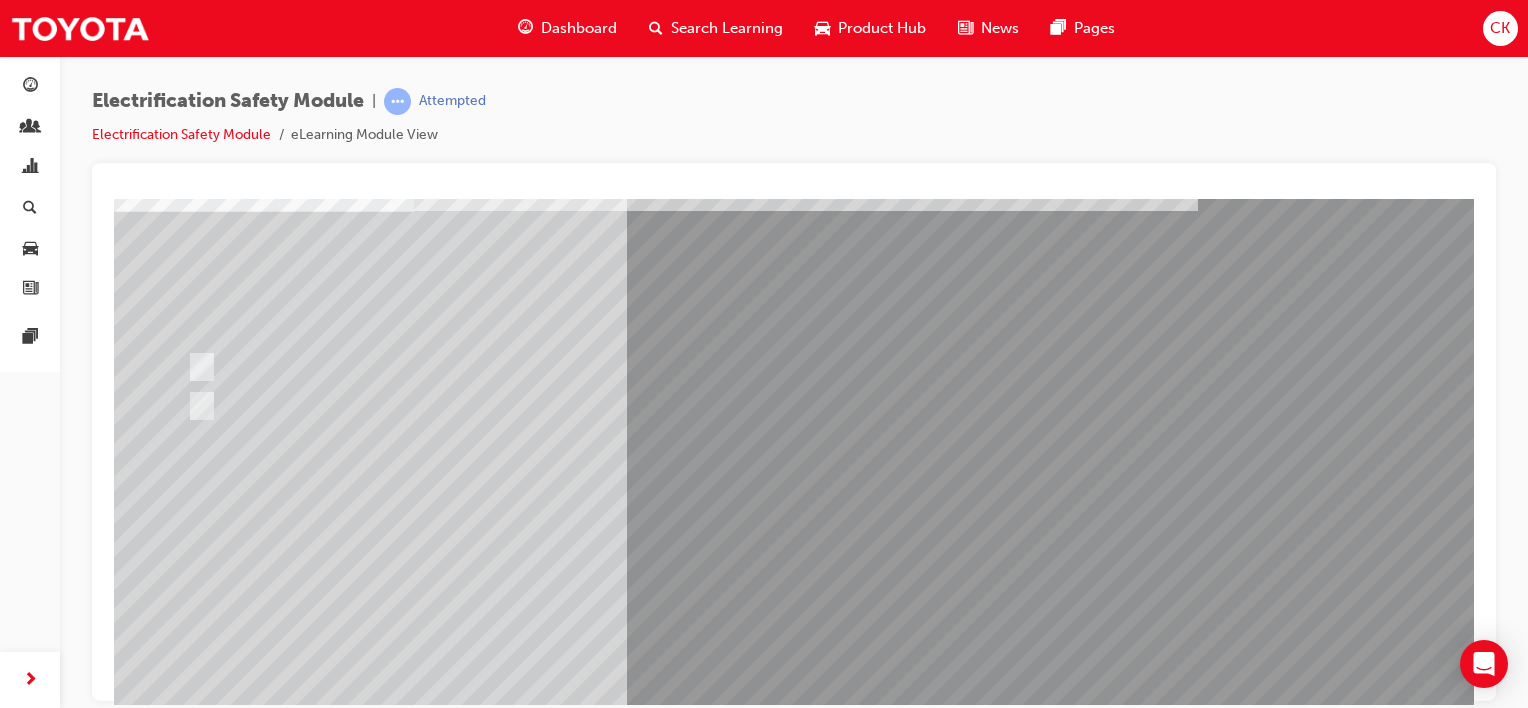 scroll, scrollTop: 200, scrollLeft: 0, axis: vertical 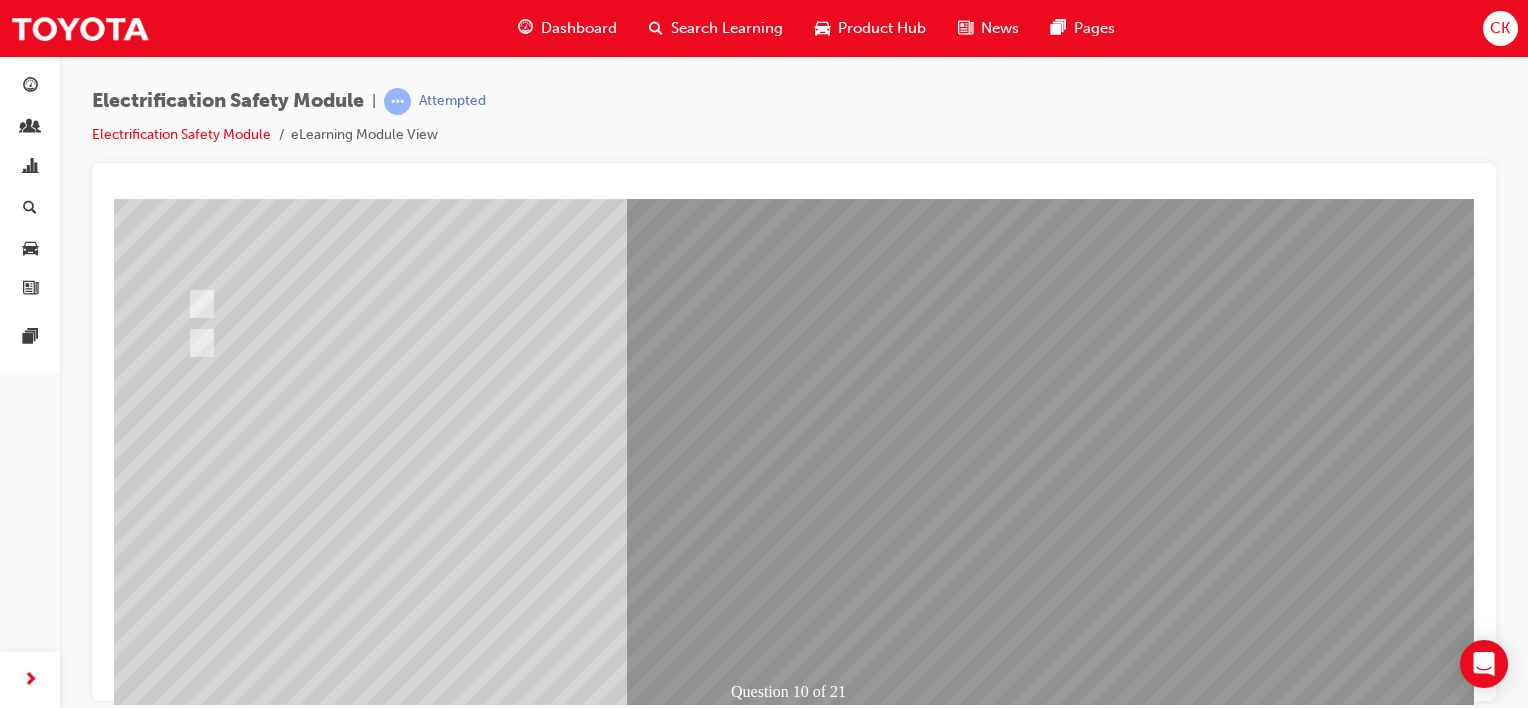 click at bounding box center (186, 2743) 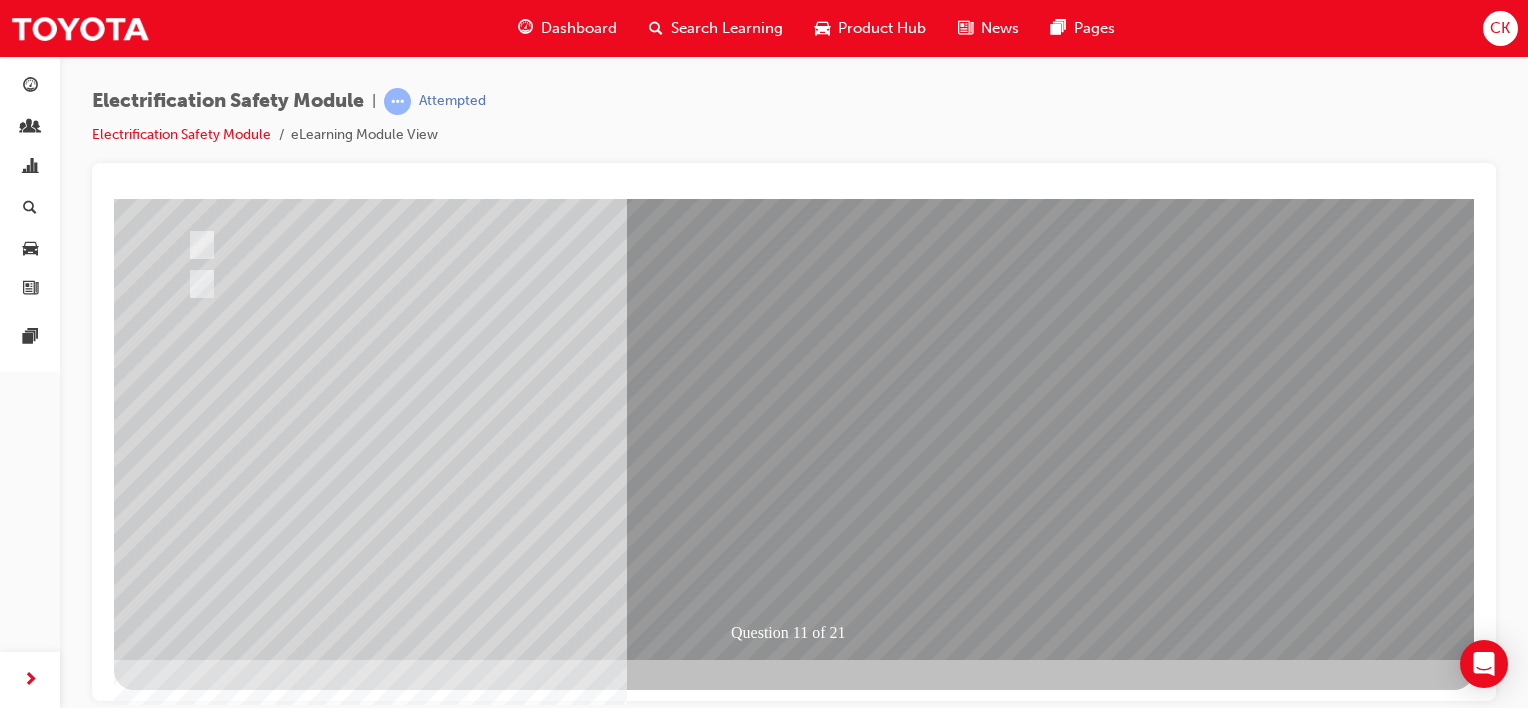 scroll, scrollTop: 0, scrollLeft: 0, axis: both 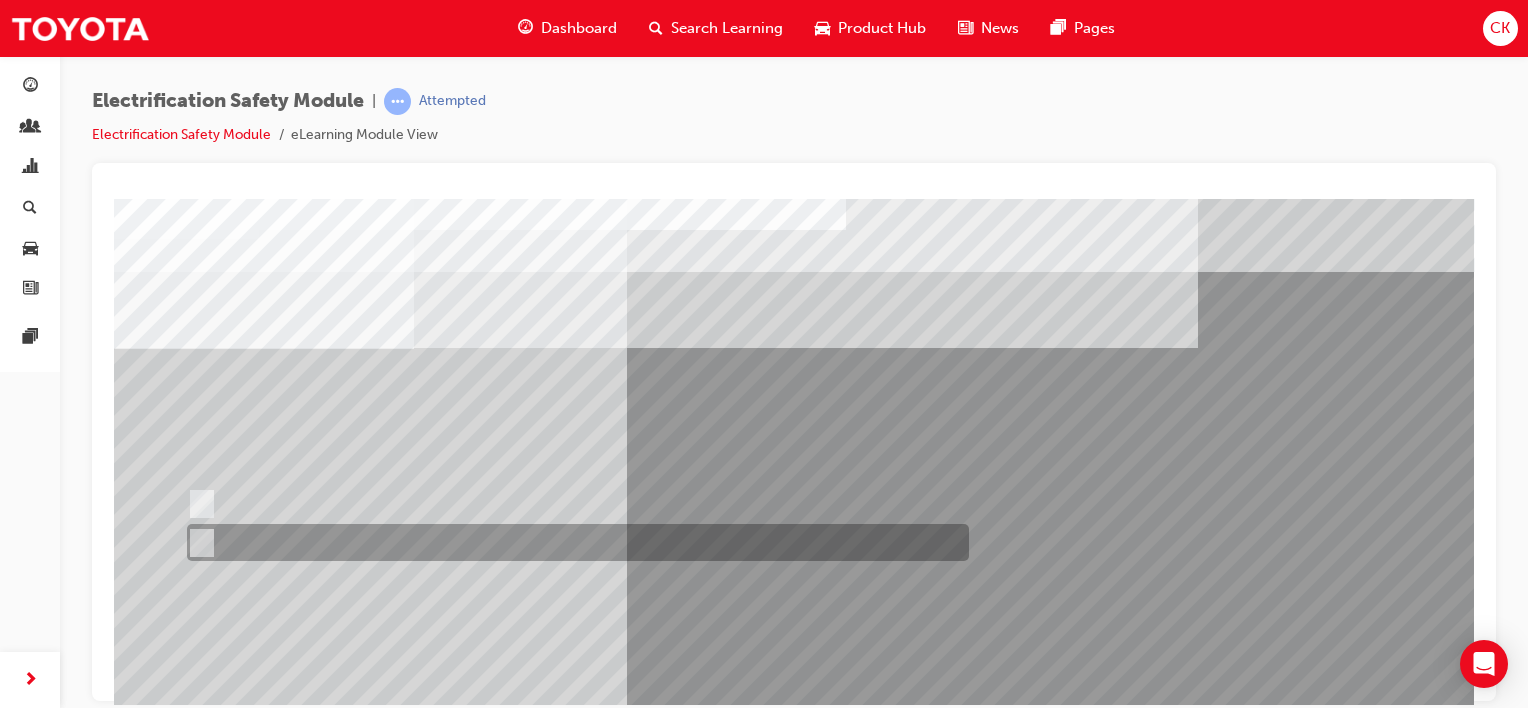click at bounding box center (198, 543) 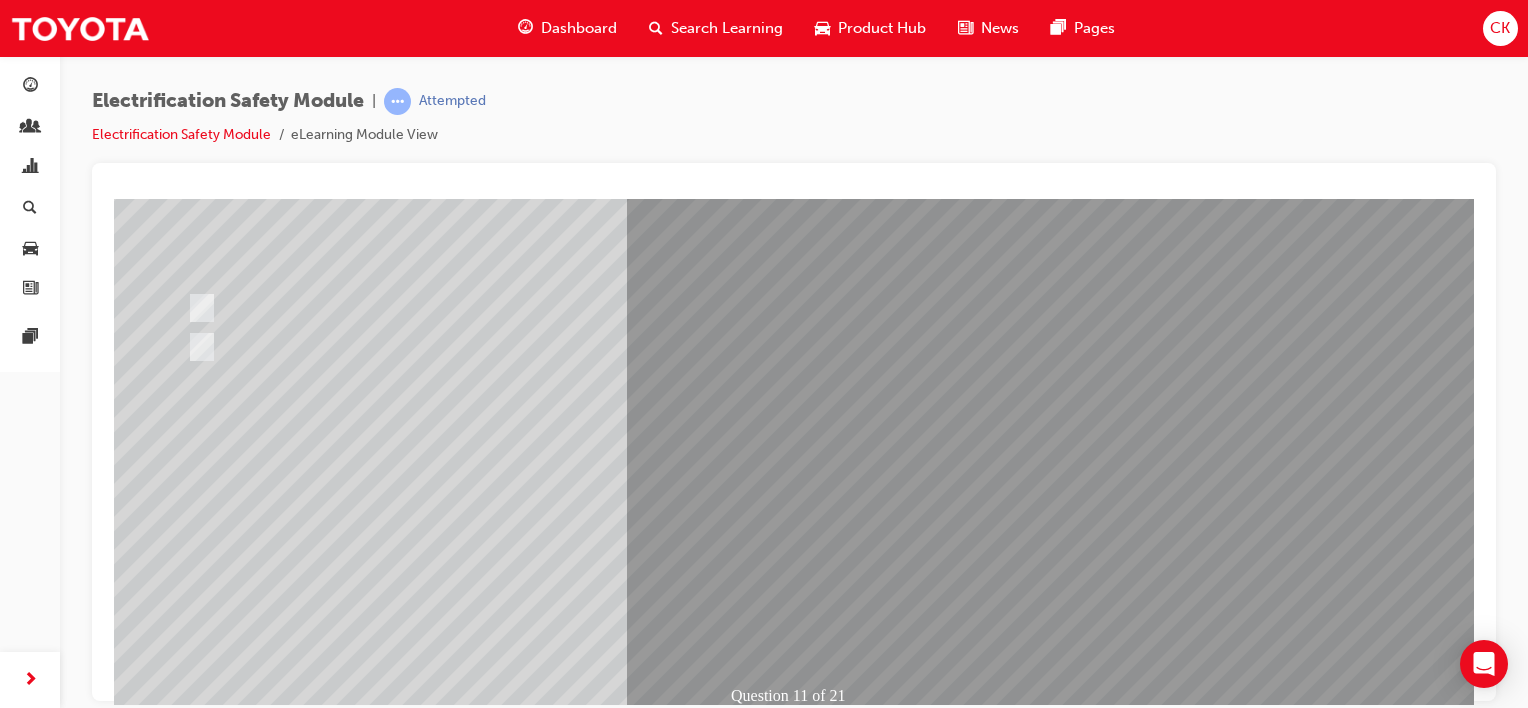 scroll, scrollTop: 200, scrollLeft: 0, axis: vertical 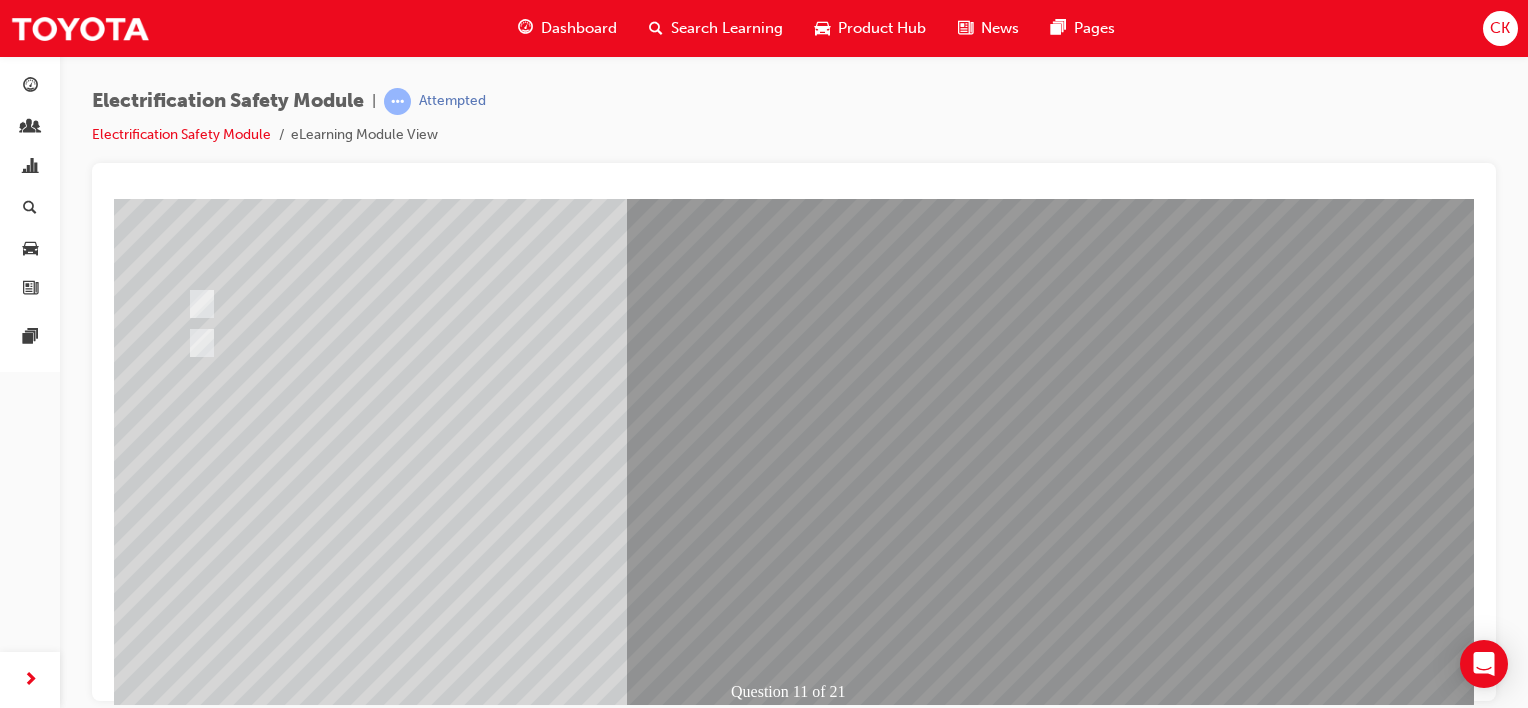 click at bounding box center (186, 2743) 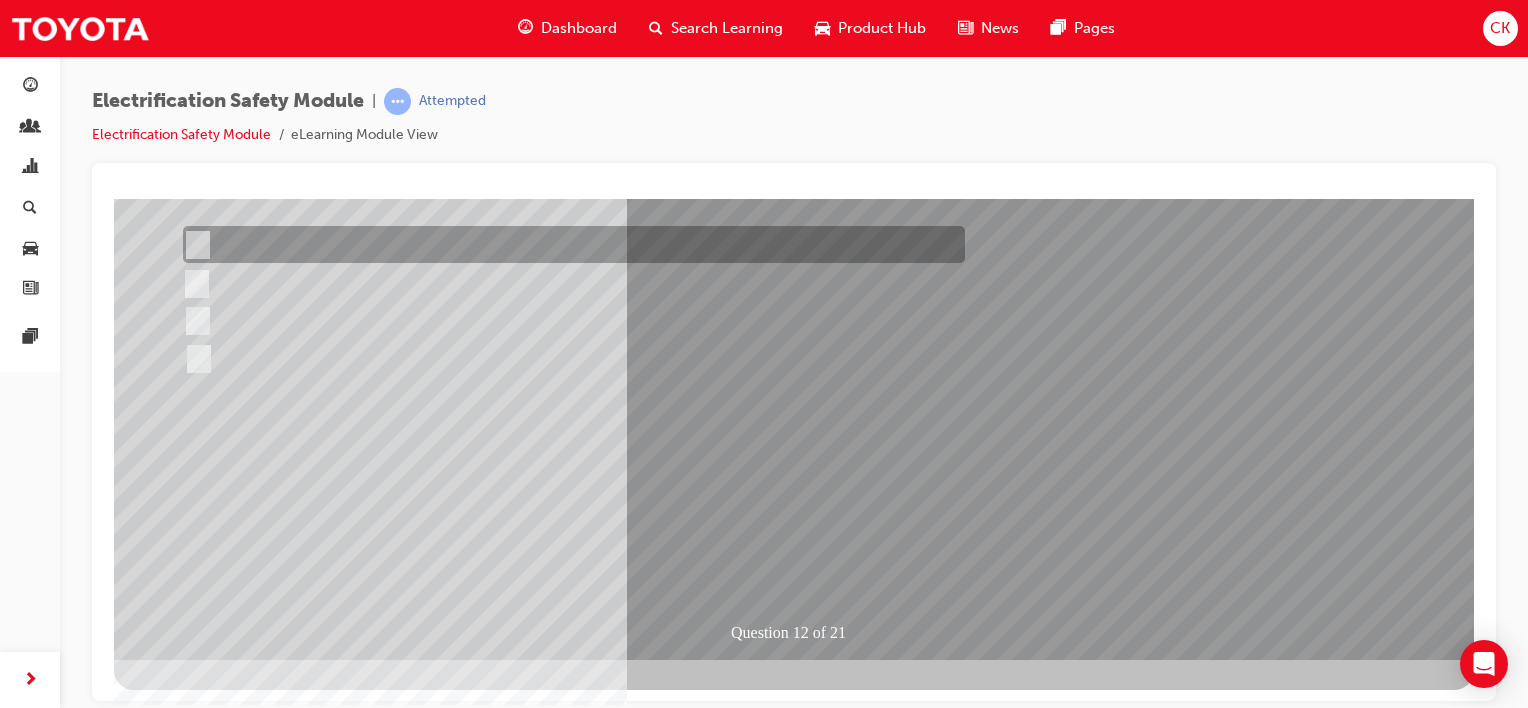 scroll, scrollTop: 0, scrollLeft: 0, axis: both 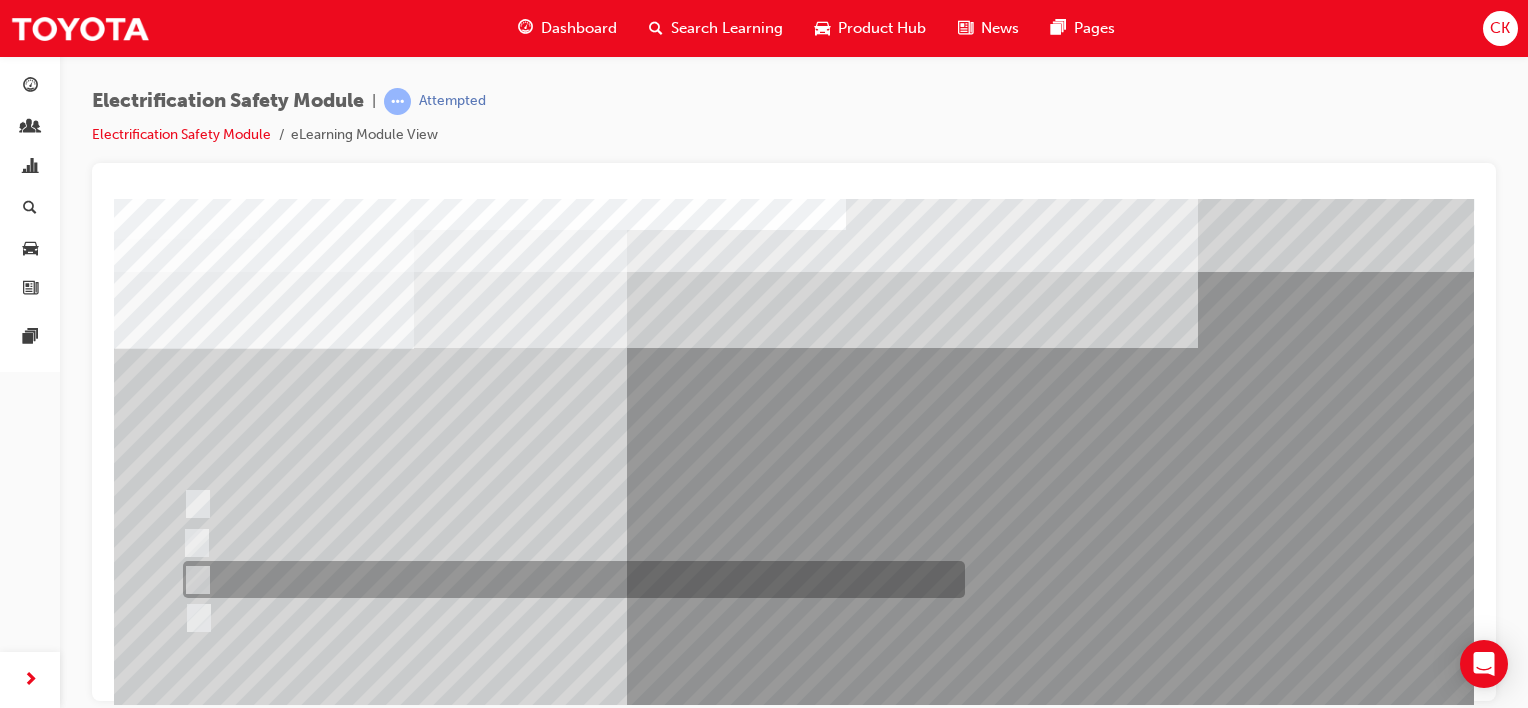 click at bounding box center (194, 580) 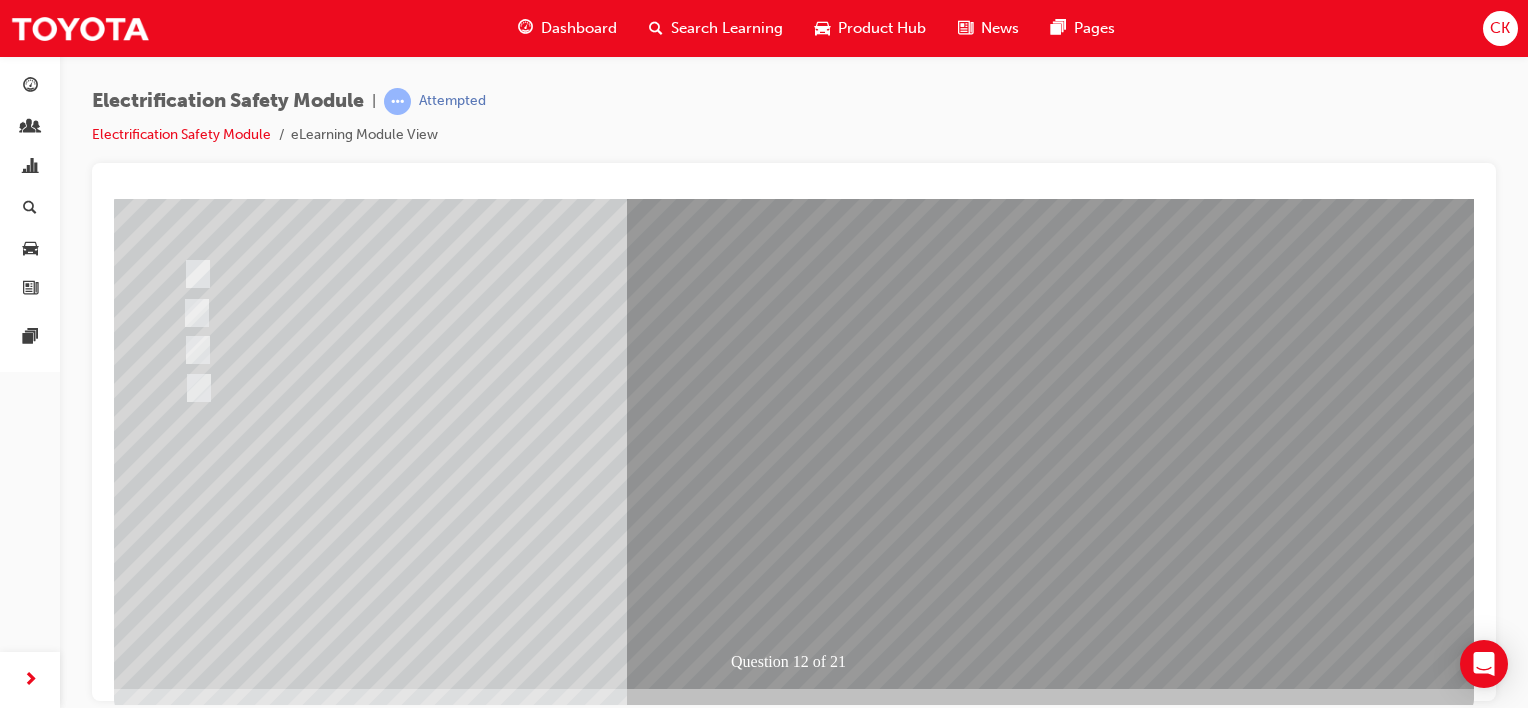 scroll, scrollTop: 259, scrollLeft: 0, axis: vertical 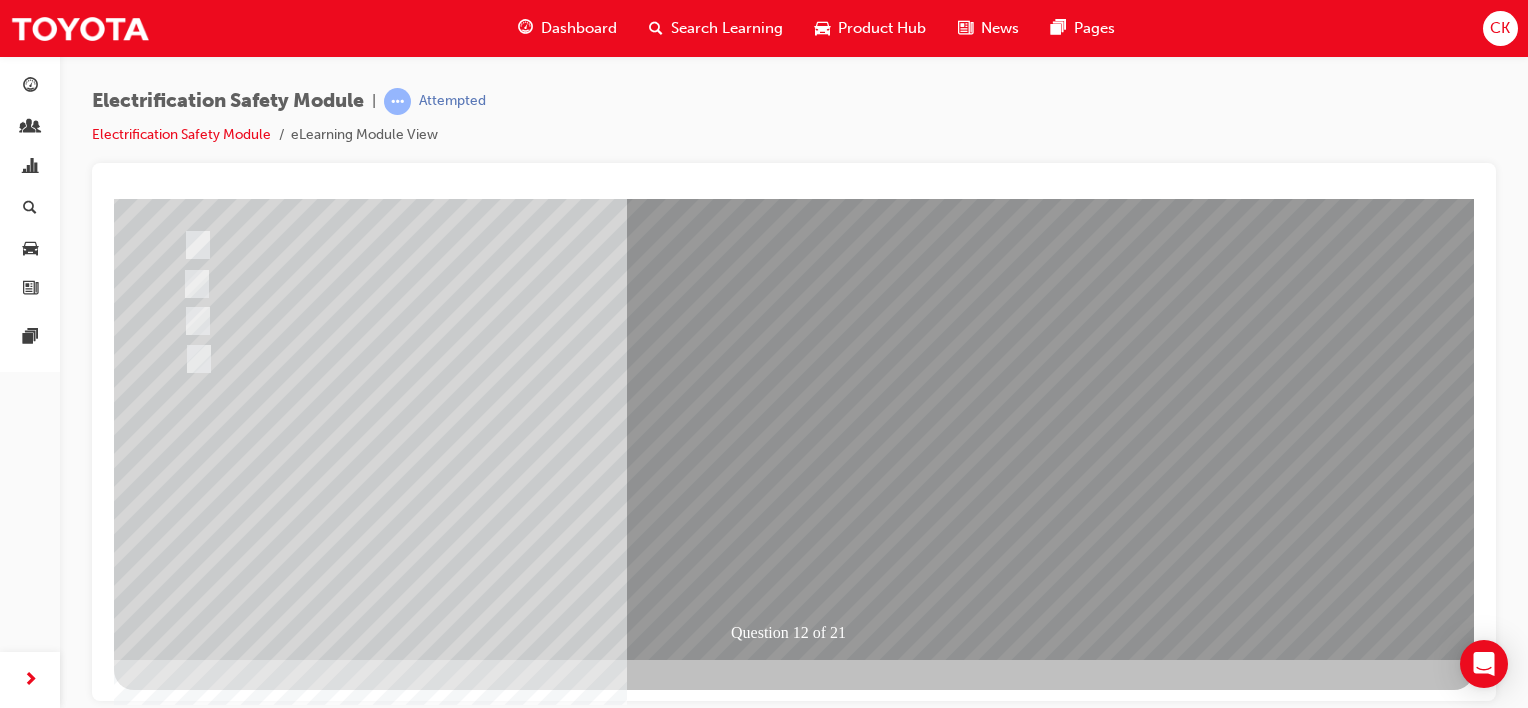 click at bounding box center (186, 2728) 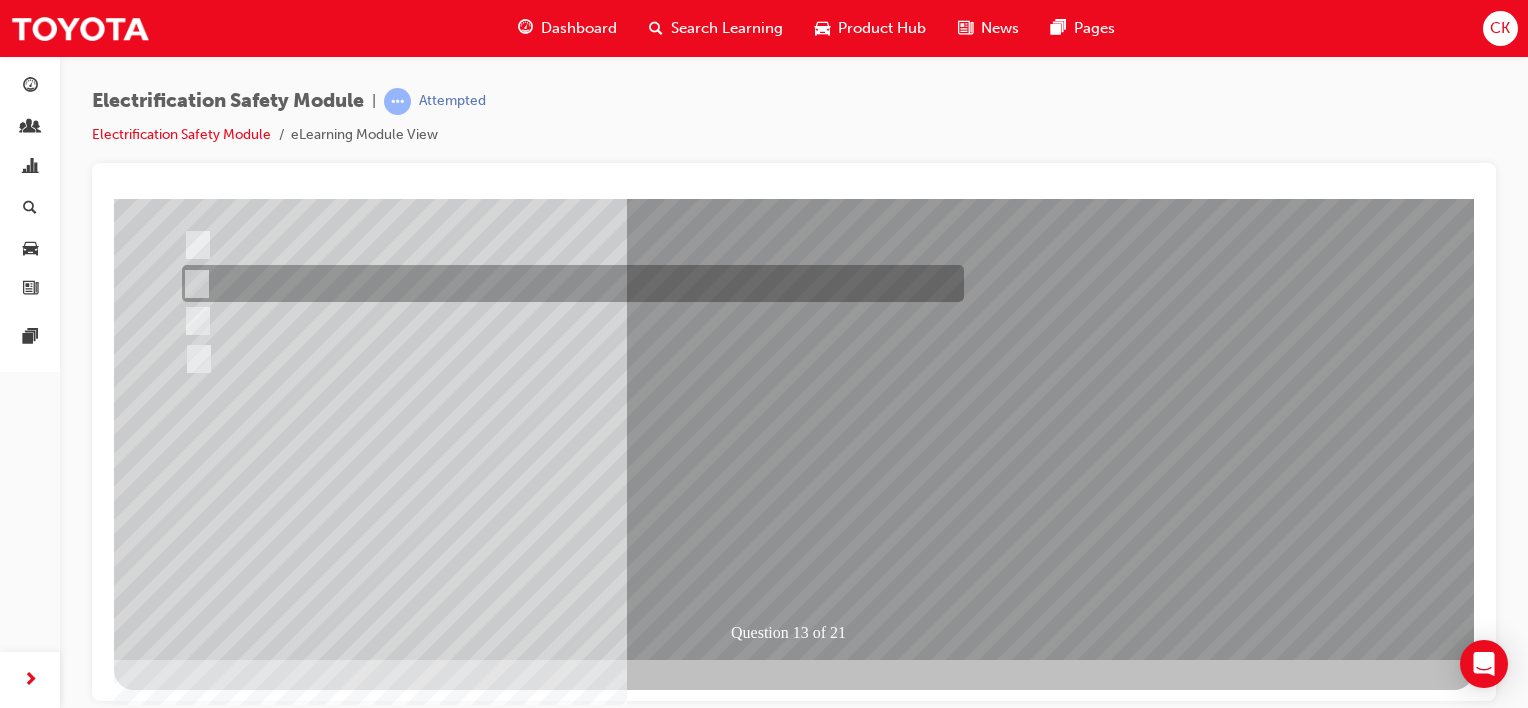 scroll, scrollTop: 0, scrollLeft: 0, axis: both 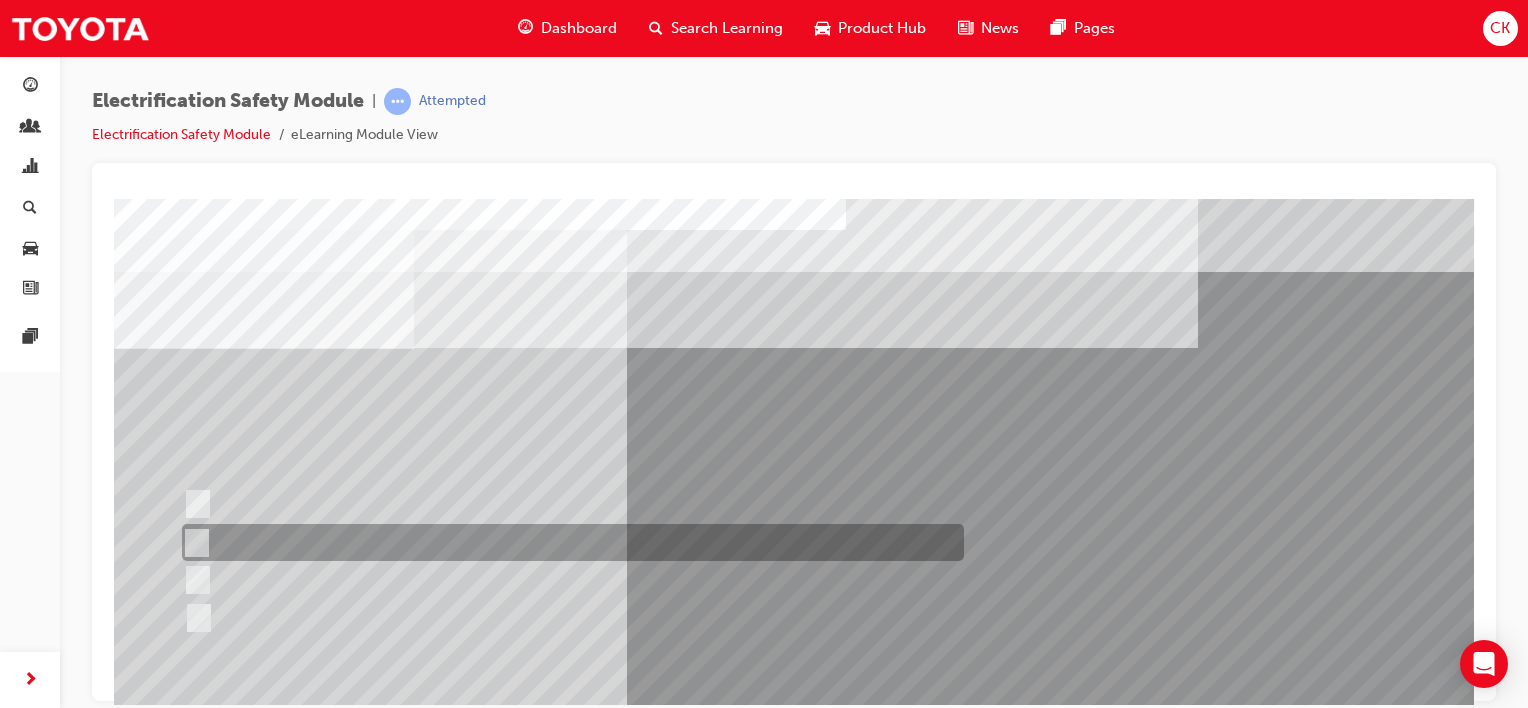 click at bounding box center (193, 543) 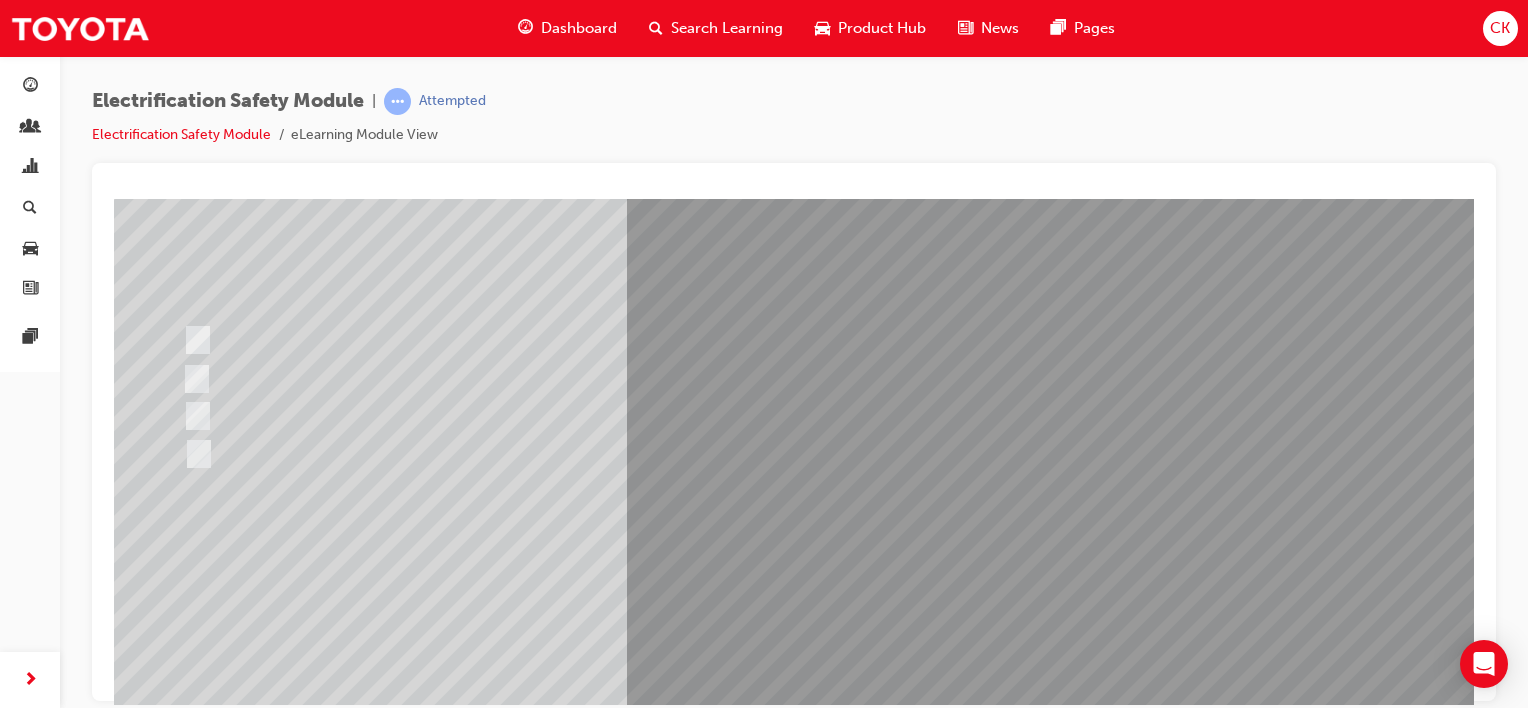 scroll, scrollTop: 200, scrollLeft: 0, axis: vertical 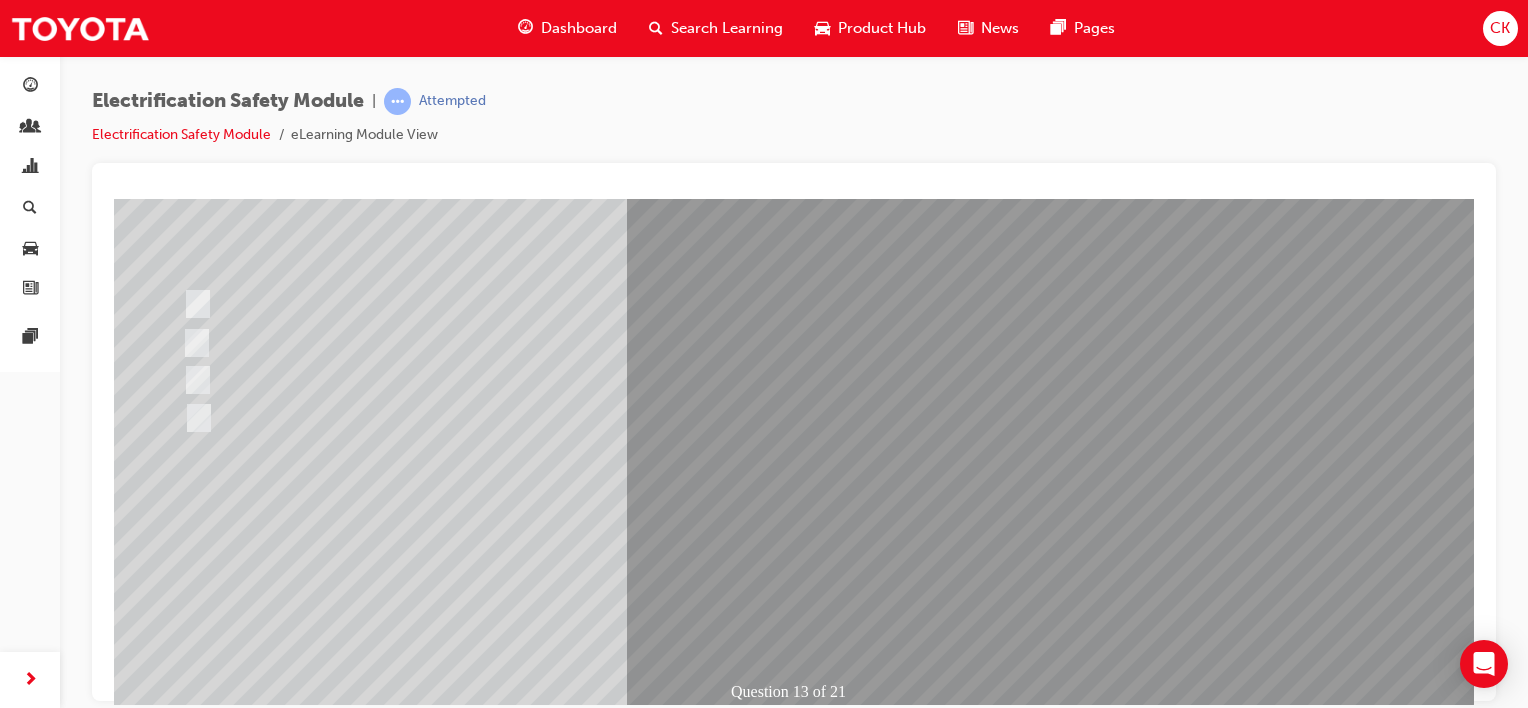 click at bounding box center (186, 2787) 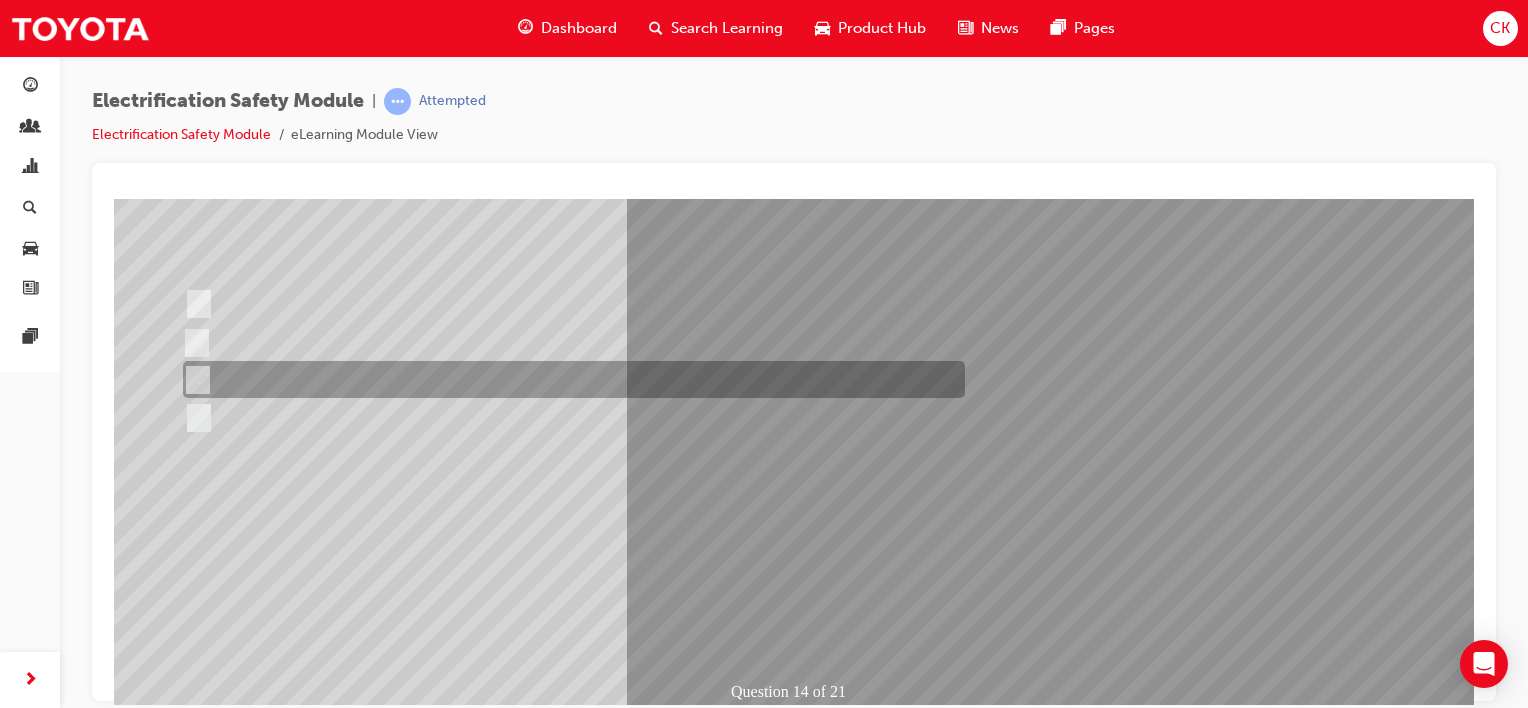 scroll, scrollTop: 0, scrollLeft: 0, axis: both 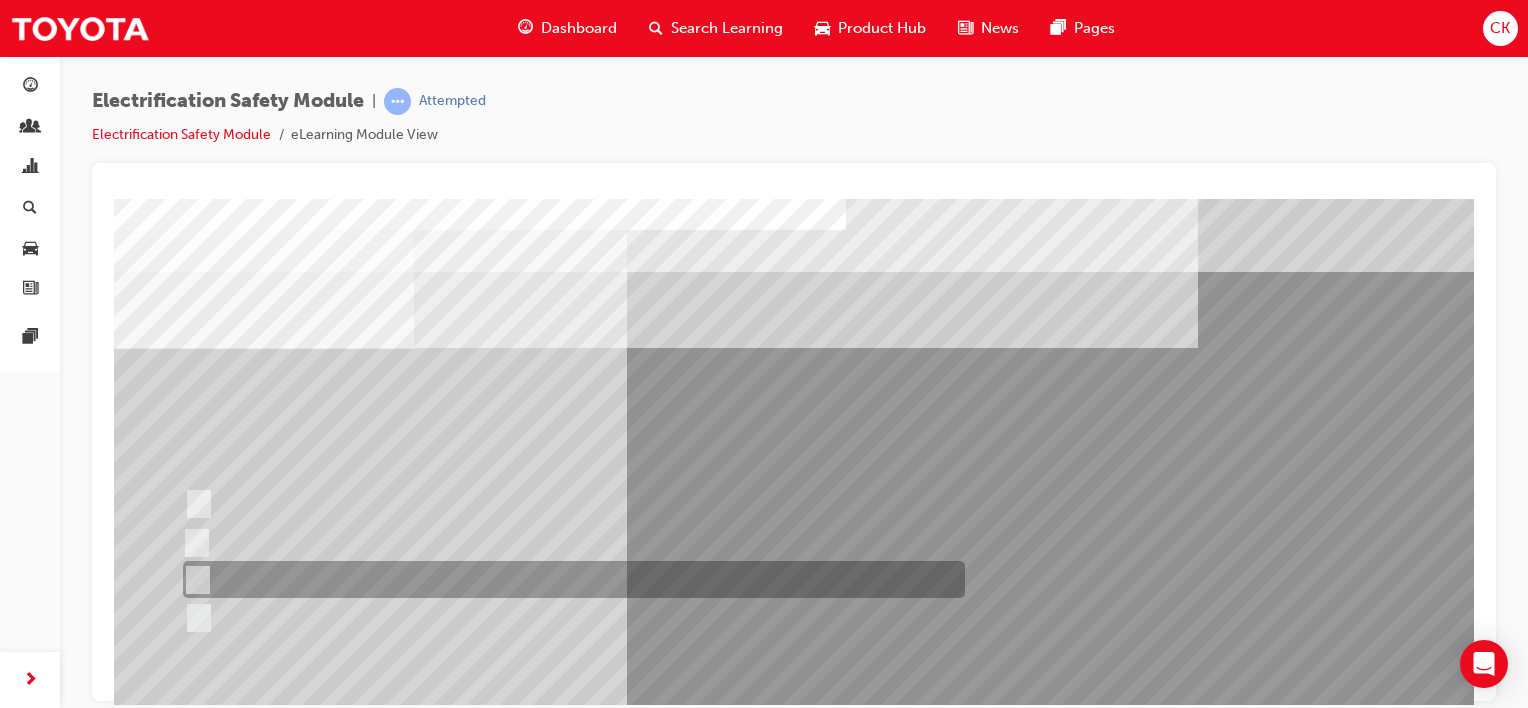 click at bounding box center [194, 580] 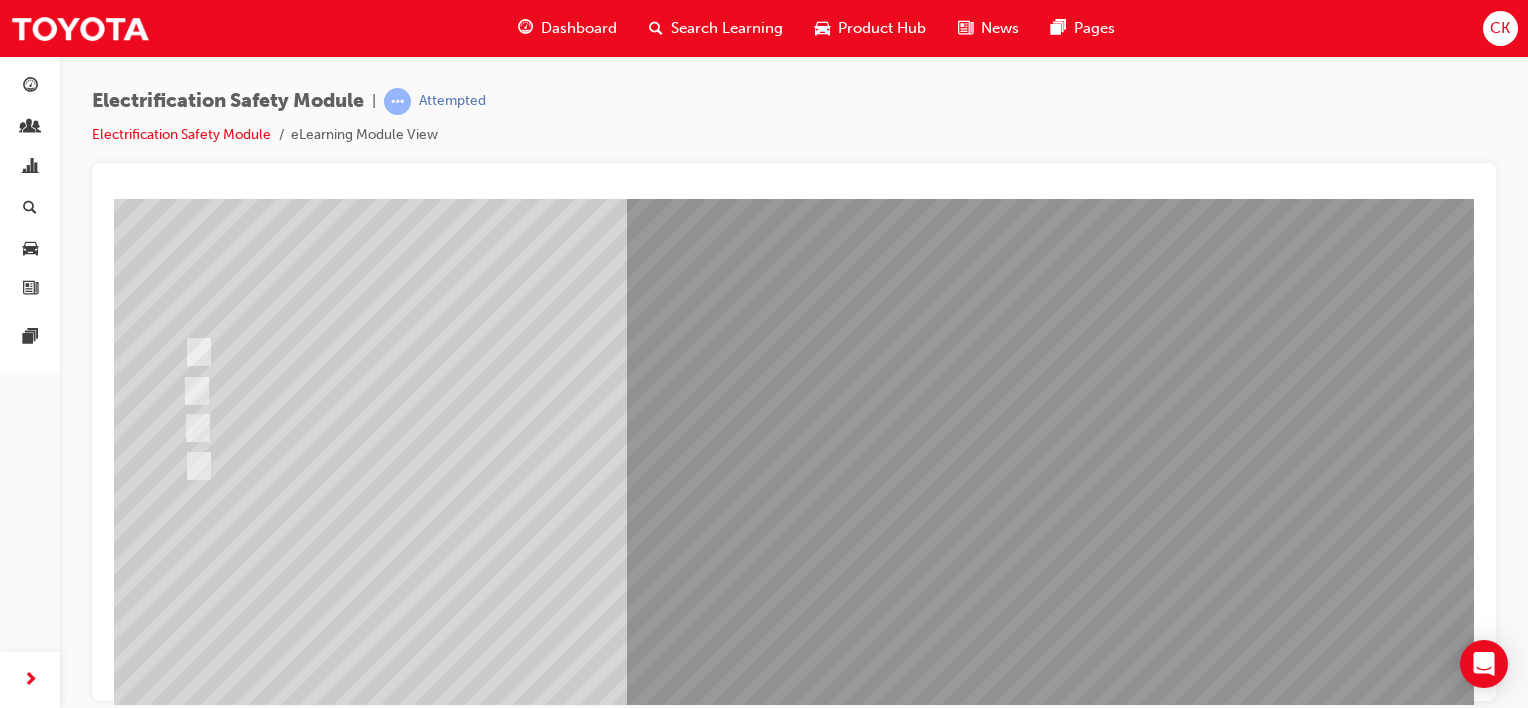 scroll, scrollTop: 200, scrollLeft: 0, axis: vertical 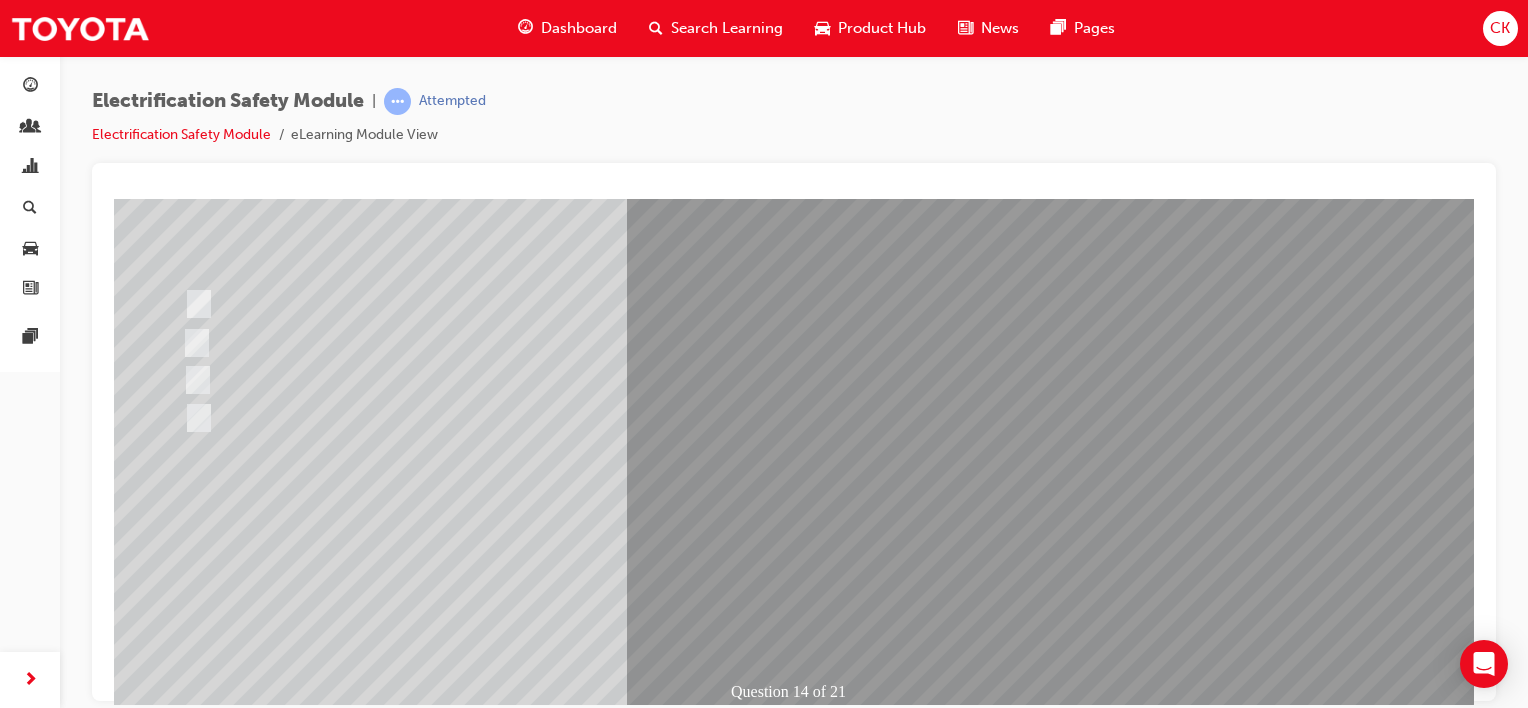 click at bounding box center (186, 2787) 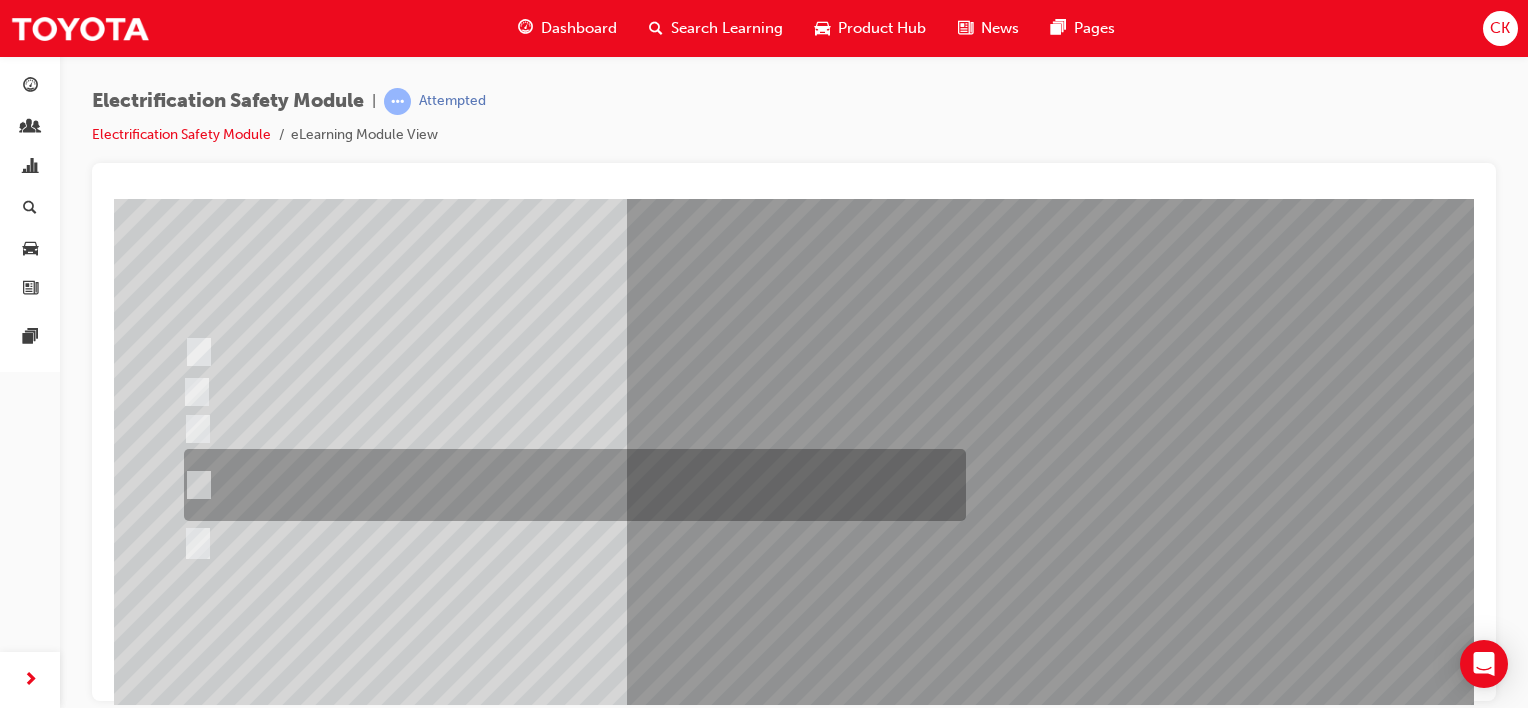 scroll, scrollTop: 200, scrollLeft: 0, axis: vertical 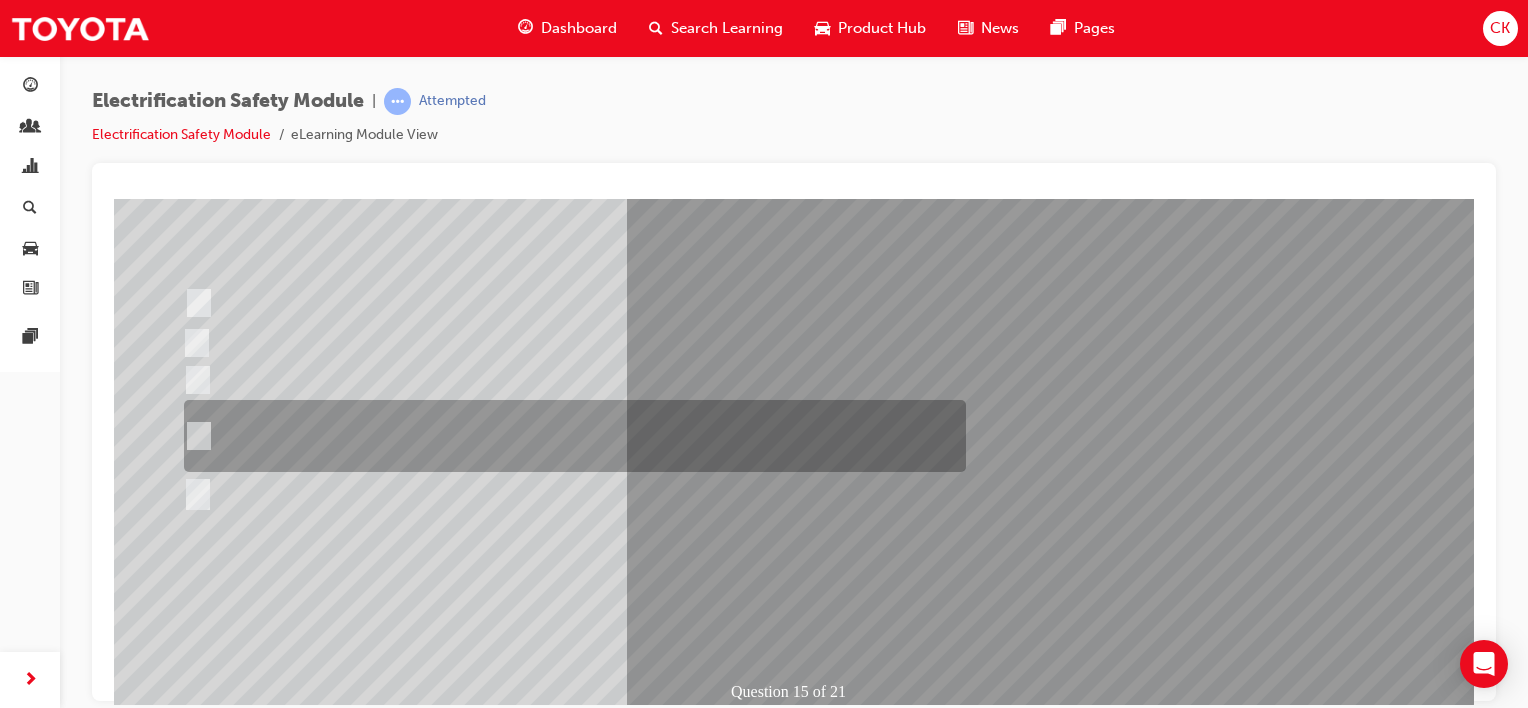 click at bounding box center [195, 436] 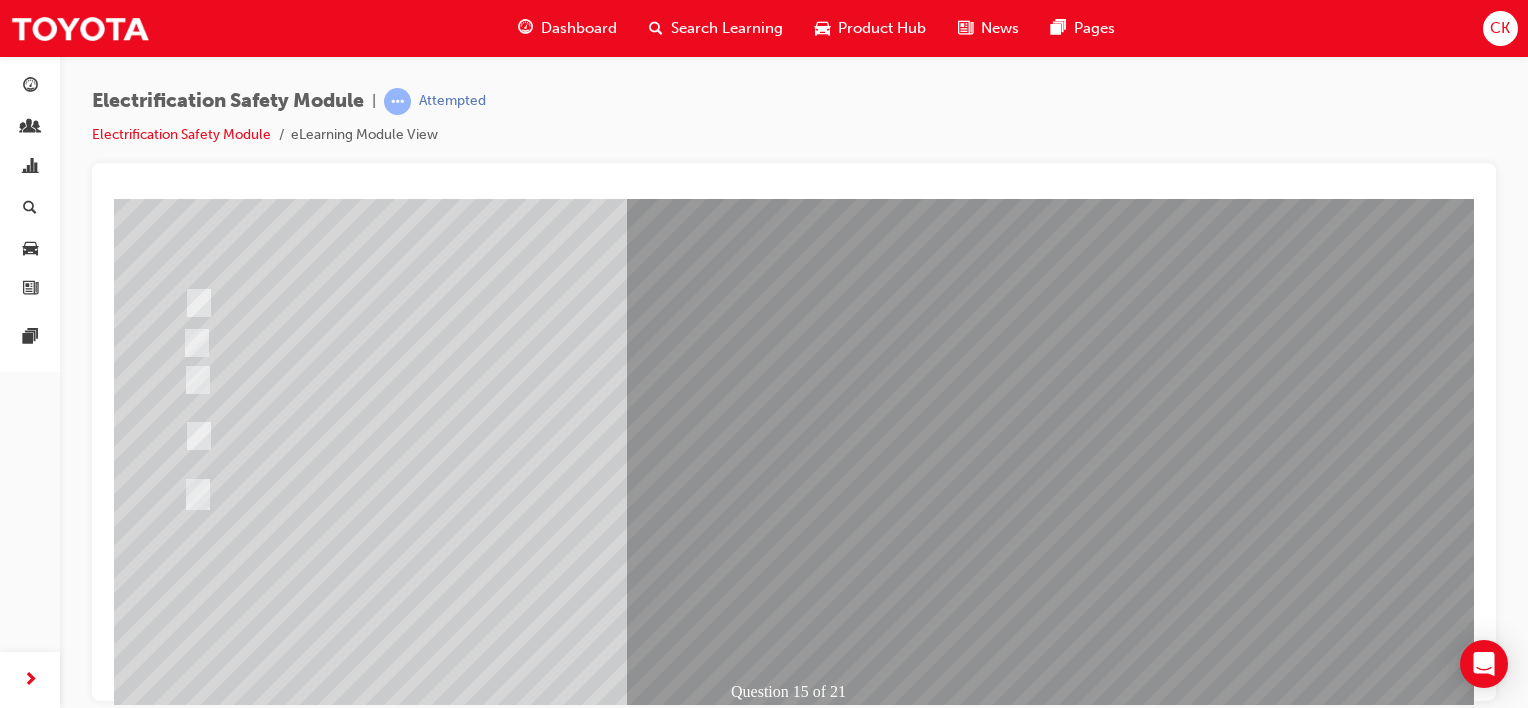 click at bounding box center (186, 2814) 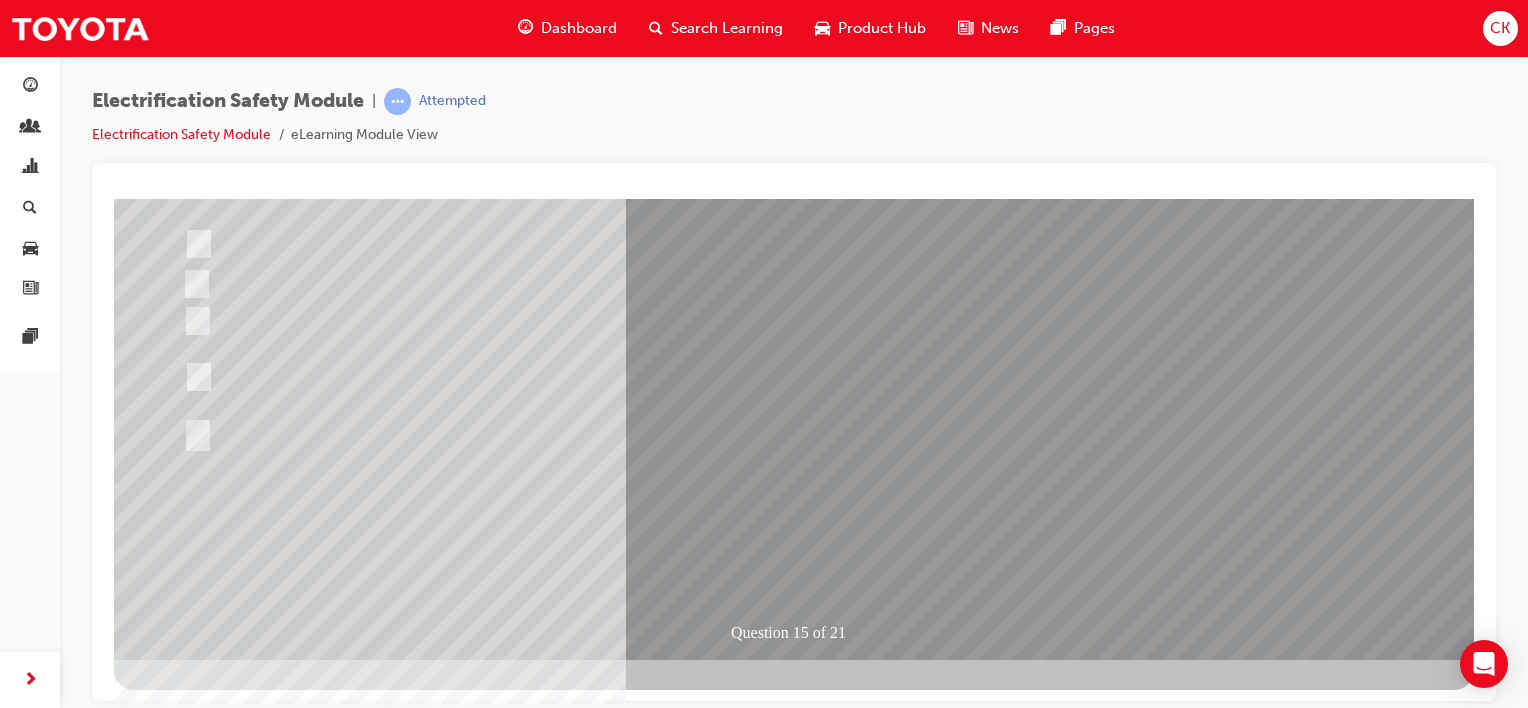 scroll, scrollTop: 0, scrollLeft: 0, axis: both 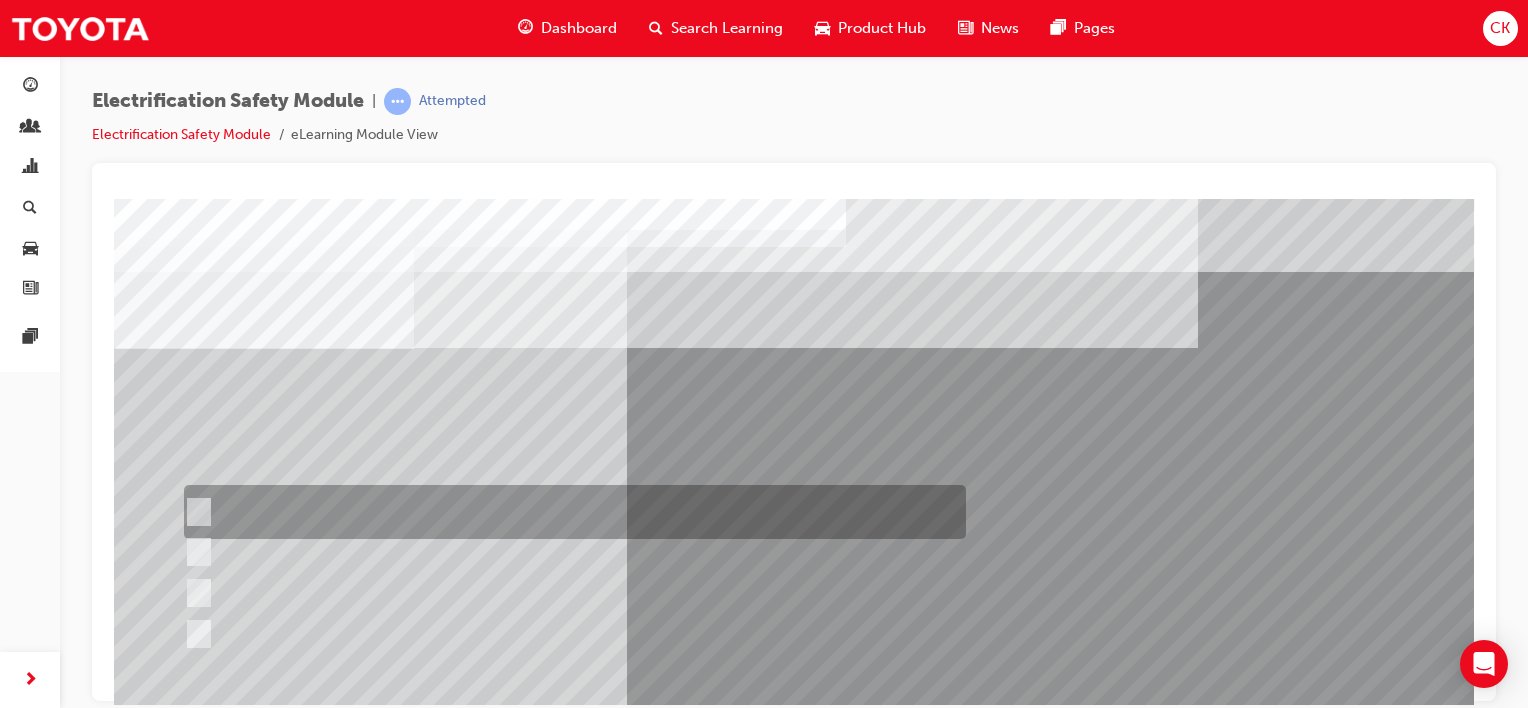 click at bounding box center [195, 512] 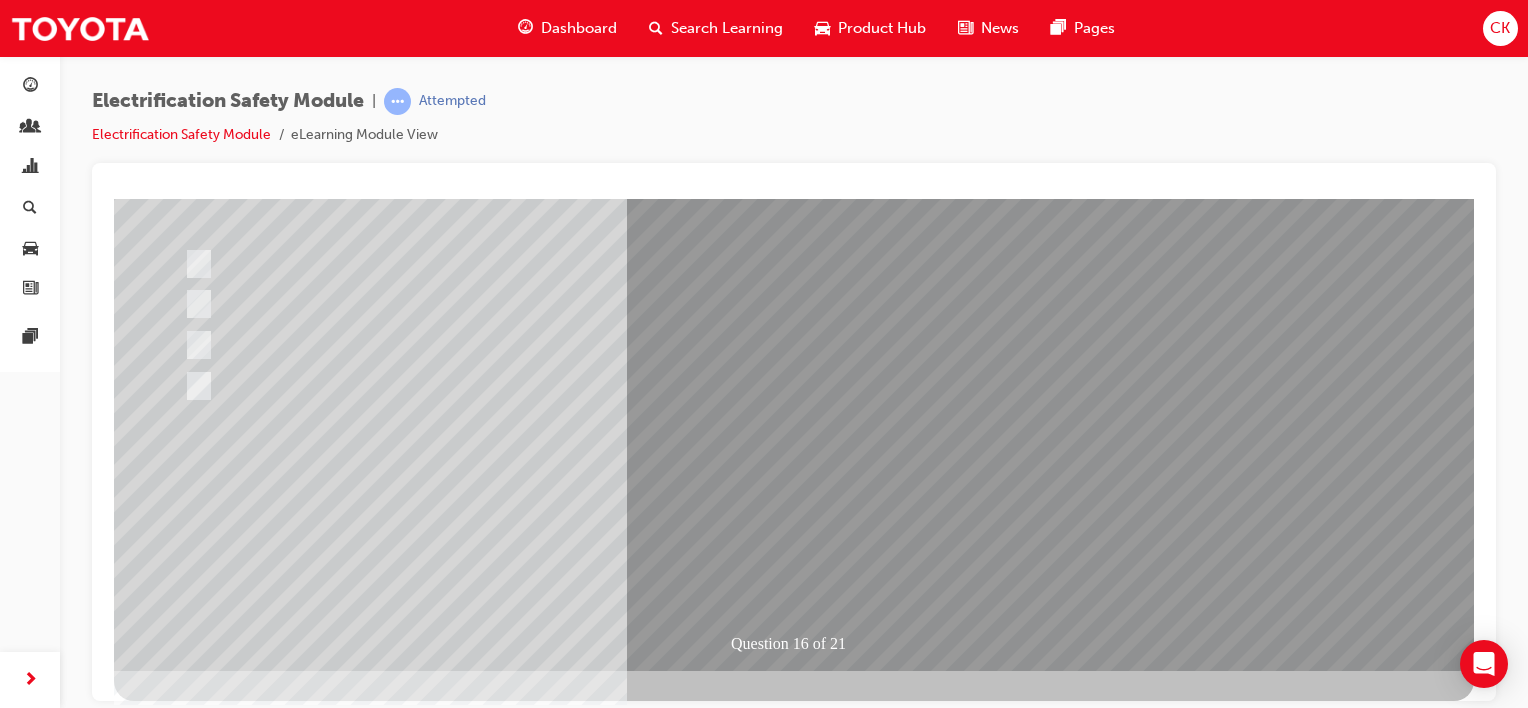 scroll, scrollTop: 259, scrollLeft: 0, axis: vertical 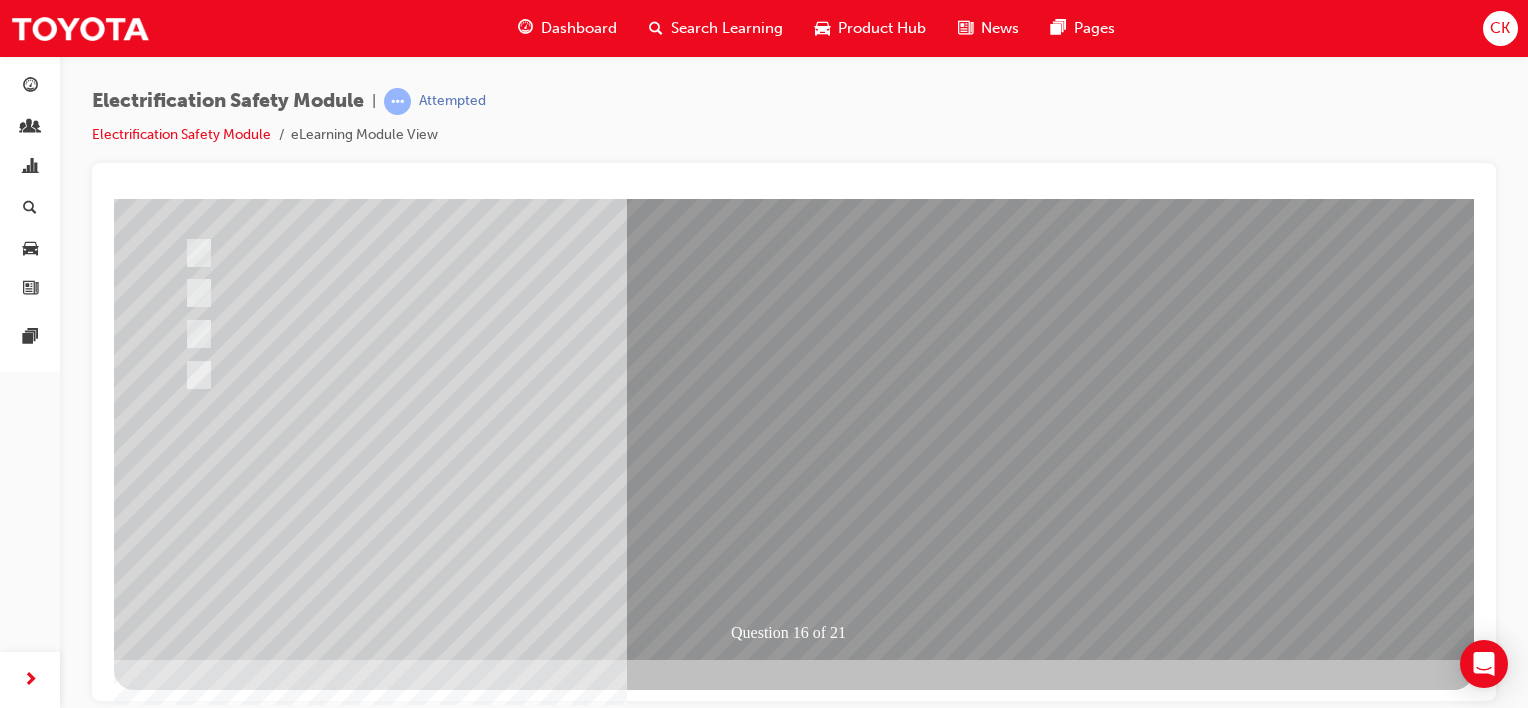 click at bounding box center (186, 2728) 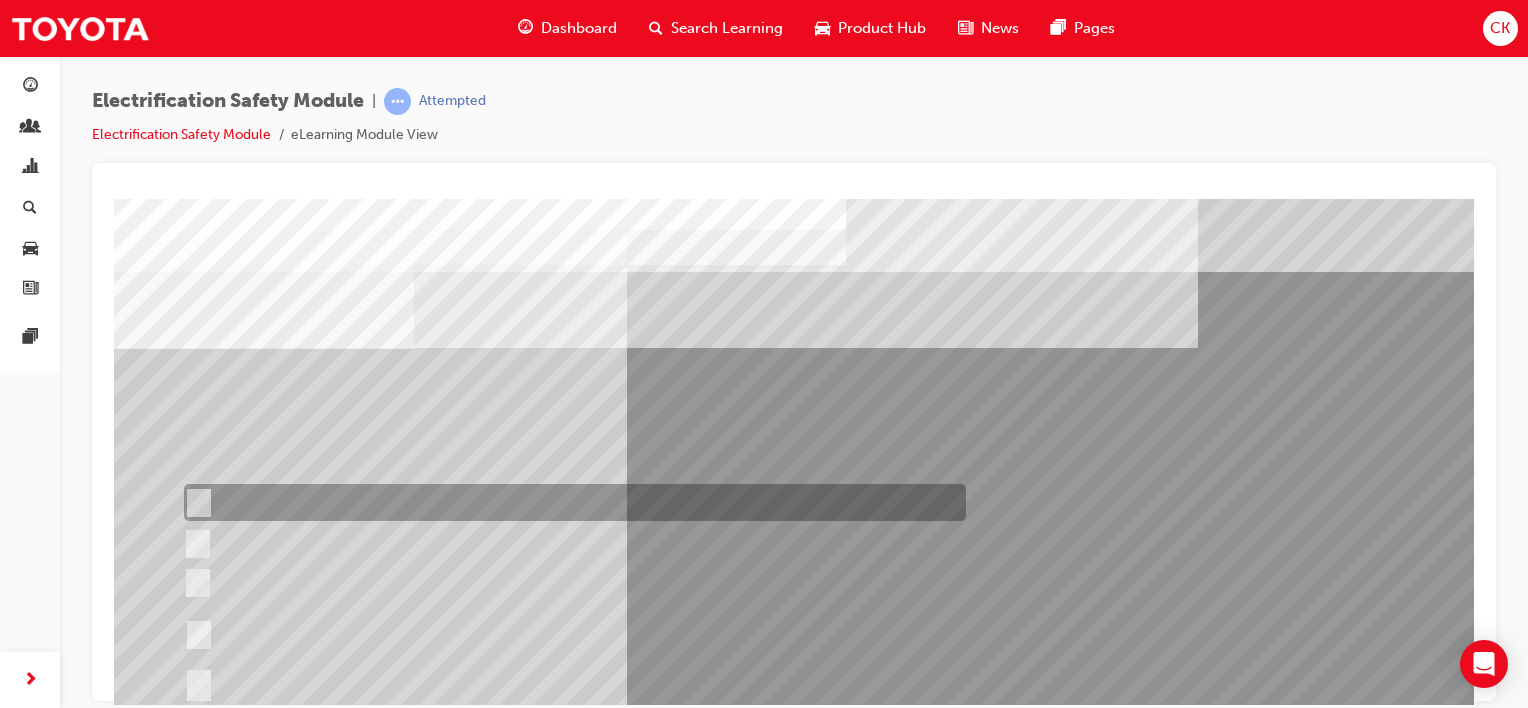 scroll, scrollTop: 100, scrollLeft: 0, axis: vertical 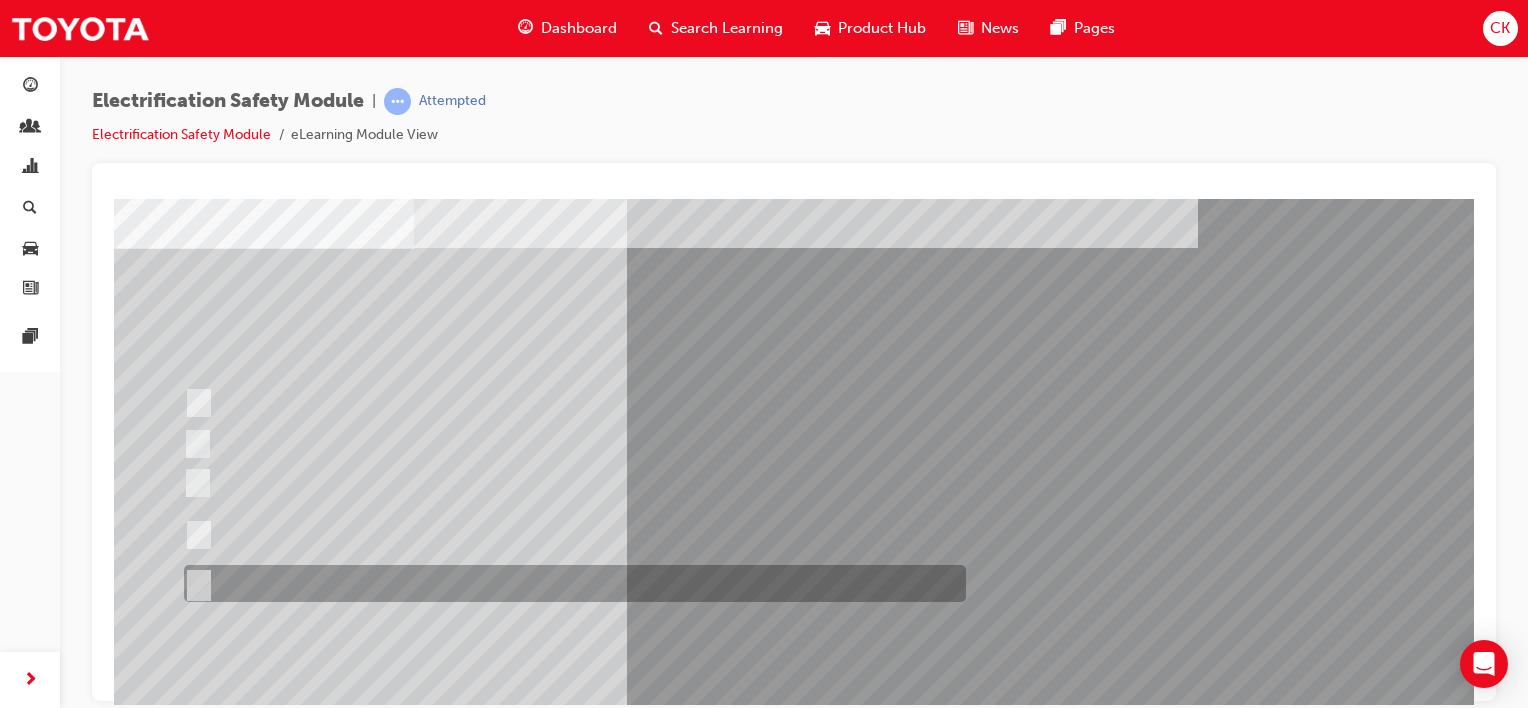 click at bounding box center (195, 584) 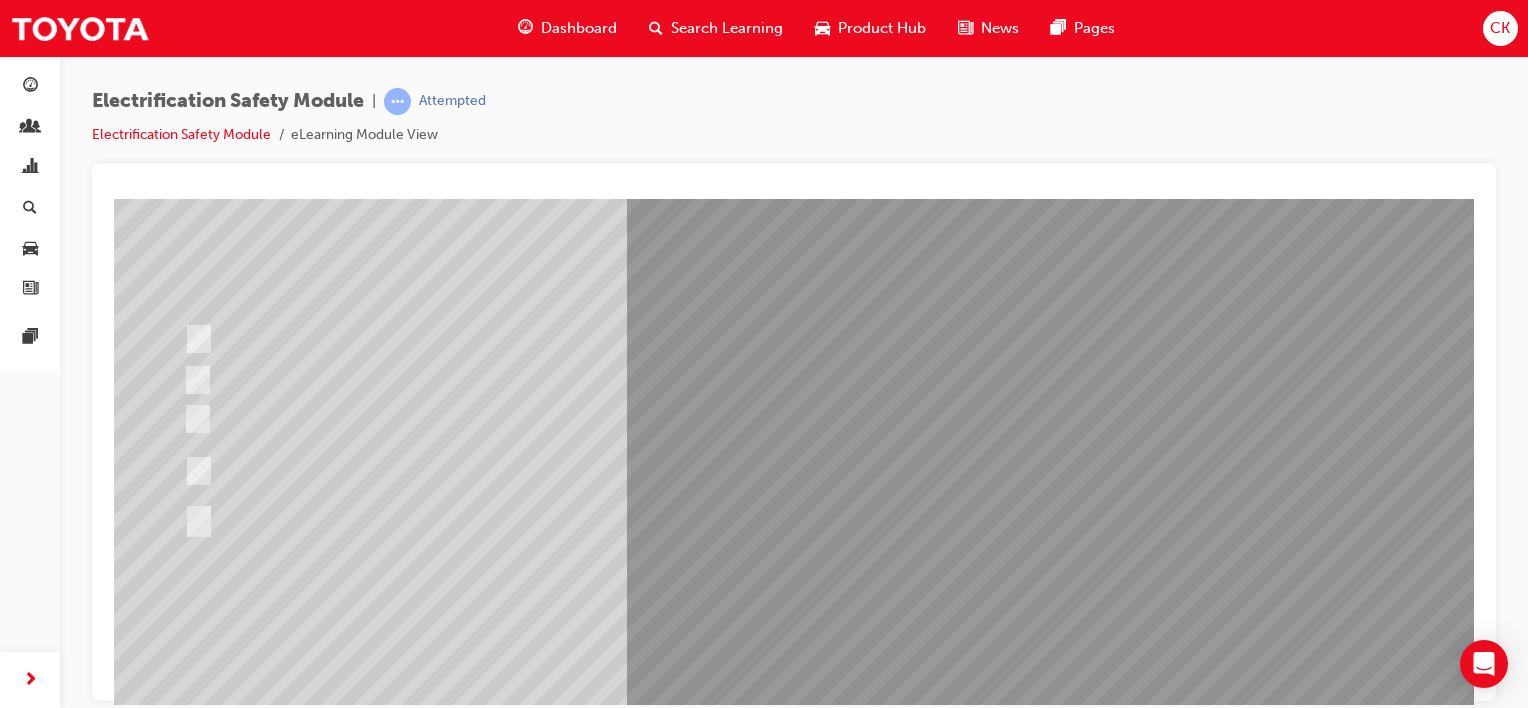 scroll, scrollTop: 200, scrollLeft: 0, axis: vertical 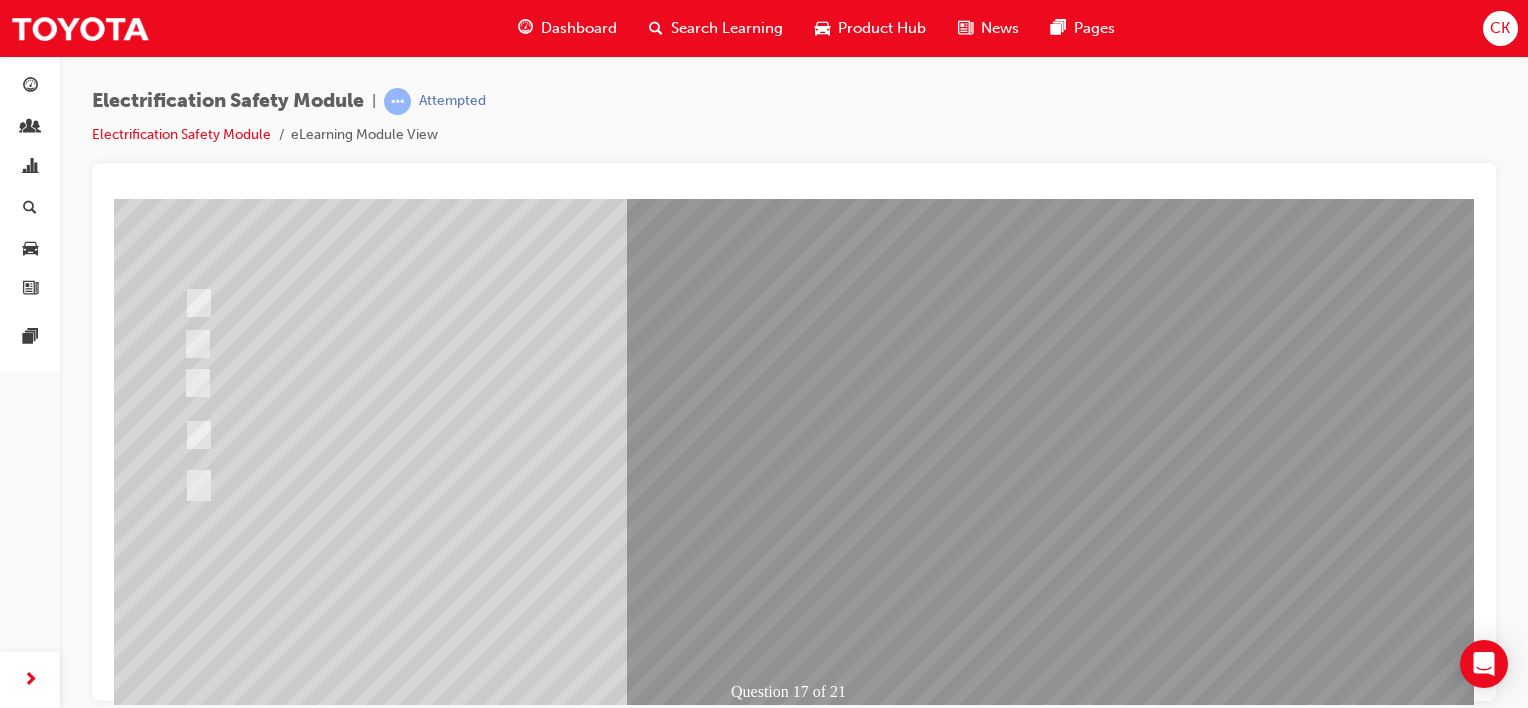 click at bounding box center [186, 2814] 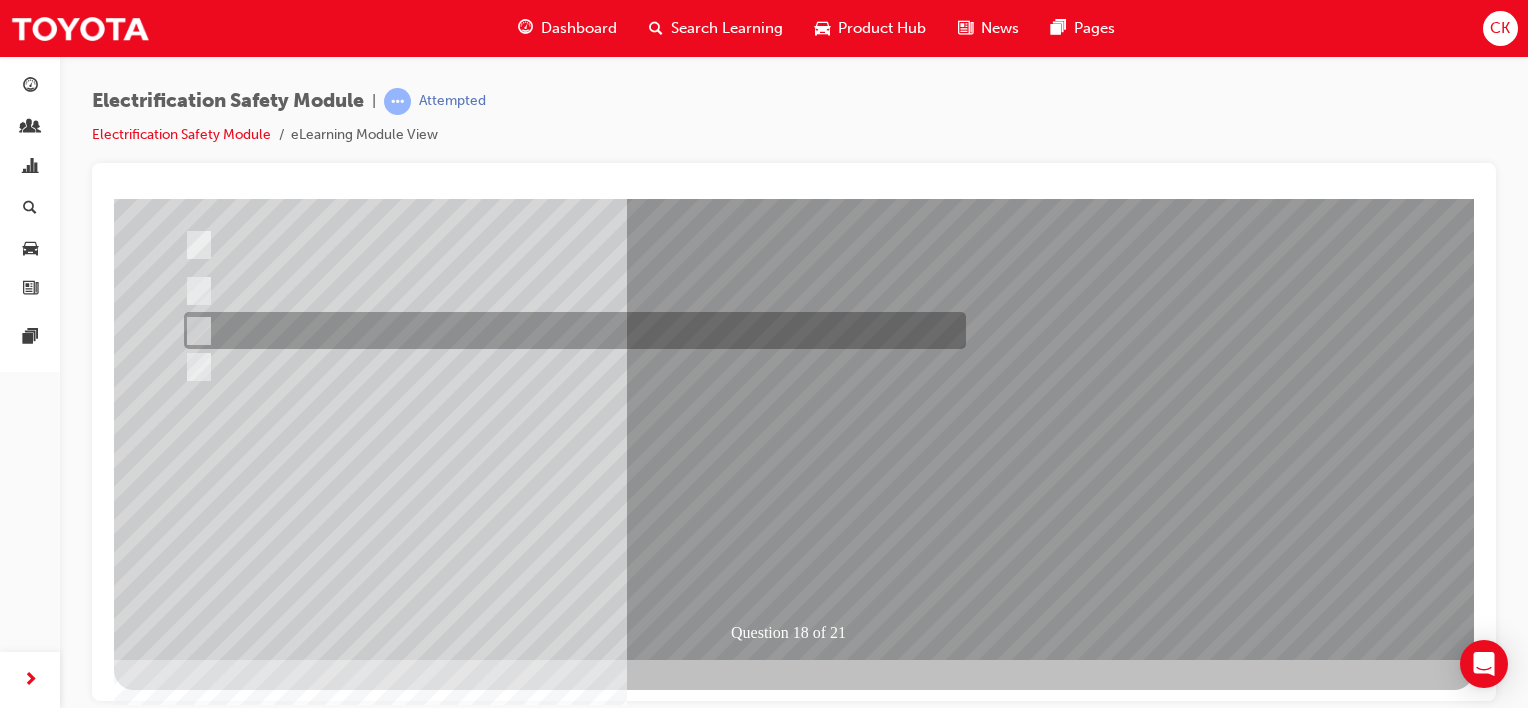 scroll, scrollTop: 0, scrollLeft: 0, axis: both 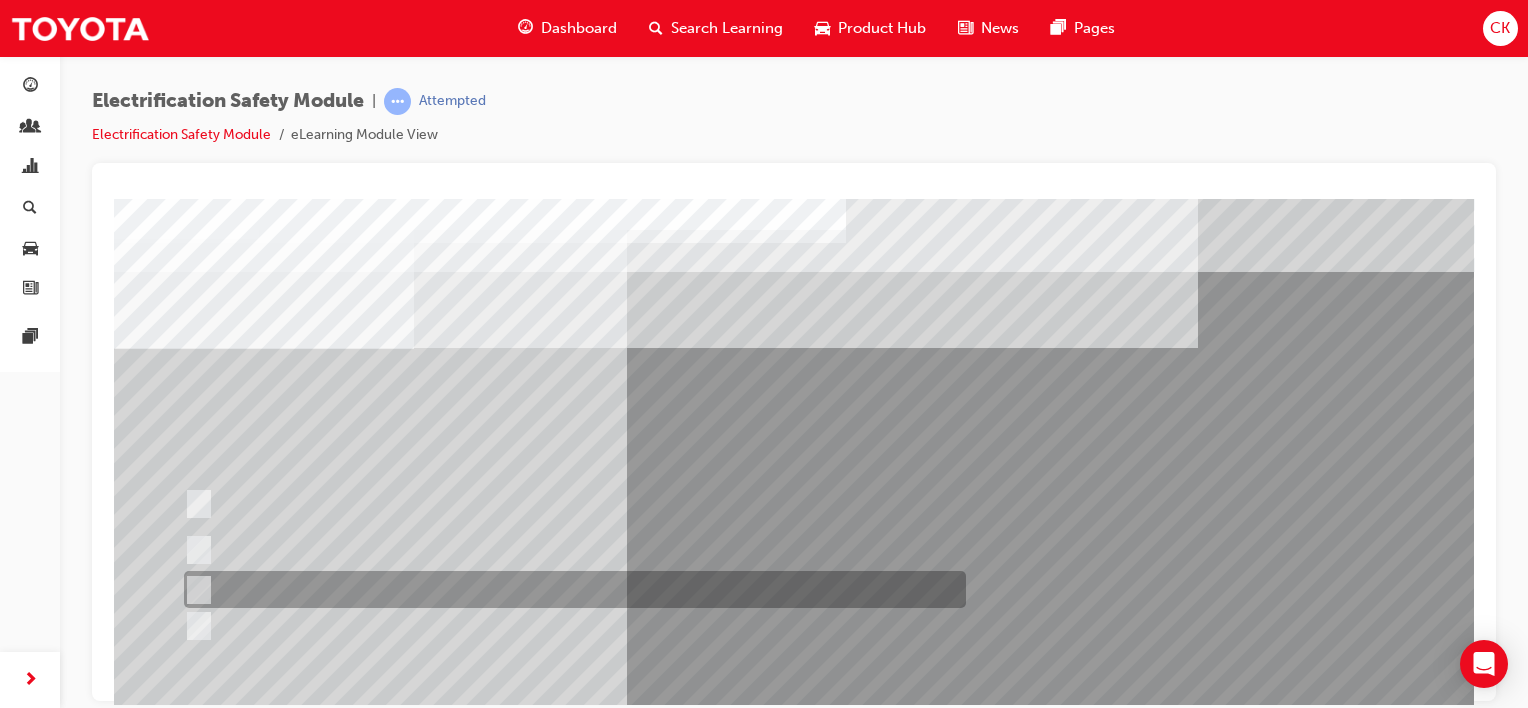 click at bounding box center (195, 590) 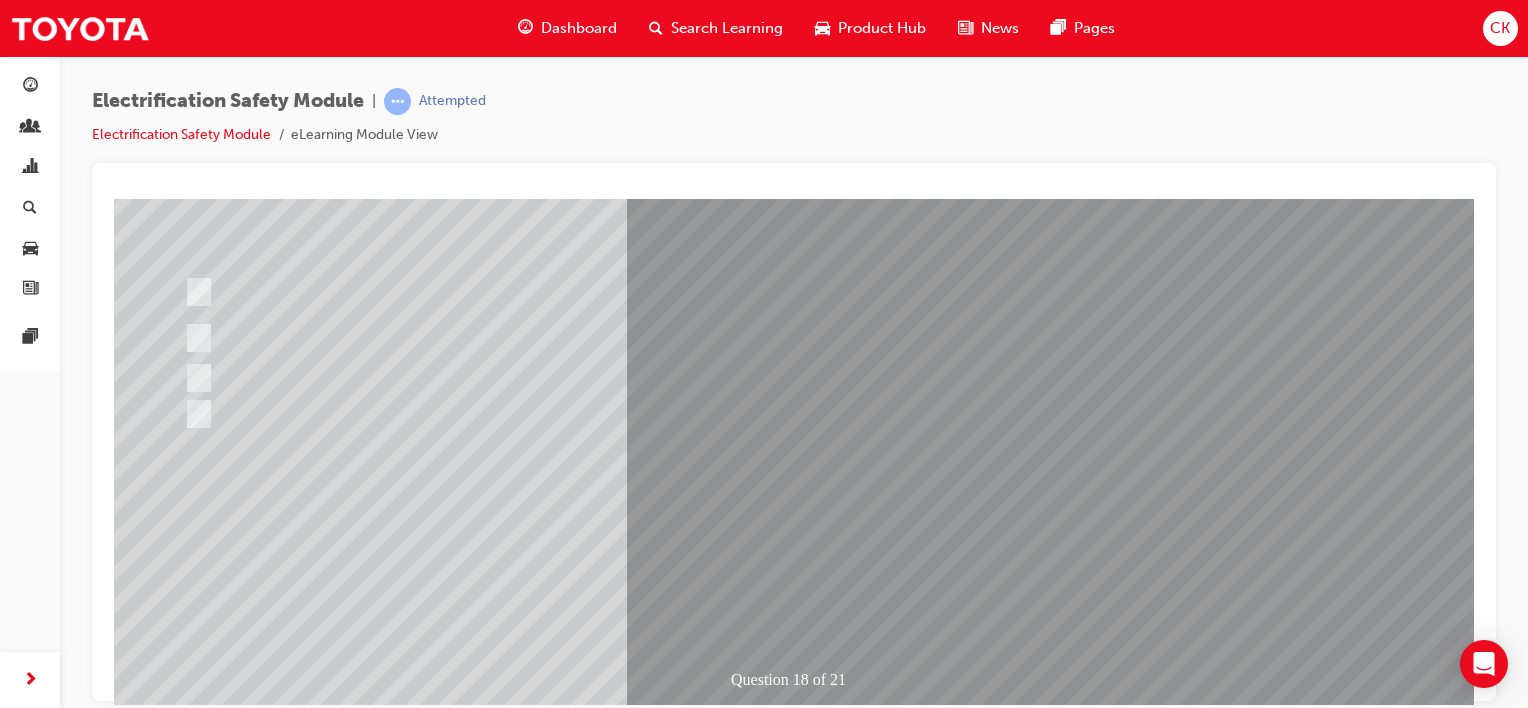 scroll, scrollTop: 259, scrollLeft: 0, axis: vertical 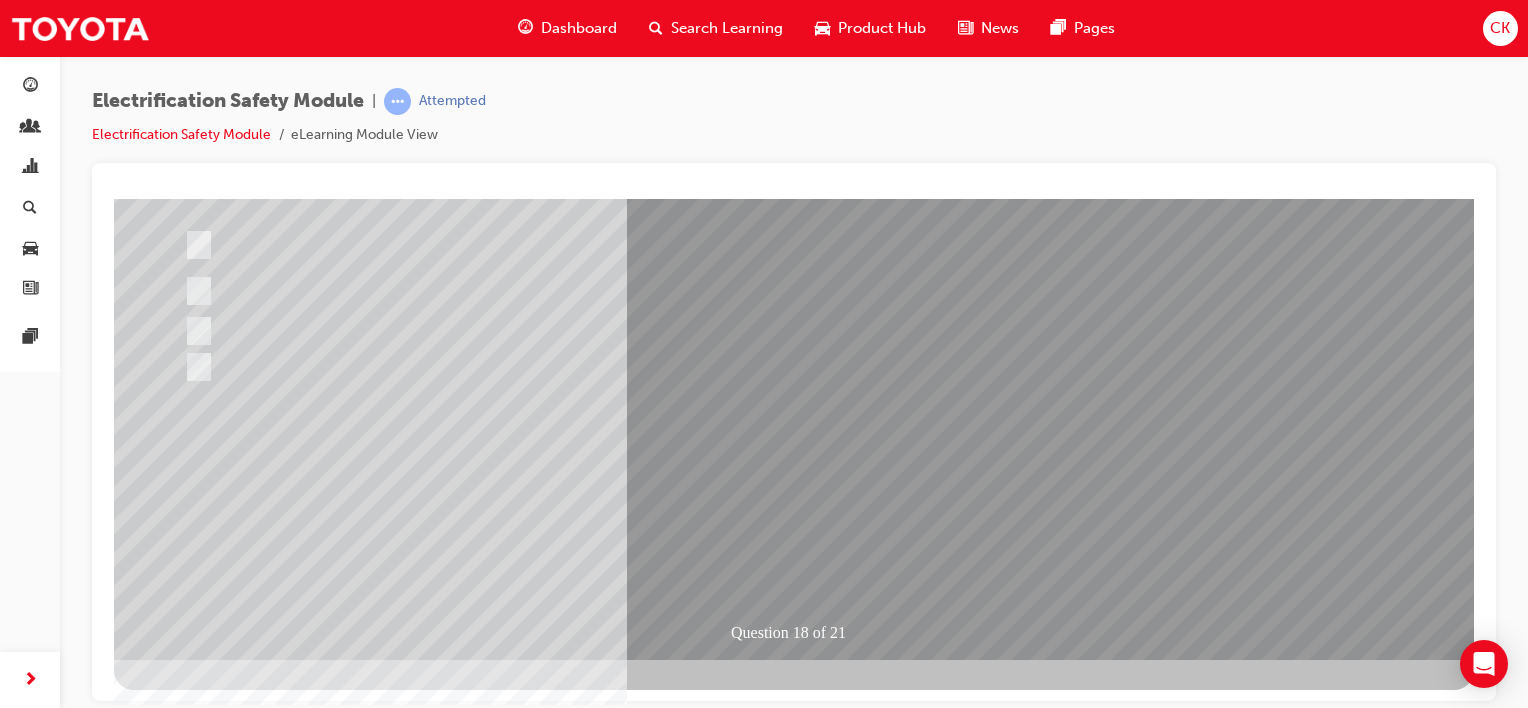 click at bounding box center [186, 2728] 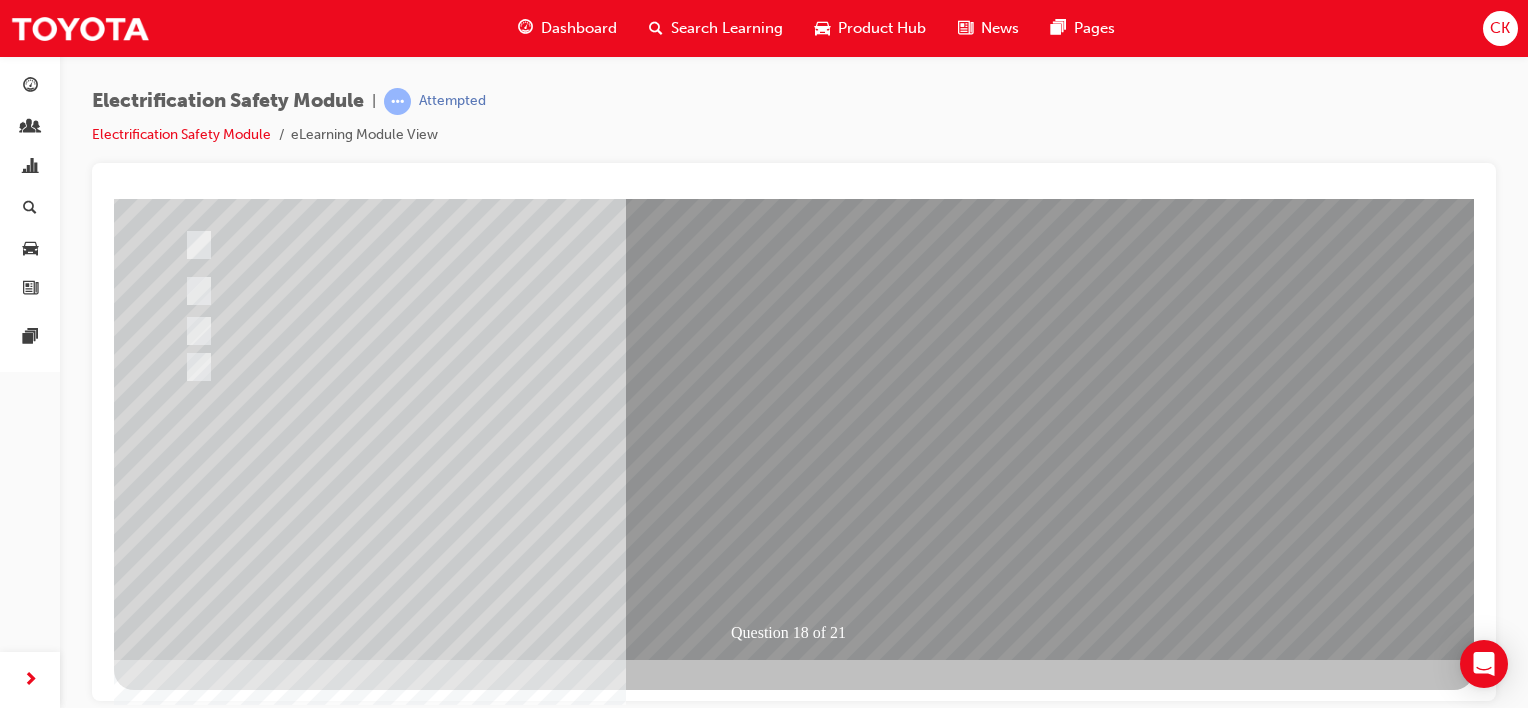 scroll, scrollTop: 0, scrollLeft: 0, axis: both 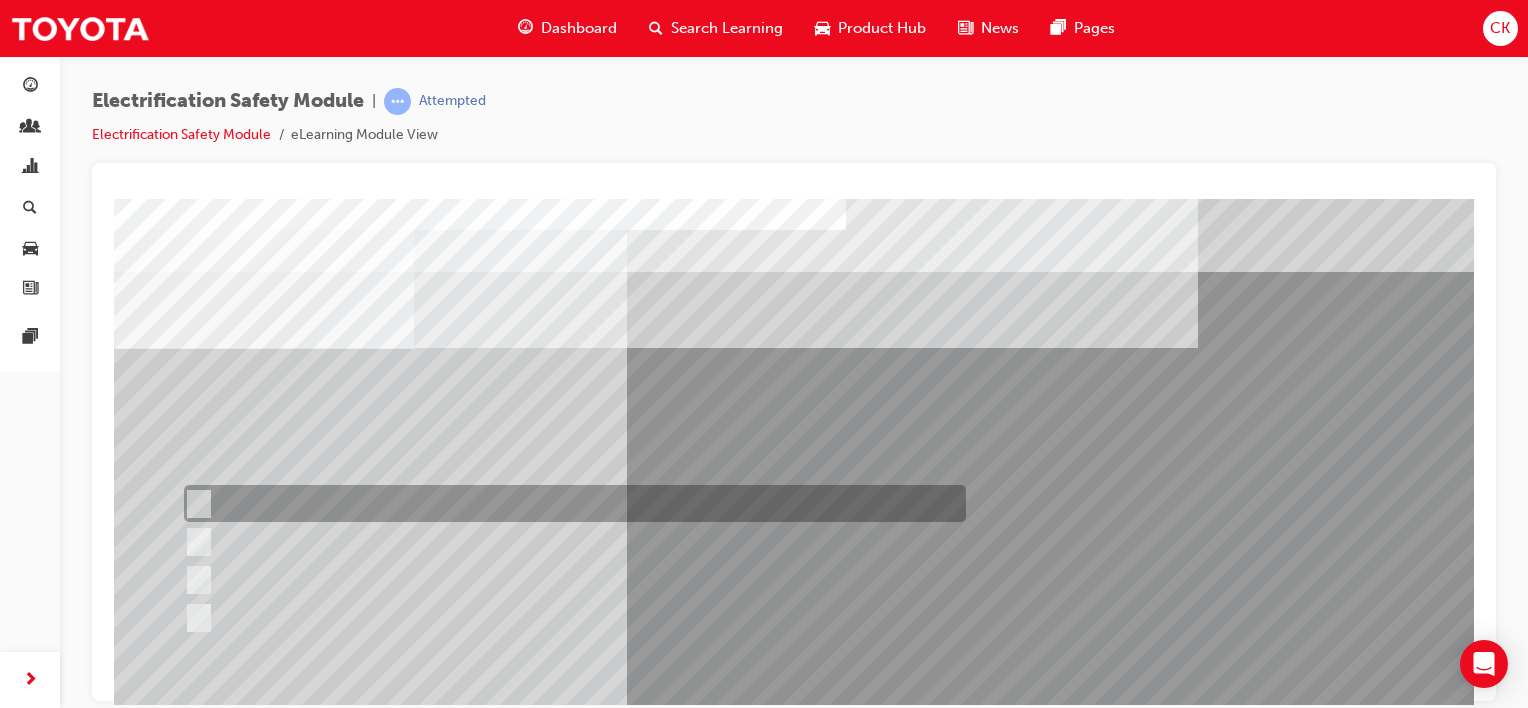 click at bounding box center (195, 504) 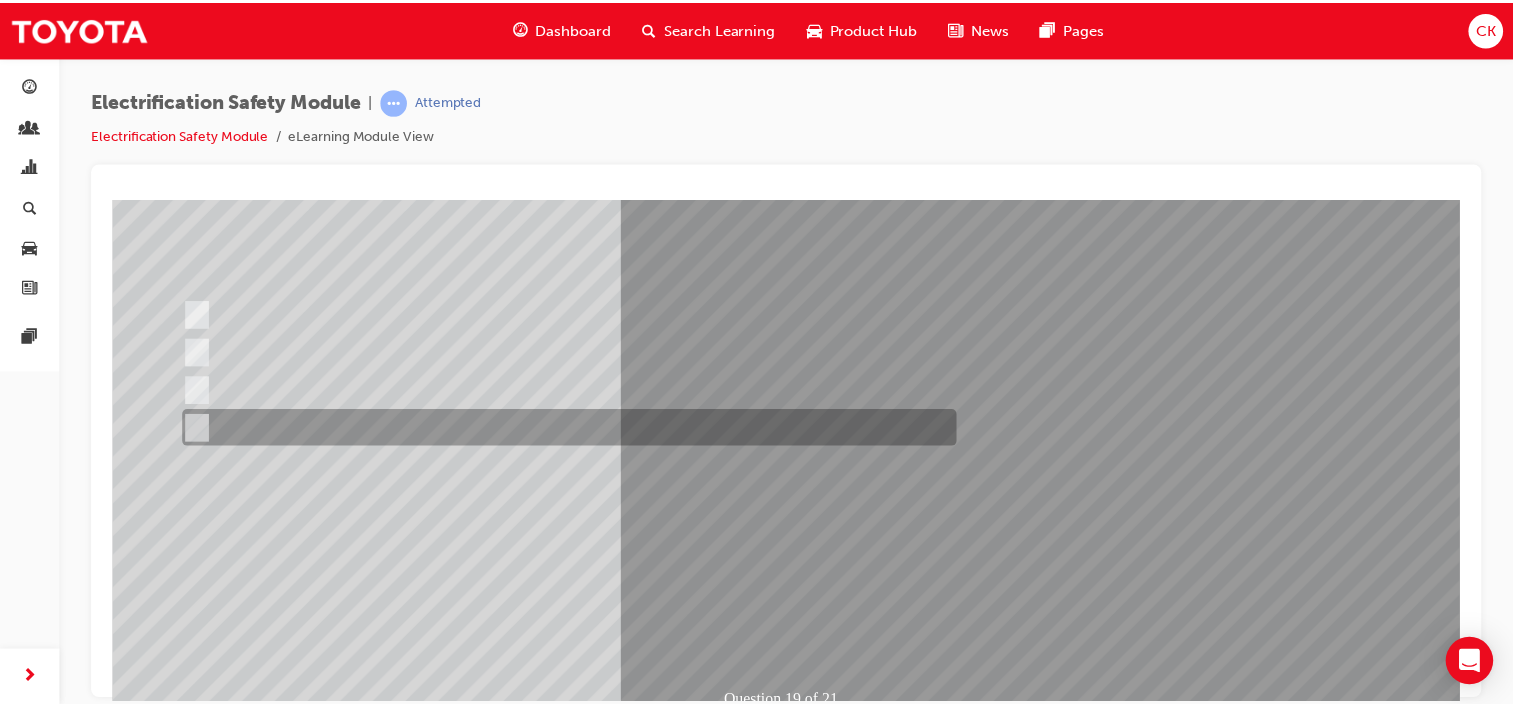 scroll, scrollTop: 200, scrollLeft: 0, axis: vertical 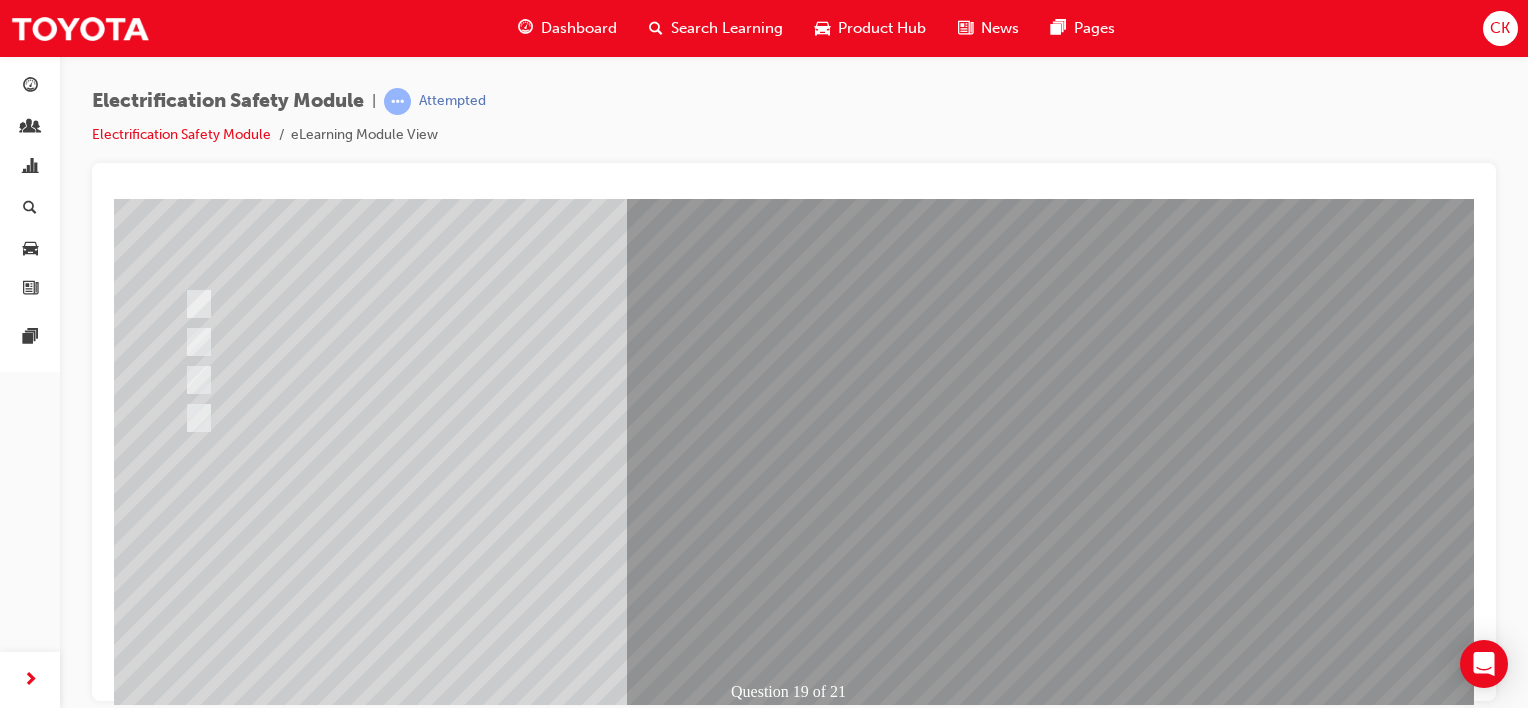 click at bounding box center [186, 2787] 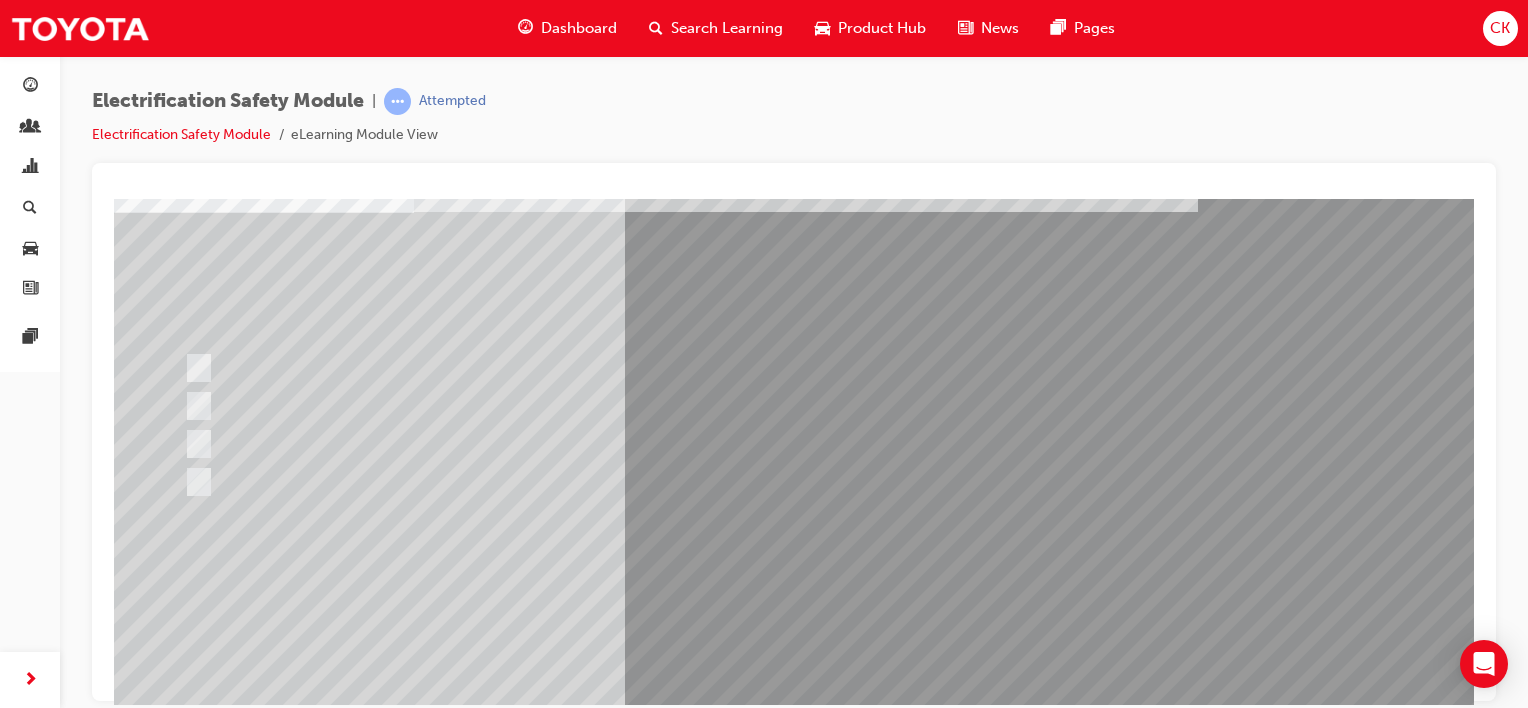 scroll, scrollTop: 200, scrollLeft: 0, axis: vertical 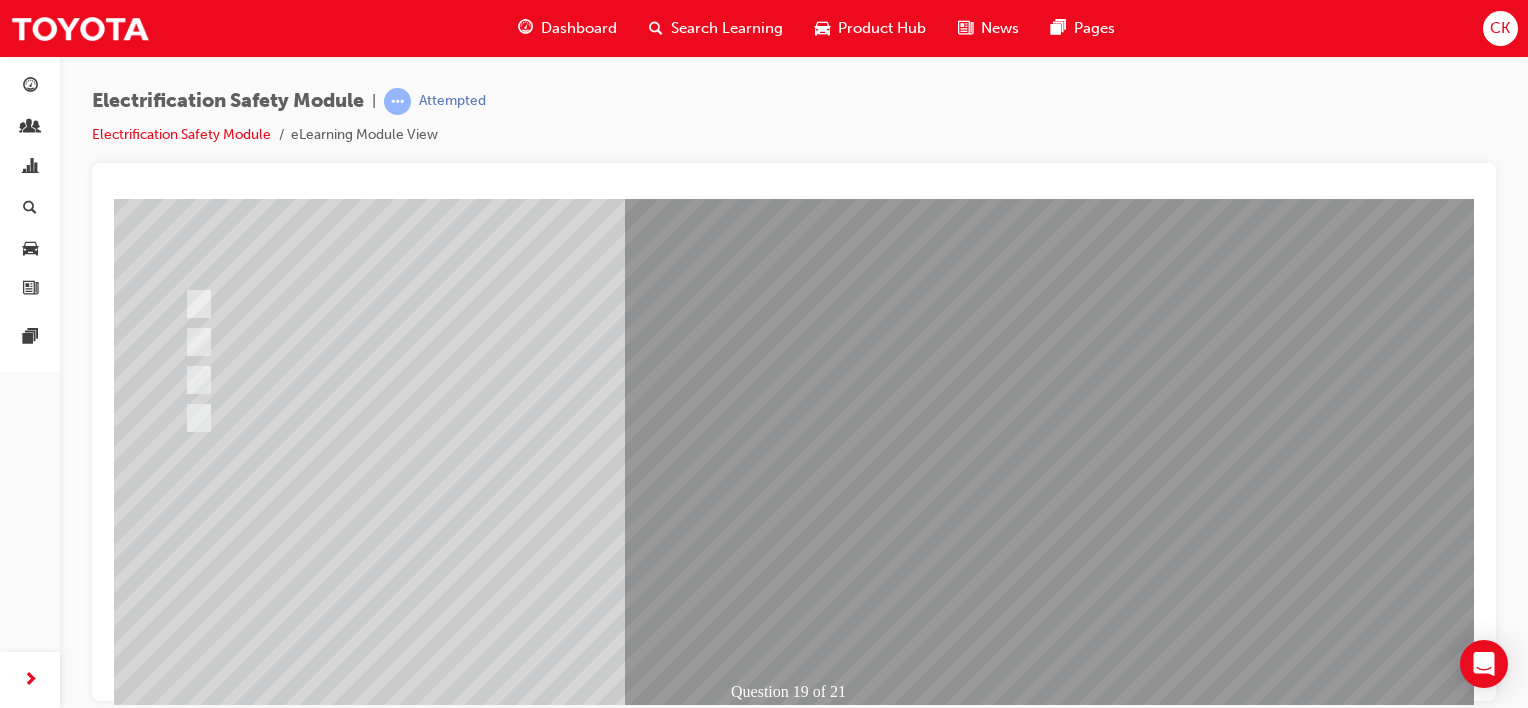 click at bounding box center (186, 2785) 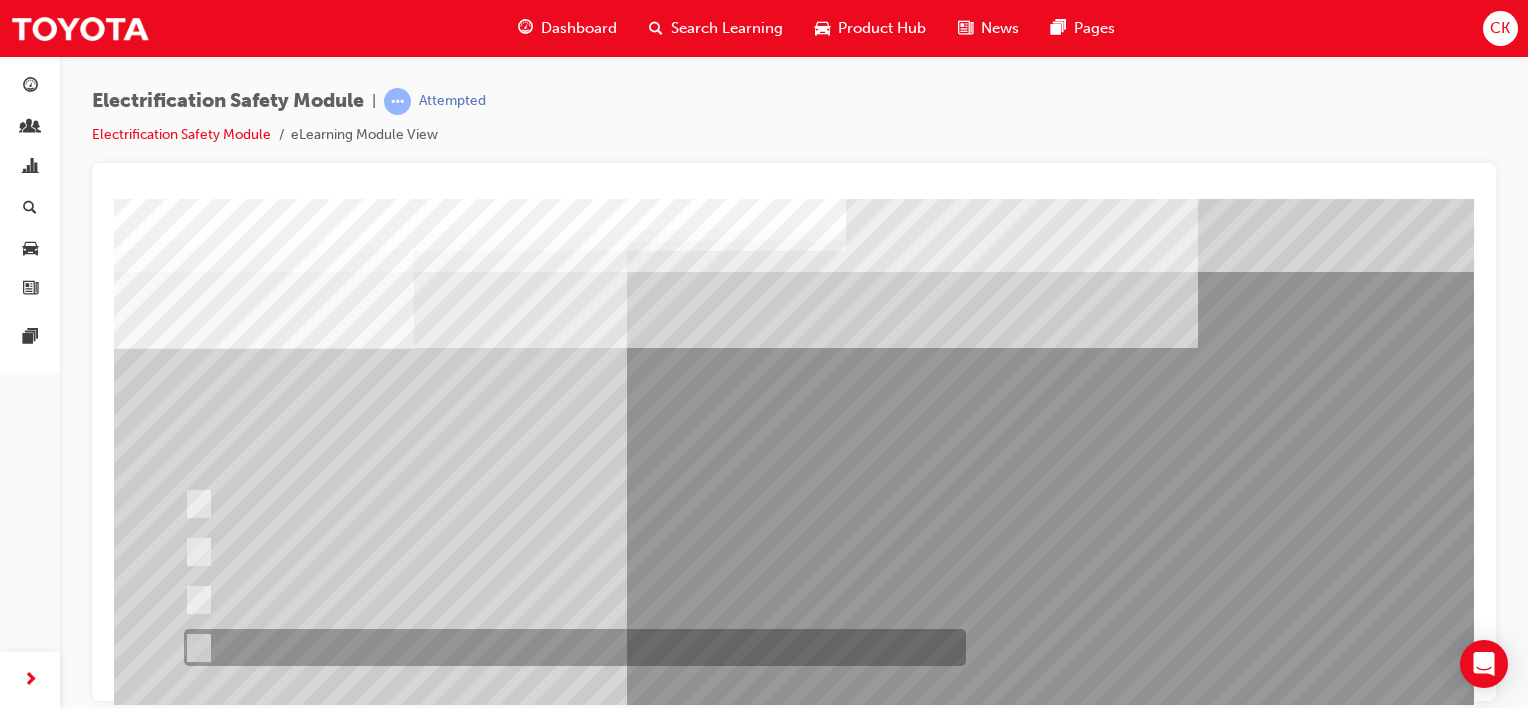 click at bounding box center [195, 648] 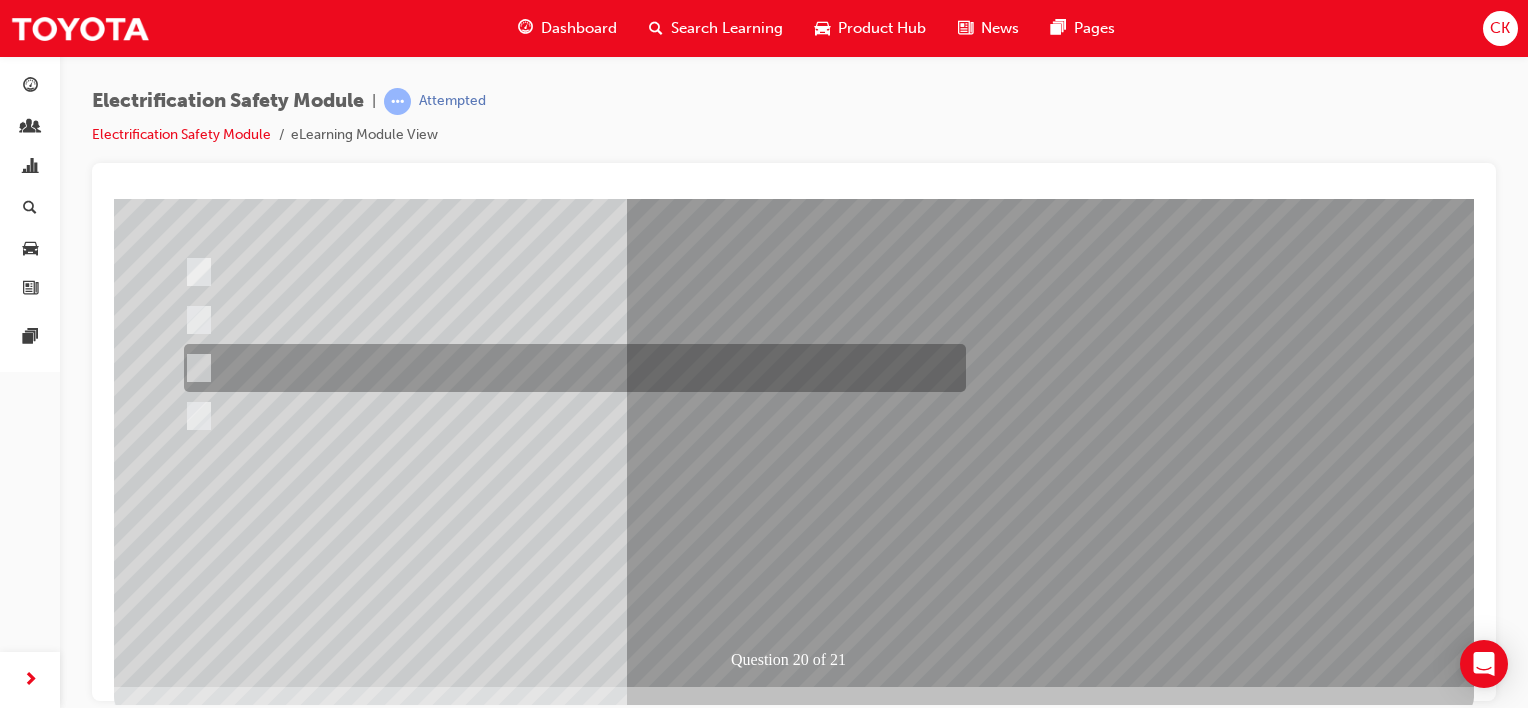 scroll, scrollTop: 259, scrollLeft: 0, axis: vertical 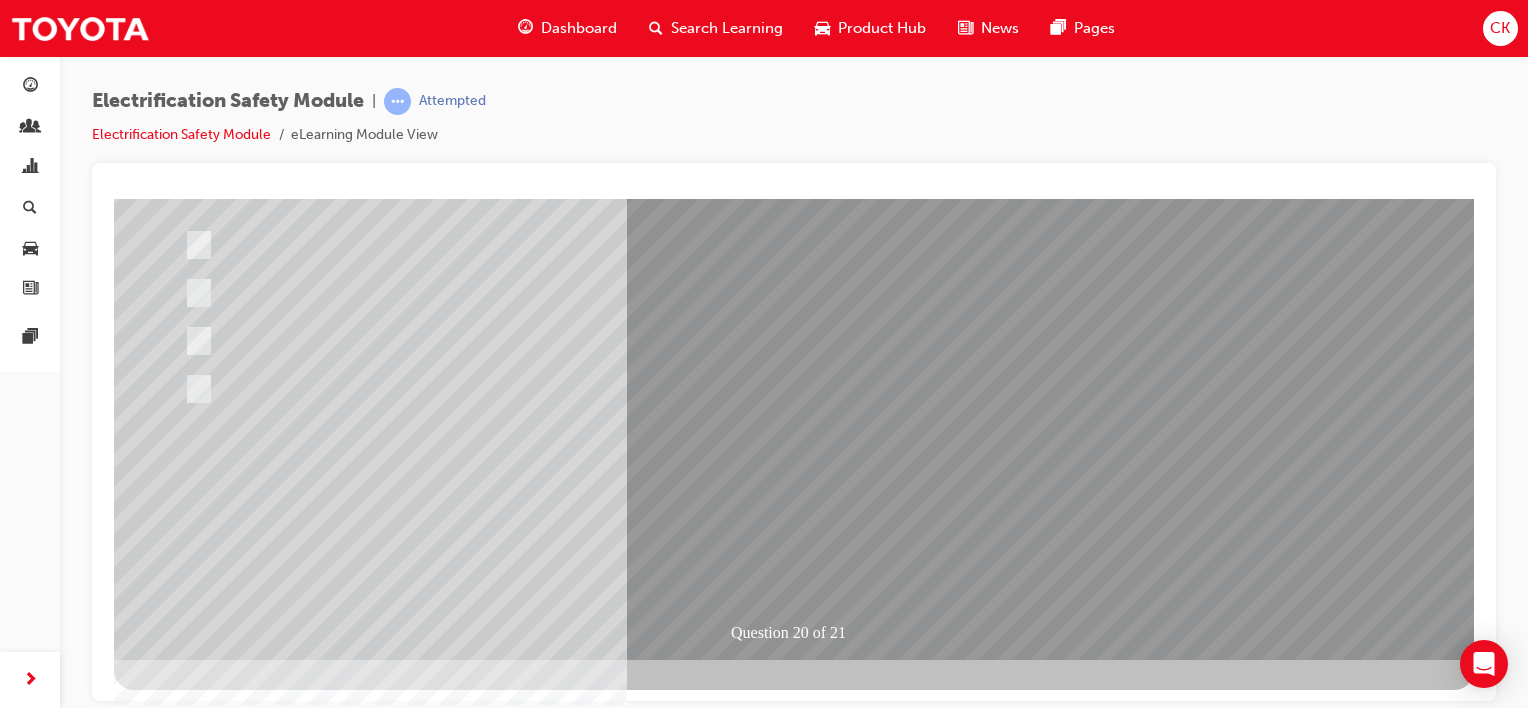 click at bounding box center (186, 2728) 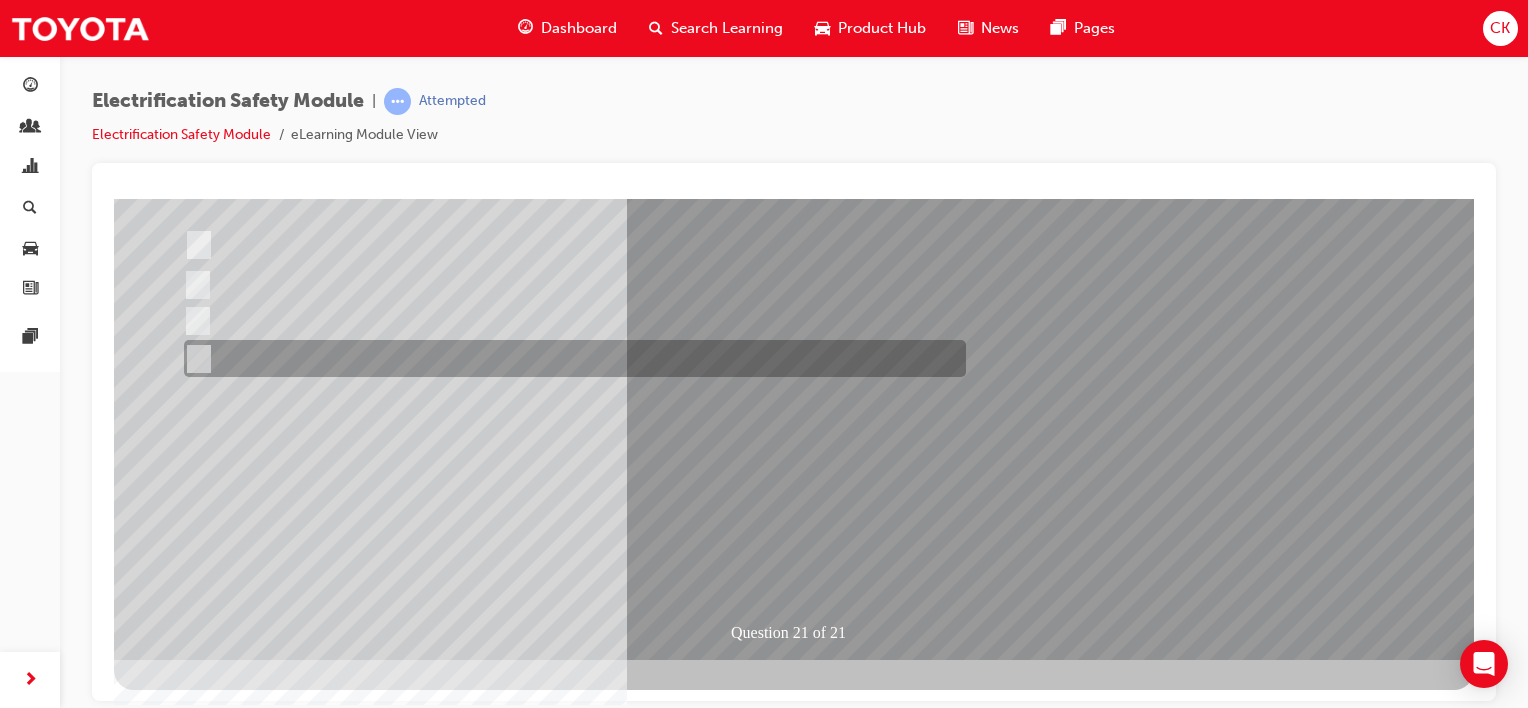 scroll, scrollTop: 0, scrollLeft: 0, axis: both 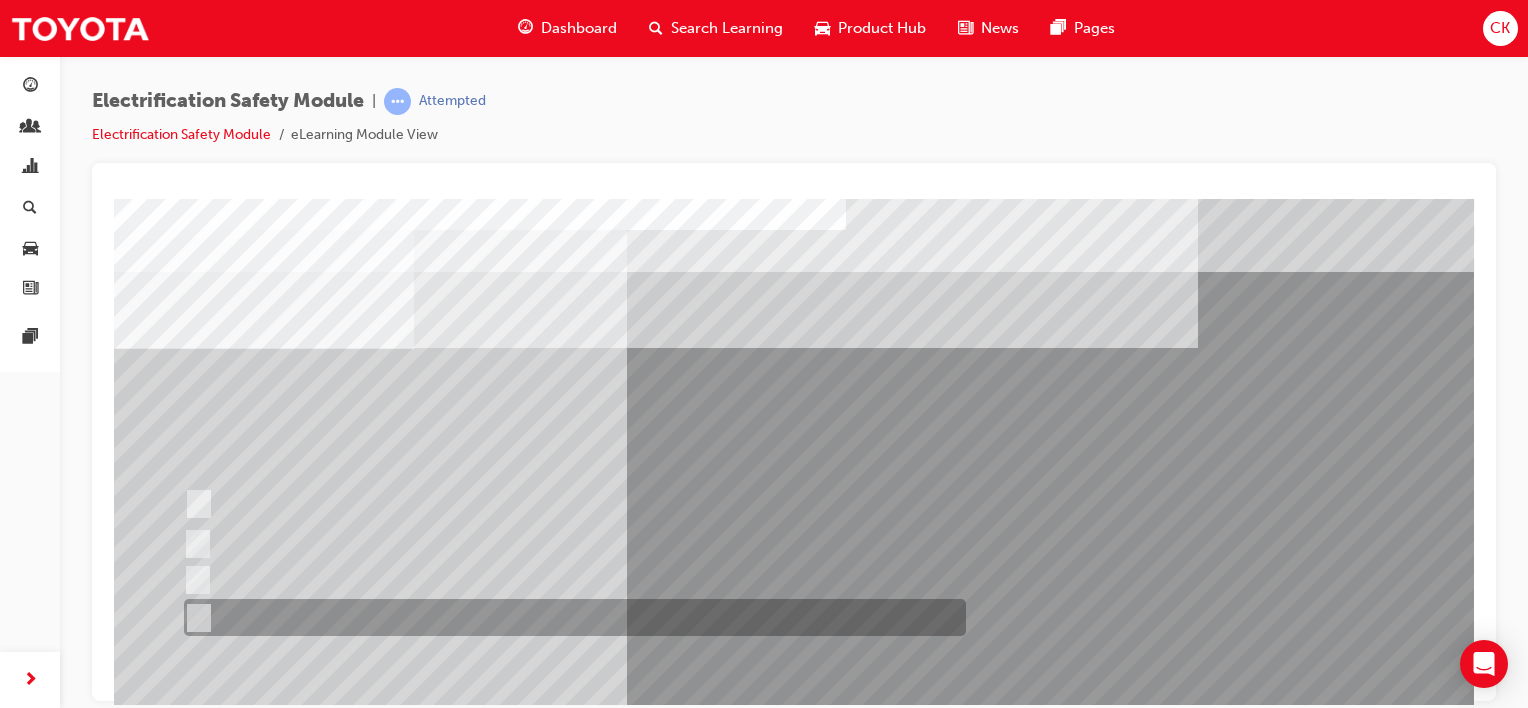click at bounding box center [195, 618] 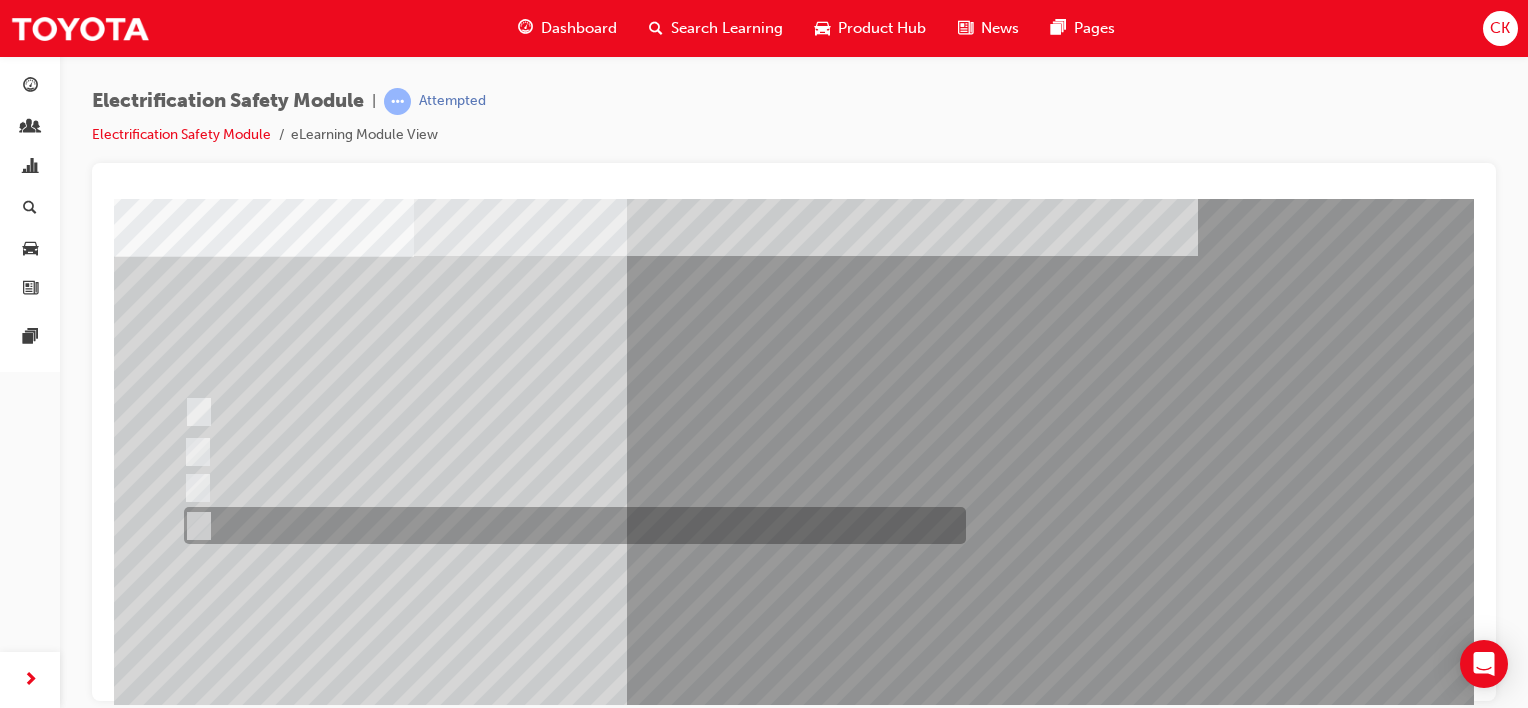 scroll, scrollTop: 200, scrollLeft: 0, axis: vertical 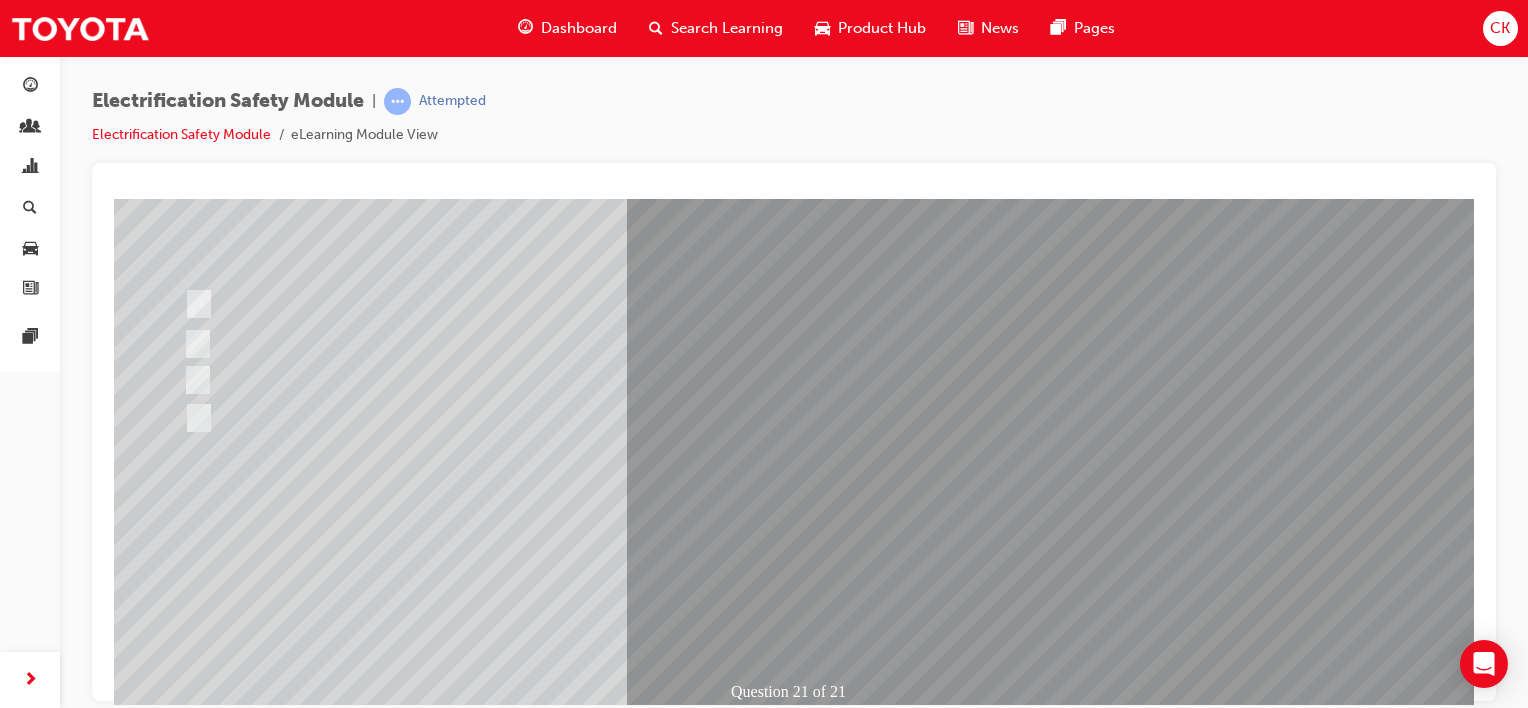 click at bounding box center (186, 2787) 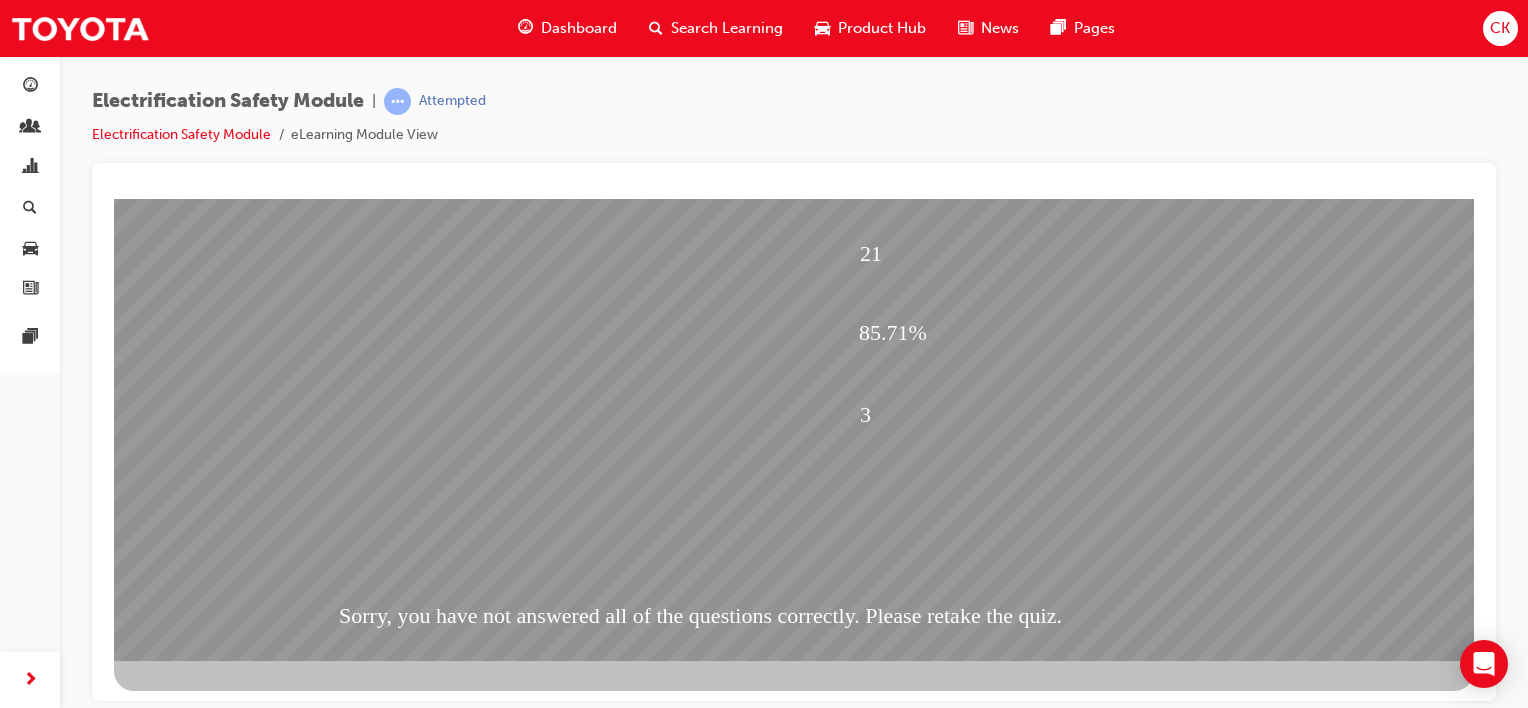 scroll, scrollTop: 259, scrollLeft: 0, axis: vertical 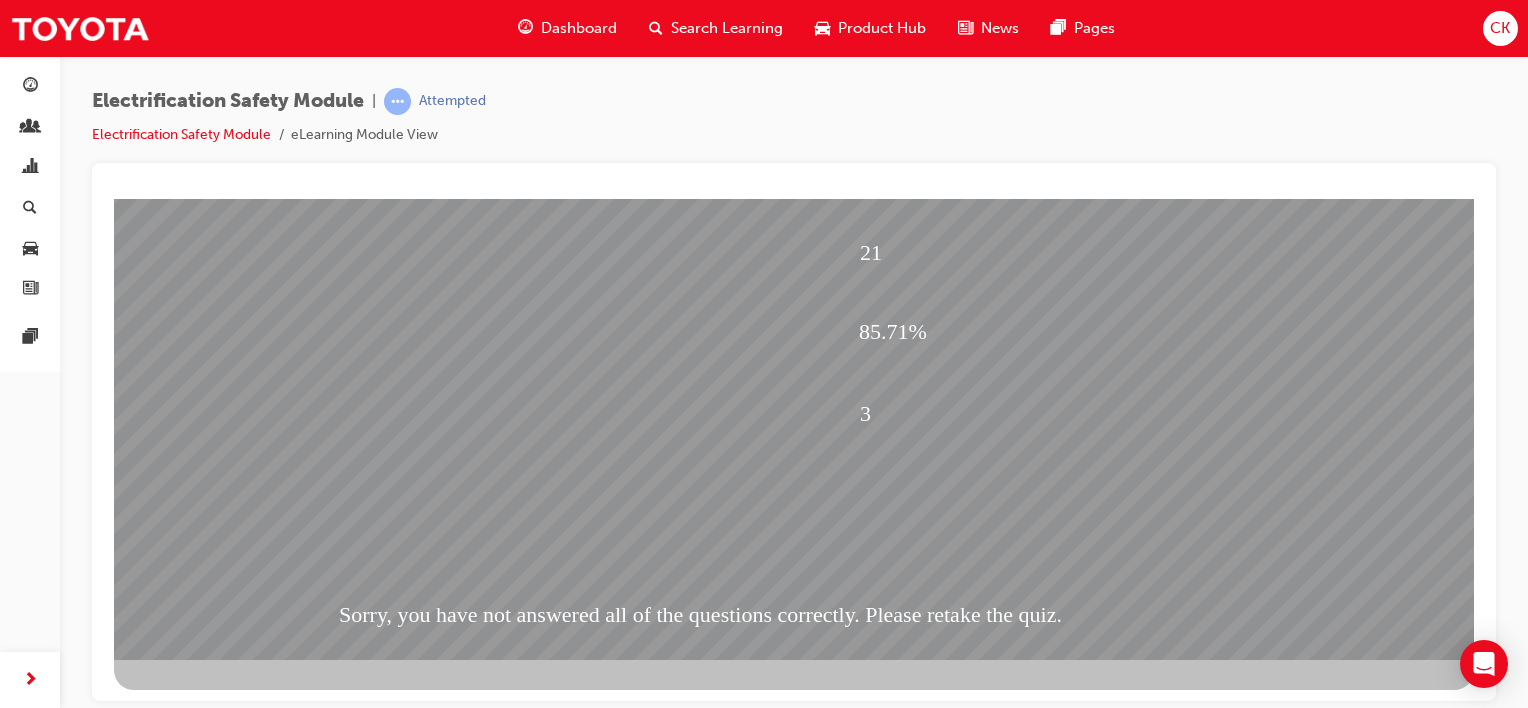 click at bounding box center [186, 1714] 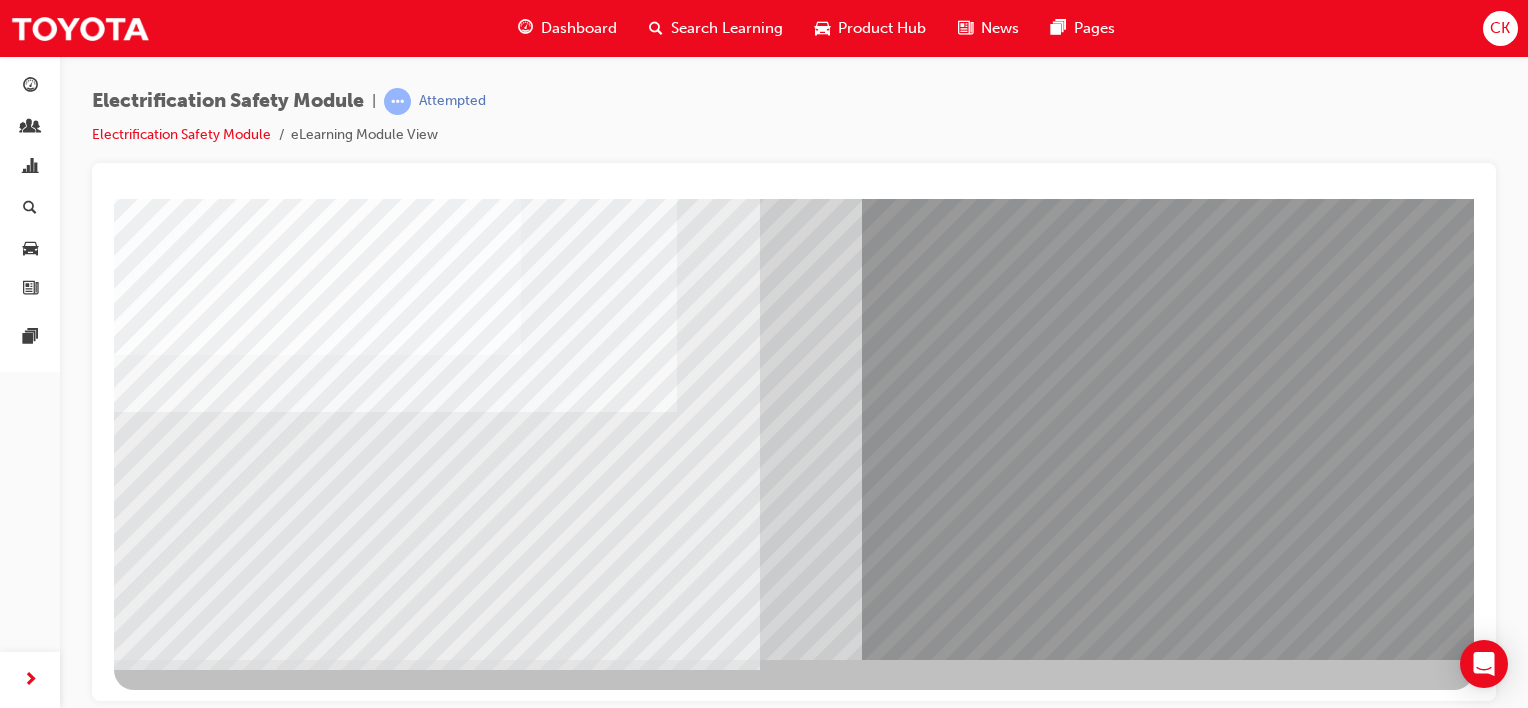 scroll, scrollTop: 0, scrollLeft: 0, axis: both 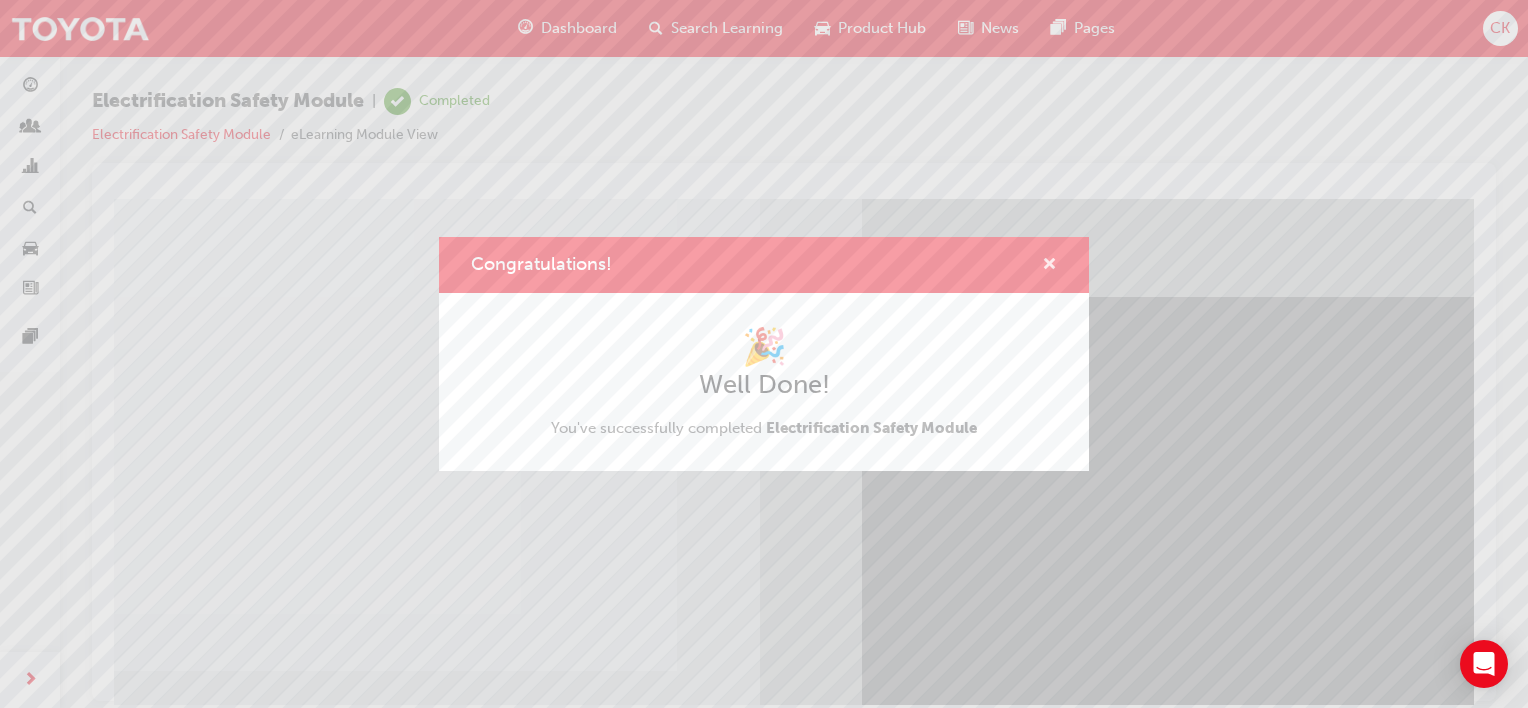 click at bounding box center (1049, 266) 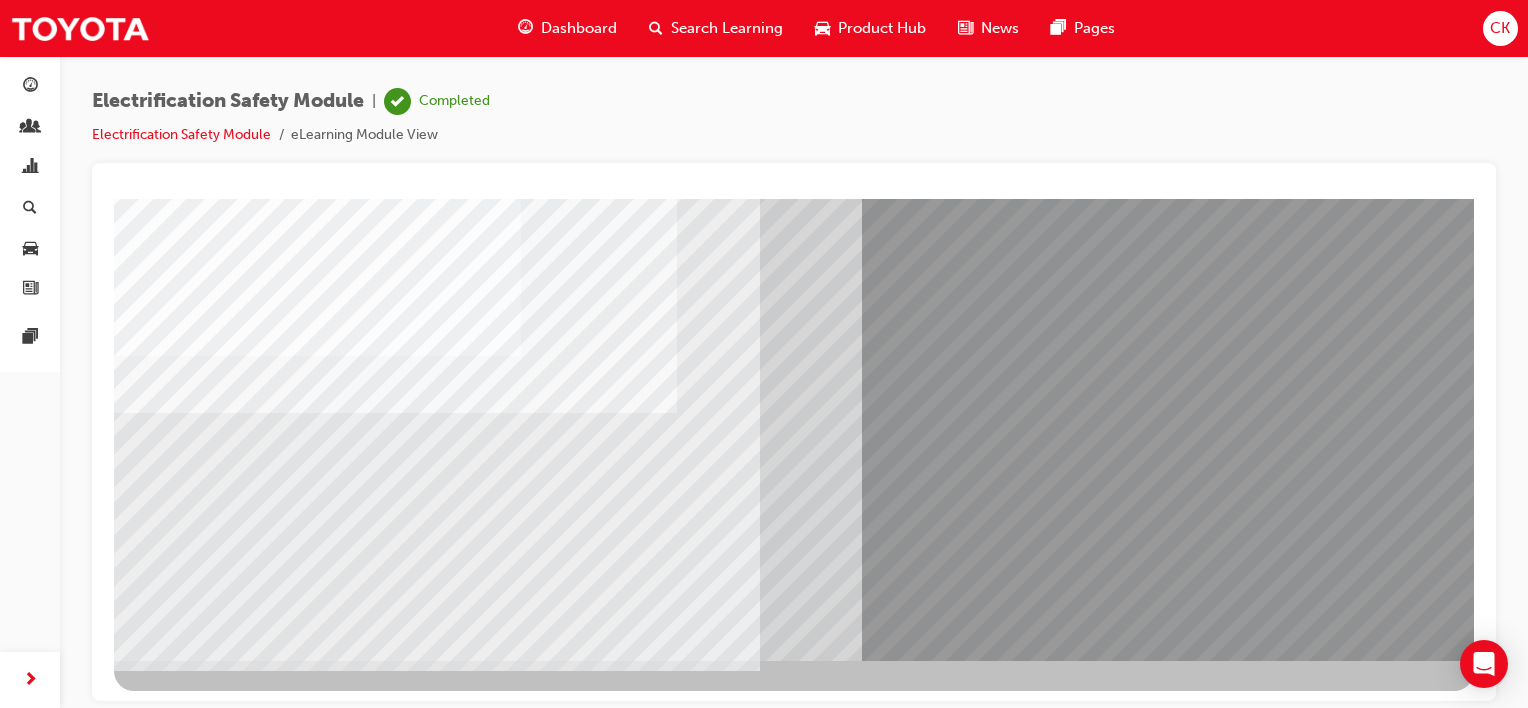 scroll, scrollTop: 259, scrollLeft: 0, axis: vertical 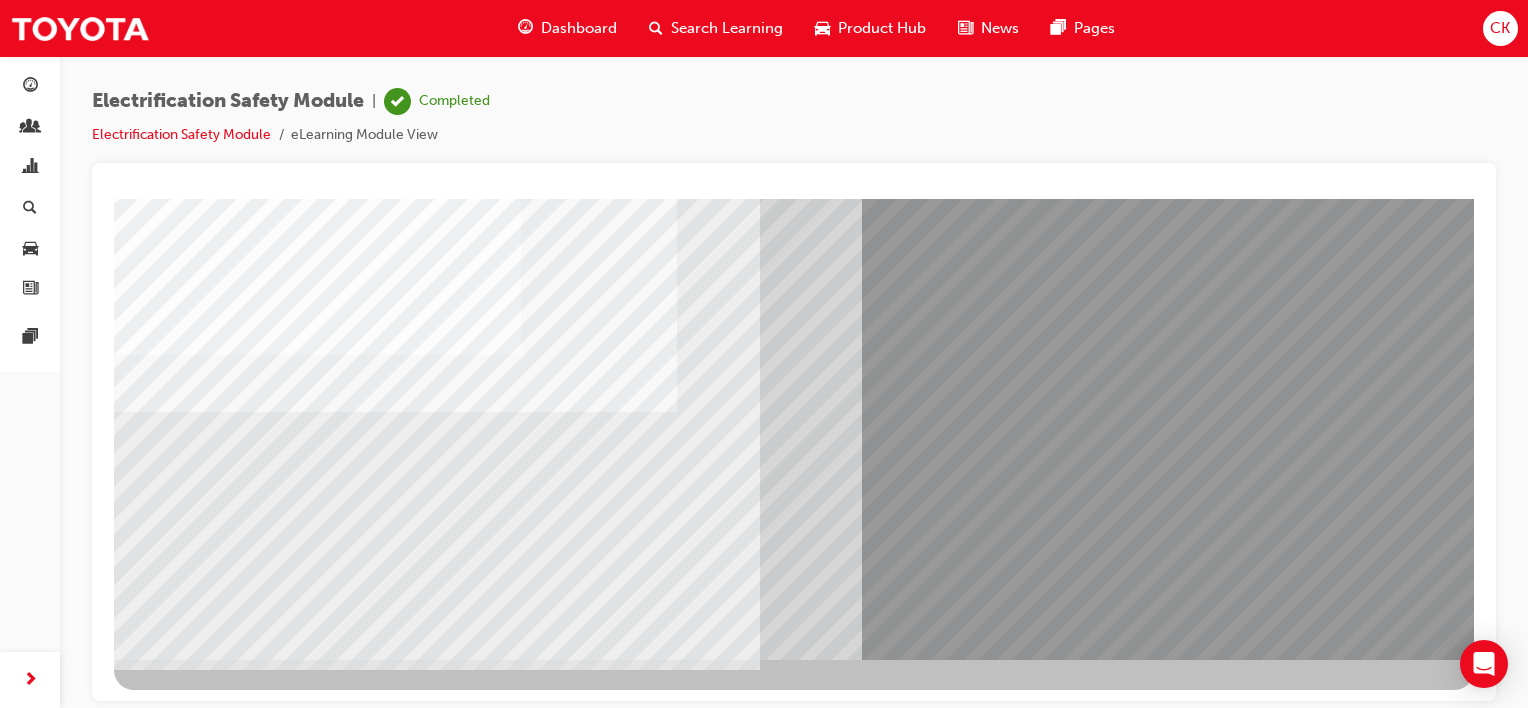 click at bounding box center (177, 3481) 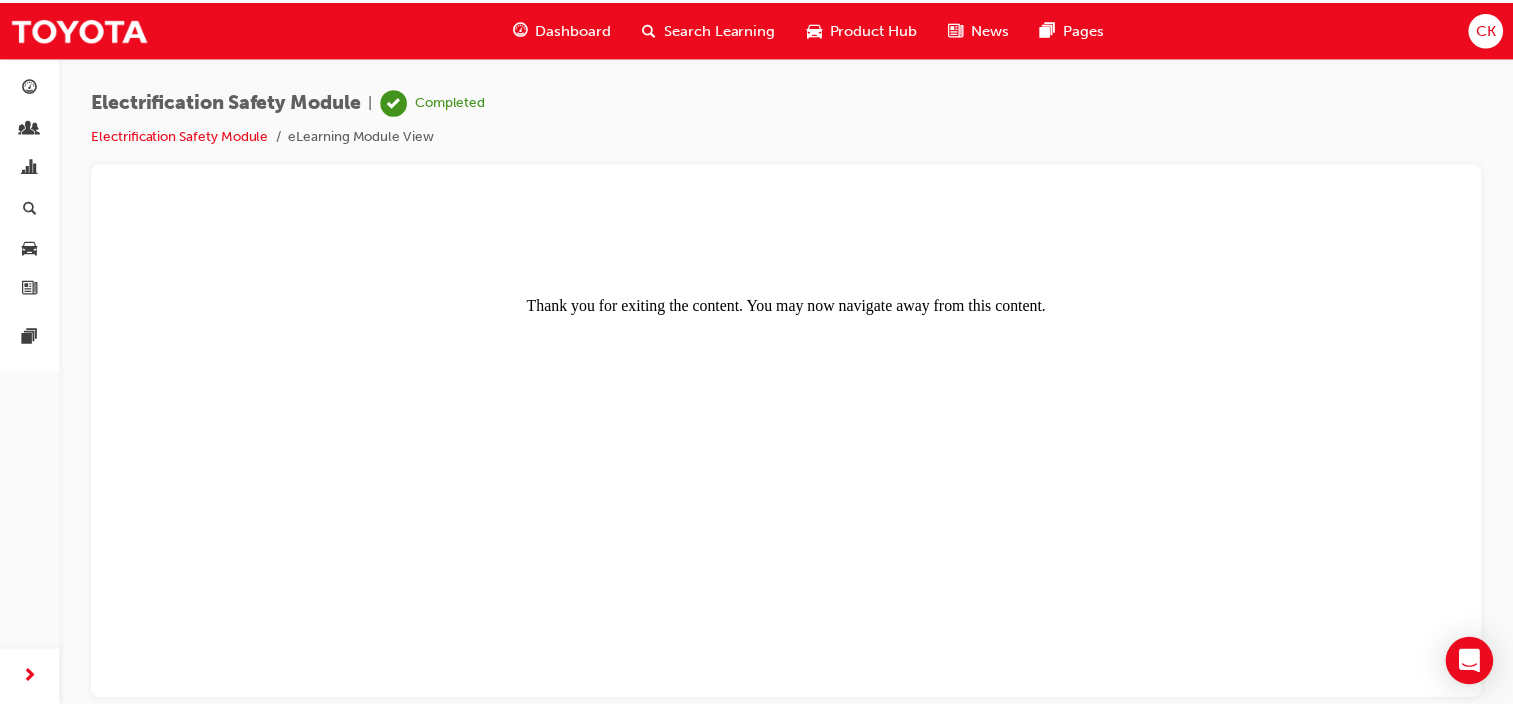 scroll, scrollTop: 0, scrollLeft: 0, axis: both 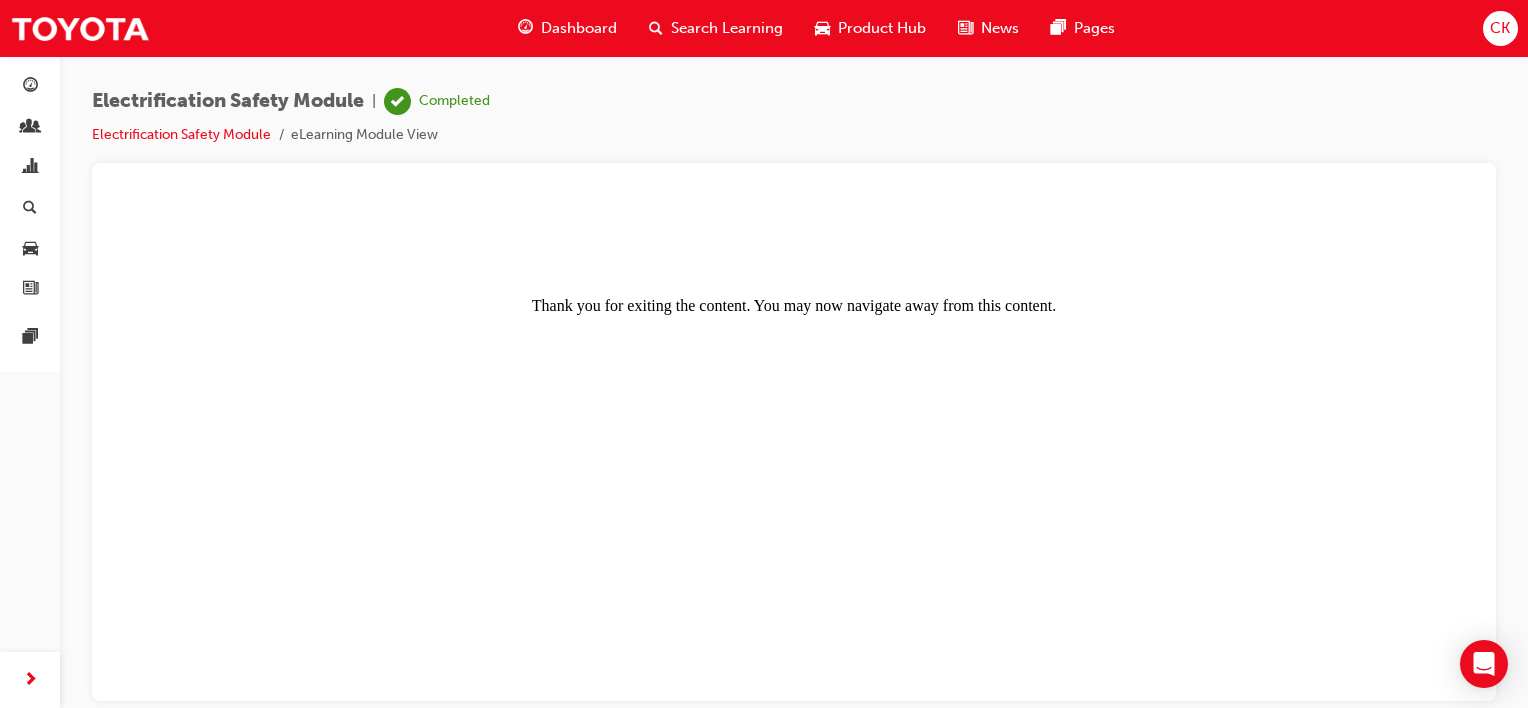 click on "Dashboard" at bounding box center (567, 28) 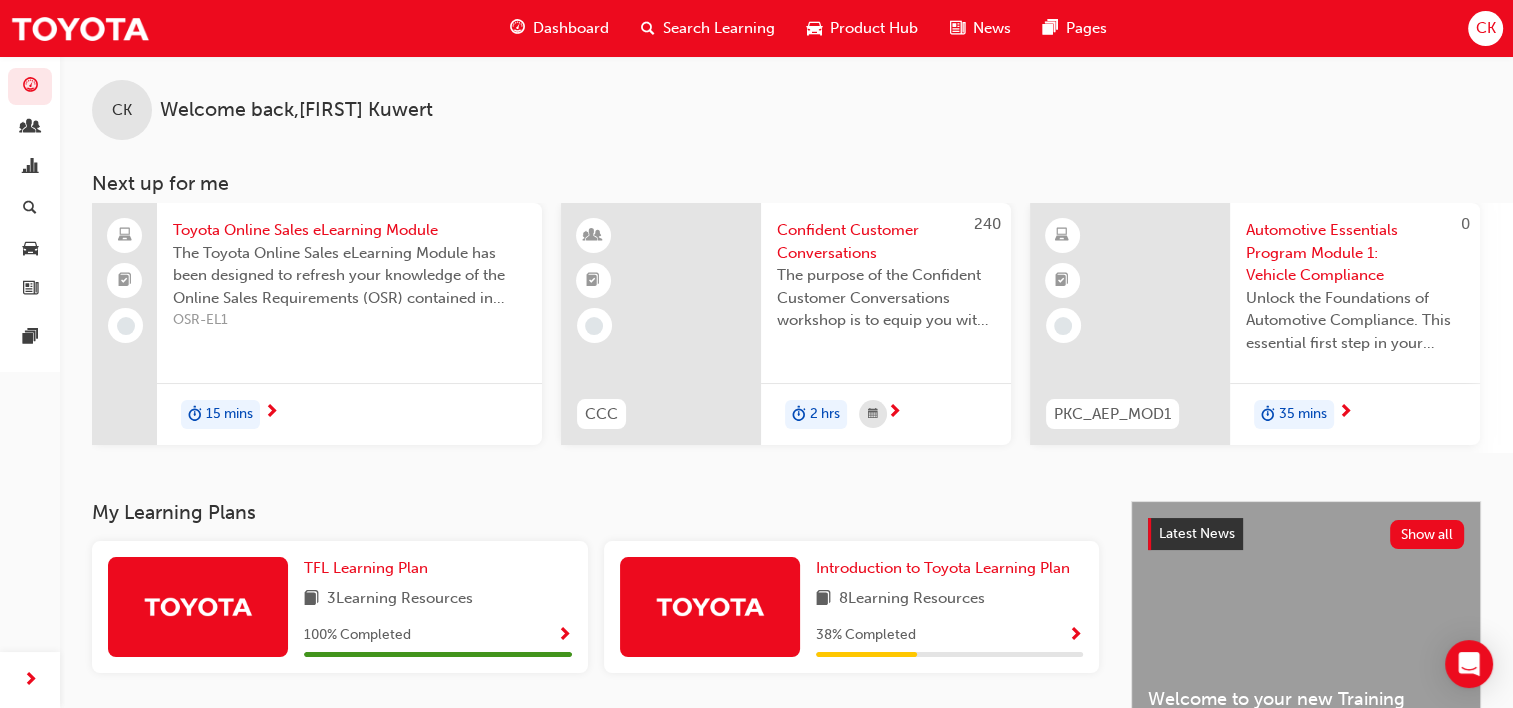 scroll, scrollTop: 0, scrollLeft: 0, axis: both 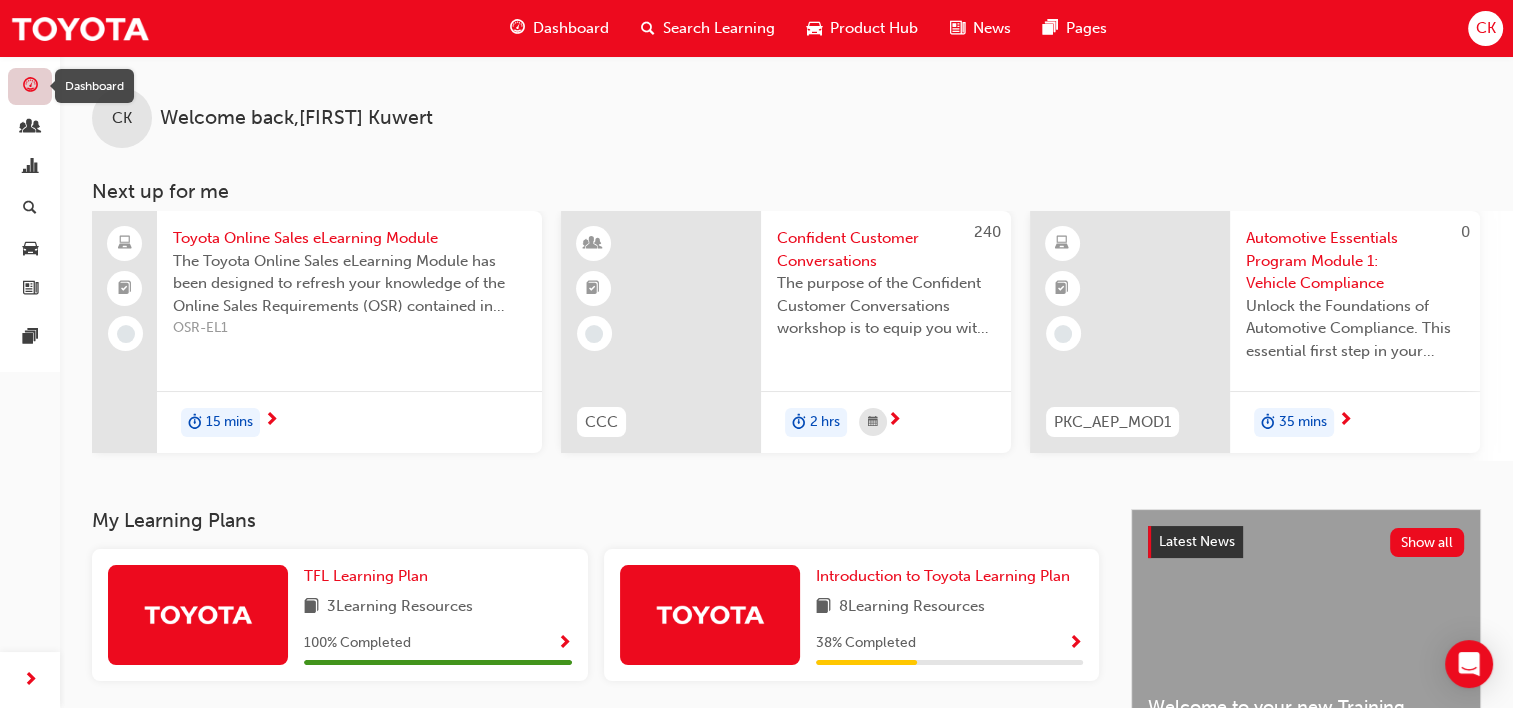 click at bounding box center [30, 87] 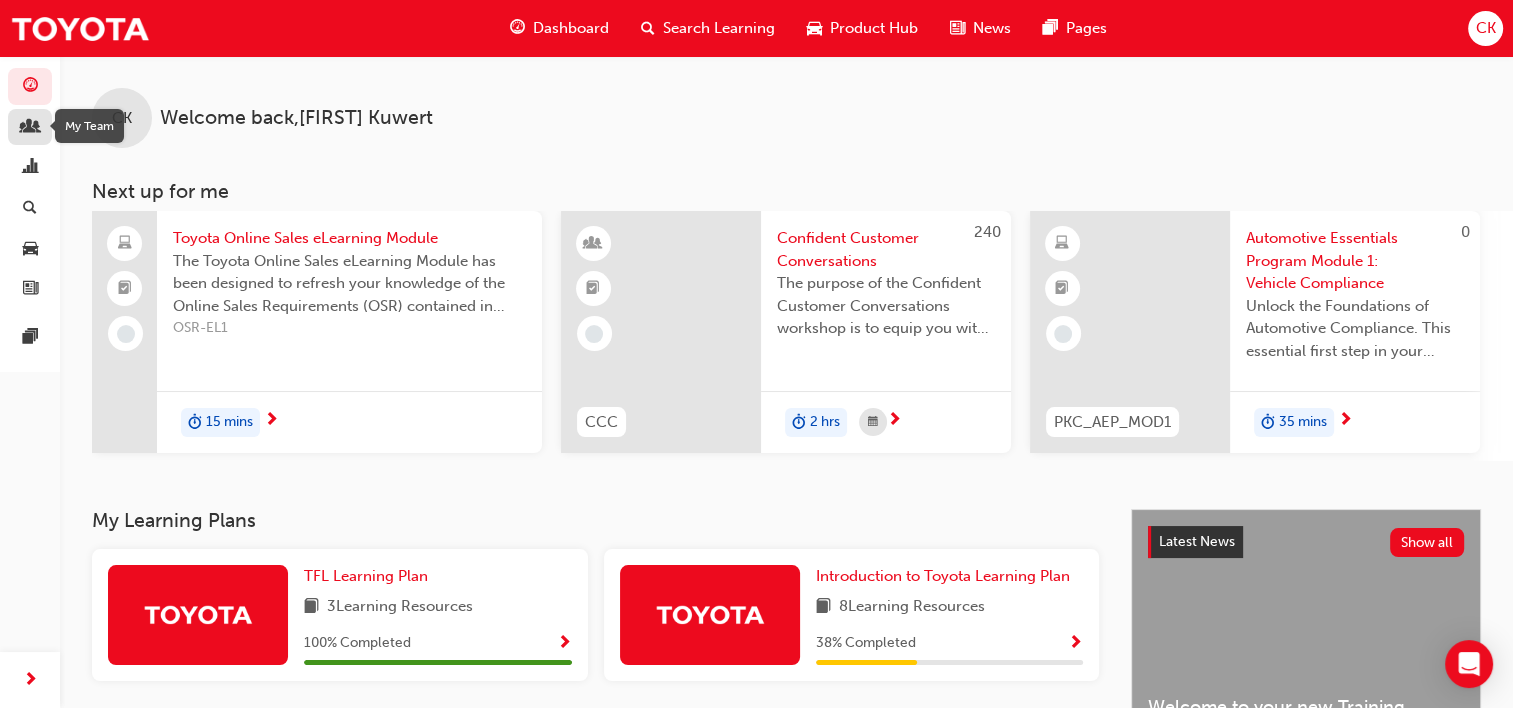 click at bounding box center [30, 128] 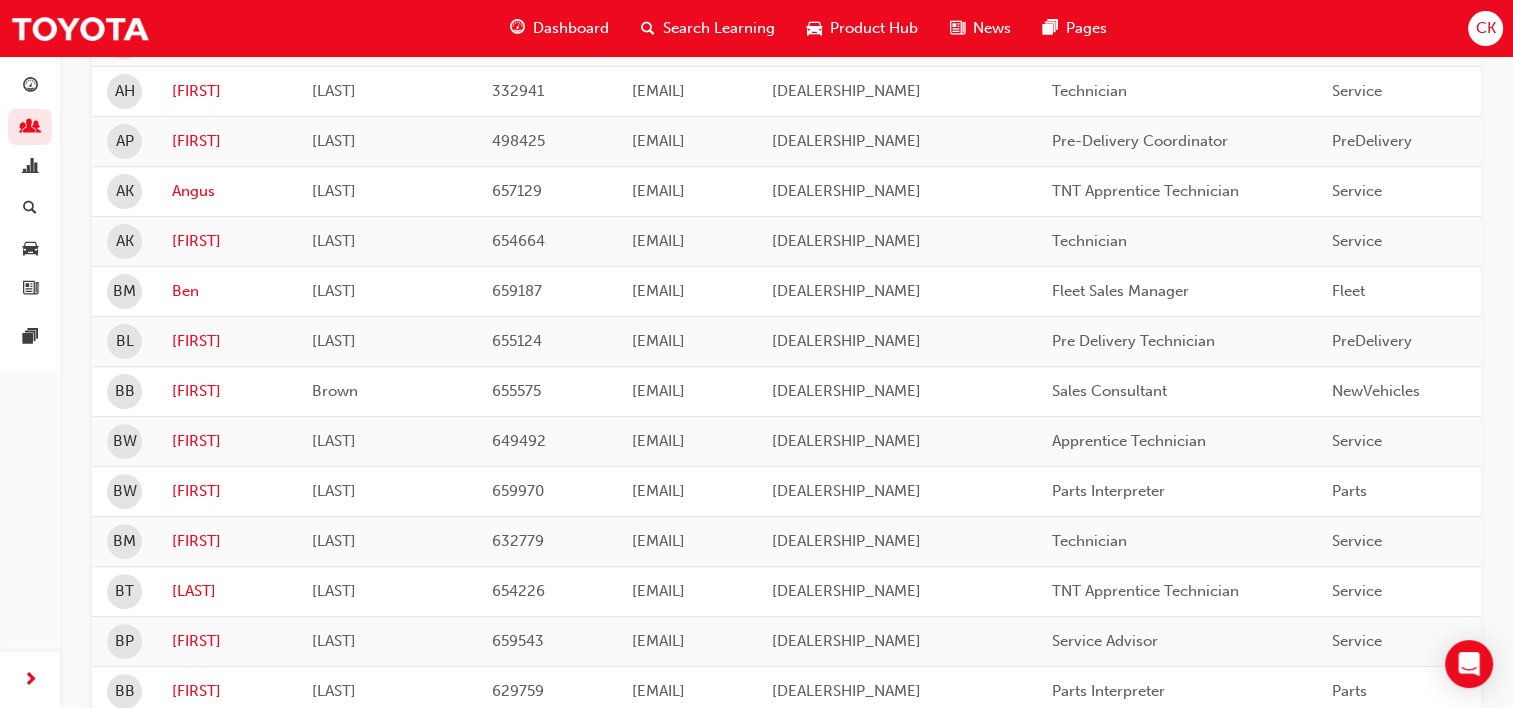 scroll, scrollTop: 800, scrollLeft: 0, axis: vertical 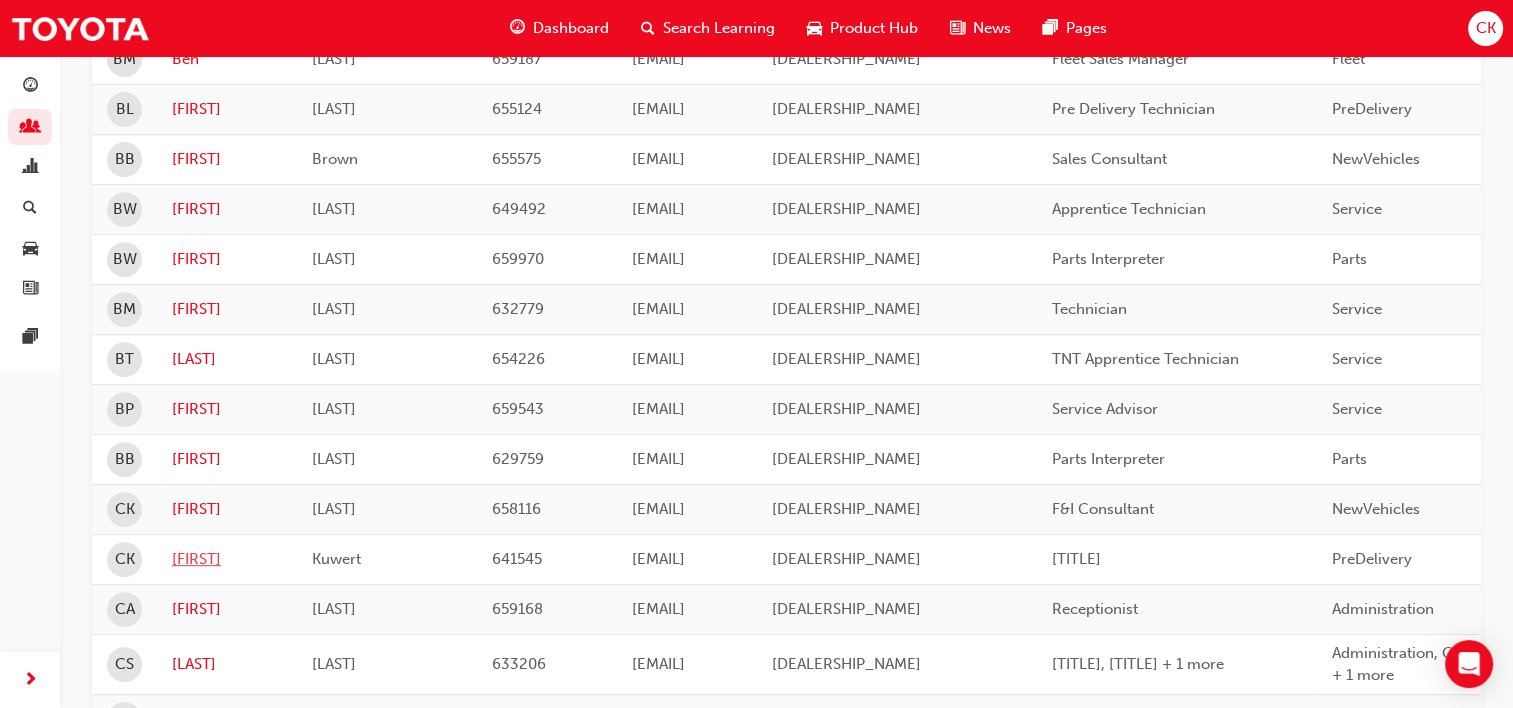 click on "[FIRST]" at bounding box center [227, 559] 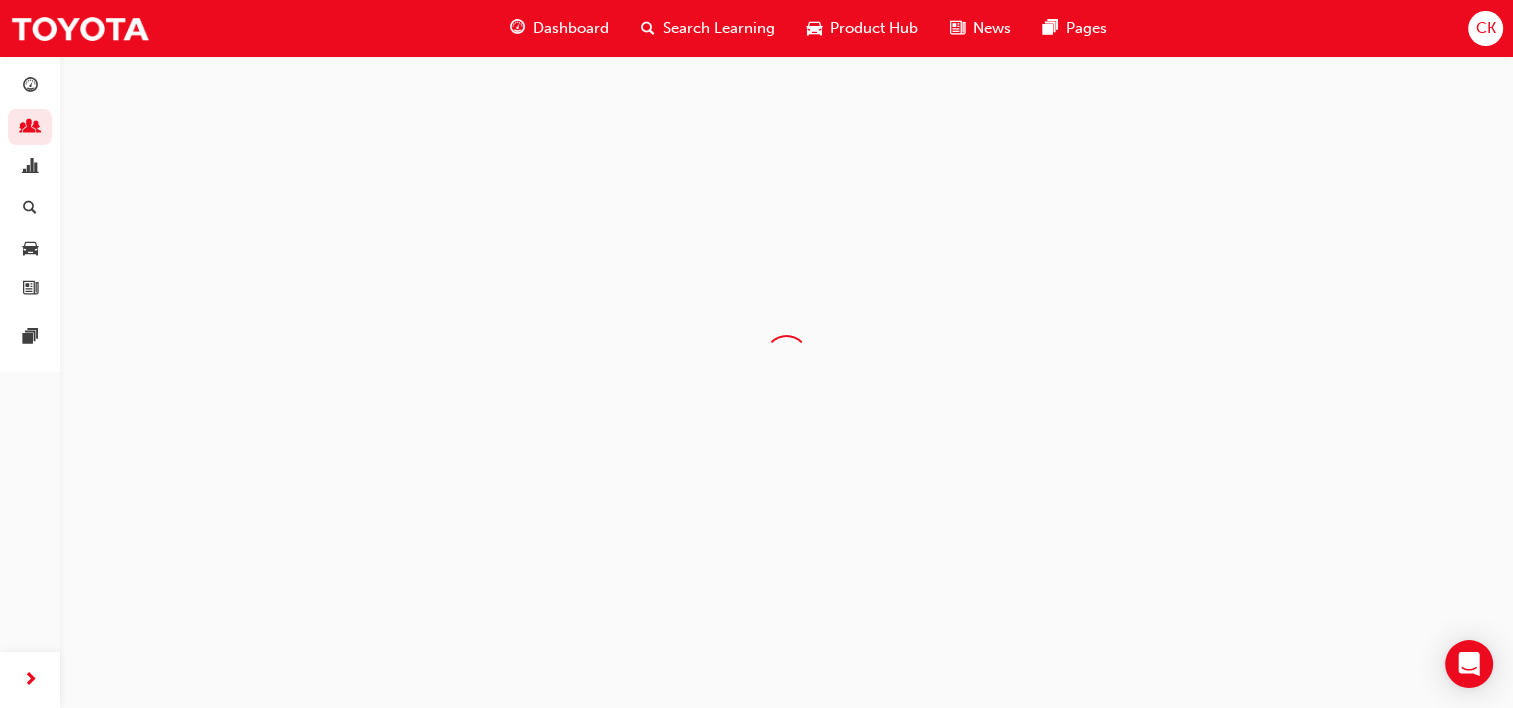 scroll, scrollTop: 0, scrollLeft: 0, axis: both 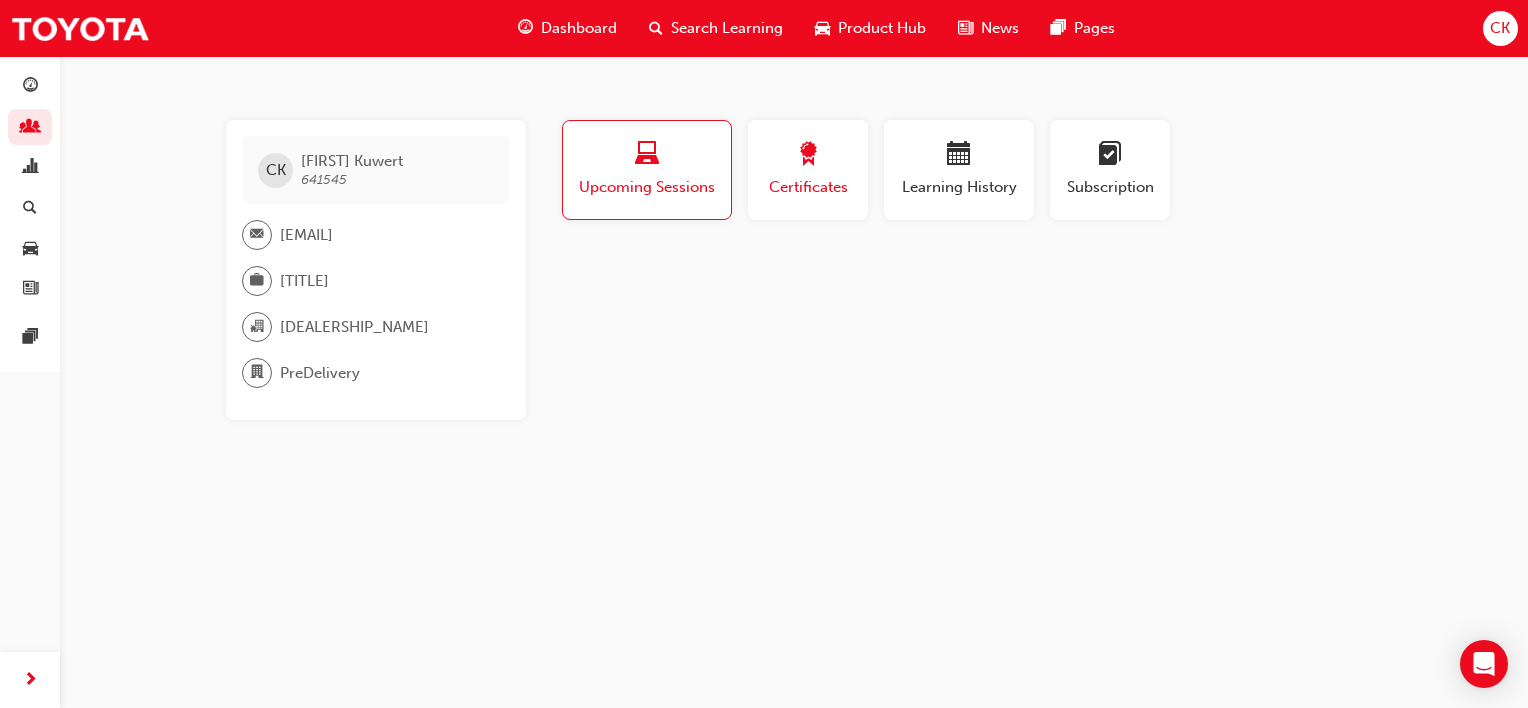 click on "Certificates" at bounding box center [808, 187] 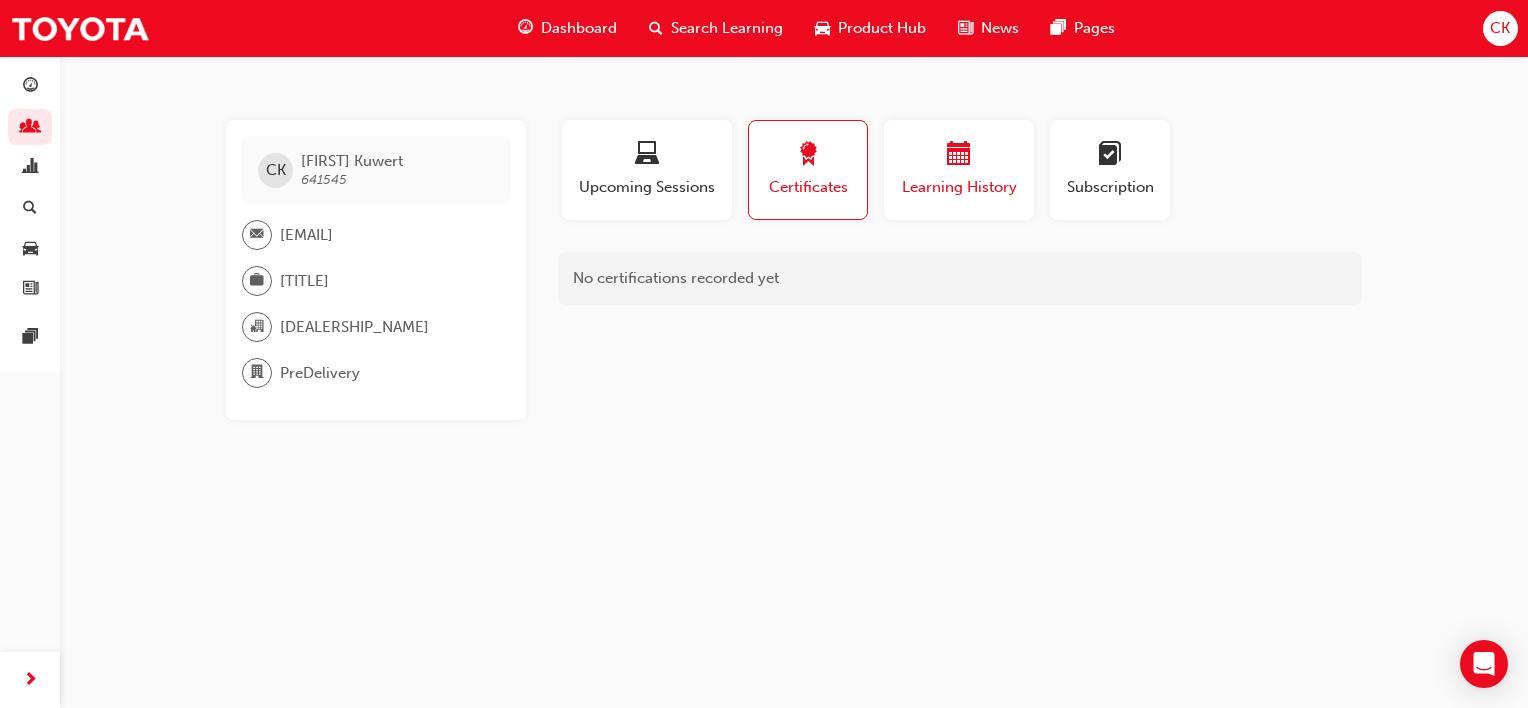 click at bounding box center [959, 157] 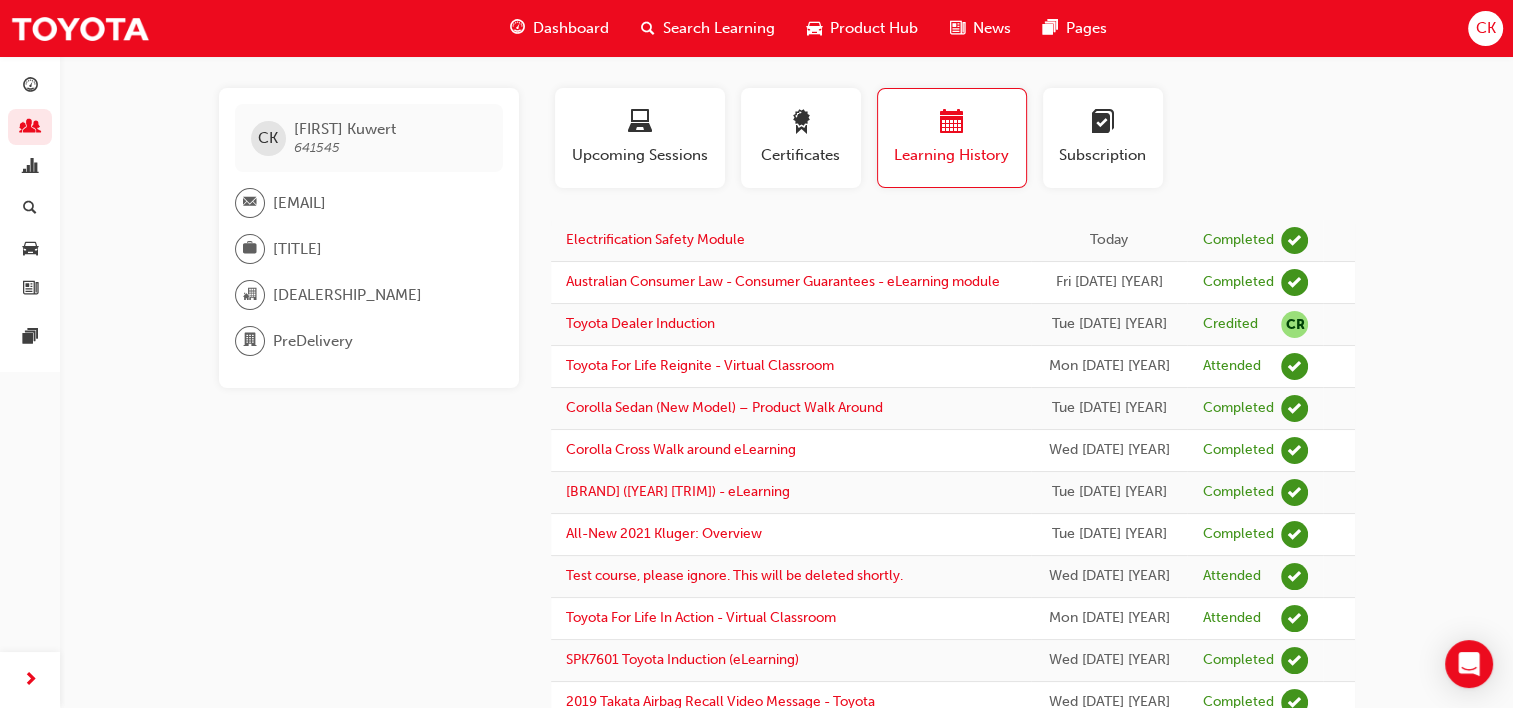 scroll, scrollTop: 0, scrollLeft: 0, axis: both 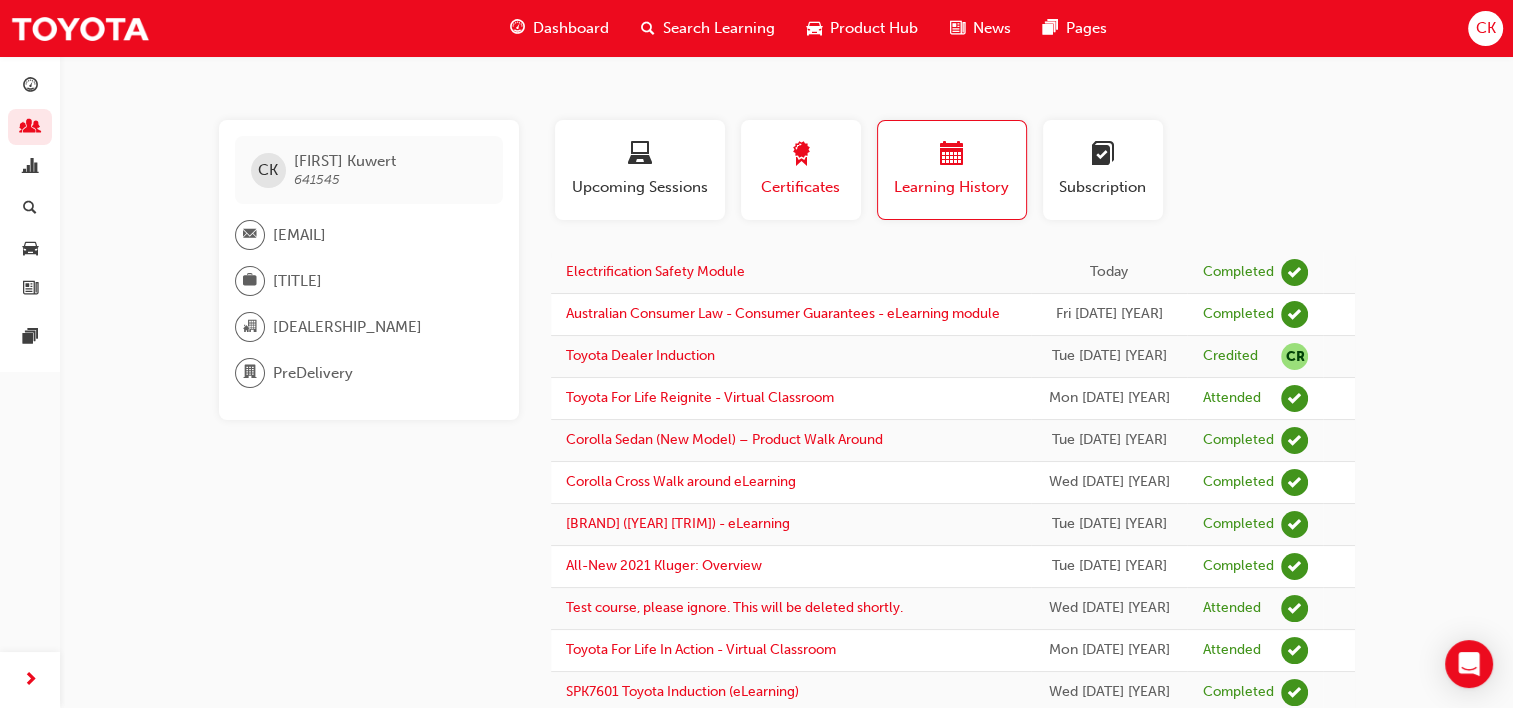 click at bounding box center [801, 157] 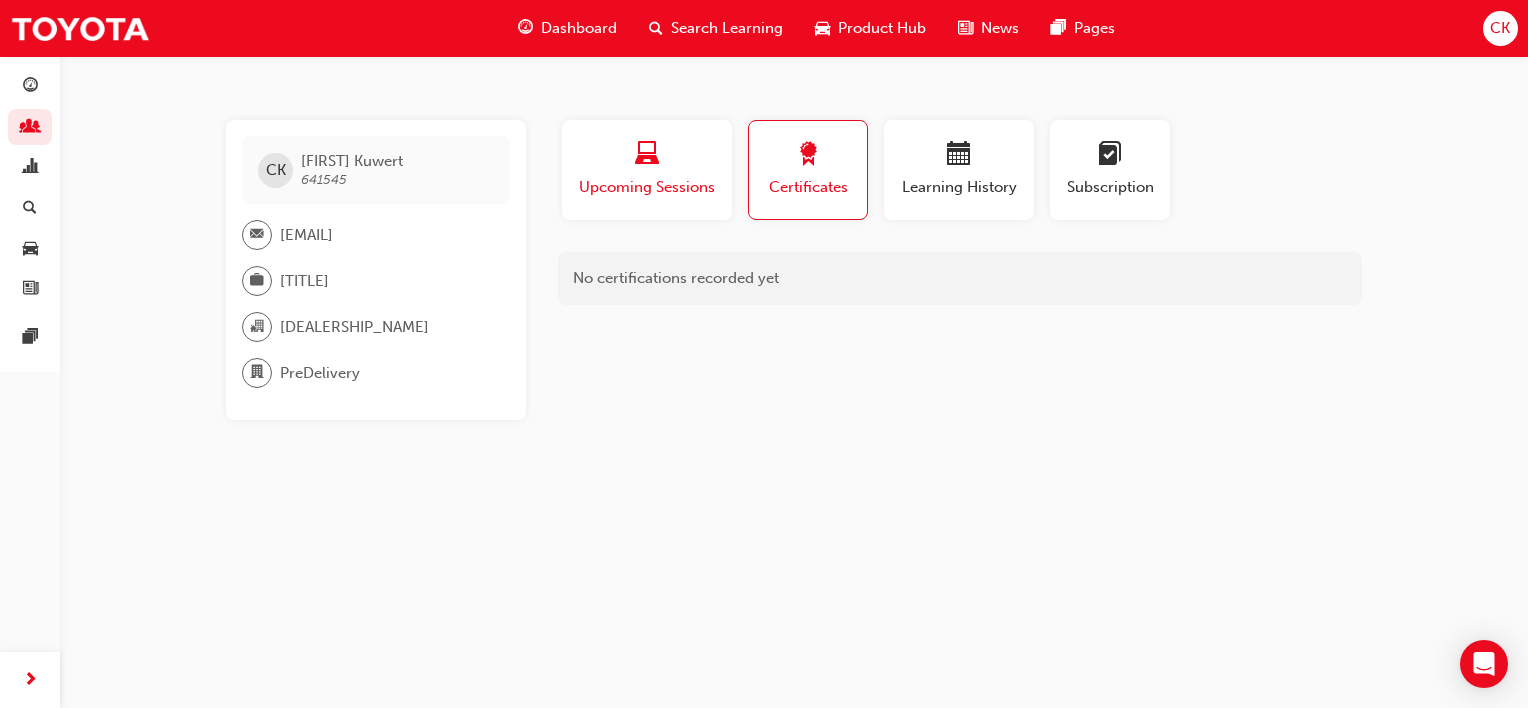 click at bounding box center [647, 157] 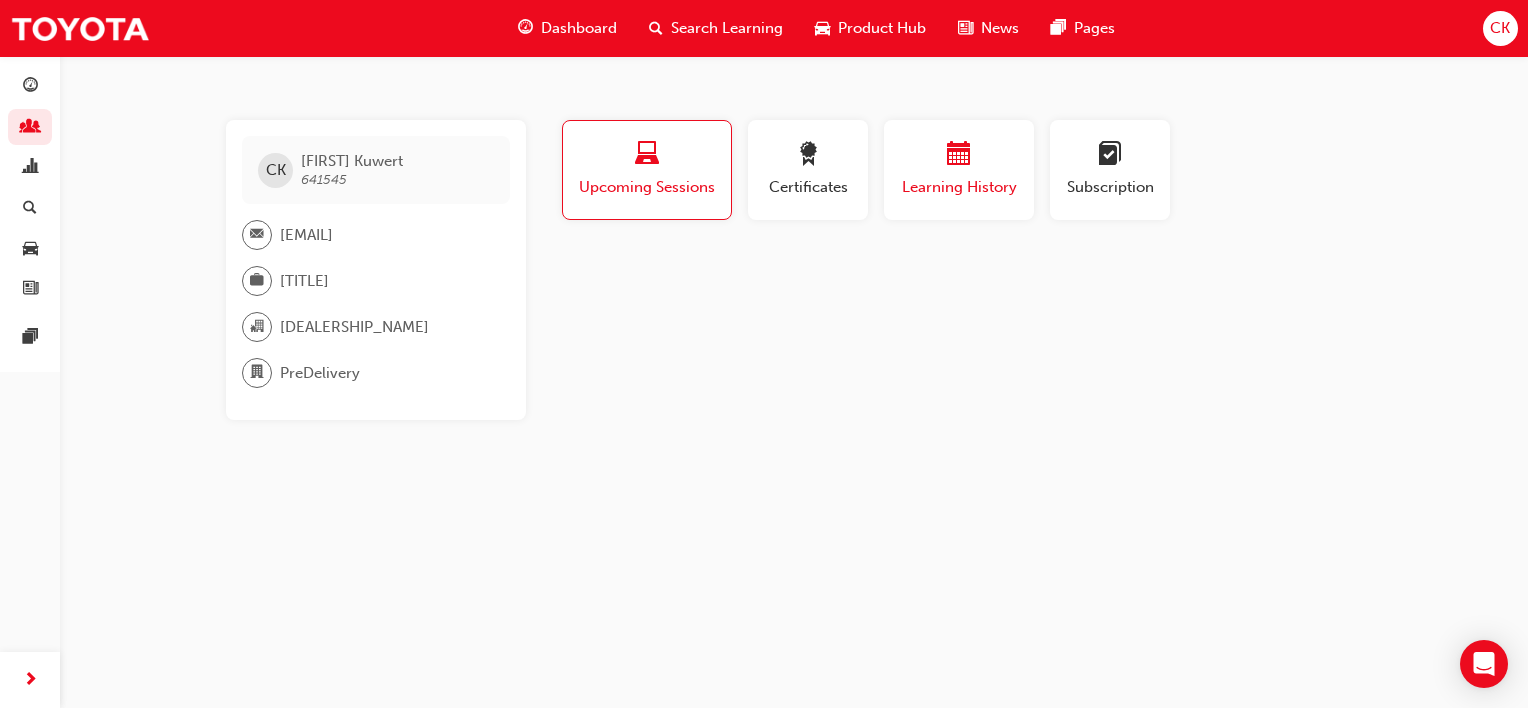 click on "Learning History" at bounding box center [959, 187] 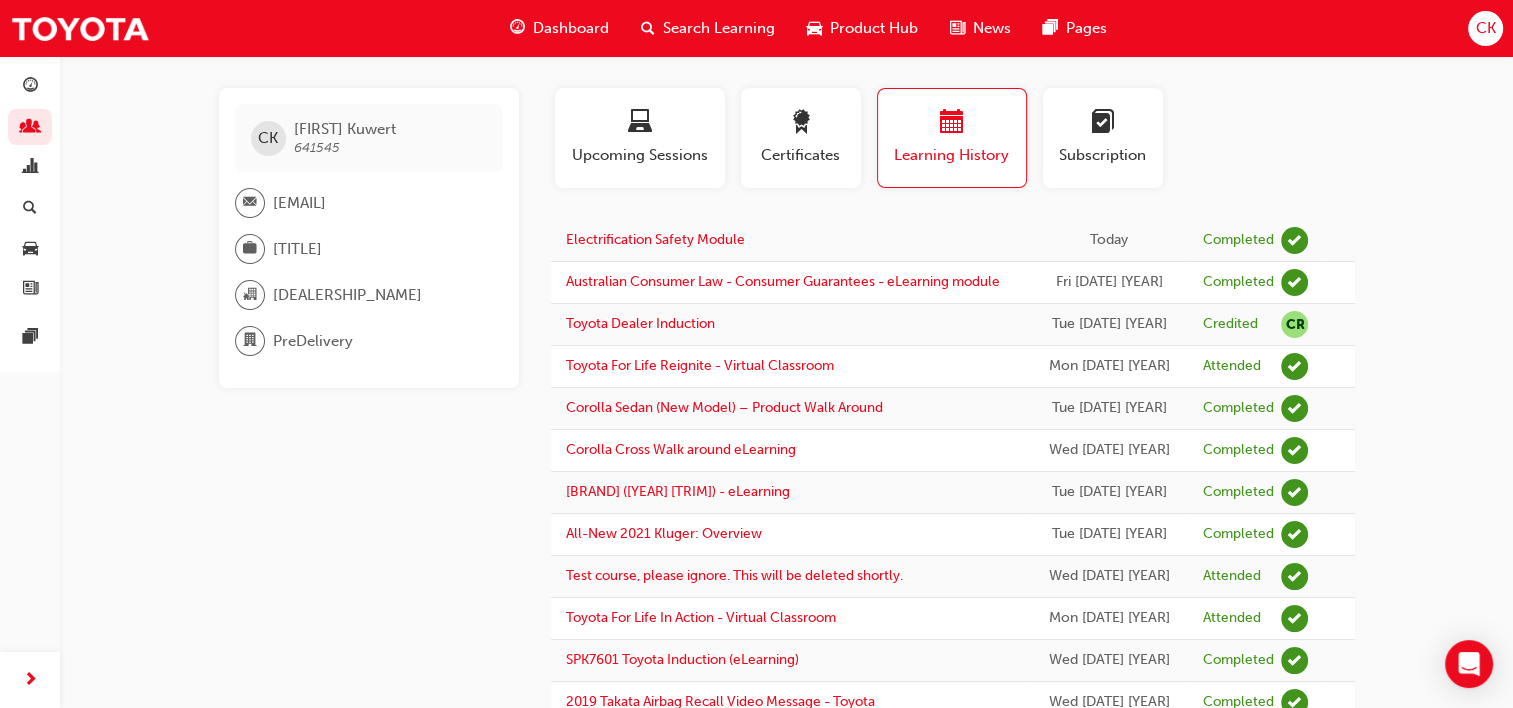 scroll, scrollTop: 0, scrollLeft: 0, axis: both 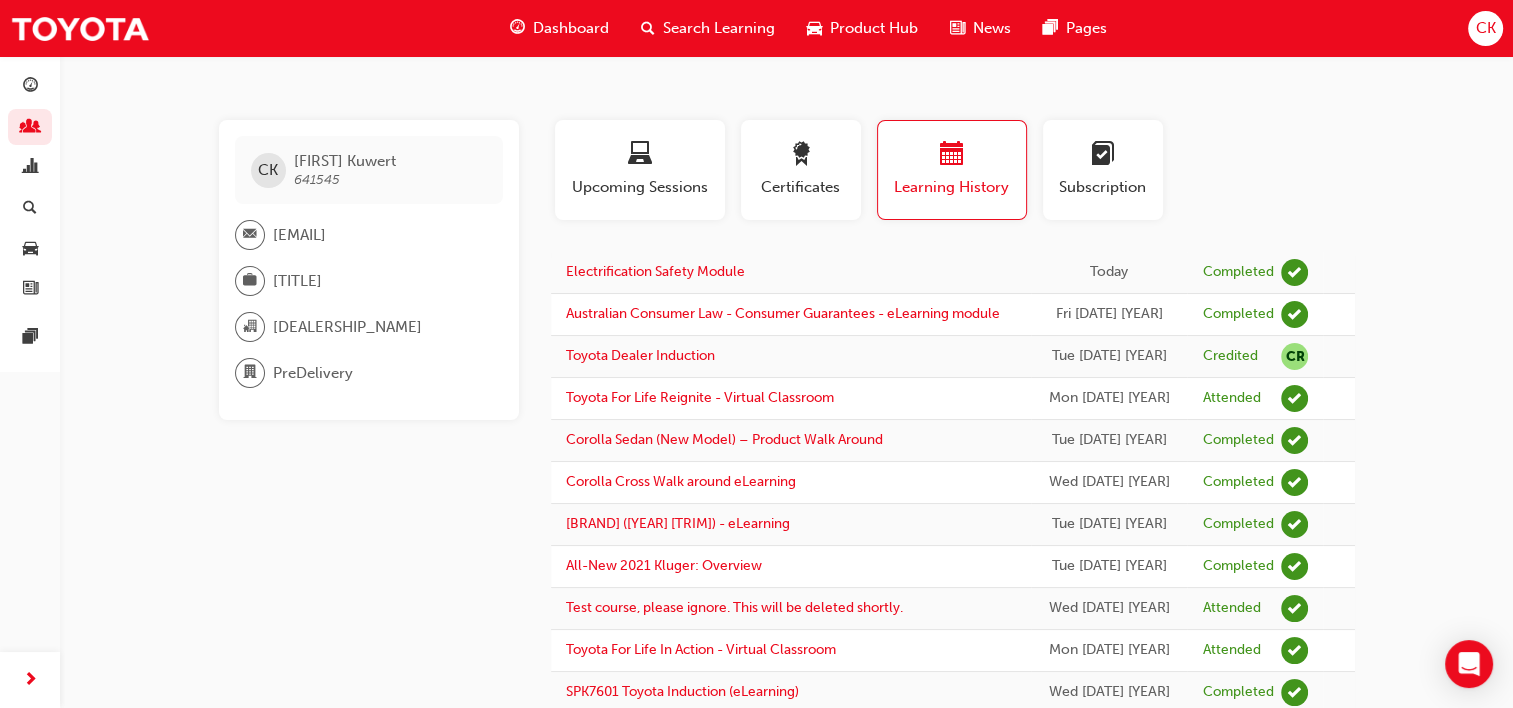 click on "Dashboard" at bounding box center (571, 28) 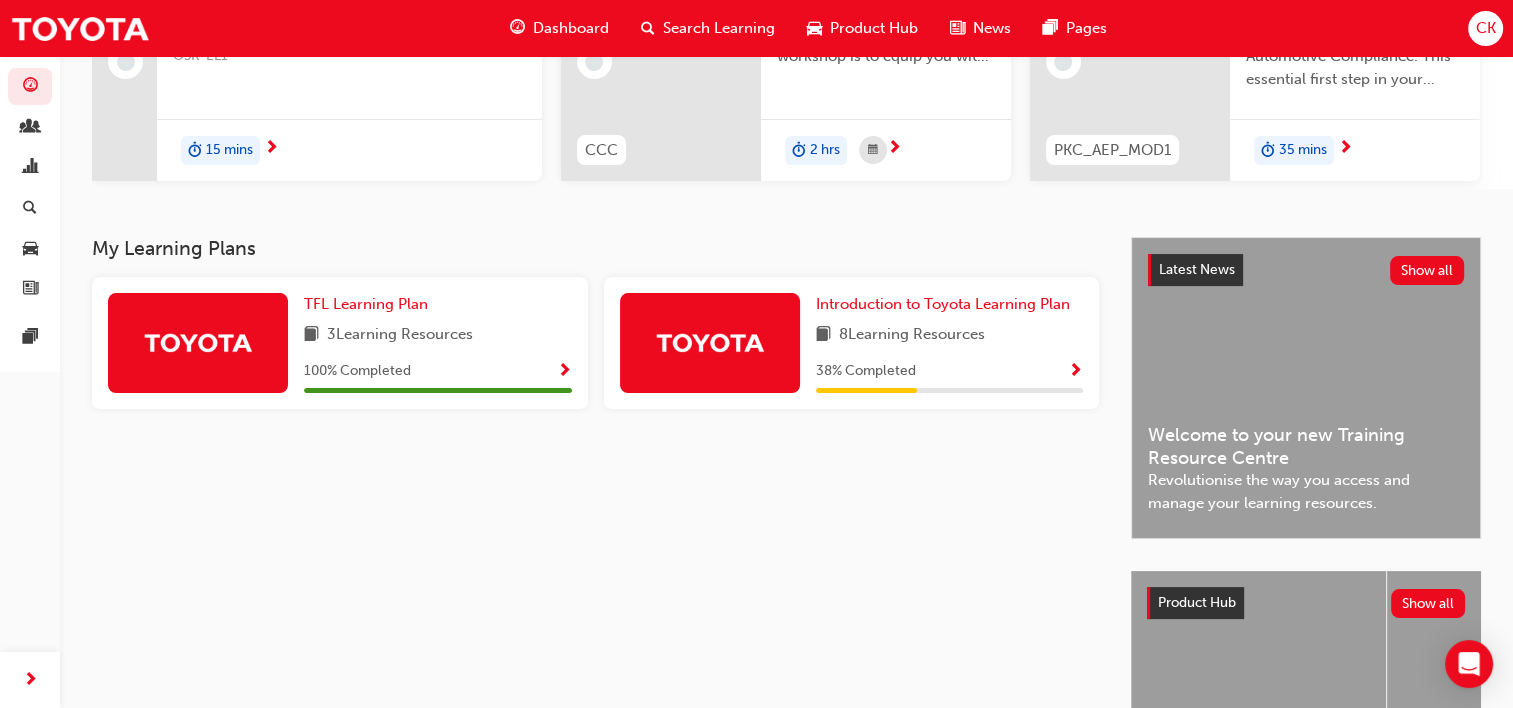 scroll, scrollTop: 300, scrollLeft: 0, axis: vertical 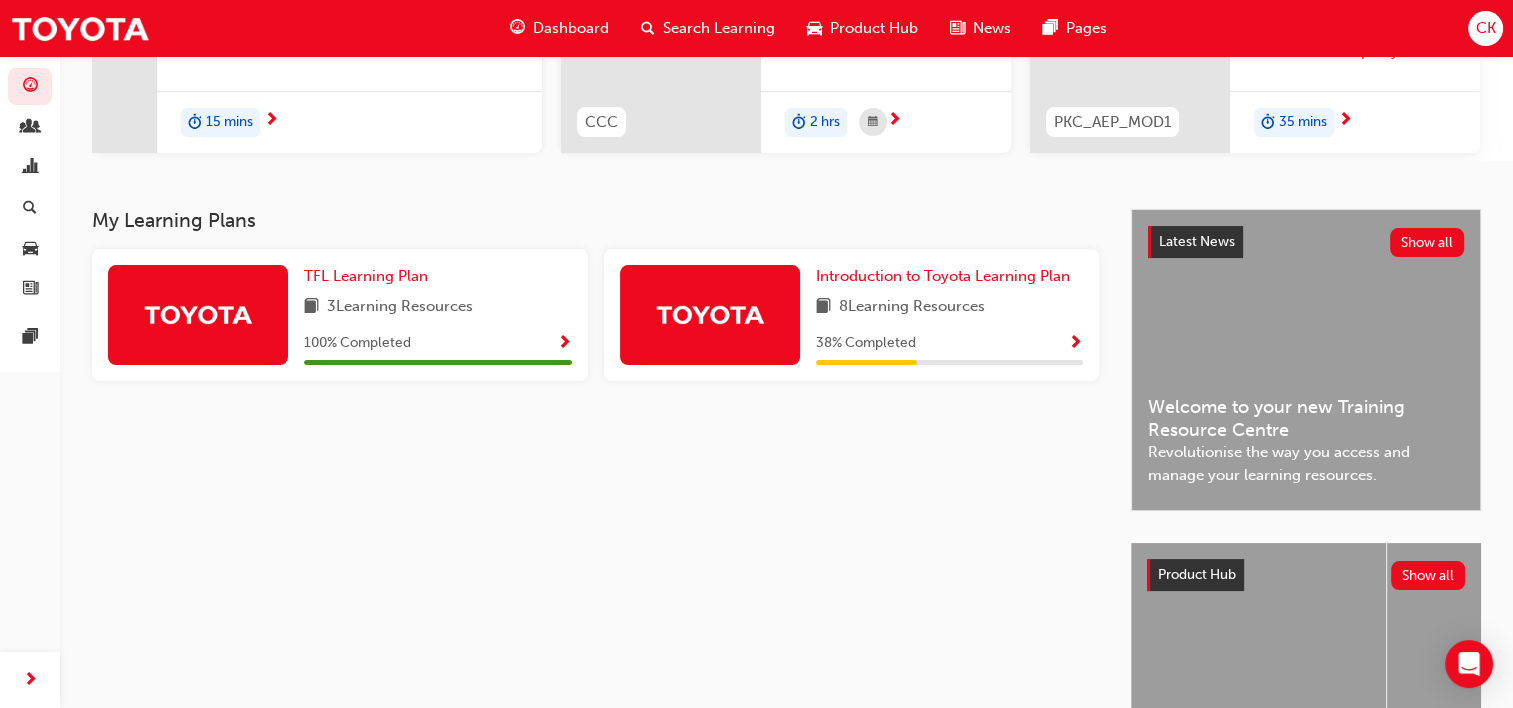 click at bounding box center [1075, 344] 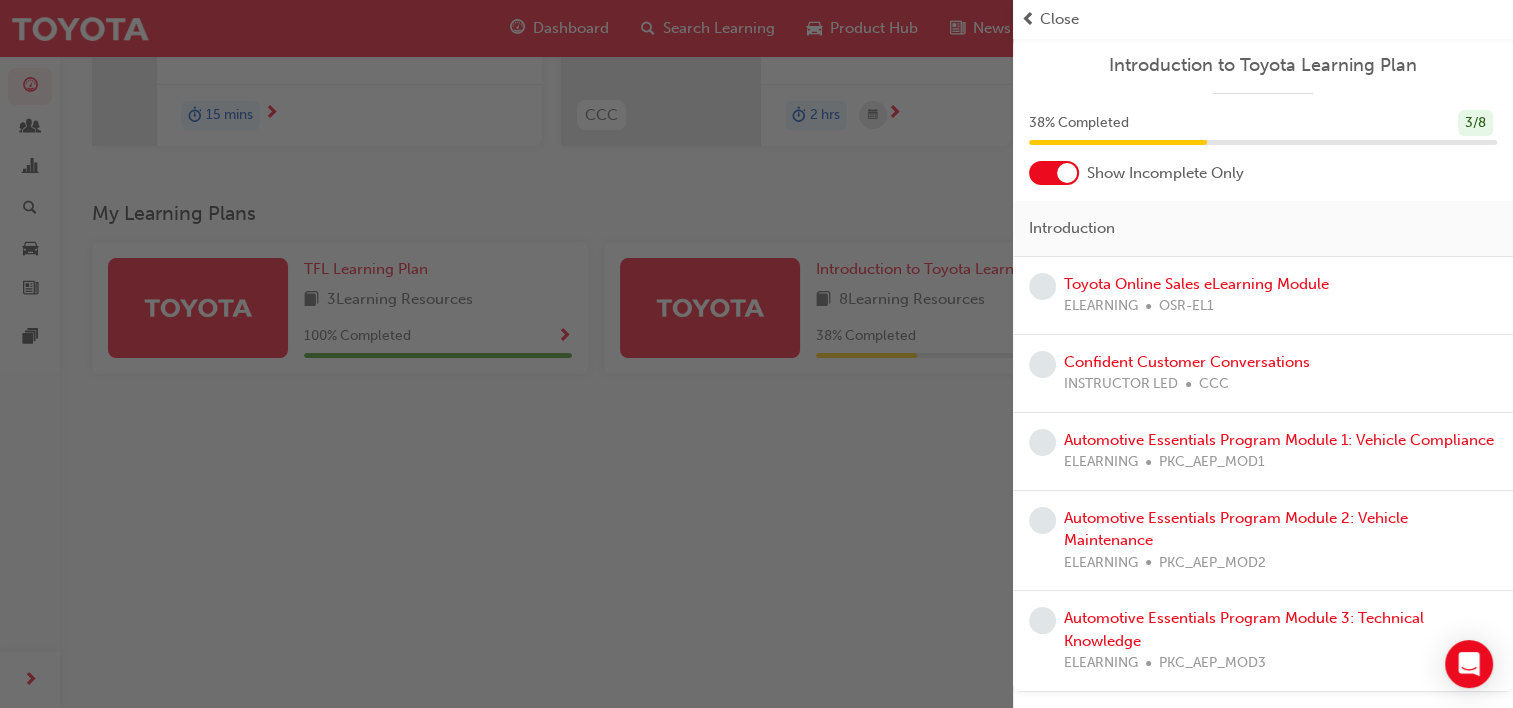 scroll, scrollTop: 85, scrollLeft: 0, axis: vertical 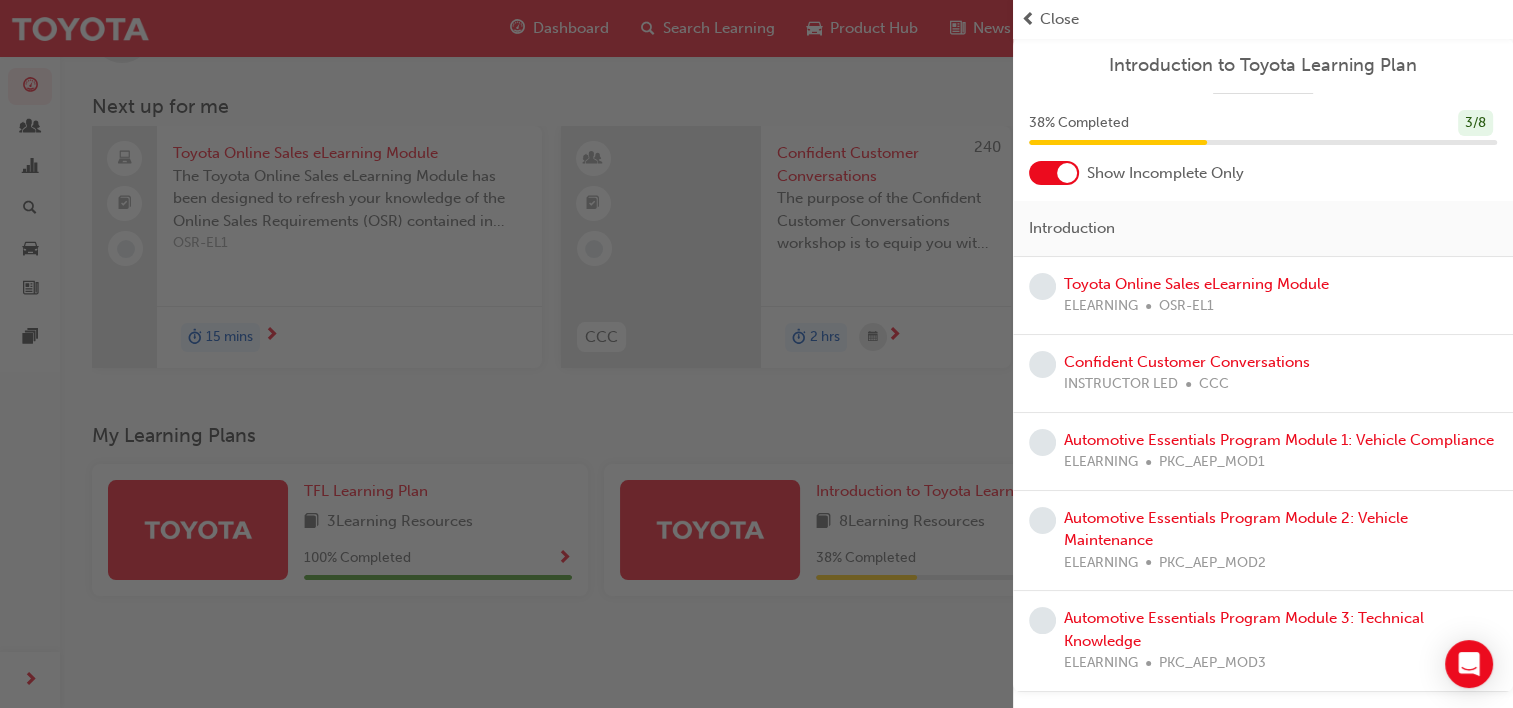 click at bounding box center [506, 354] 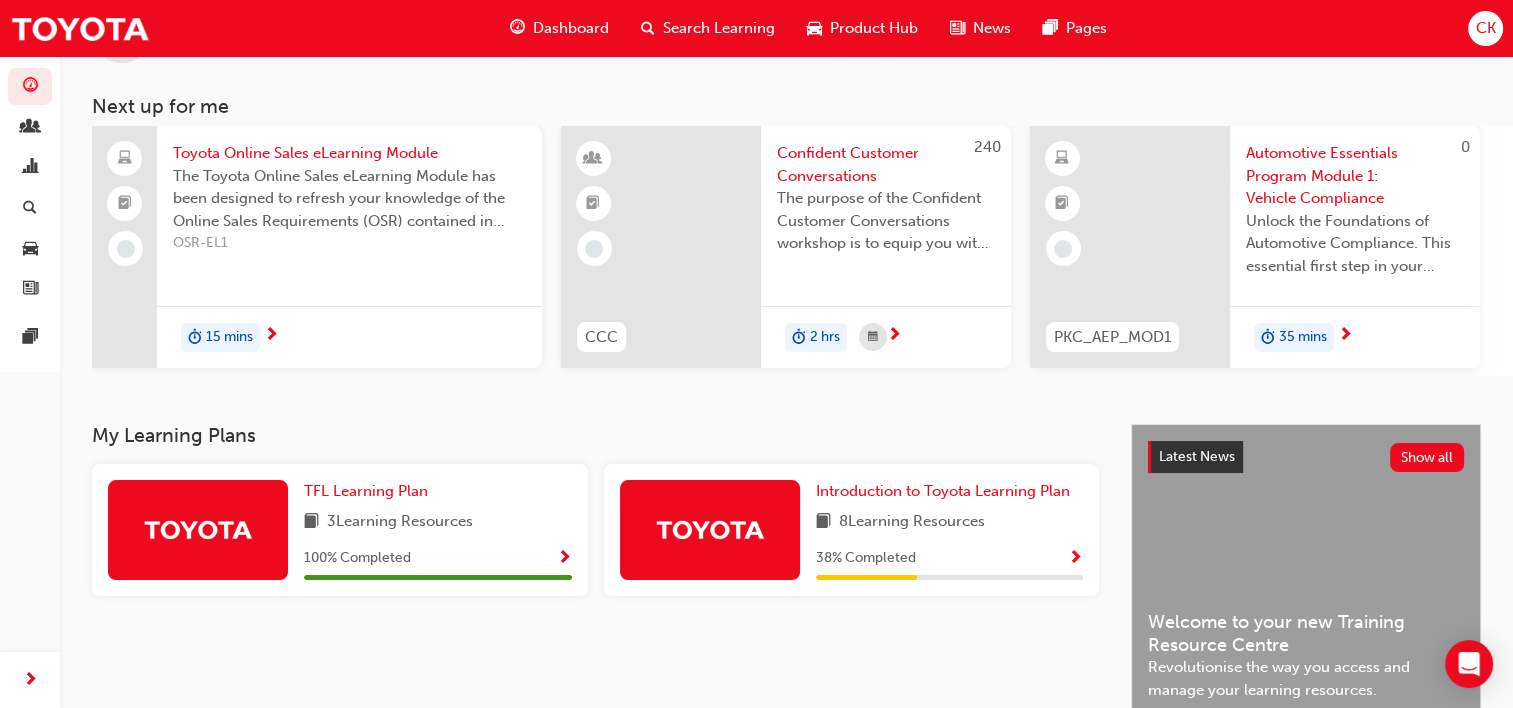 click at bounding box center [564, 559] 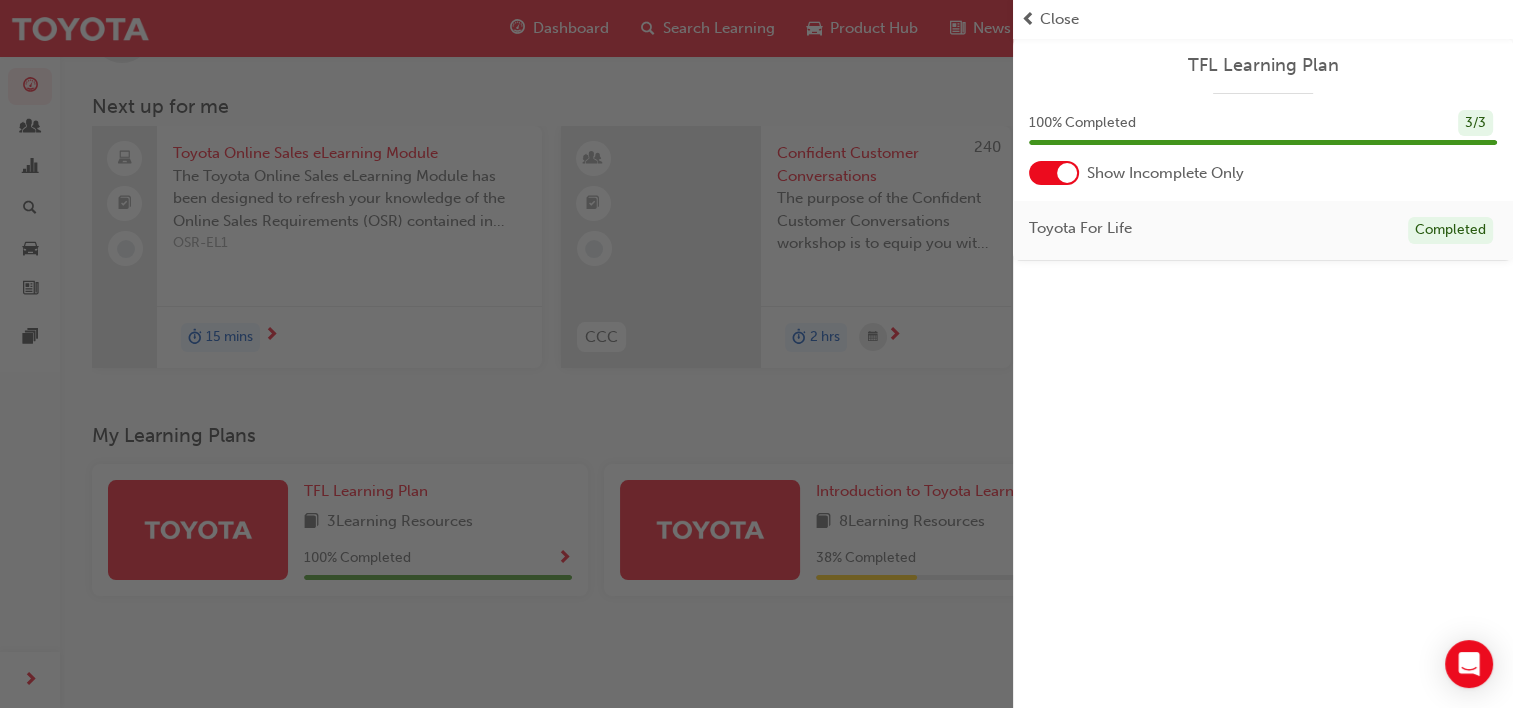 click at bounding box center (506, 354) 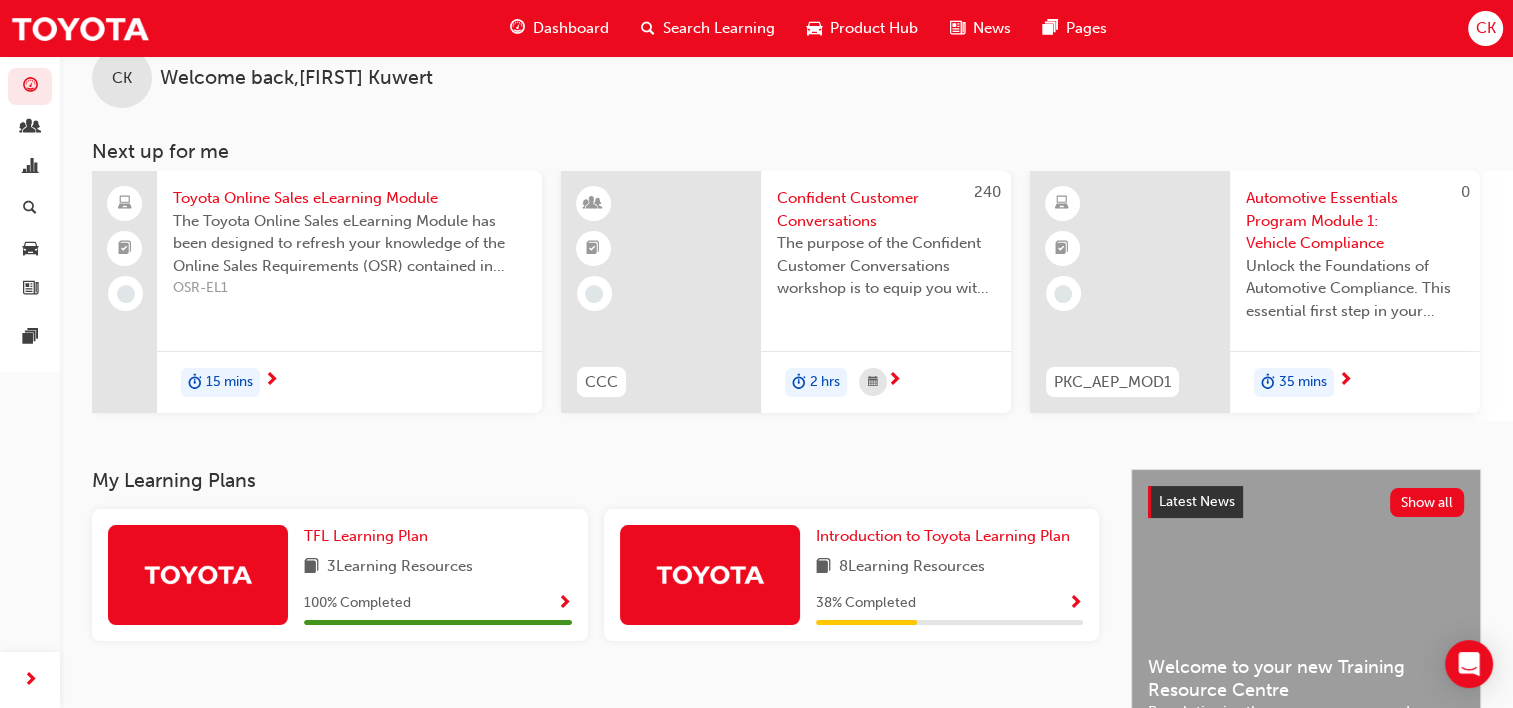 scroll, scrollTop: 0, scrollLeft: 0, axis: both 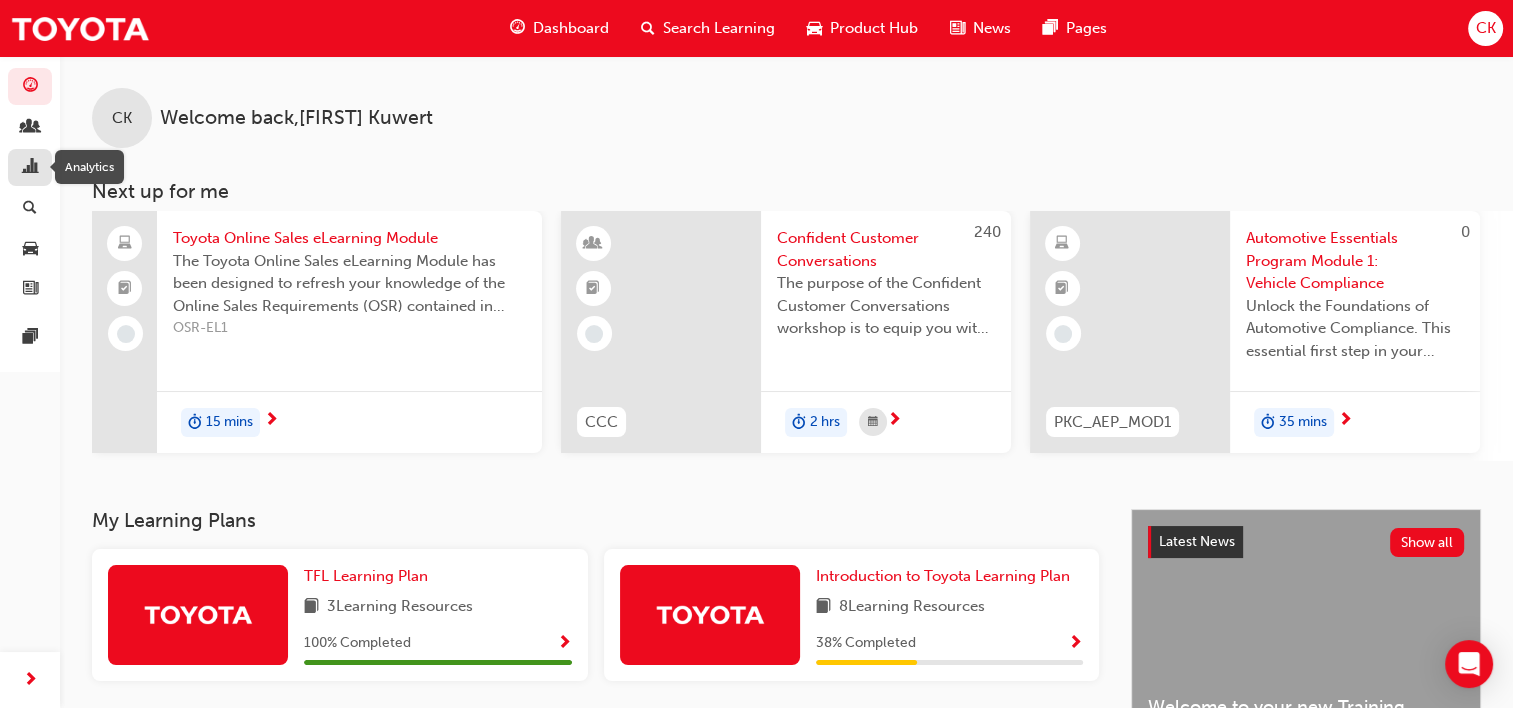 click at bounding box center (30, 168) 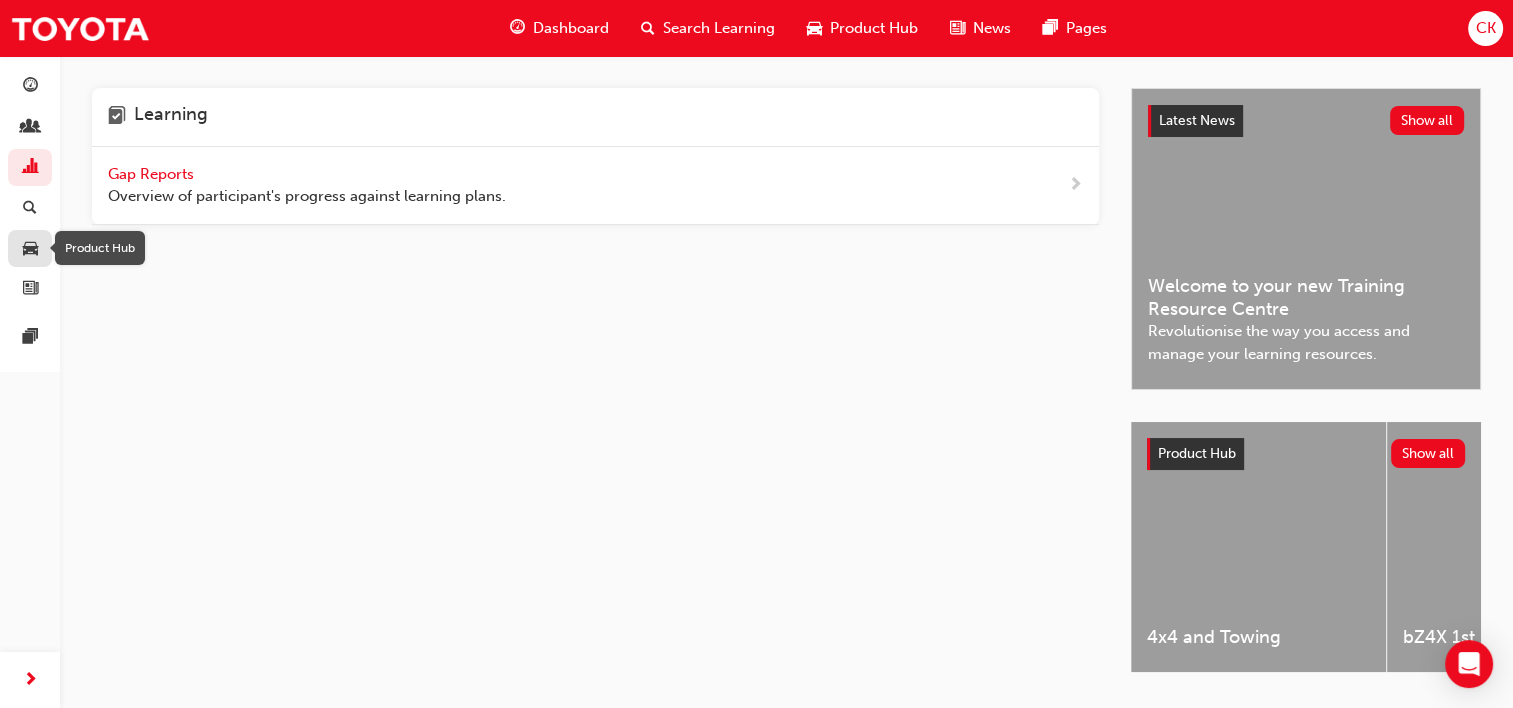 click at bounding box center (30, 249) 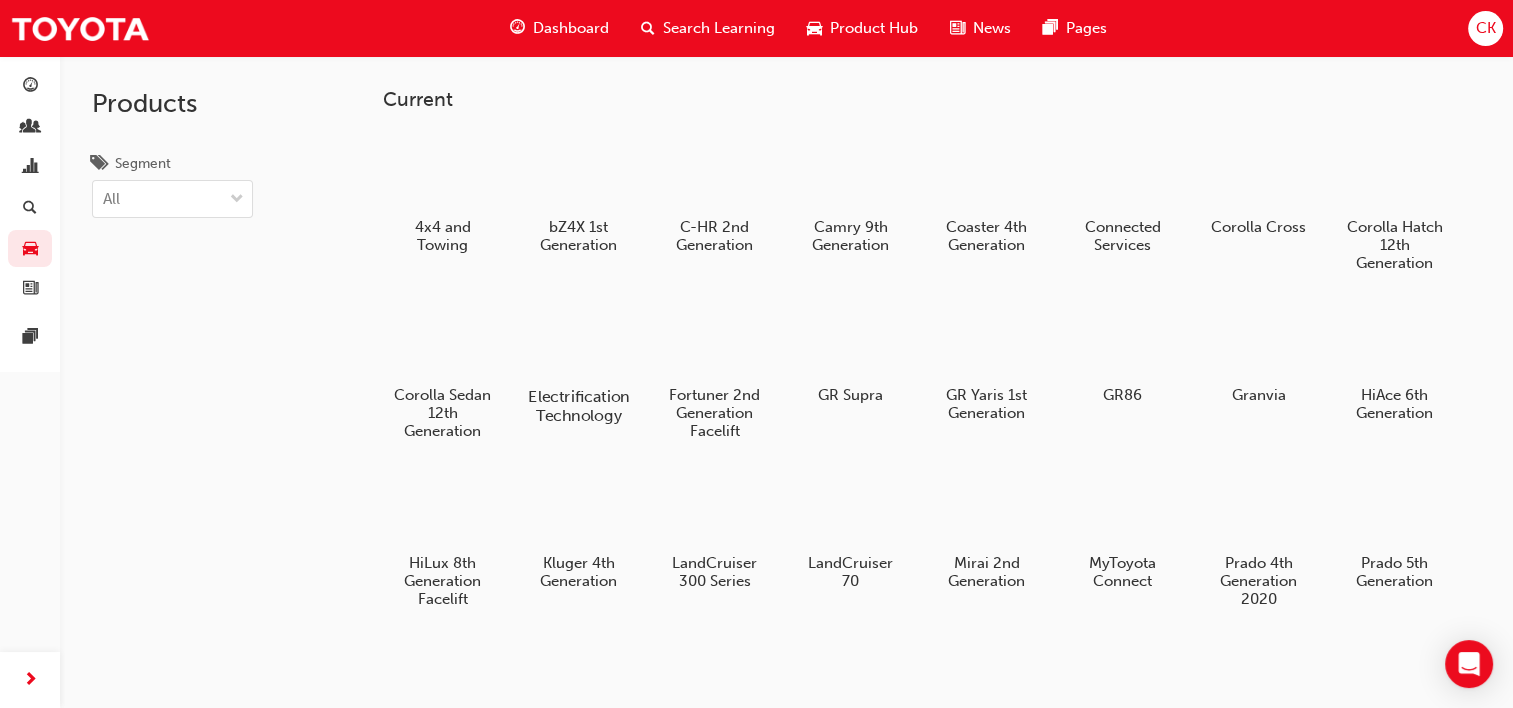 click at bounding box center [578, 339] 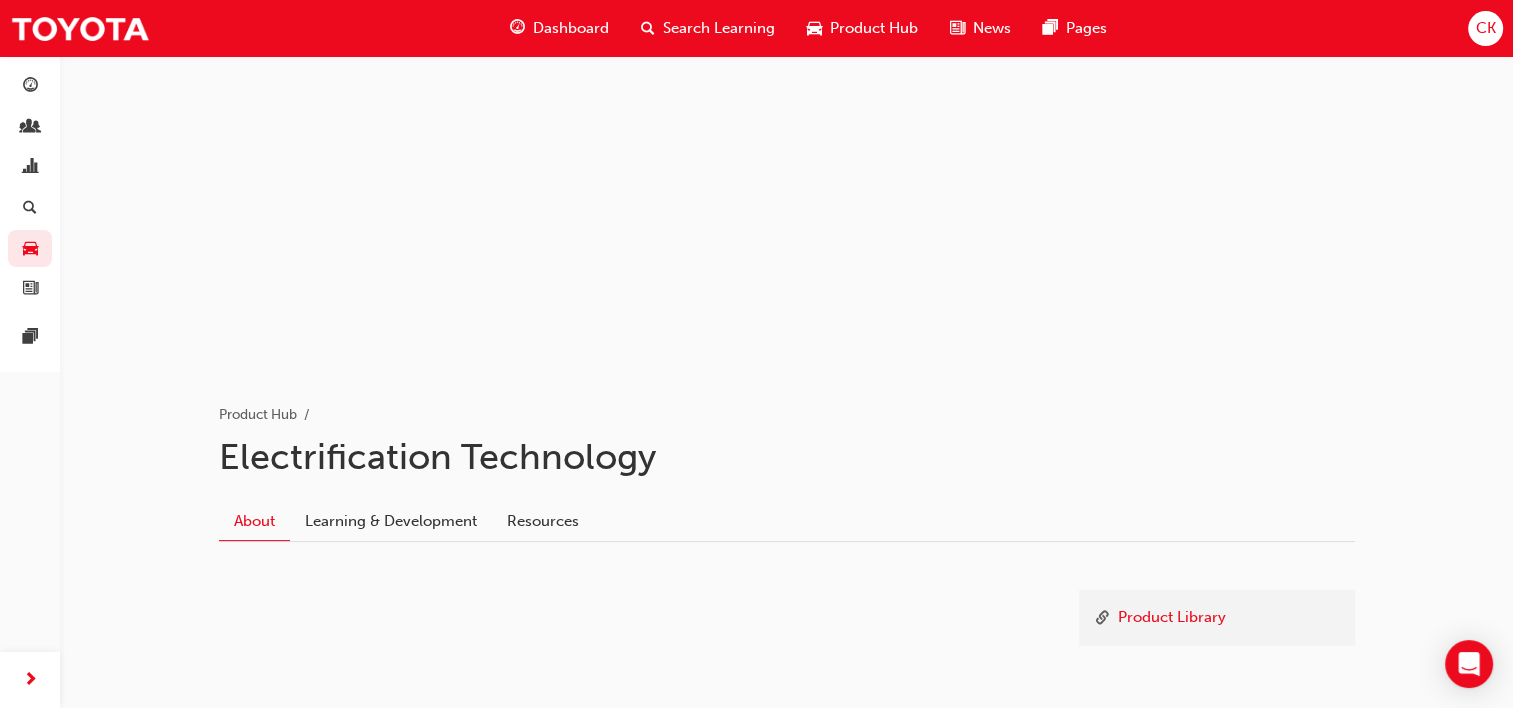 scroll, scrollTop: 0, scrollLeft: 0, axis: both 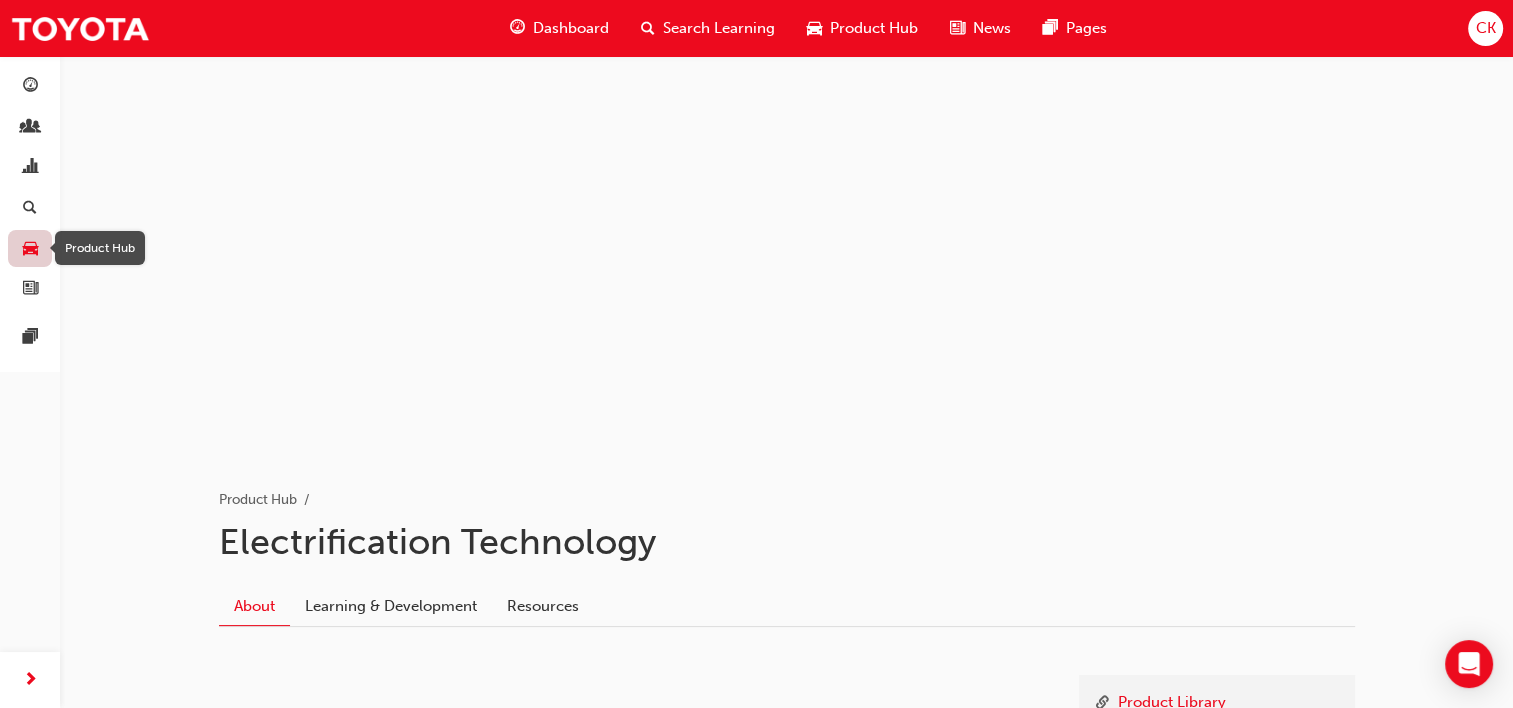 click at bounding box center [30, 249] 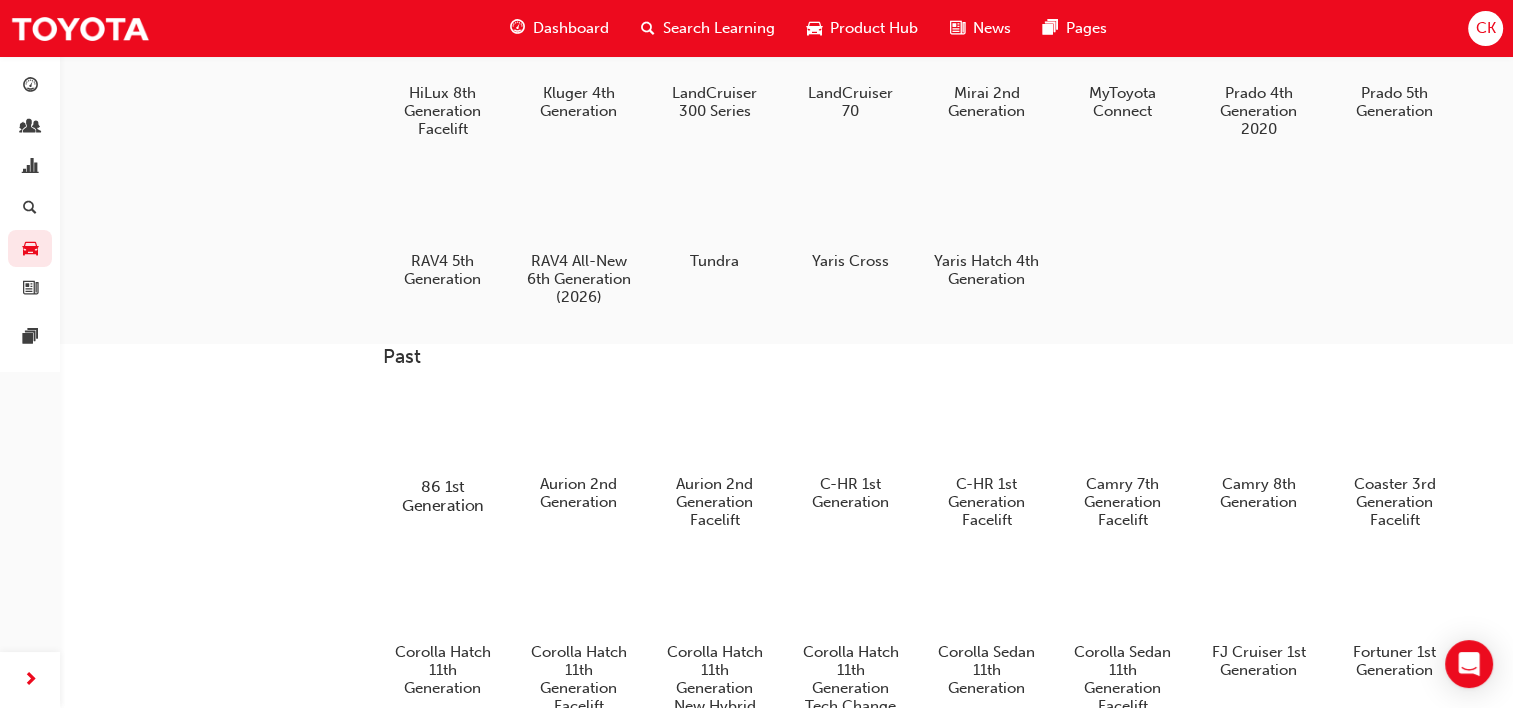 scroll, scrollTop: 500, scrollLeft: 0, axis: vertical 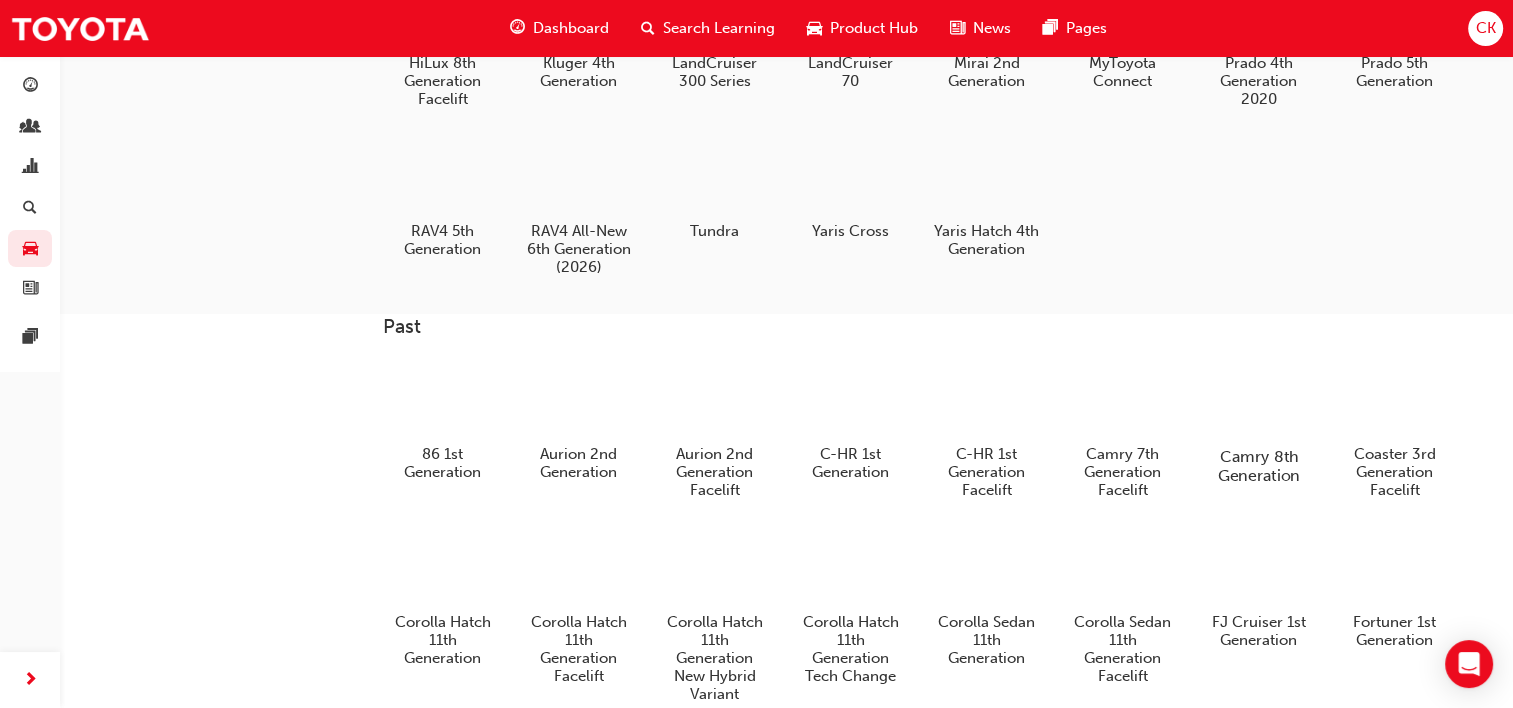 click on "Camry 8th Generation" at bounding box center (1258, 466) 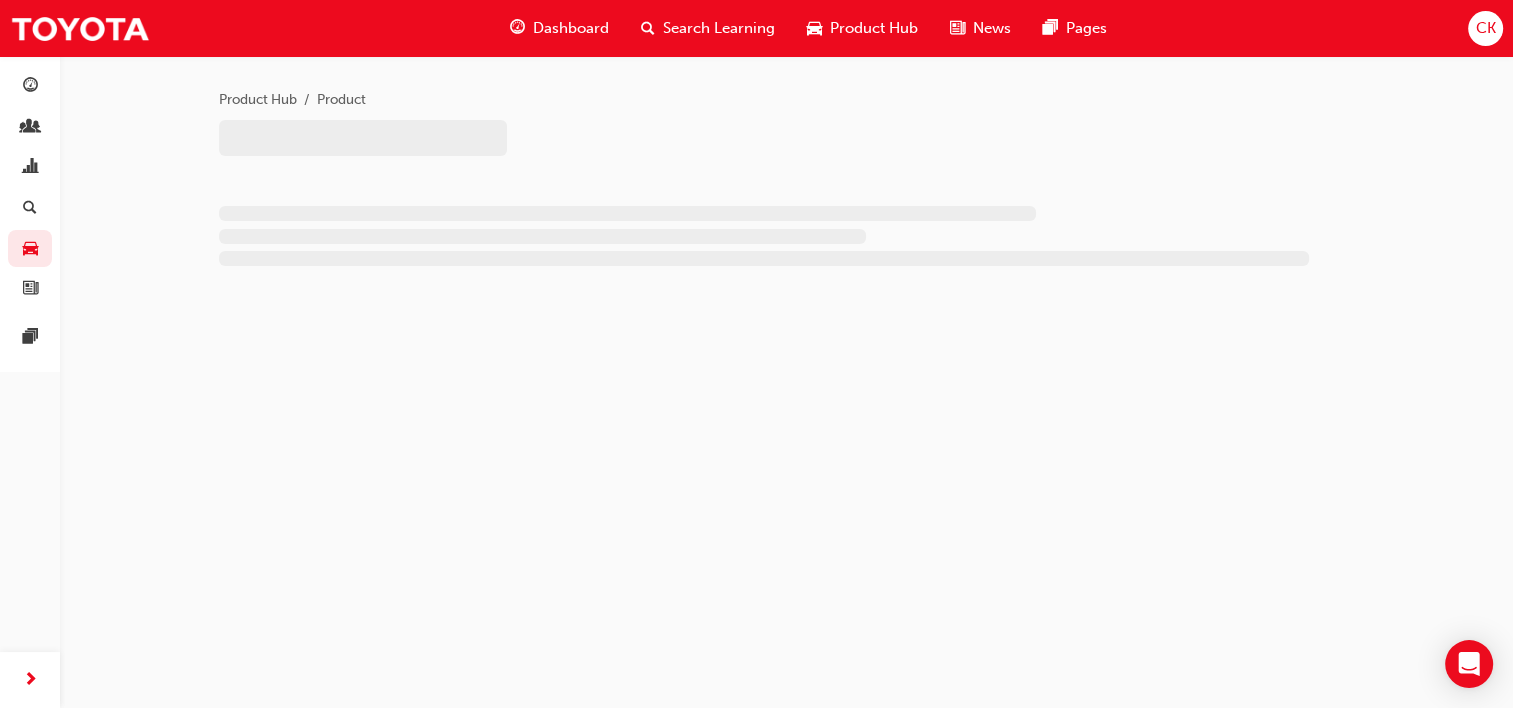 scroll, scrollTop: 0, scrollLeft: 0, axis: both 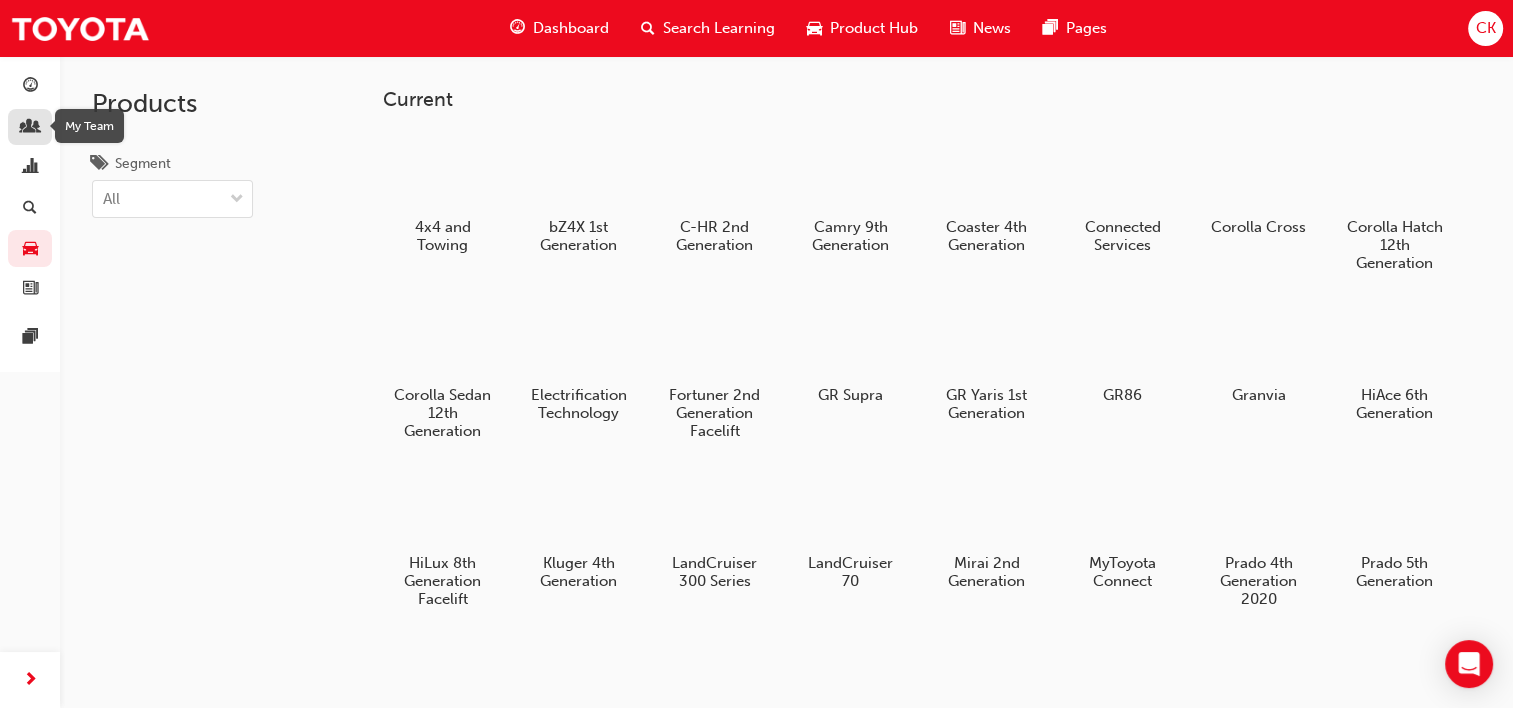 click at bounding box center (30, 128) 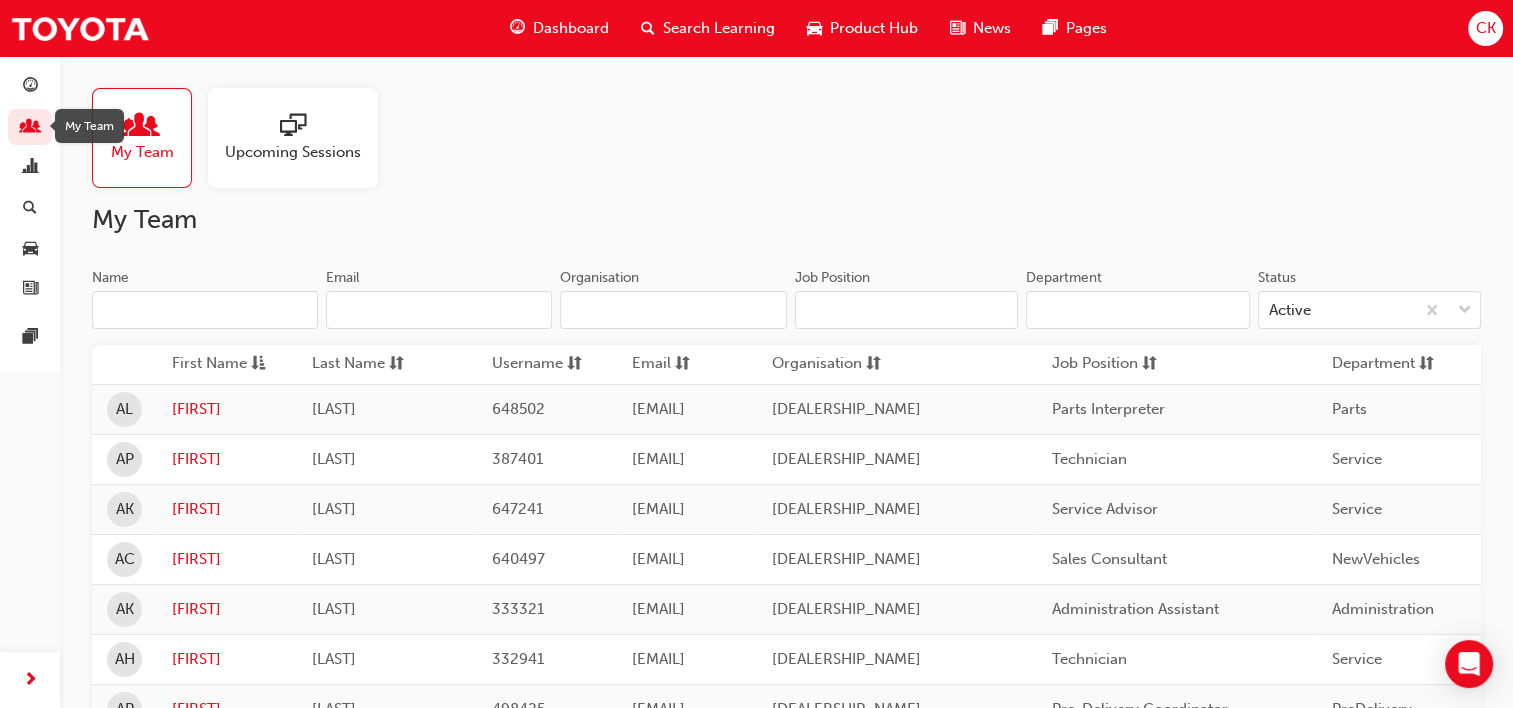 scroll, scrollTop: 1400, scrollLeft: 0, axis: vertical 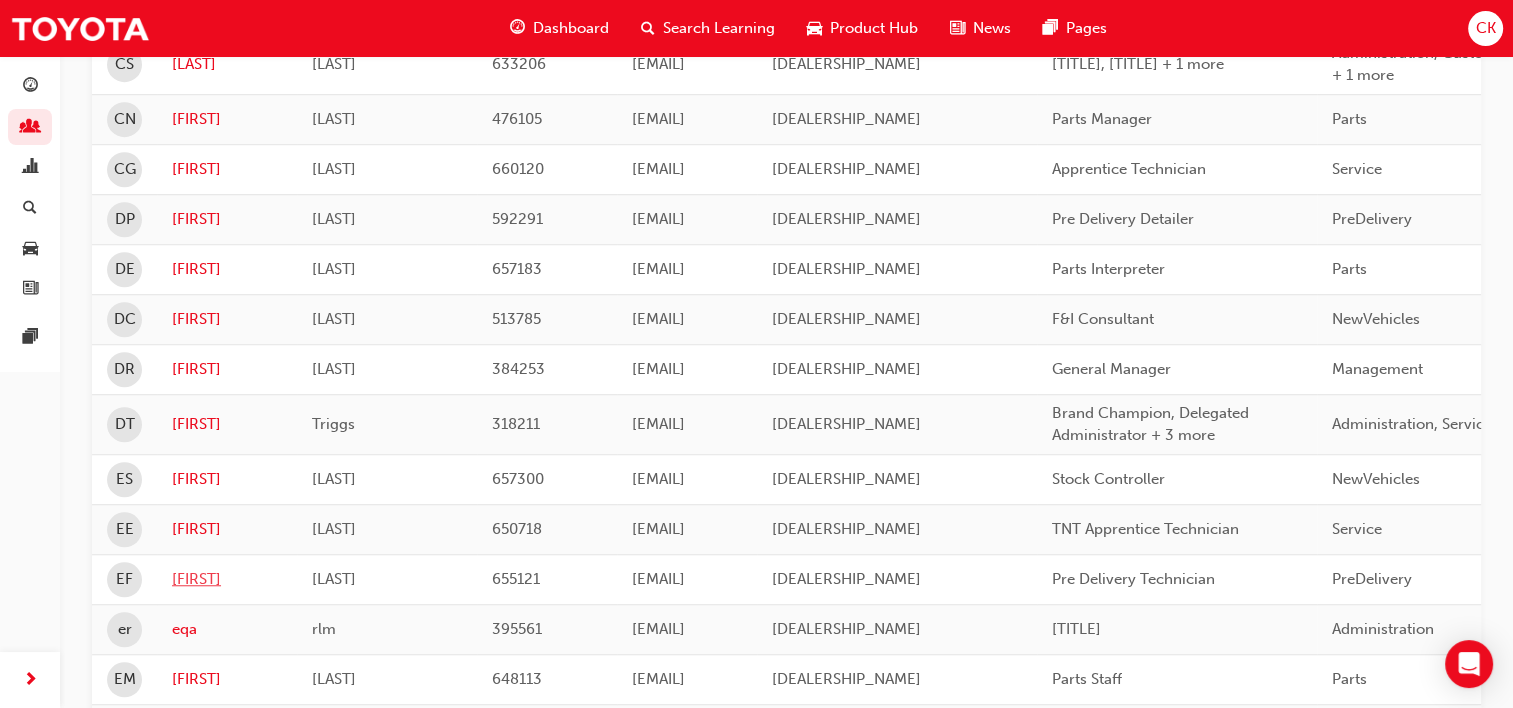 click on "[FIRST]" at bounding box center (227, 579) 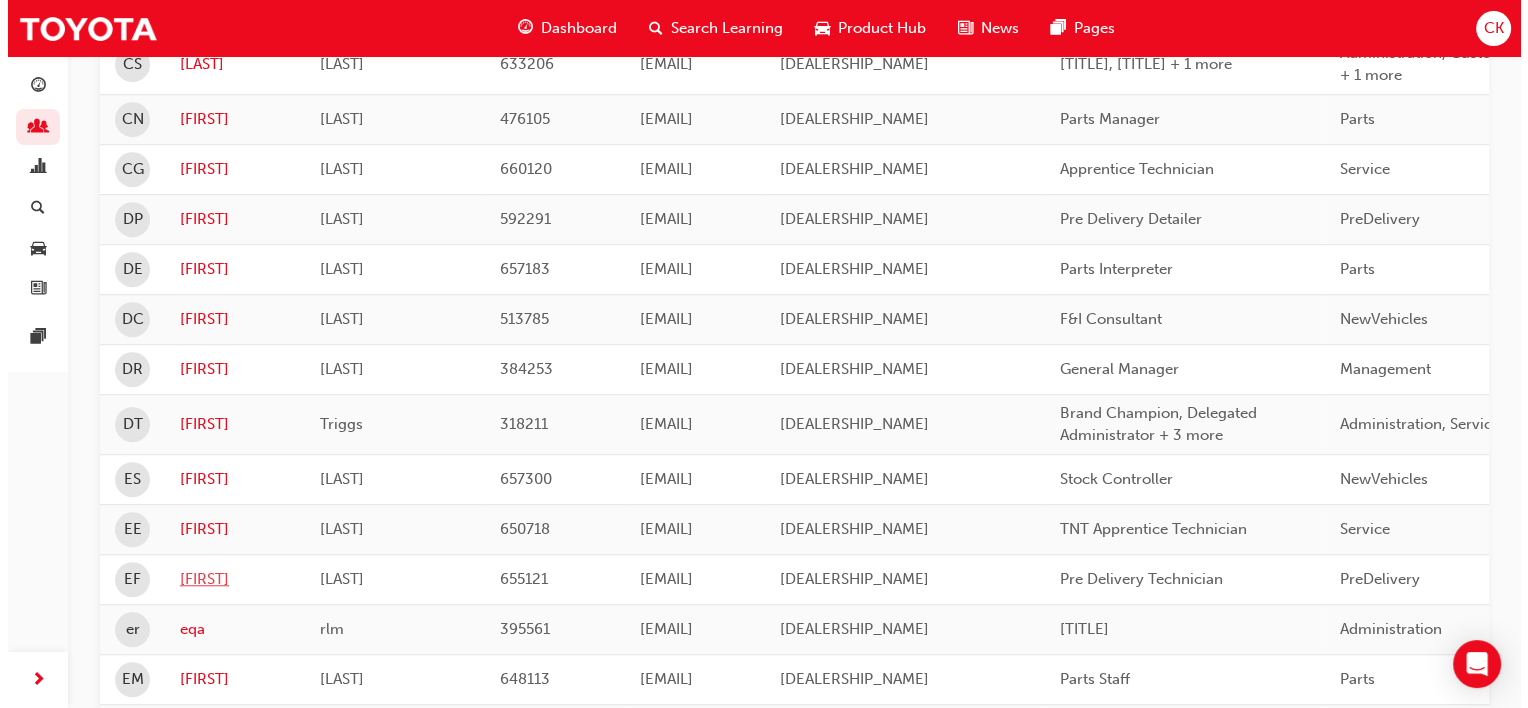 scroll, scrollTop: 0, scrollLeft: 0, axis: both 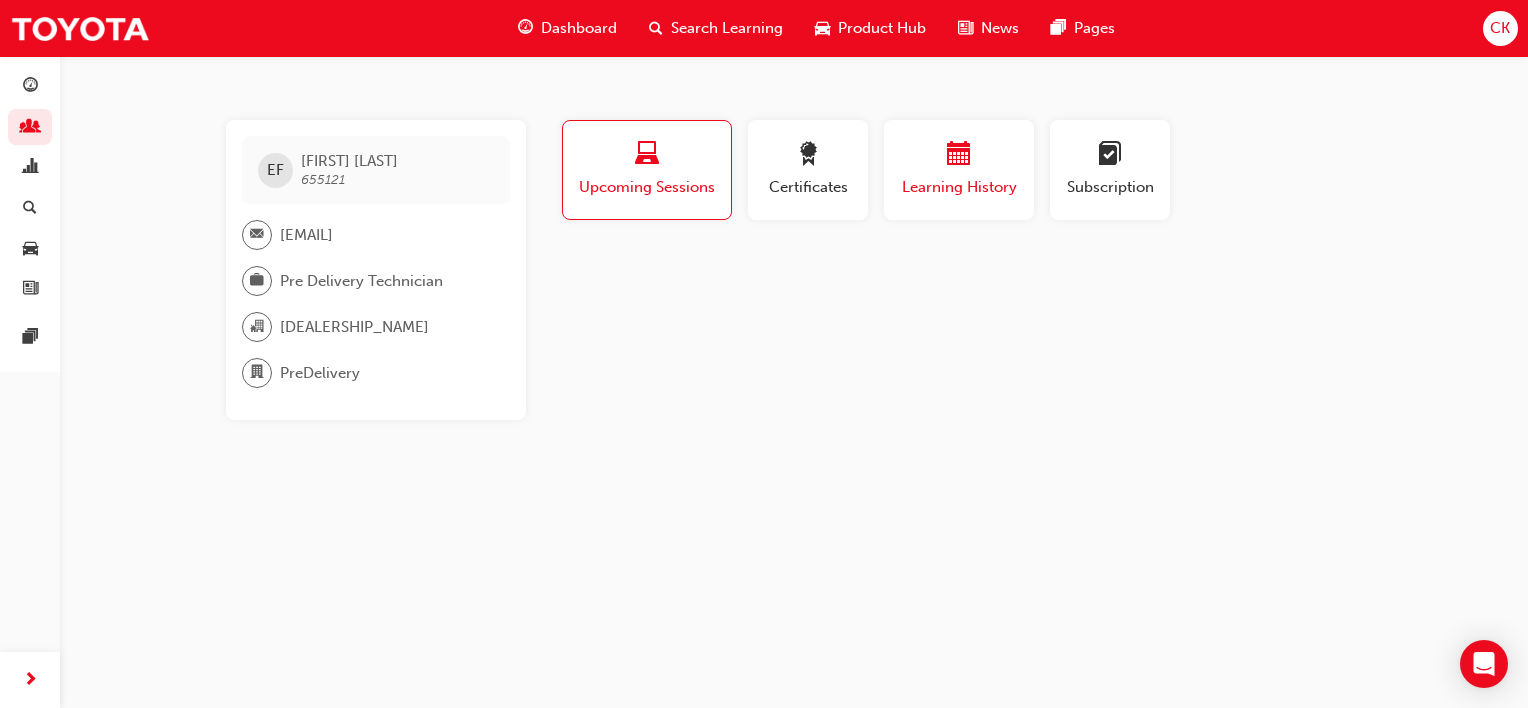 click on "Learning History" at bounding box center (959, 187) 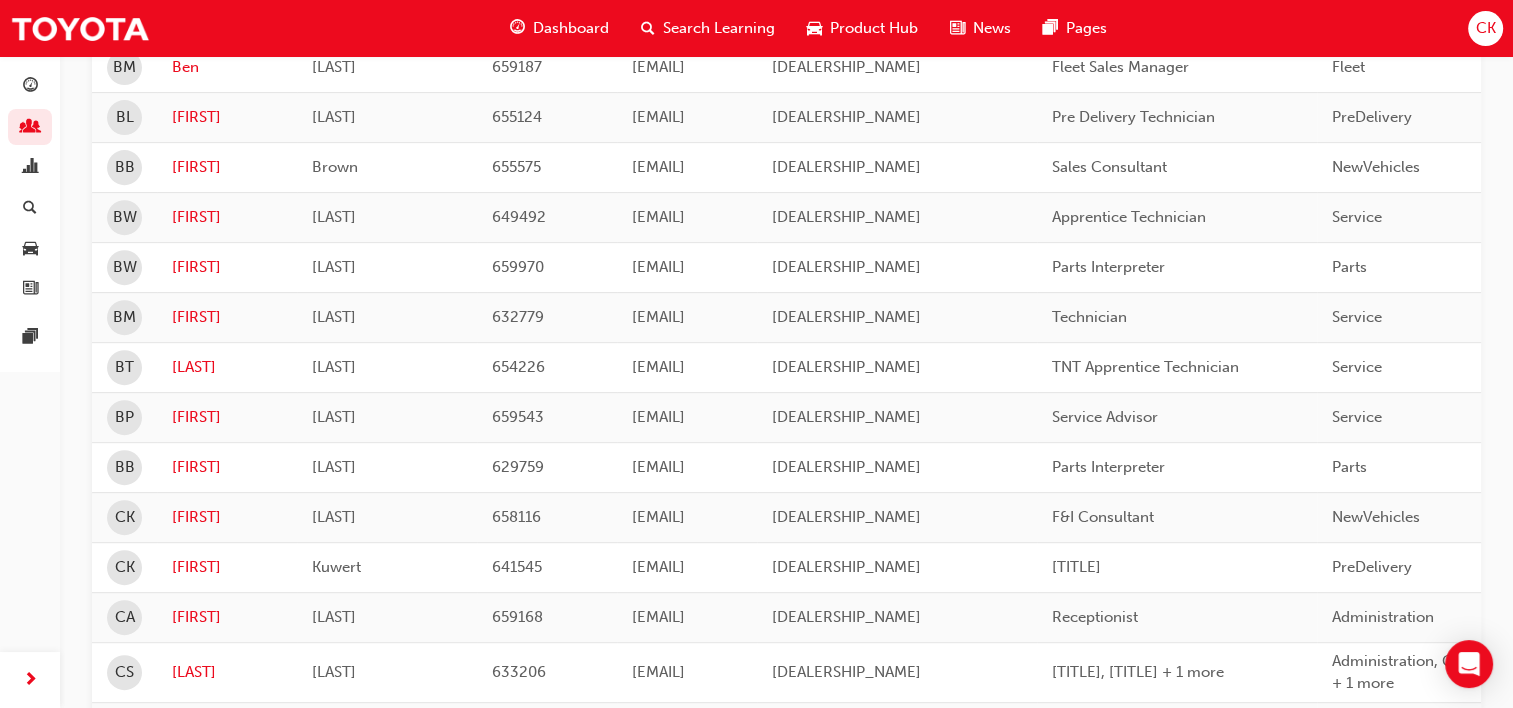 scroll, scrollTop: 700, scrollLeft: 0, axis: vertical 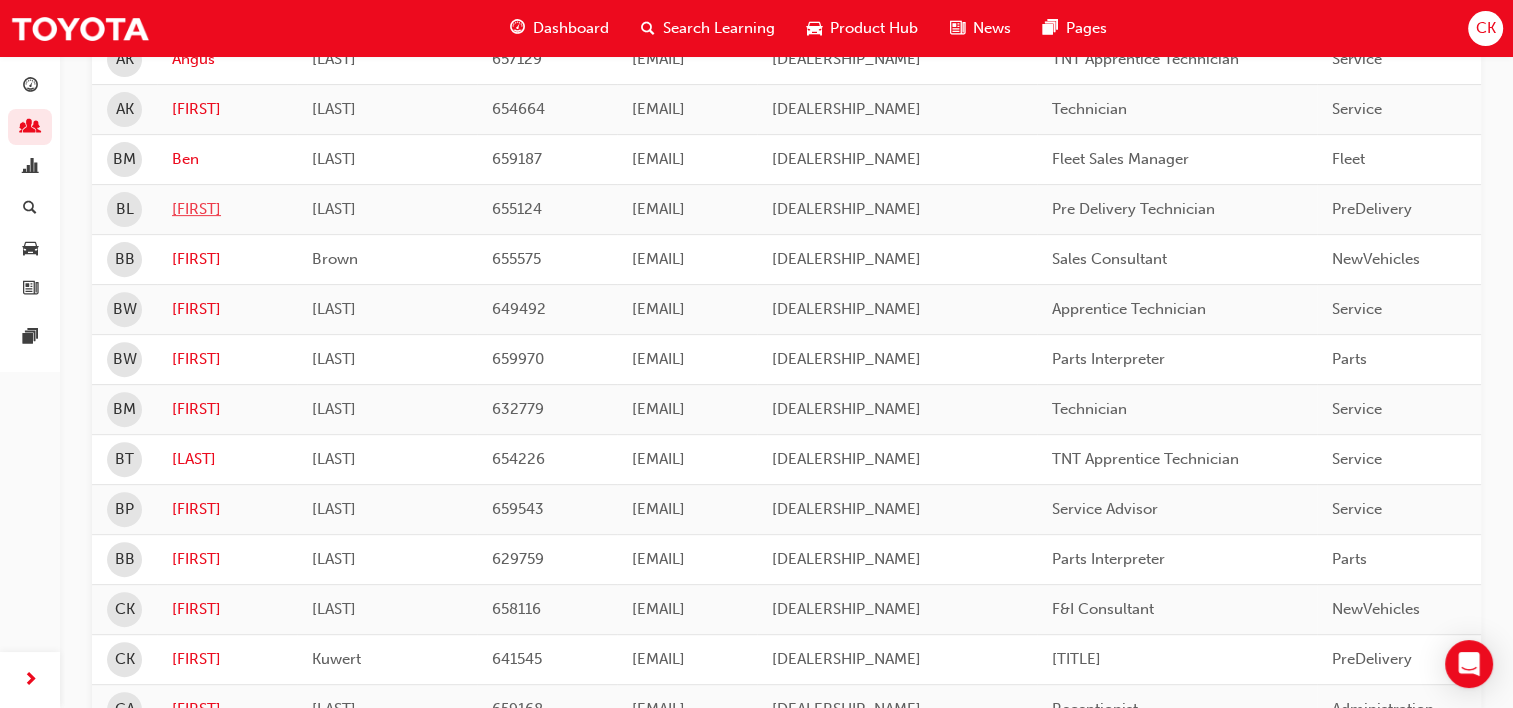 click on "[FIRST]" at bounding box center [227, 209] 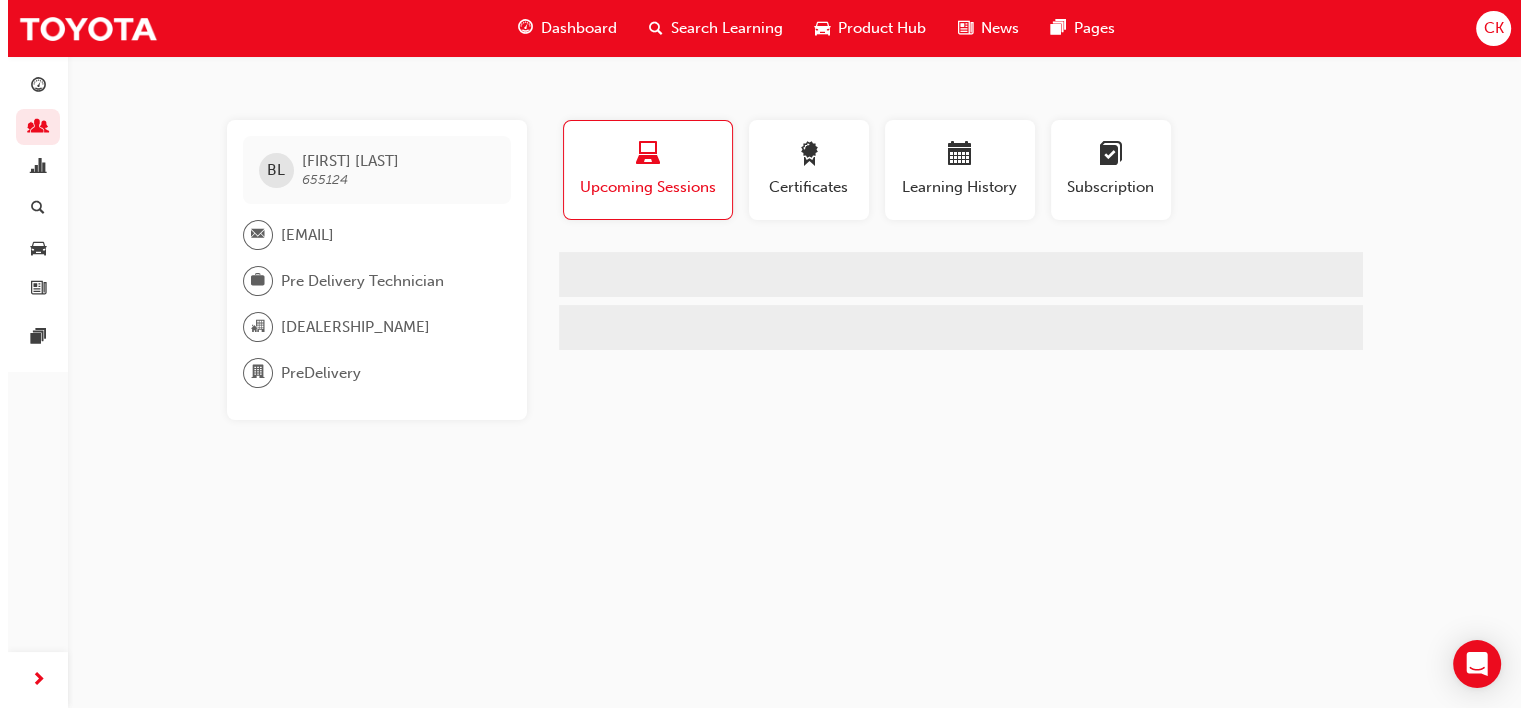 scroll, scrollTop: 0, scrollLeft: 0, axis: both 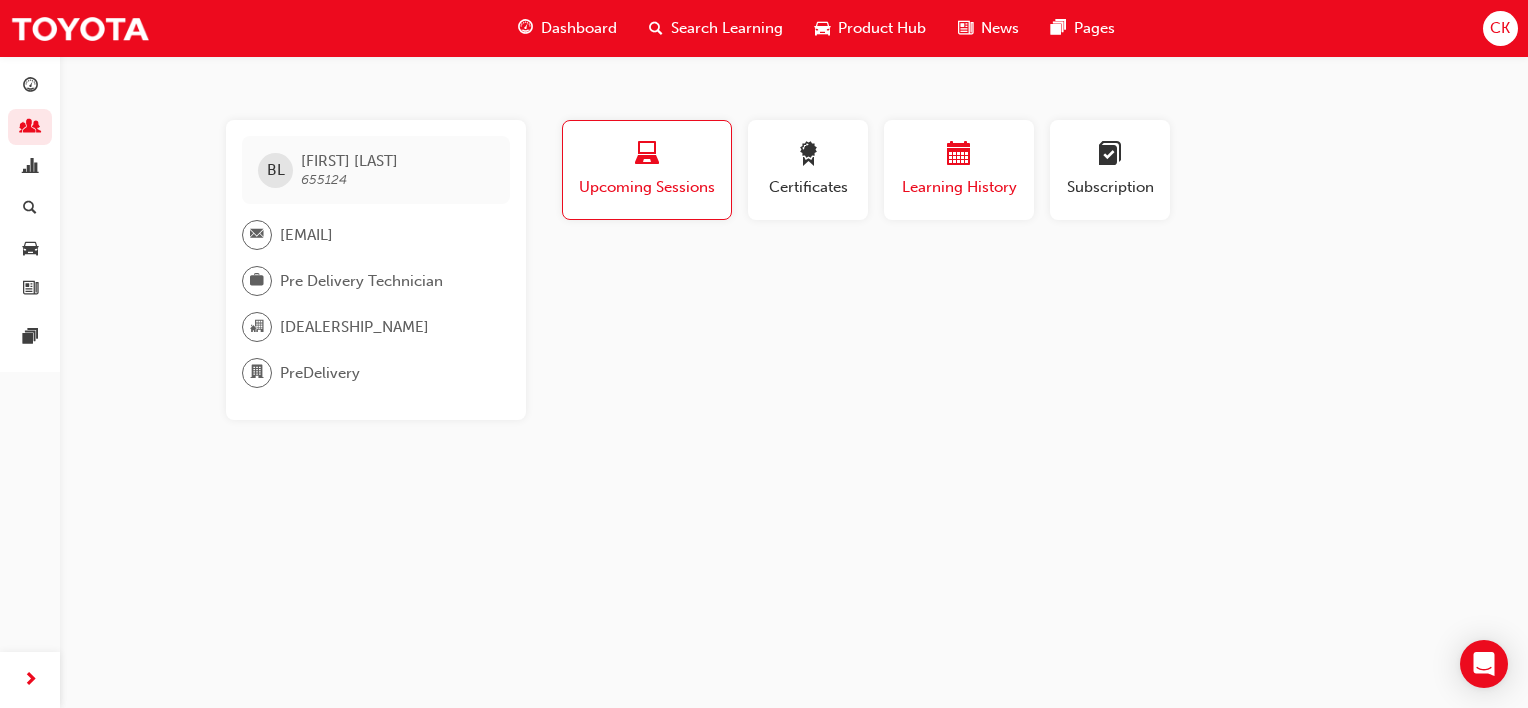 click on "Learning History" at bounding box center (959, 187) 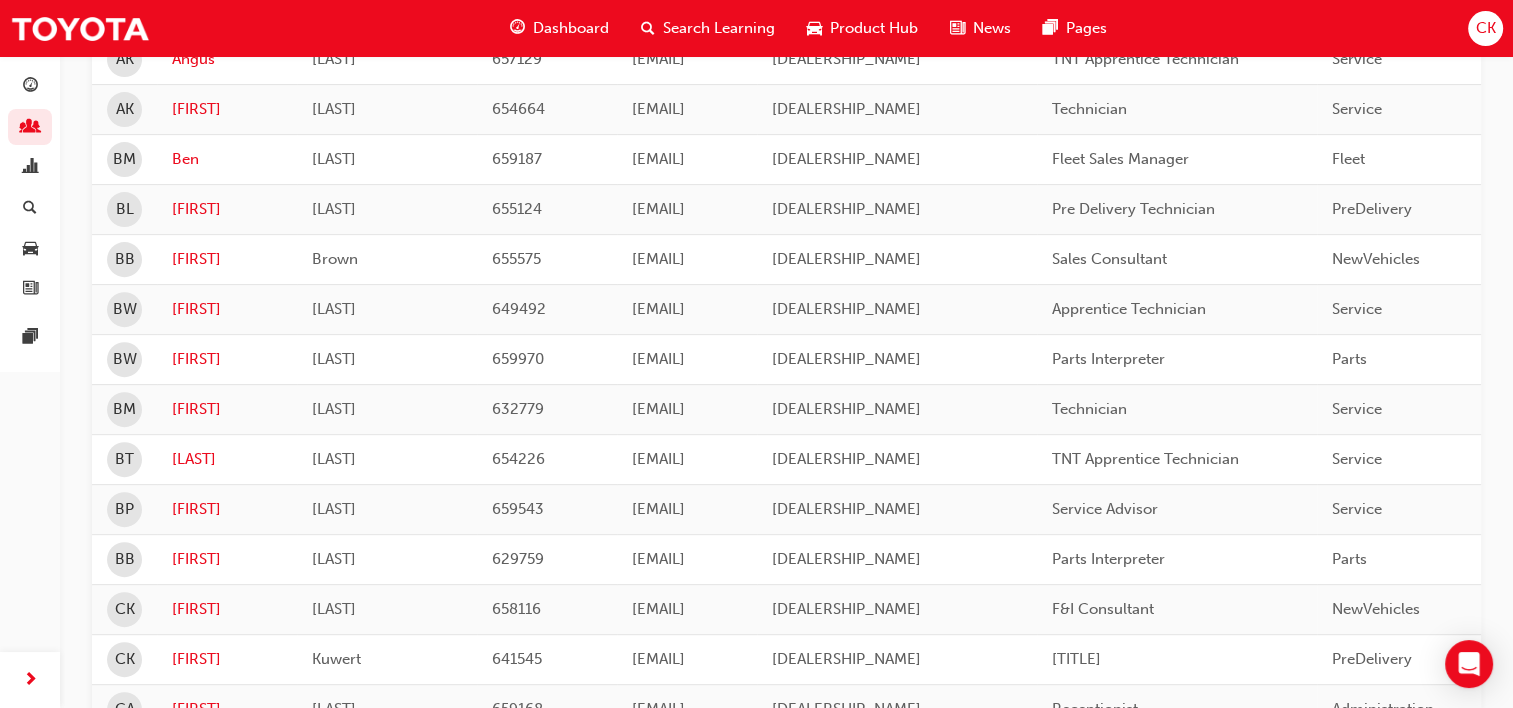 scroll, scrollTop: 800, scrollLeft: 0, axis: vertical 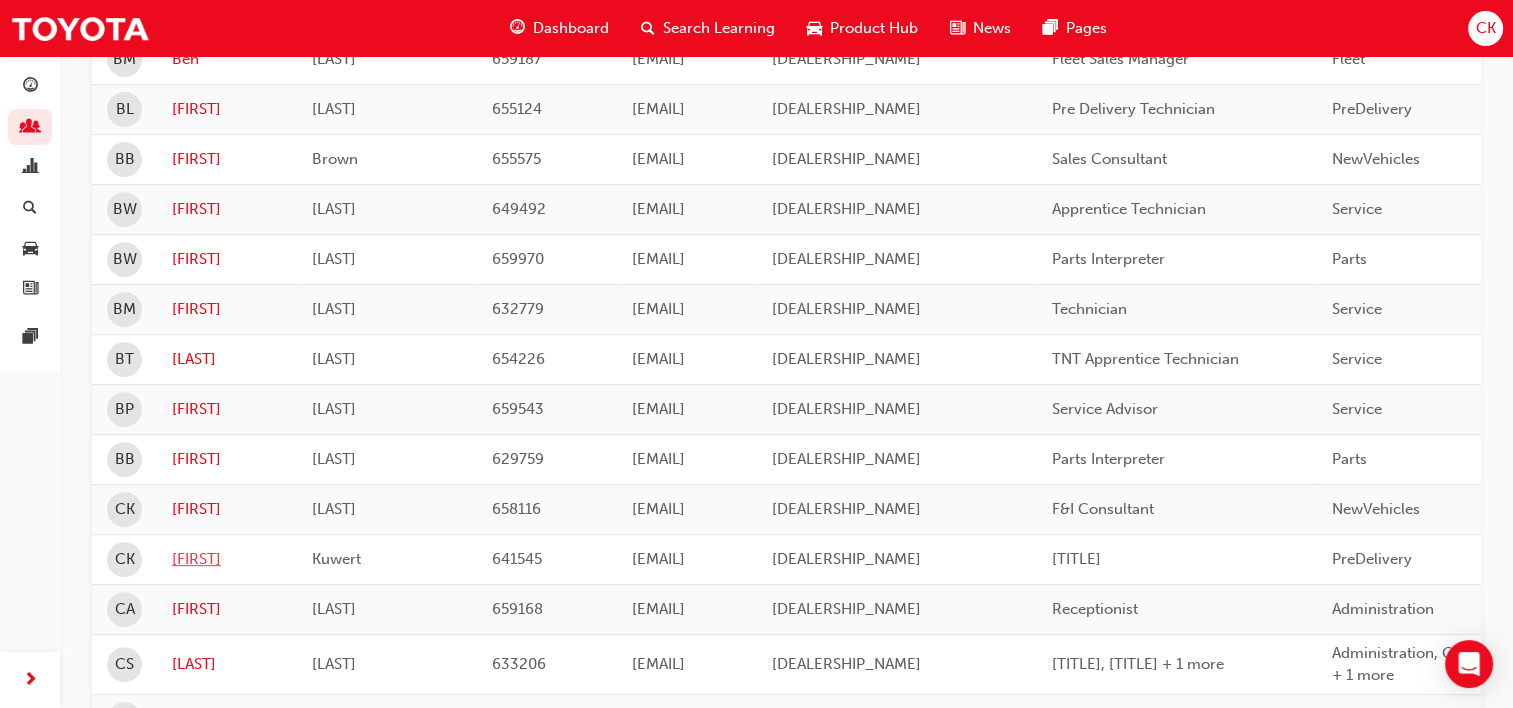 click on "[FIRST]" at bounding box center [227, 559] 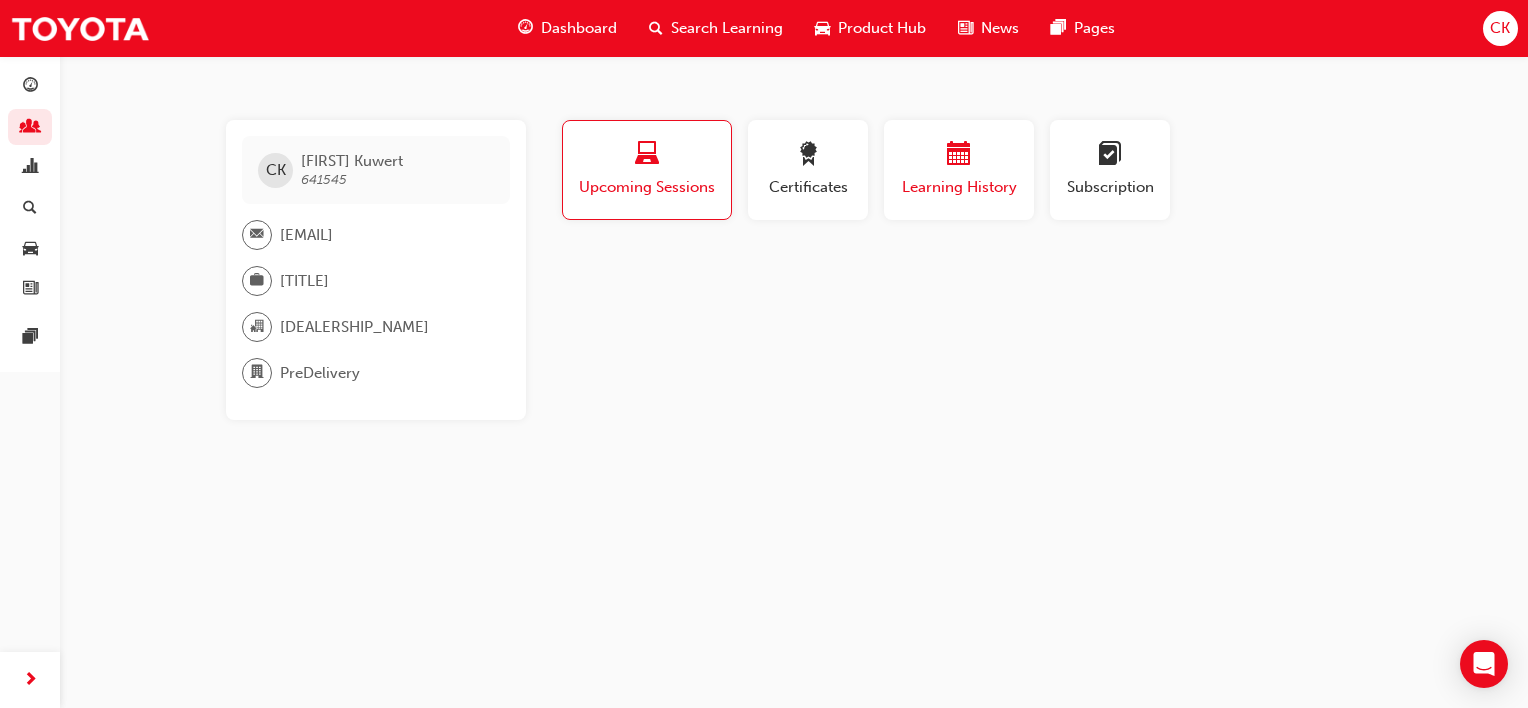 click on "Learning History" at bounding box center (959, 187) 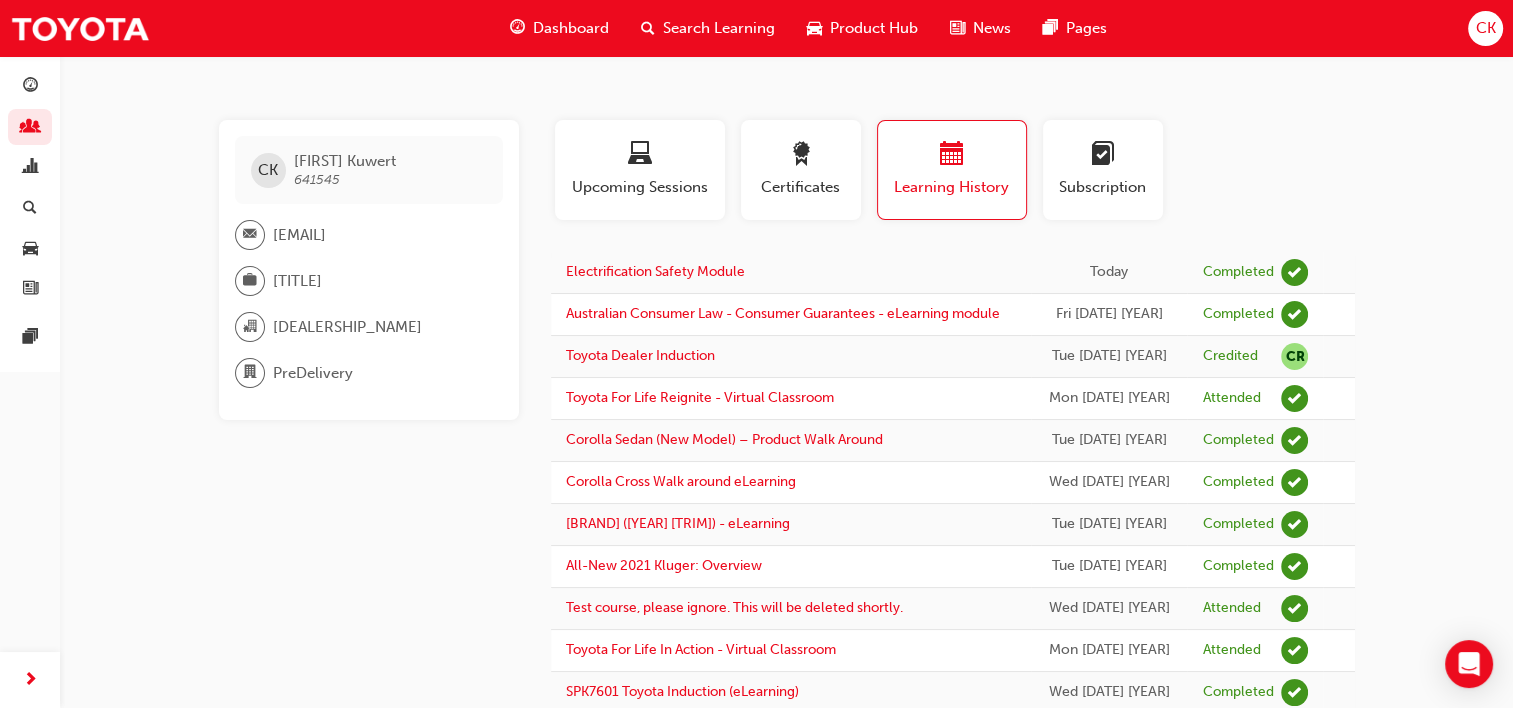 click on "CK" at bounding box center [1485, 28] 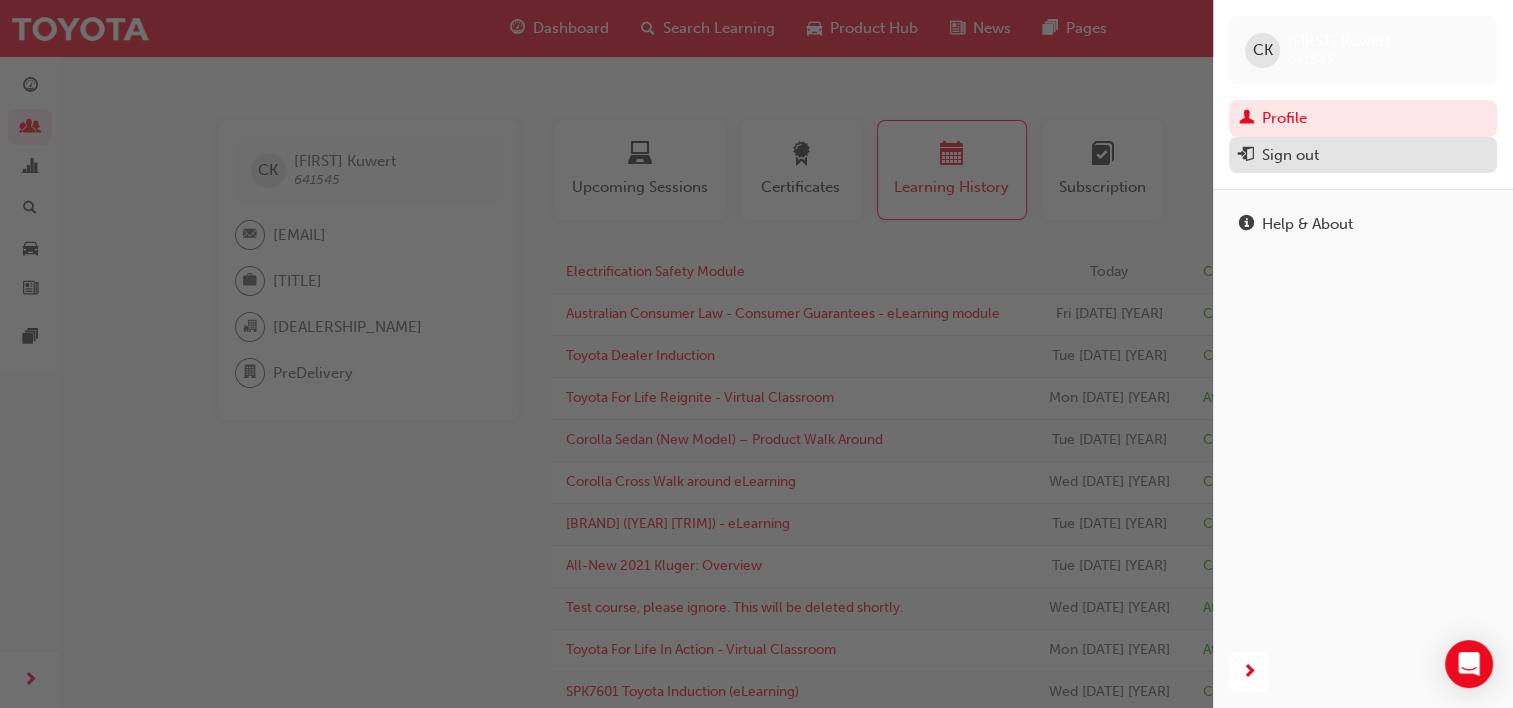 click on "Sign out" at bounding box center [1290, 155] 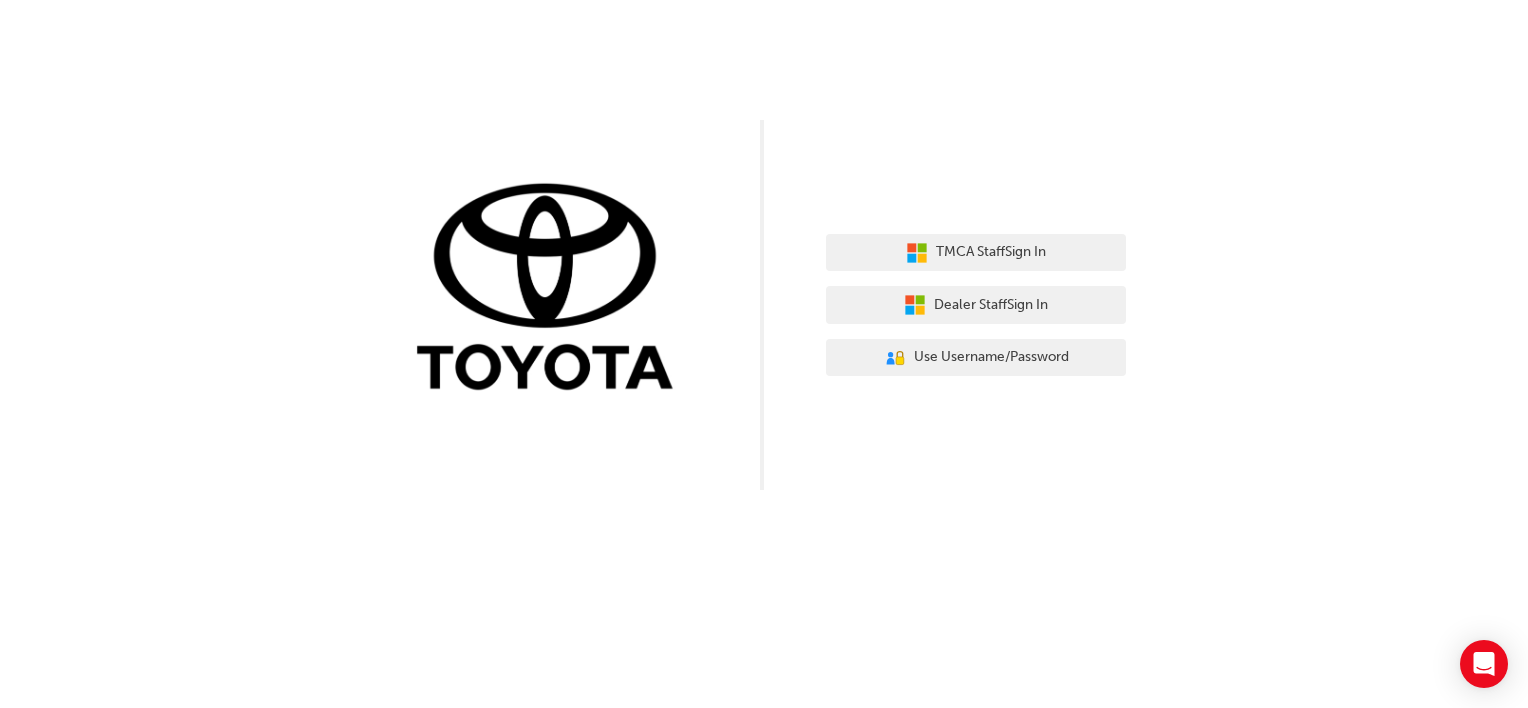 scroll, scrollTop: 0, scrollLeft: 0, axis: both 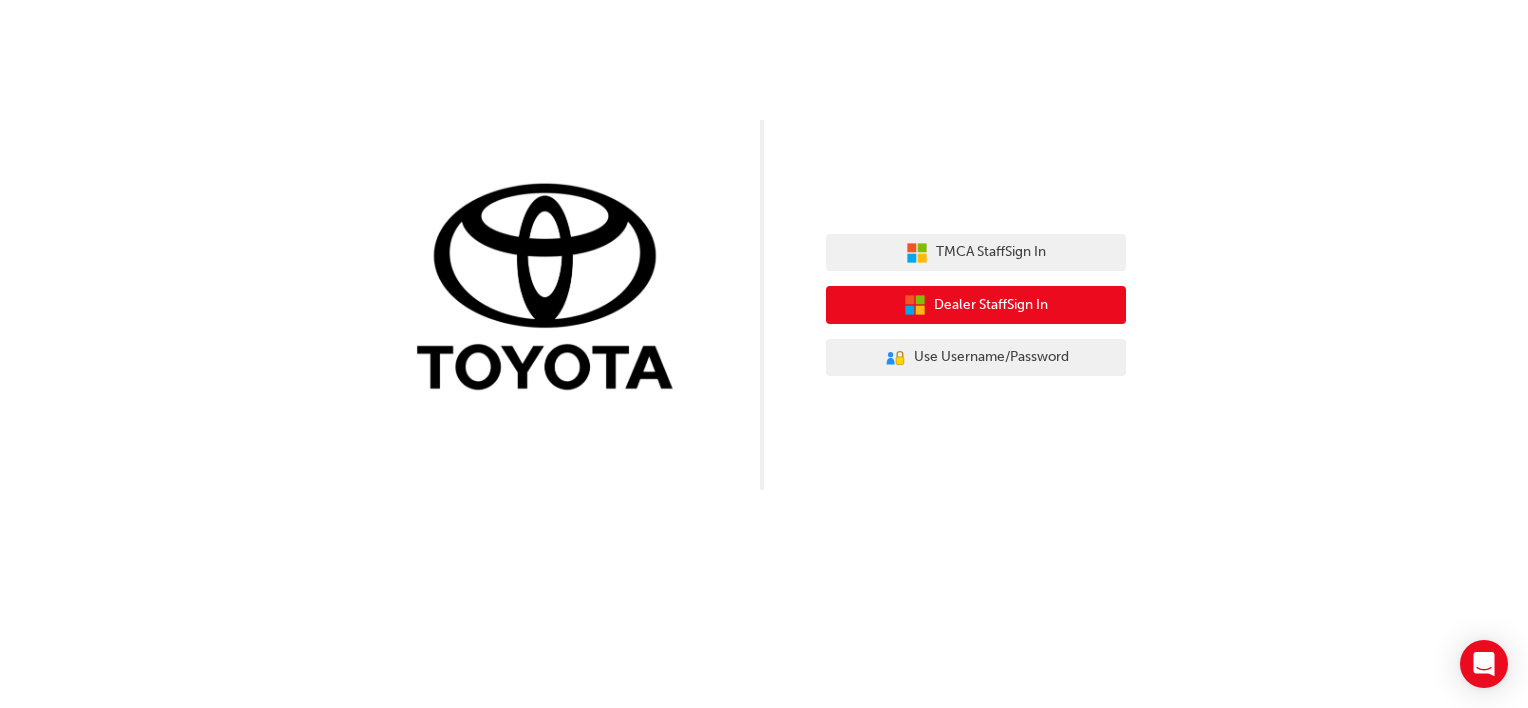 click on "Dealer Staff  Sign In" at bounding box center (991, 305) 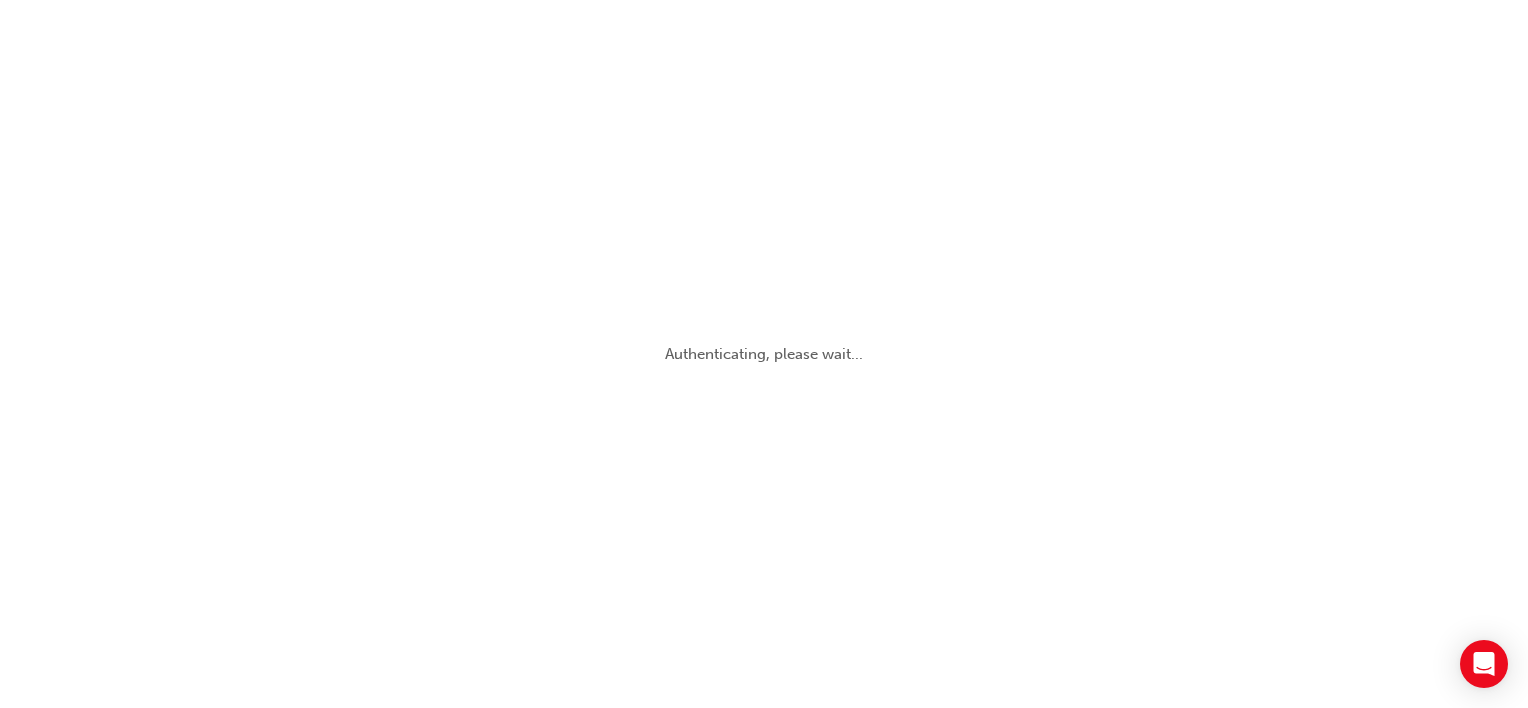 scroll, scrollTop: 0, scrollLeft: 0, axis: both 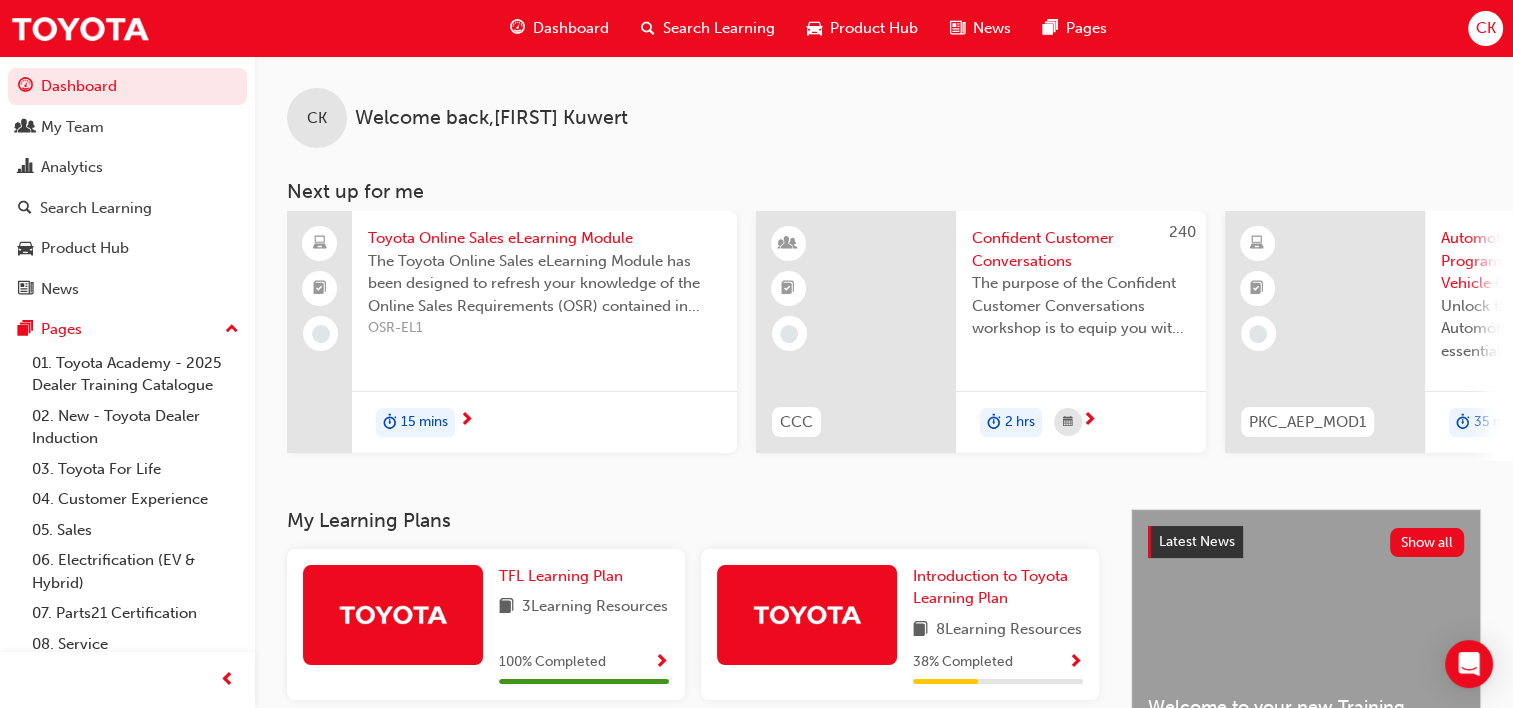 click on "CK" at bounding box center [1485, 28] 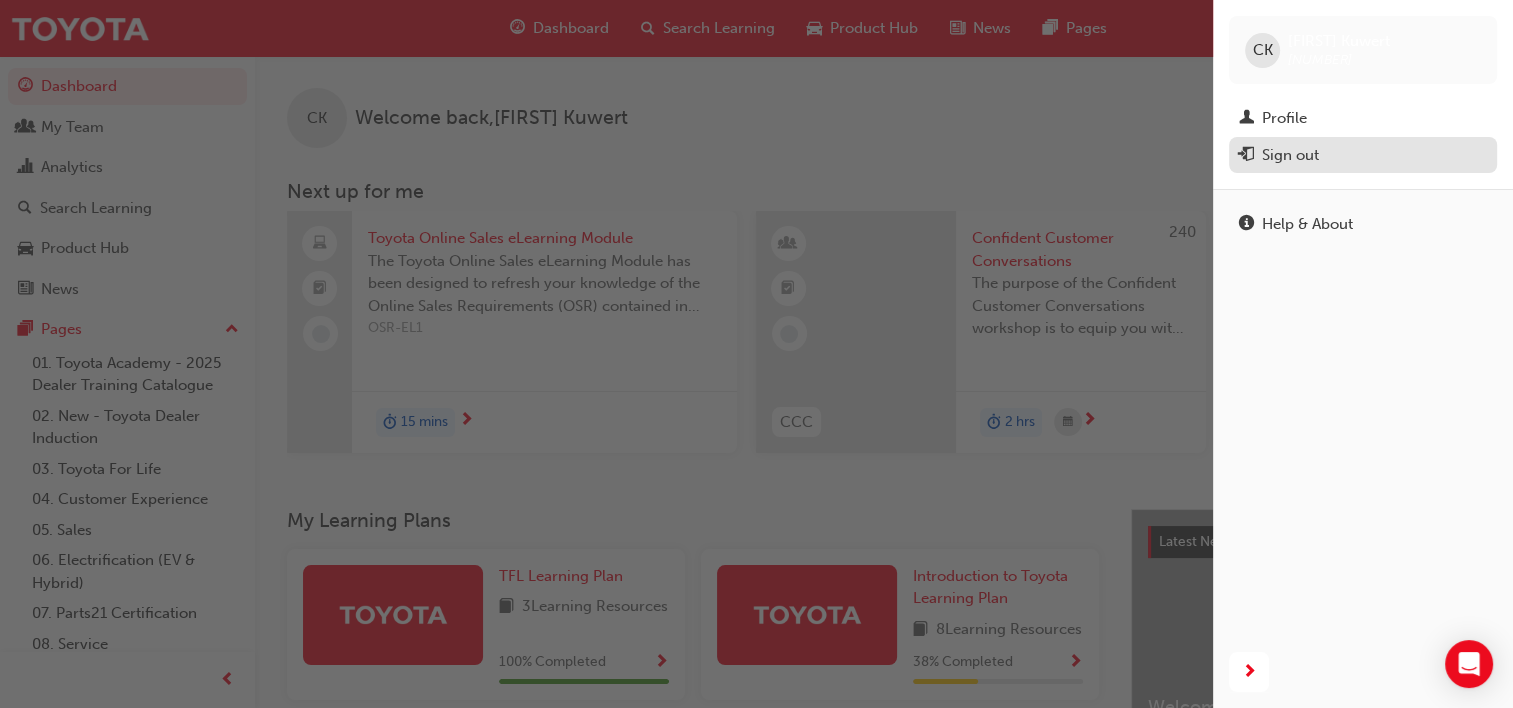 click on "Sign out" at bounding box center [1290, 155] 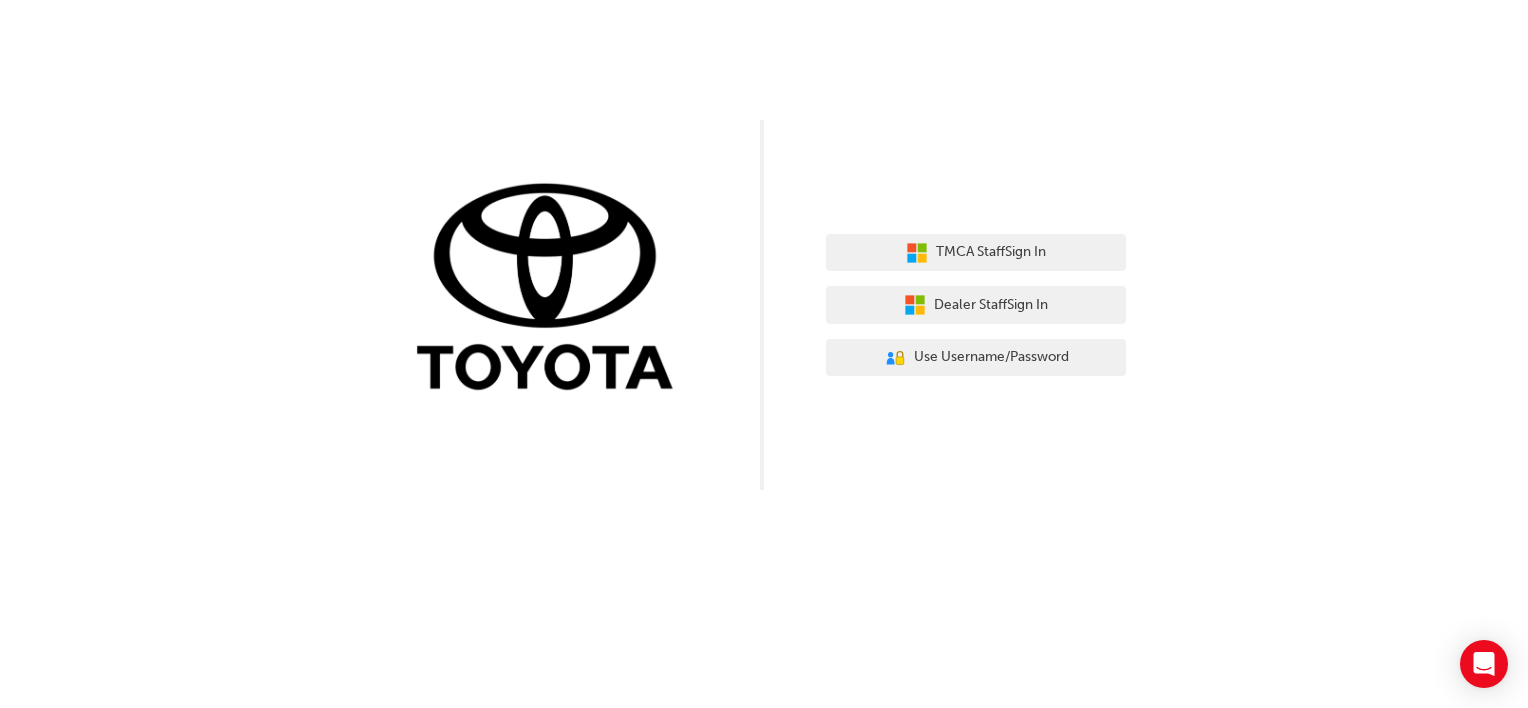scroll, scrollTop: 0, scrollLeft: 0, axis: both 